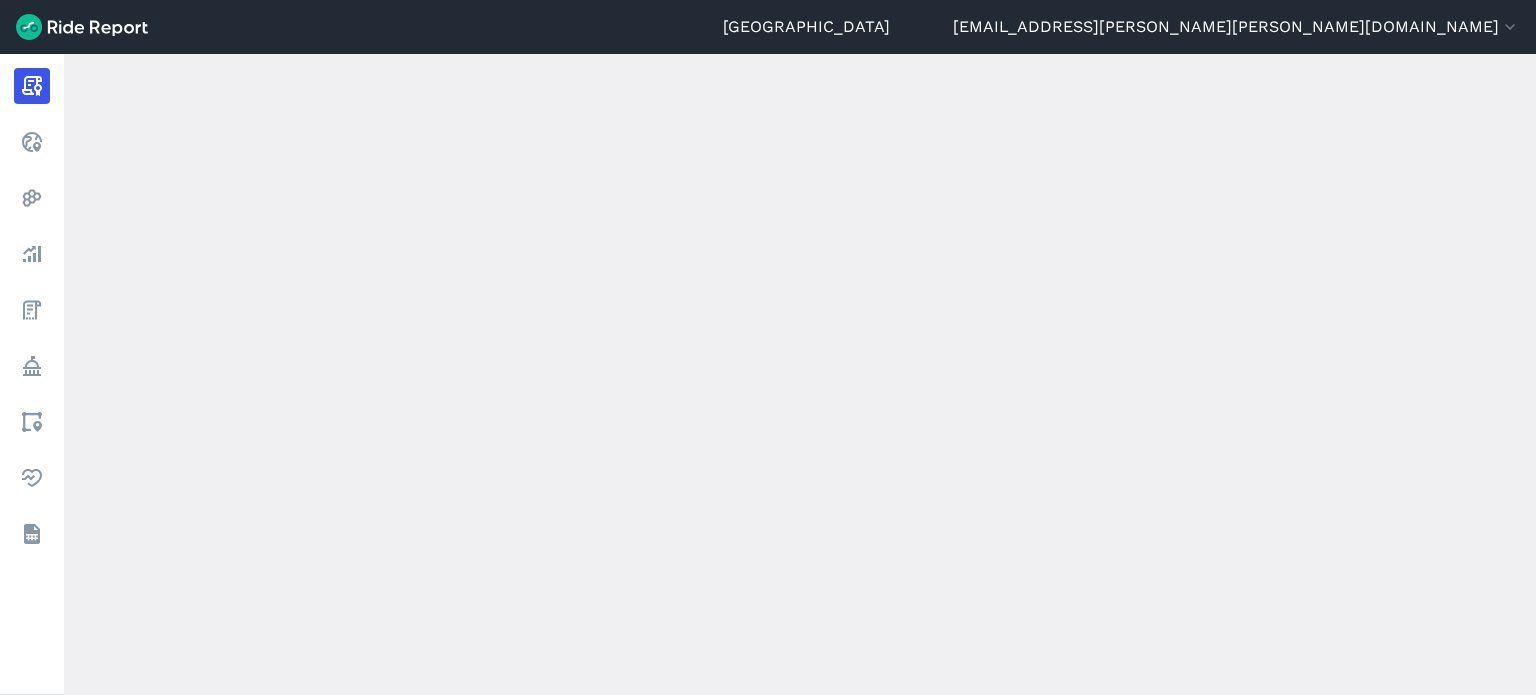 scroll, scrollTop: 0, scrollLeft: 0, axis: both 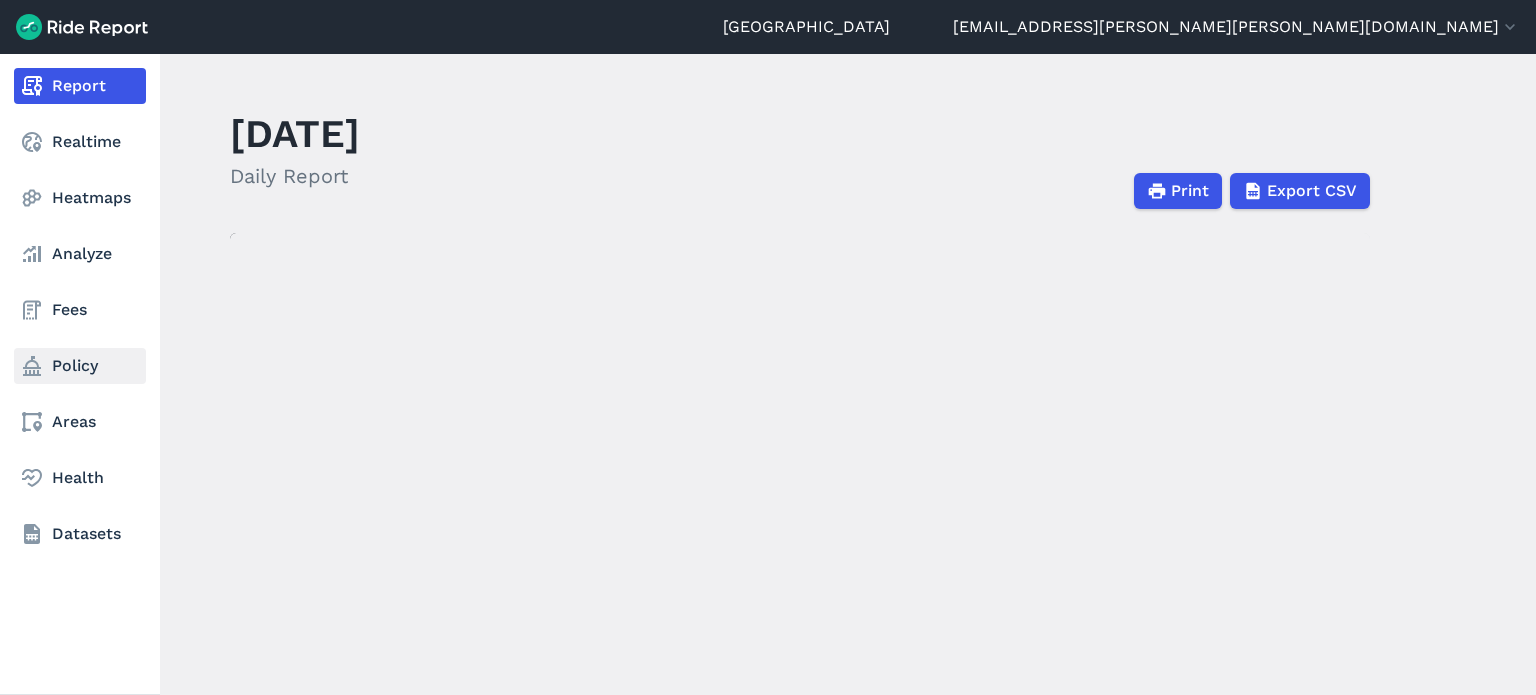 click 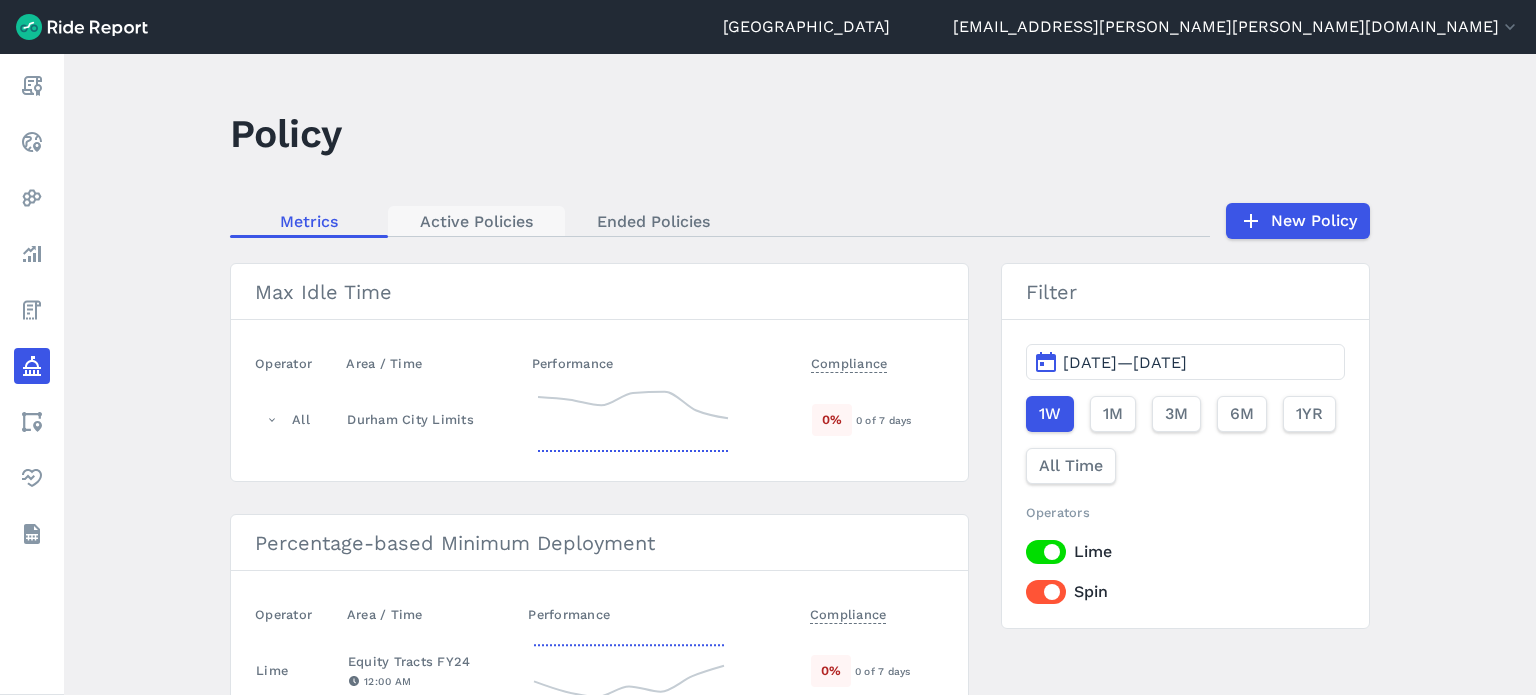 click on "Active Policies" at bounding box center [476, 221] 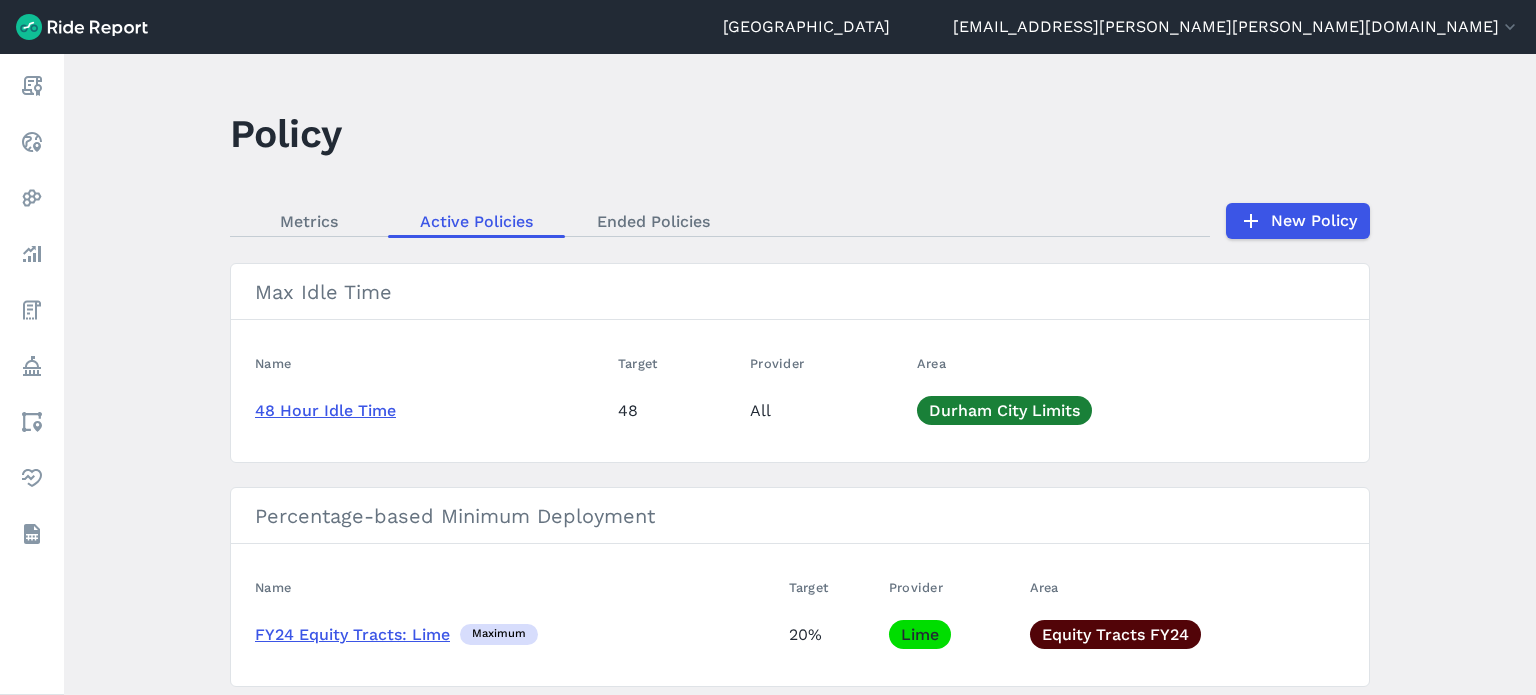 scroll, scrollTop: 100, scrollLeft: 0, axis: vertical 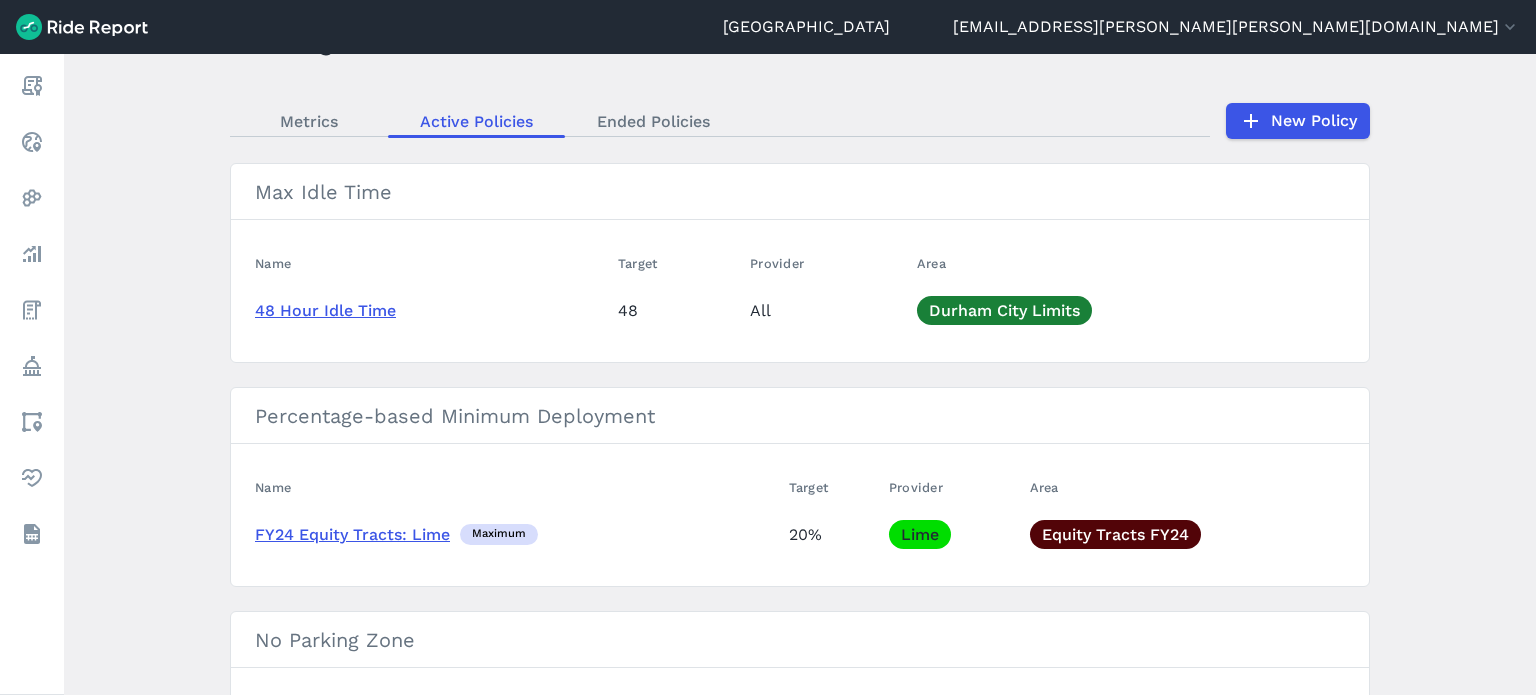 click on "48 Hour Idle Time" at bounding box center [325, 310] 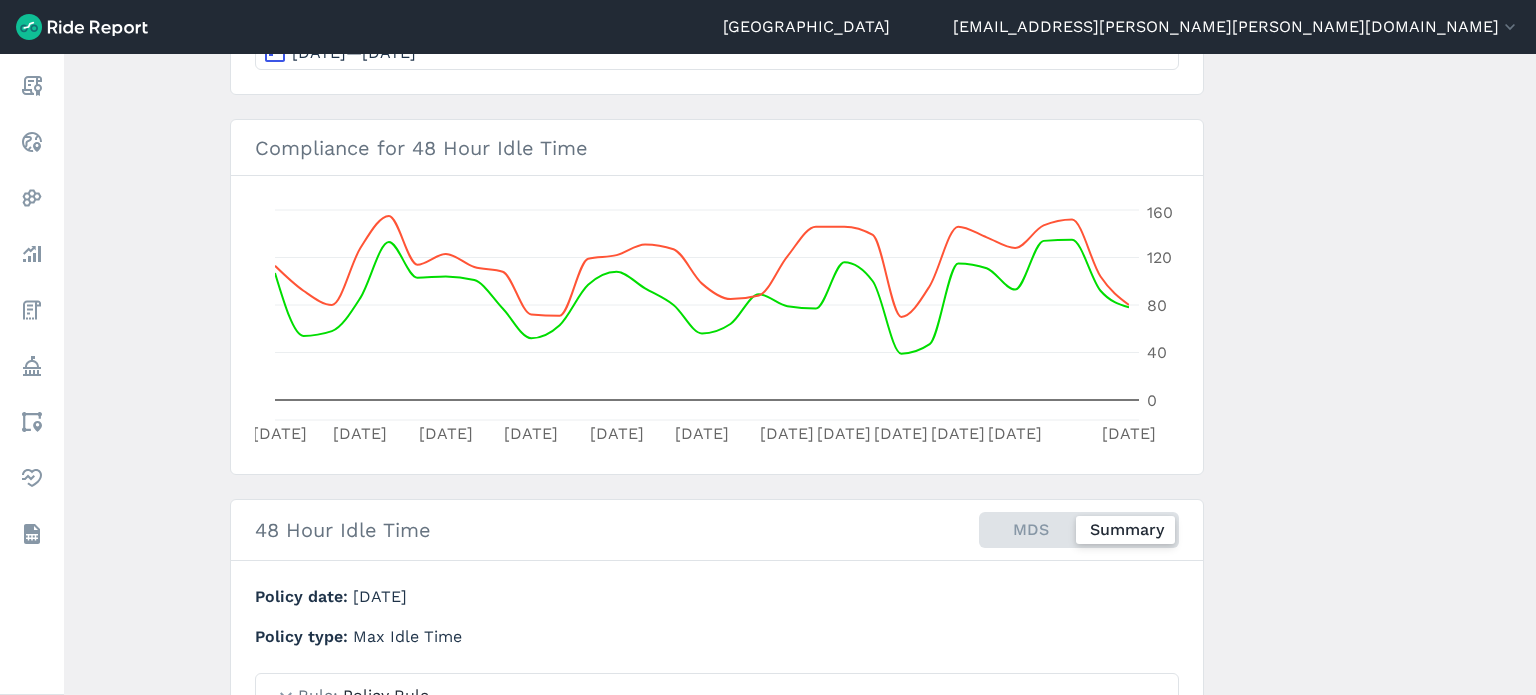 scroll, scrollTop: 0, scrollLeft: 0, axis: both 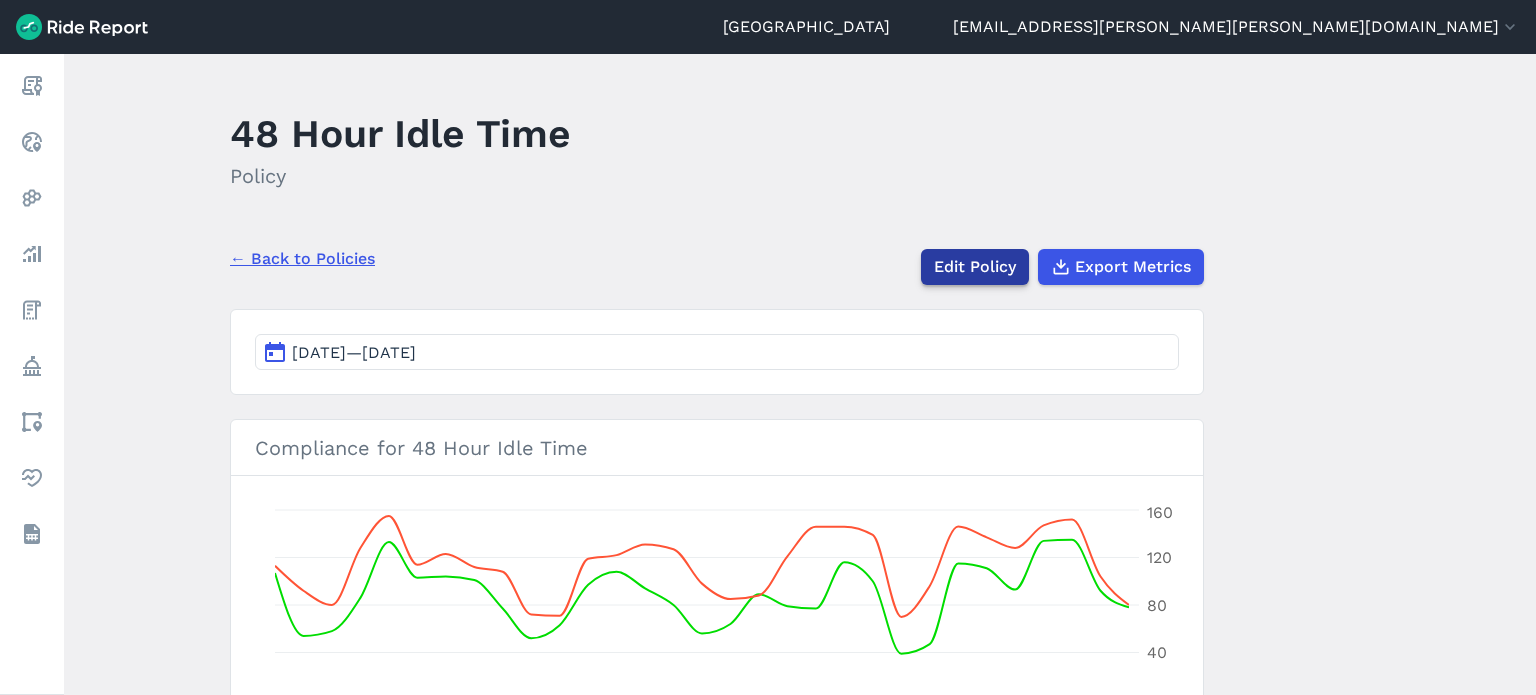 click on "Edit Policy" at bounding box center (975, 267) 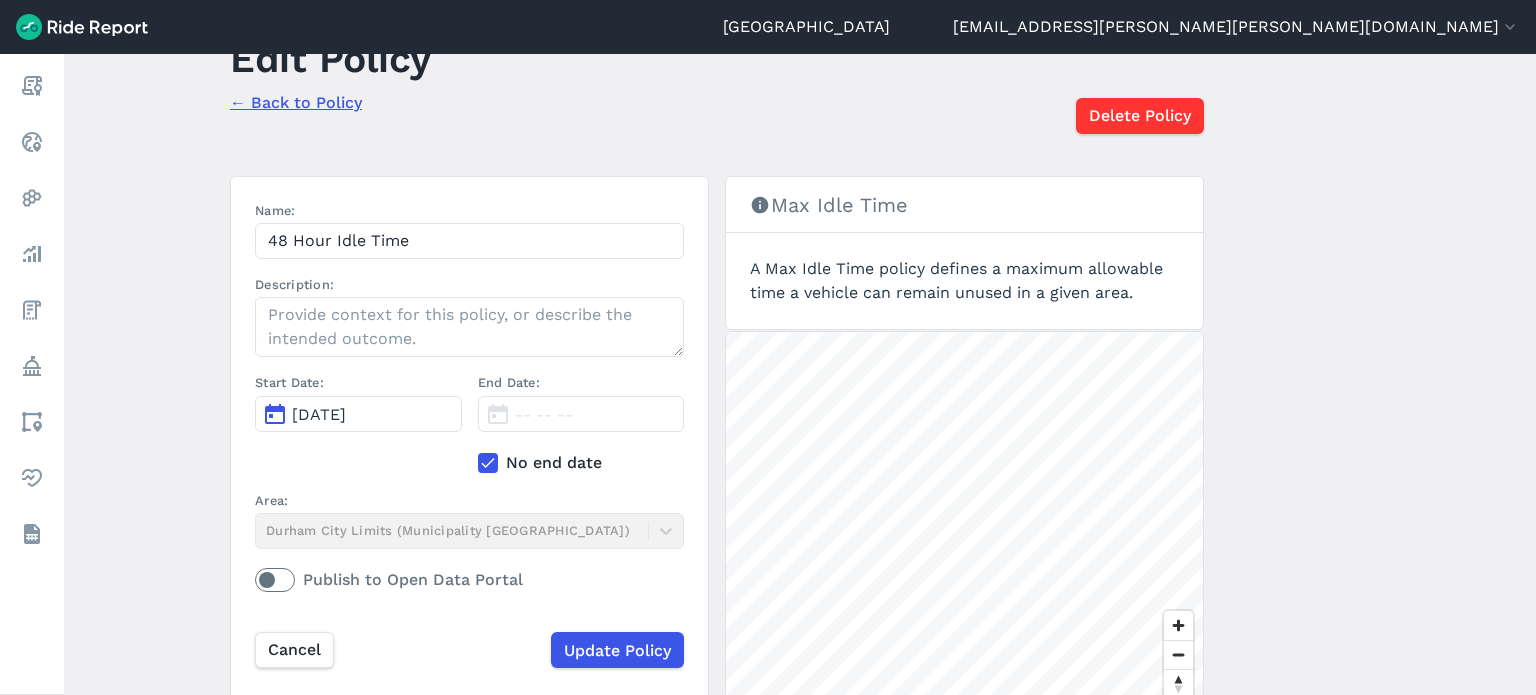 scroll, scrollTop: 190, scrollLeft: 0, axis: vertical 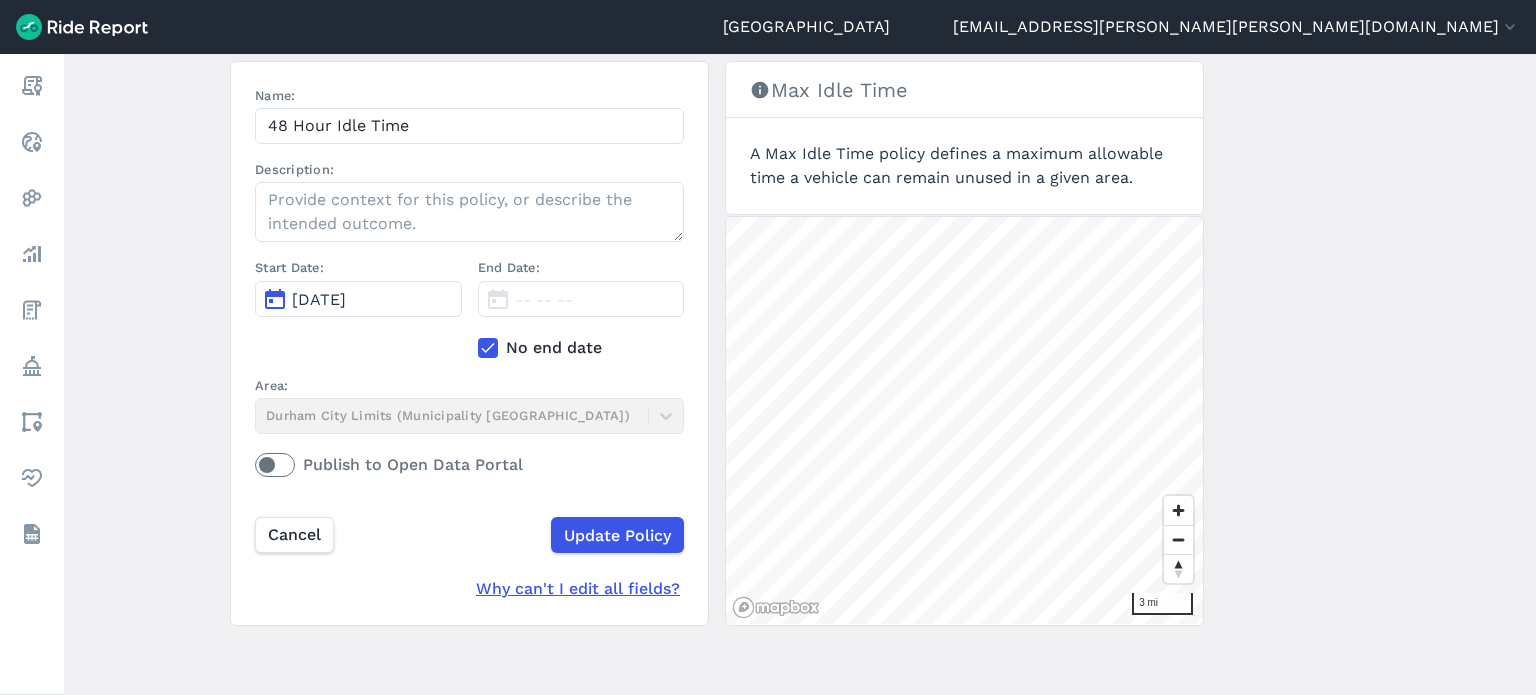 click on "Edit Policy ← Back to Policy Delete Policy Name: 48 Hour Idle Time Description: Start Date: Jan 1, 2022 End Date: -- -- -- No end date Area: Durham City Limits (Municipality Boundary) Publish to Open Data Portal Cancel Update Policy Why can't I edit all fields? Max Idle Time A Max Idle Time policy defines a maximum allowable time a vehicle can remain unused in a given area. 3 mi" at bounding box center [800, 374] 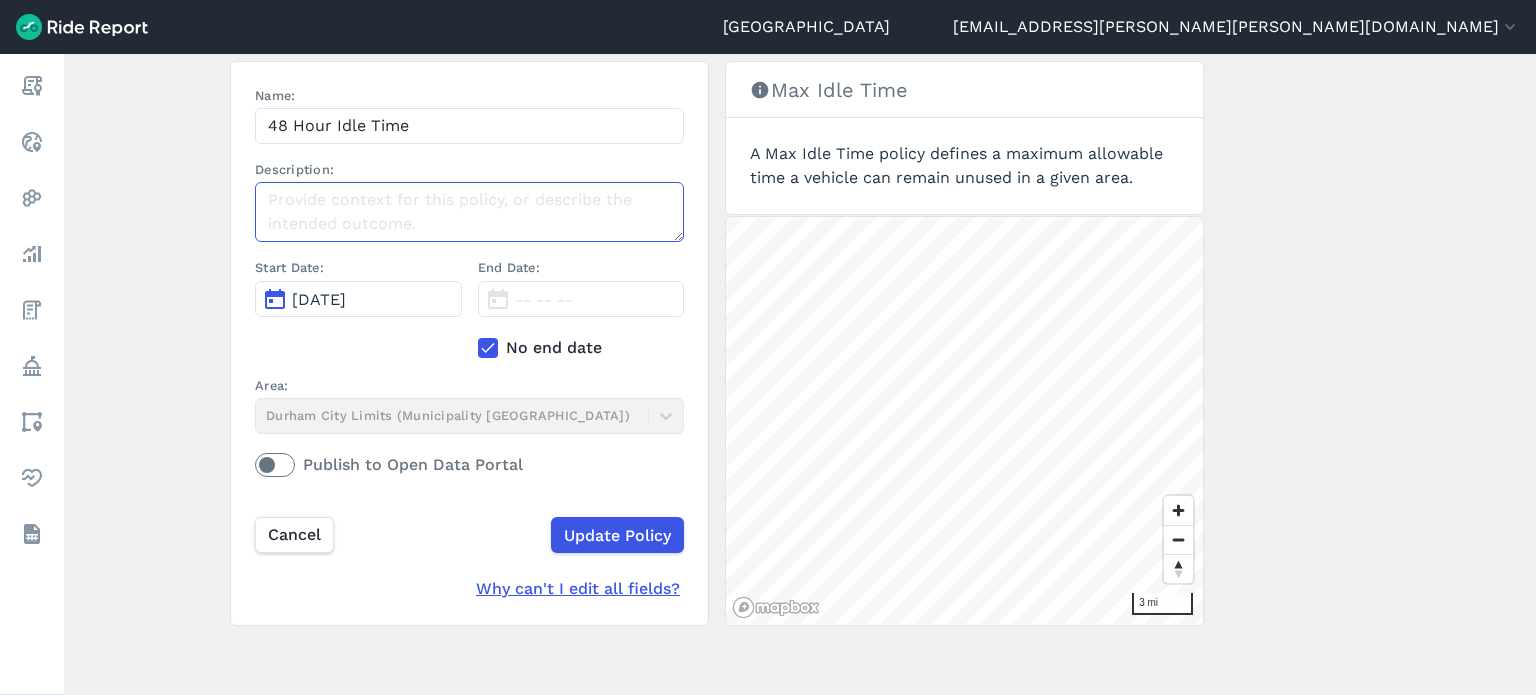 click on "Description:" at bounding box center (469, 212) 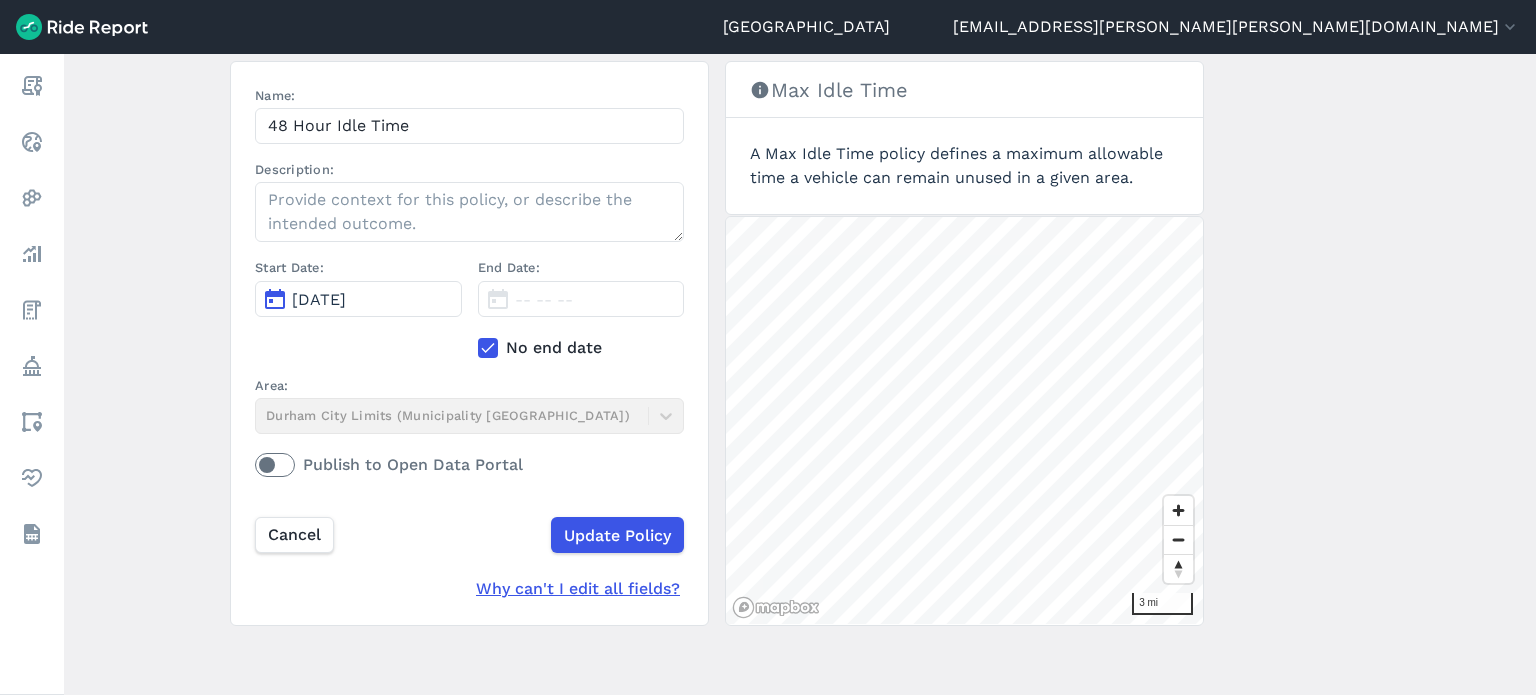 click on "Edit Policy ← Back to Policy Delete Policy Name: 48 Hour Idle Time Description: Start Date: Jan 1, 2022 End Date: -- -- -- No end date Area: Durham City Limits (Municipality Boundary) Publish to Open Data Portal Cancel Update Policy Why can't I edit all fields? Max Idle Time A Max Idle Time policy defines a maximum allowable time a vehicle can remain unused in a given area. 3 mi" at bounding box center (800, 374) 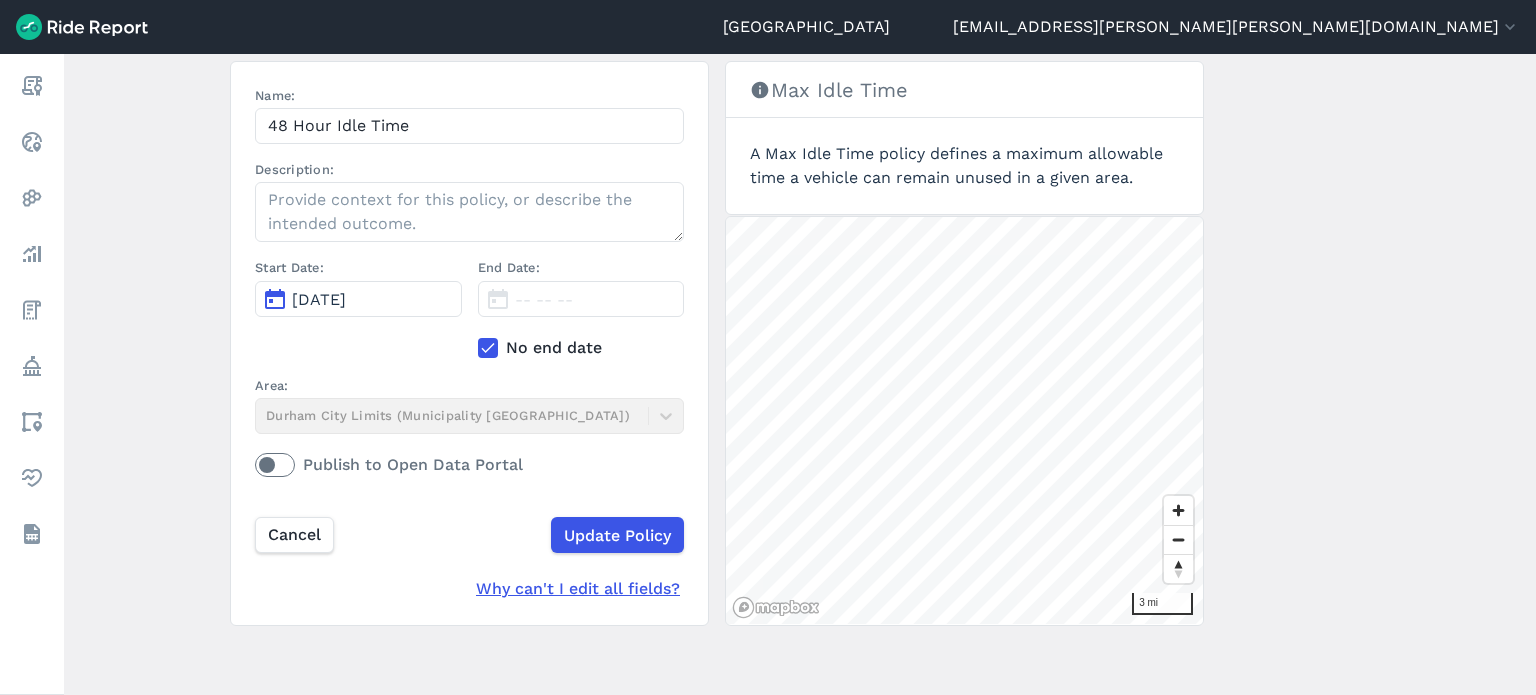 click on "Edit Policy ← Back to Policy Delete Policy Name: 48 Hour Idle Time Description: Start Date: Jan 1, 2022 End Date: -- -- -- No end date Area: Durham City Limits (Municipality Boundary) Publish to Open Data Portal Cancel Update Policy Why can't I edit all fields? Max Idle Time A Max Idle Time policy defines a maximum allowable time a vehicle can remain unused in a given area. 3 mi" at bounding box center (800, 374) 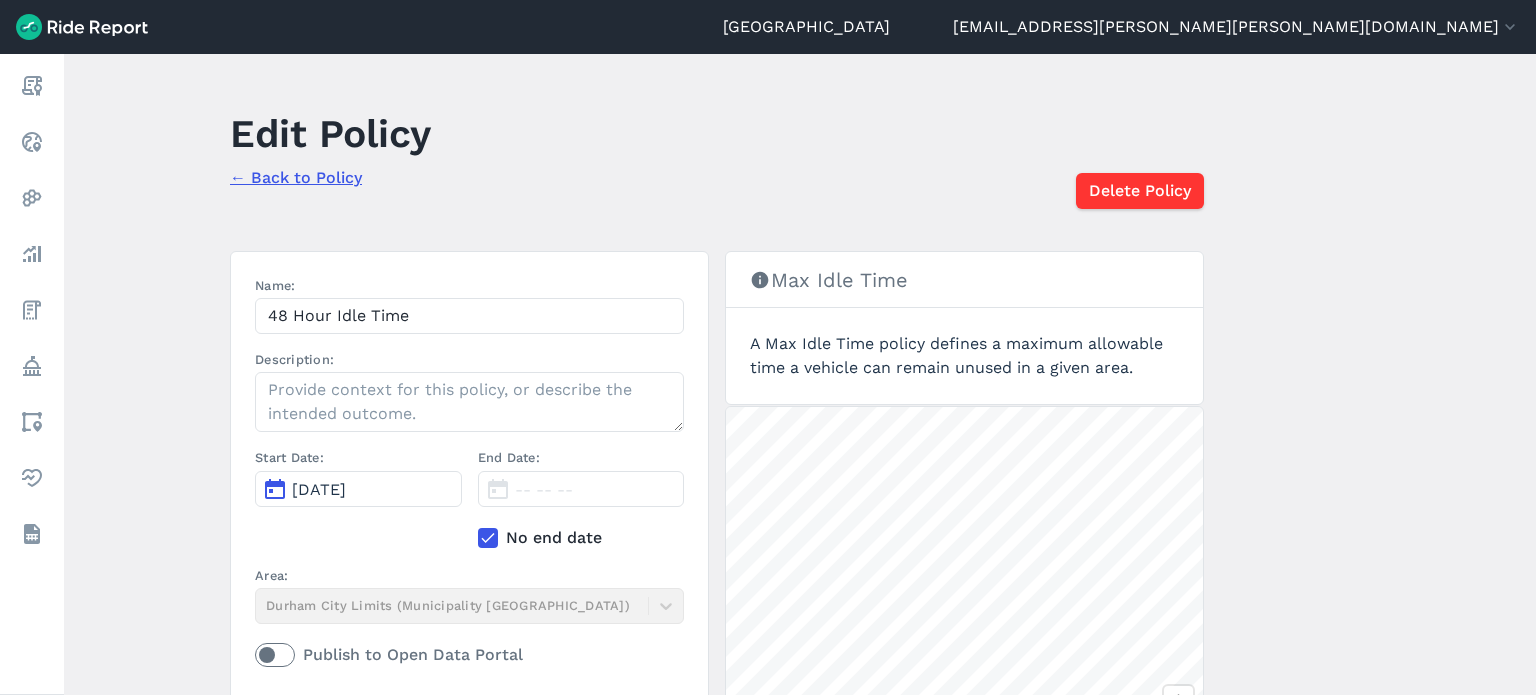 click on "← Back to Policy" at bounding box center [296, 177] 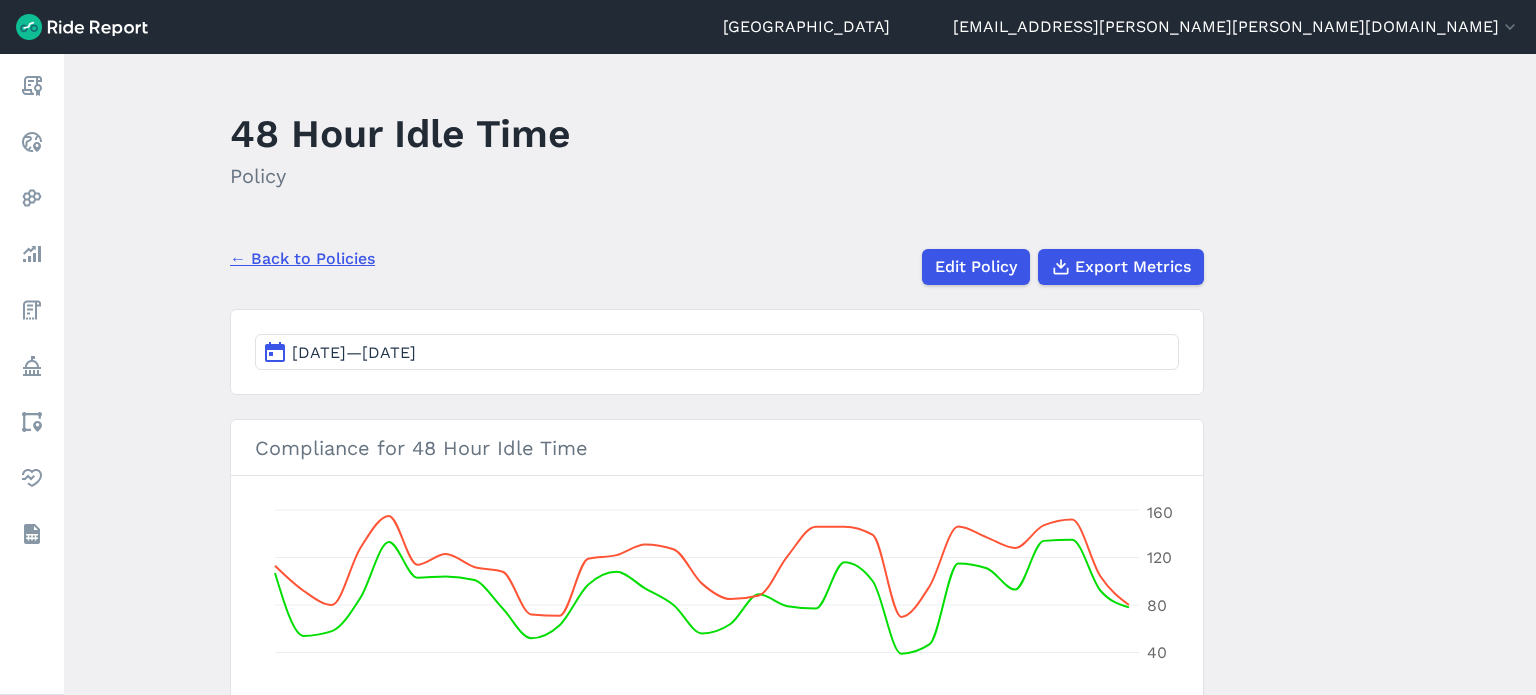 click on "← Back to Policies" at bounding box center [302, 259] 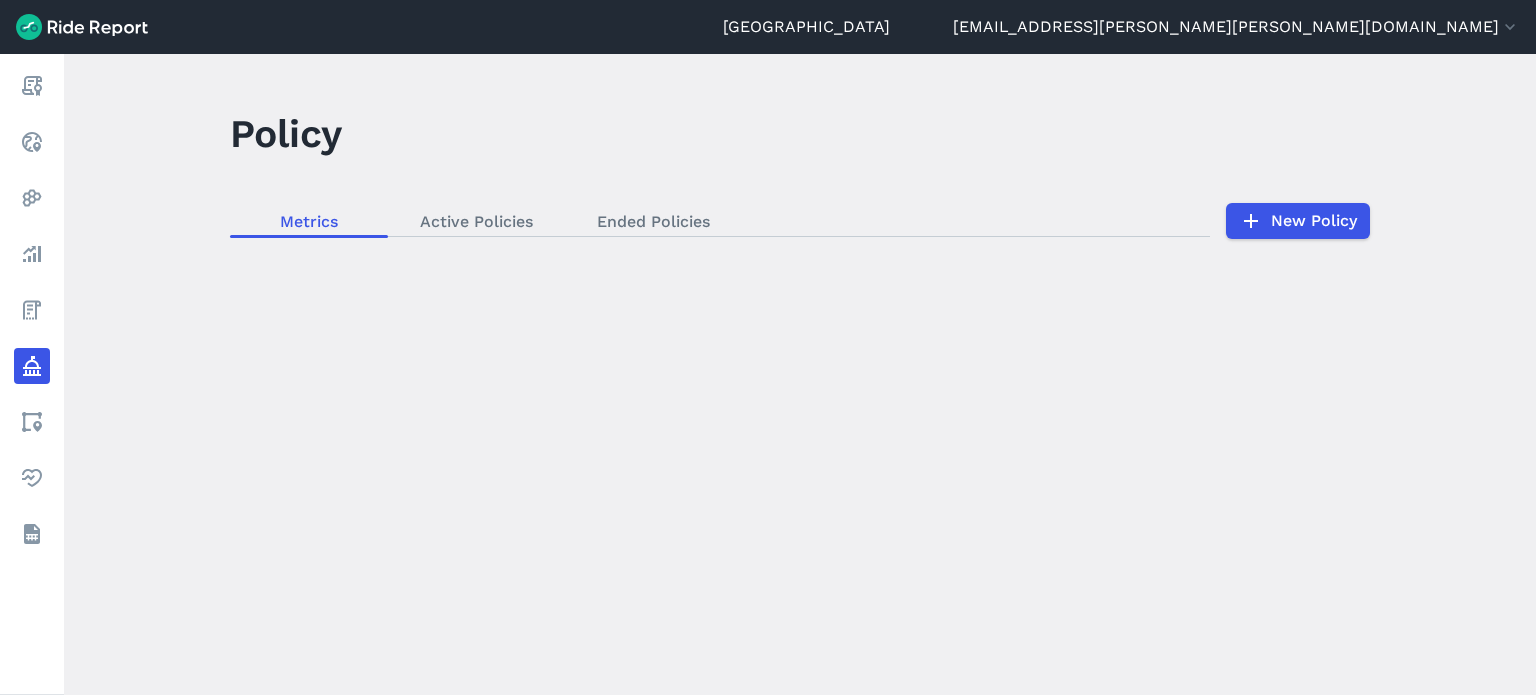 click at bounding box center [800, 374] 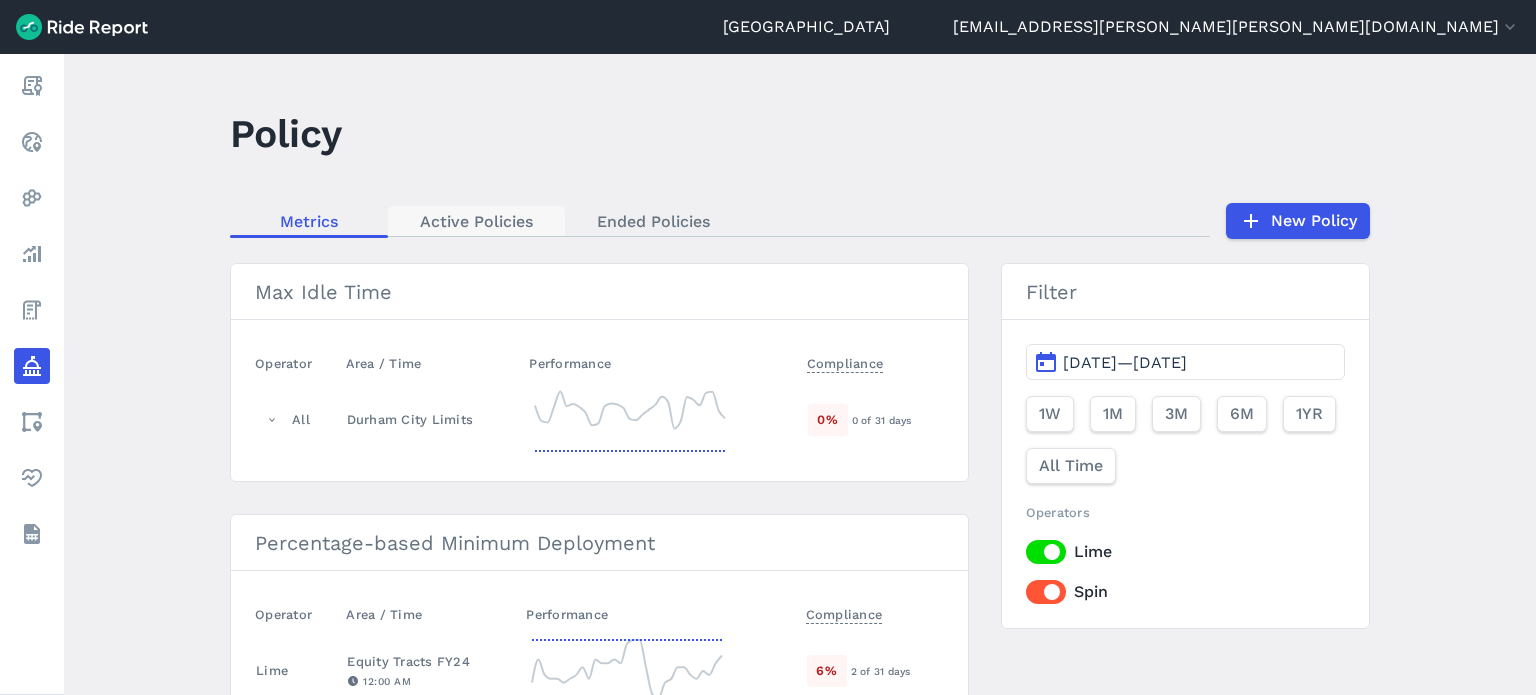 click on "Active Policies" at bounding box center (476, 221) 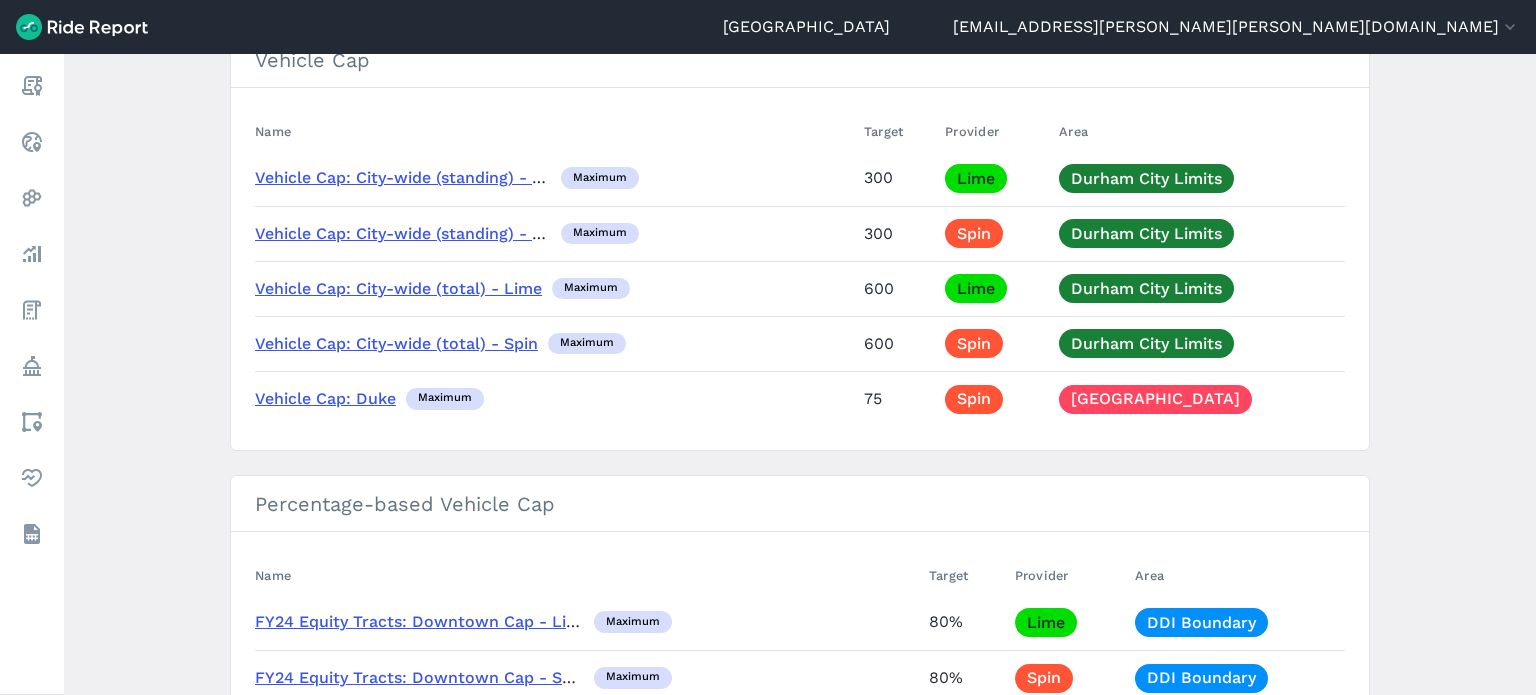scroll, scrollTop: 1913, scrollLeft: 0, axis: vertical 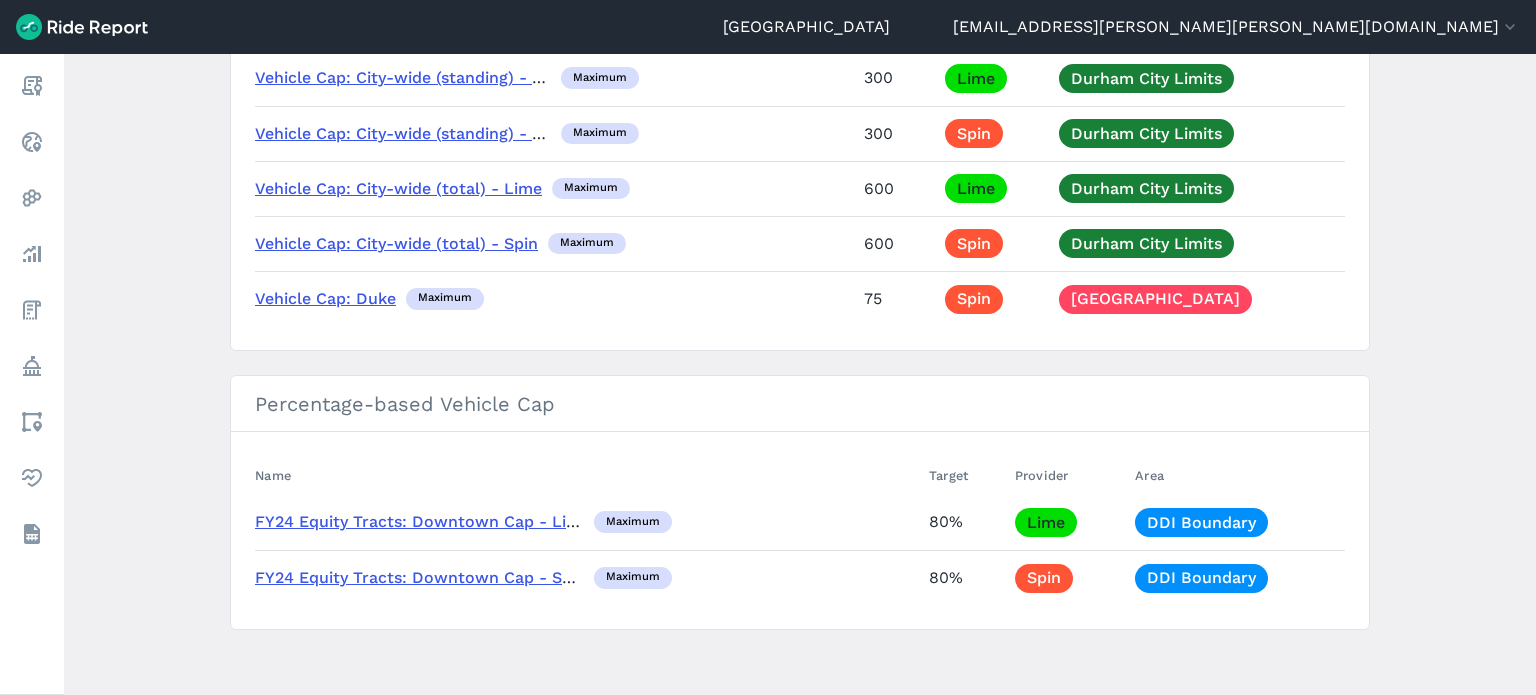 click on "Policy Metrics Active Policies Ended Policies New Policy Max Idle Time Name Target Provider Area 48 Hour Idle Time 48 All Durham City Limits Percentage-based Minimum Deployment Name Target Provider Area FY24 Equity Tracts: Lime maximum 20% Lime Equity Tracts FY24 No Parking Zone Name Provider Area Forced Parking: CCB Plaza maximum All CCB Plaza: Non-Corrals Forced Parking: Five Points maximum All Five Points: Non-Corrals No Parking: 9th Street maximum All 9th Street: Forced Parking No Parking: Duke - Lime maximum Lime Duke Campuses No parking: Rigsbee & Chapel Hill NE maximum All No Parking - Rigsbee & CH No Ride Zone Name Provider Area No Ride: ATC All American Tobacco Campus No Ride: Central Park All Central Park No Ride: Duke - Lime Lime Duke Campuses No Ride: Durham Station All Durham Station (bus) Right of Way Fee Name Fee Provider Area Seated Scooter ROW Fee $0.16 Spin Lime Durham City Limits Standing Scooter Fees $0.33 Spin Lime Durham City Limits Vehicle Cap Name Target Provider Area maximum 300 Lime" at bounding box center (800, 374) 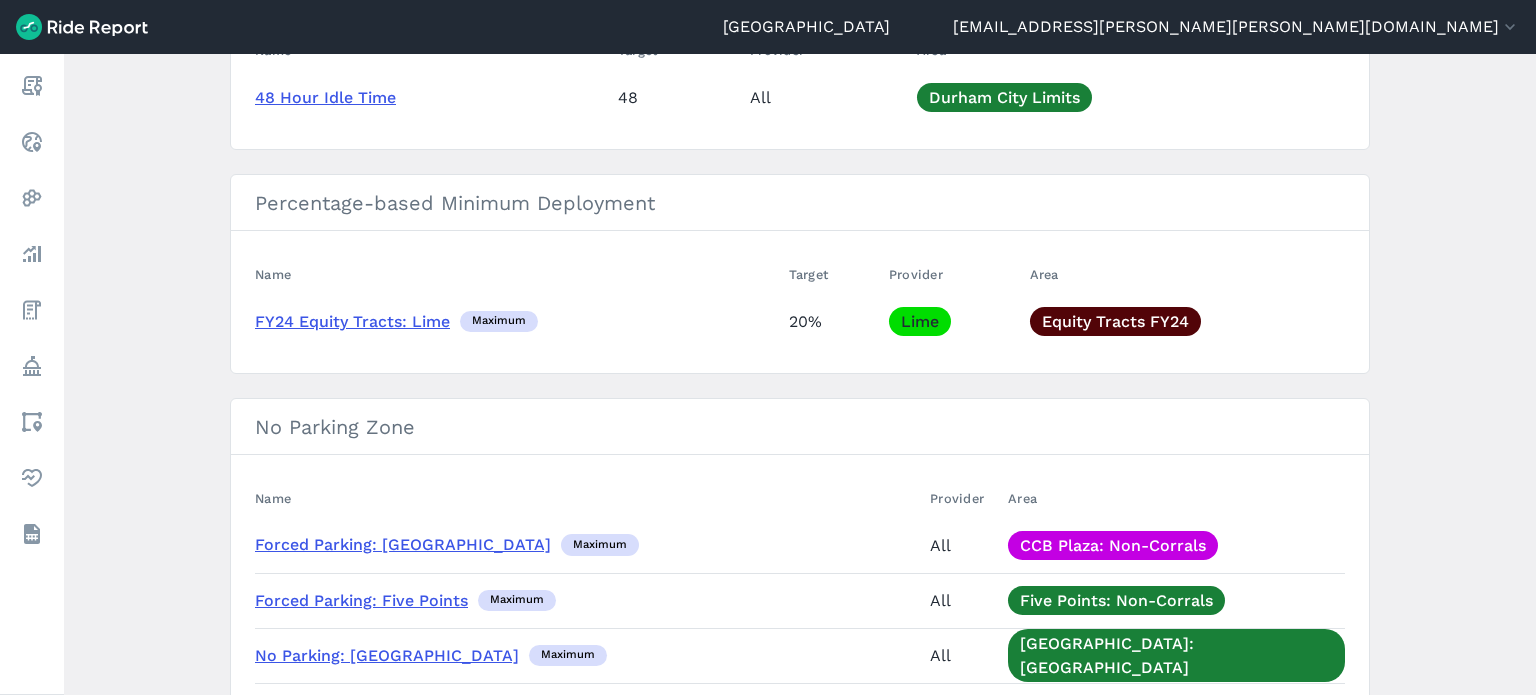 scroll, scrollTop: 0, scrollLeft: 0, axis: both 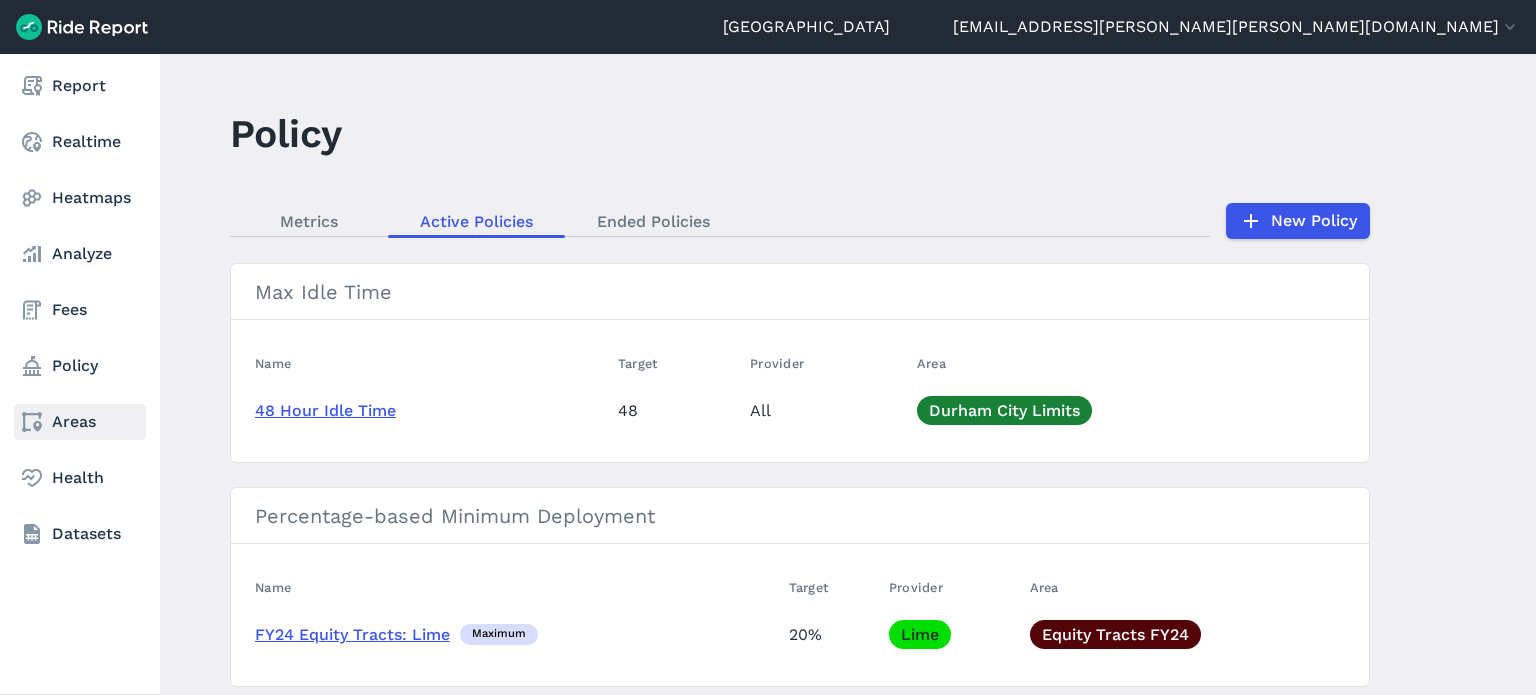 click on "Areas" at bounding box center (80, 422) 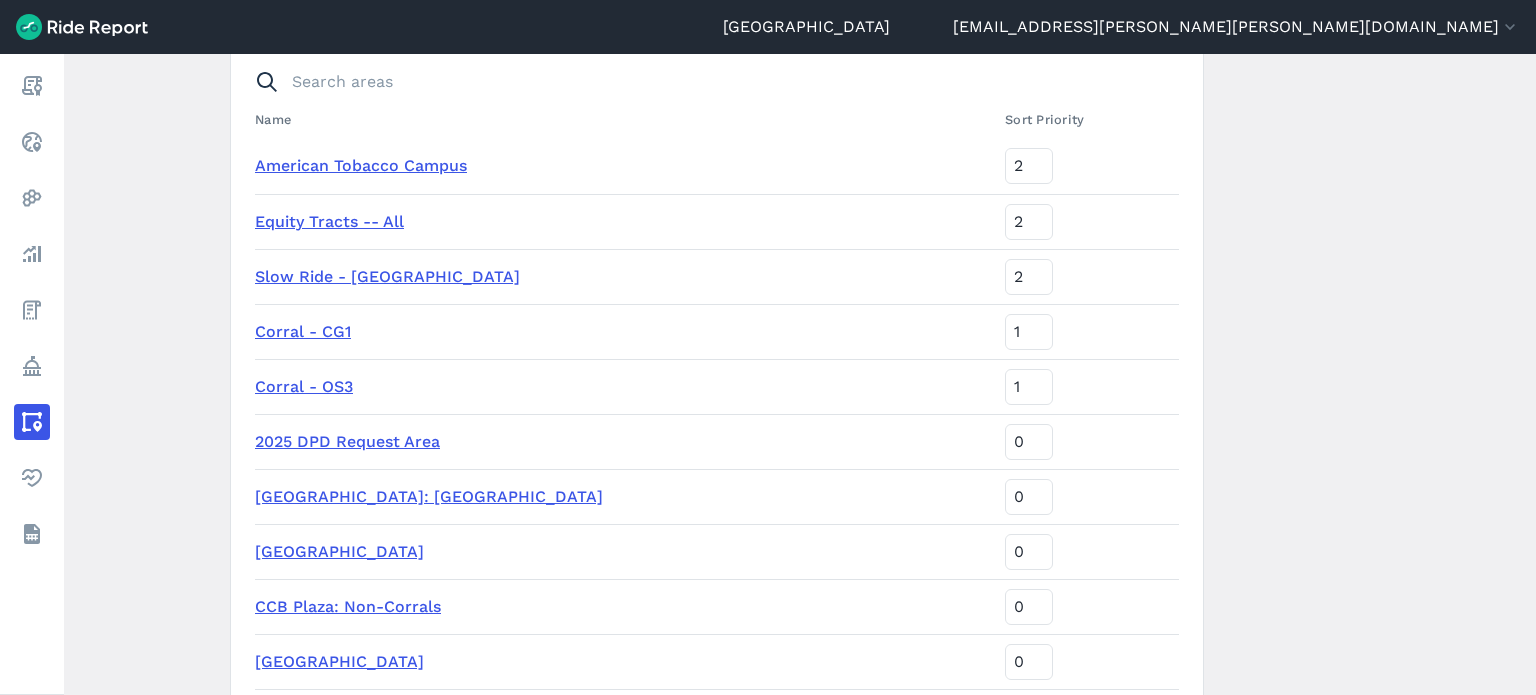 scroll, scrollTop: 200, scrollLeft: 0, axis: vertical 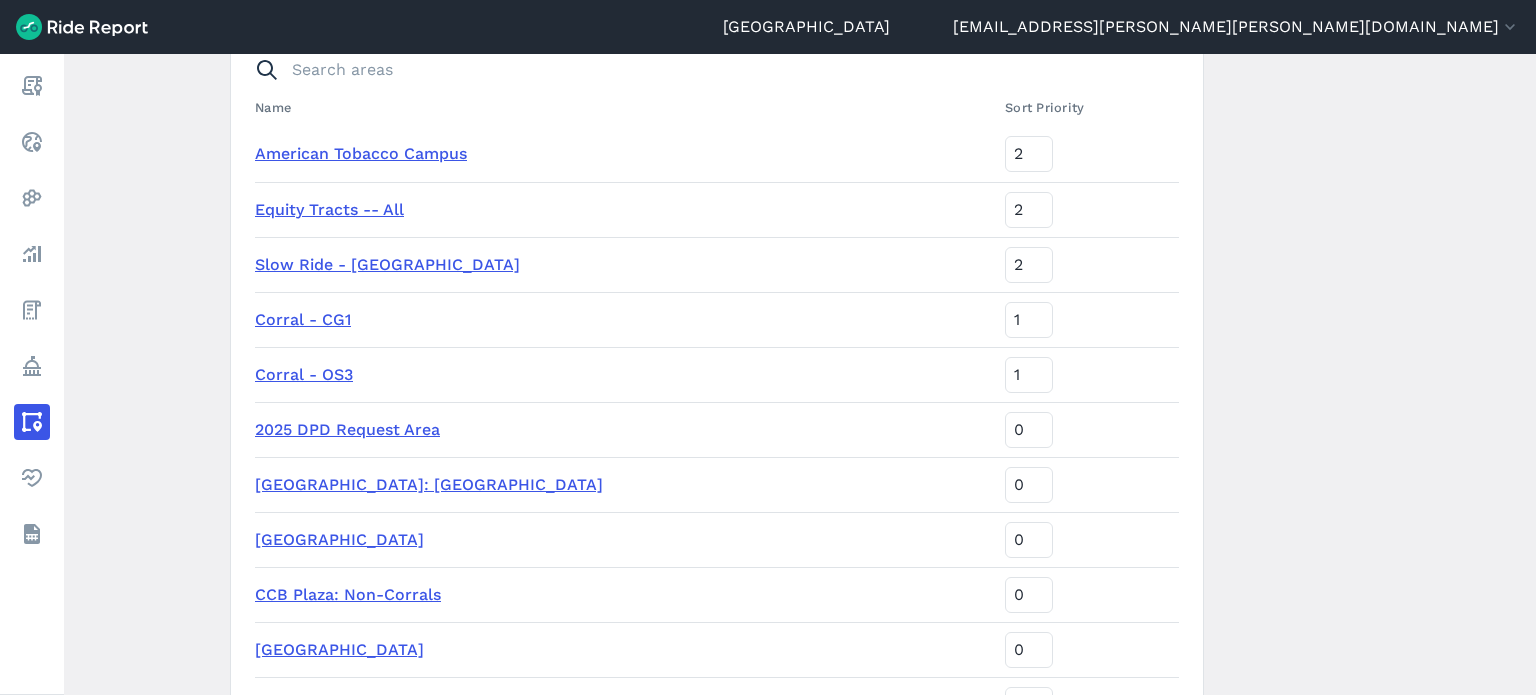 click on "Equity Tracts -- All" at bounding box center [329, 209] 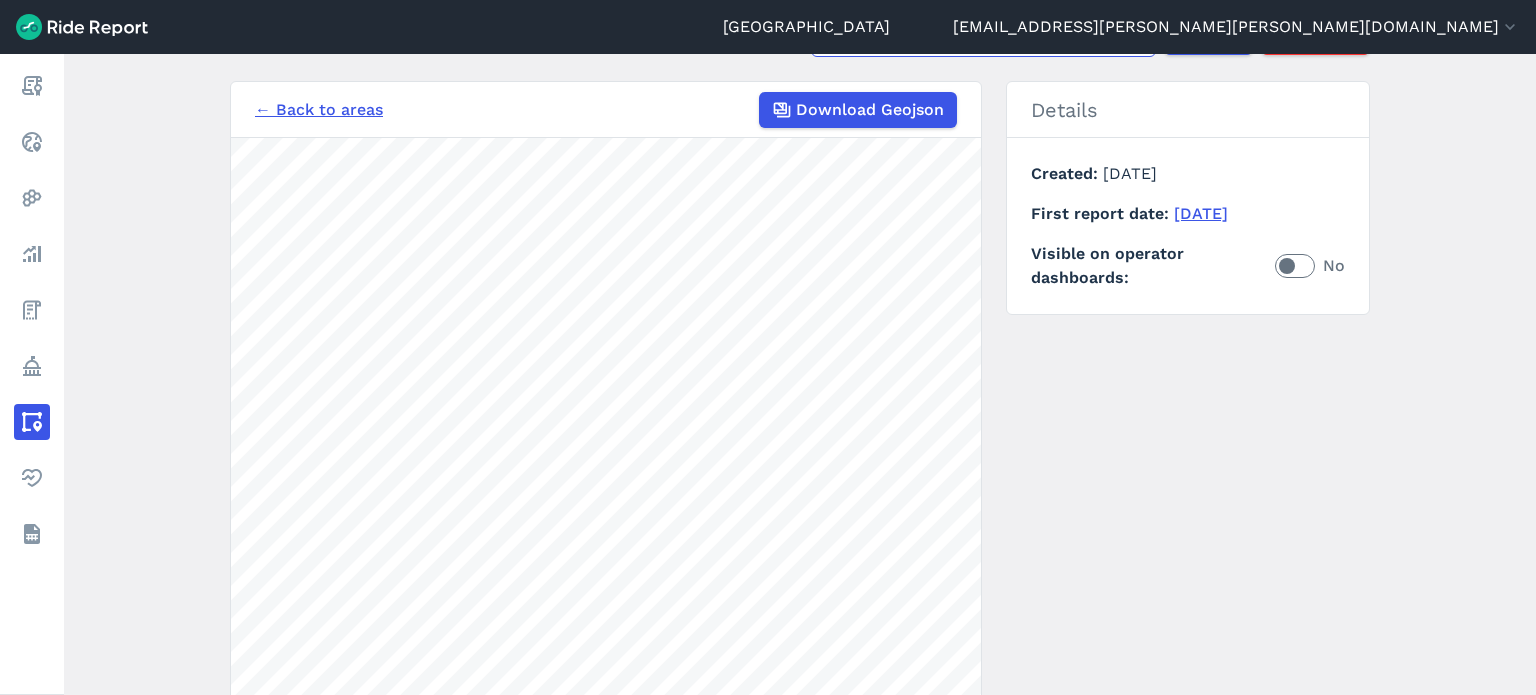 scroll, scrollTop: 0, scrollLeft: 0, axis: both 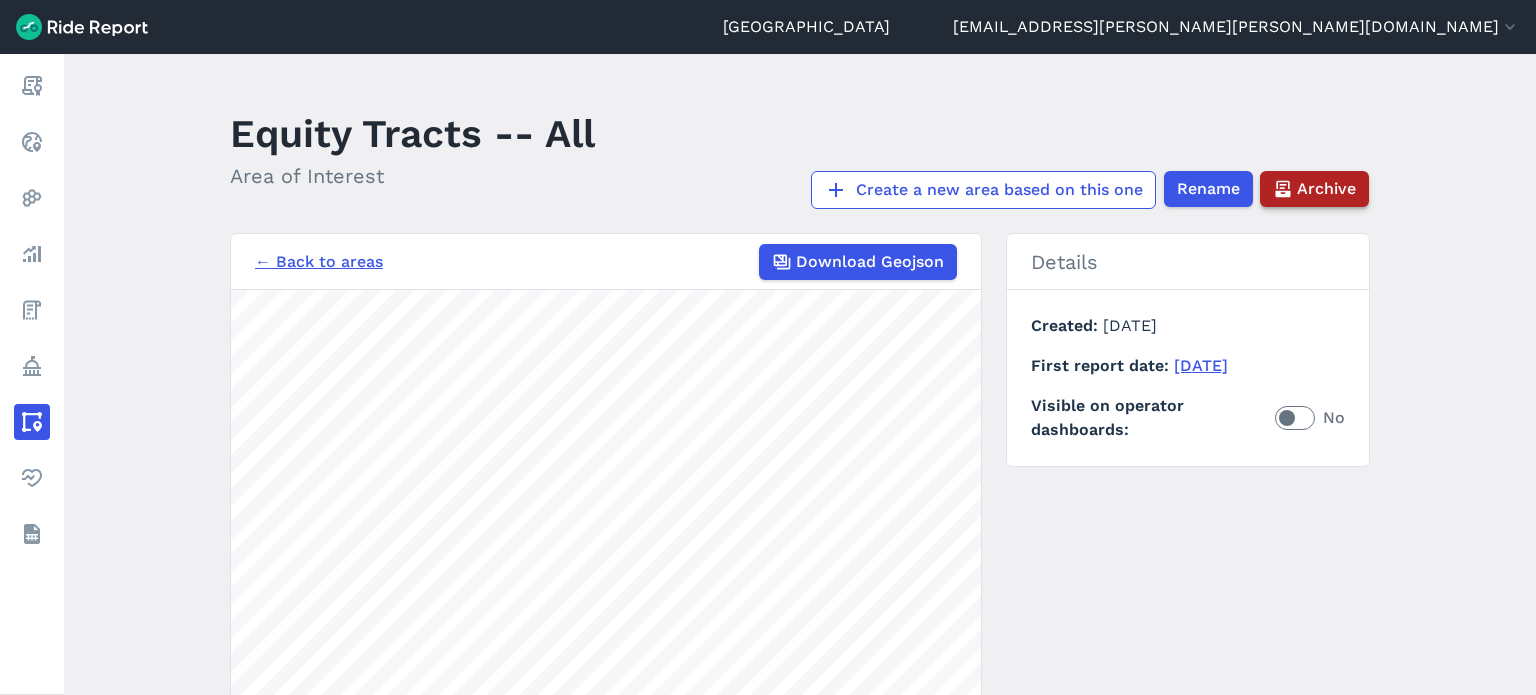 click on "Archive" at bounding box center [1326, 189] 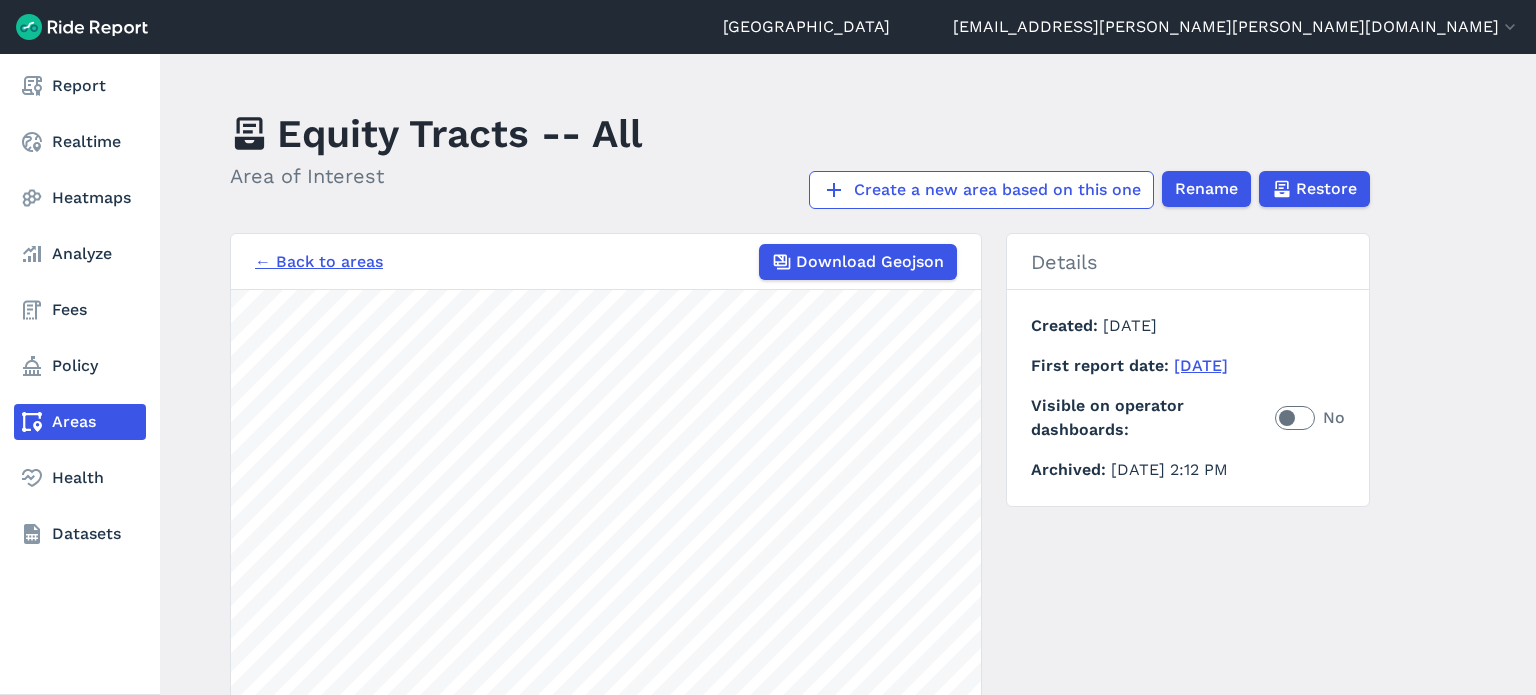 click on "Areas" at bounding box center (80, 422) 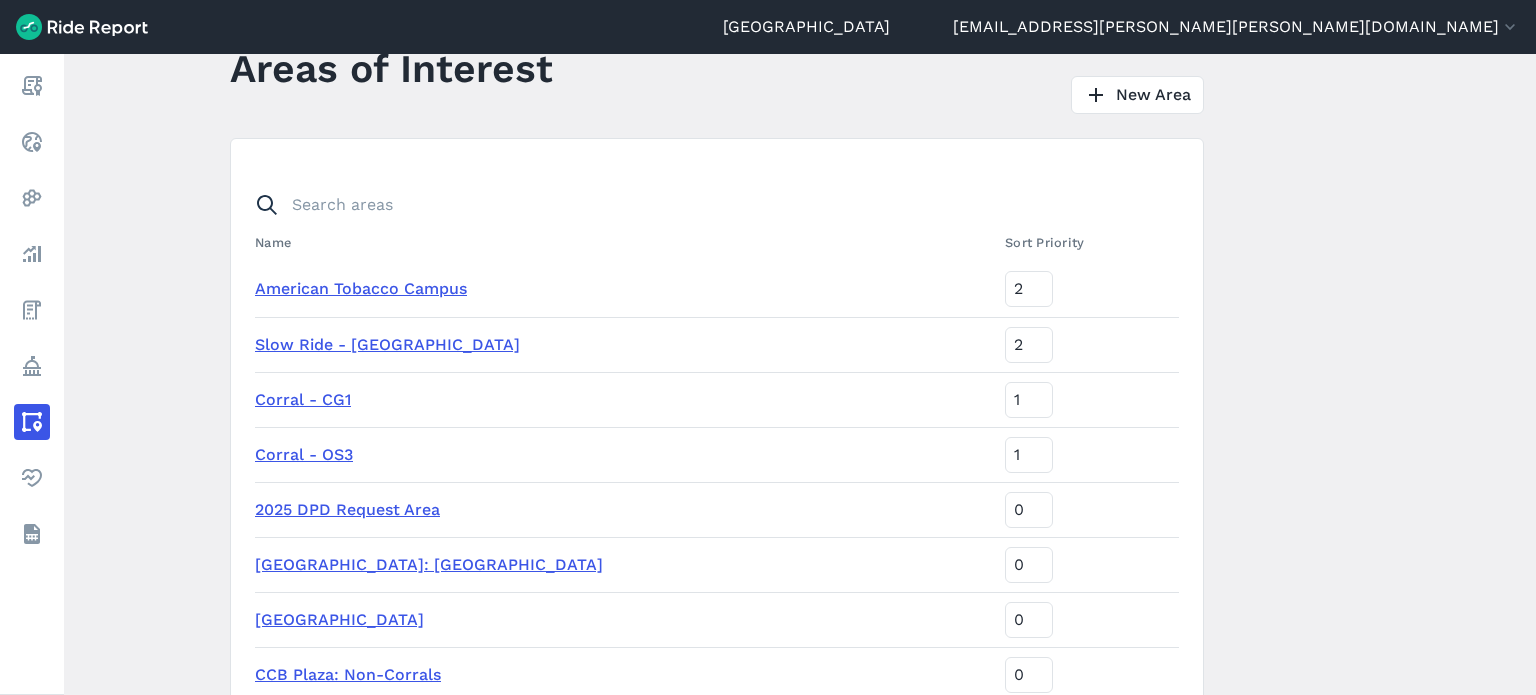 scroll, scrollTop: 100, scrollLeft: 0, axis: vertical 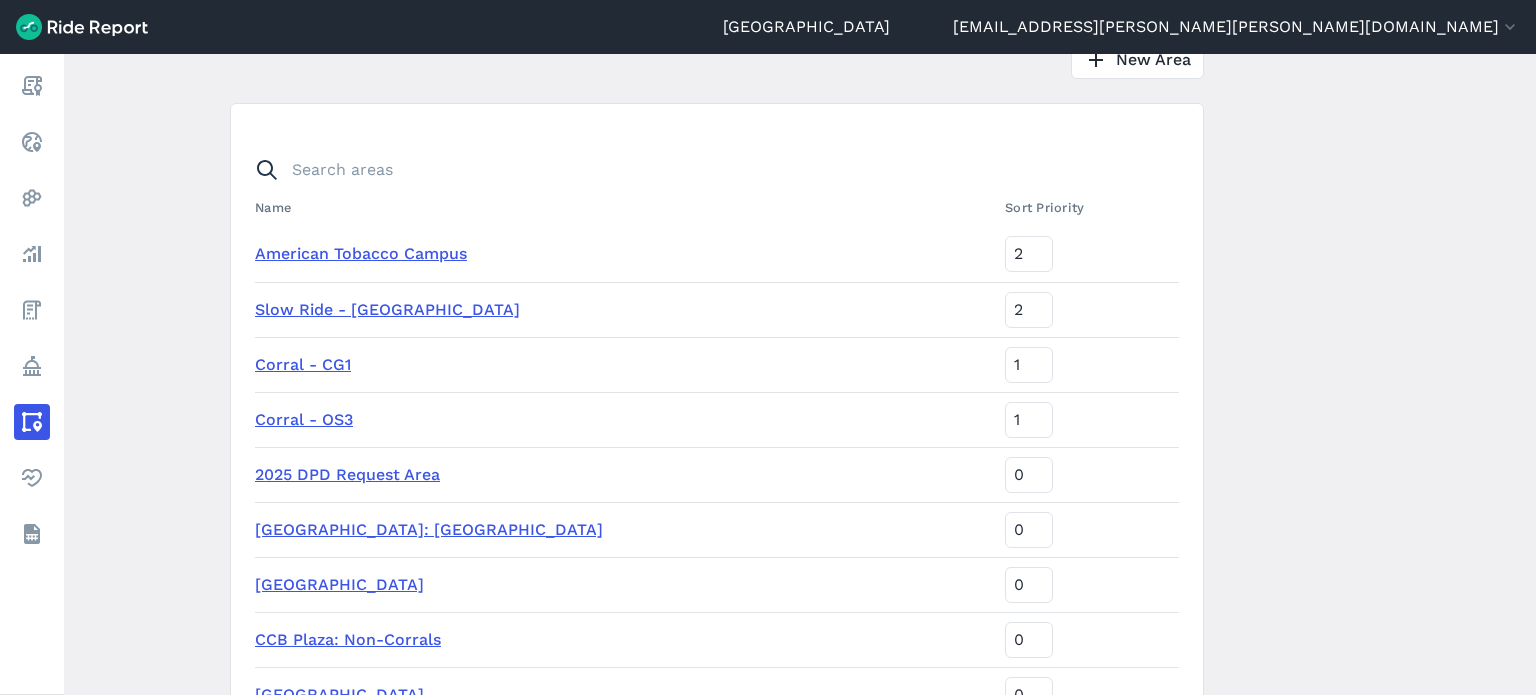 click on "CCB Plaza" at bounding box center (339, 584) 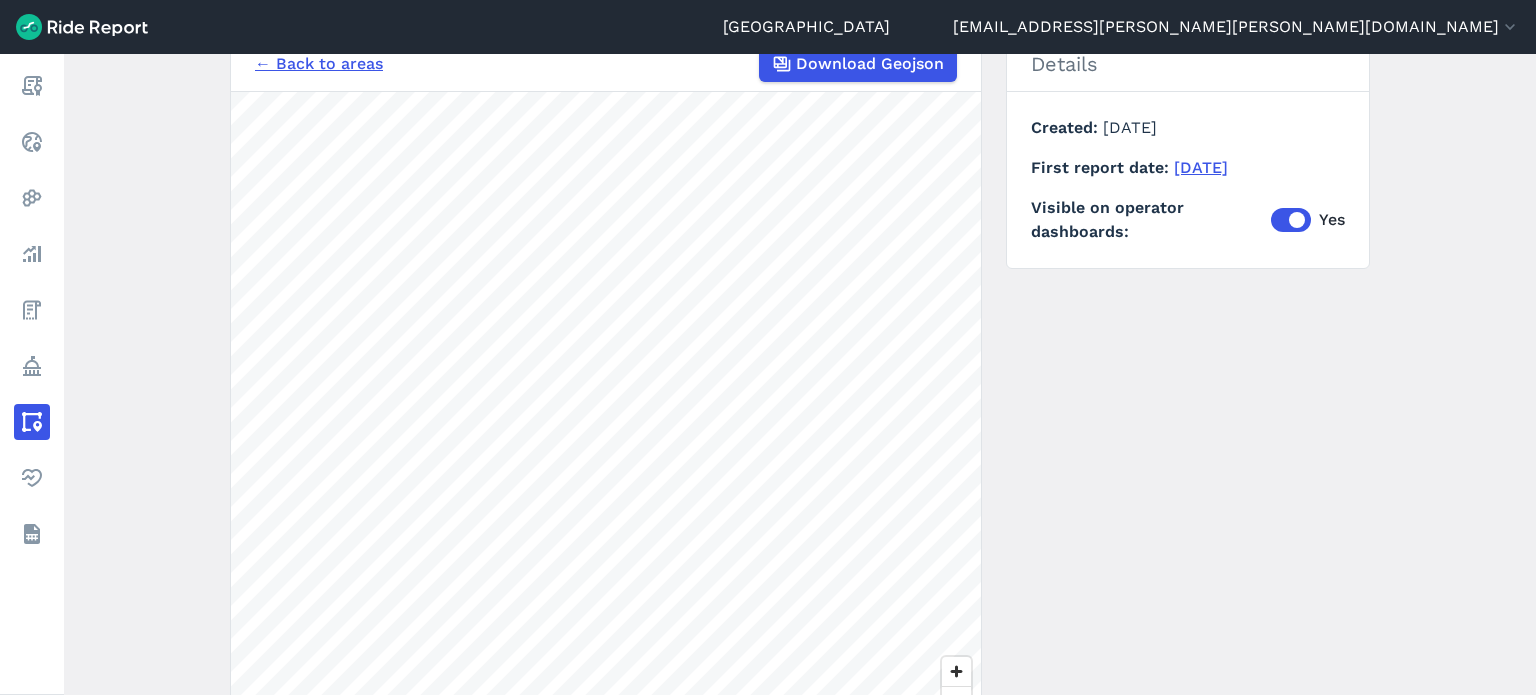 scroll, scrollTop: 200, scrollLeft: 0, axis: vertical 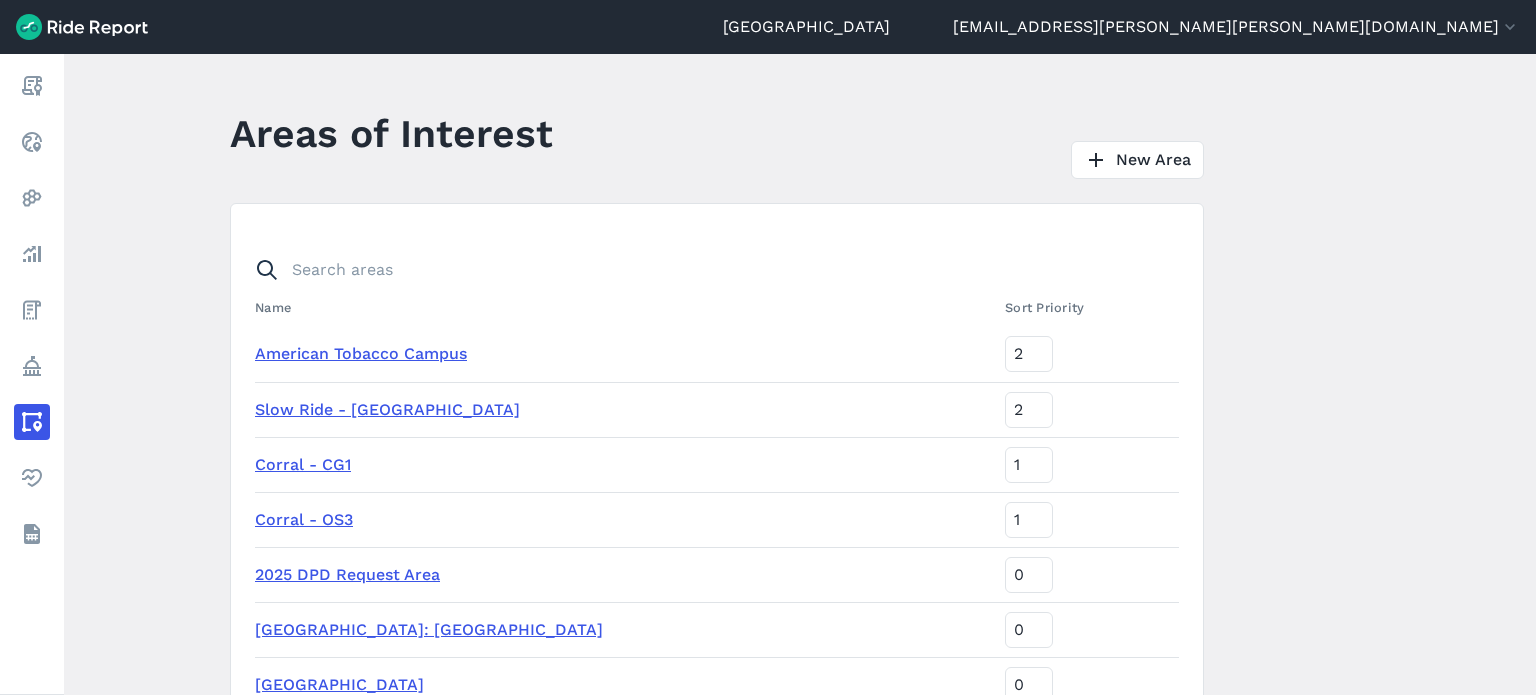 click on "Slow Ride - CCB Plaza" at bounding box center [387, 409] 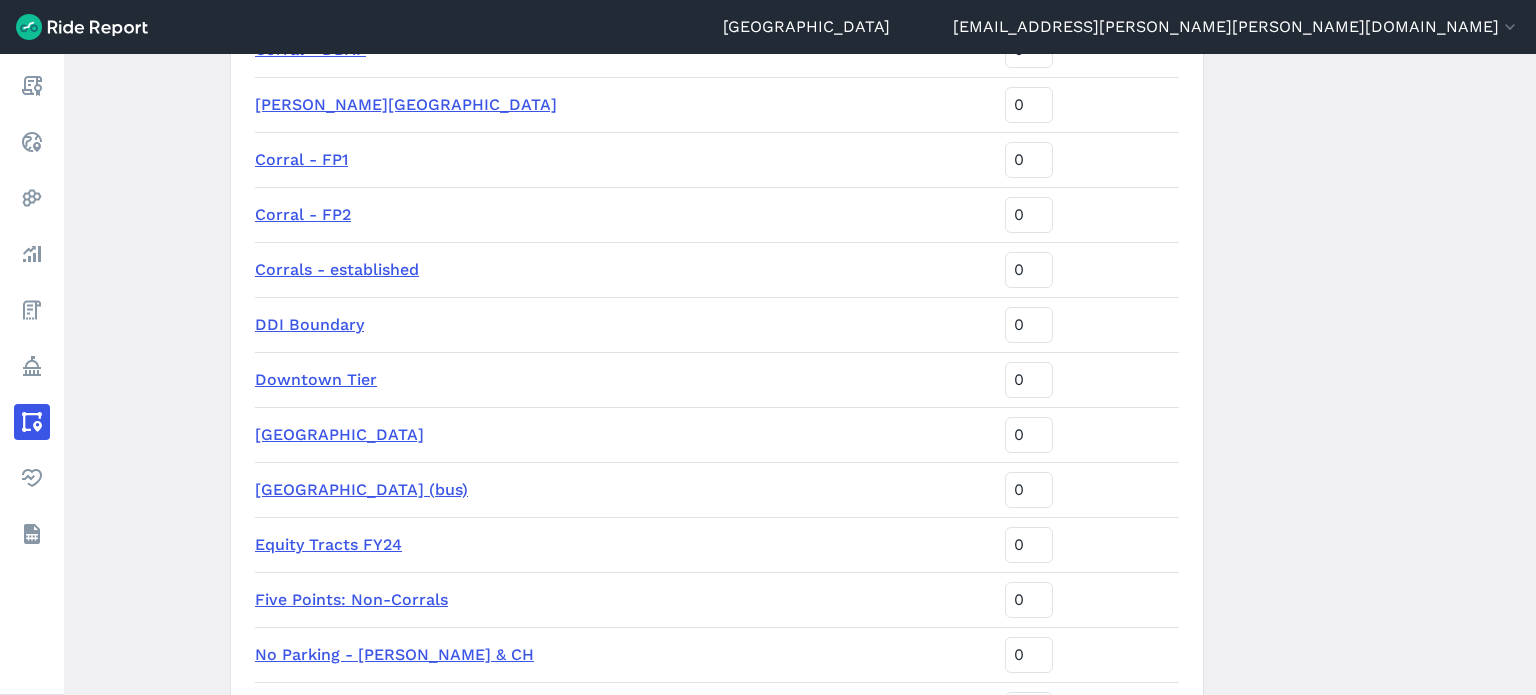 scroll, scrollTop: 900, scrollLeft: 0, axis: vertical 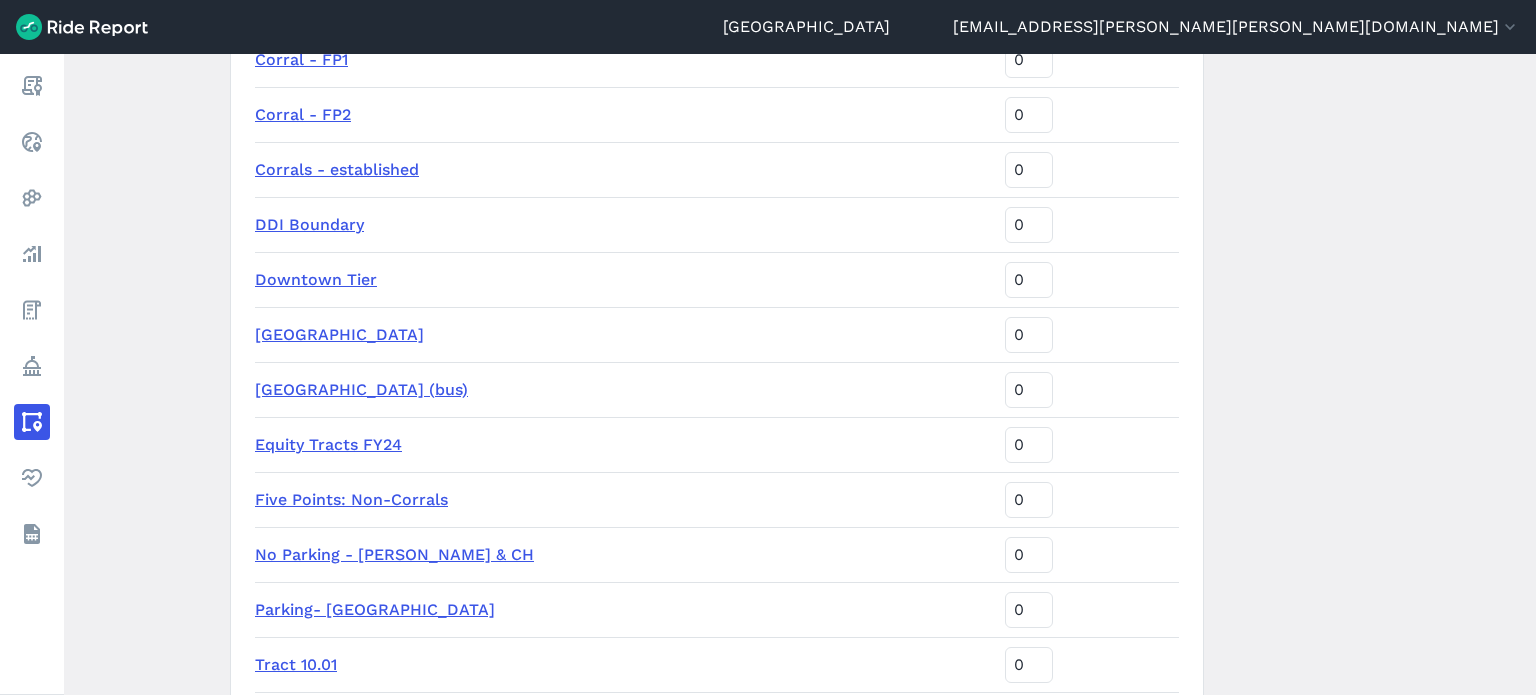click on "Downtown Tier" at bounding box center [316, 279] 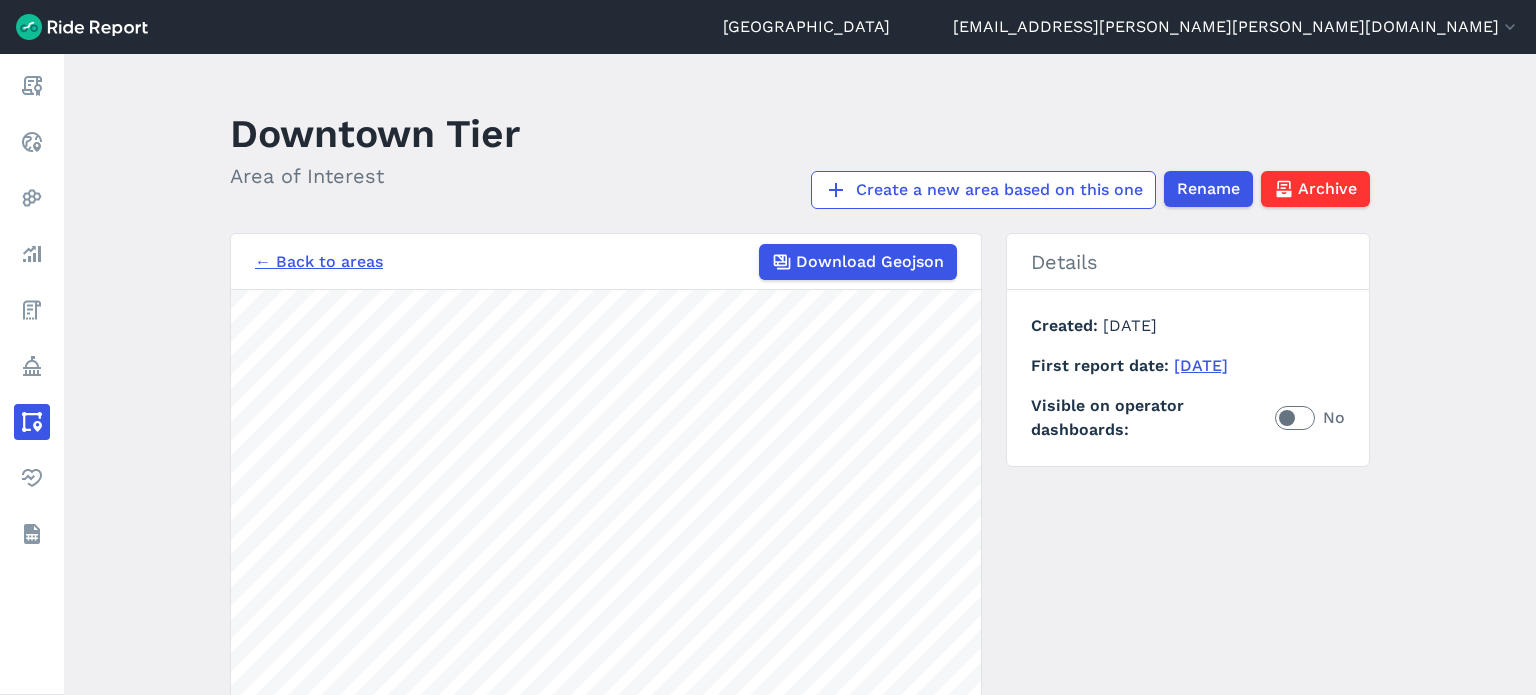 scroll, scrollTop: 0, scrollLeft: 0, axis: both 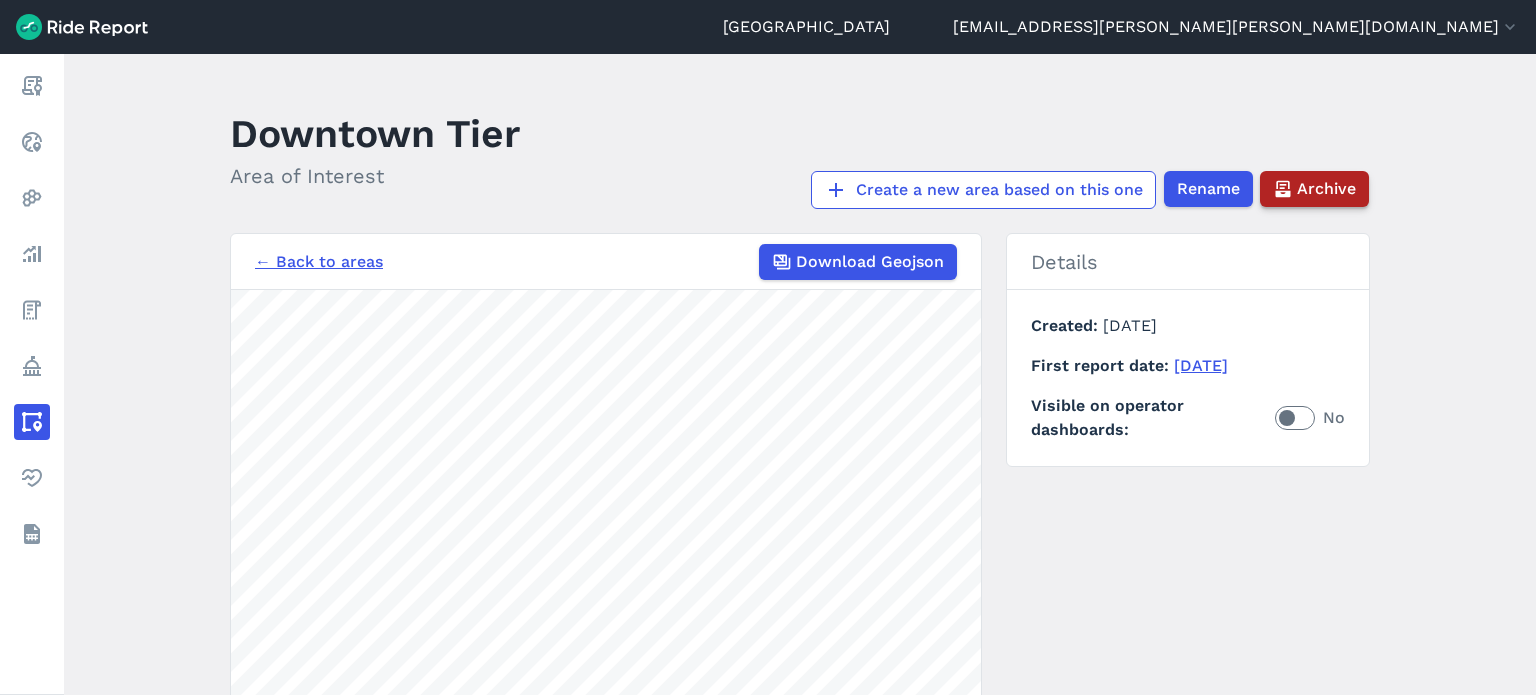 click on "Archive" at bounding box center (1326, 189) 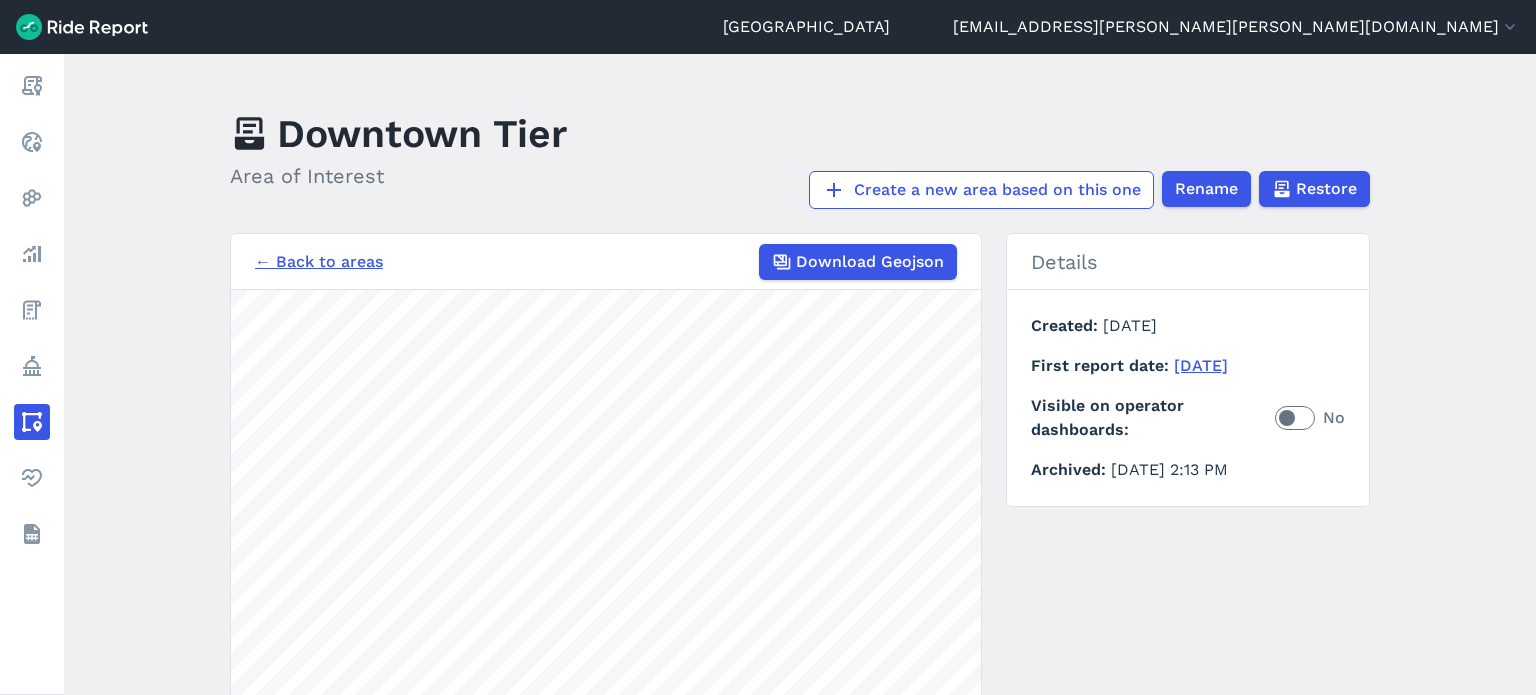 click on "← Back to areas" at bounding box center [319, 262] 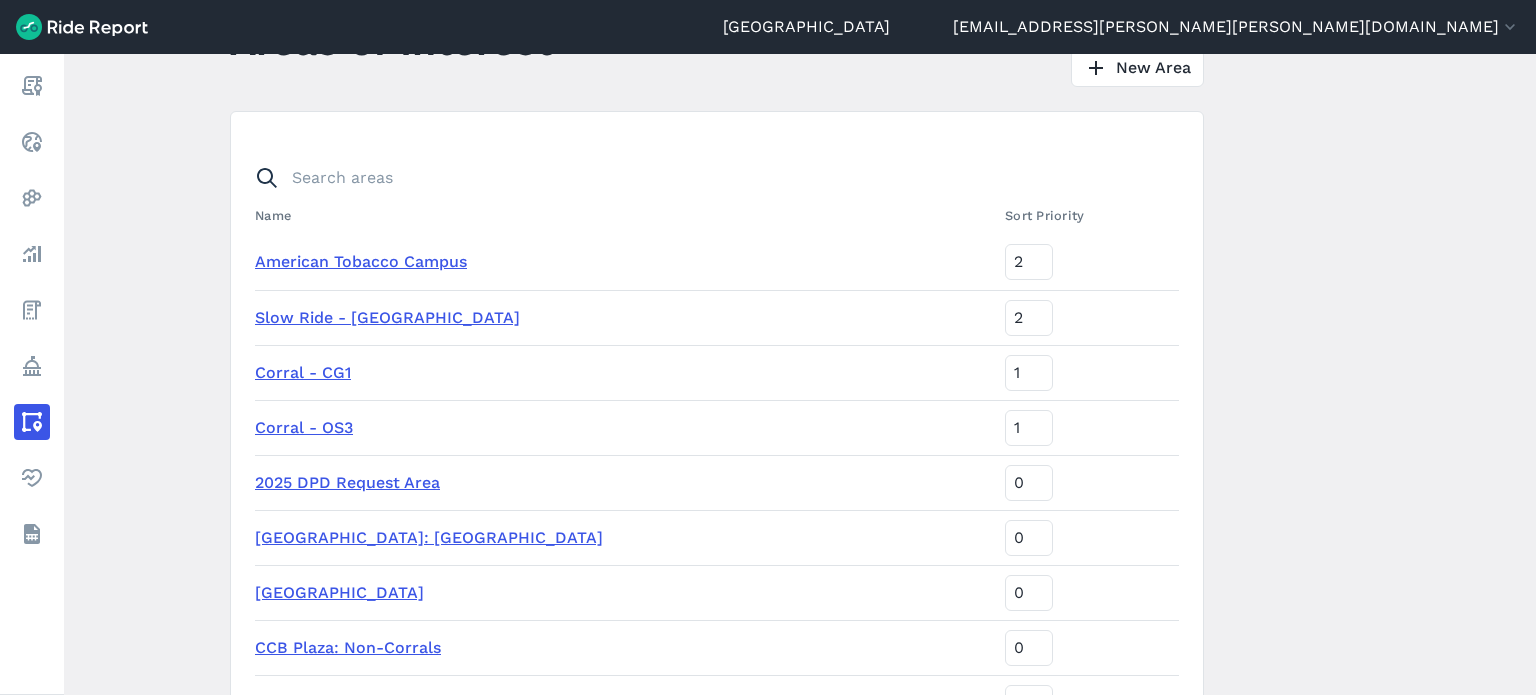 scroll, scrollTop: 200, scrollLeft: 0, axis: vertical 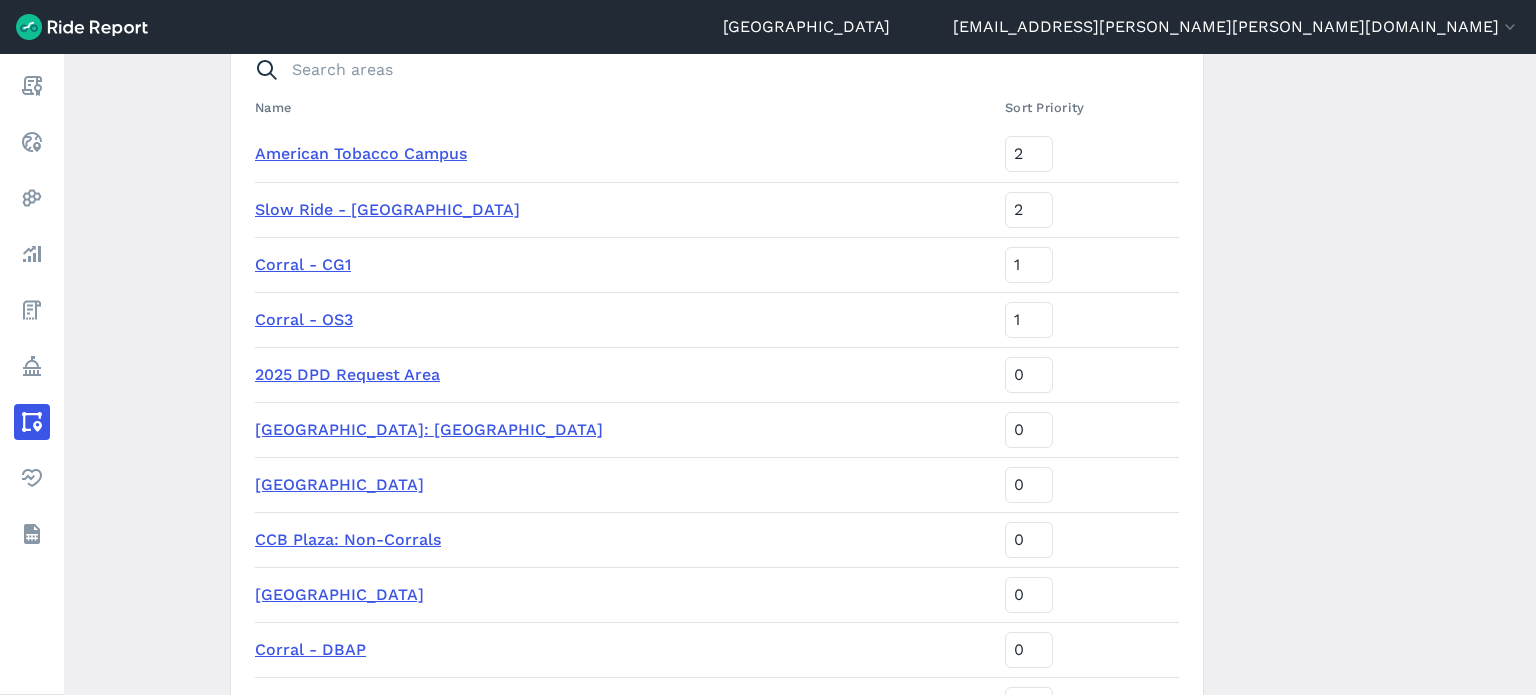 click on "2025 DPD Request Area" at bounding box center [347, 374] 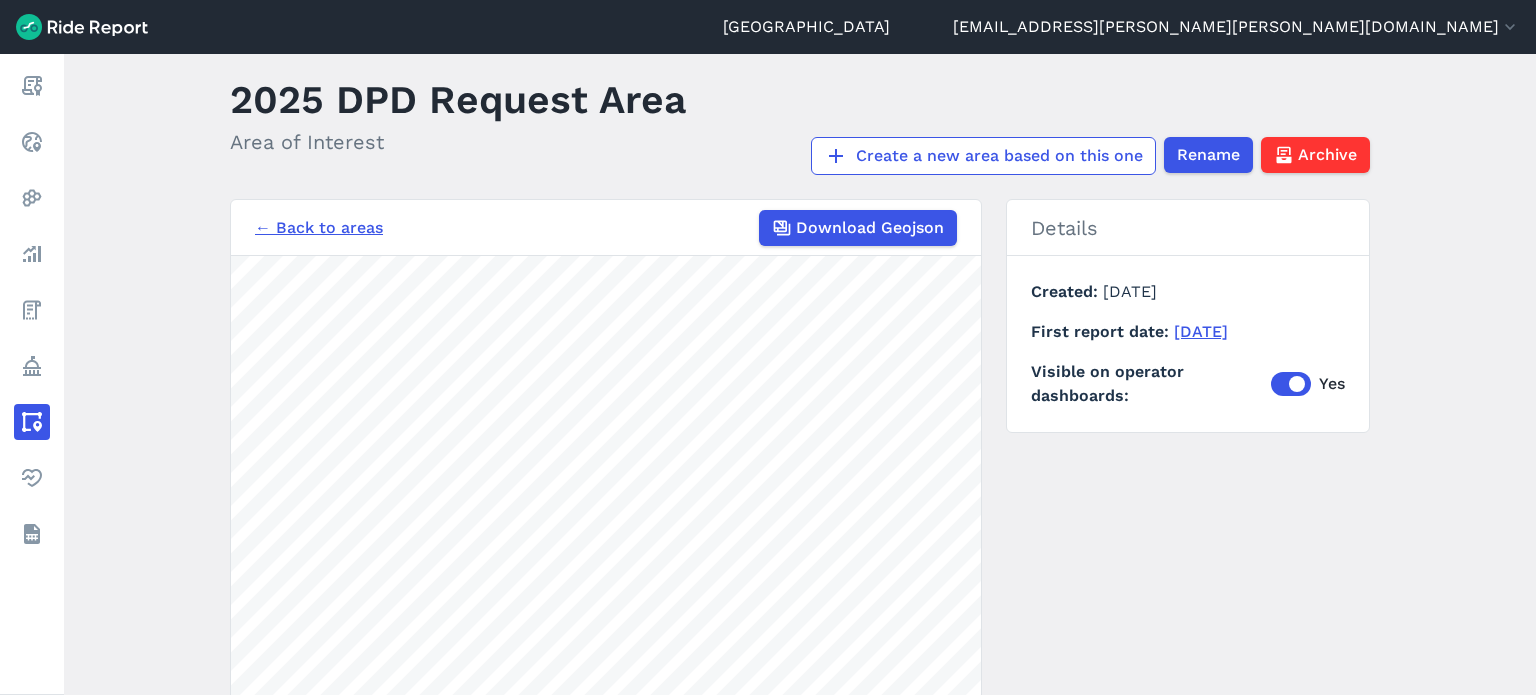scroll, scrollTop: 0, scrollLeft: 0, axis: both 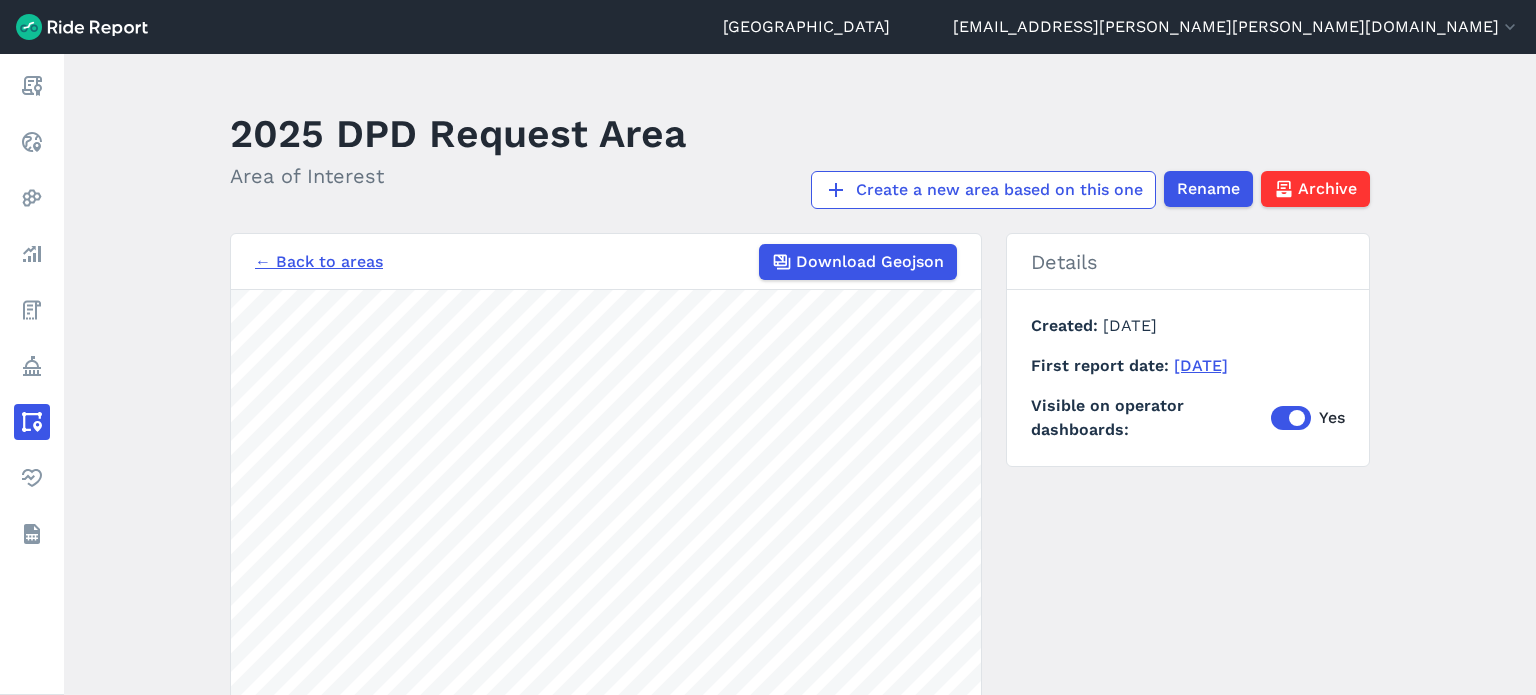 click on "← Back to areas" at bounding box center [319, 262] 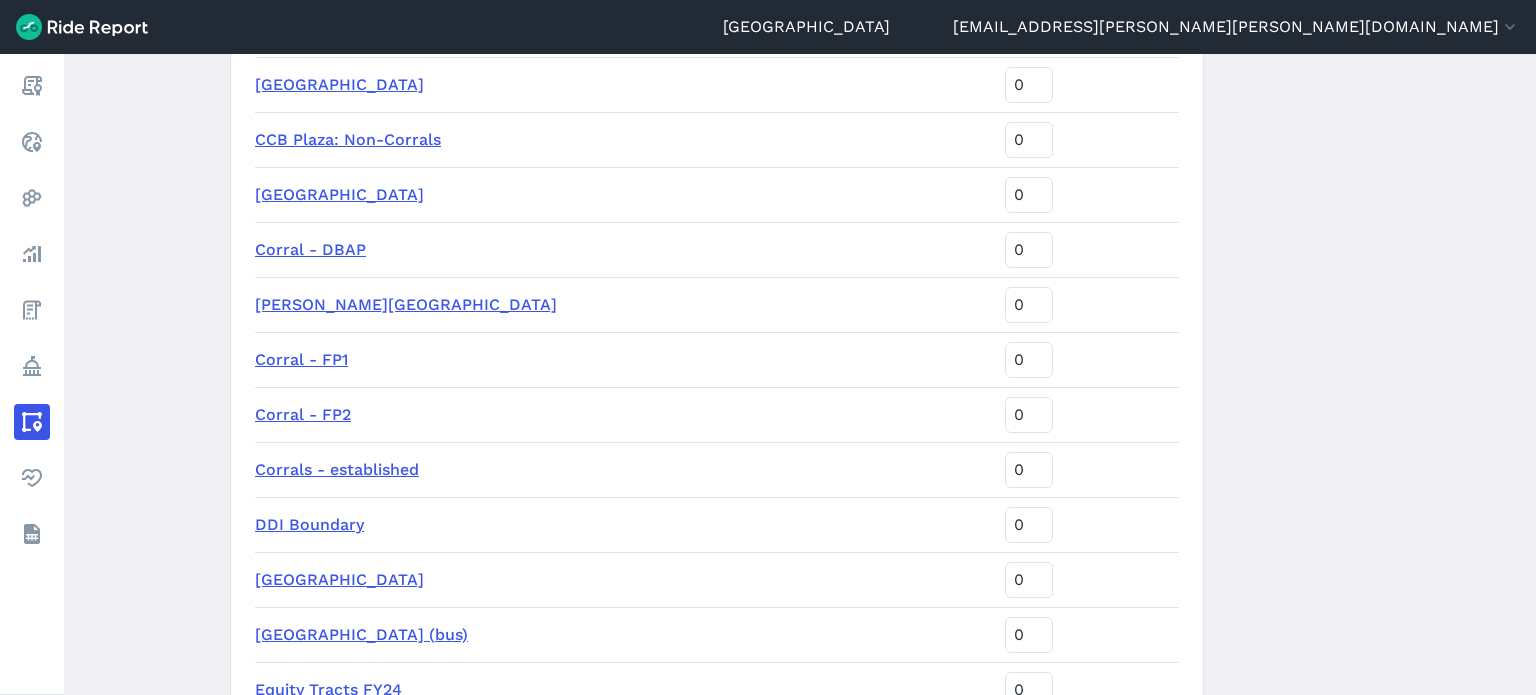 scroll, scrollTop: 1200, scrollLeft: 0, axis: vertical 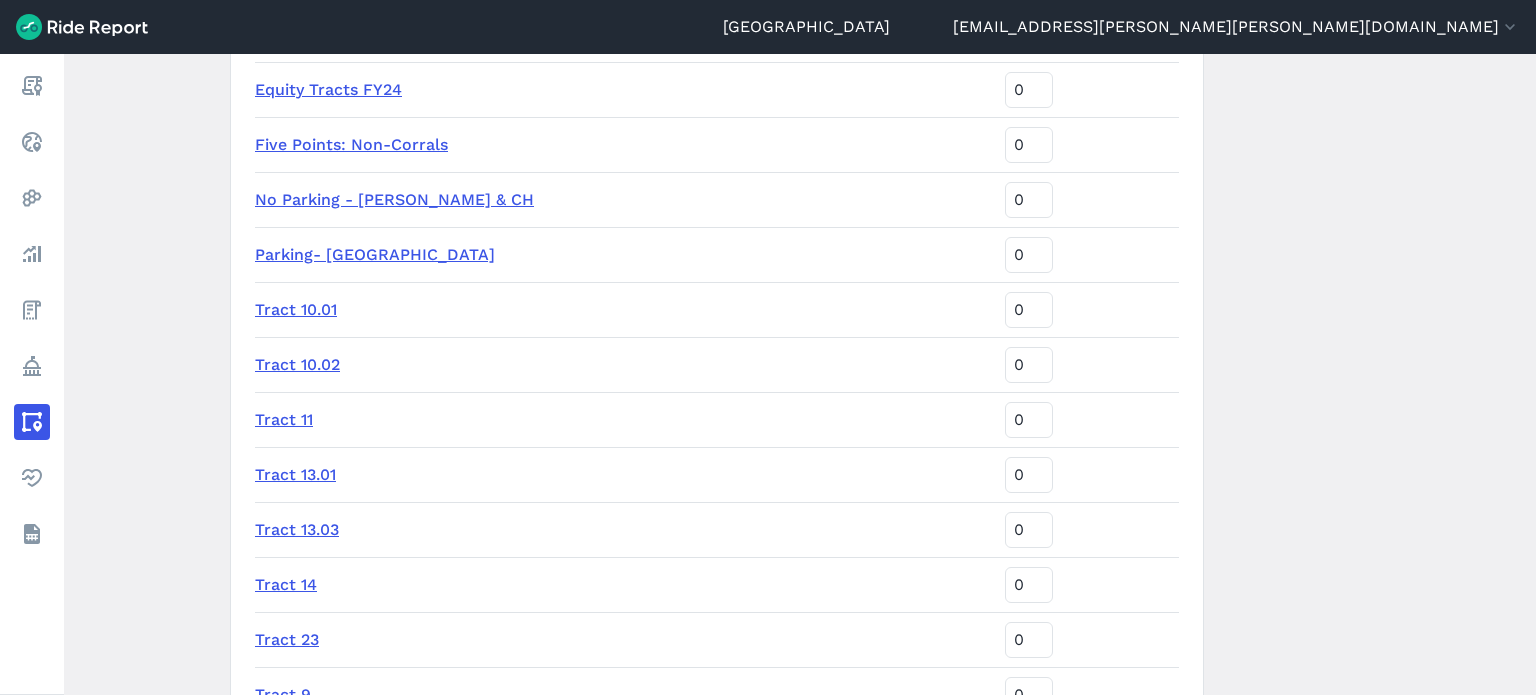 click on "Parking- CCB Plaza" at bounding box center [375, 254] 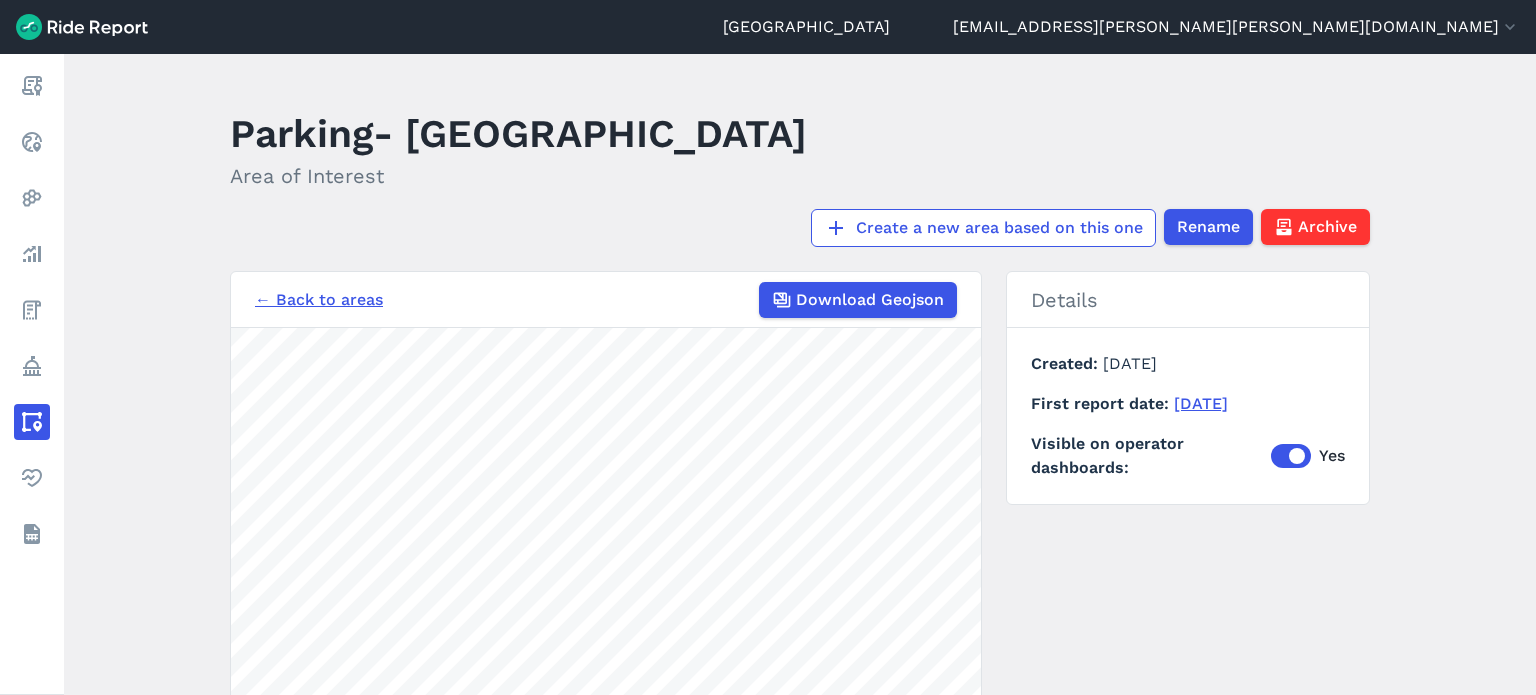 click on "← Back to areas" at bounding box center (319, 300) 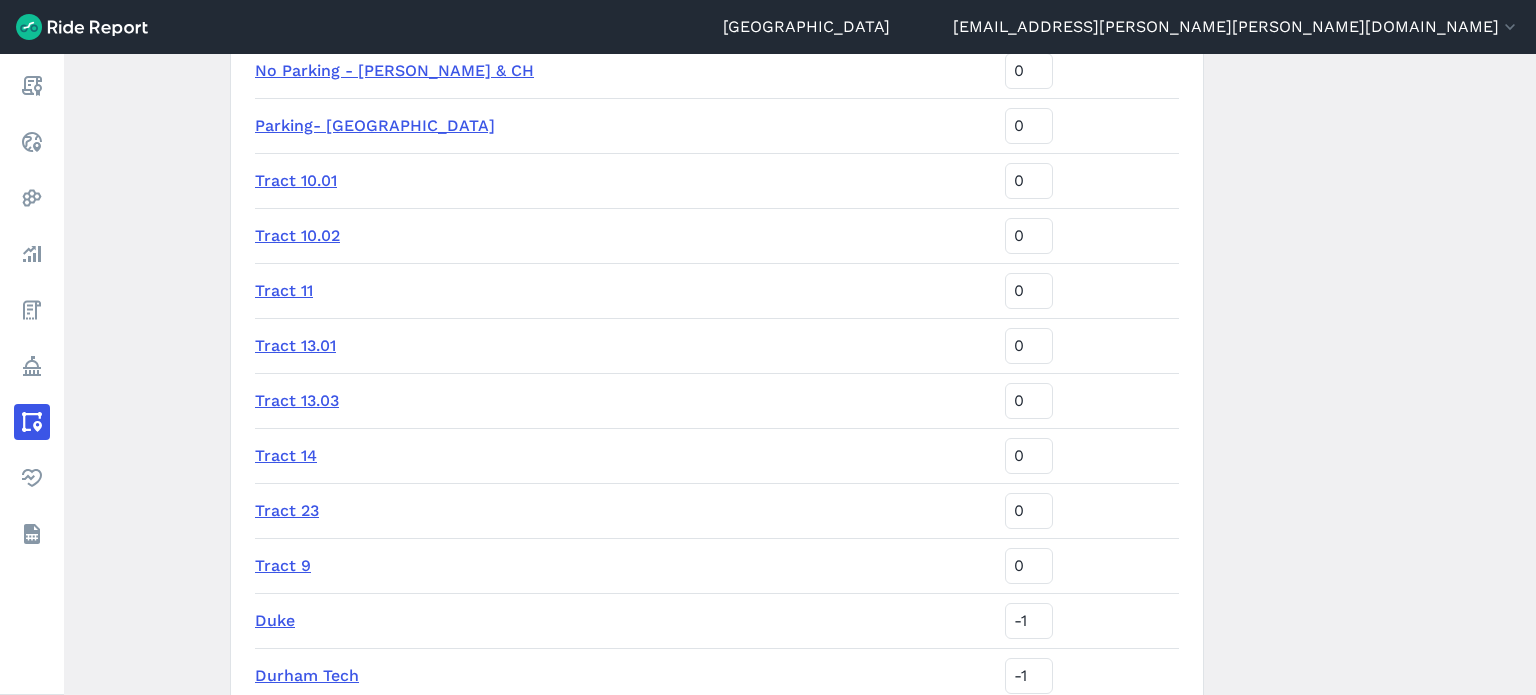 scroll, scrollTop: 1500, scrollLeft: 0, axis: vertical 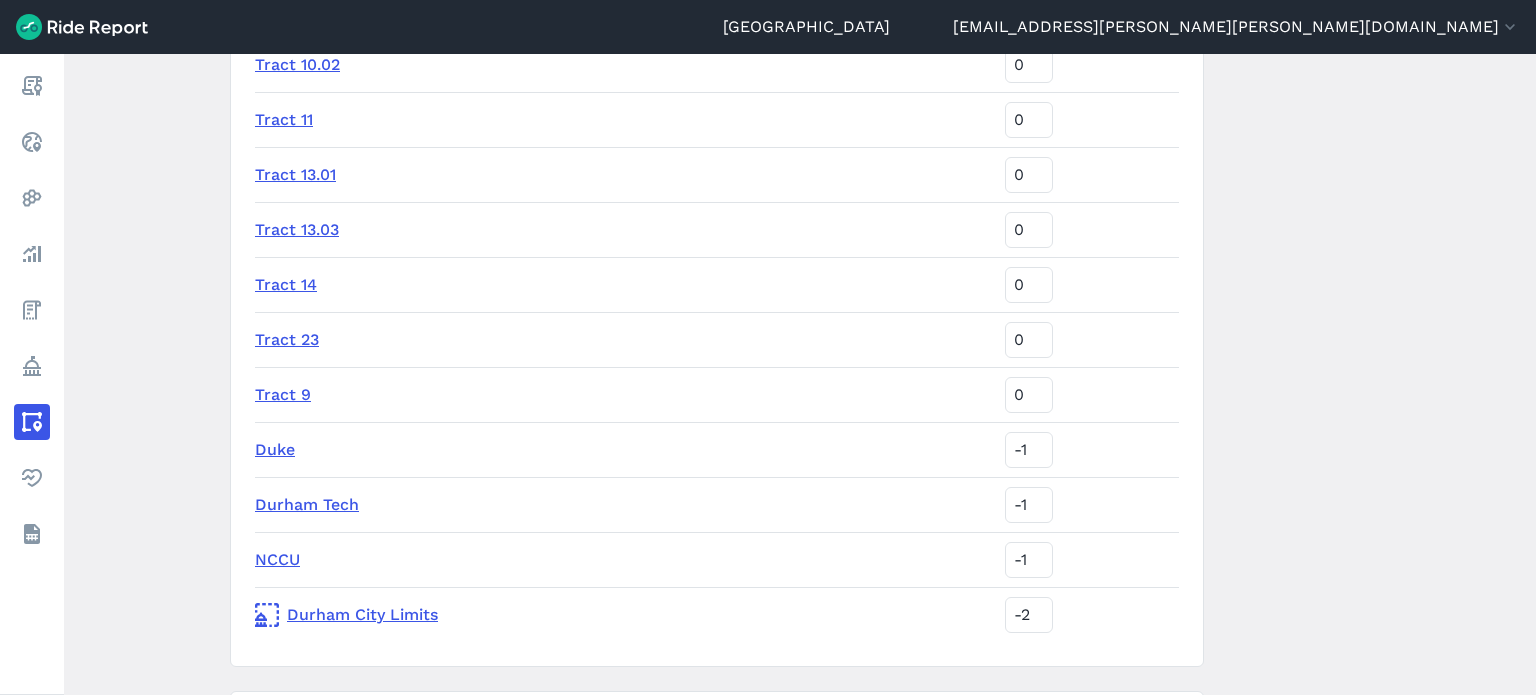 click on "Durham City Limits" at bounding box center [622, 615] 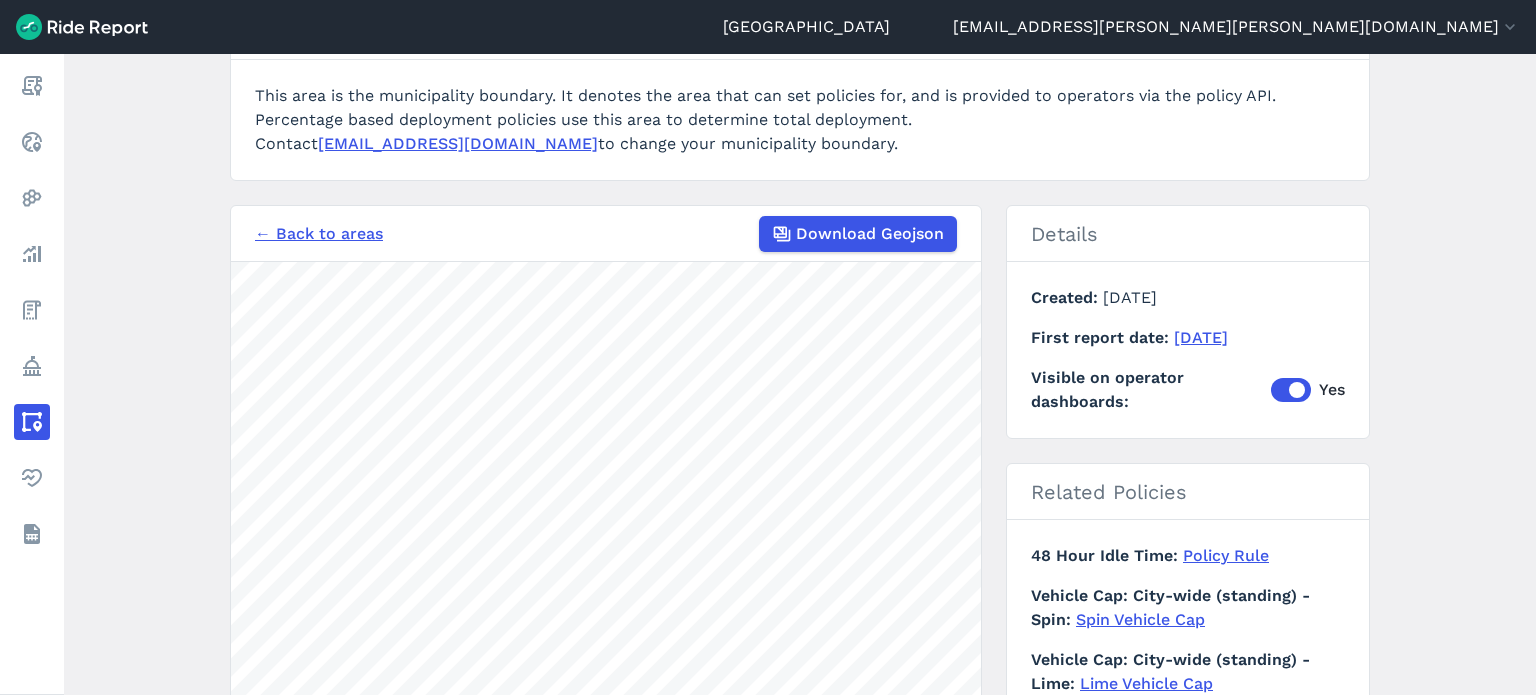scroll, scrollTop: 130, scrollLeft: 0, axis: vertical 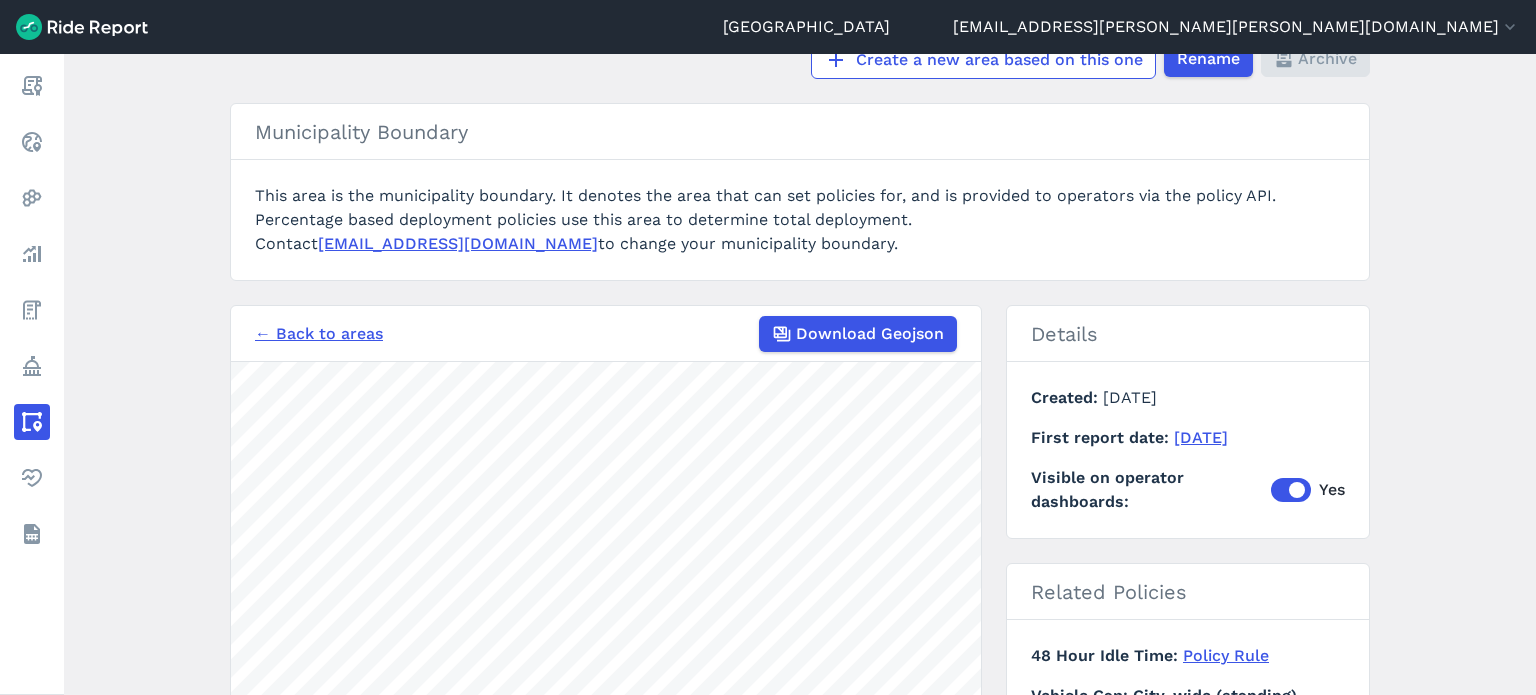 click on "← Back to areas" at bounding box center [319, 334] 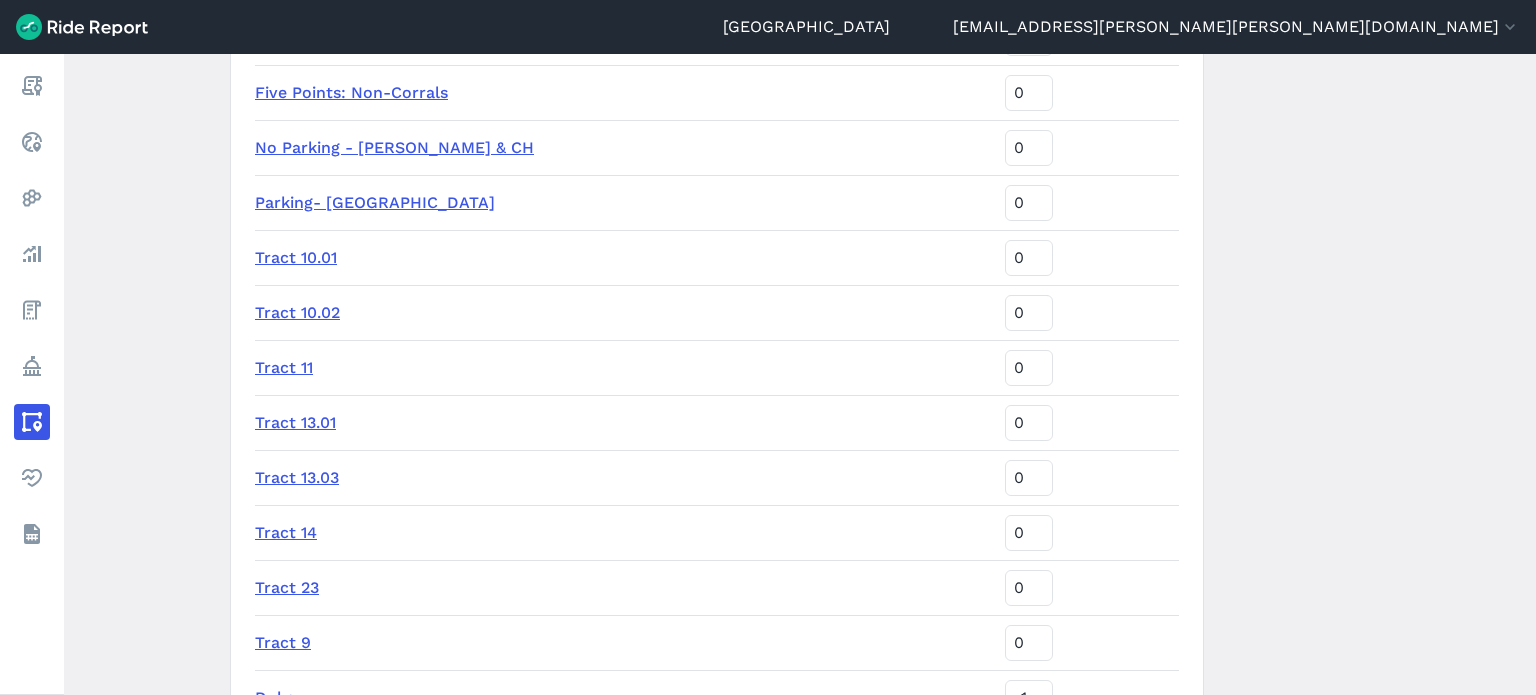 scroll, scrollTop: 1400, scrollLeft: 0, axis: vertical 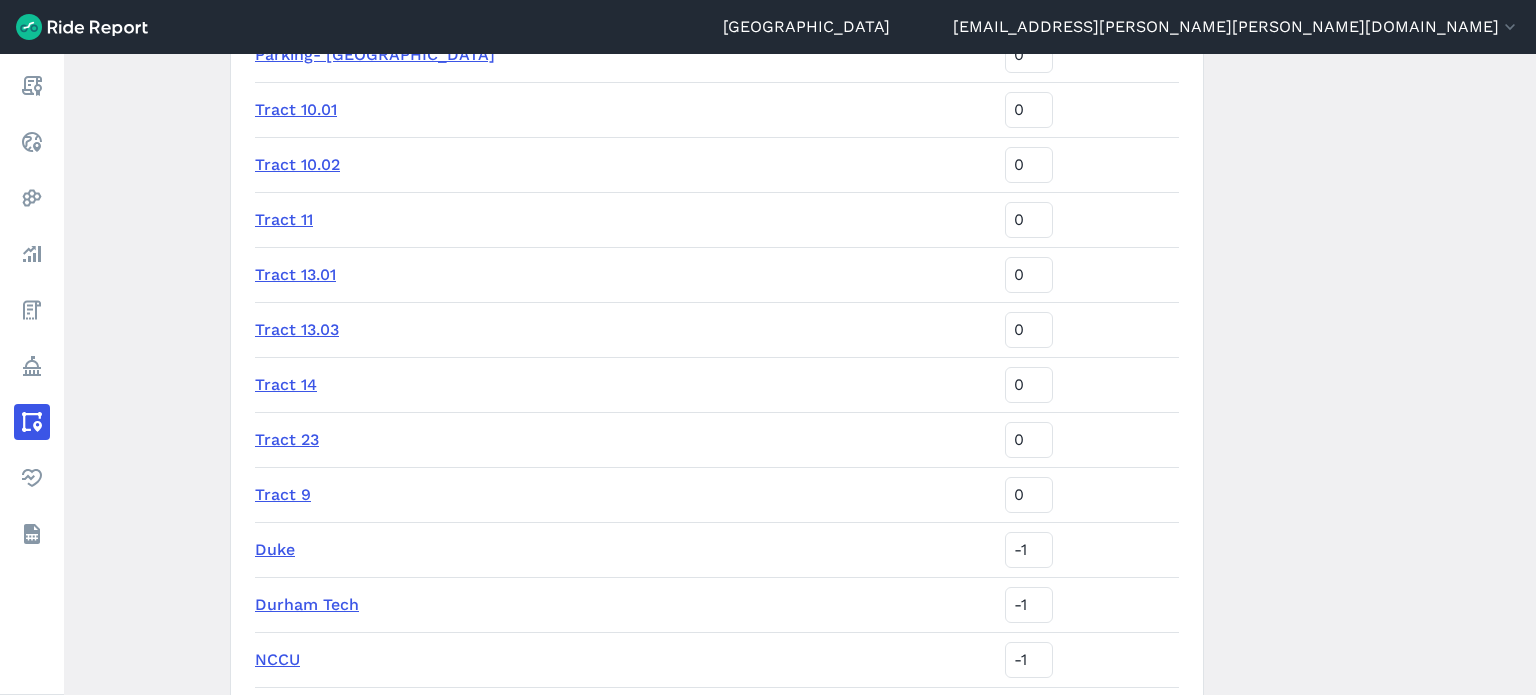 click on "Duke" at bounding box center (275, 549) 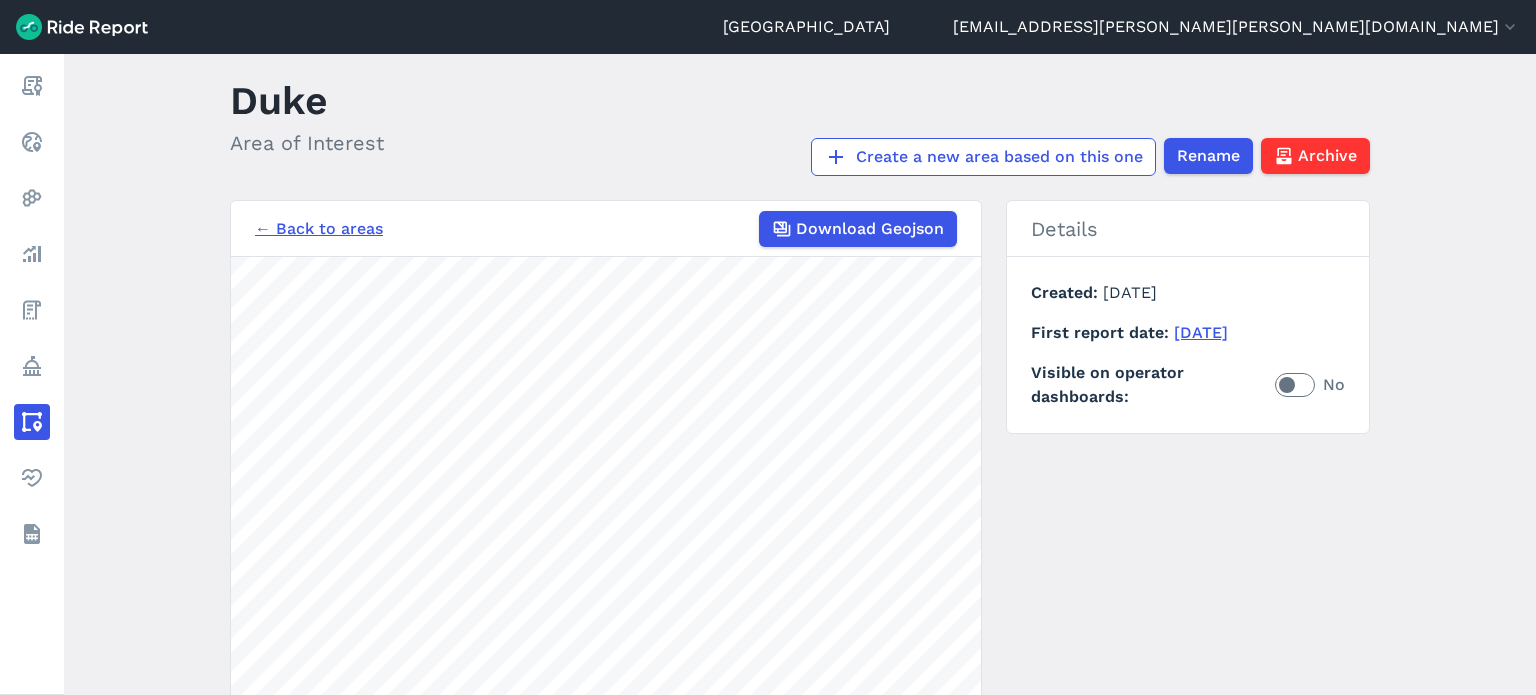 scroll, scrollTop: 0, scrollLeft: 0, axis: both 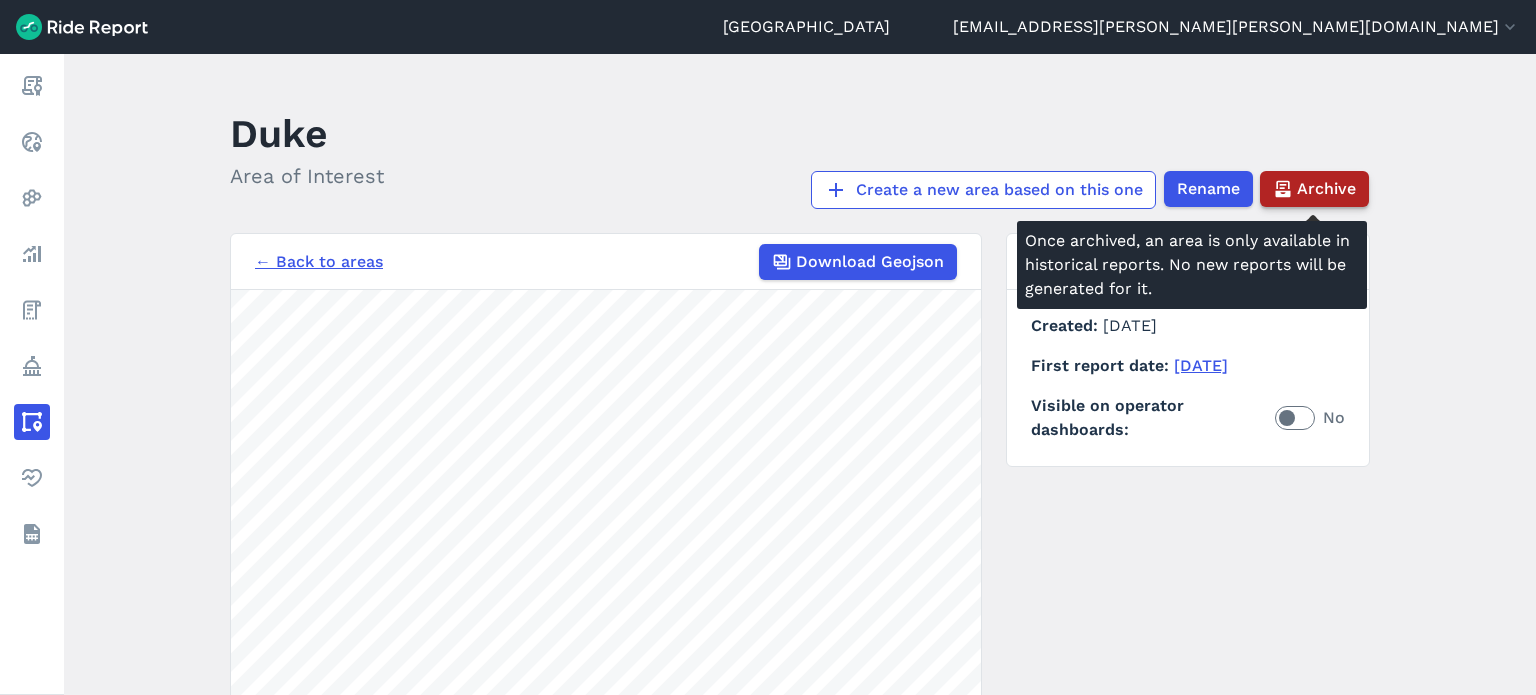 click on "Archive" at bounding box center [1326, 189] 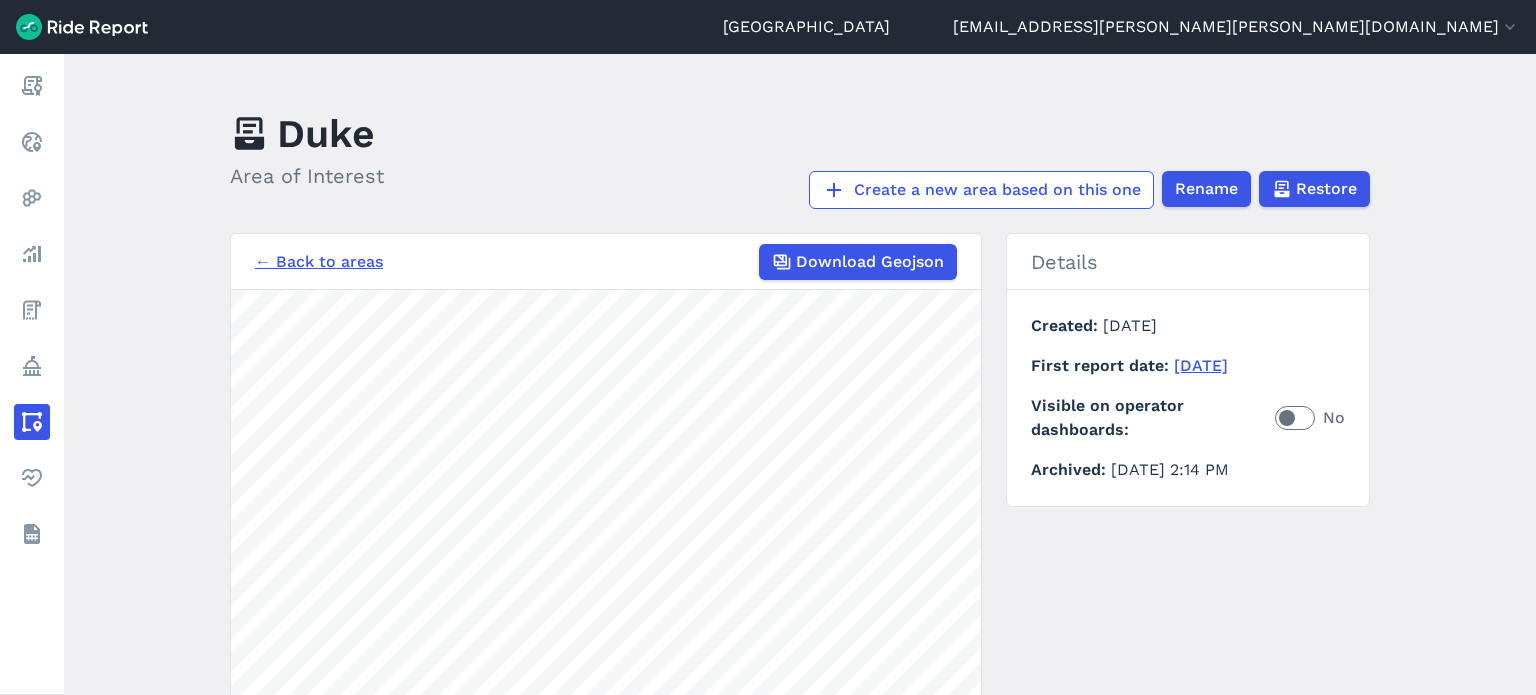 click on "← Back to areas" at bounding box center (319, 262) 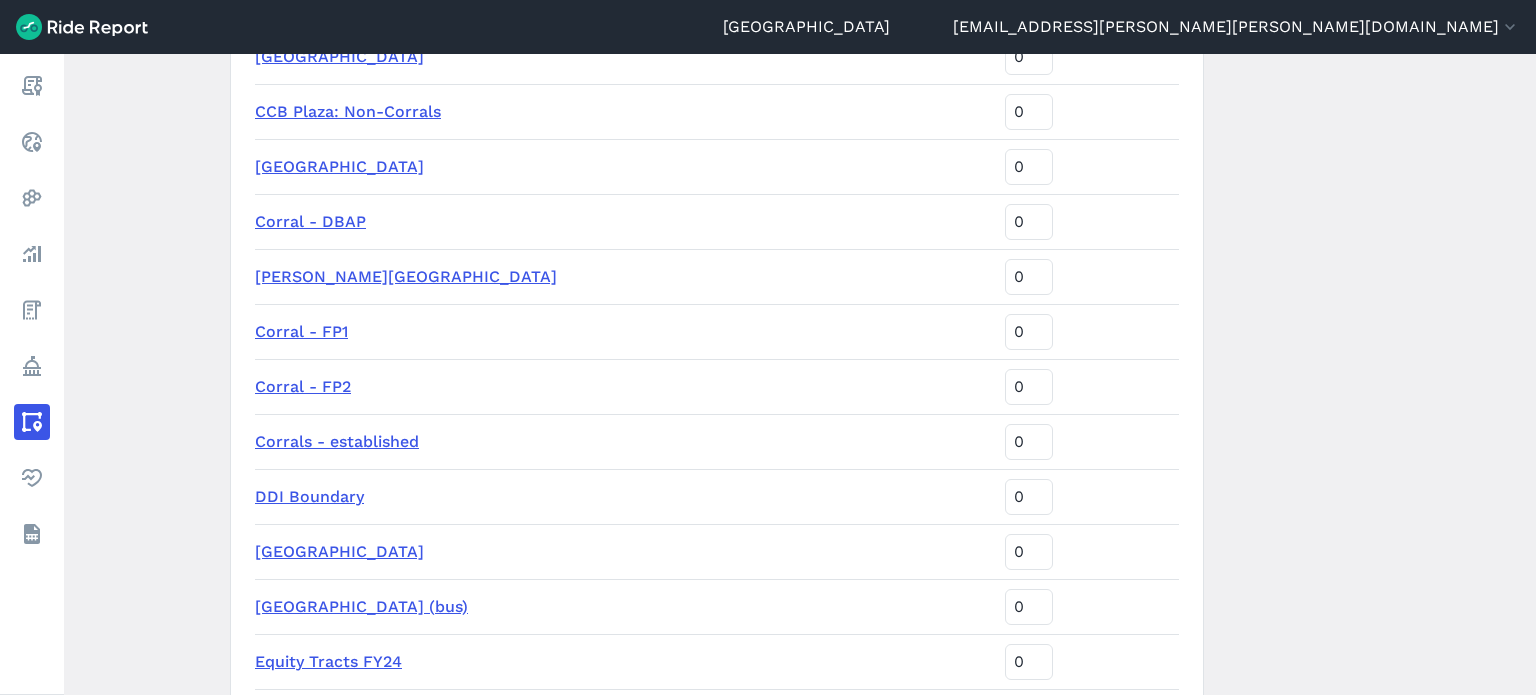 scroll, scrollTop: 700, scrollLeft: 0, axis: vertical 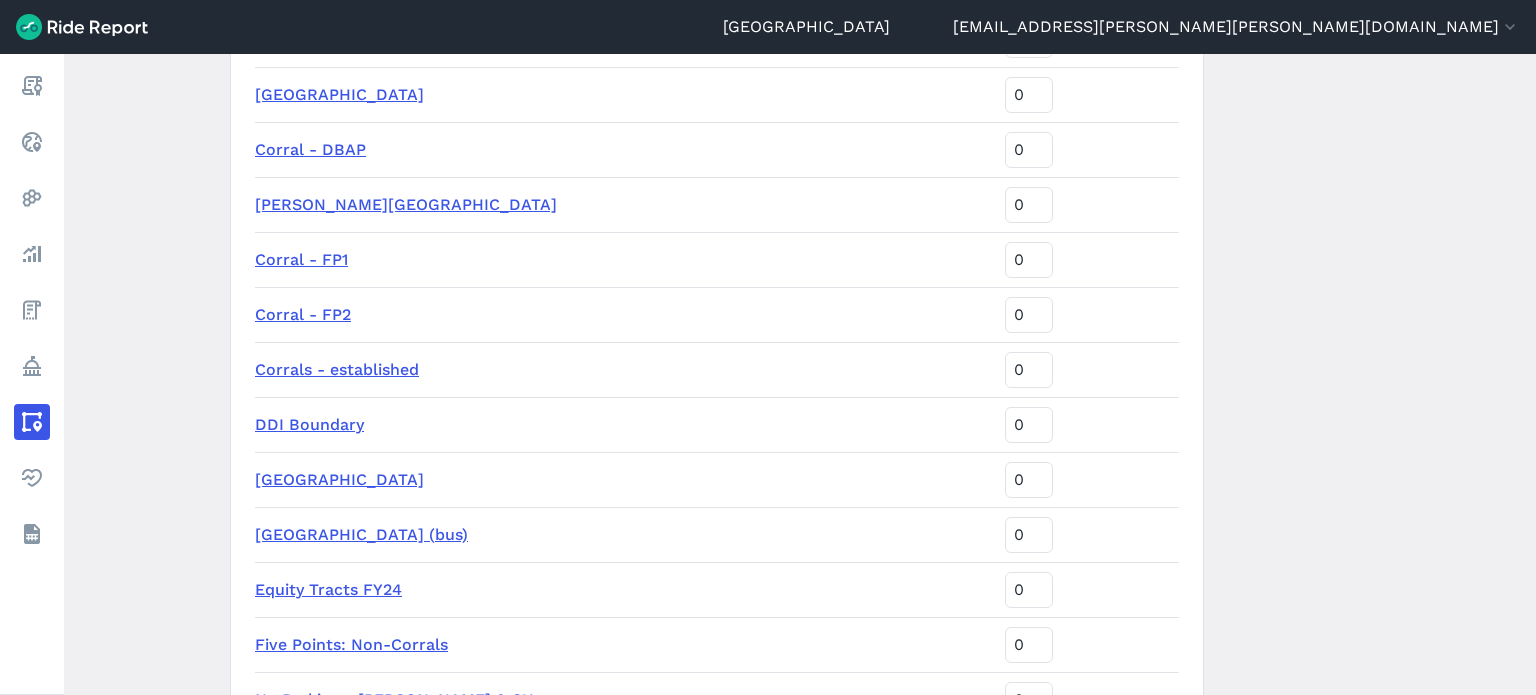 click on "Duke Campuses" at bounding box center [339, 479] 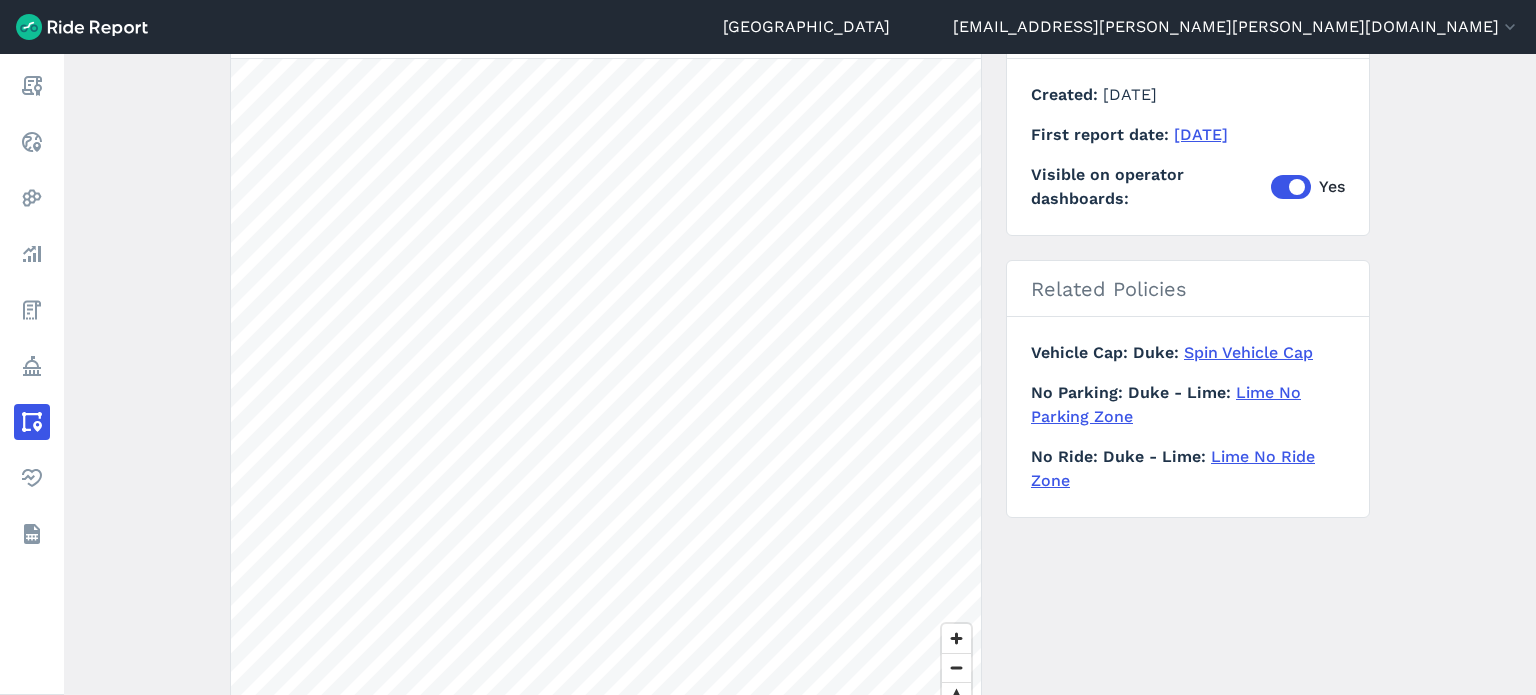 scroll, scrollTop: 0, scrollLeft: 0, axis: both 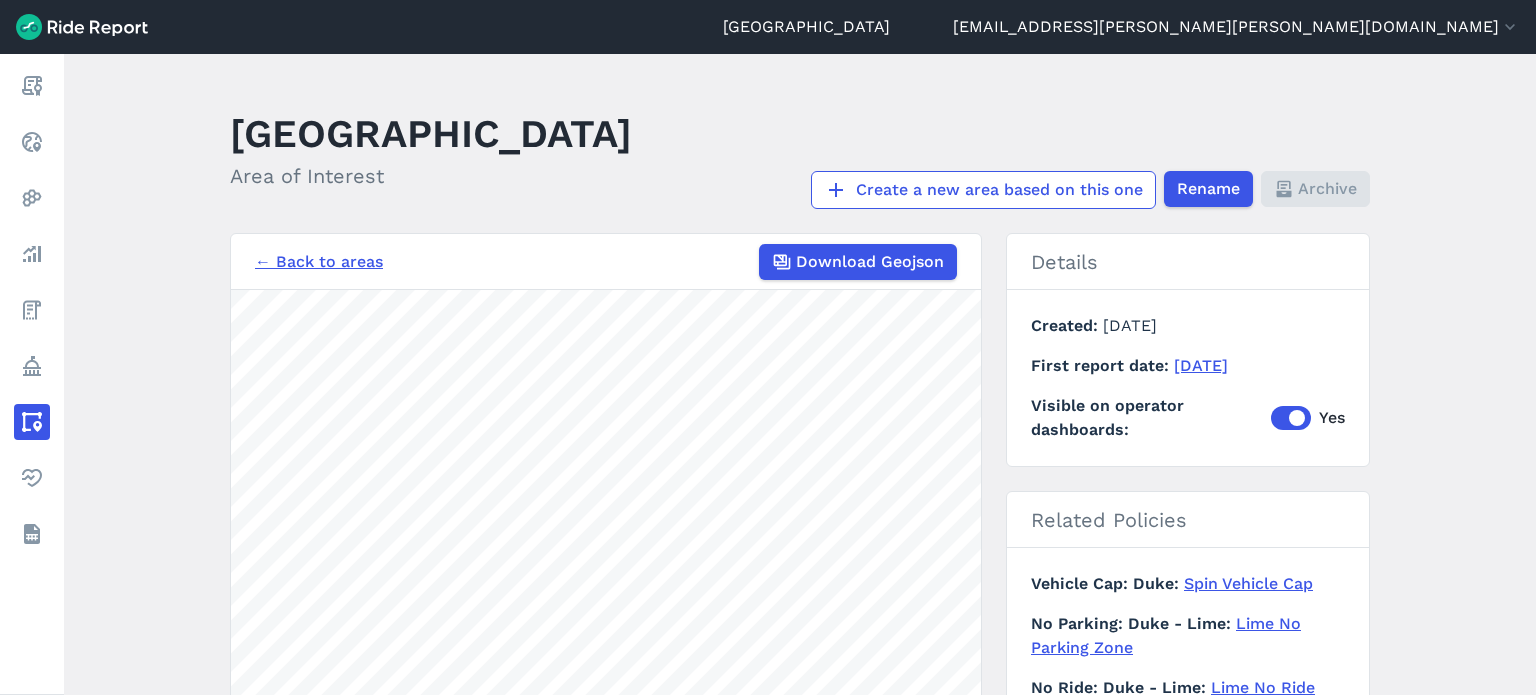 click on "← Back to areas" at bounding box center [319, 262] 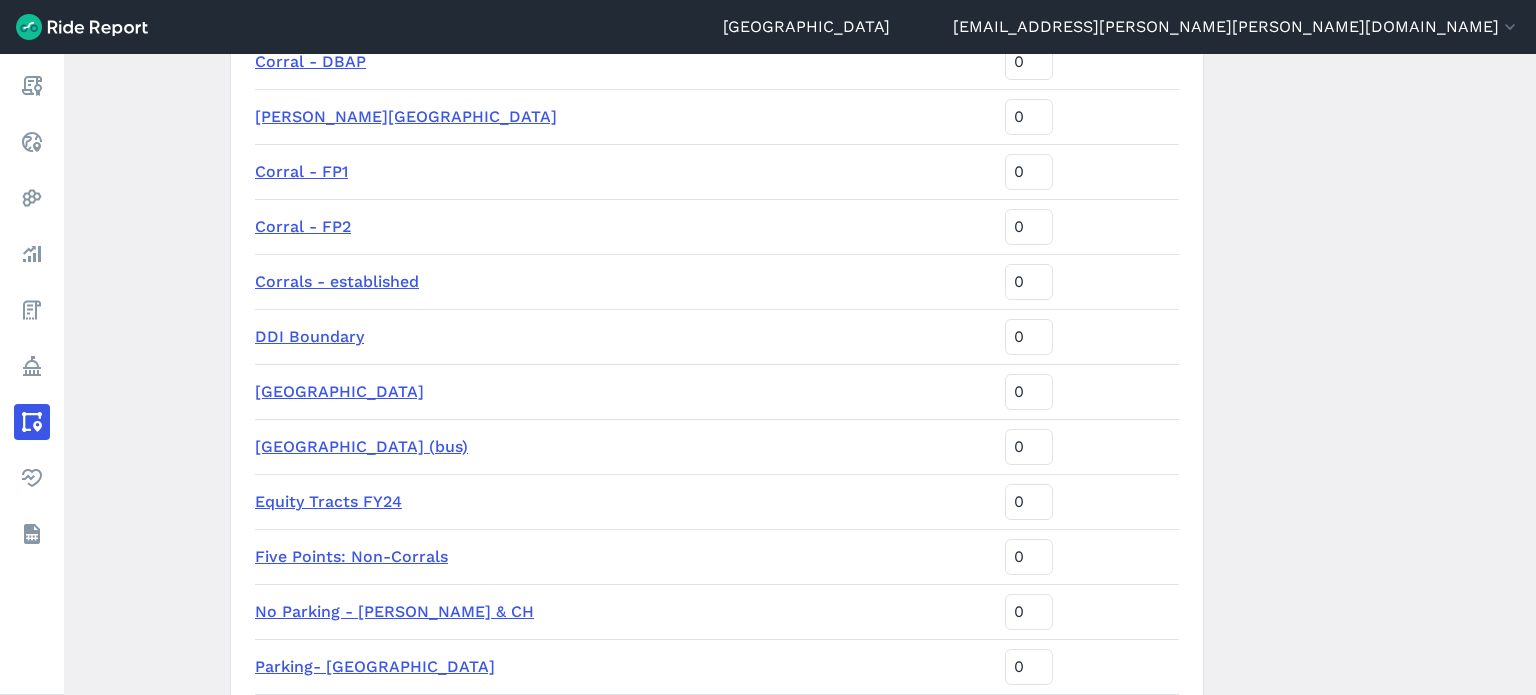 scroll, scrollTop: 800, scrollLeft: 0, axis: vertical 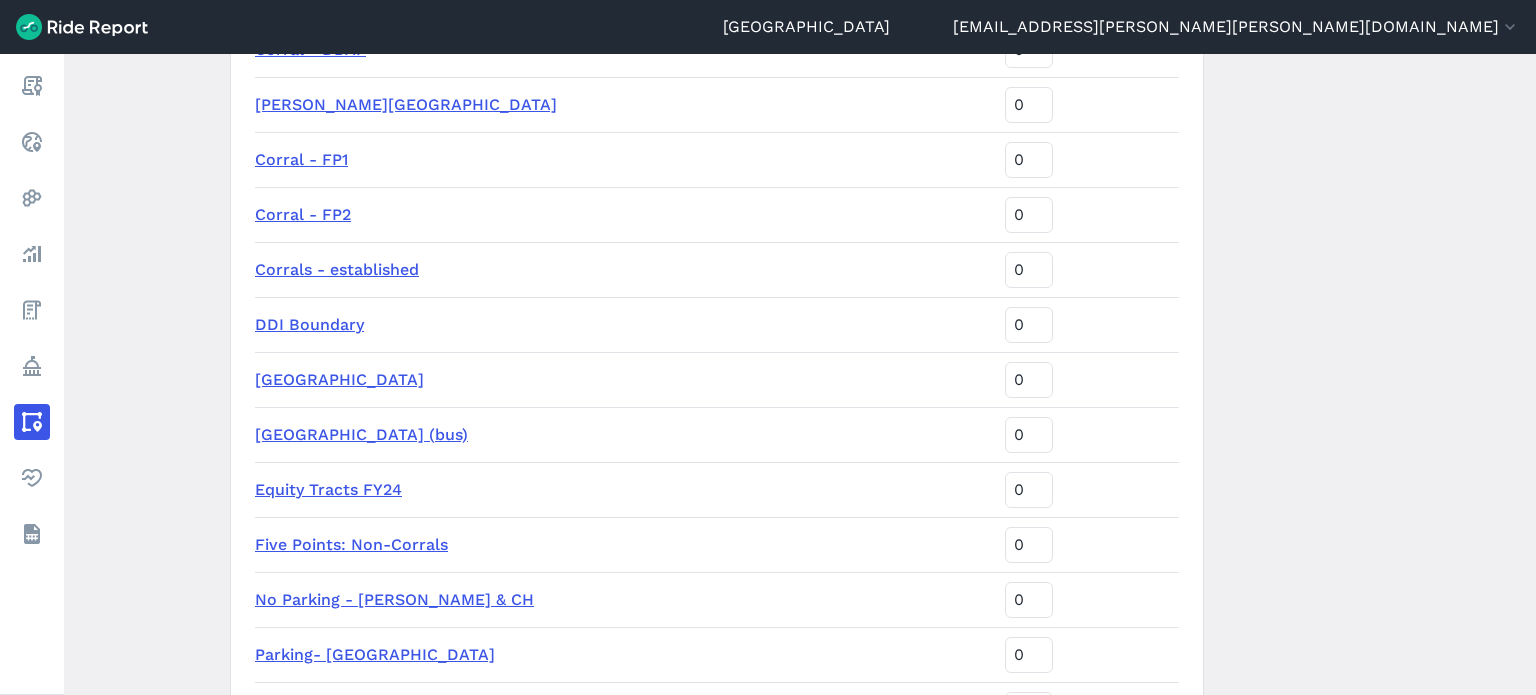 click on "Equity Tracts FY24" at bounding box center (328, 489) 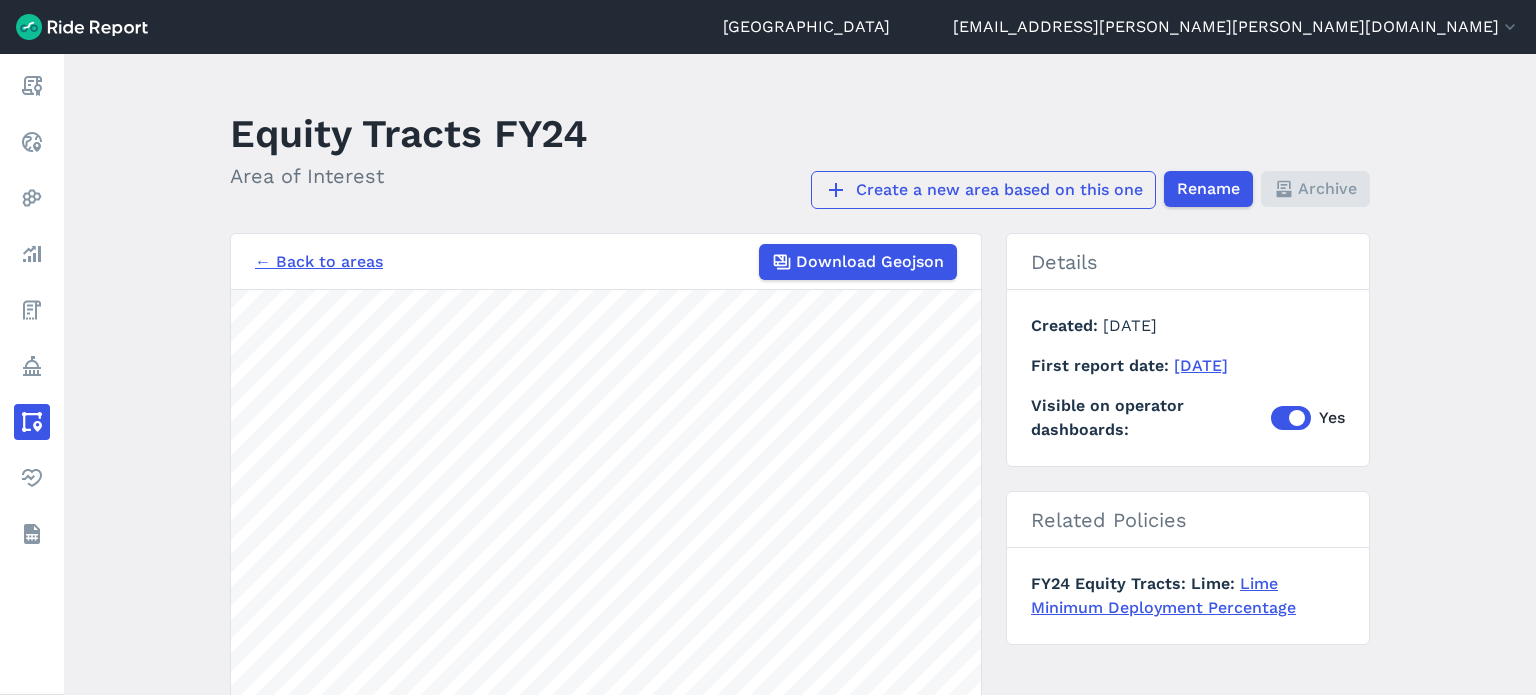 click on "Create a new area based on this one" at bounding box center (983, 190) 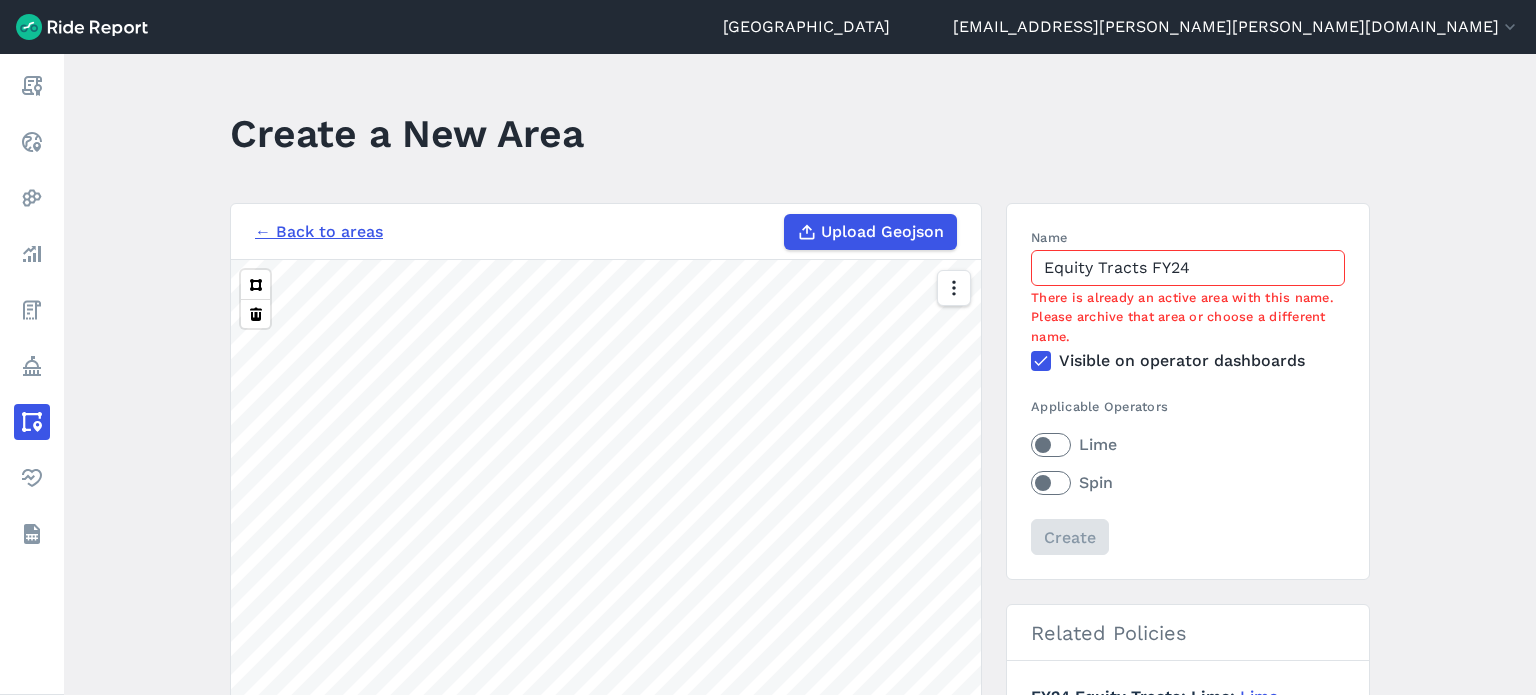 click on "Equity Tracts FY24" at bounding box center (1188, 268) 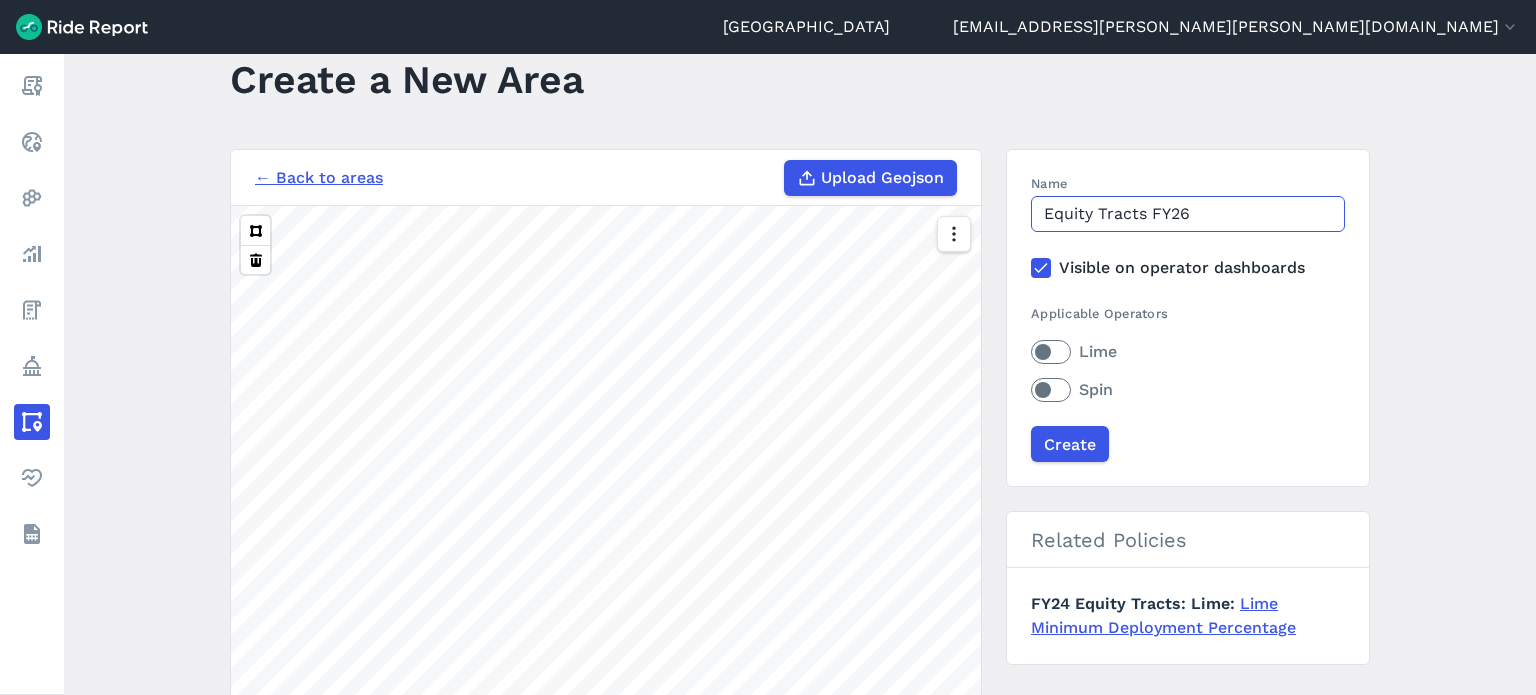 scroll, scrollTop: 100, scrollLeft: 0, axis: vertical 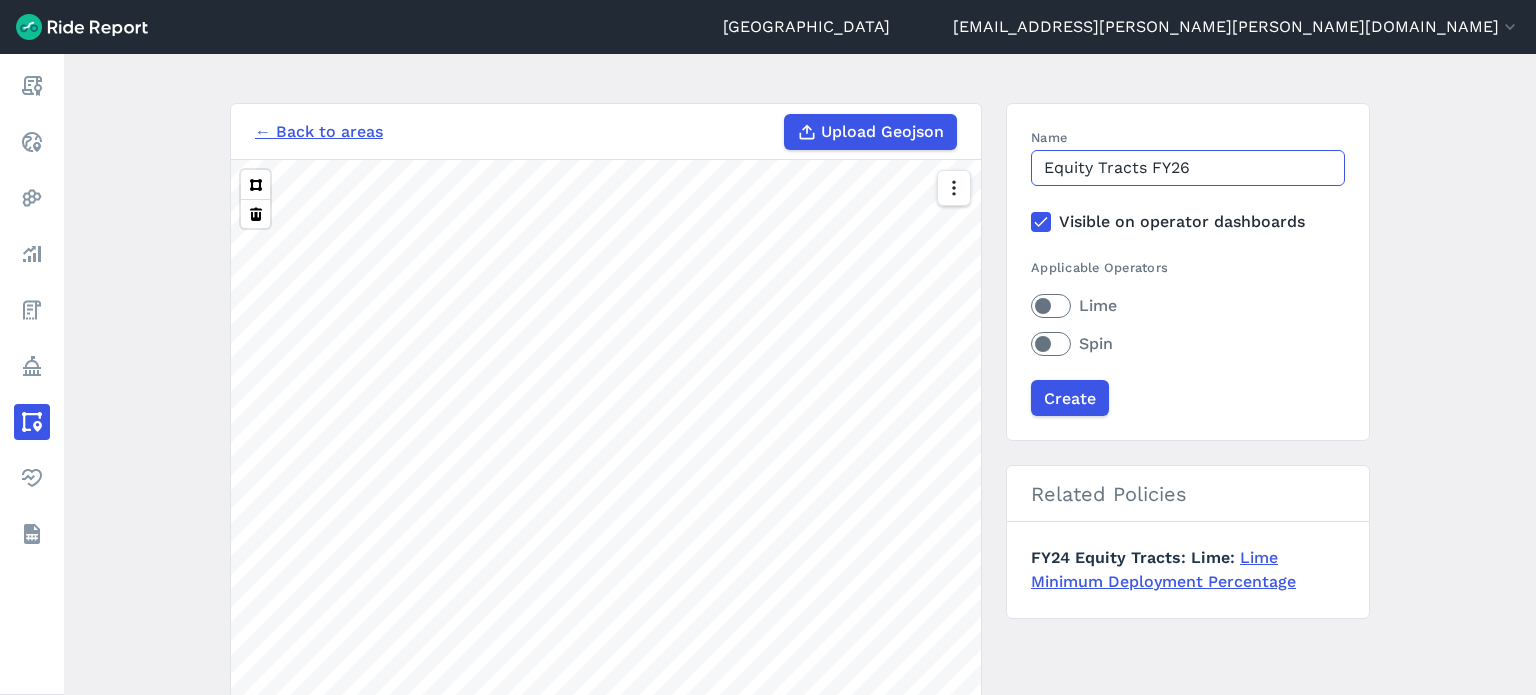type on "Equity Tracts FY26" 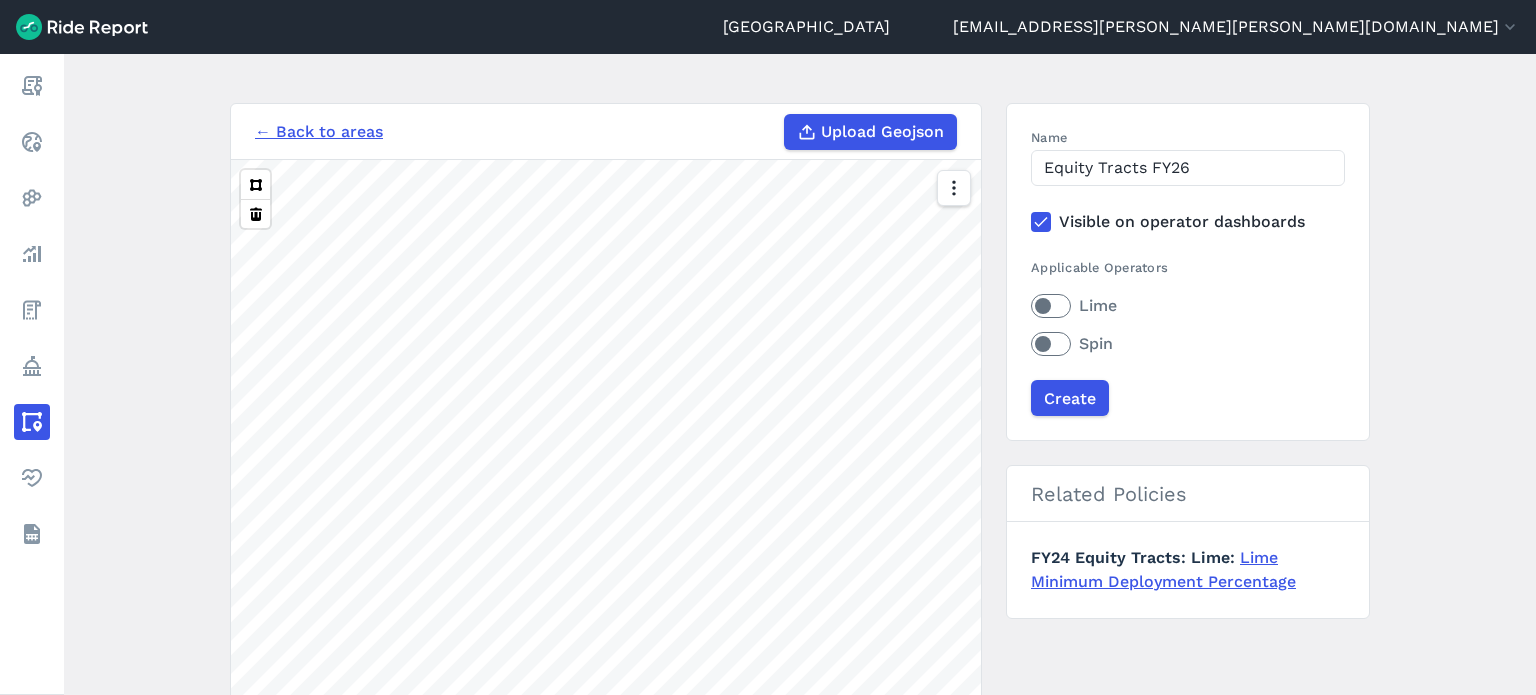 click on "Lime" at bounding box center [1188, 306] 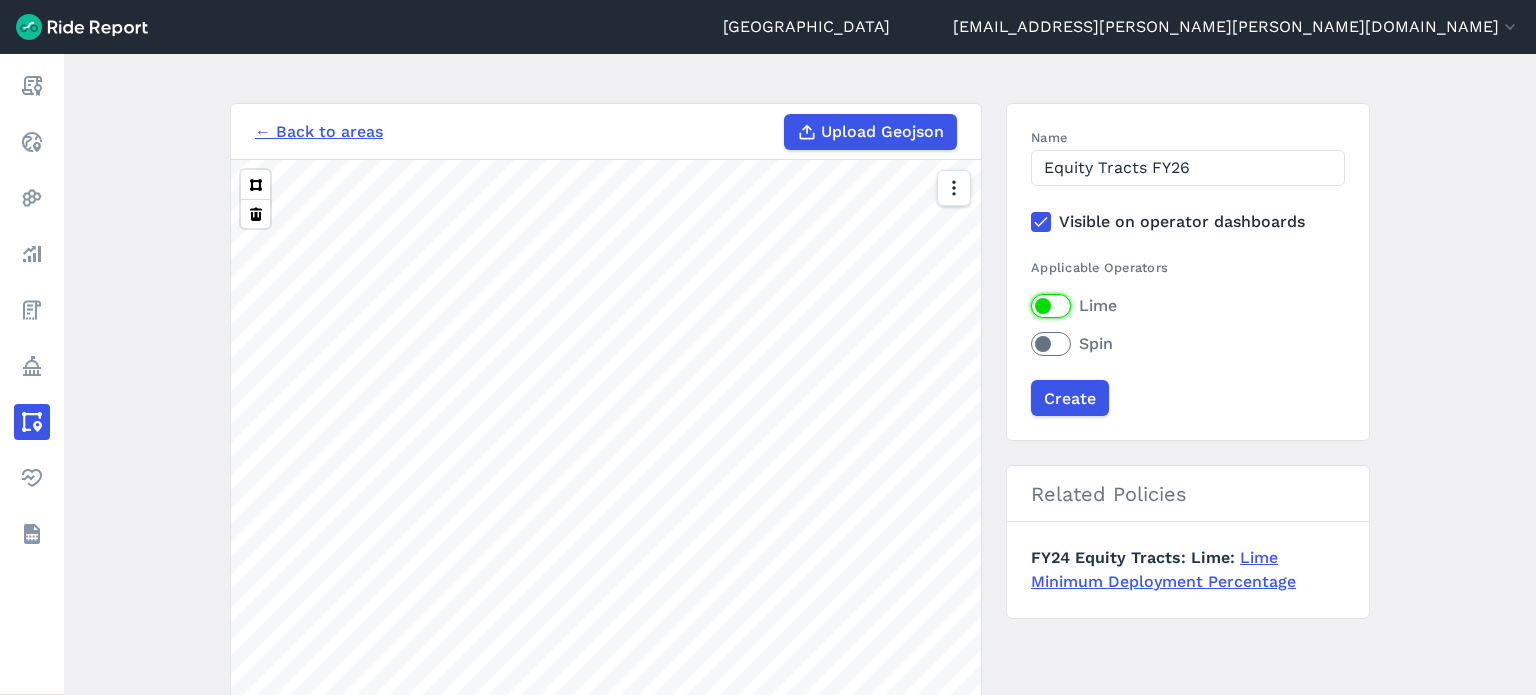 click on "Lime" at bounding box center (1031, 300) 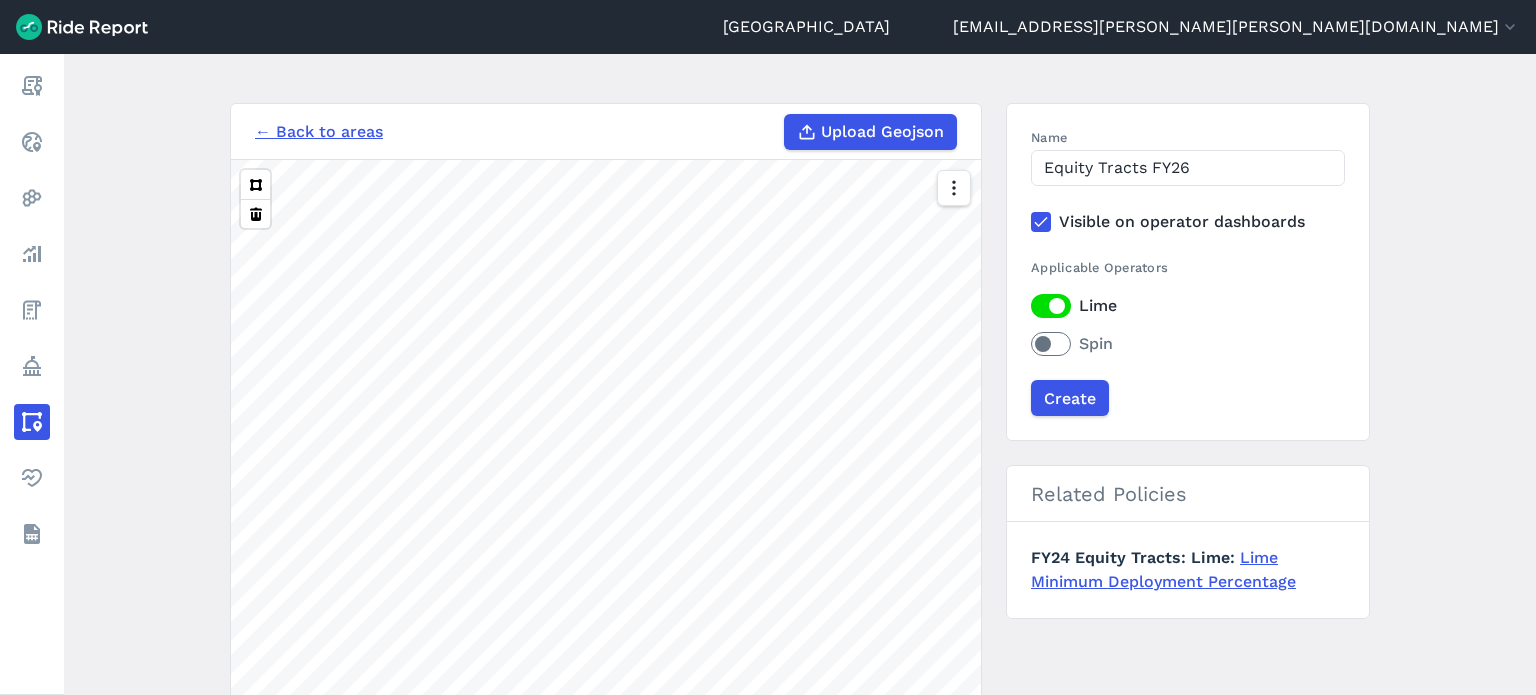 click on "Spin" at bounding box center [1188, 344] 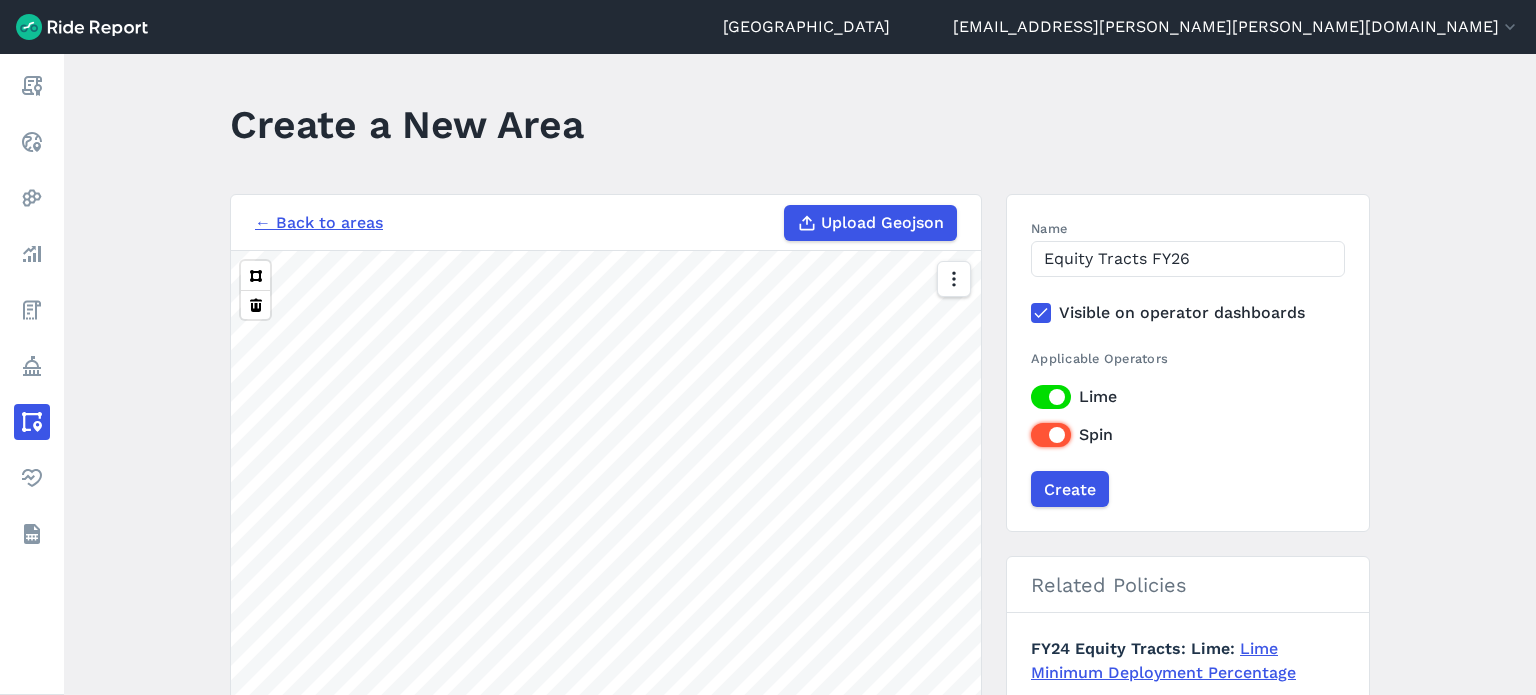 scroll, scrollTop: 0, scrollLeft: 0, axis: both 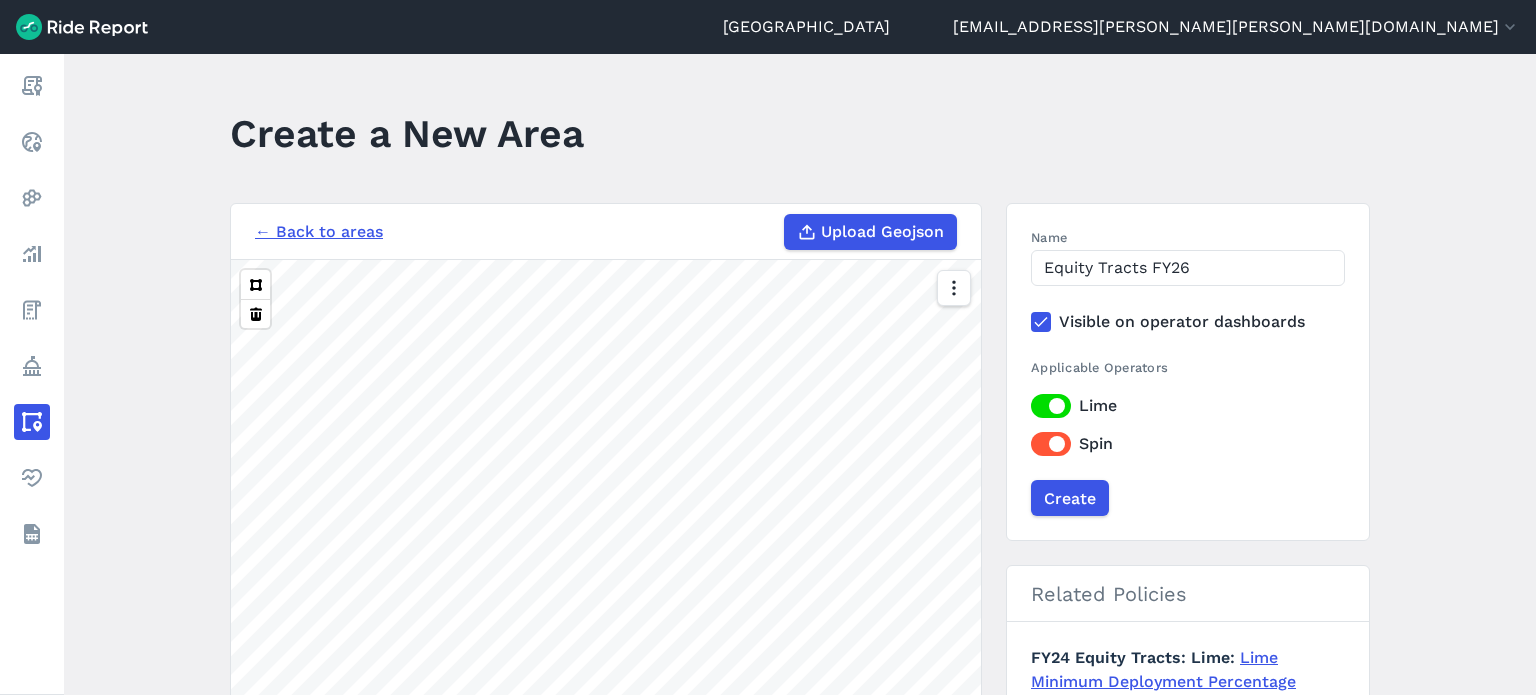 click on "← Back to areas" at bounding box center (319, 232) 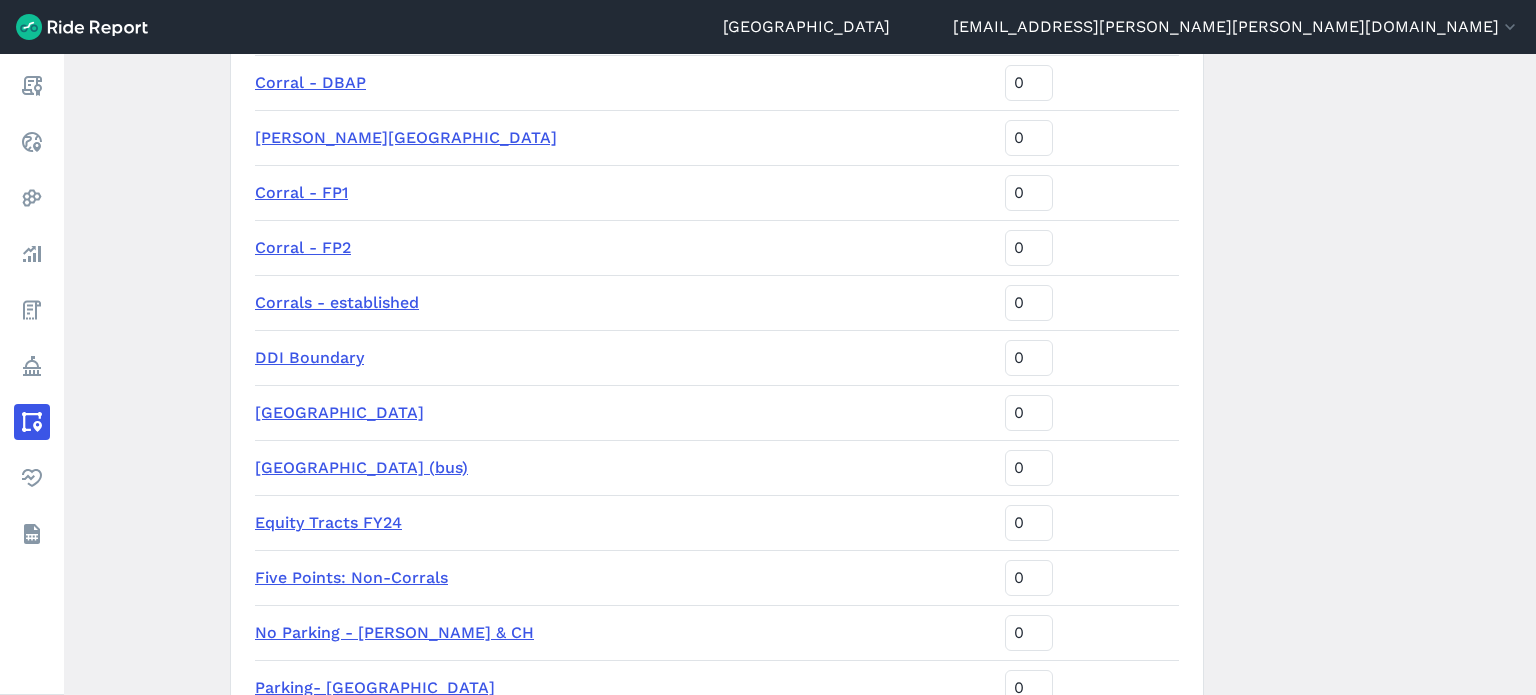 scroll, scrollTop: 800, scrollLeft: 0, axis: vertical 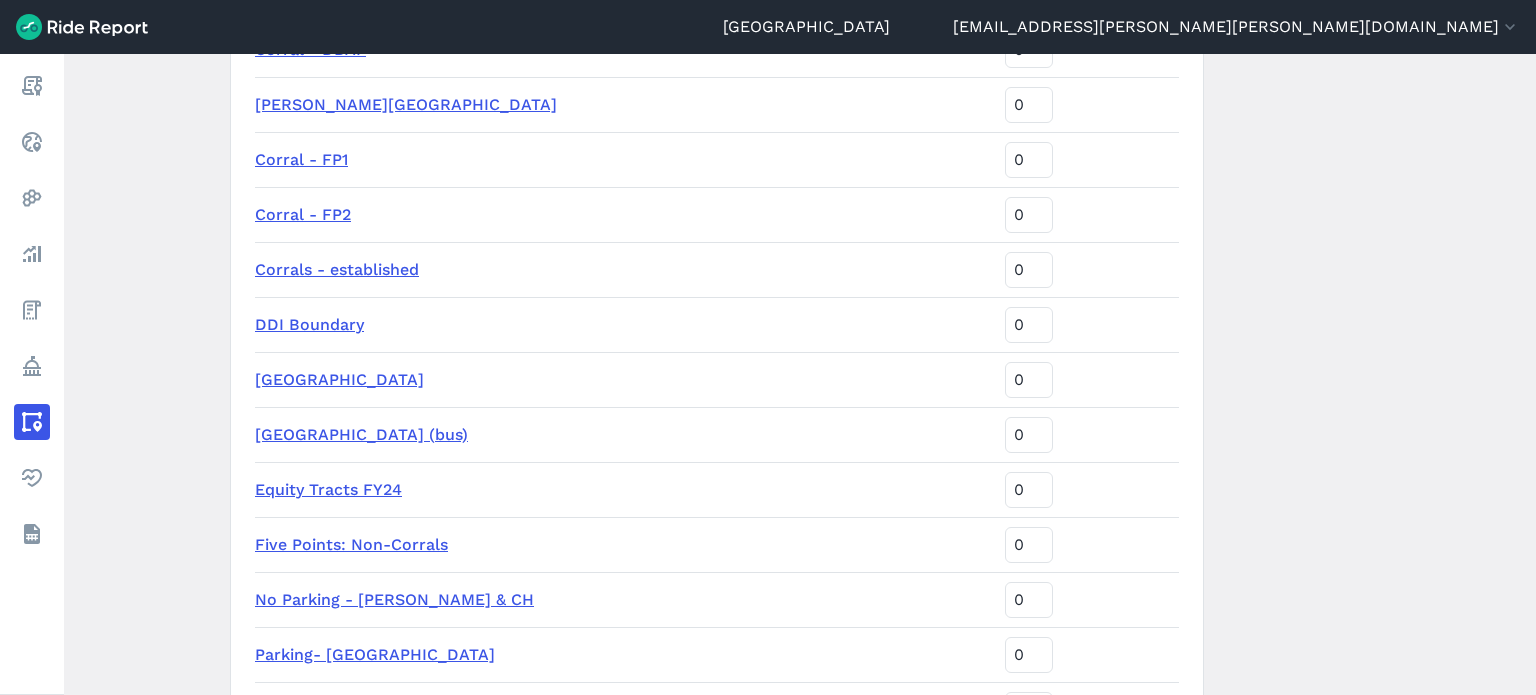 click on "Equity Tracts FY24" at bounding box center (328, 489) 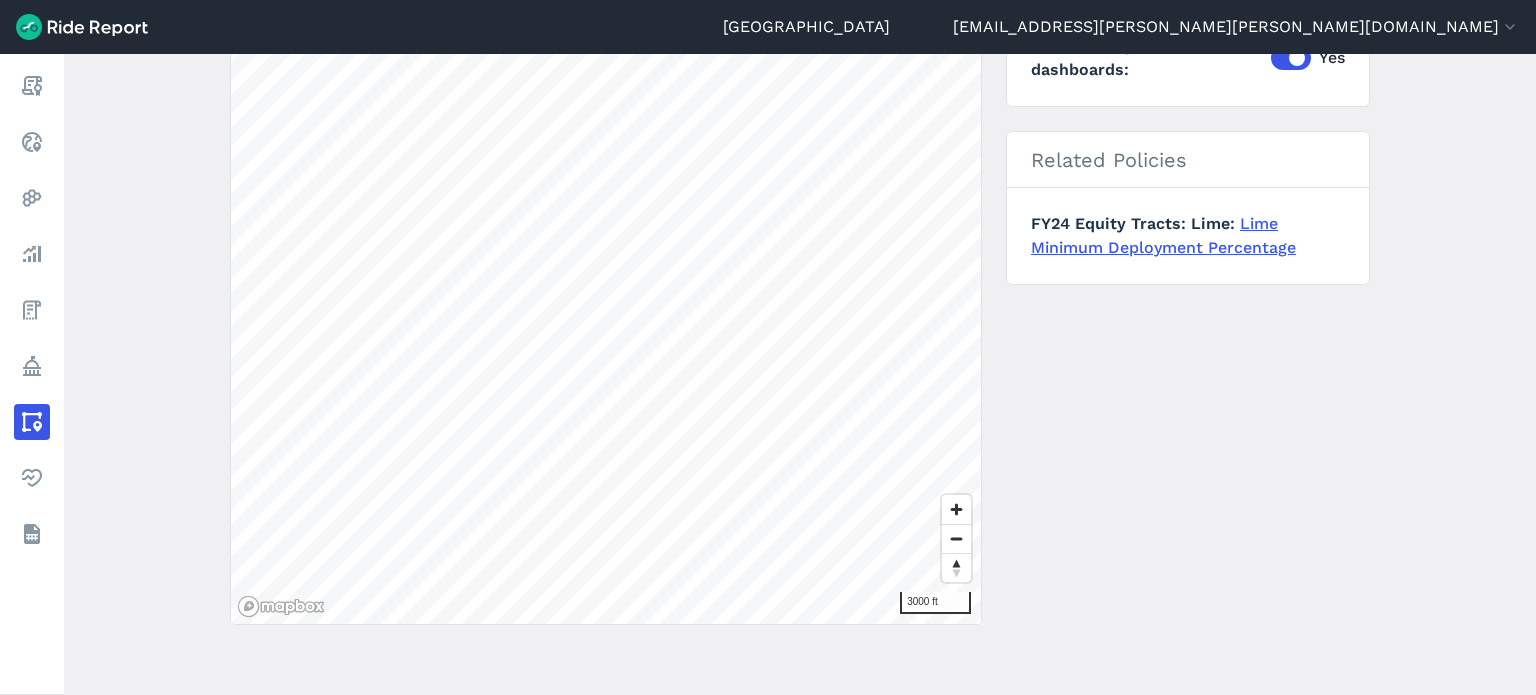 scroll, scrollTop: 0, scrollLeft: 0, axis: both 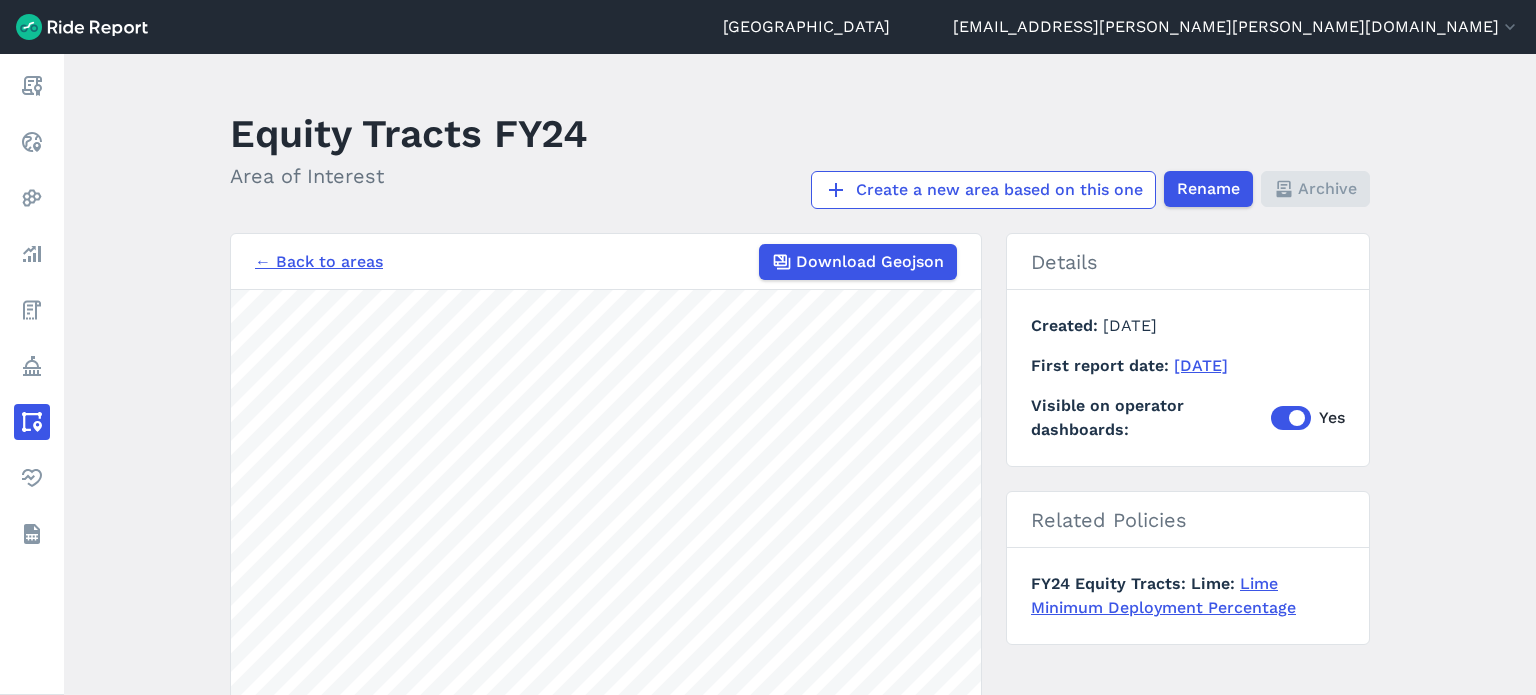 click on "← Back to areas" at bounding box center (319, 262) 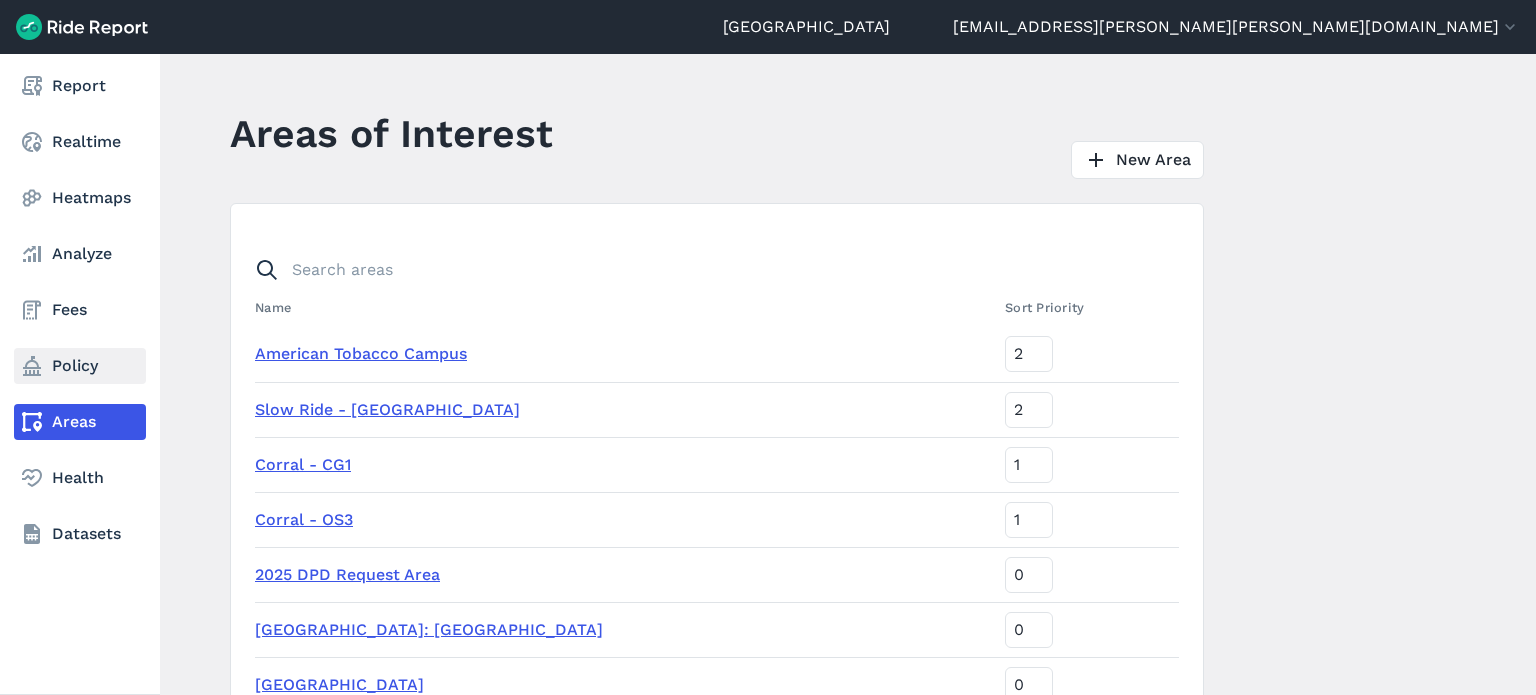 click on "Policy" at bounding box center (80, 366) 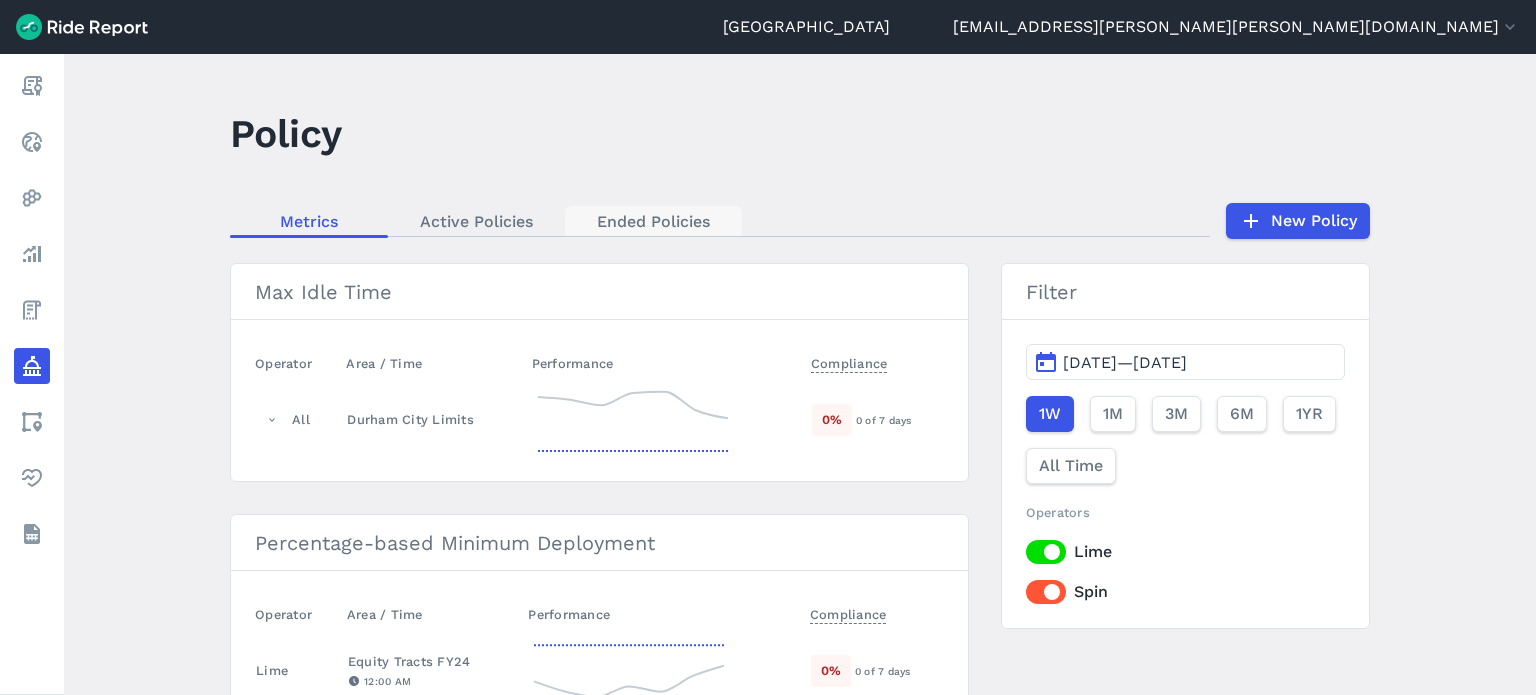 click on "Ended Policies" at bounding box center (653, 221) 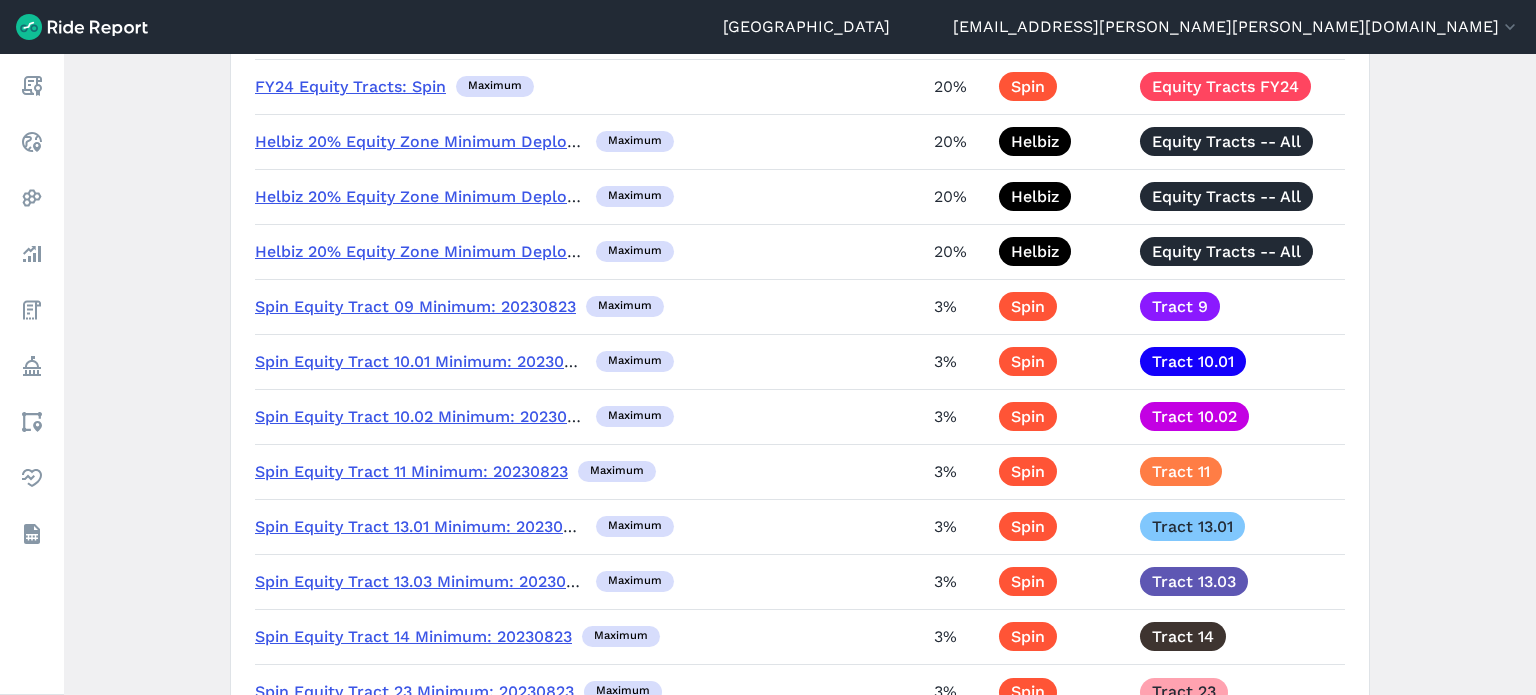 scroll, scrollTop: 2000, scrollLeft: 0, axis: vertical 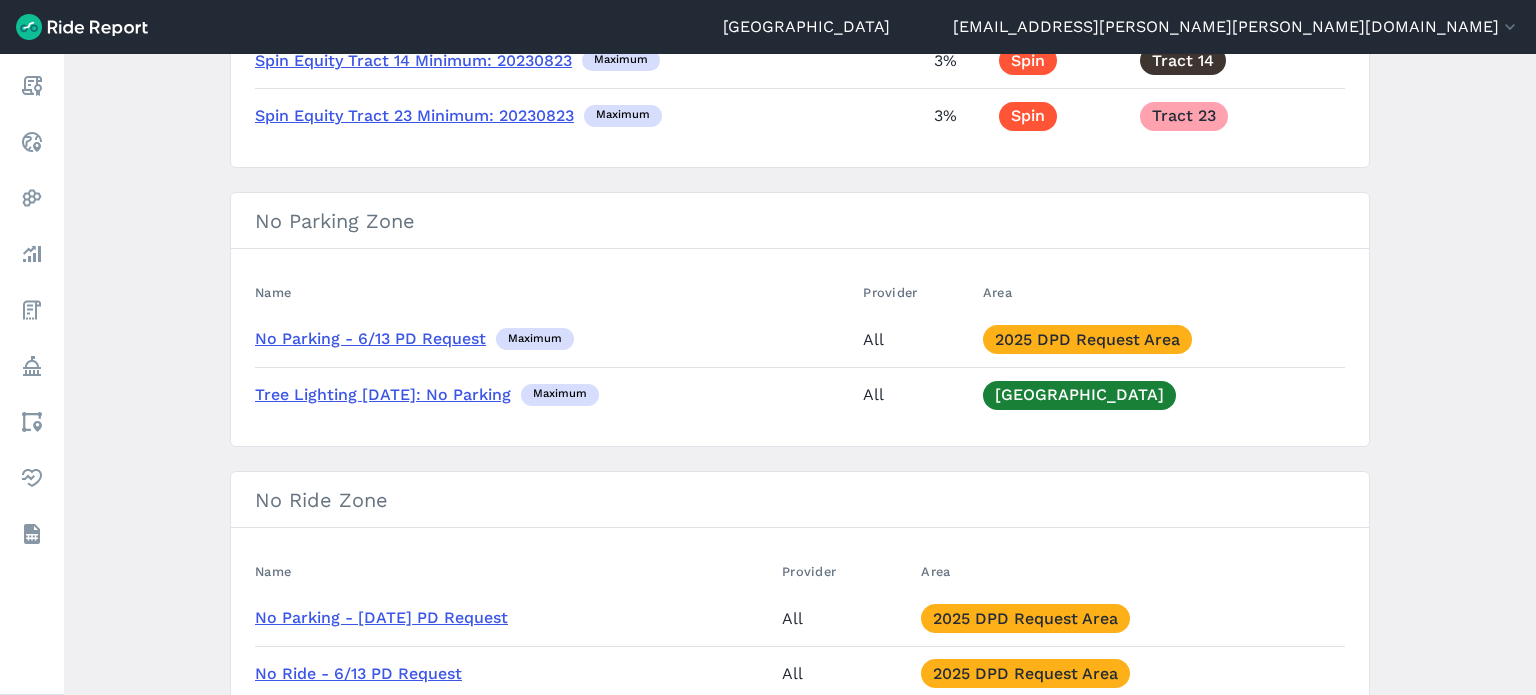 click on "No Parking - 6/13 PD Request" at bounding box center [370, 338] 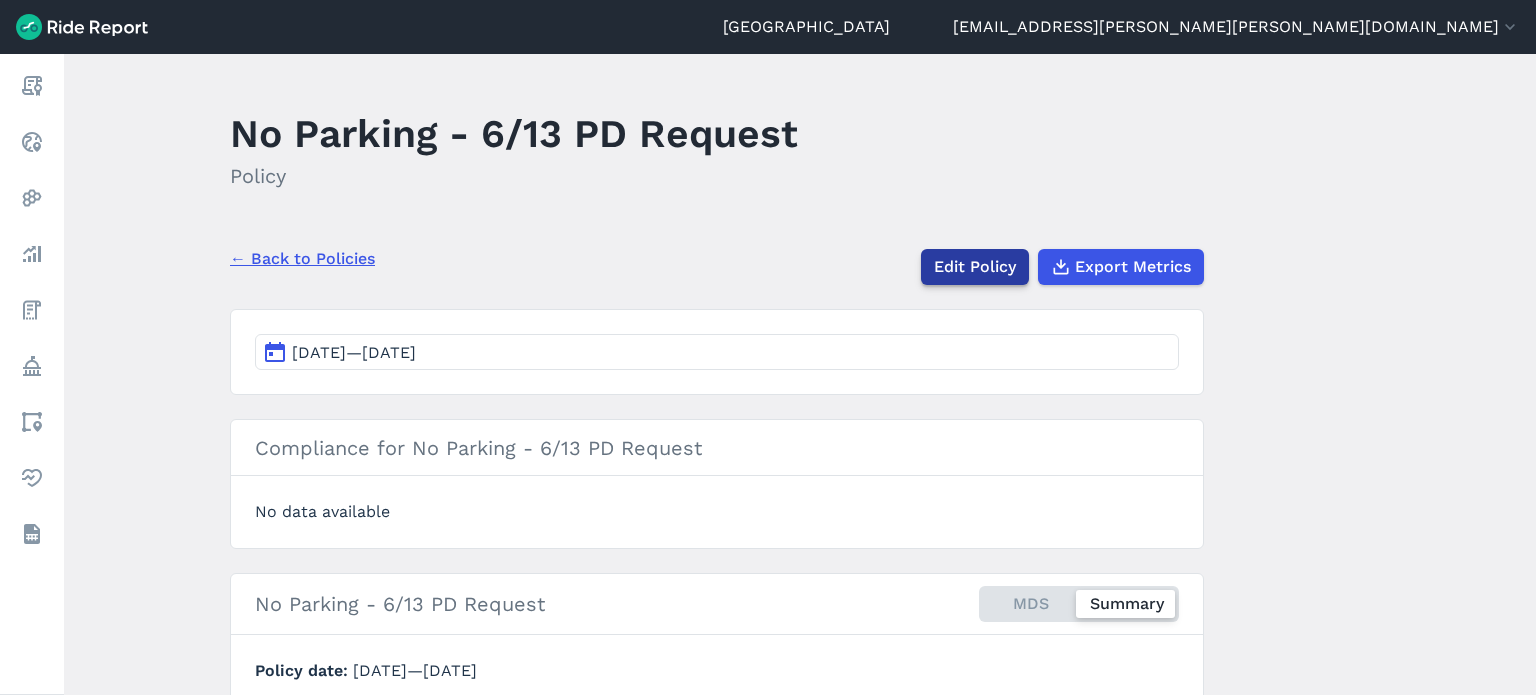 click on "Edit Policy" at bounding box center (975, 267) 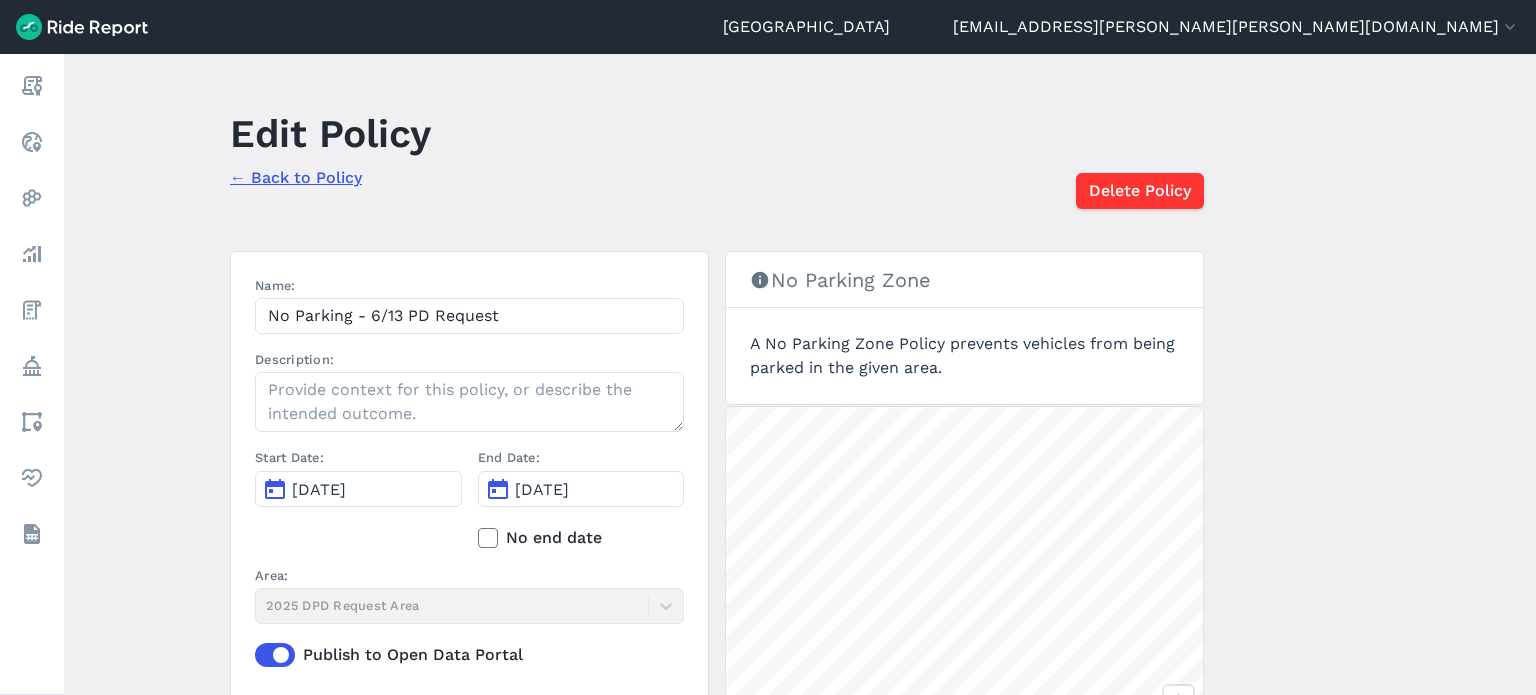 scroll, scrollTop: 190, scrollLeft: 0, axis: vertical 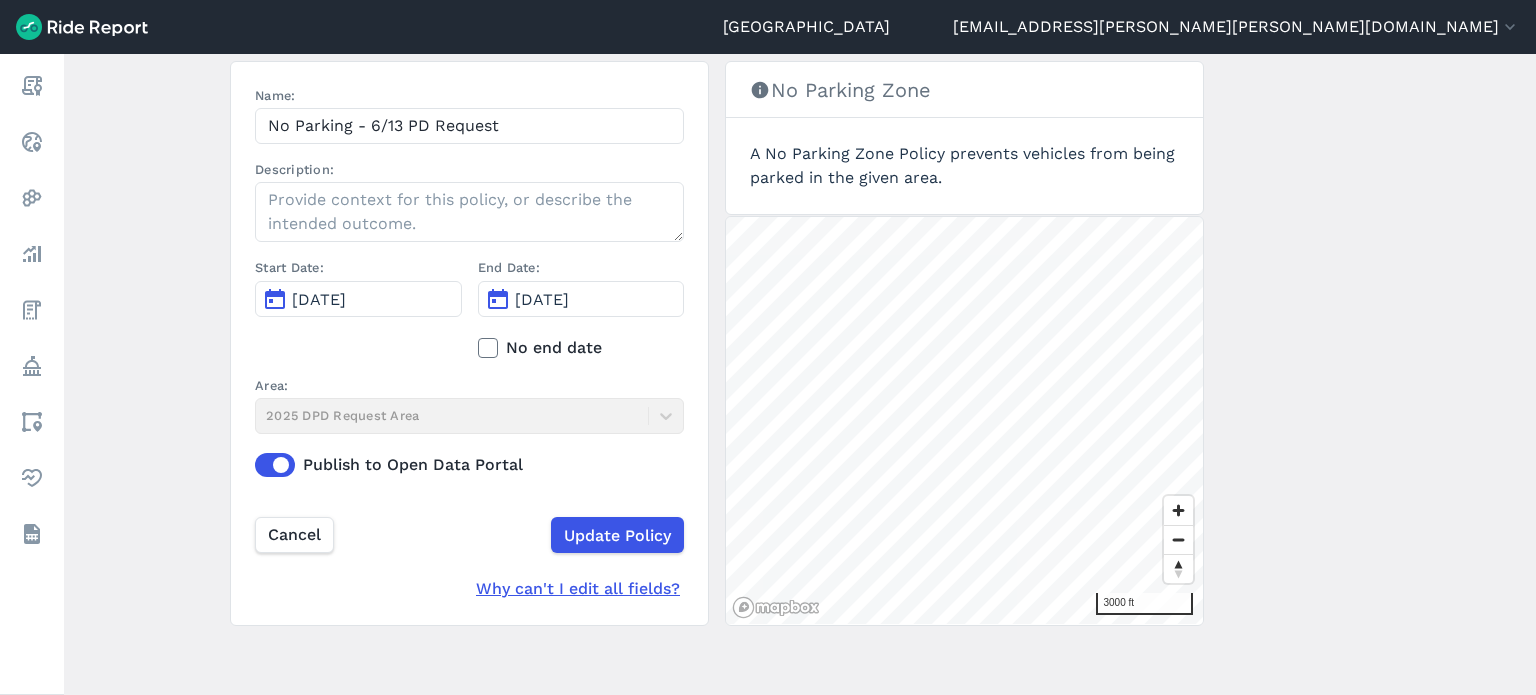 click on "Publish to Open Data Portal" at bounding box center (469, 465) 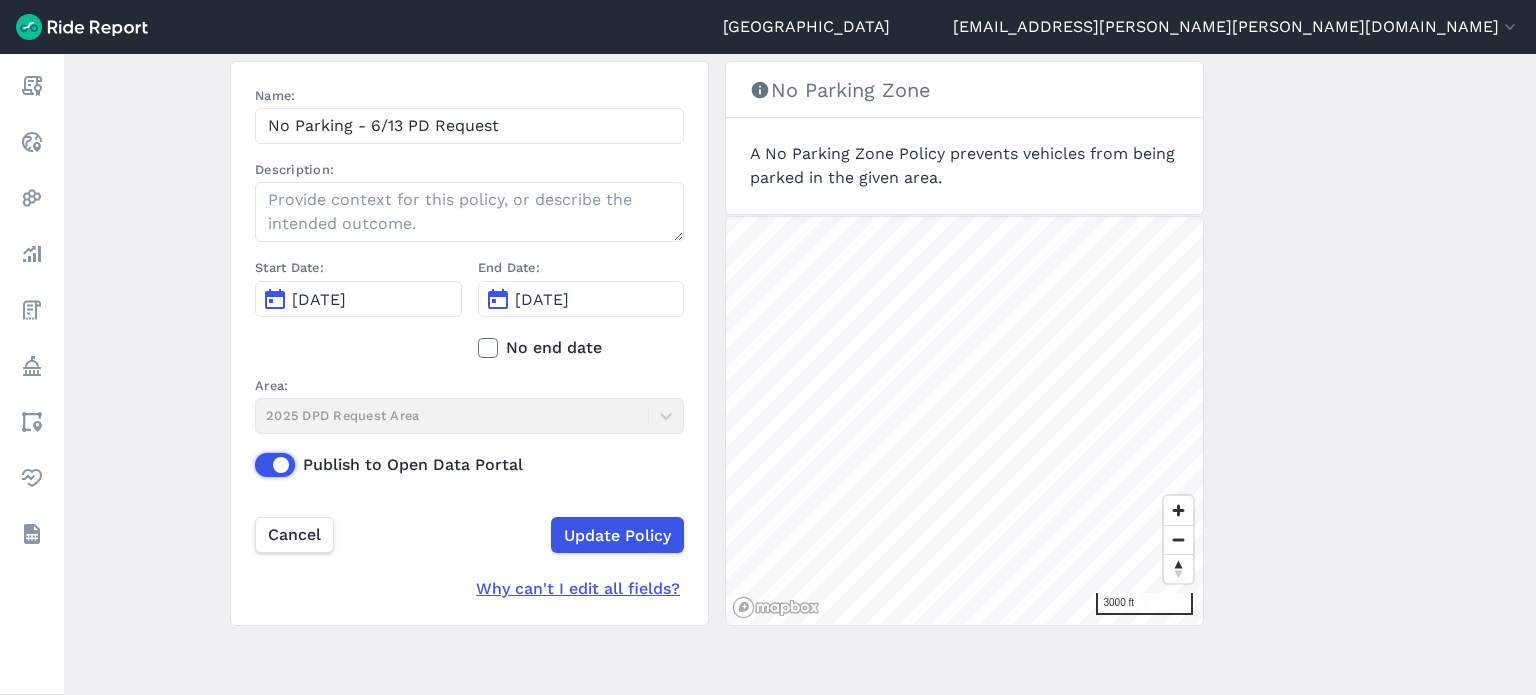 click on "Publish to Open Data Portal" at bounding box center (255, 459) 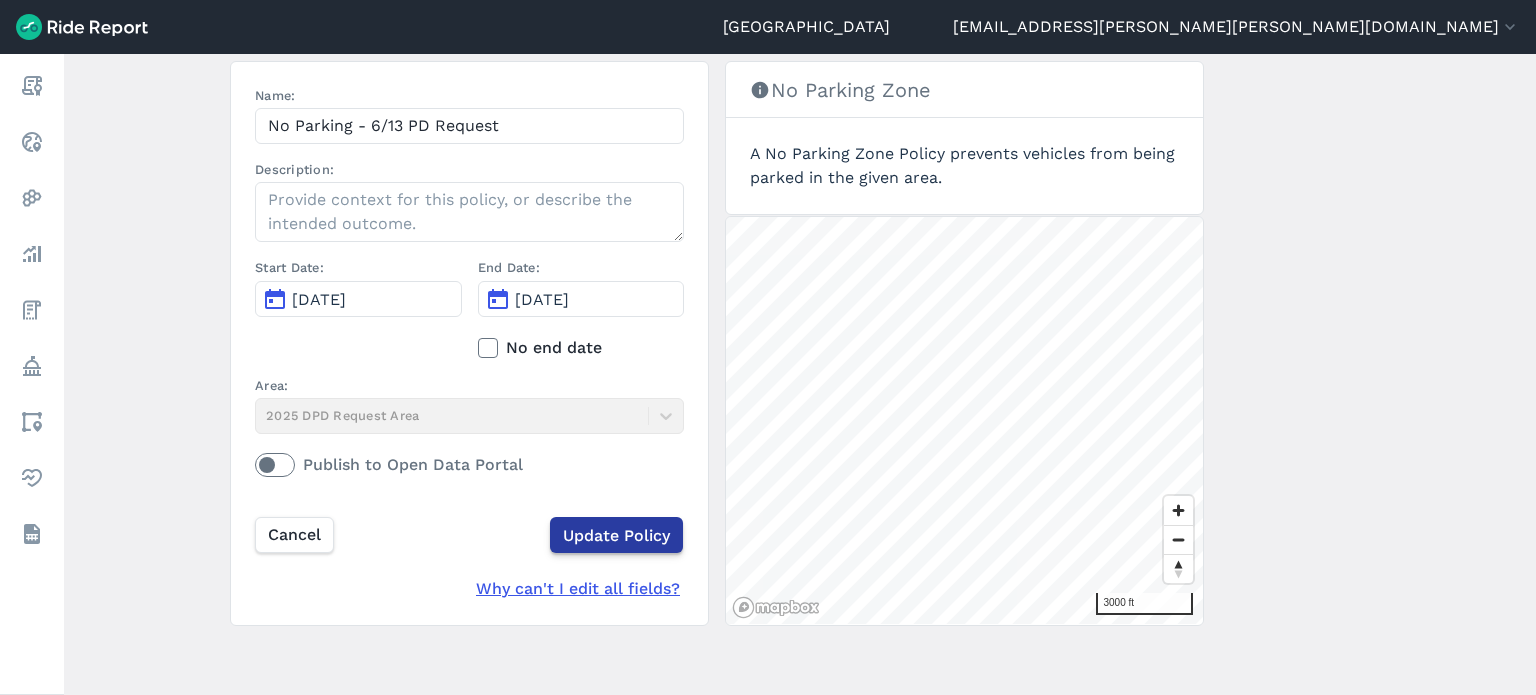 click on "Update Policy" at bounding box center (616, 535) 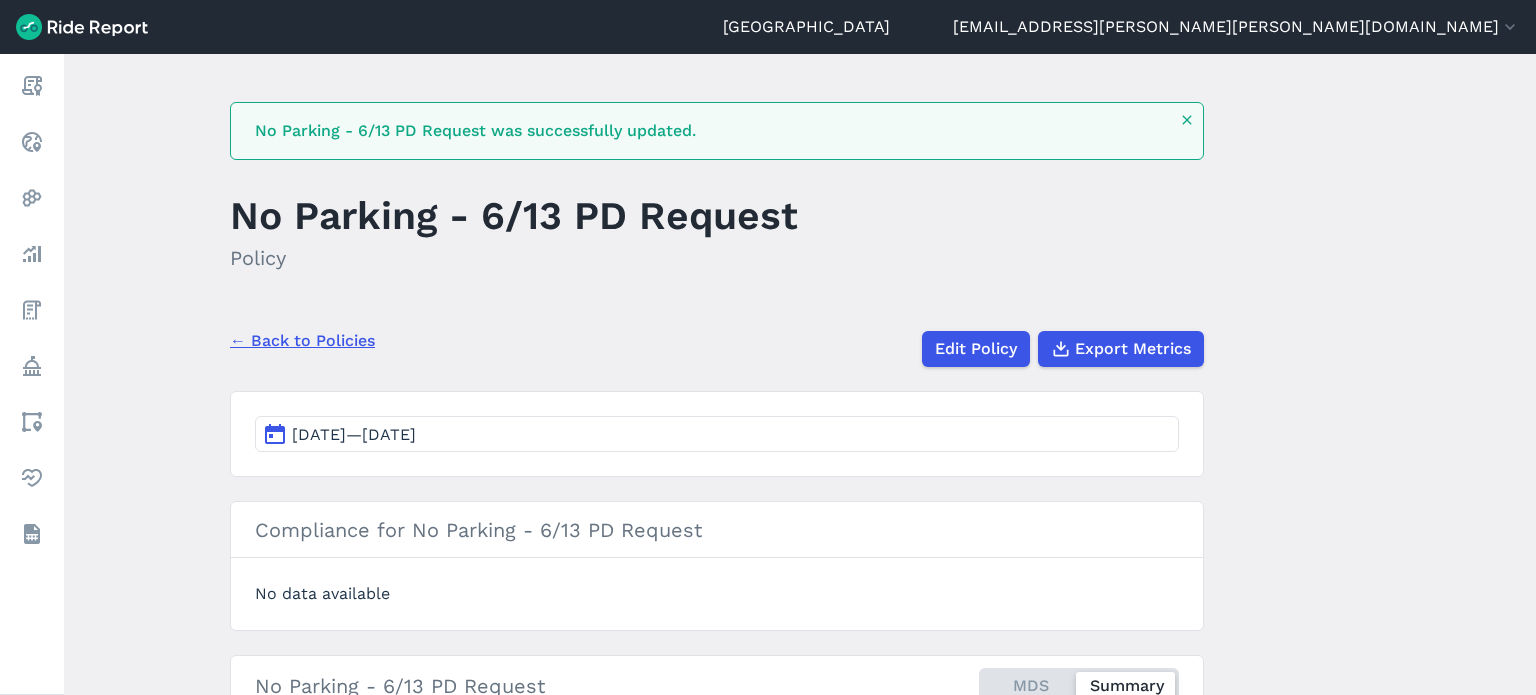 click on "← Back to Policies" at bounding box center (302, 341) 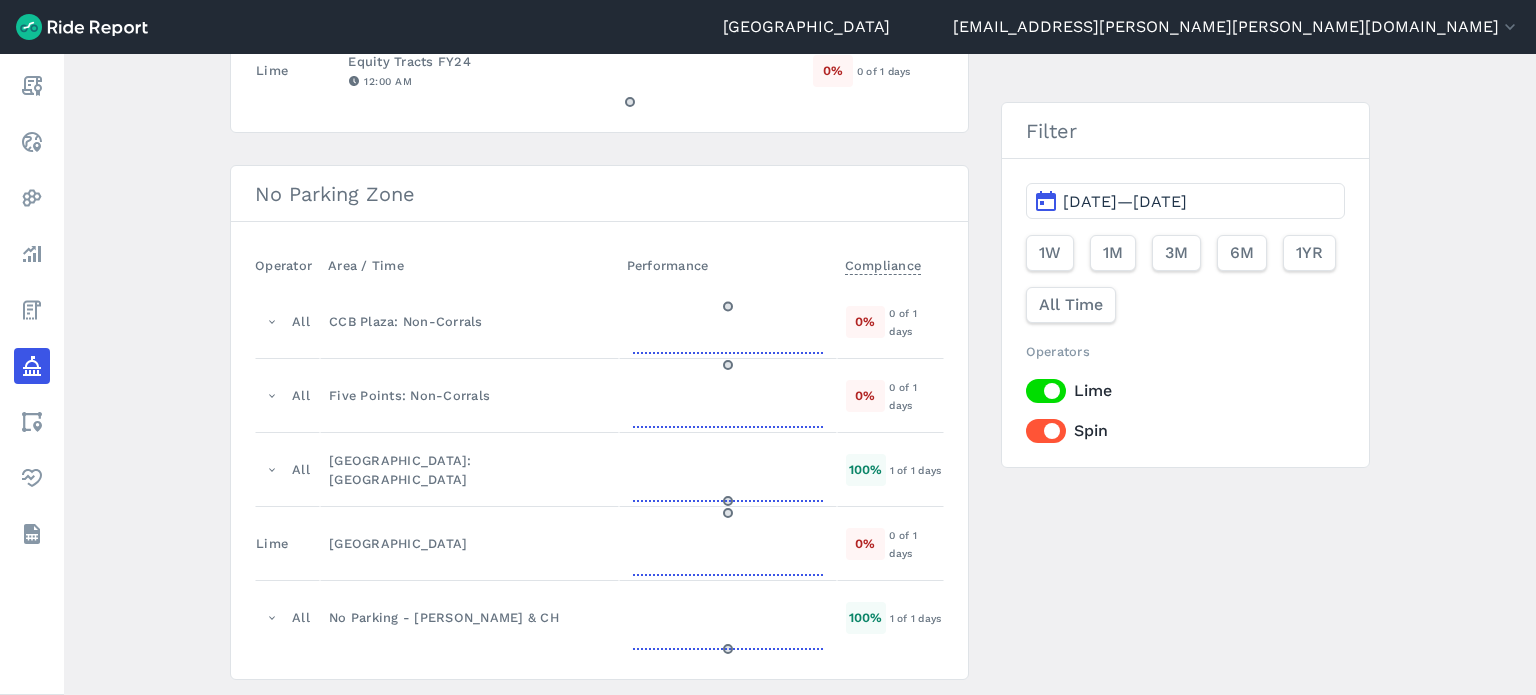 scroll, scrollTop: 0, scrollLeft: 0, axis: both 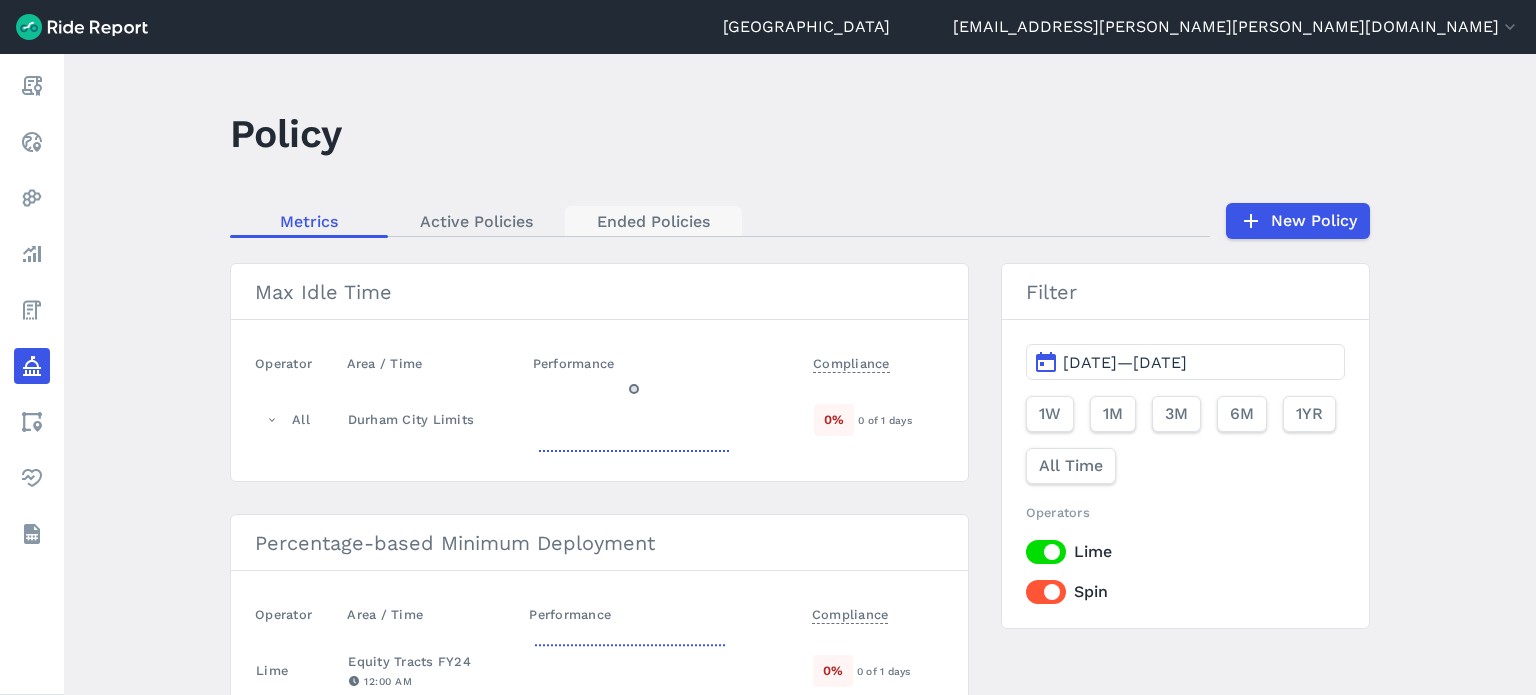 click on "Ended Policies" at bounding box center (653, 221) 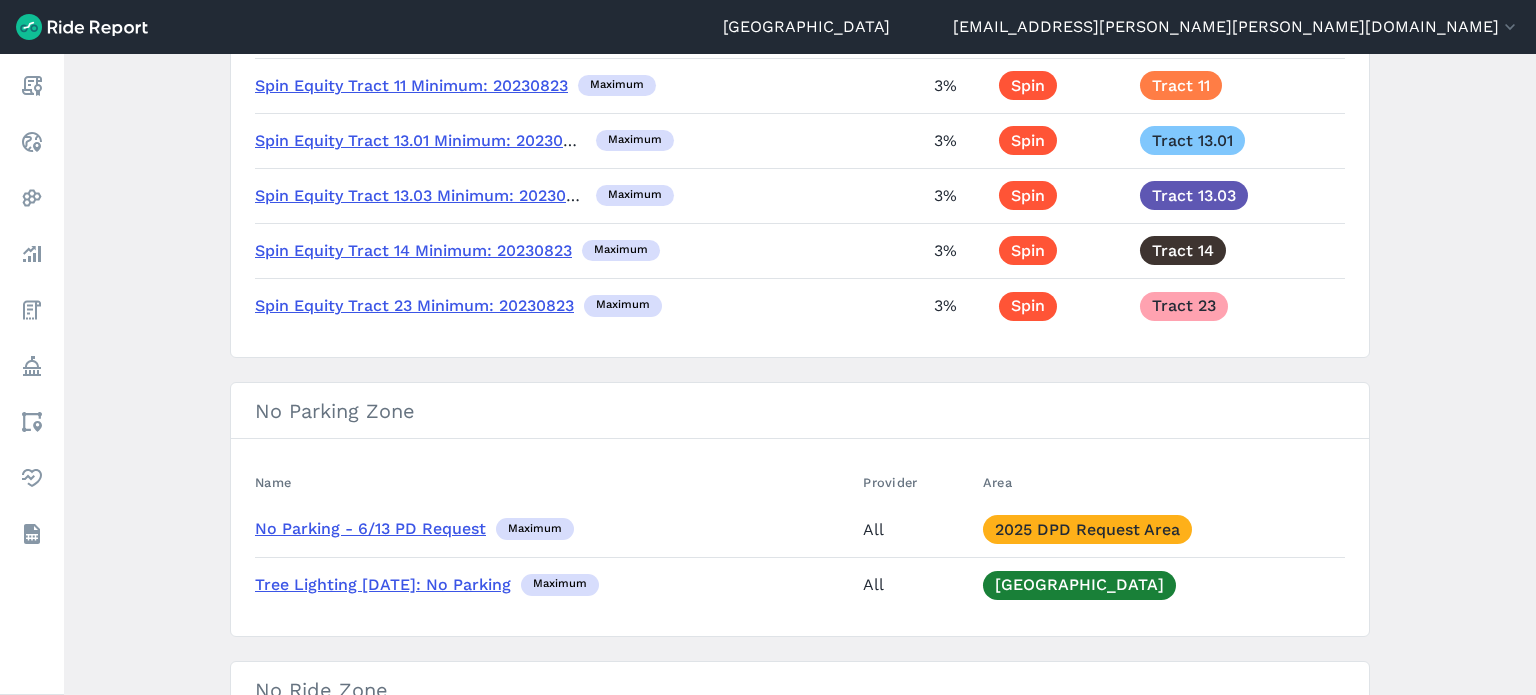 scroll, scrollTop: 2100, scrollLeft: 0, axis: vertical 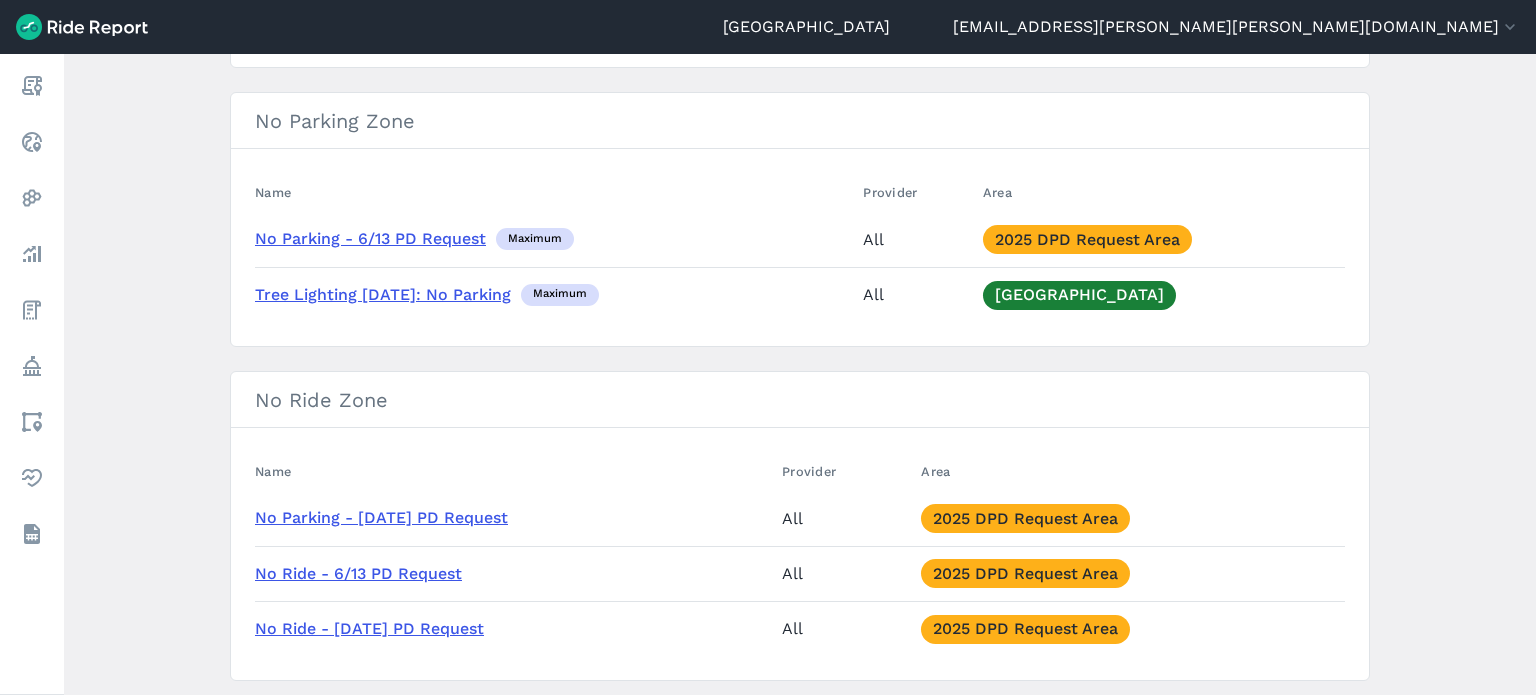 click on "No Parking - 6/13 PD Request" at bounding box center [370, 238] 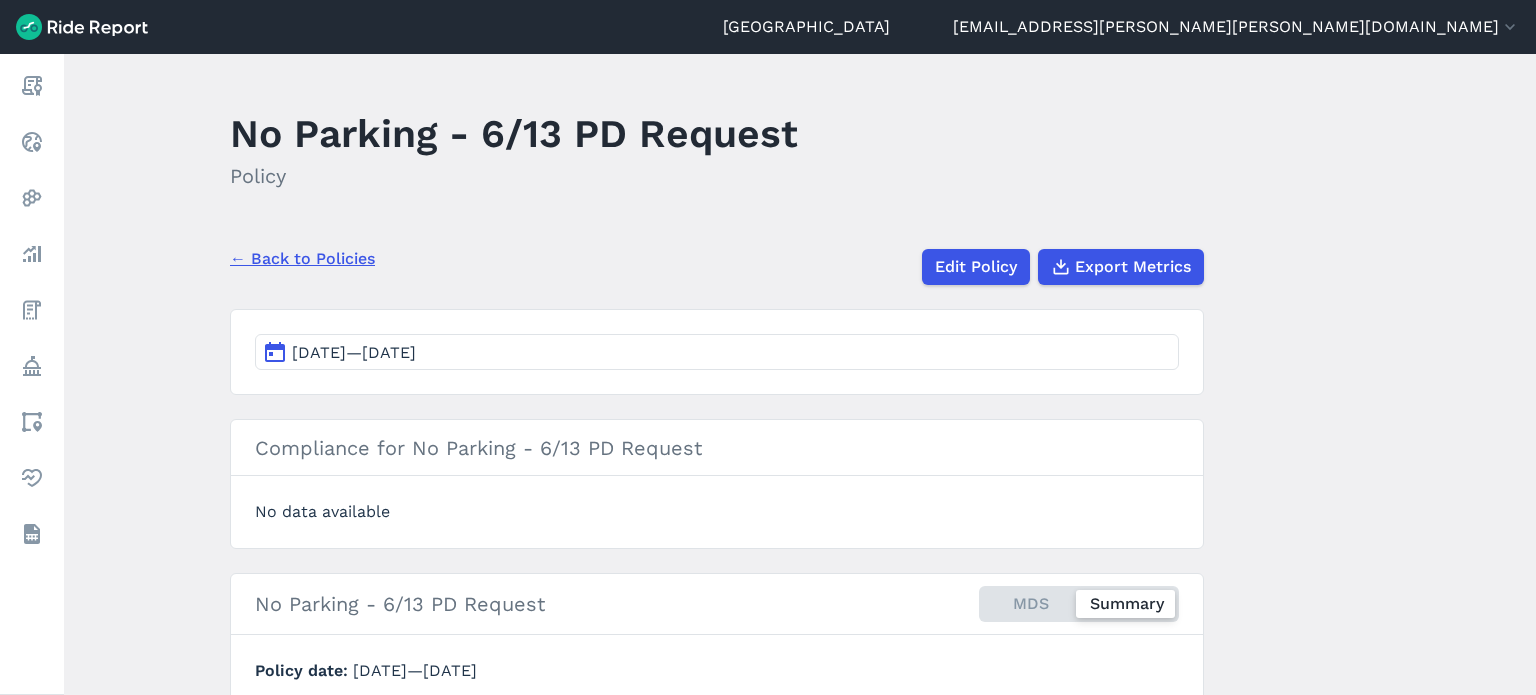 scroll, scrollTop: 100, scrollLeft: 0, axis: vertical 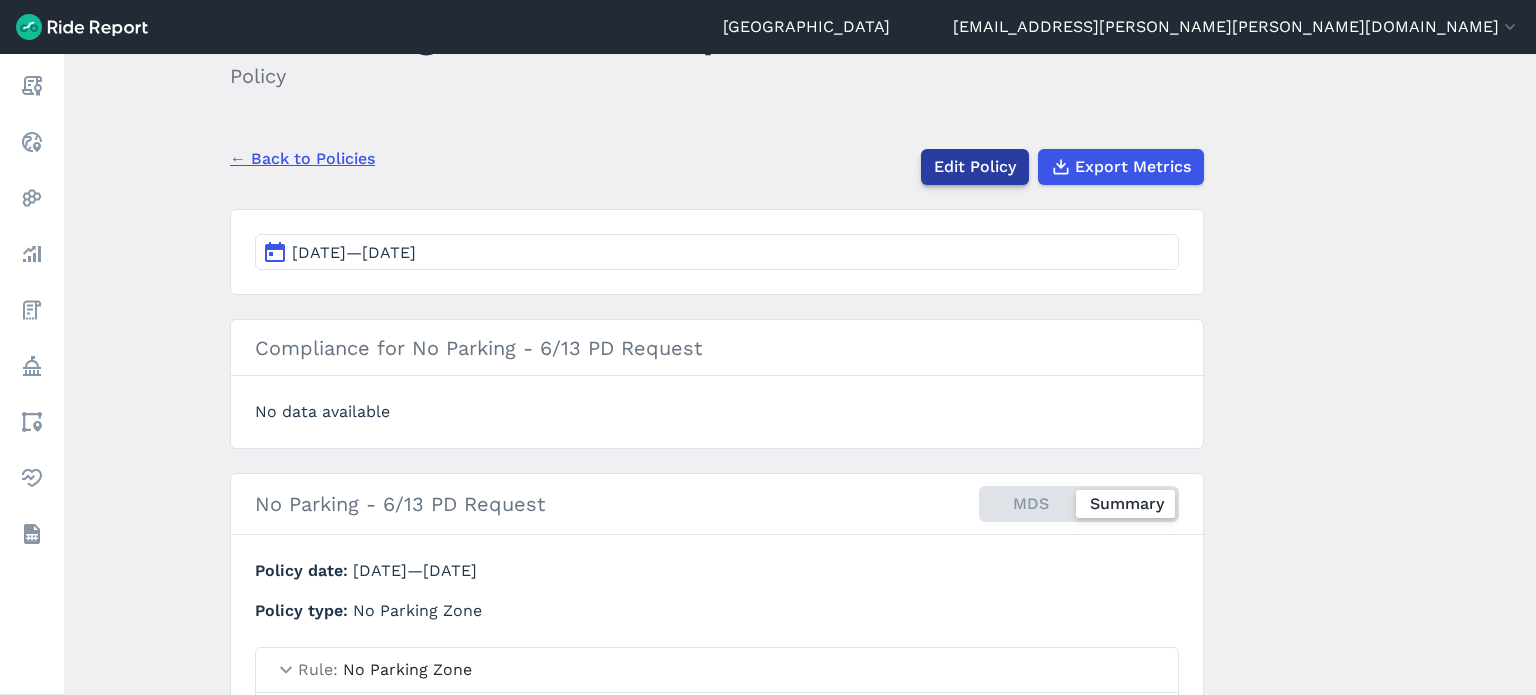 click on "Edit Policy" at bounding box center (975, 167) 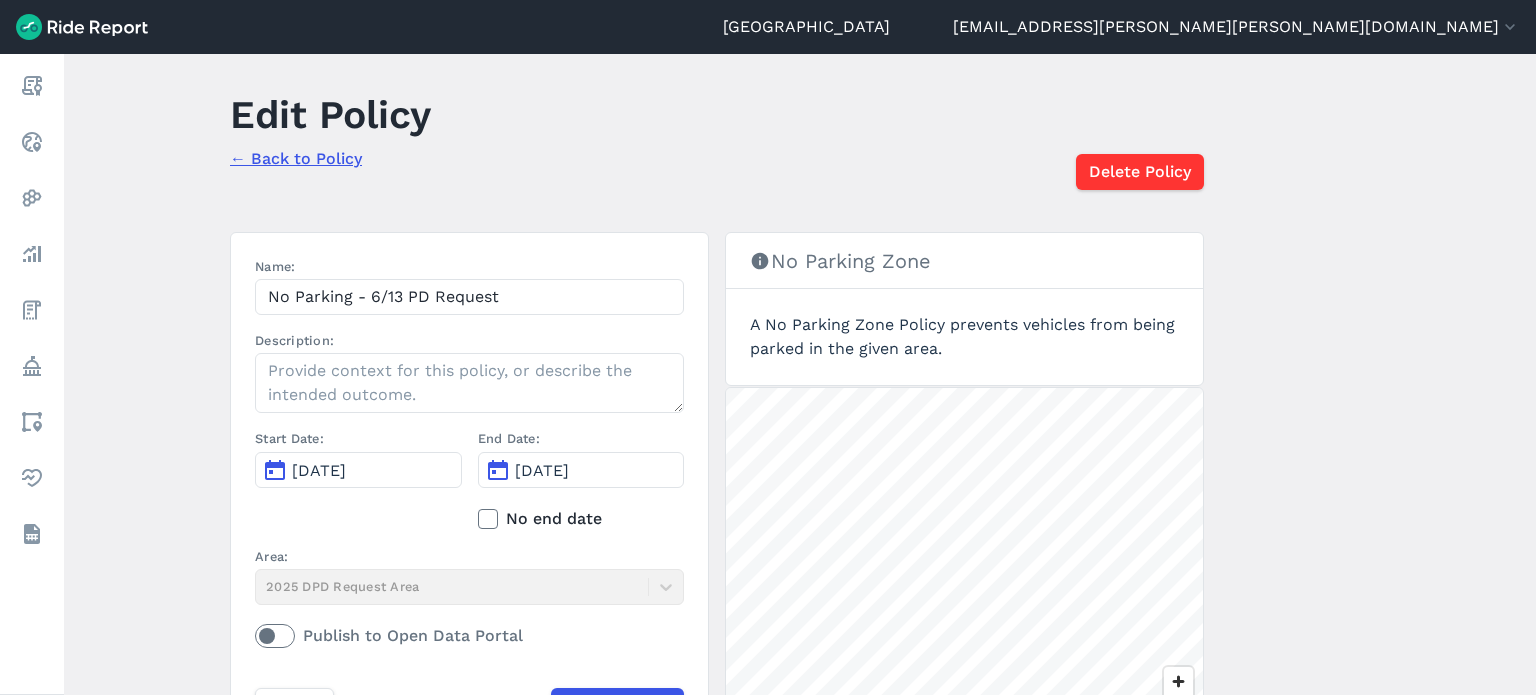 scroll, scrollTop: 0, scrollLeft: 0, axis: both 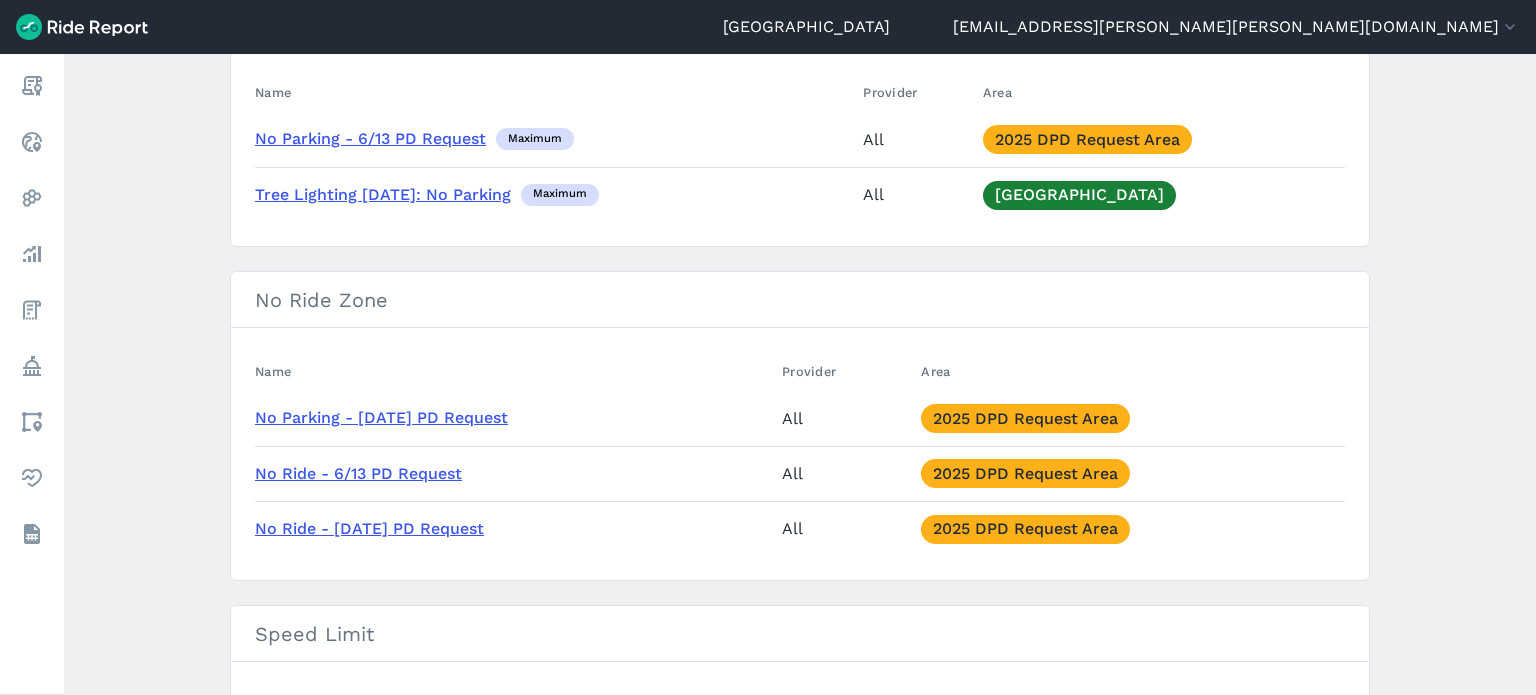 click on "No Parking - 7/4/25 PD Request" at bounding box center (381, 417) 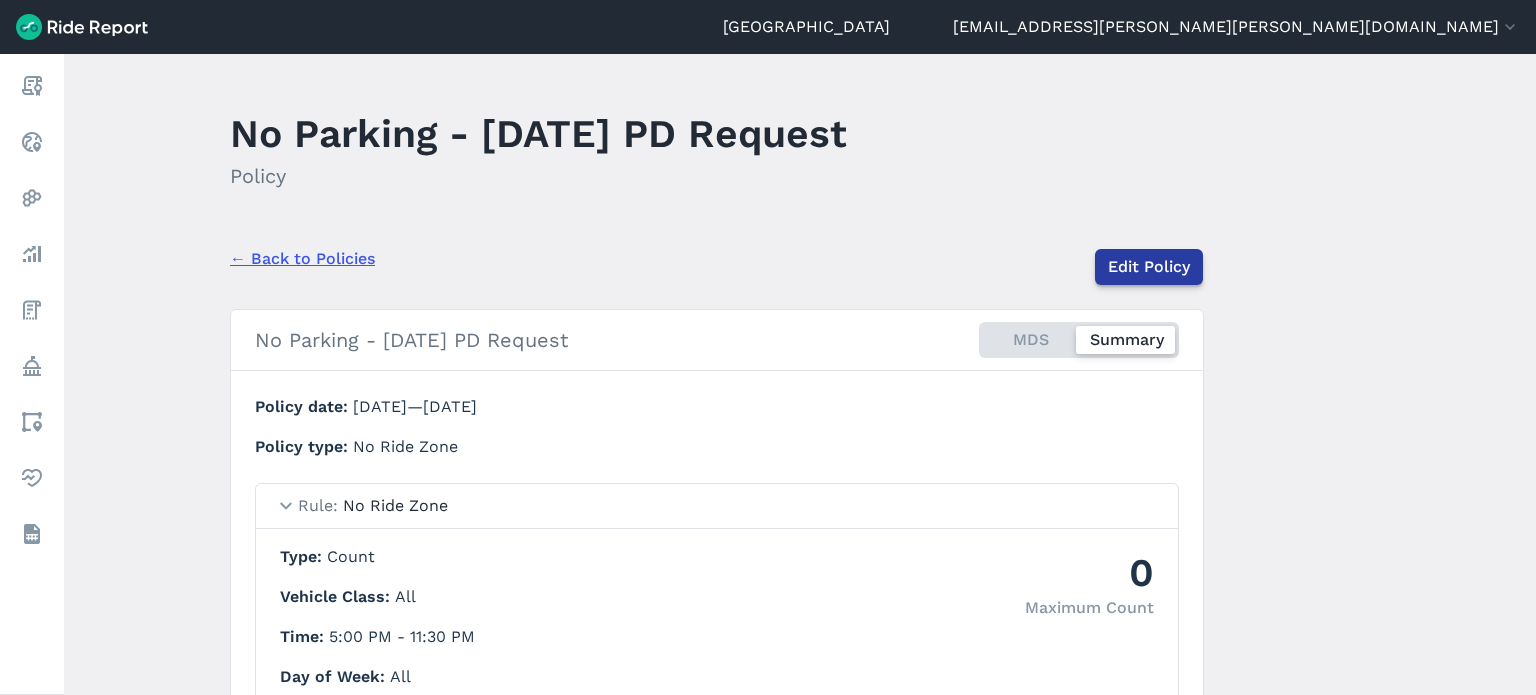 click on "Edit Policy" at bounding box center [1149, 267] 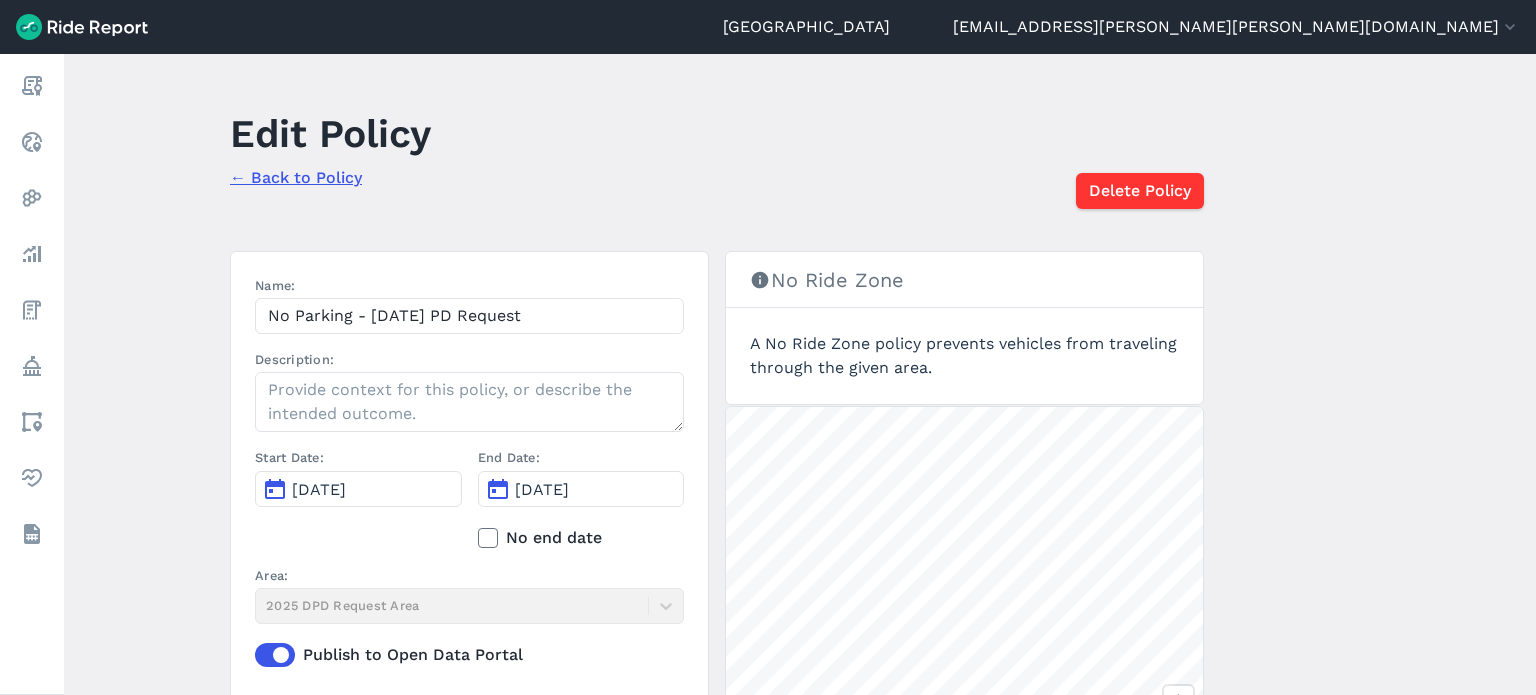 click on "Publish to Open Data Portal" at bounding box center (469, 655) 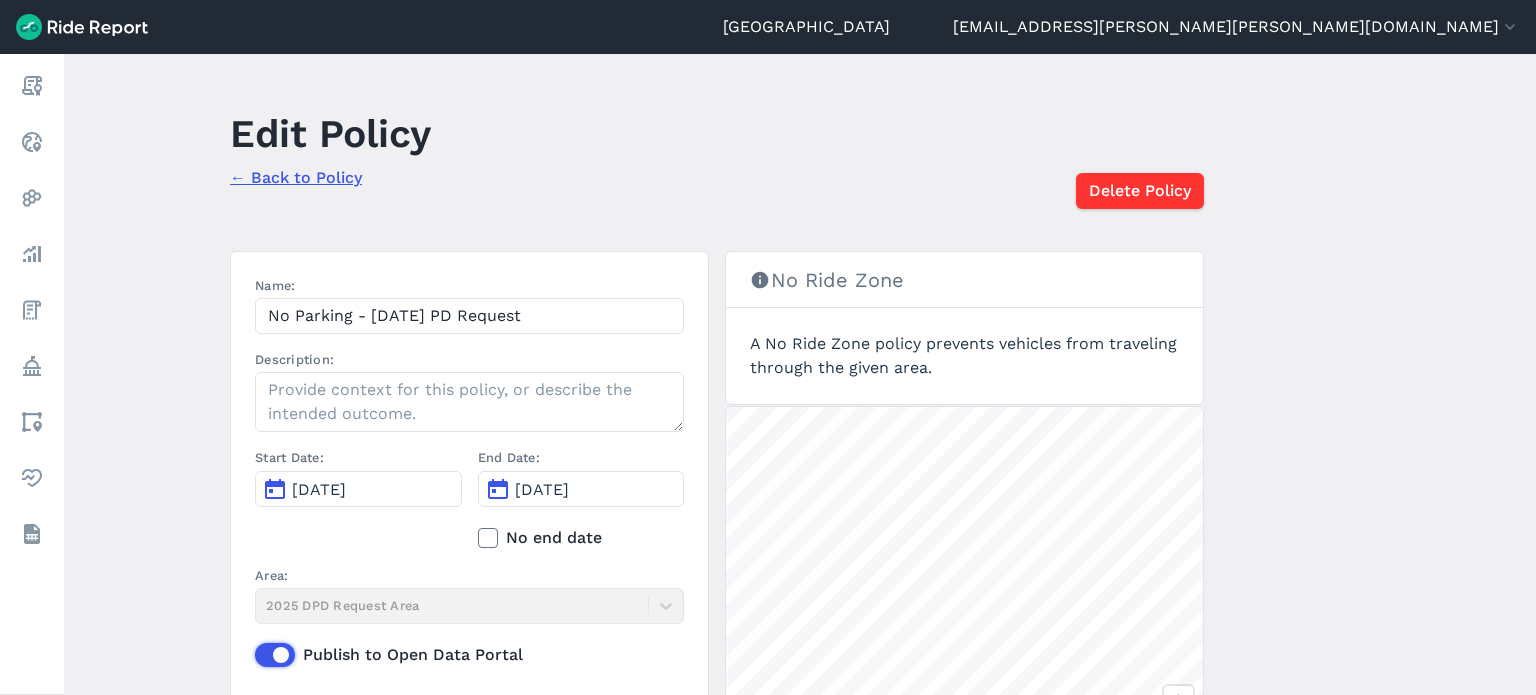 click on "Publish to Open Data Portal" at bounding box center [255, 649] 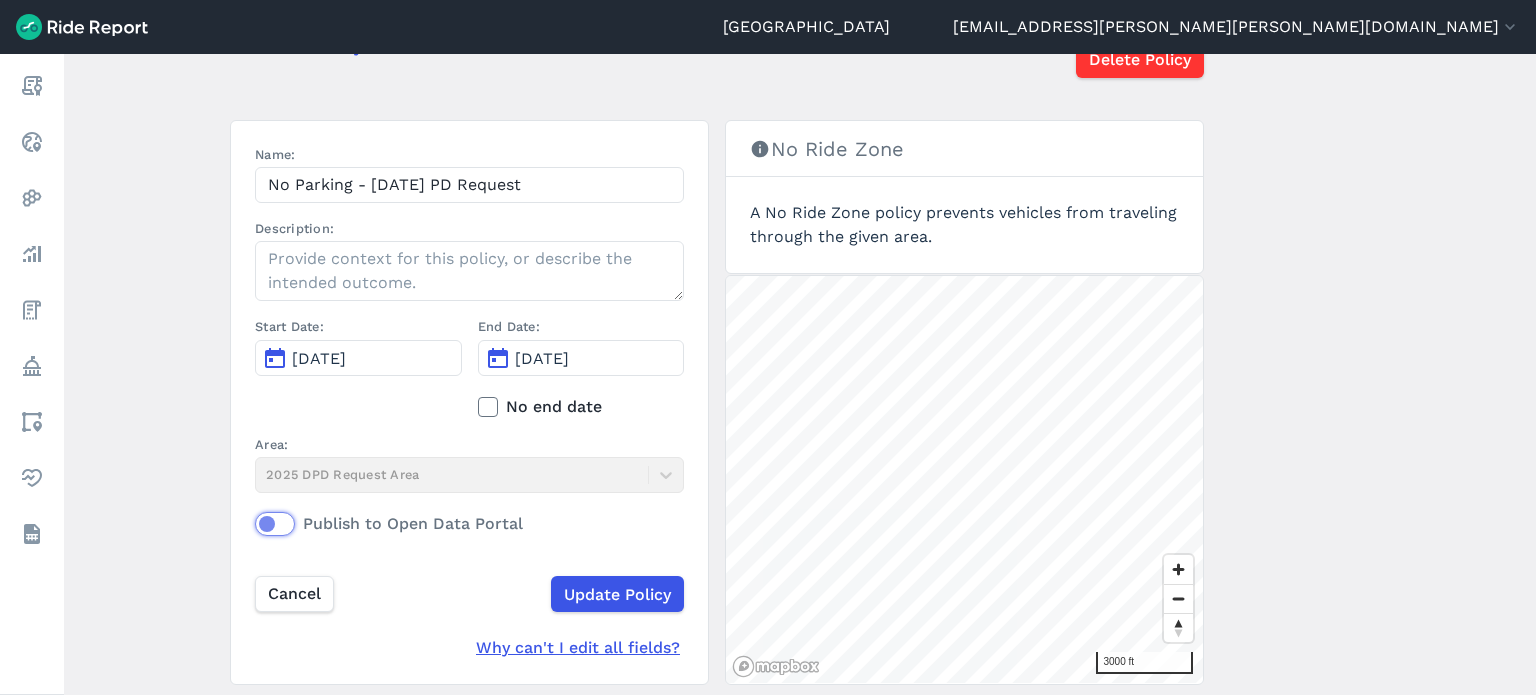 scroll, scrollTop: 190, scrollLeft: 0, axis: vertical 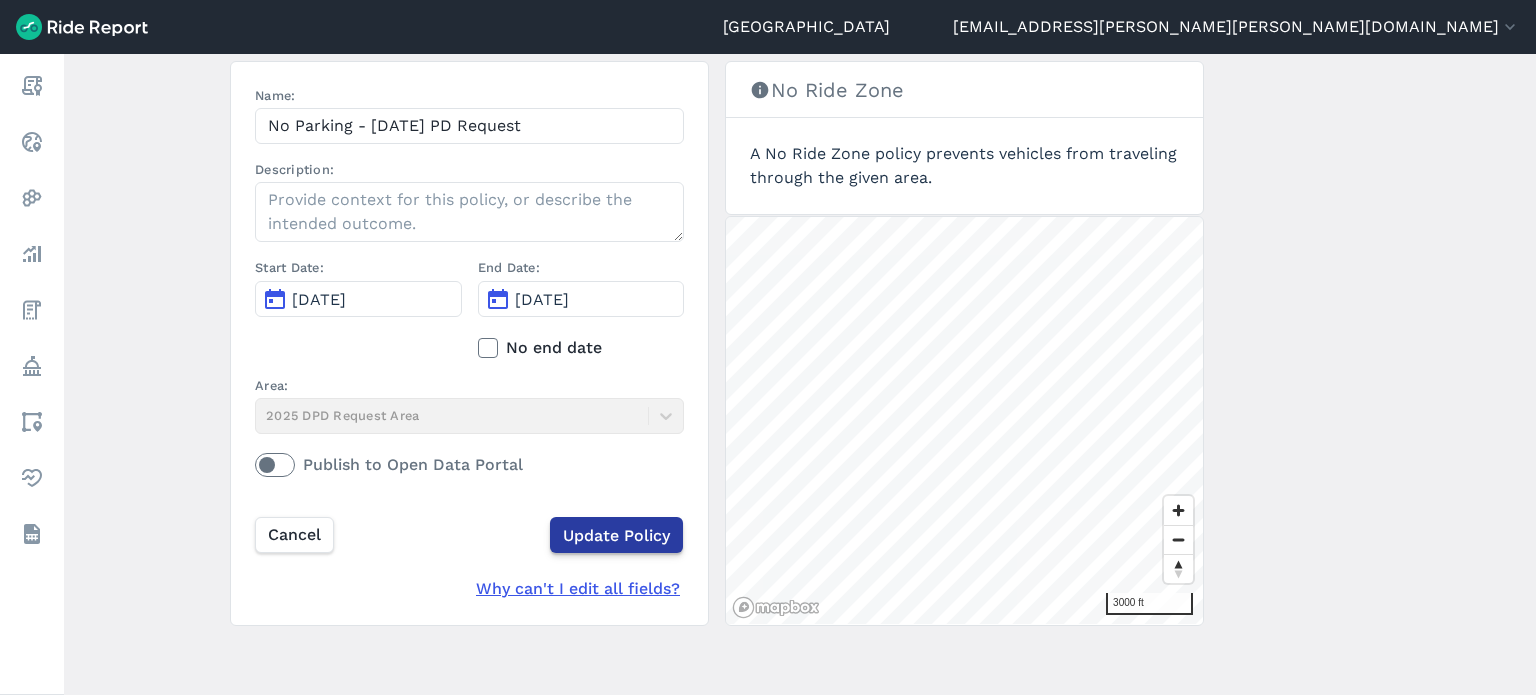 click on "Update Policy" at bounding box center (616, 535) 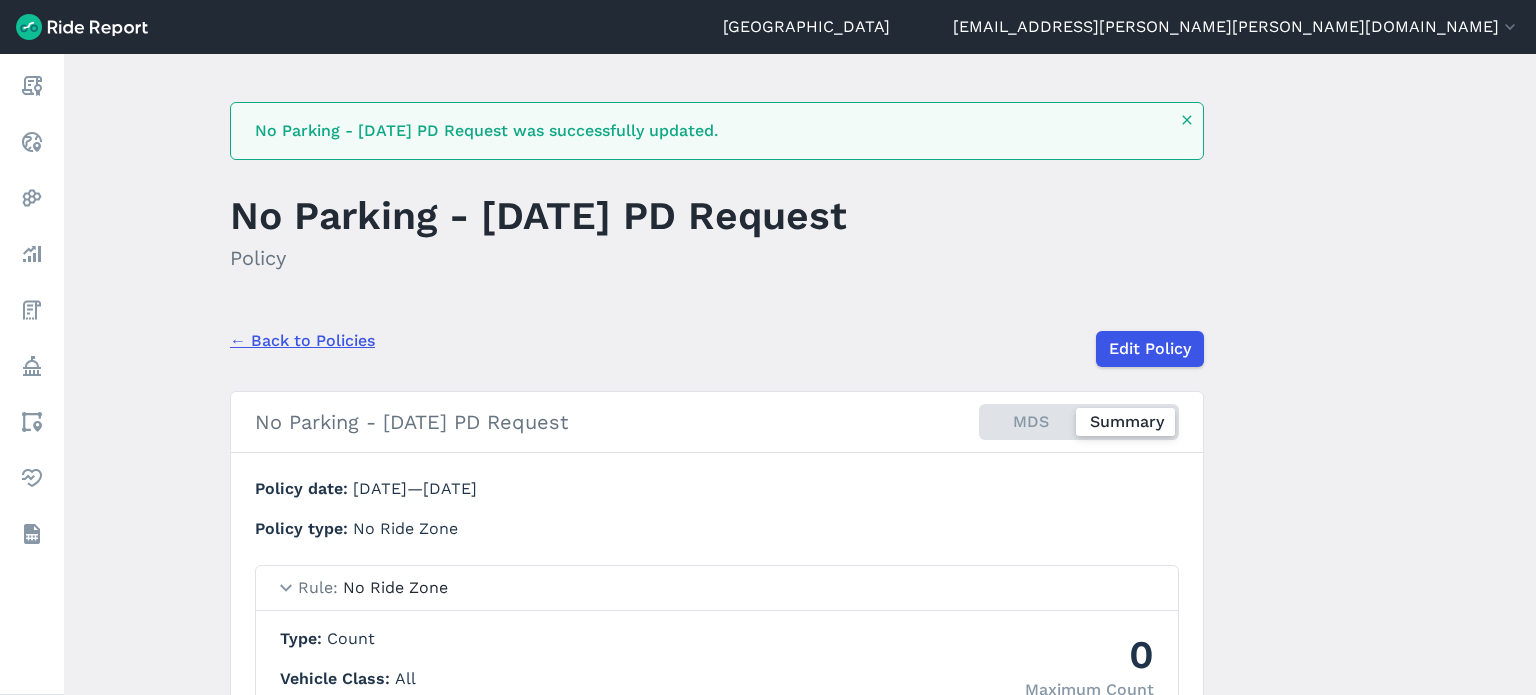 click on "← Back to Policies" at bounding box center [302, 341] 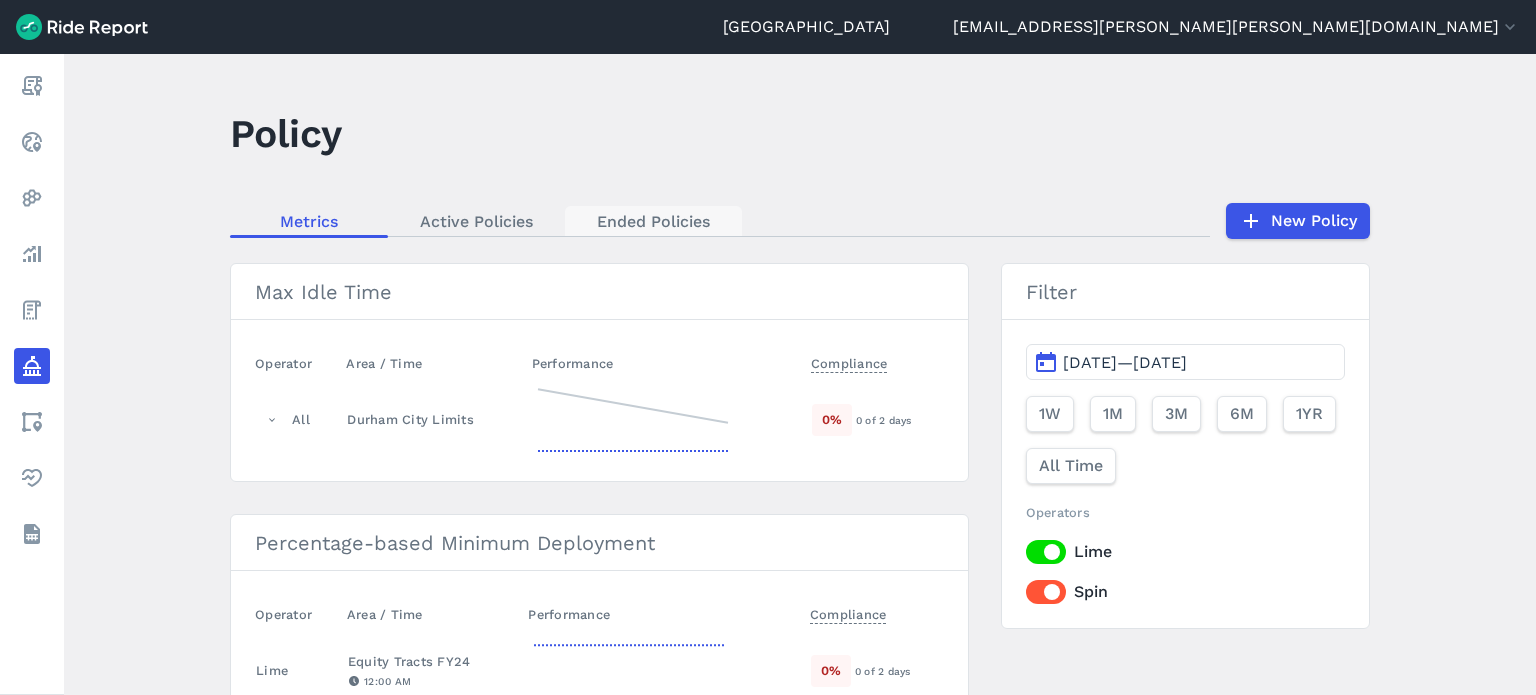 click on "Ended Policies" at bounding box center [653, 221] 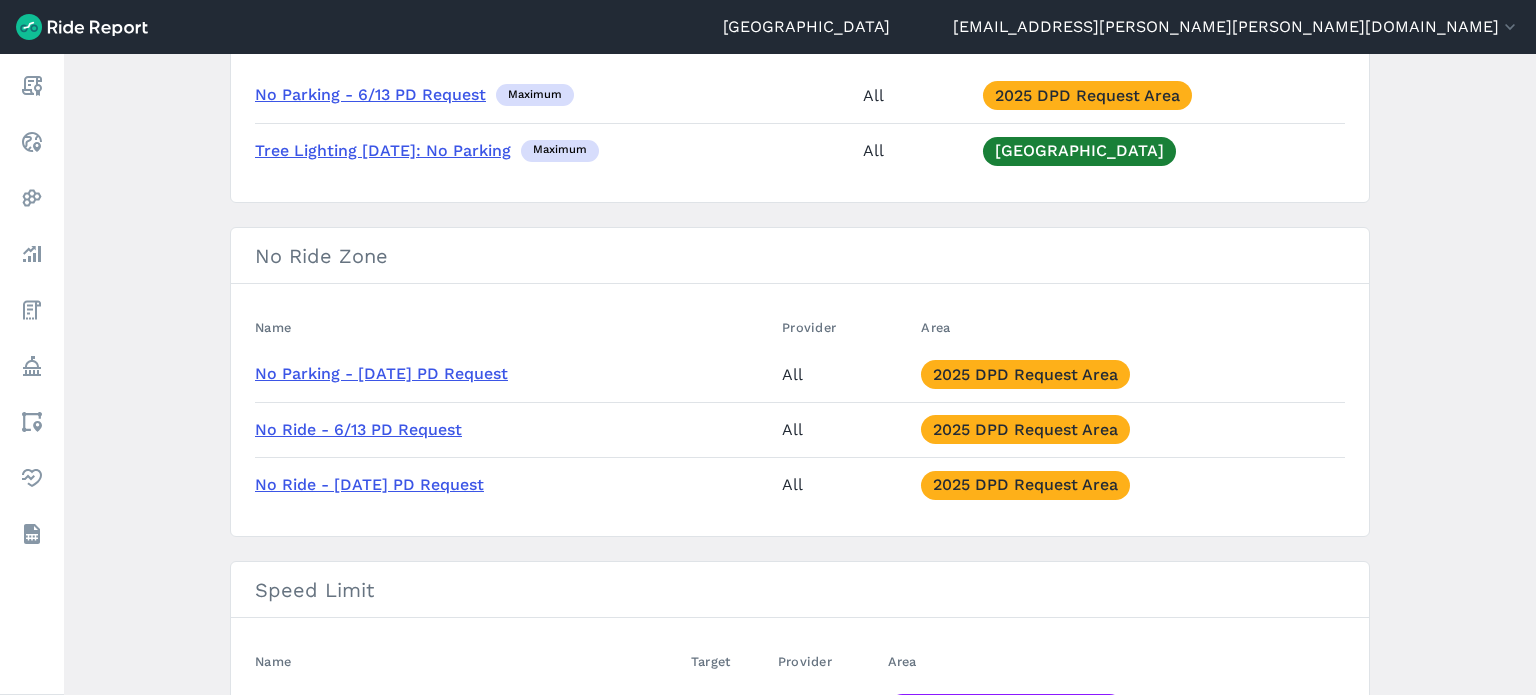 scroll, scrollTop: 2200, scrollLeft: 0, axis: vertical 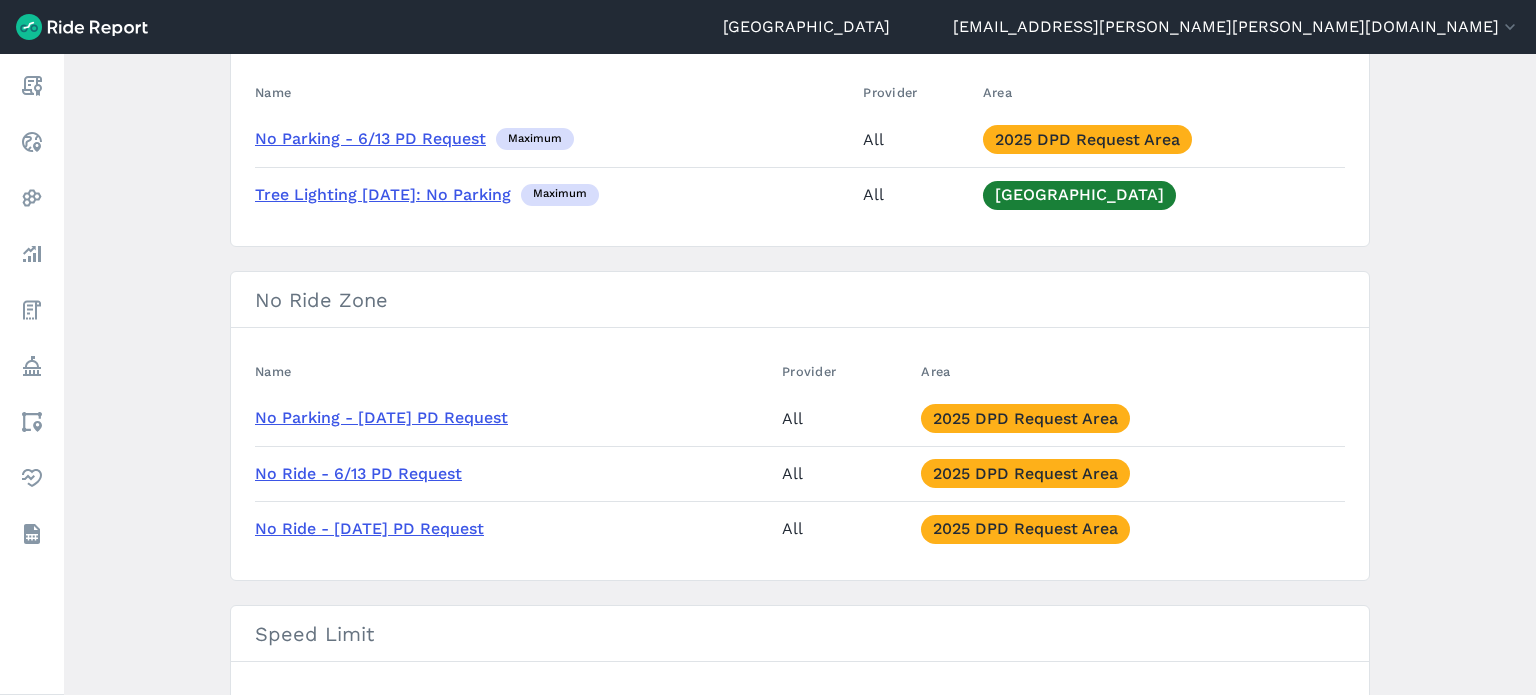click on "No Ride - 7/4/25 PD Request" at bounding box center [369, 528] 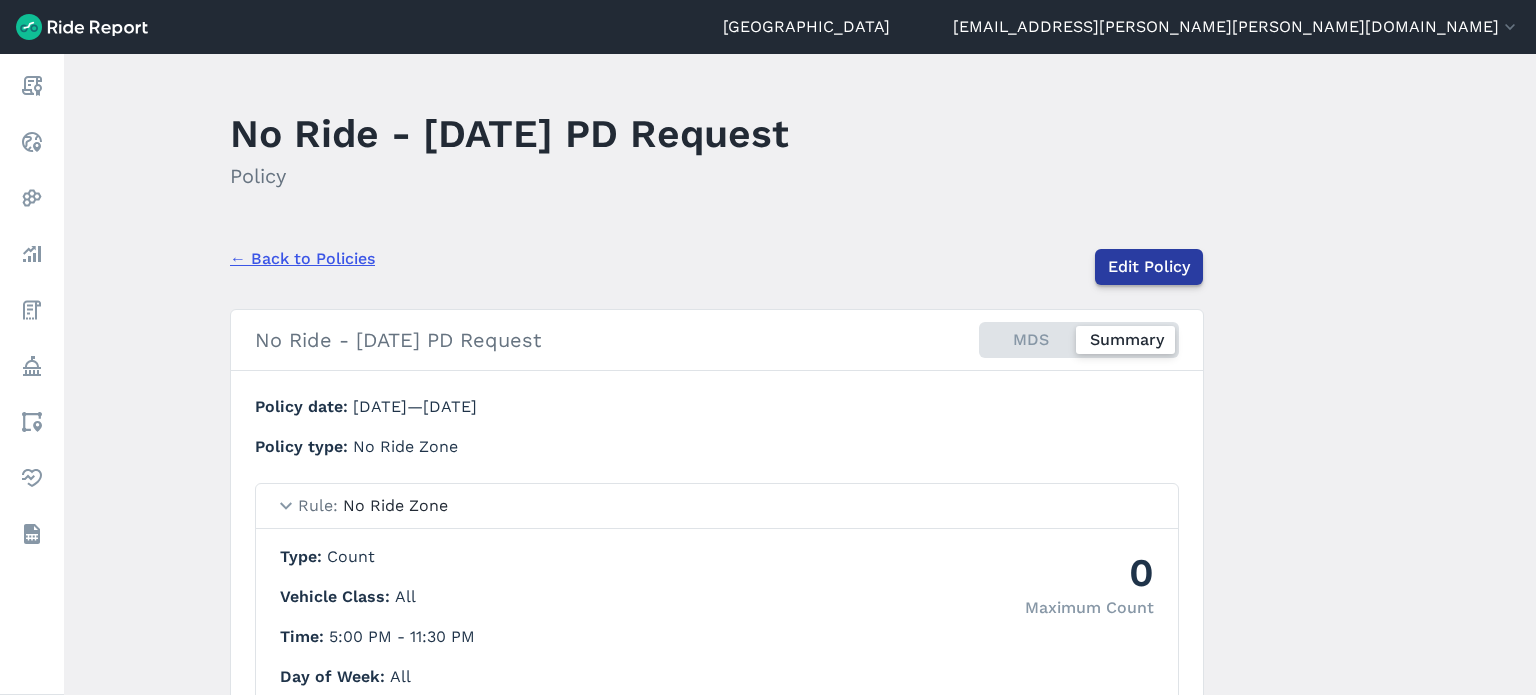 click on "Edit Policy" at bounding box center [1149, 267] 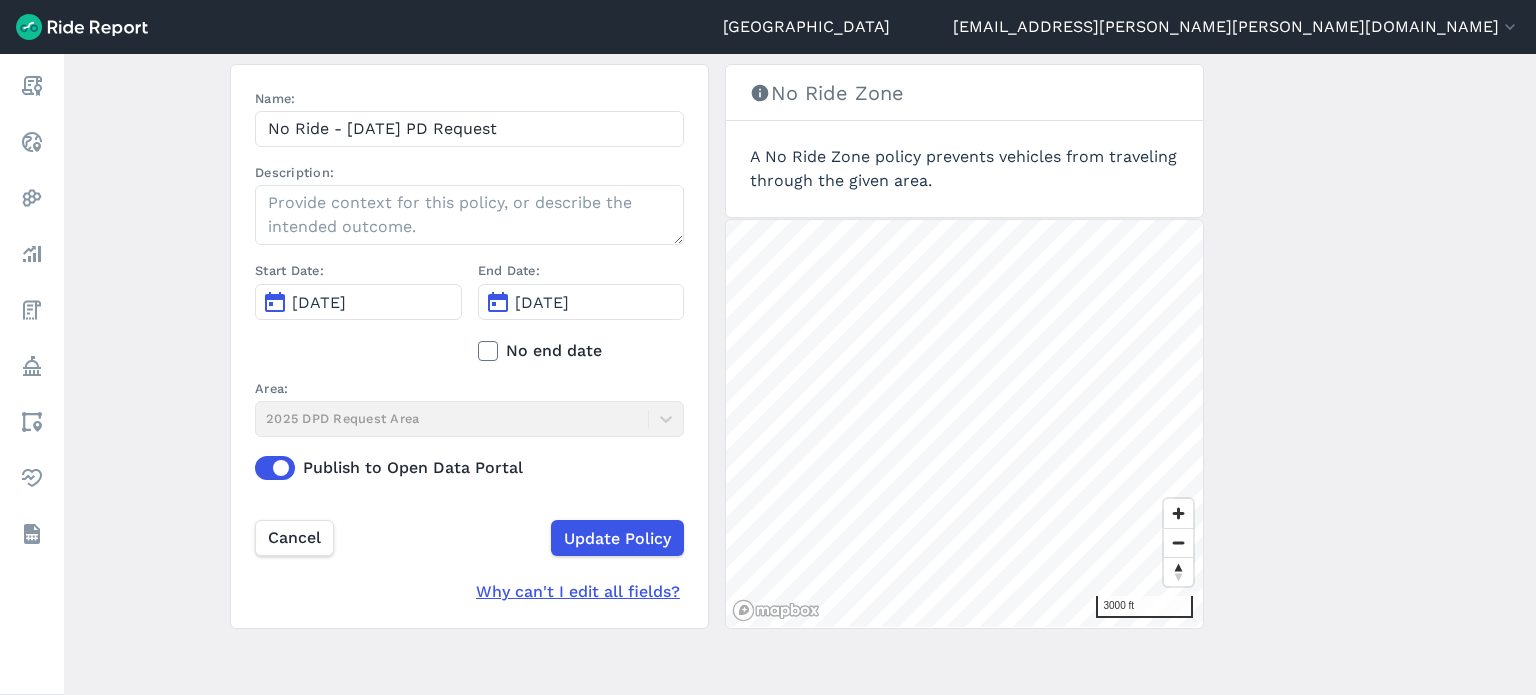 scroll, scrollTop: 190, scrollLeft: 0, axis: vertical 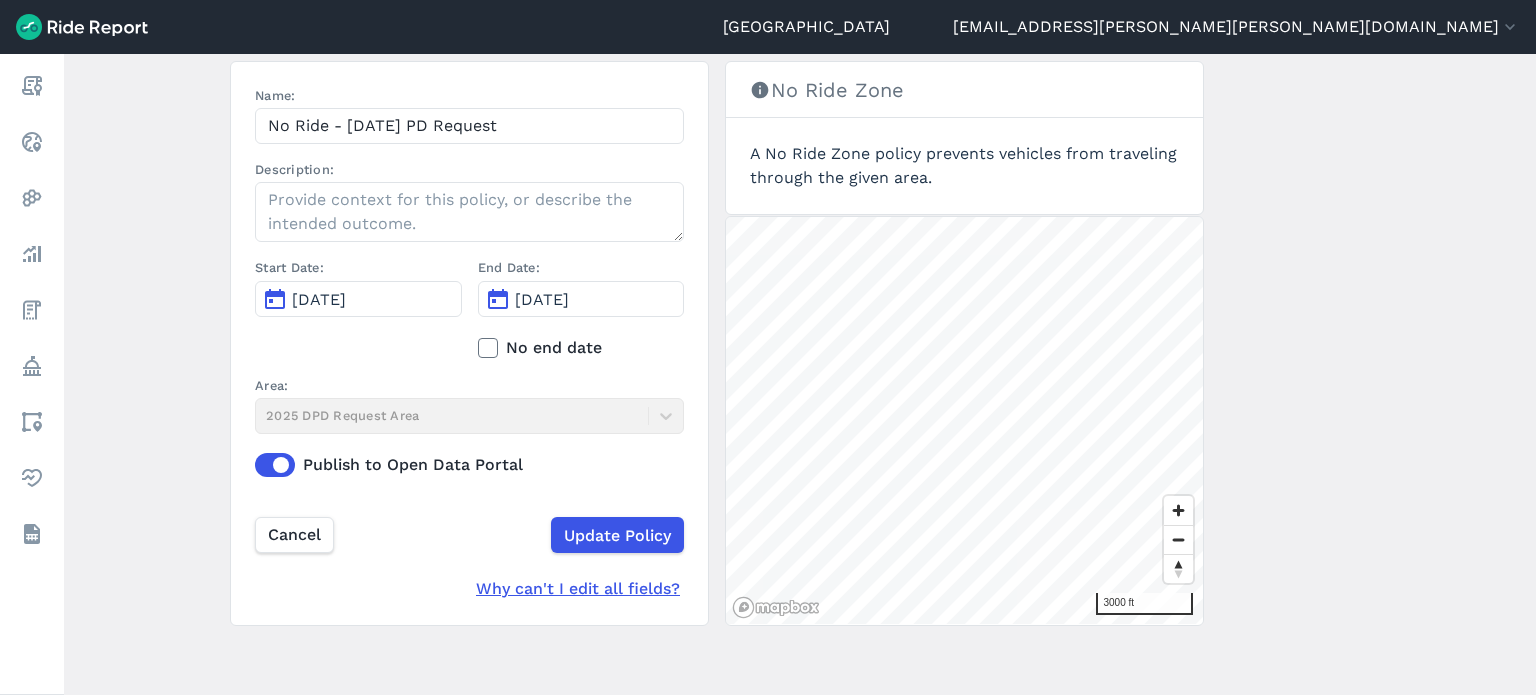 click on "Publish to Open Data Portal" at bounding box center (469, 465) 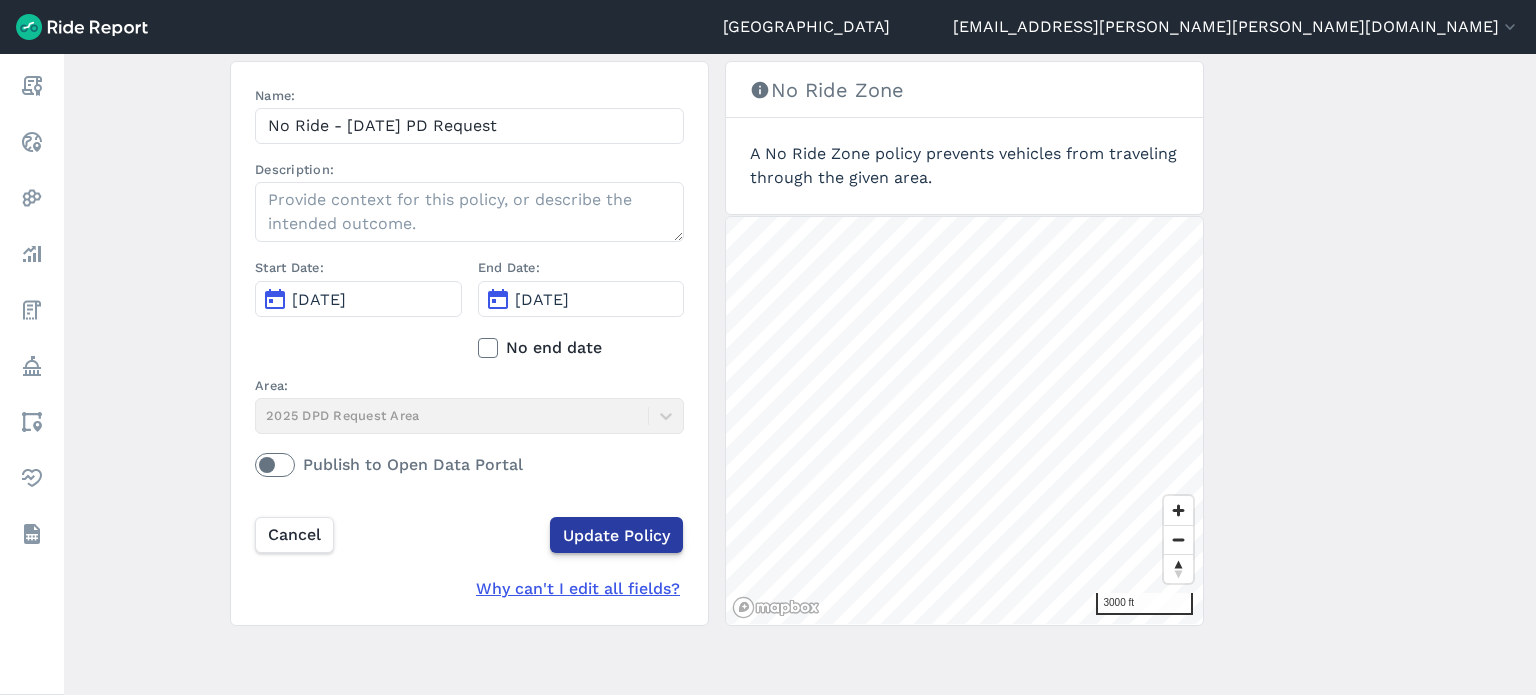 click on "Update Policy" at bounding box center [616, 535] 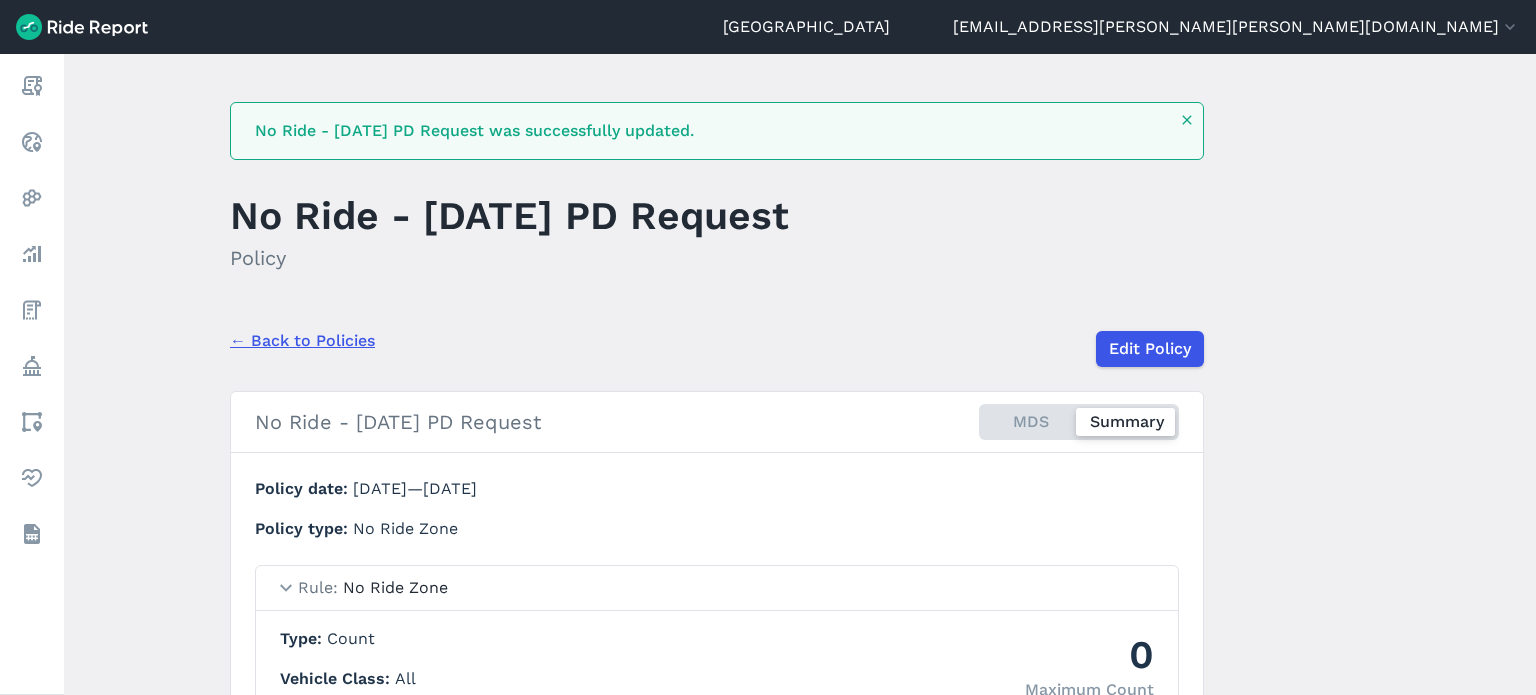 click on "← Back to Policies" at bounding box center (302, 341) 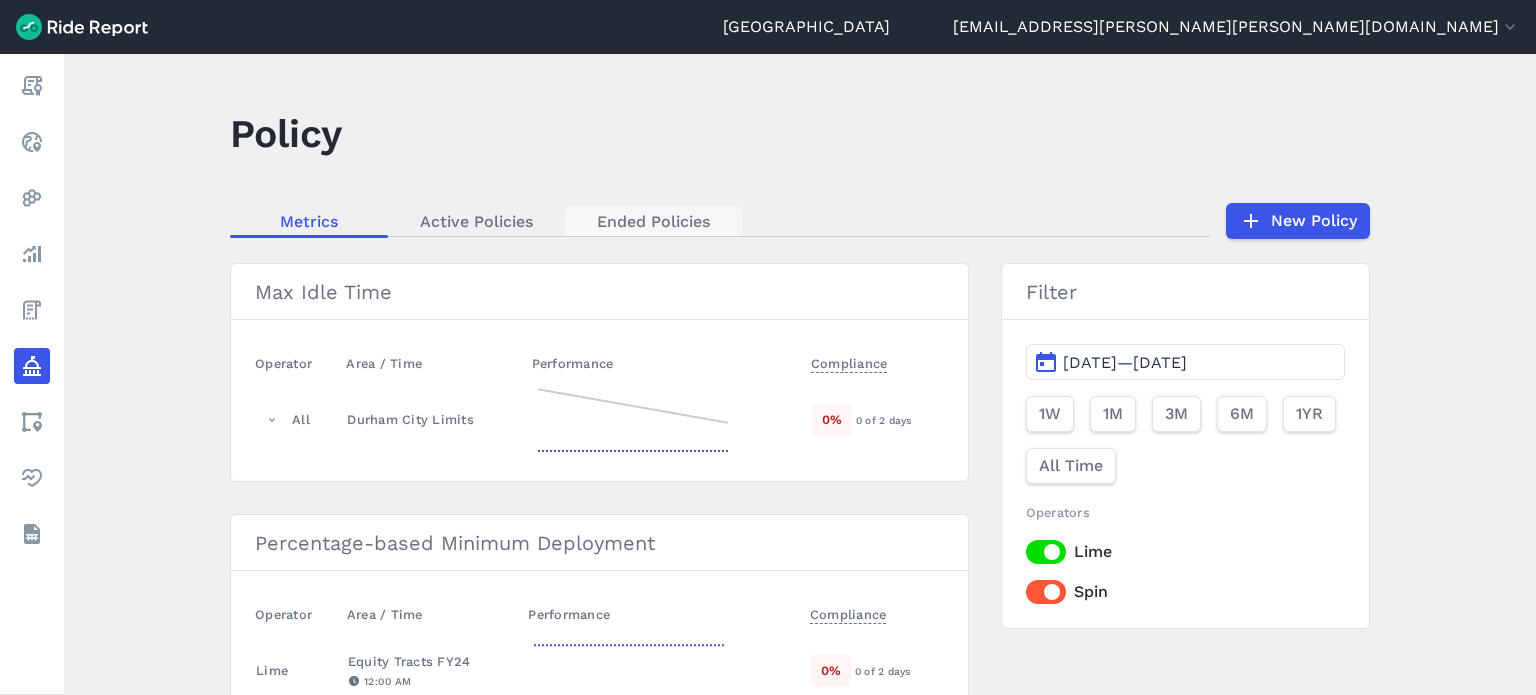click on "Ended Policies" at bounding box center (653, 221) 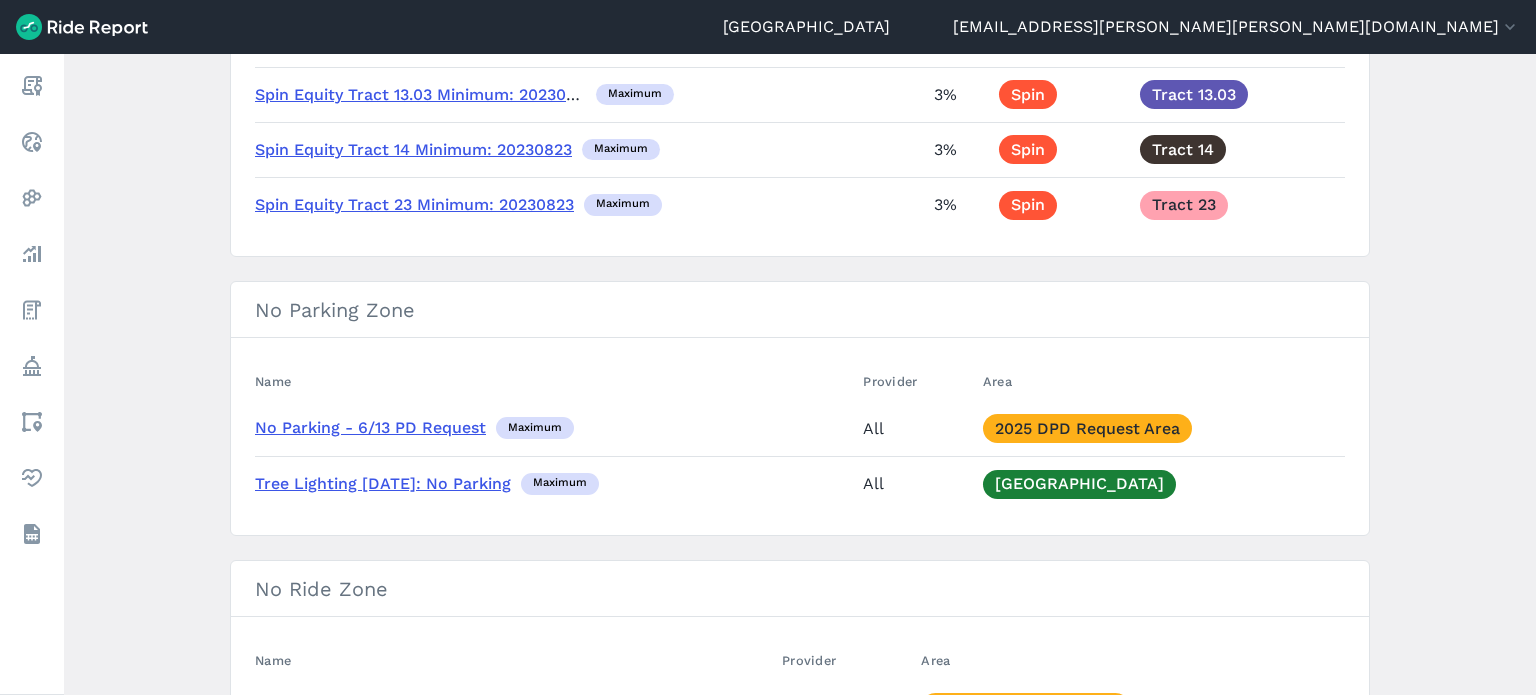 scroll, scrollTop: 2300, scrollLeft: 0, axis: vertical 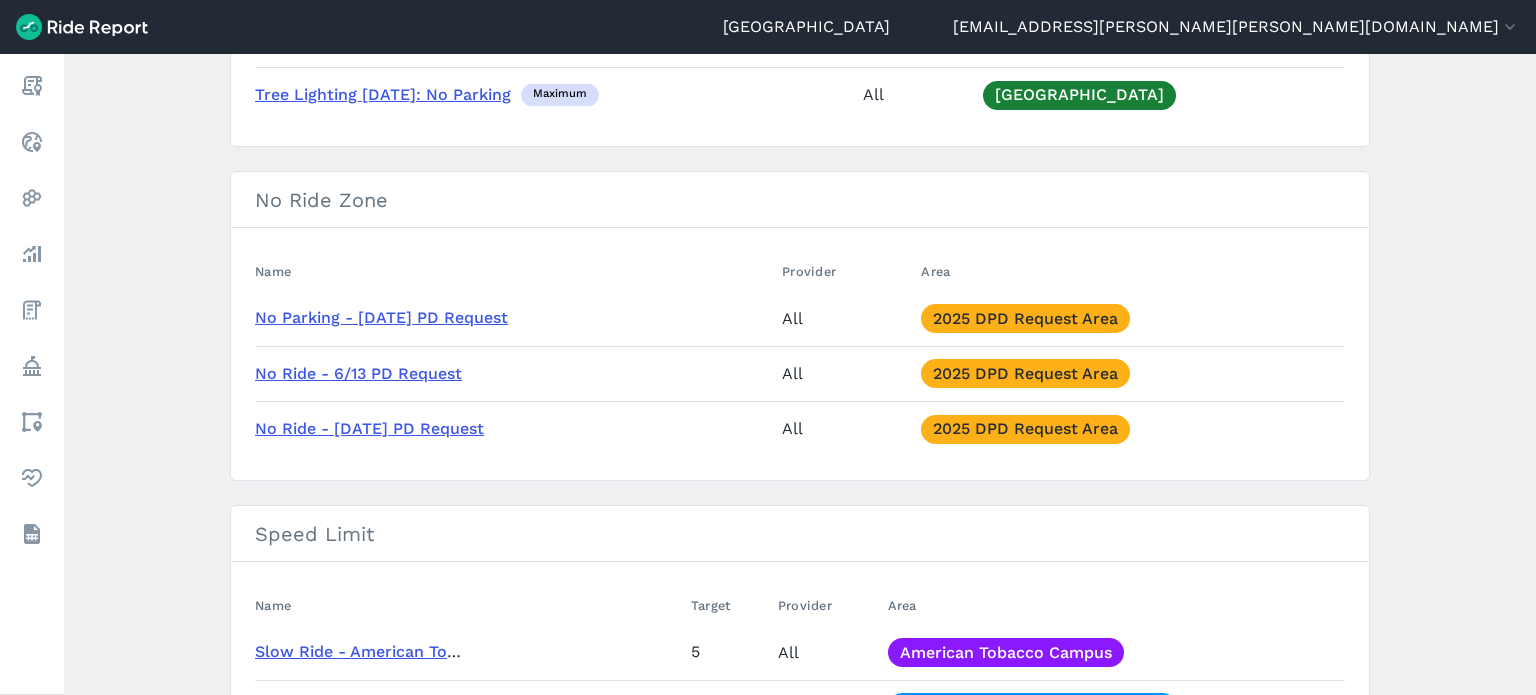 click on "No Ride - 6/13 PD Request" at bounding box center [358, 373] 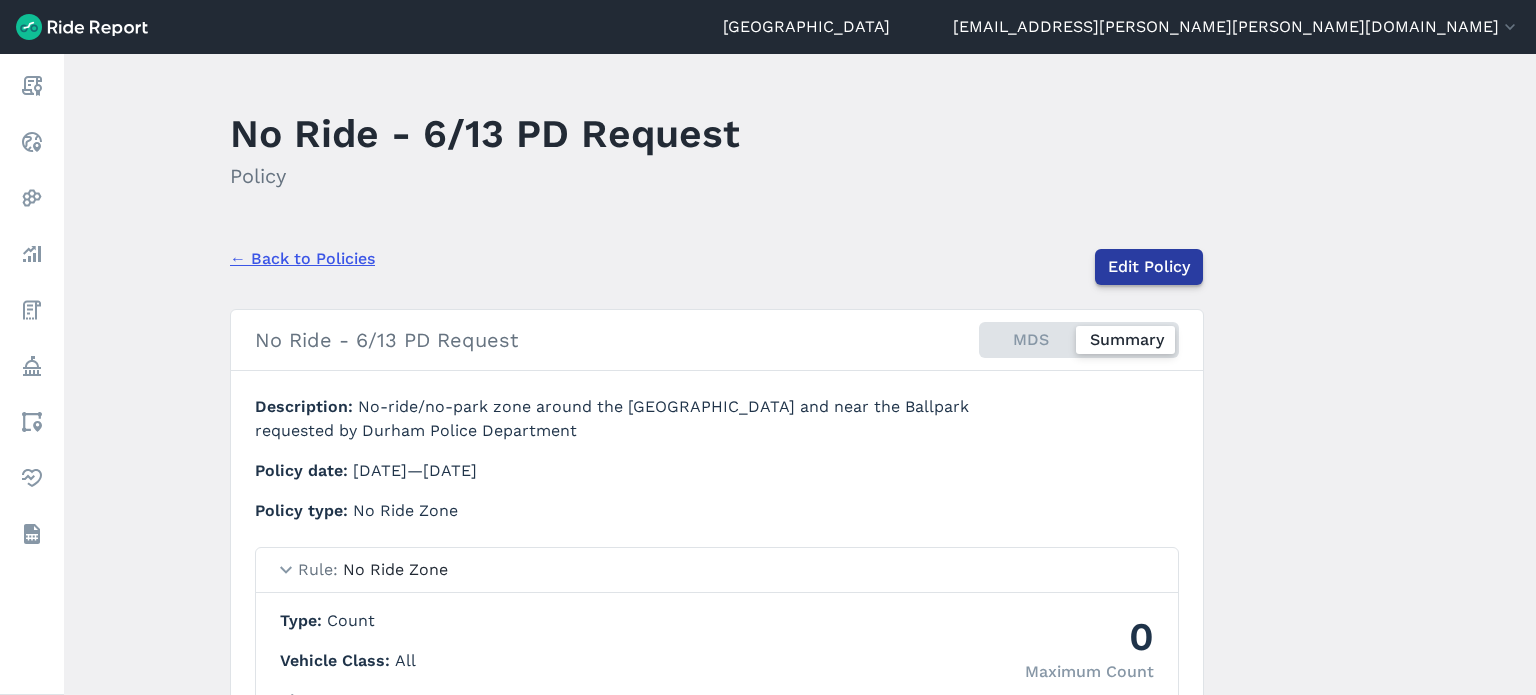 click on "Edit Policy" at bounding box center [1149, 267] 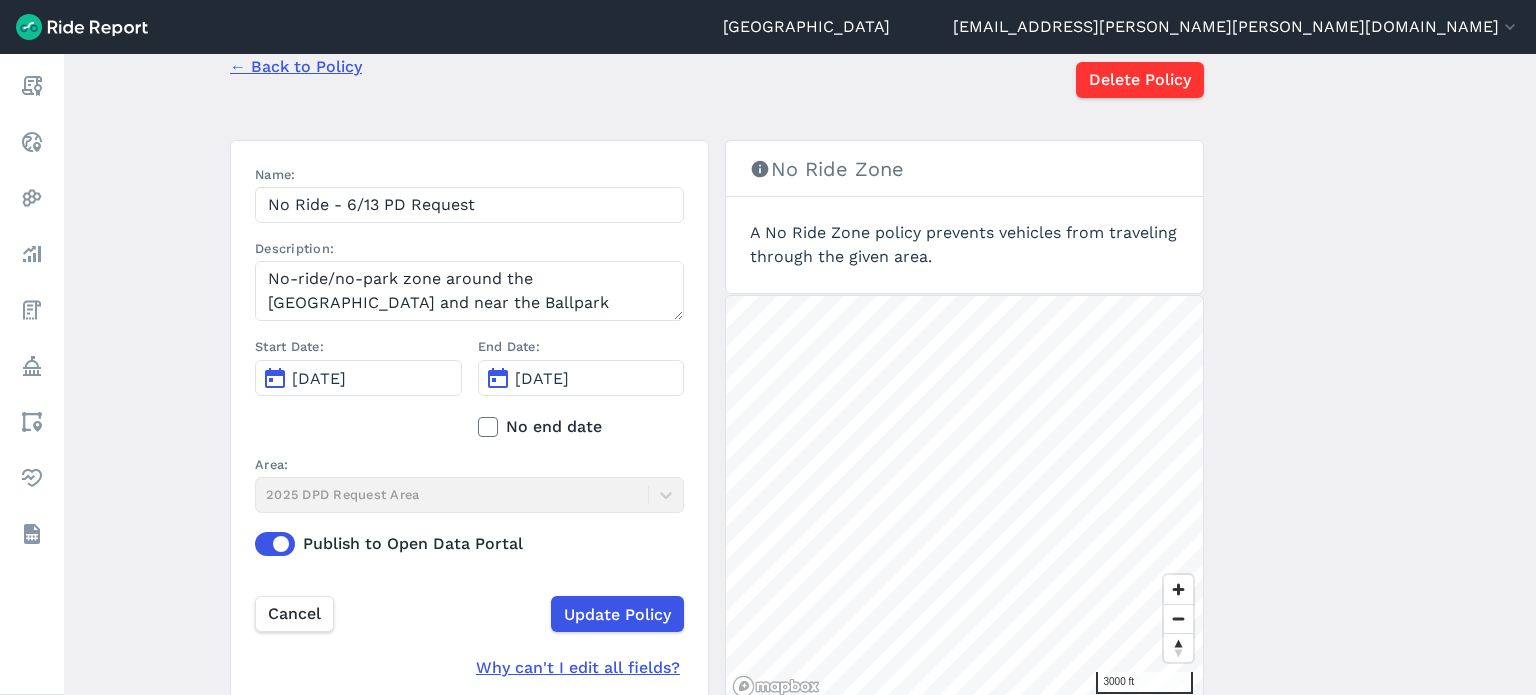 scroll, scrollTop: 190, scrollLeft: 0, axis: vertical 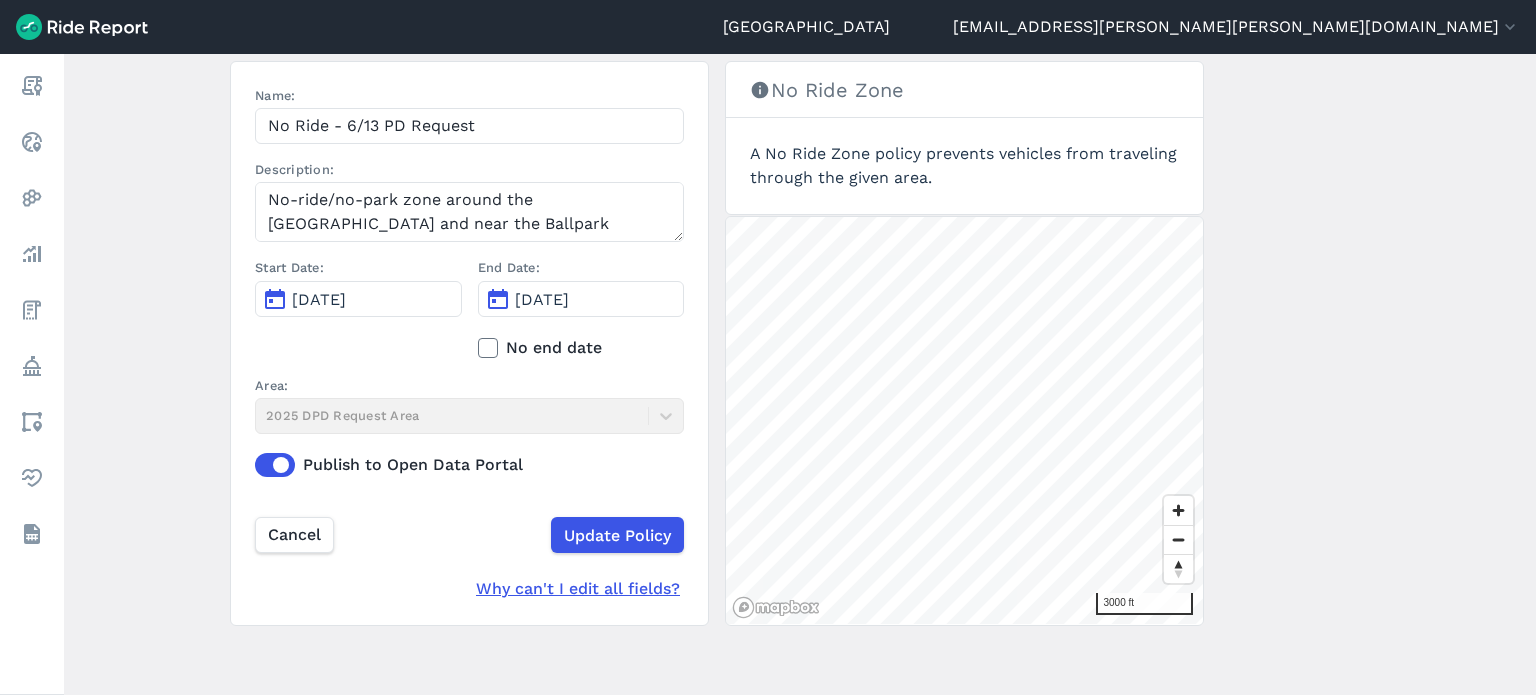 click on "Publish to Open Data Portal" at bounding box center [469, 465] 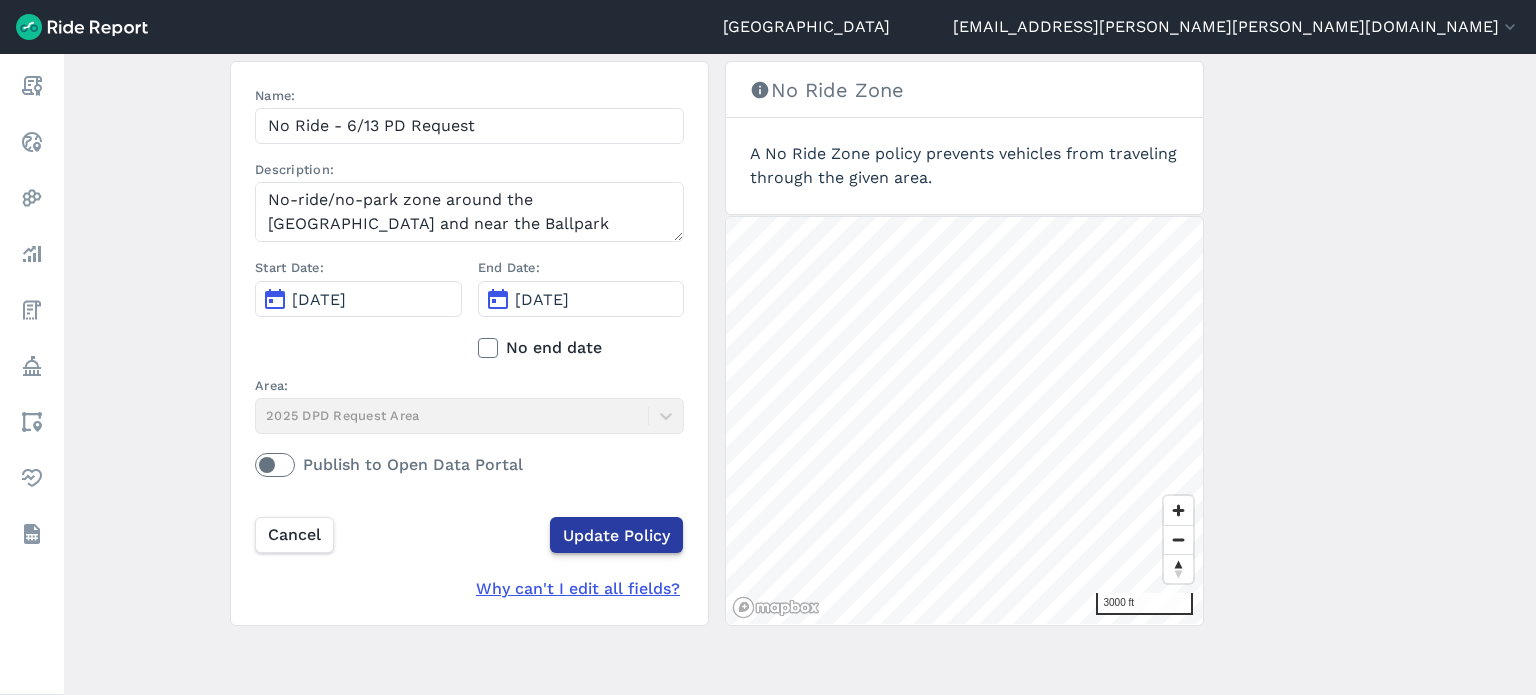 click on "Update Policy" at bounding box center (616, 535) 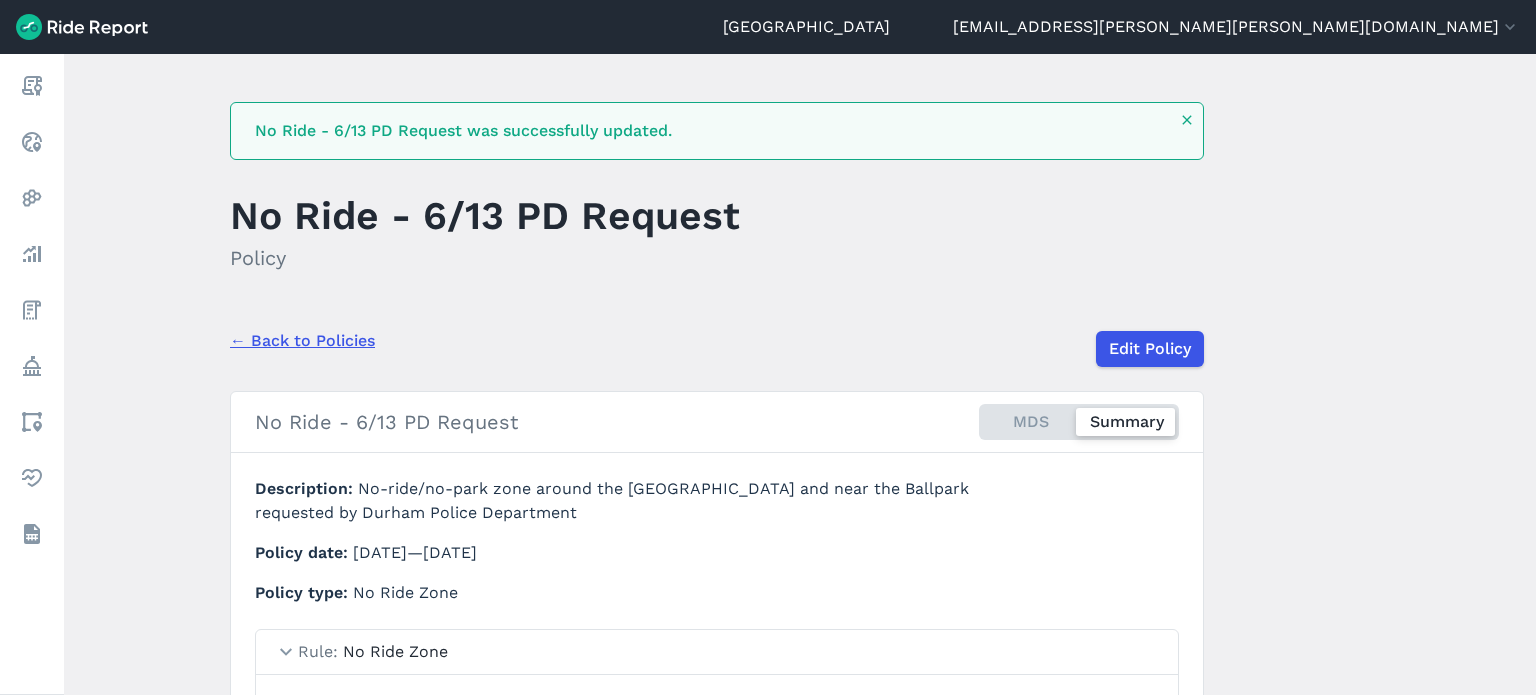 click on "← Back to Policies" at bounding box center (302, 341) 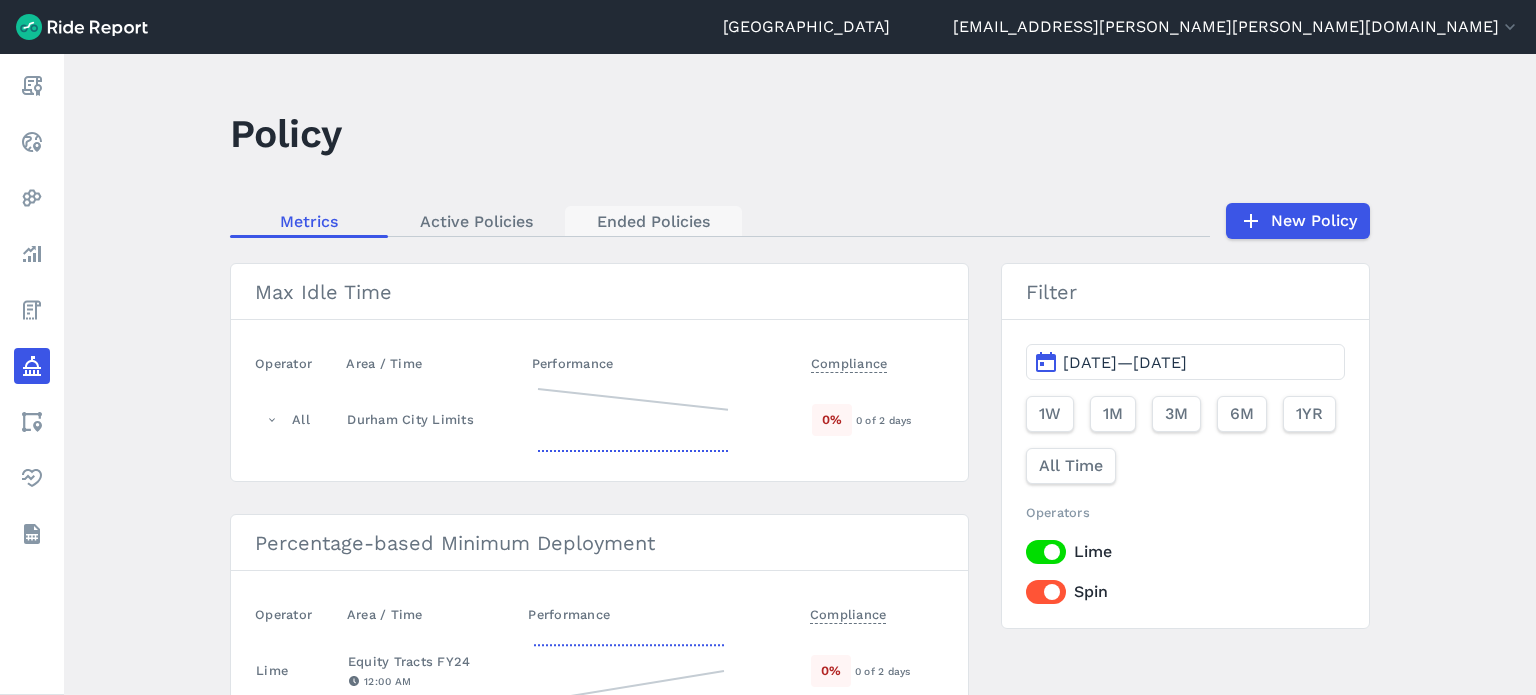 click on "Ended Policies" at bounding box center [653, 221] 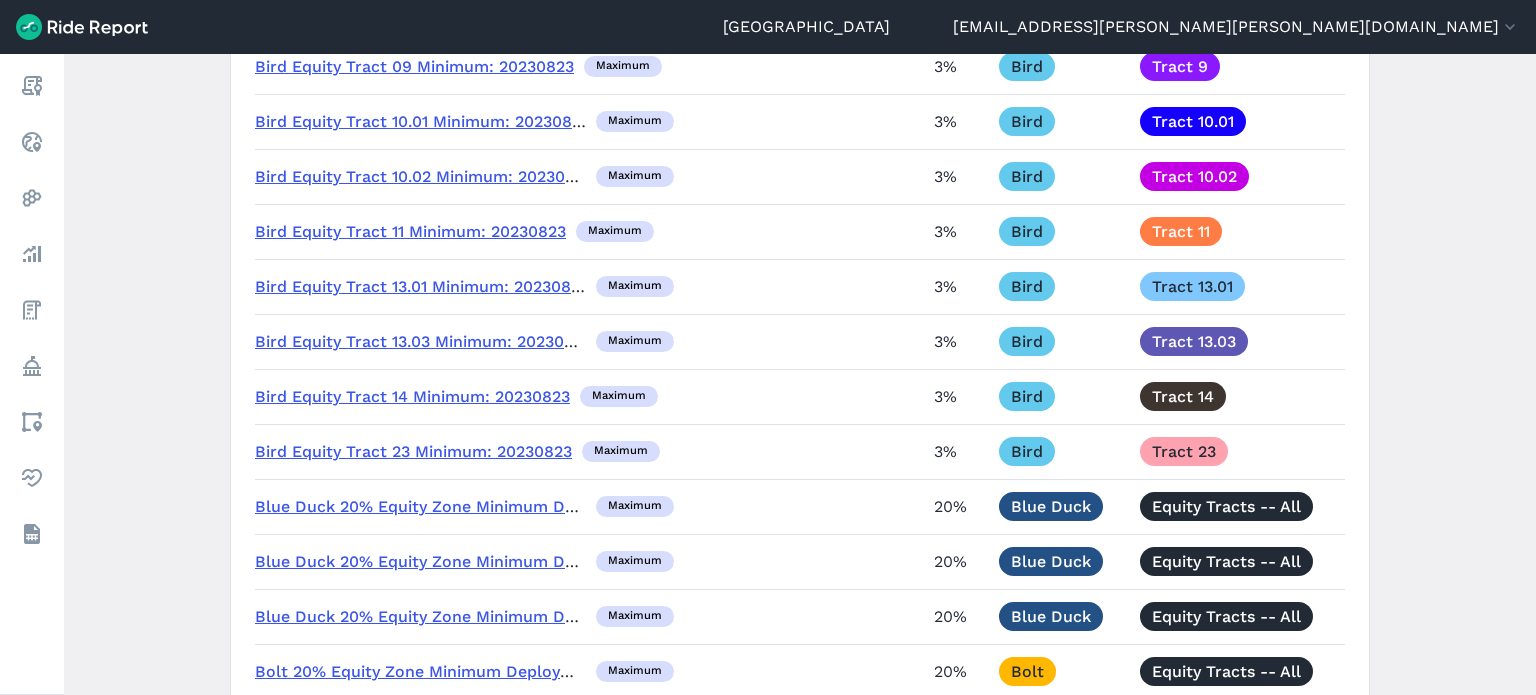 scroll, scrollTop: 800, scrollLeft: 0, axis: vertical 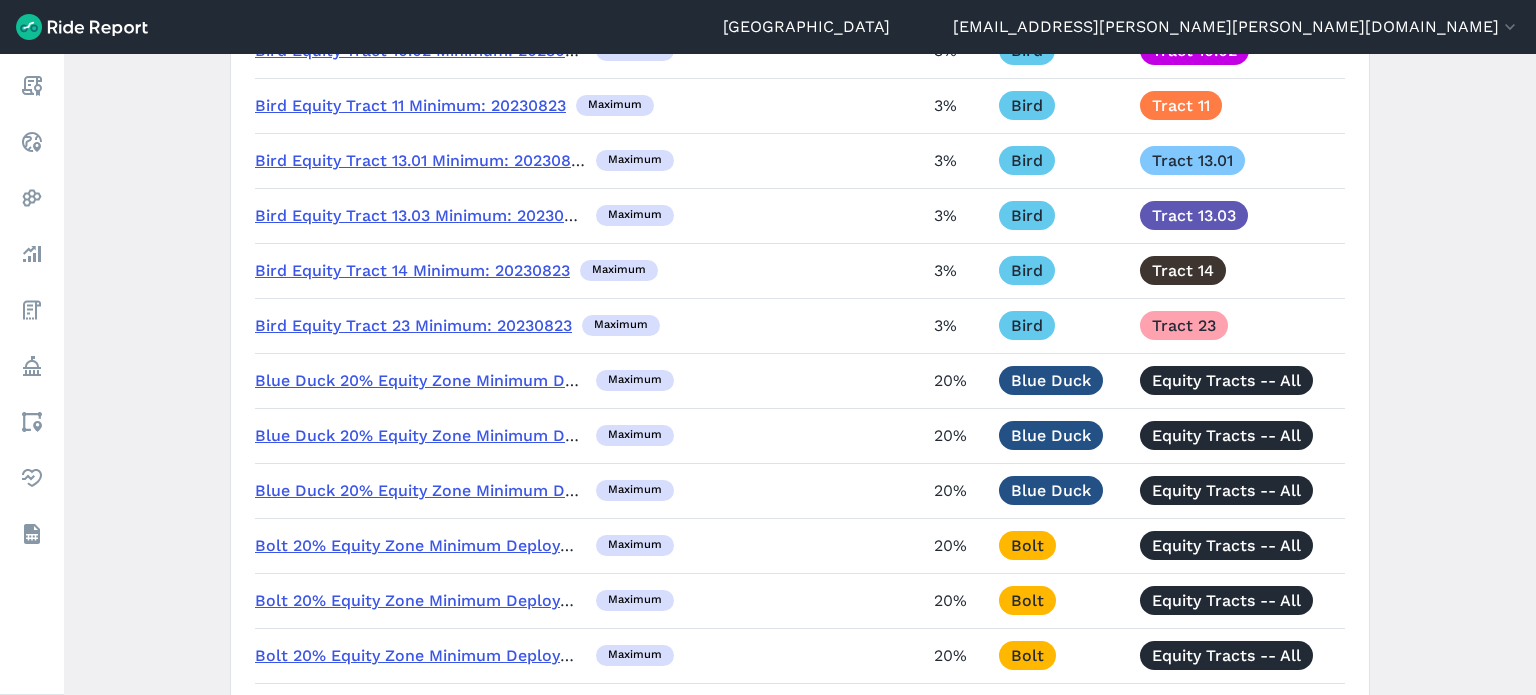 click on "Blue Duck 20% Equity Zone Minimum Deployment (Midday)" at bounding box center [487, 435] 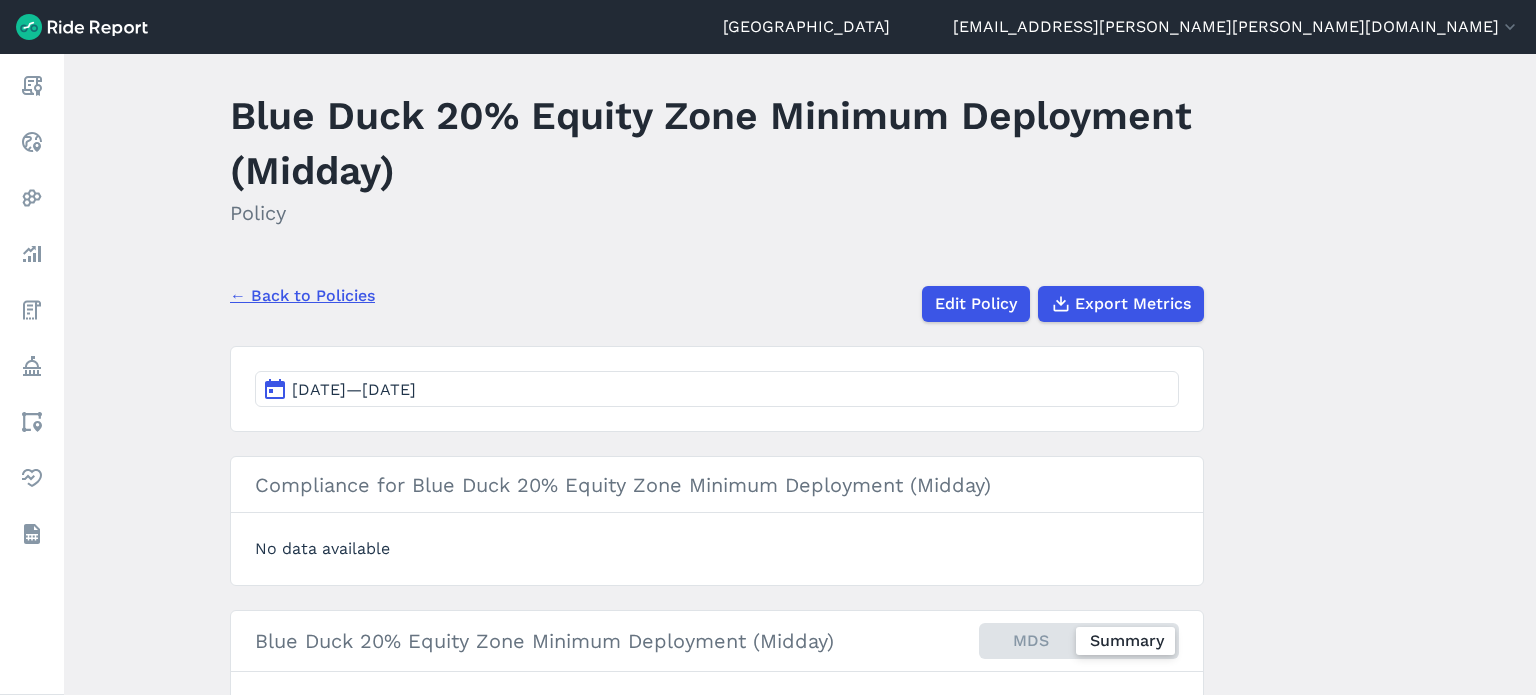 scroll, scrollTop: 0, scrollLeft: 0, axis: both 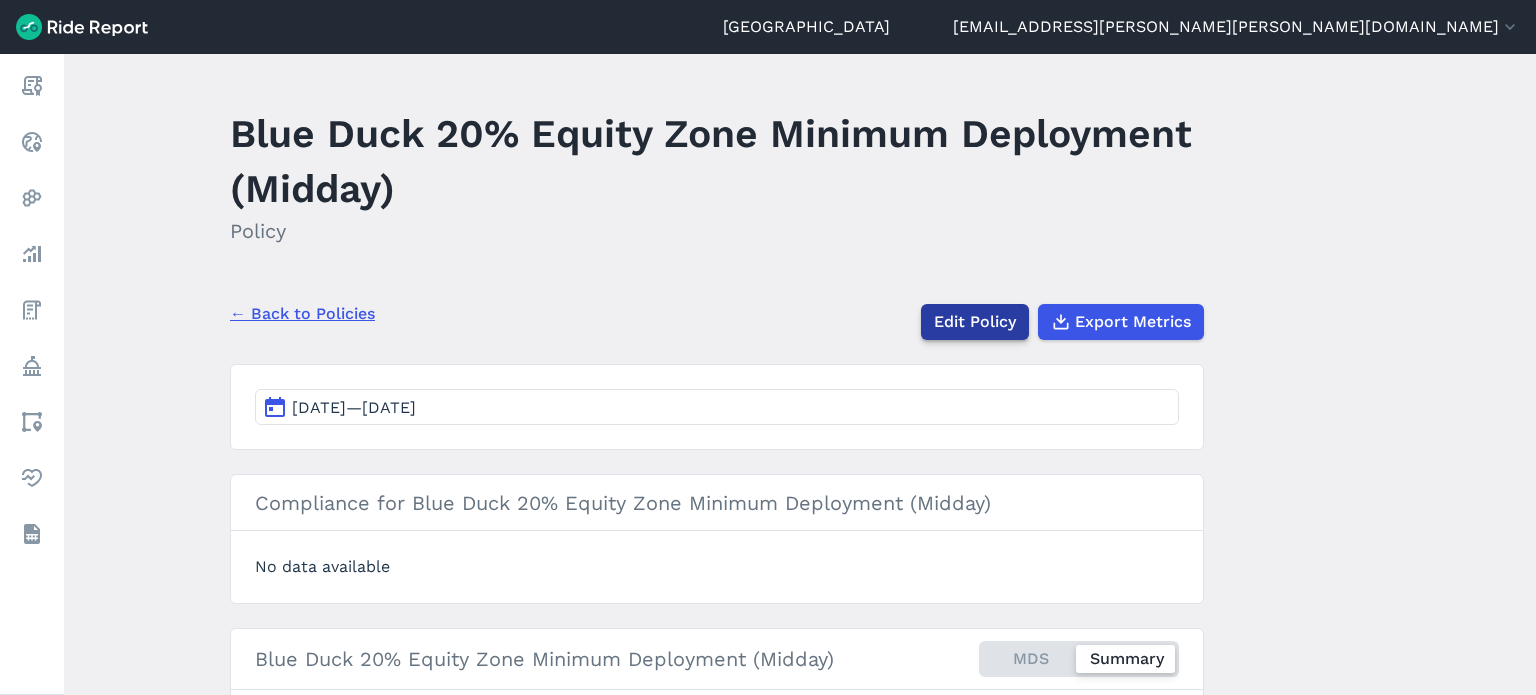 click on "Edit Policy" at bounding box center [975, 322] 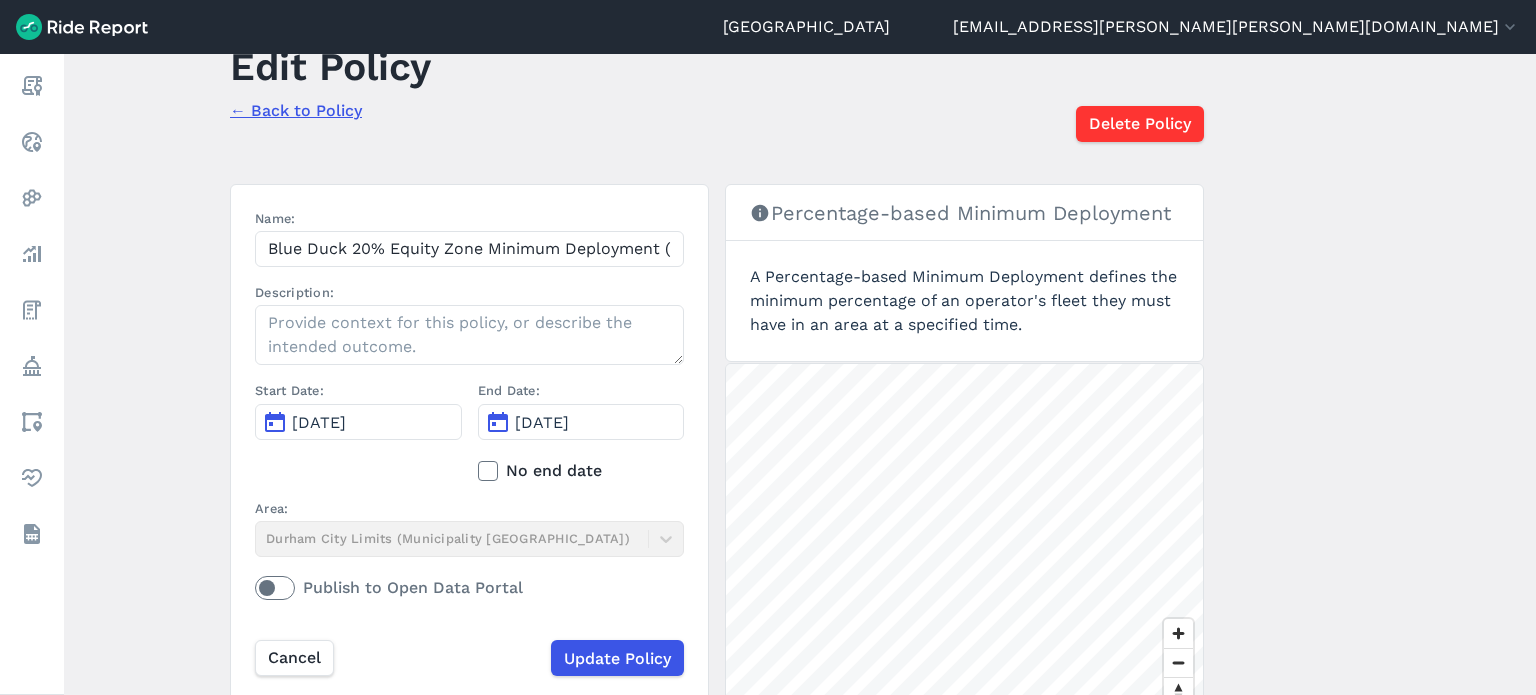 scroll, scrollTop: 100, scrollLeft: 0, axis: vertical 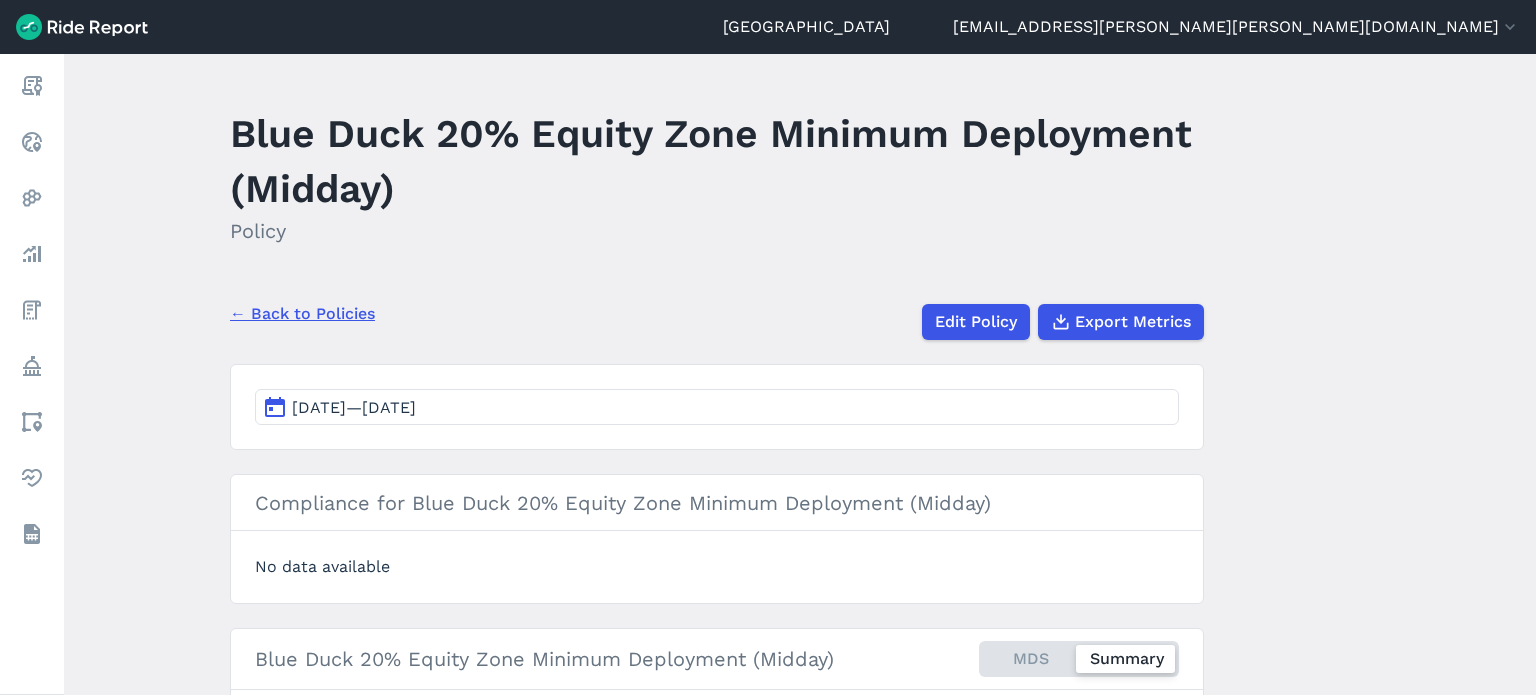 click on "← Back to Policies" at bounding box center (302, 314) 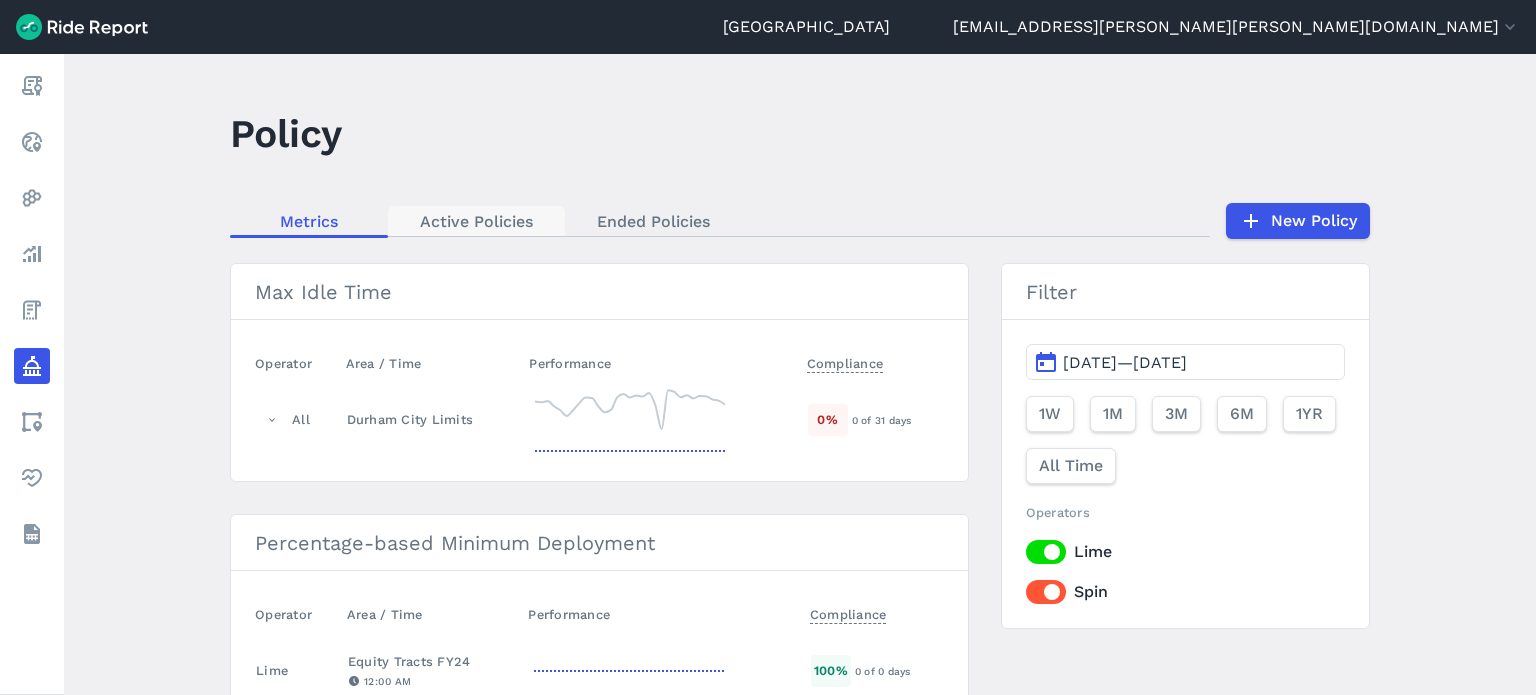 click on "Active Policies" at bounding box center (476, 221) 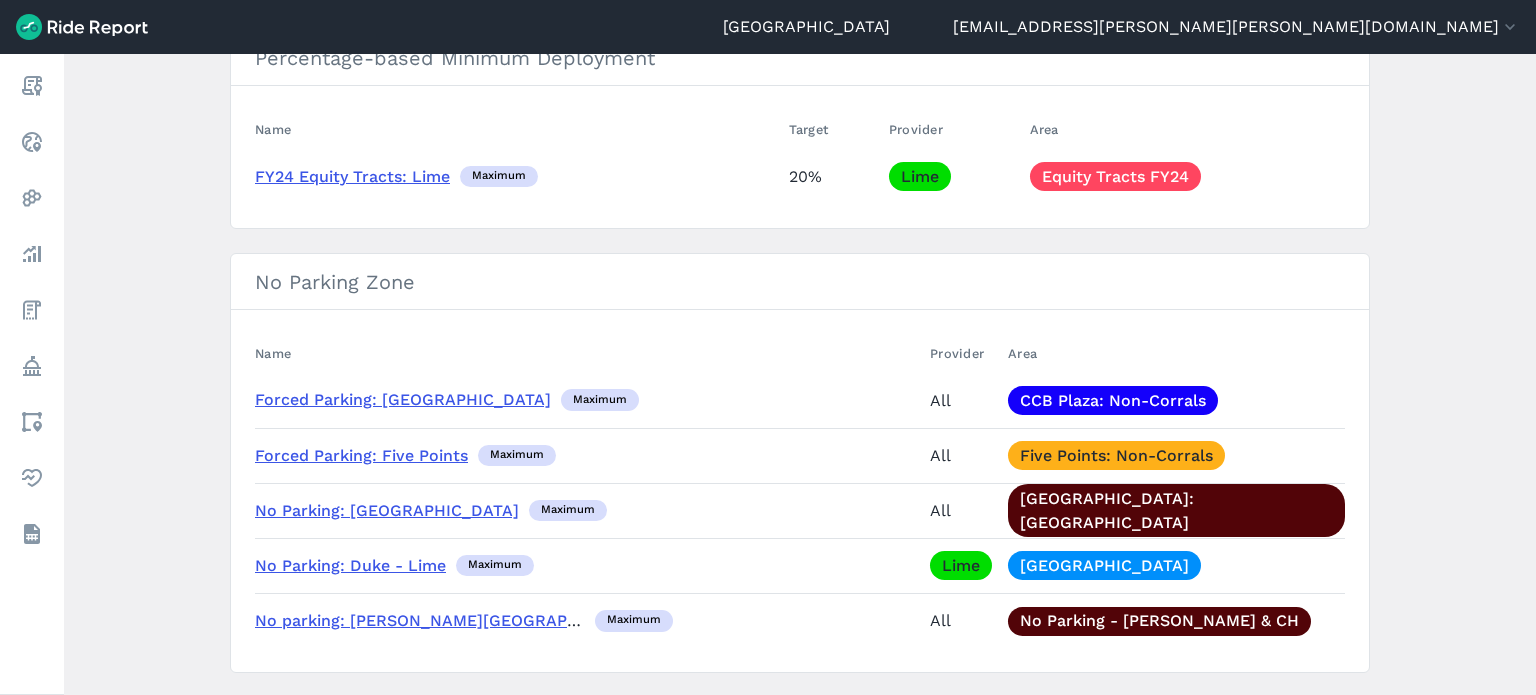 scroll, scrollTop: 500, scrollLeft: 0, axis: vertical 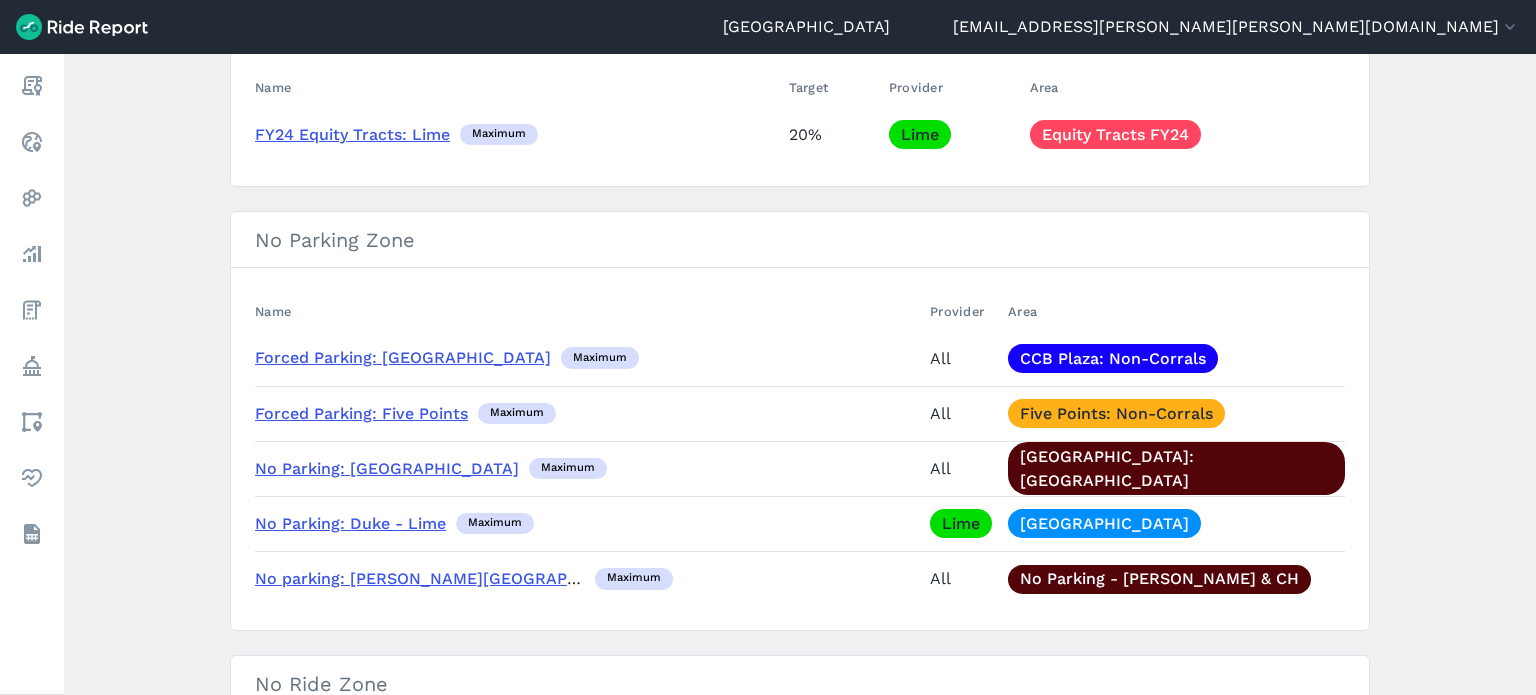 click on "FY24 Equity Tracts: Lime" at bounding box center (352, 134) 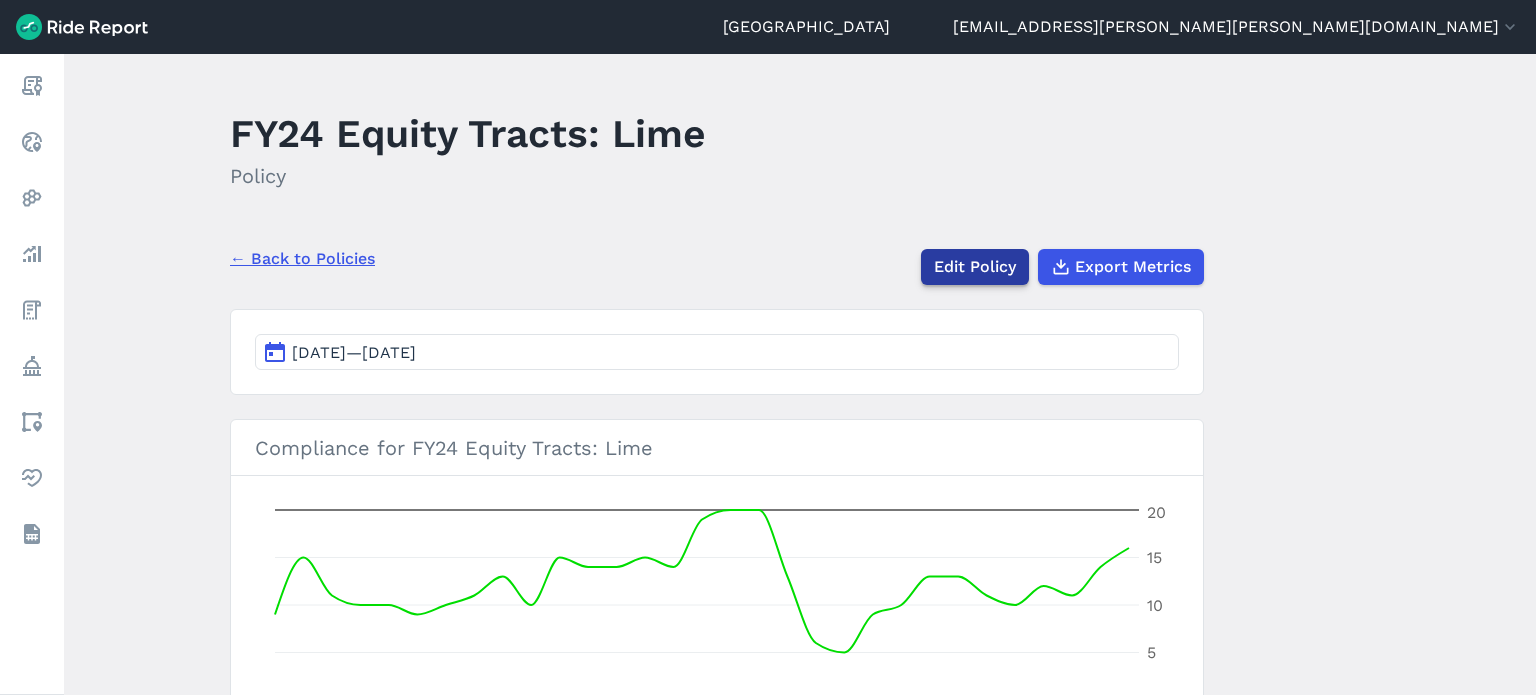 click on "Edit Policy" at bounding box center [975, 267] 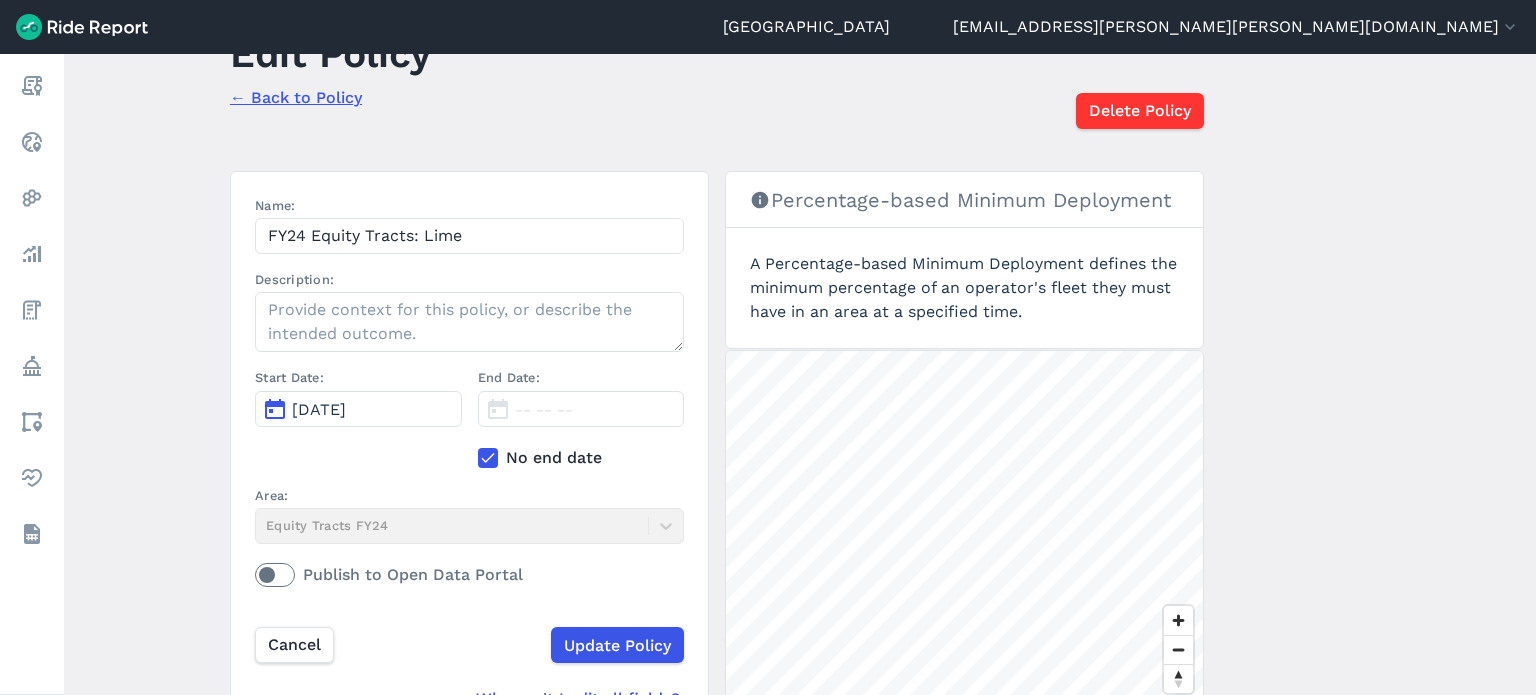 scroll, scrollTop: 190, scrollLeft: 0, axis: vertical 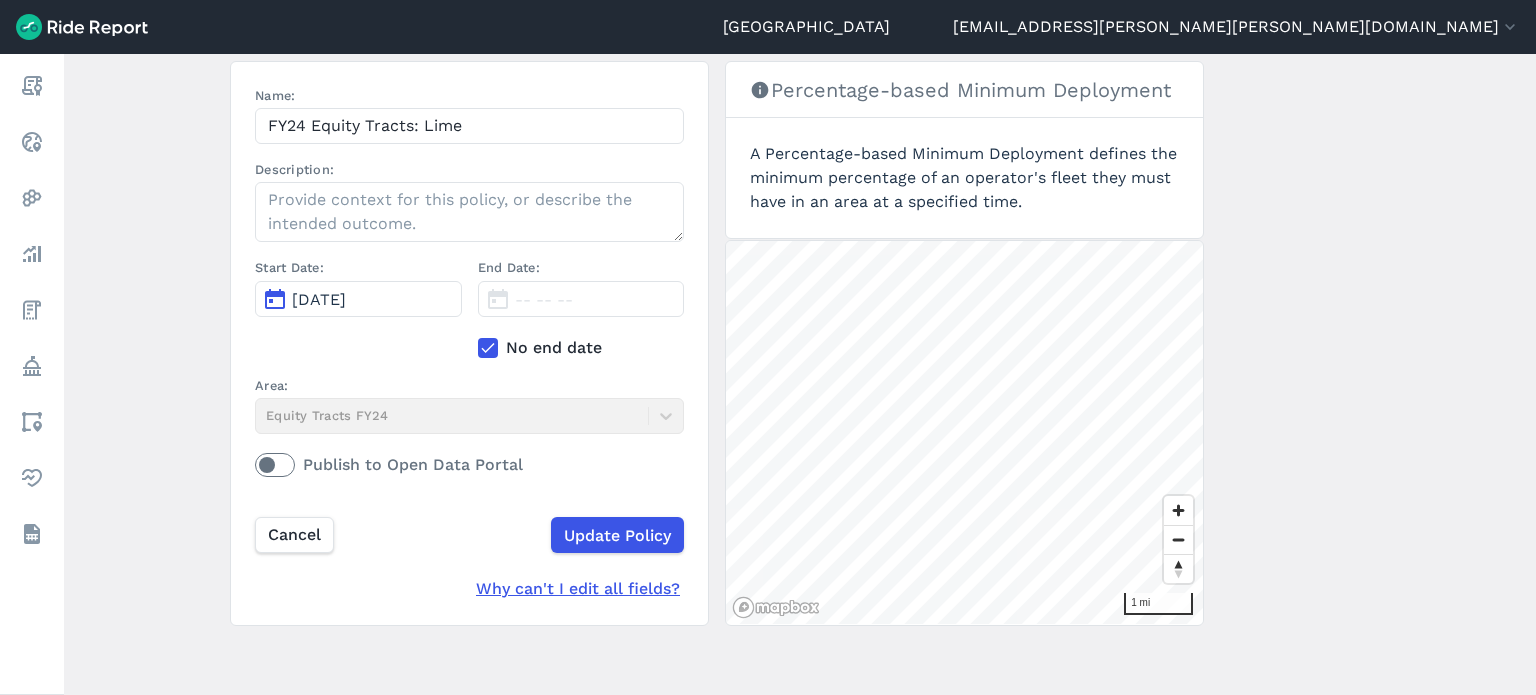 click on "Area: Equity Tracts FY24" at bounding box center (469, 405) 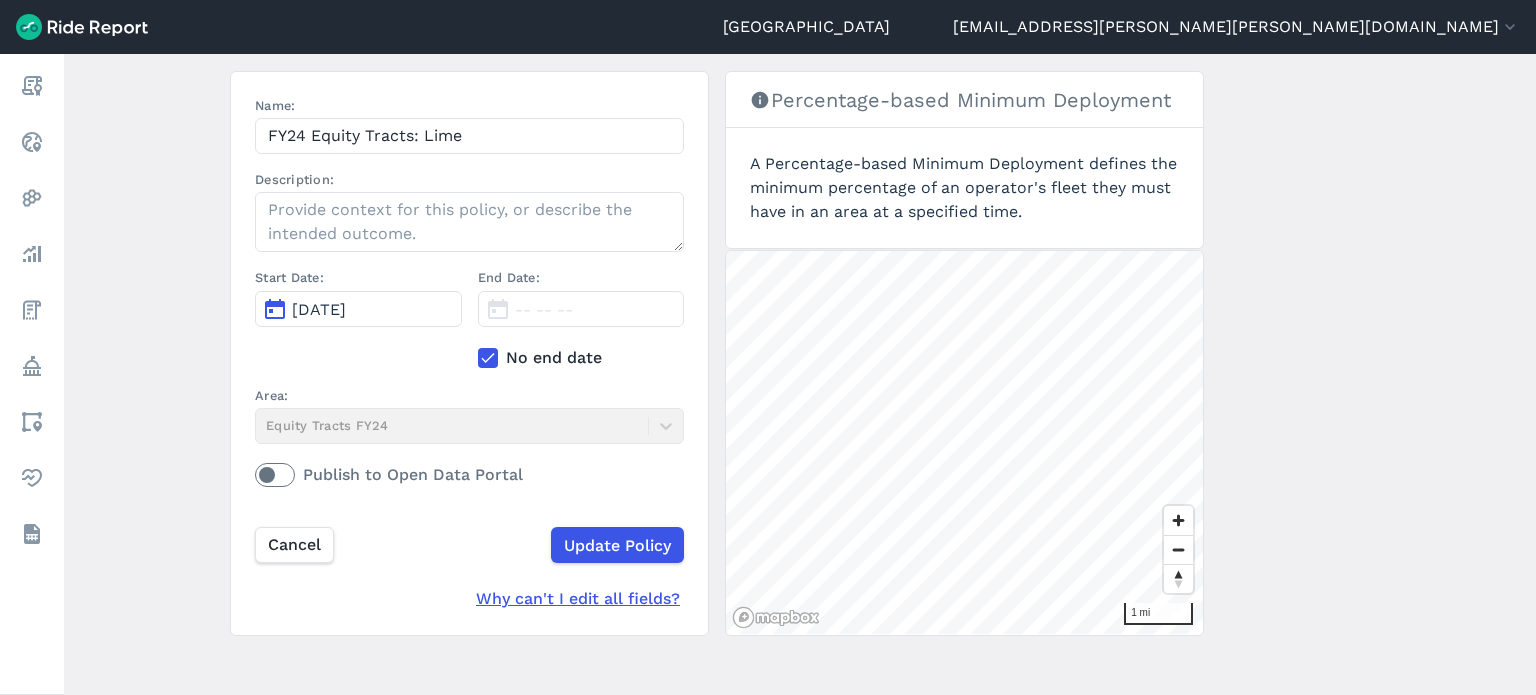 scroll, scrollTop: 190, scrollLeft: 0, axis: vertical 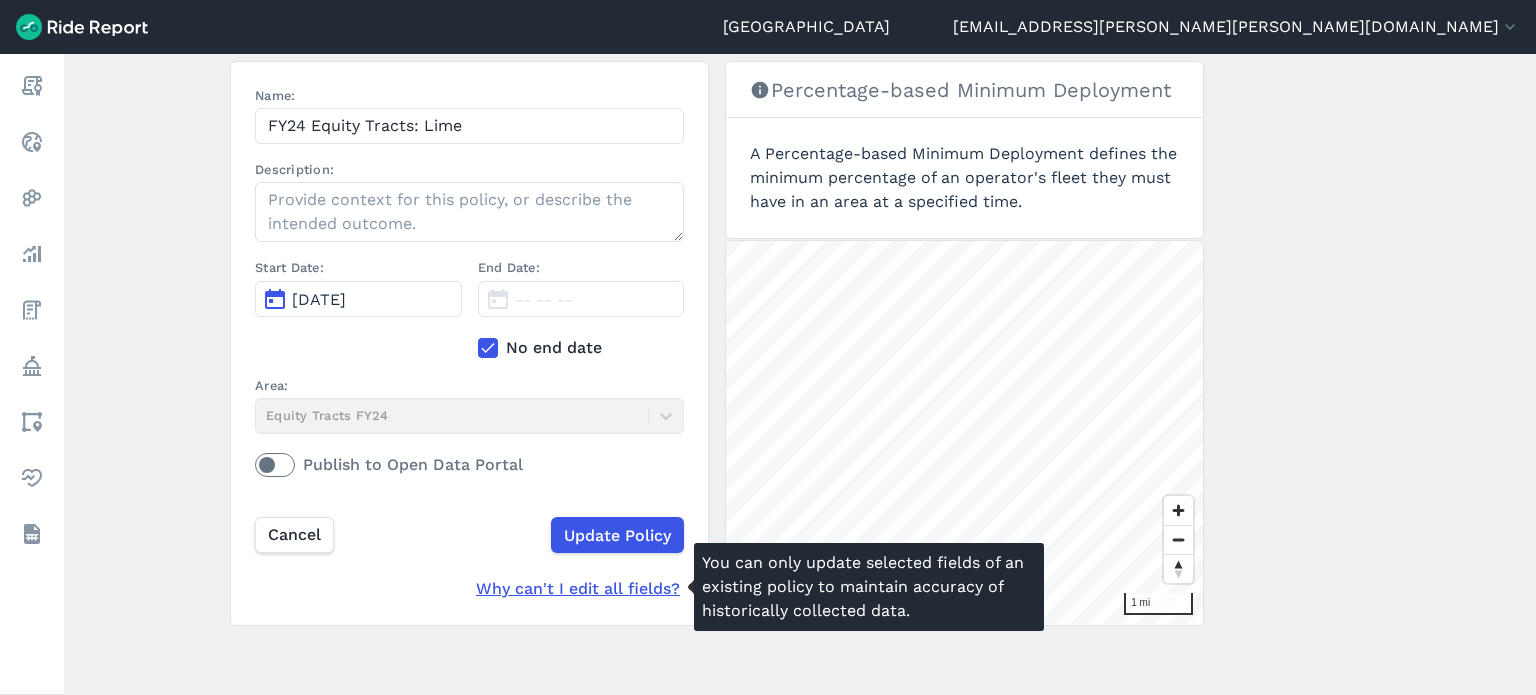 click on "Why can't I edit all fields?" at bounding box center [580, 589] 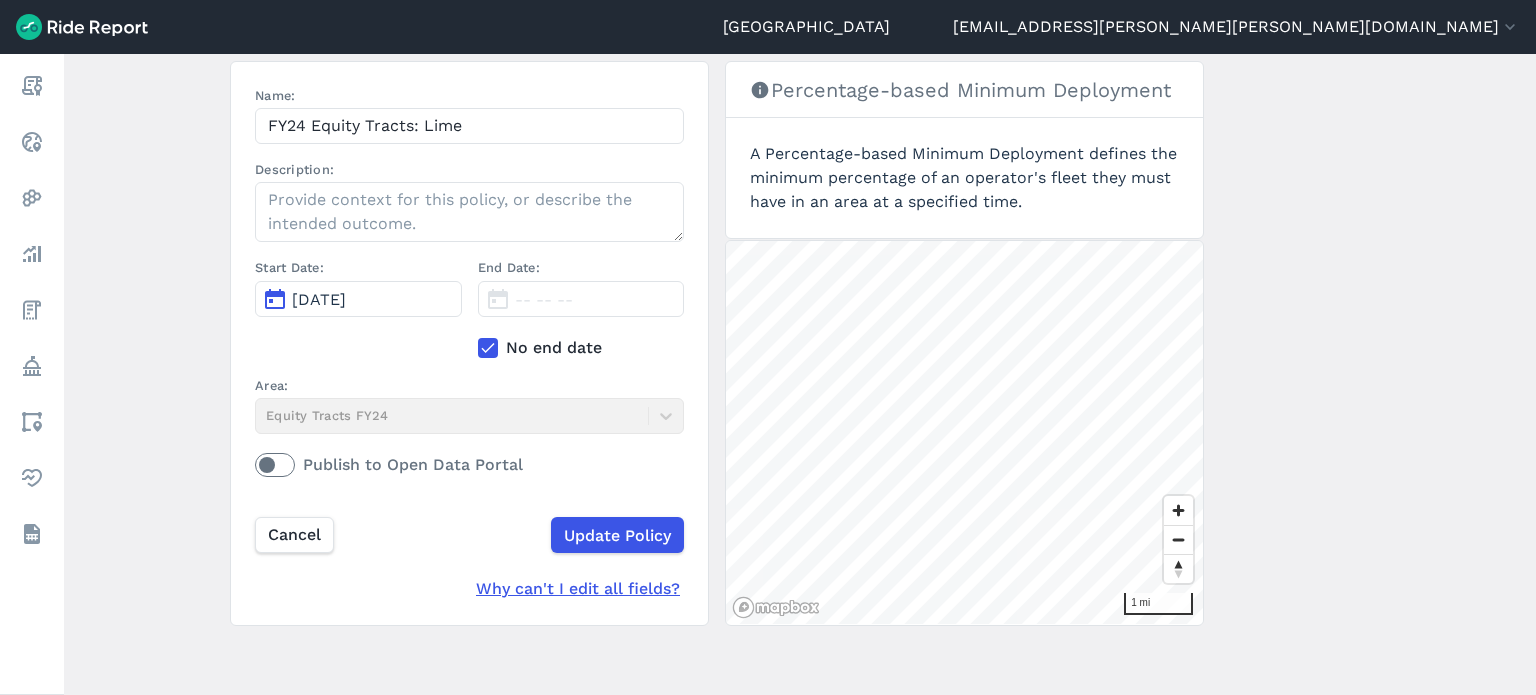 click on "Edit Policy ← Back to Policy Delete Policy Name: FY24 Equity Tracts: Lime Description: Start Date: Dec 1, 2024 End Date: -- -- -- No end date Area: Equity Tracts FY24 Publish to Open Data Portal Cancel Update Policy Why can't I edit all fields? Percentage-based Minimum Deployment A Percentage-based Minimum Deployment defines the minimum percentage of an operator's fleet they must have in an area at a specified time. 1 mi" at bounding box center [800, 374] 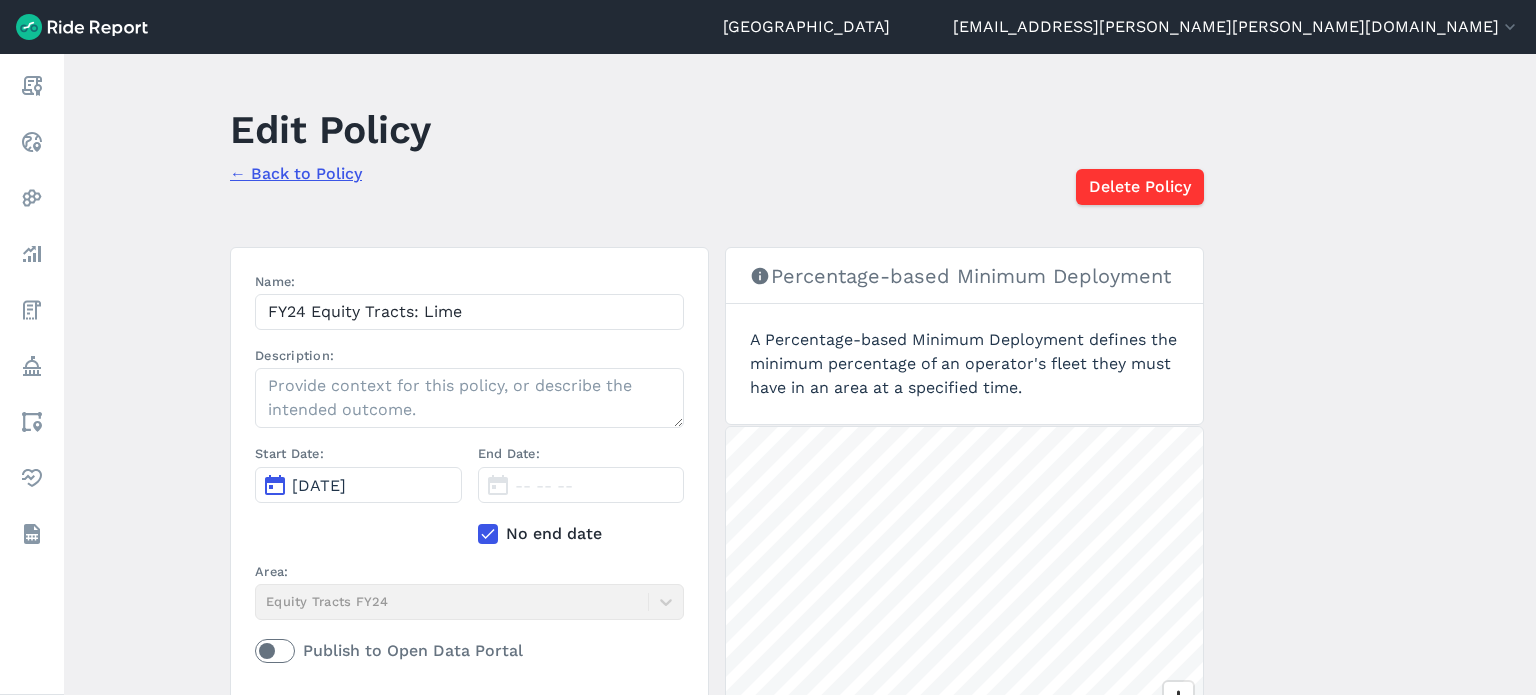 scroll, scrollTop: 0, scrollLeft: 0, axis: both 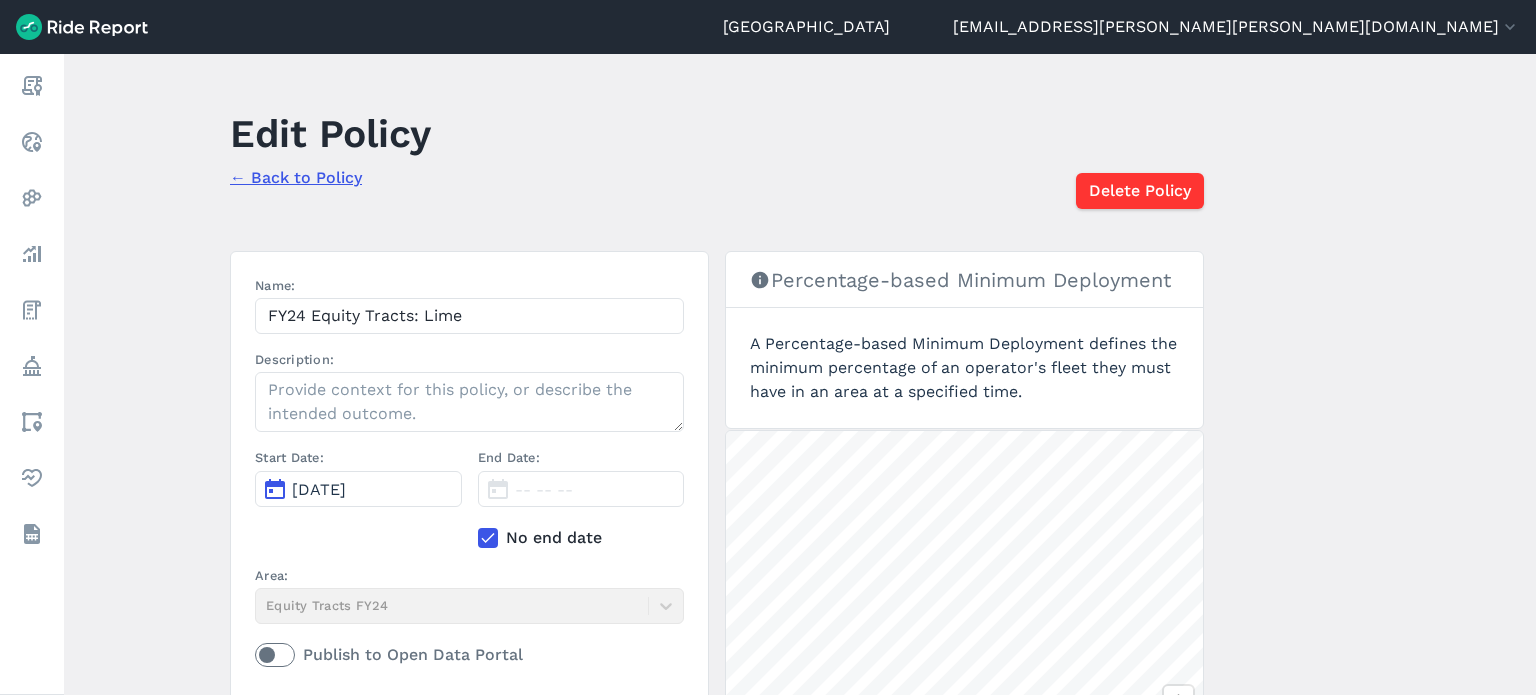 click on "← Back to Policy" at bounding box center [296, 177] 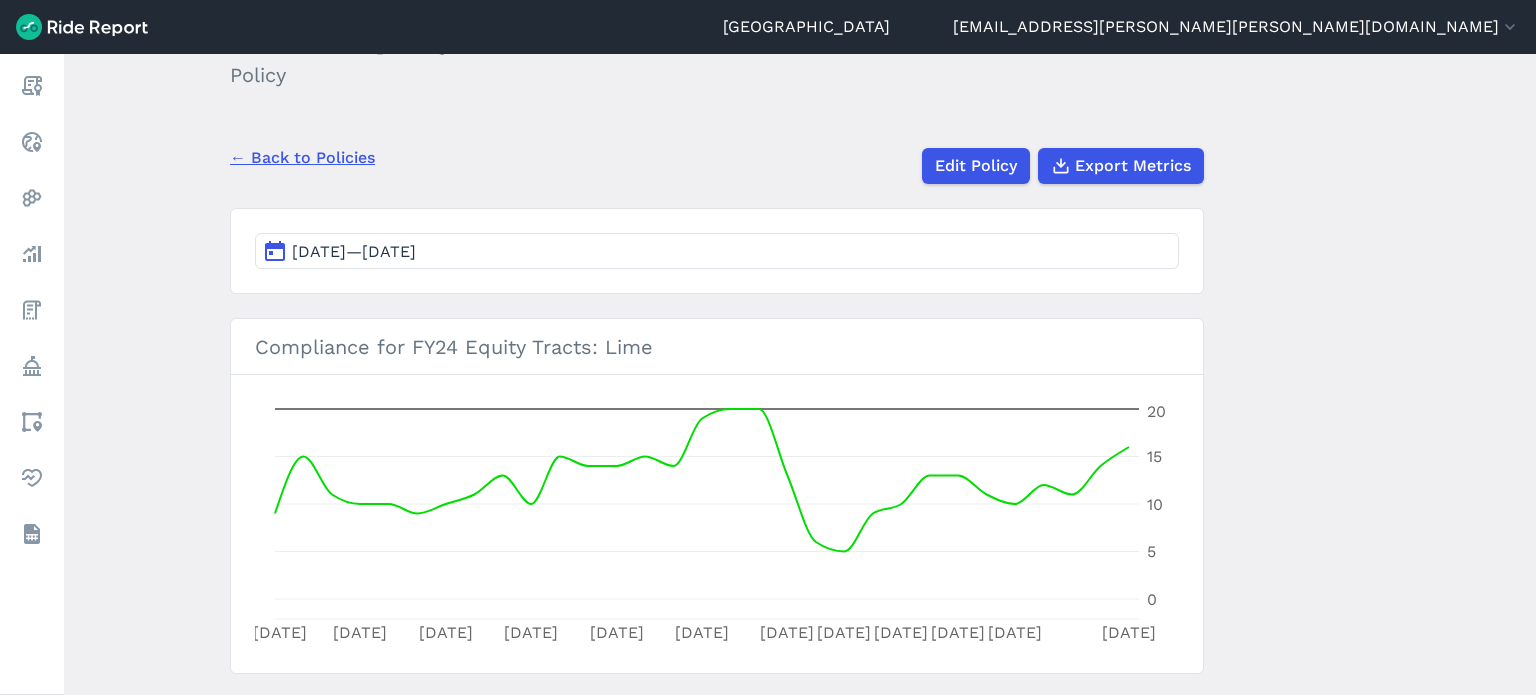 scroll, scrollTop: 94, scrollLeft: 0, axis: vertical 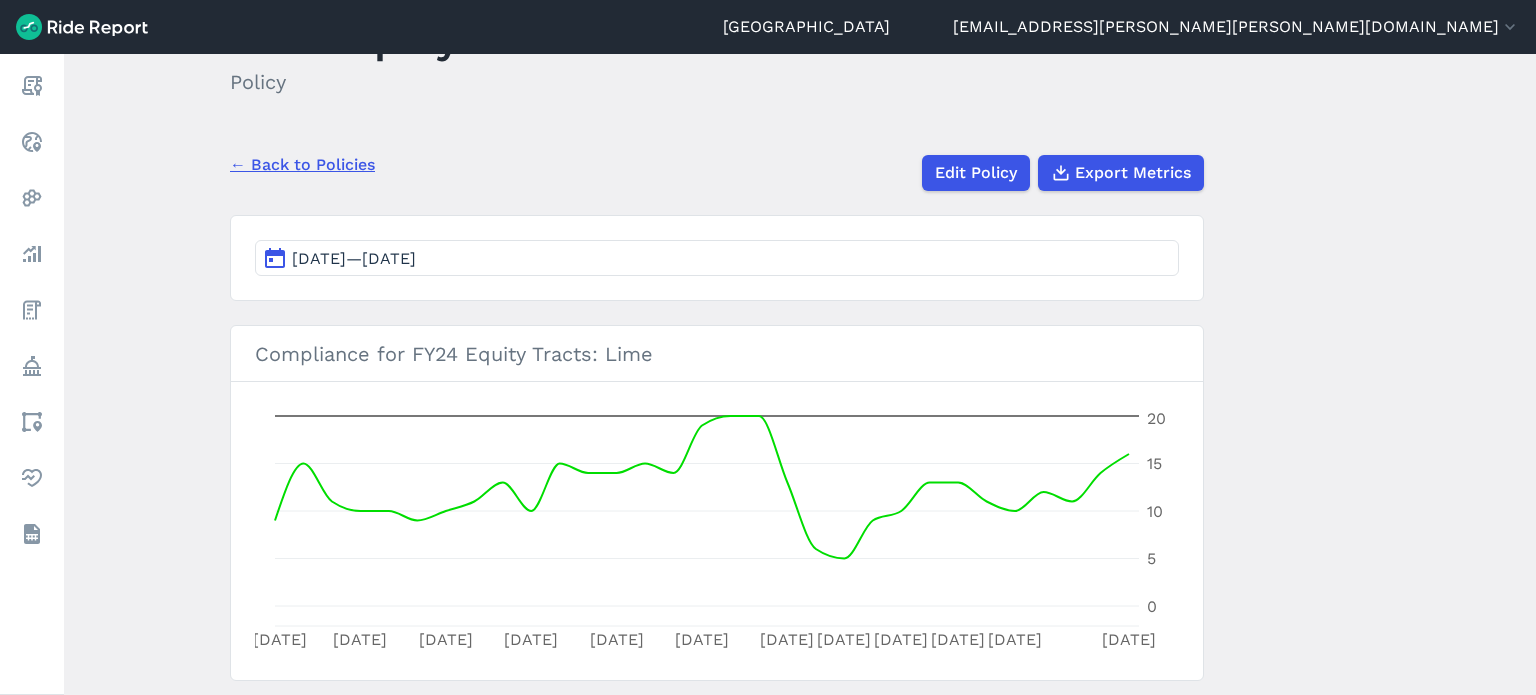 click on "← Back to Policies" at bounding box center [302, 165] 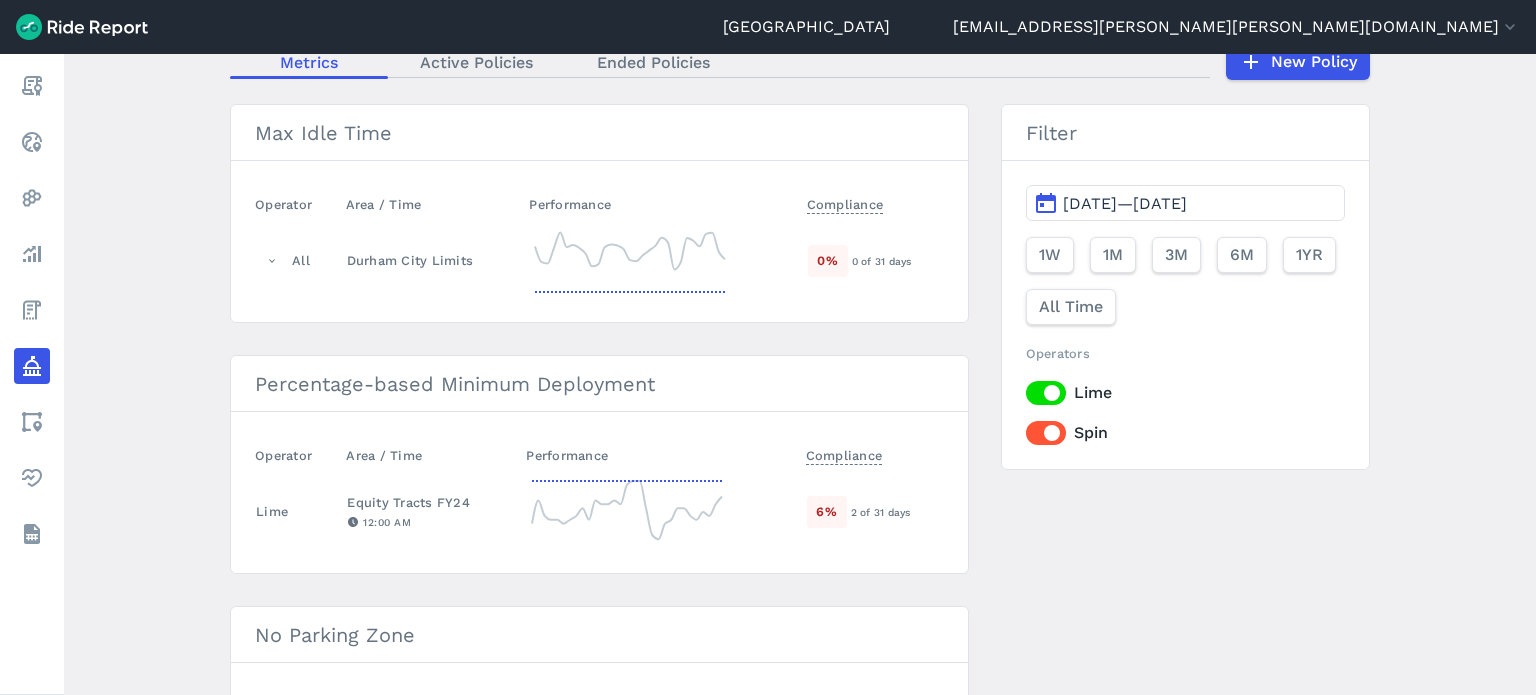 scroll, scrollTop: 200, scrollLeft: 0, axis: vertical 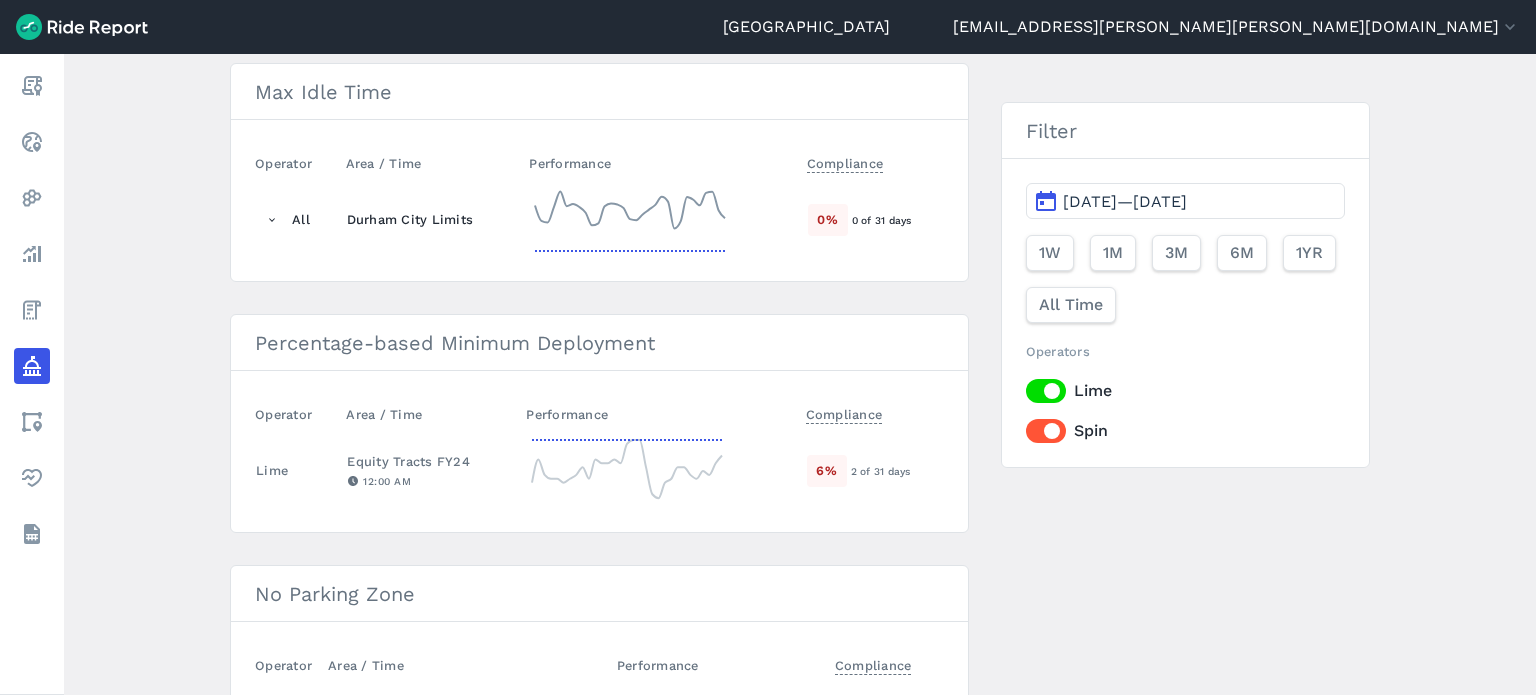 click on "Durham City Limits" at bounding box center (430, 219) 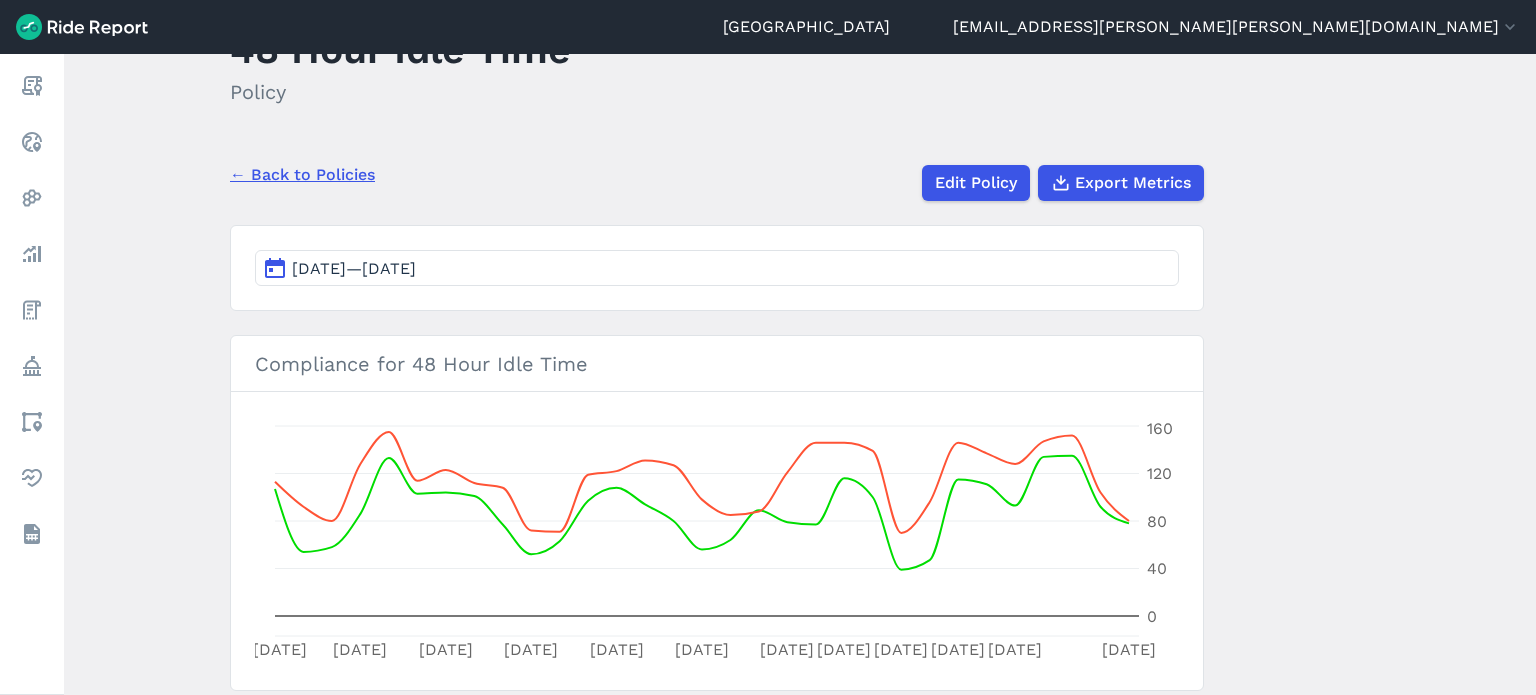 scroll, scrollTop: 600, scrollLeft: 0, axis: vertical 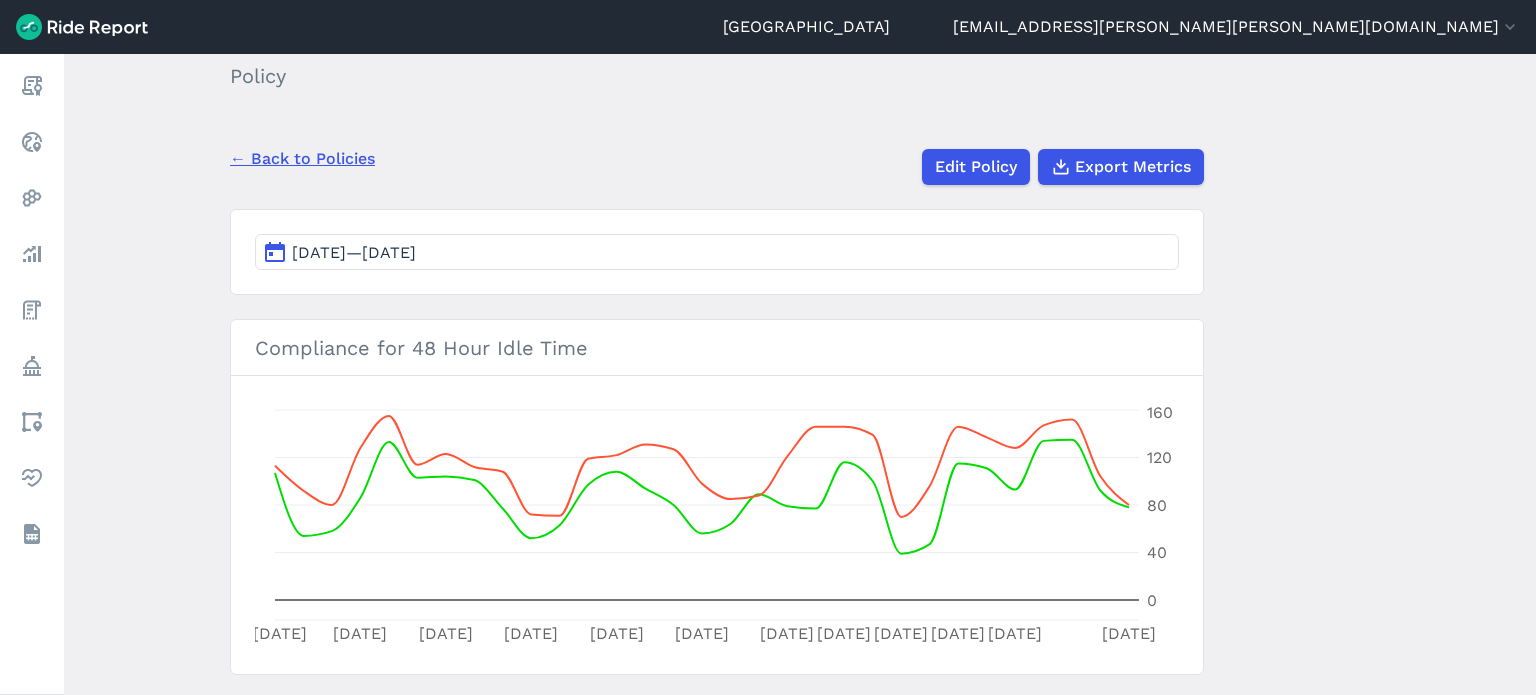 click on "48 Hour Idle Time Policy ← Back to Policies Edit Policy Export Metrics Jun 13, 2025—Jul 13, 2025 Compliance for 48 Hour Idle Time Jun 13 Jun 16 Jun 19 Jun 22 Jun 25 Jun 28 Jul 1 Jul 3 Jul 5 Jul 7 Jul 9 Jul 13 0 40 80 120 160 48 Hour Idle Time MDS Summary Policy date January 1, 2022 Policy type Max Idle Time Rule Policy Rule 48 Maximum Hours Type Count Vehicle Class All Day of Week All Area Durham City Limits" at bounding box center (800, 374) 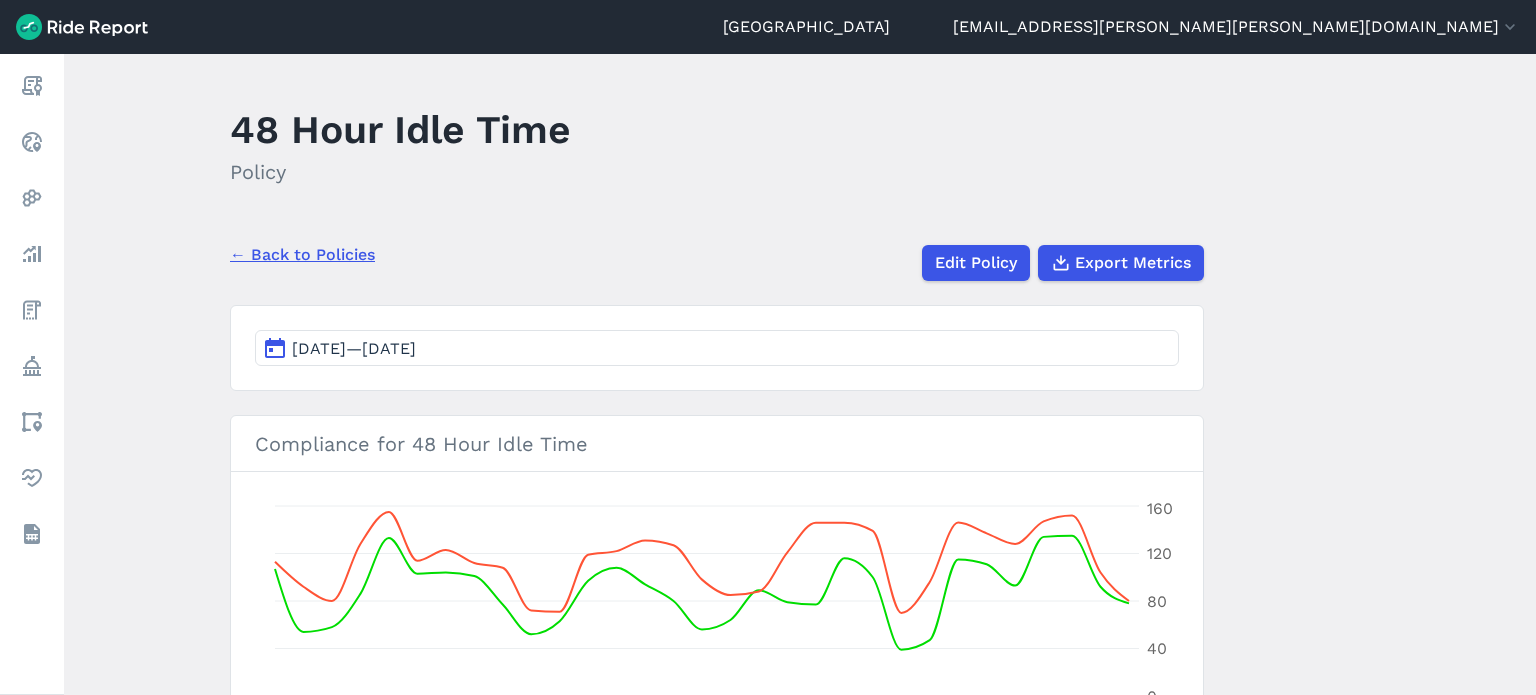 scroll, scrollTop: 0, scrollLeft: 0, axis: both 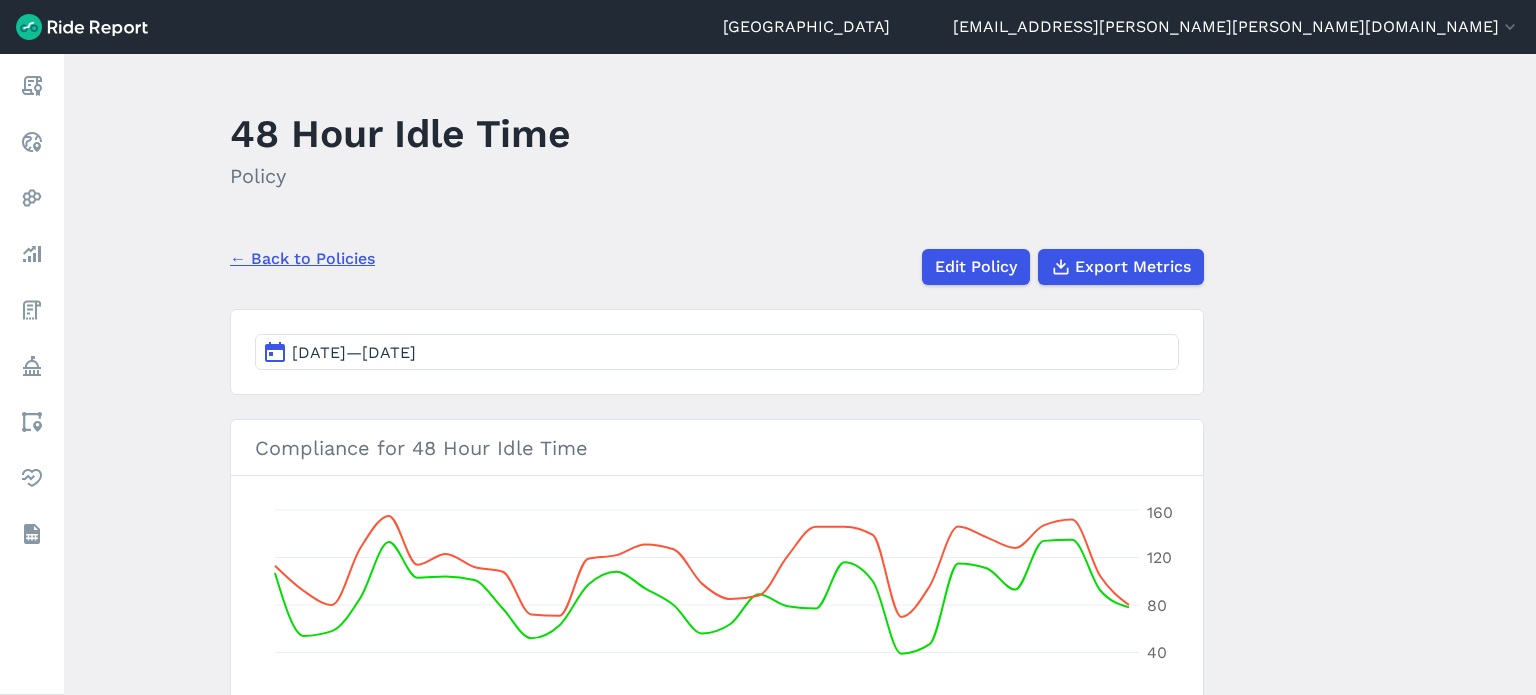 click on "← Back to Policies" at bounding box center [302, 259] 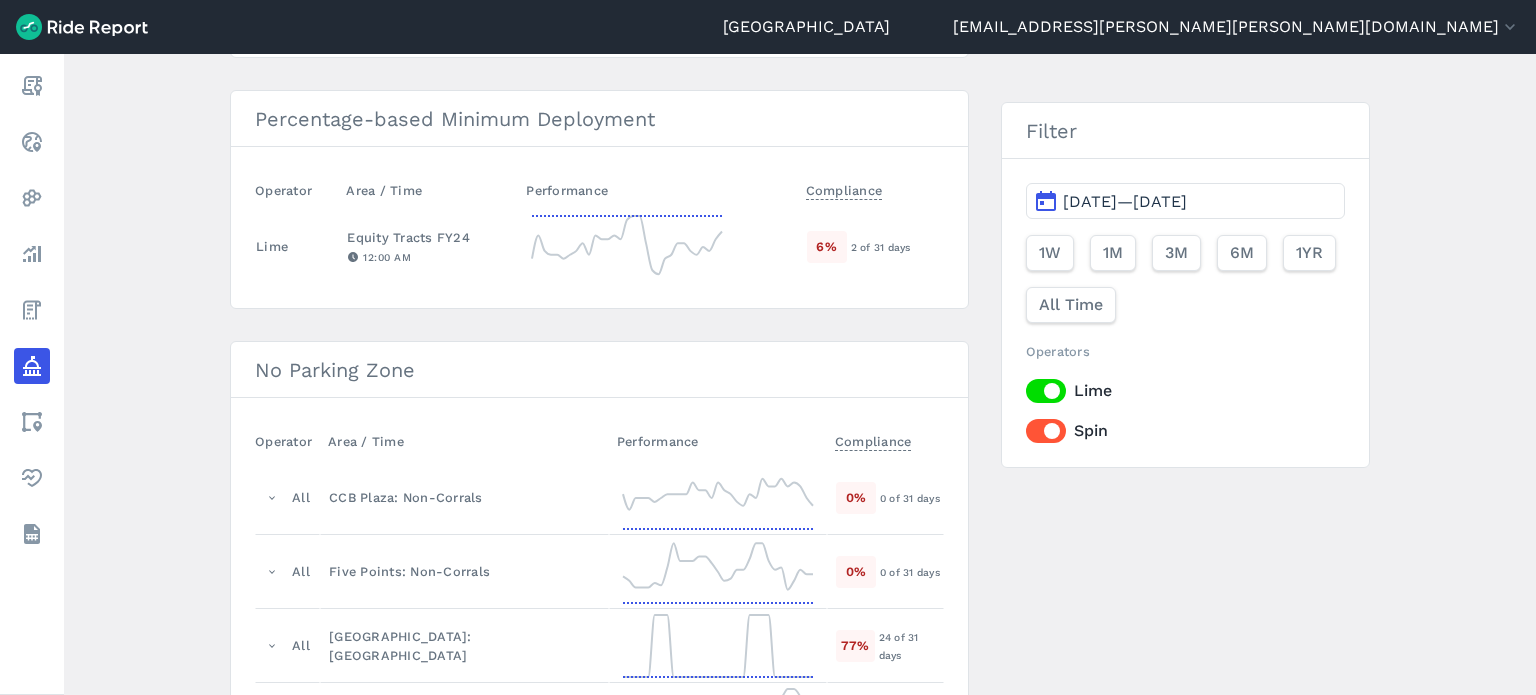scroll, scrollTop: 300, scrollLeft: 0, axis: vertical 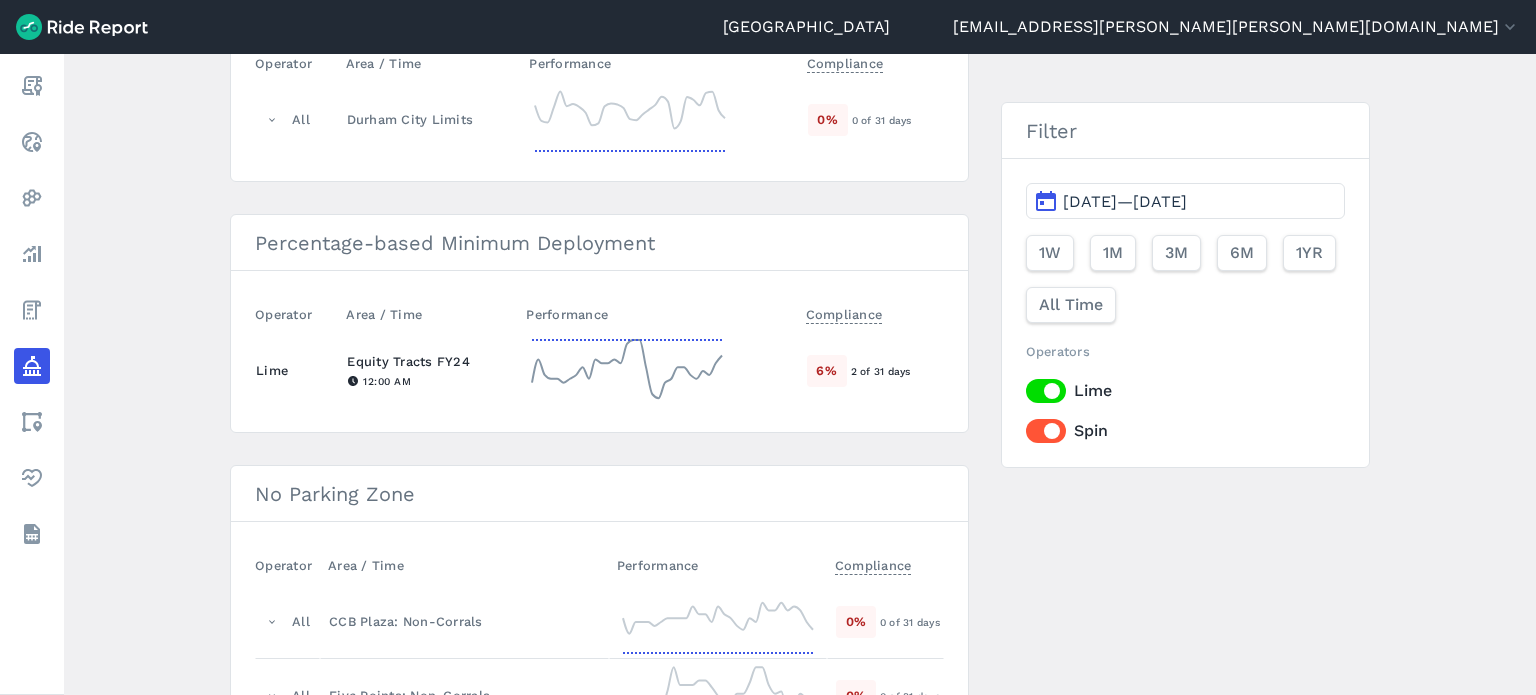 click on "Equity Tracts FY24" at bounding box center (428, 361) 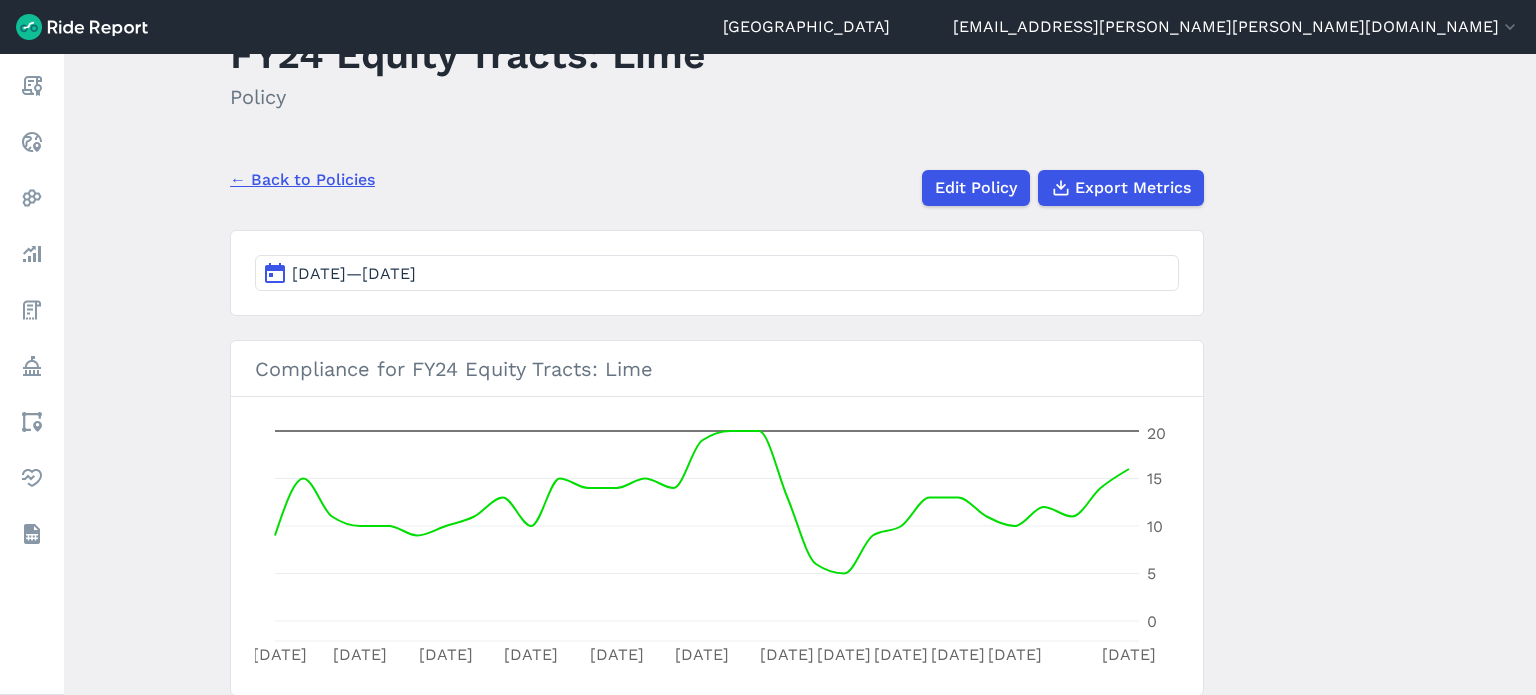 scroll, scrollTop: 200, scrollLeft: 0, axis: vertical 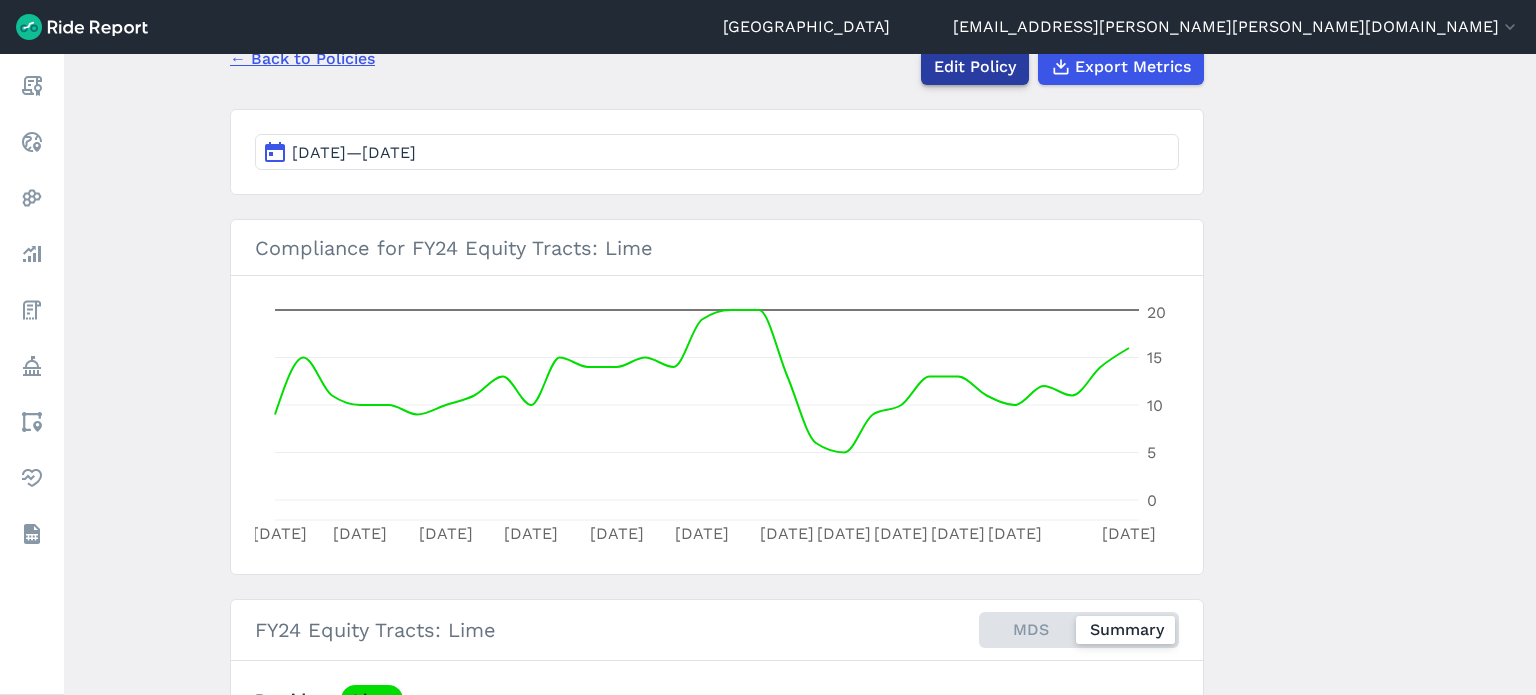 click on "Edit Policy" at bounding box center [975, 67] 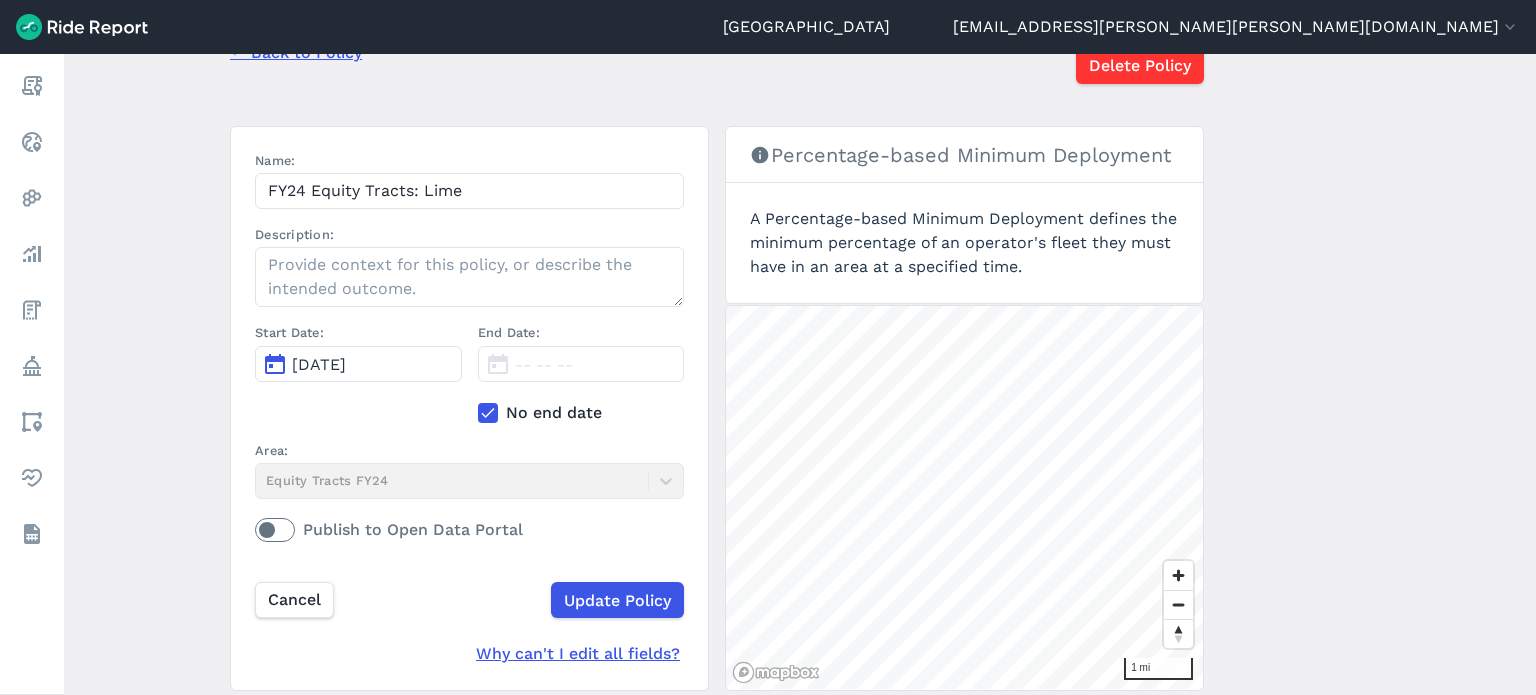 scroll, scrollTop: 91, scrollLeft: 0, axis: vertical 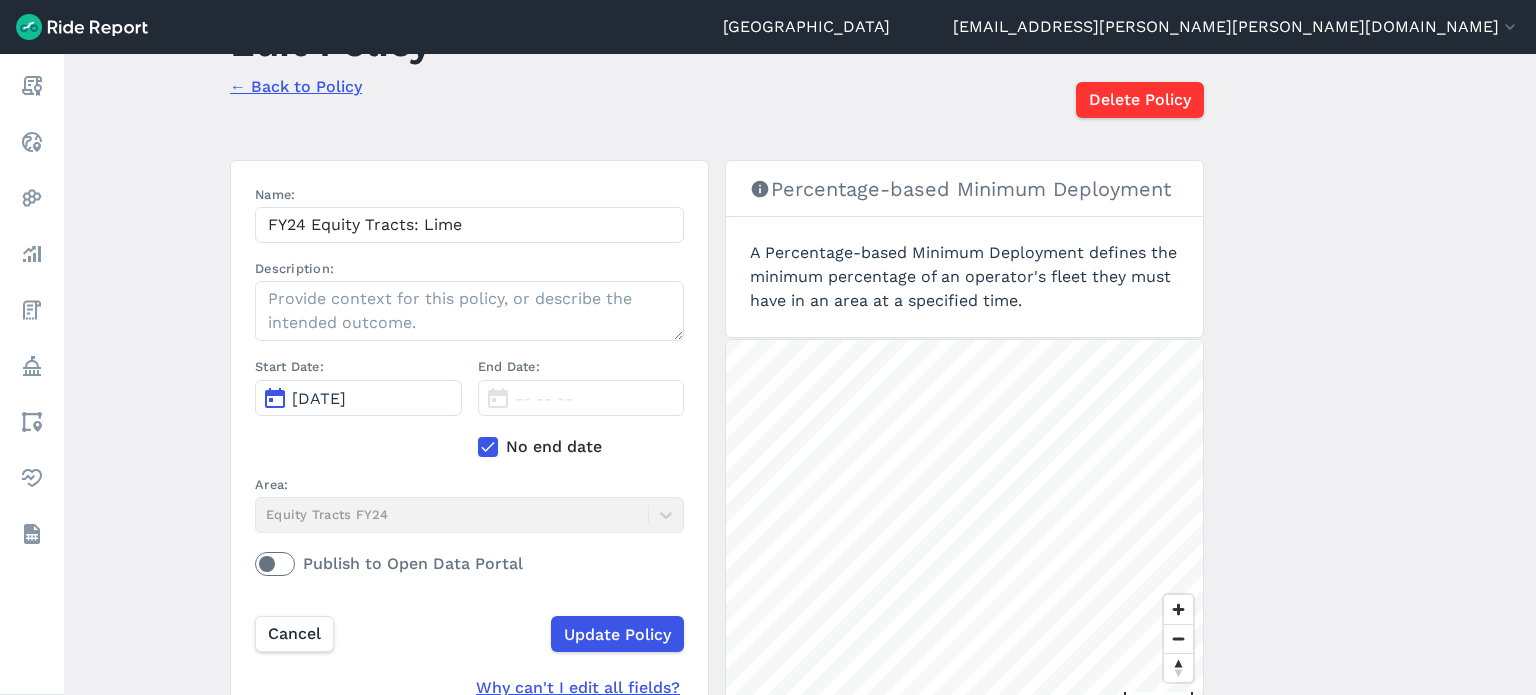 click on "← Back to Policy" at bounding box center (296, 86) 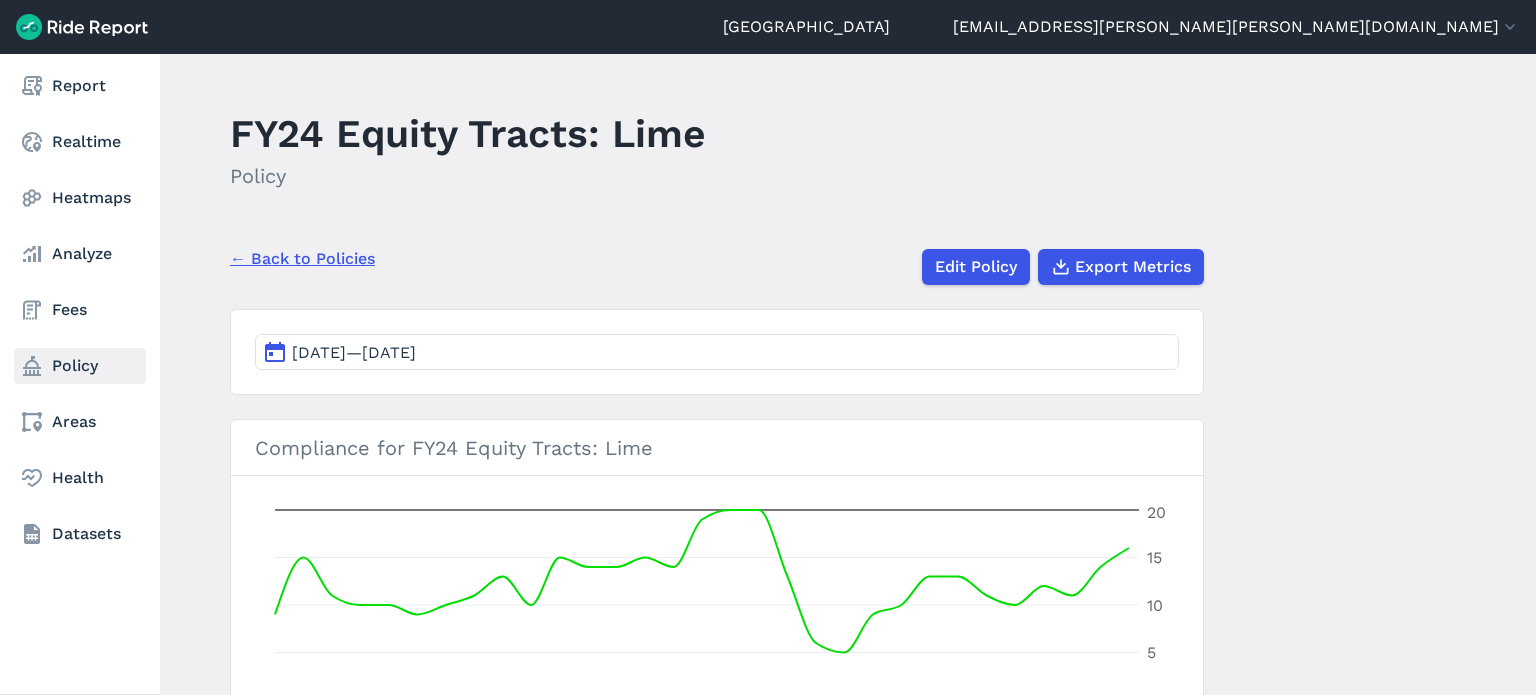 click on "Policy" at bounding box center [80, 366] 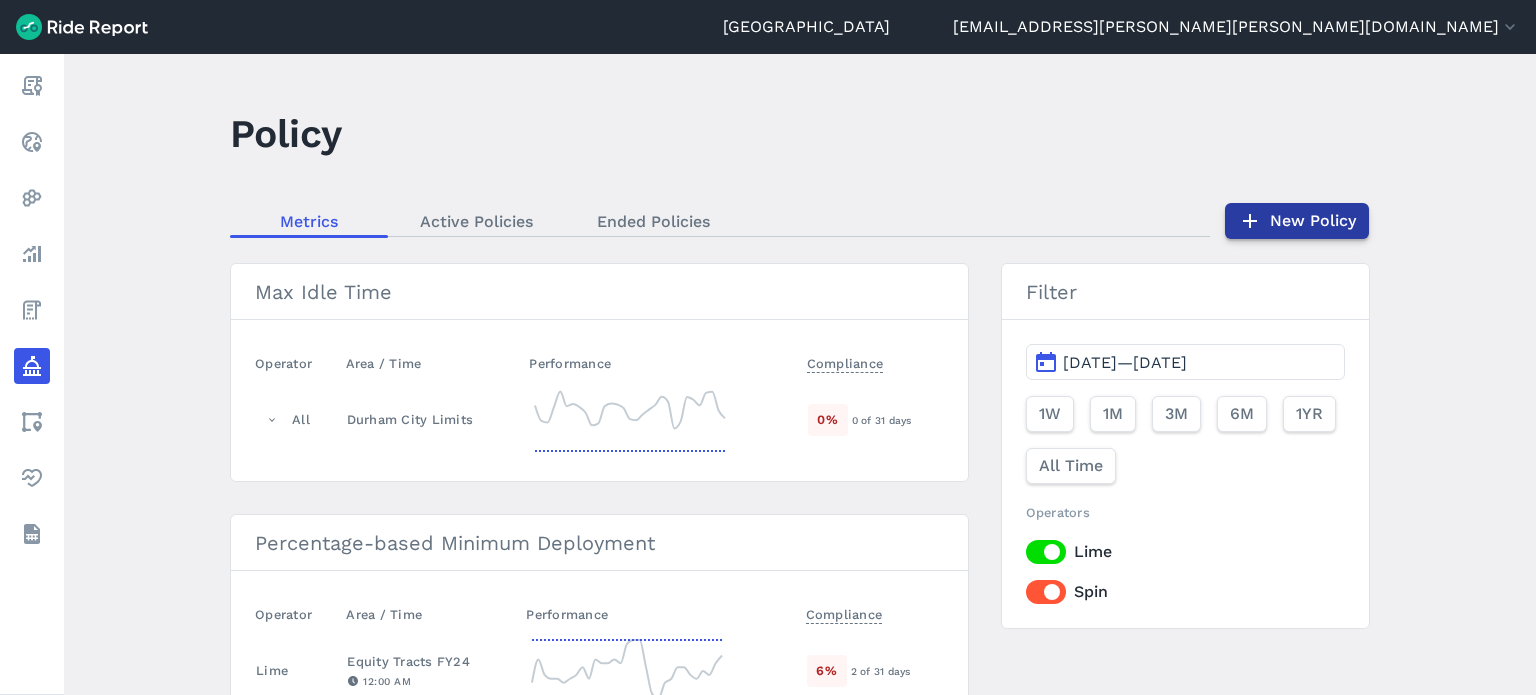 click on "New Policy" at bounding box center [1297, 221] 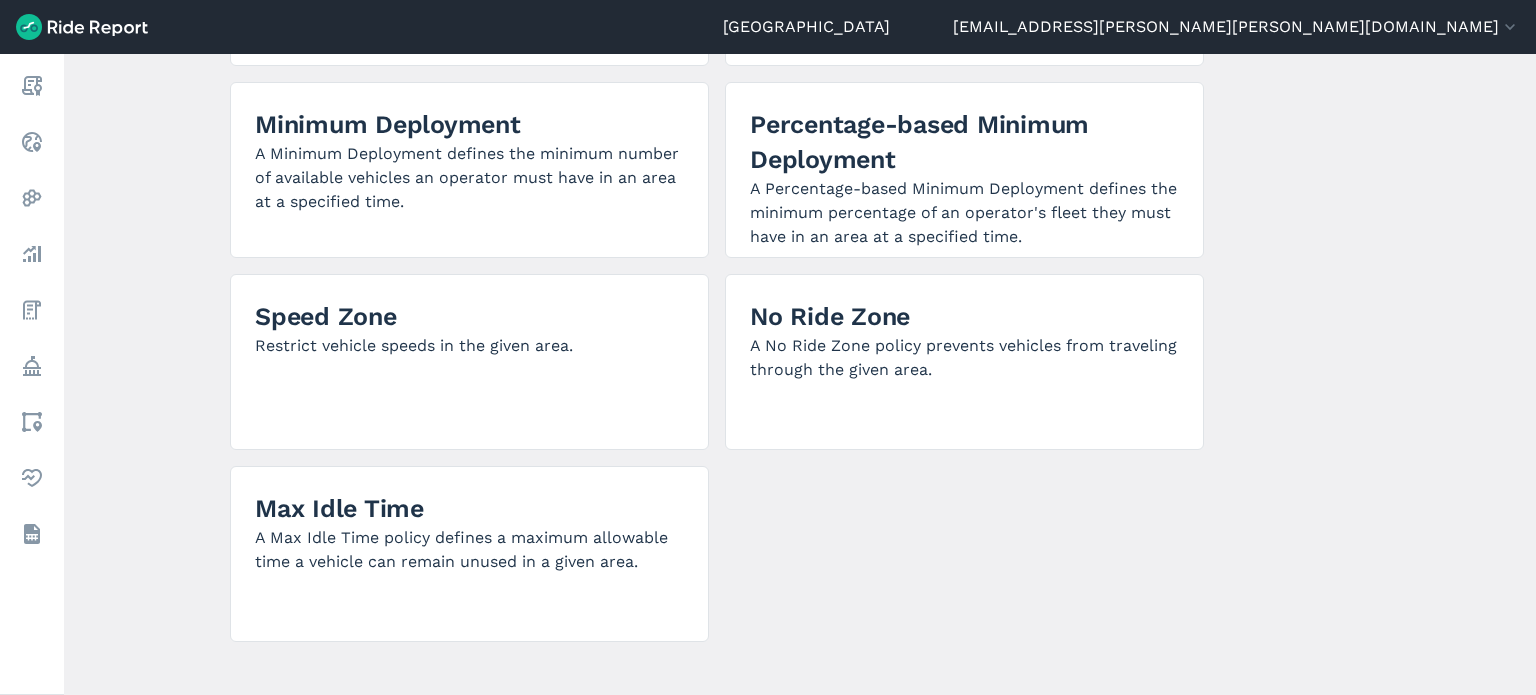 scroll, scrollTop: 553, scrollLeft: 0, axis: vertical 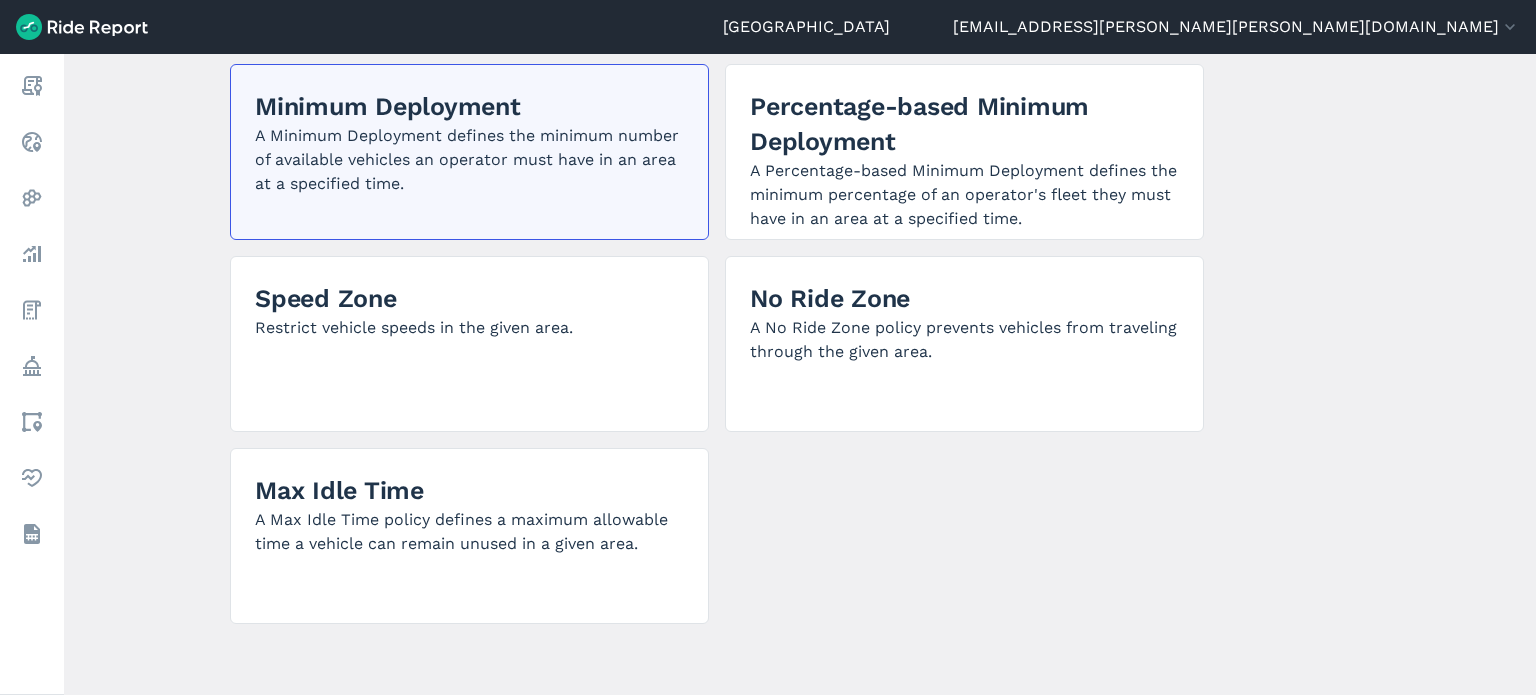 click on "A Minimum Deployment defines the minimum number of available vehicles an operator must have in an area at a specified time." at bounding box center [469, 160] 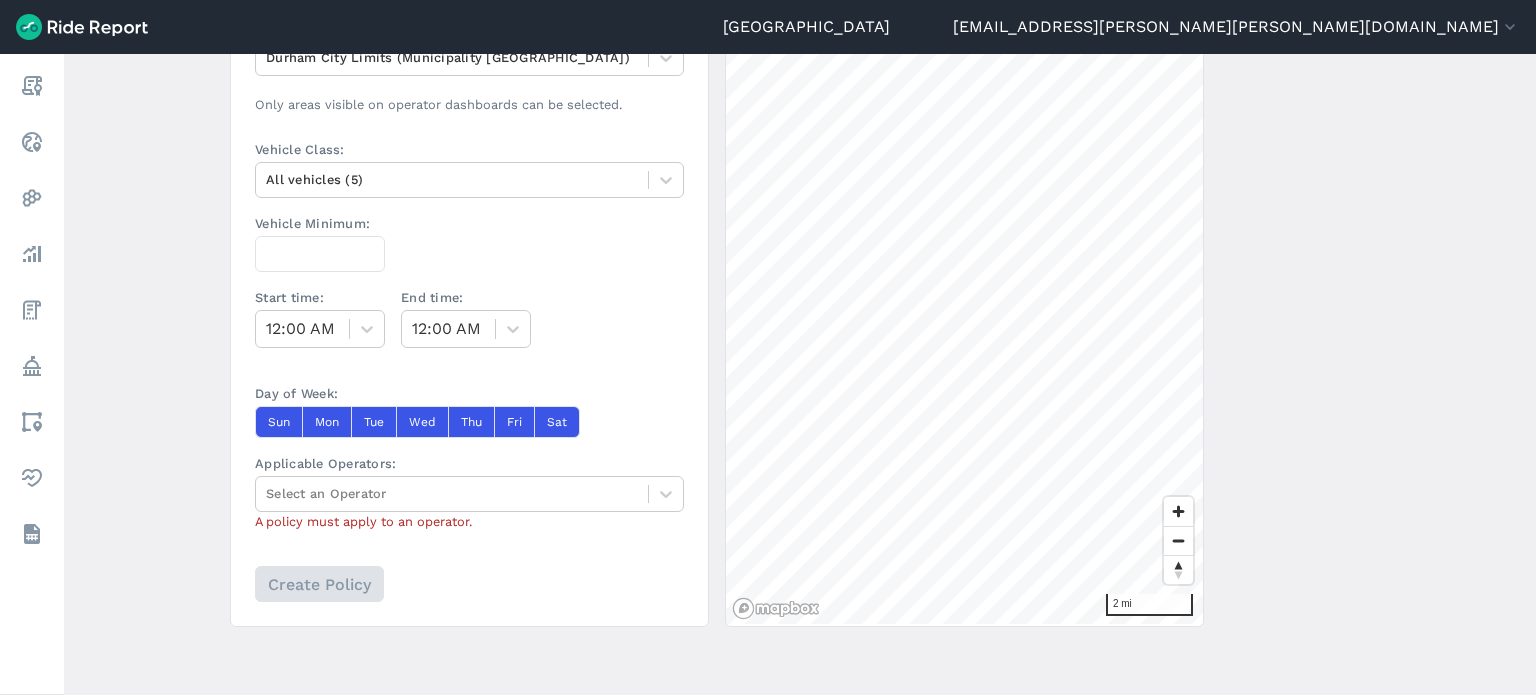 scroll, scrollTop: 448, scrollLeft: 0, axis: vertical 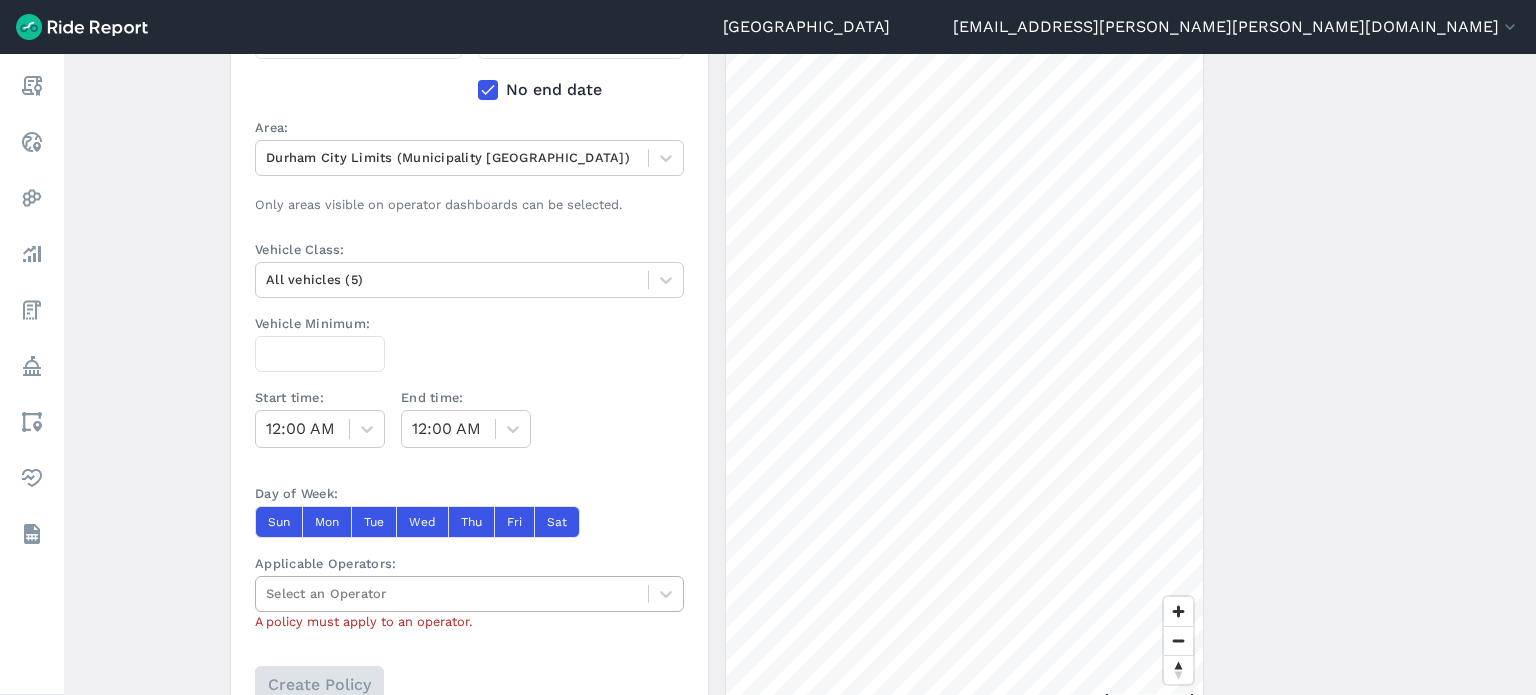 click at bounding box center [452, 593] 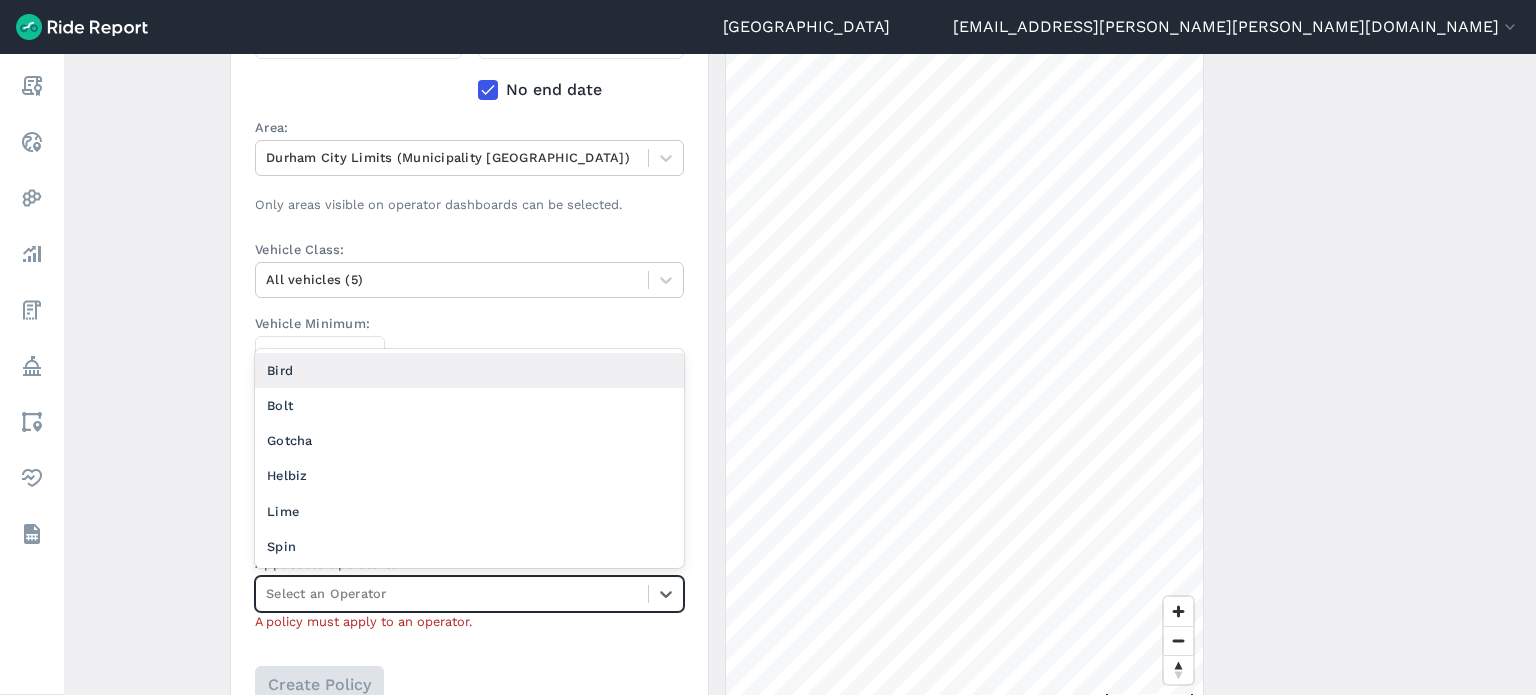 click on "Create a Policy ← Back to Policies Name: Description: Start Date: Jul 14, 2025 End Date: -- -- -- No end date Area: Durham City Limits (Municipality Boundary) Only areas visible on operator dashboards can be selected. Vehicle Class: All vehicles (5) Vehicle Minimum: Start time: 12:00 AM End time: 12:00 AM Day of Week: Sun Mon Tue Wed Thu Fri Sat Applicable Operators: option Bird focused, 1 of 6. 6 results available. Use Up and Down to choose options, press Enter to select the currently focused option, press Escape to exit the menu, press Tab to select the option and exit the menu. Select an Operator Bird Bolt Gotcha Helbiz Lime Spin A policy must apply to an operator. Create Policy Minimum Deployment A Minimum Deployment defines the minimum number of available vehicles an operator must have in an area at a specified time. 2 mi" at bounding box center [800, 374] 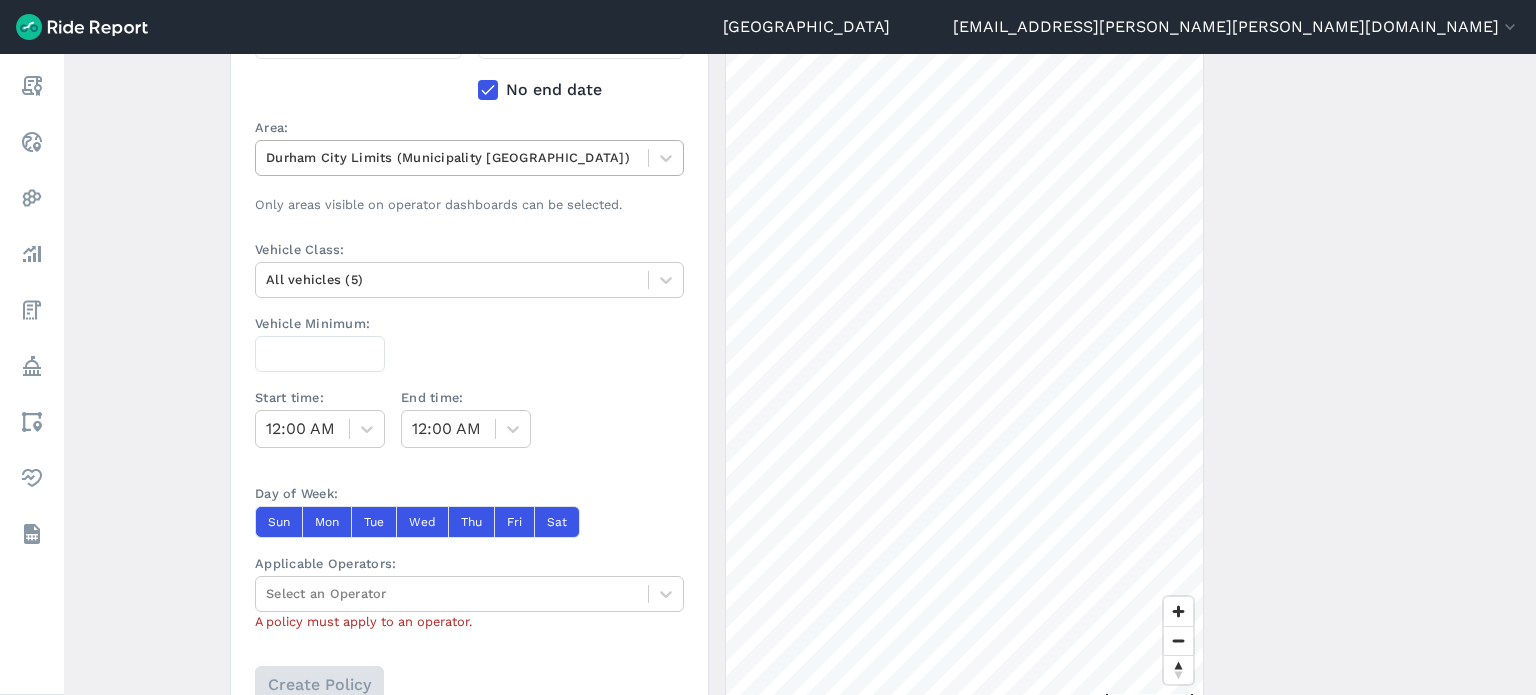 click at bounding box center [452, 157] 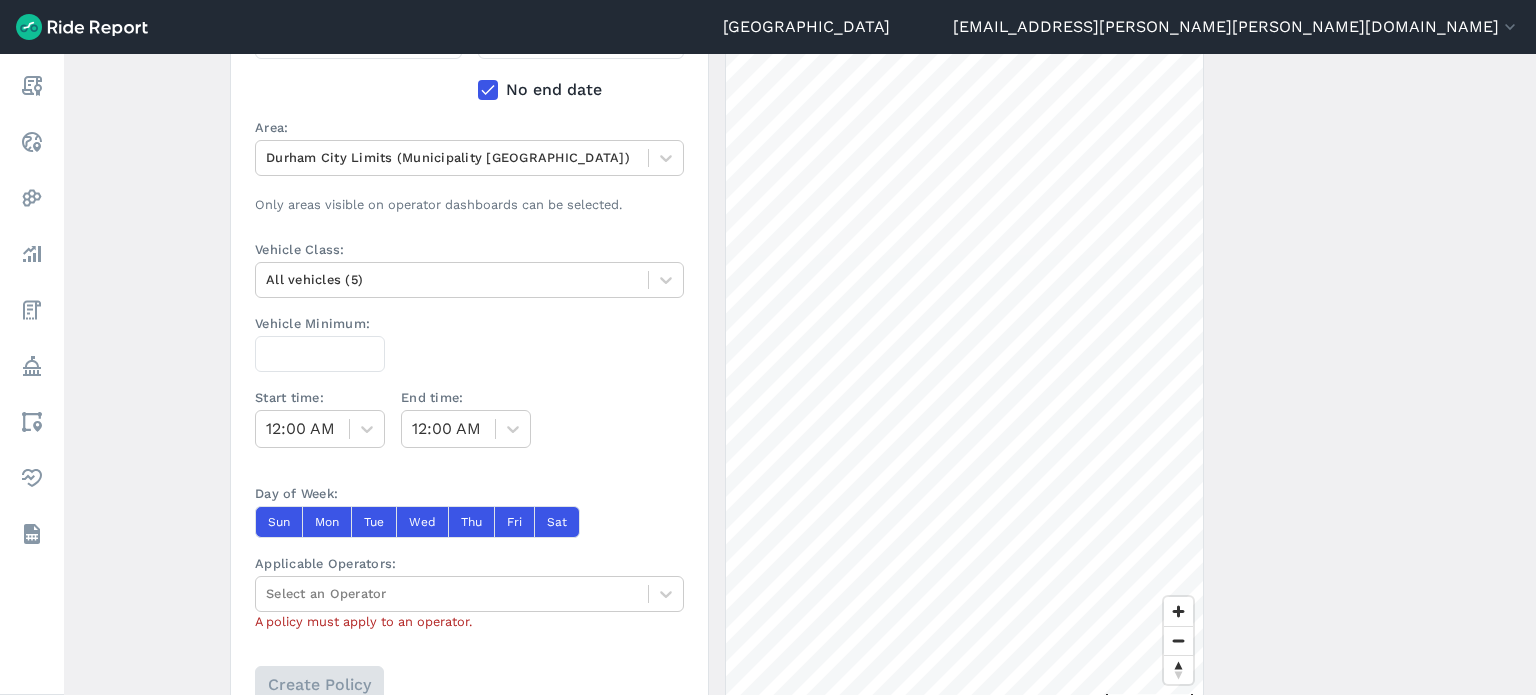 click on "Create a Policy ← Back to Policies Name: Description: Start Date: Jul 14, 2025 End Date: -- -- -- No end date Area: Durham City Limits (Municipality Boundary) Only areas visible on operator dashboards can be selected. Vehicle Class: All vehicles (5) Vehicle Minimum: Start time: 12:00 AM End time: 12:00 AM Day of Week: Sun Mon Tue Wed Thu Fri Sat Applicable Operators: Select an Operator A policy must apply to an operator. Create Policy Minimum Deployment A Minimum Deployment defines the minimum number of available vehicles an operator must have in an area at a specified time. 2 mi" at bounding box center [800, 374] 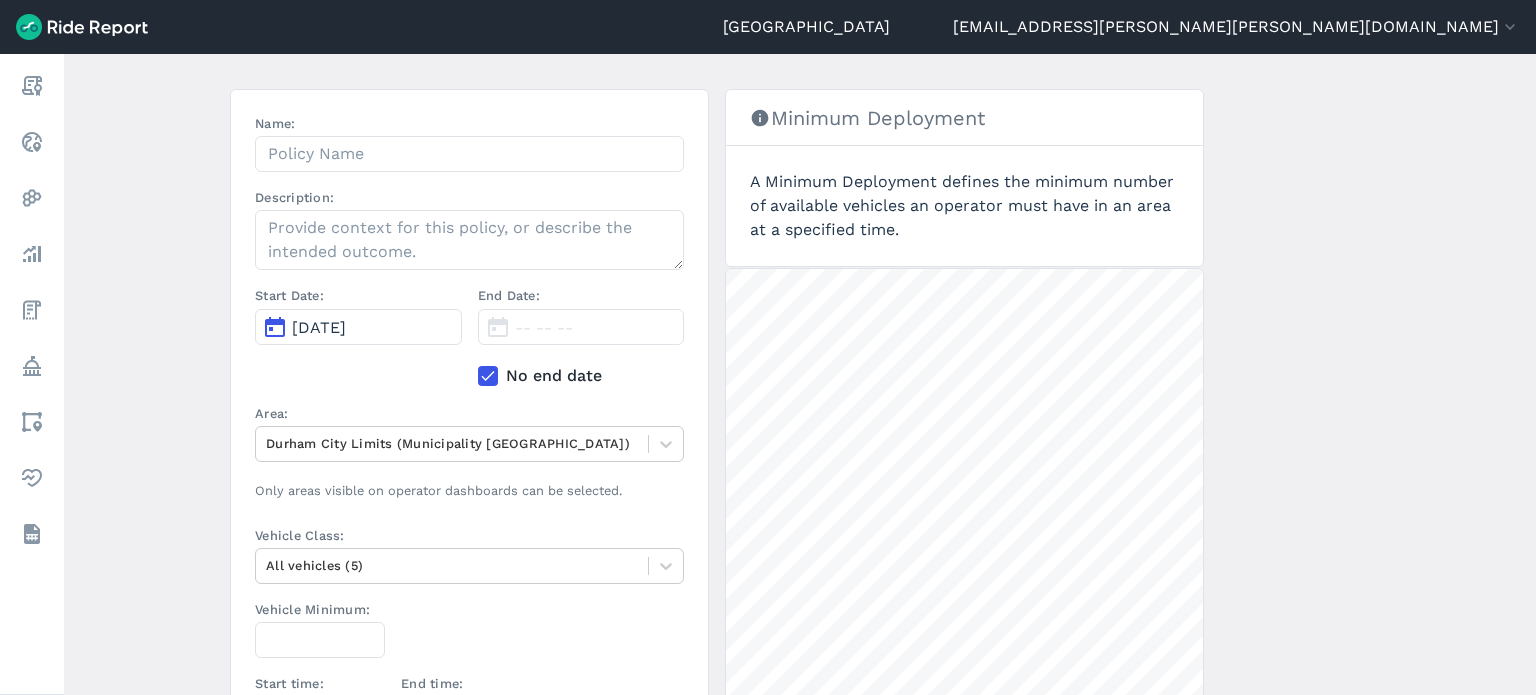 scroll, scrollTop: 148, scrollLeft: 0, axis: vertical 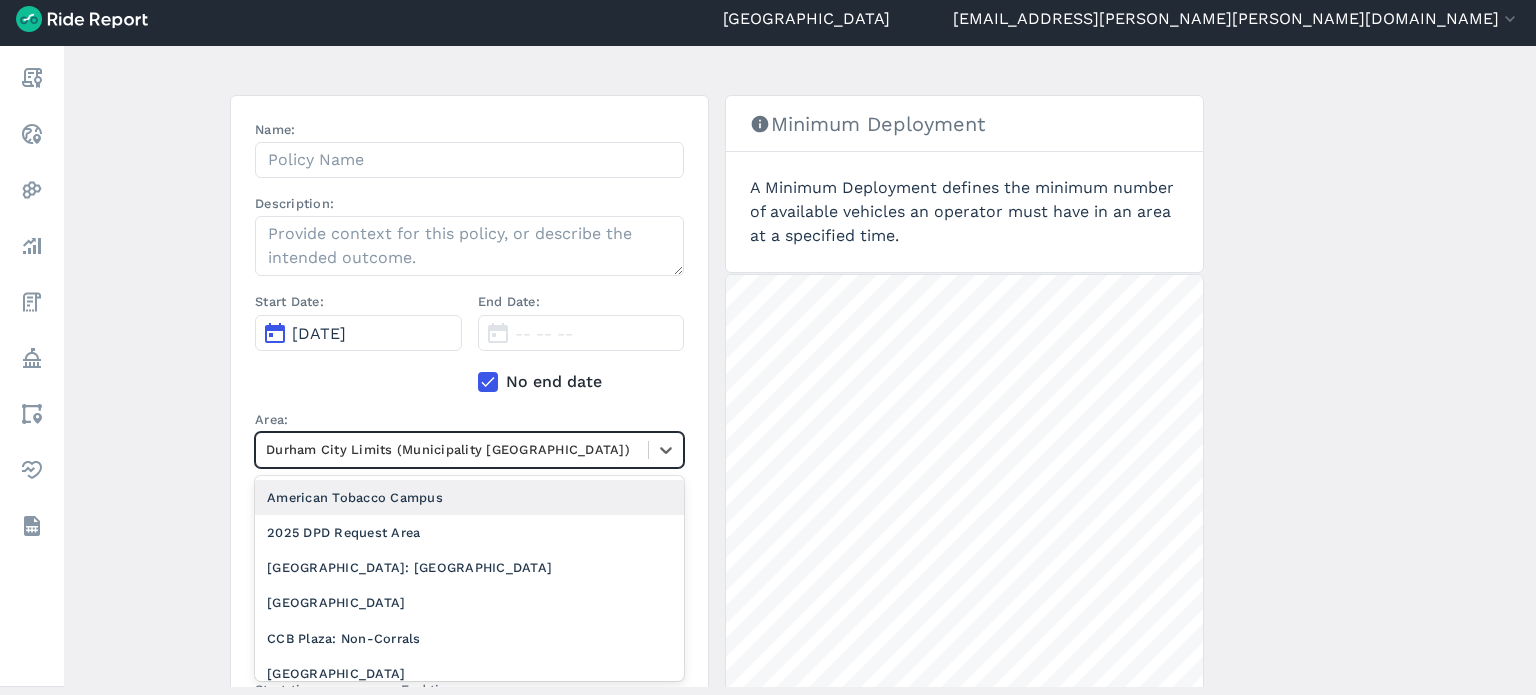click at bounding box center (452, 449) 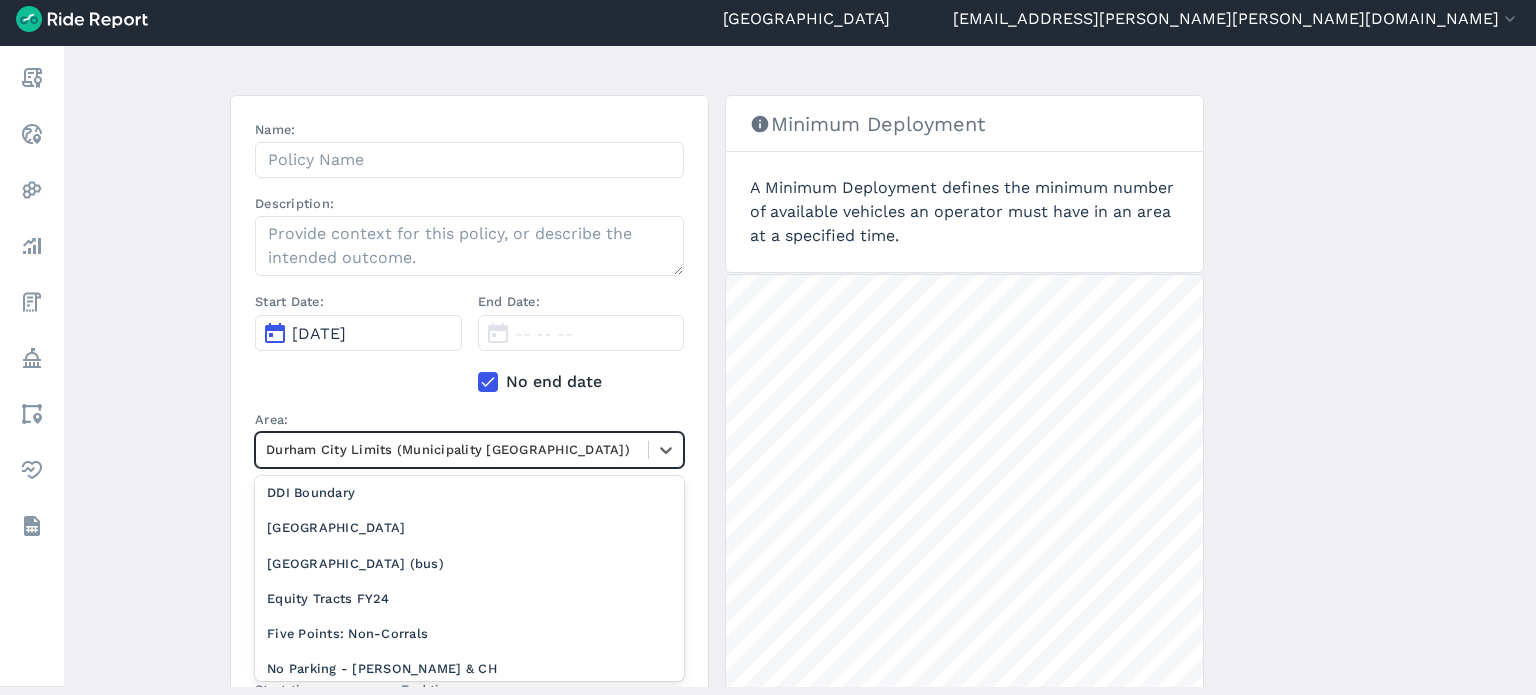 scroll, scrollTop: 300, scrollLeft: 0, axis: vertical 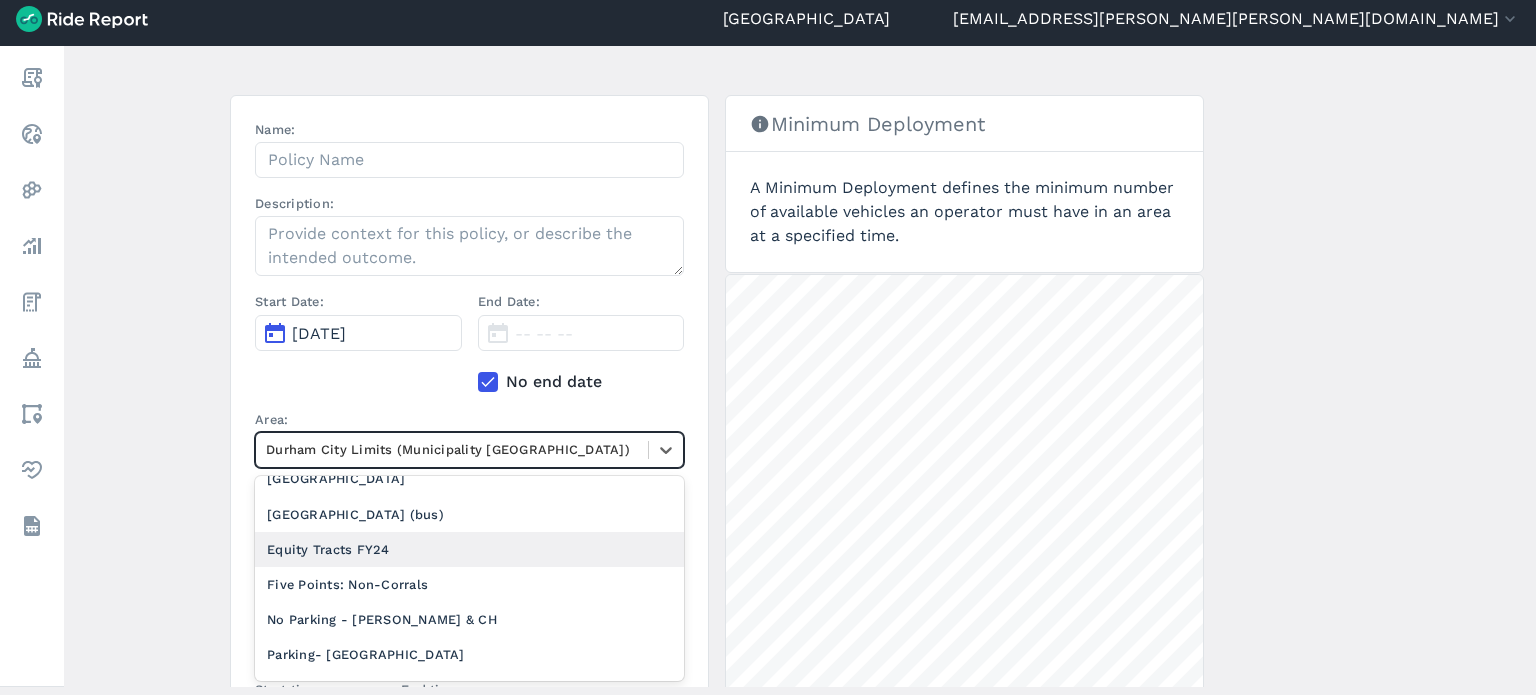 click on "Equity Tracts FY24" at bounding box center [469, 549] 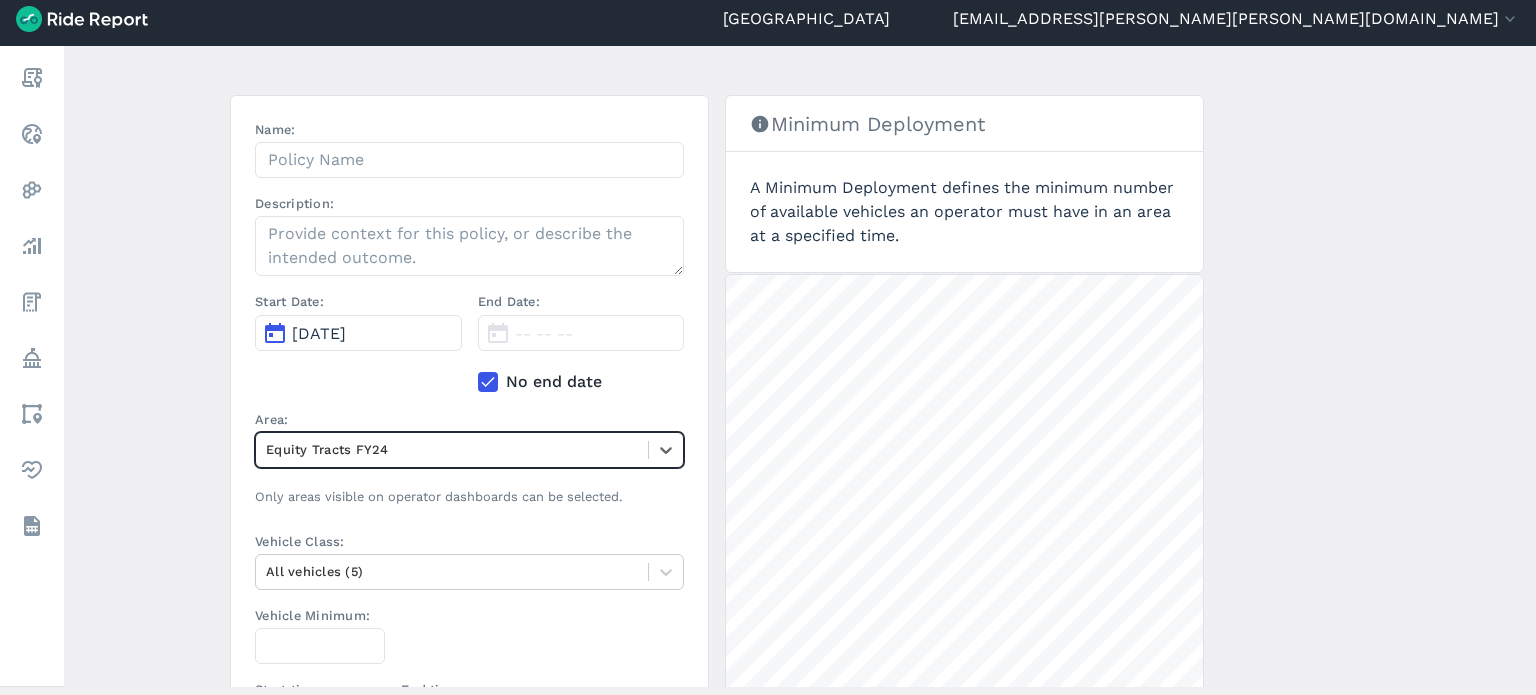 click on "Create a Policy ← Back to Policies Name: Description: Start Date: Jul 14, 2025 End Date: -- -- -- No end date Area: option Equity Tracts FY24, selected.   Select is focused ,type to refine list, press Down to open the menu,  Equity Tracts FY24 Only areas visible on operator dashboards can be selected. Vehicle Class: All vehicles (5) Vehicle Minimum: Start time: 12:00 AM End time: 12:00 AM Day of Week: Sun Mon Tue Wed Thu Fri Sat Applicable Operators: Select an Operator A policy must apply to an operator. Create Policy Minimum Deployment A Minimum Deployment defines the minimum number of available vehicles an operator must have in an area at a specified time. 5000 ft" at bounding box center (800, 366) 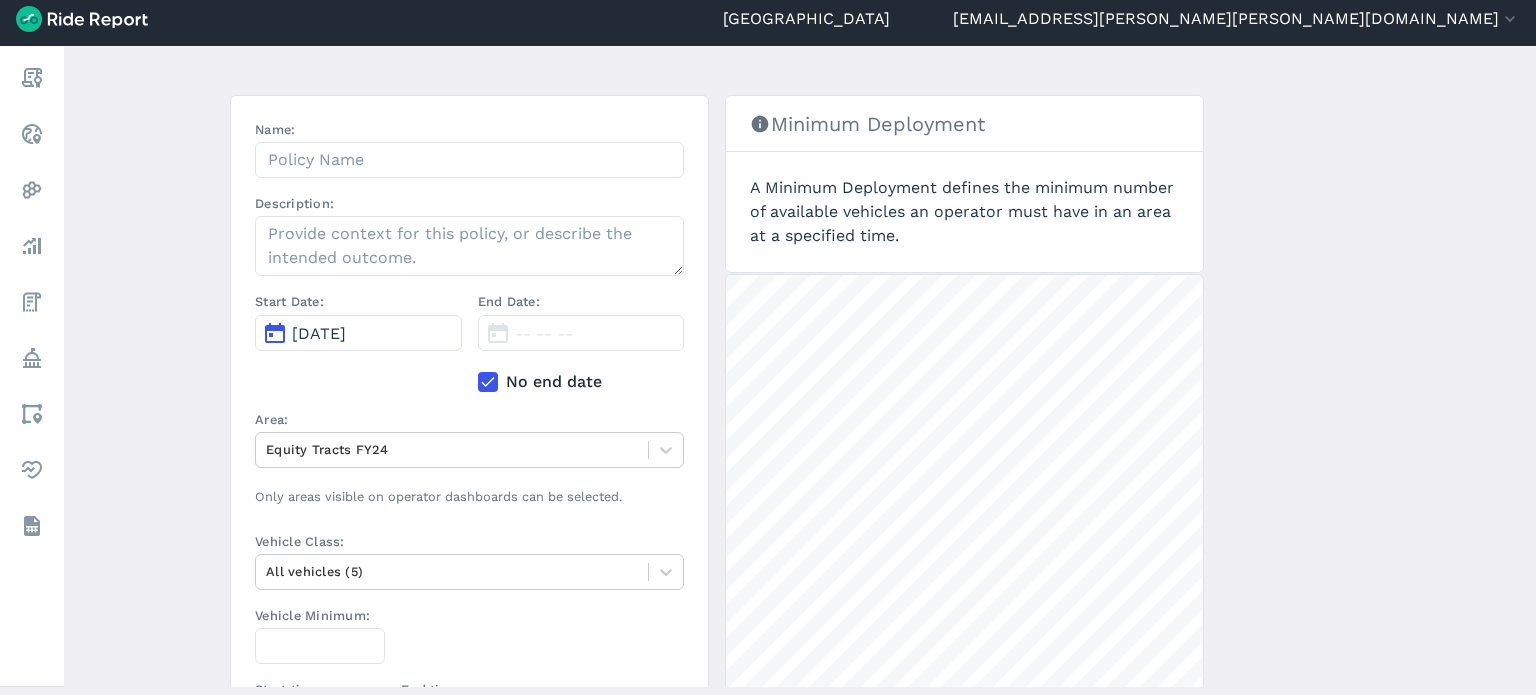 scroll, scrollTop: 348, scrollLeft: 0, axis: vertical 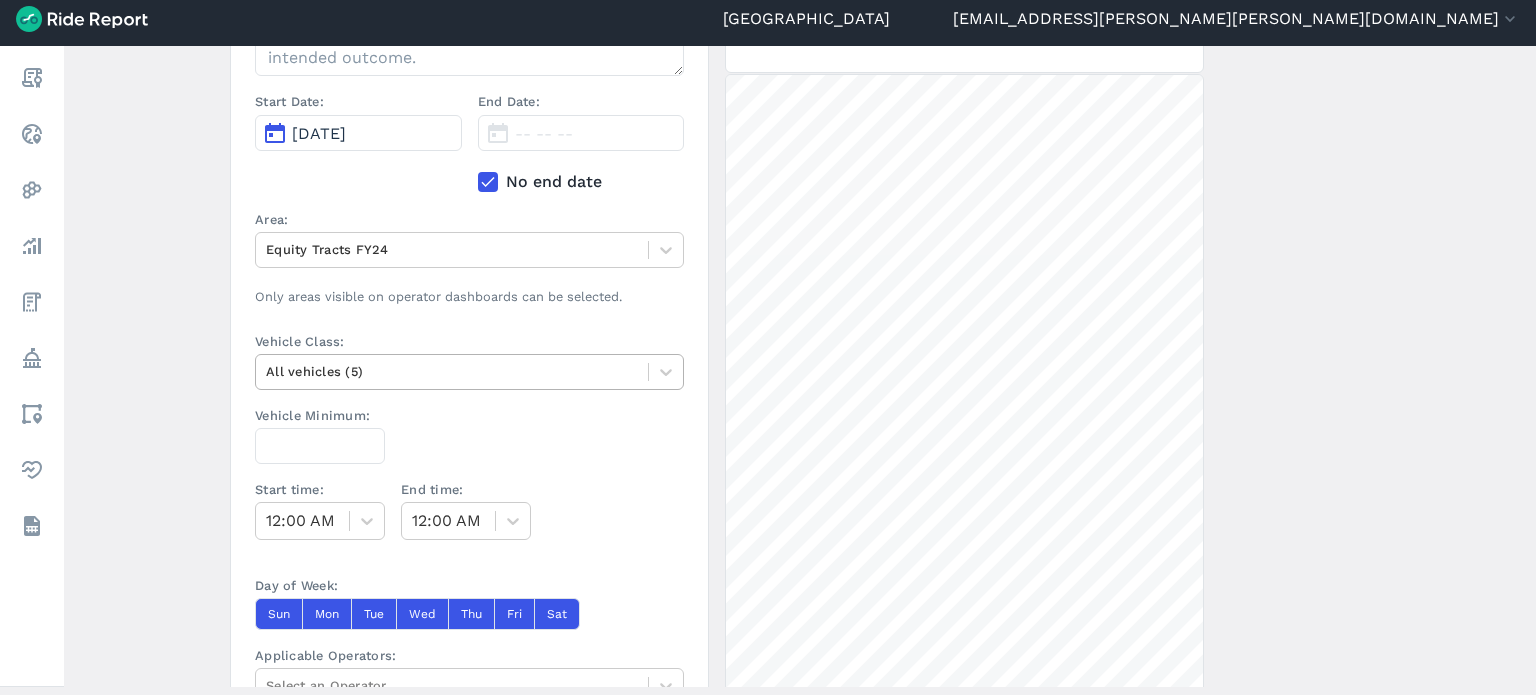 click at bounding box center [452, 371] 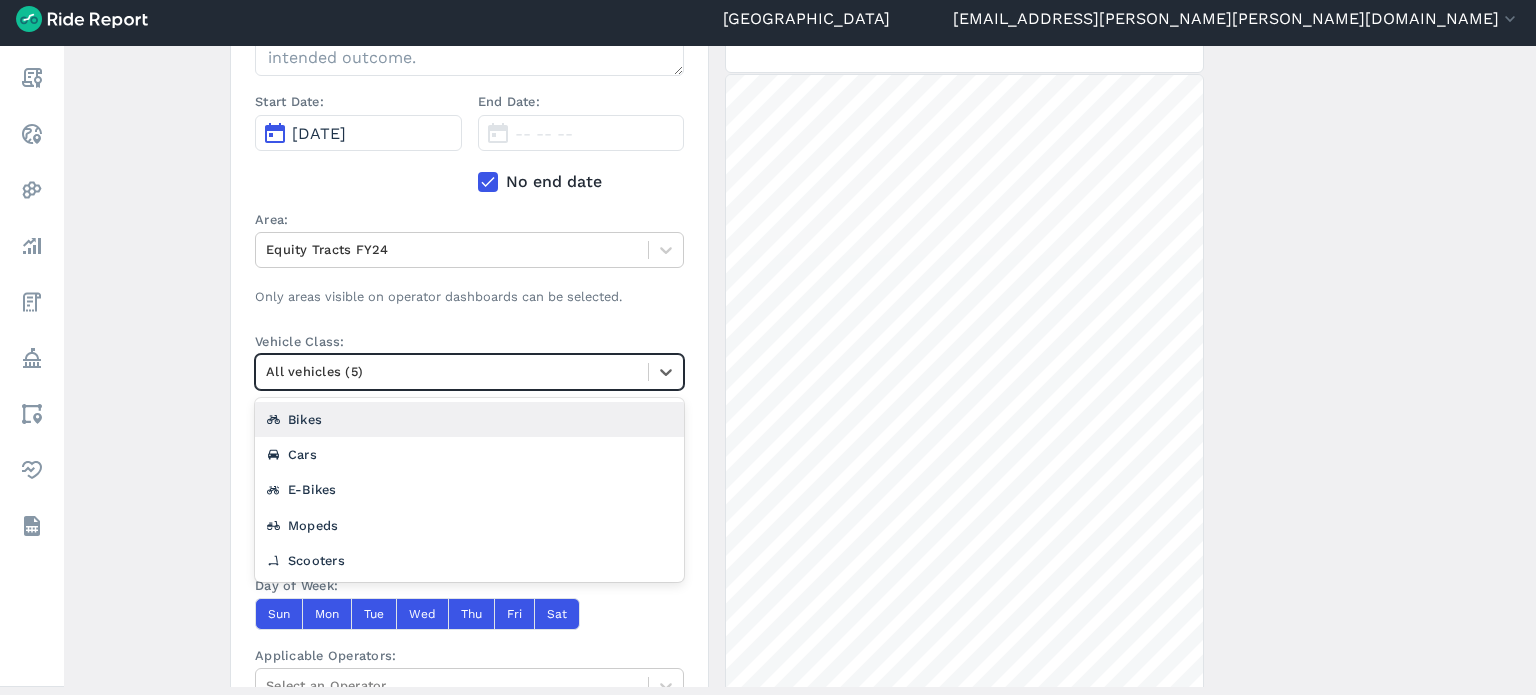 click on "Create a Policy ← Back to Policies Name: Description: Start Date: Jul 14, 2025 End Date: -- -- -- No end date Area: Equity Tracts FY24 Only areas visible on operator dashboards can be selected. Vehicle Class: option Bikes focused, 2 of 6. 5 results available. Use Up and Down to choose options, press Enter to select the currently focused option, press Escape to exit the menu, press Tab to select the option and exit the menu. All vehicles (5) Bikes Cars E-Bikes Mopeds Scooters Vehicle Minimum: Start time: 12:00 AM End time: 12:00 AM Day of Week: Sun Mon Tue Wed Thu Fri Sat Applicable Operators: Select an Operator A policy must apply to an operator. Create Policy Minimum Deployment A Minimum Deployment defines the minimum number of available vehicles an operator must have in an area at a specified time. 5000 ft" at bounding box center (800, 366) 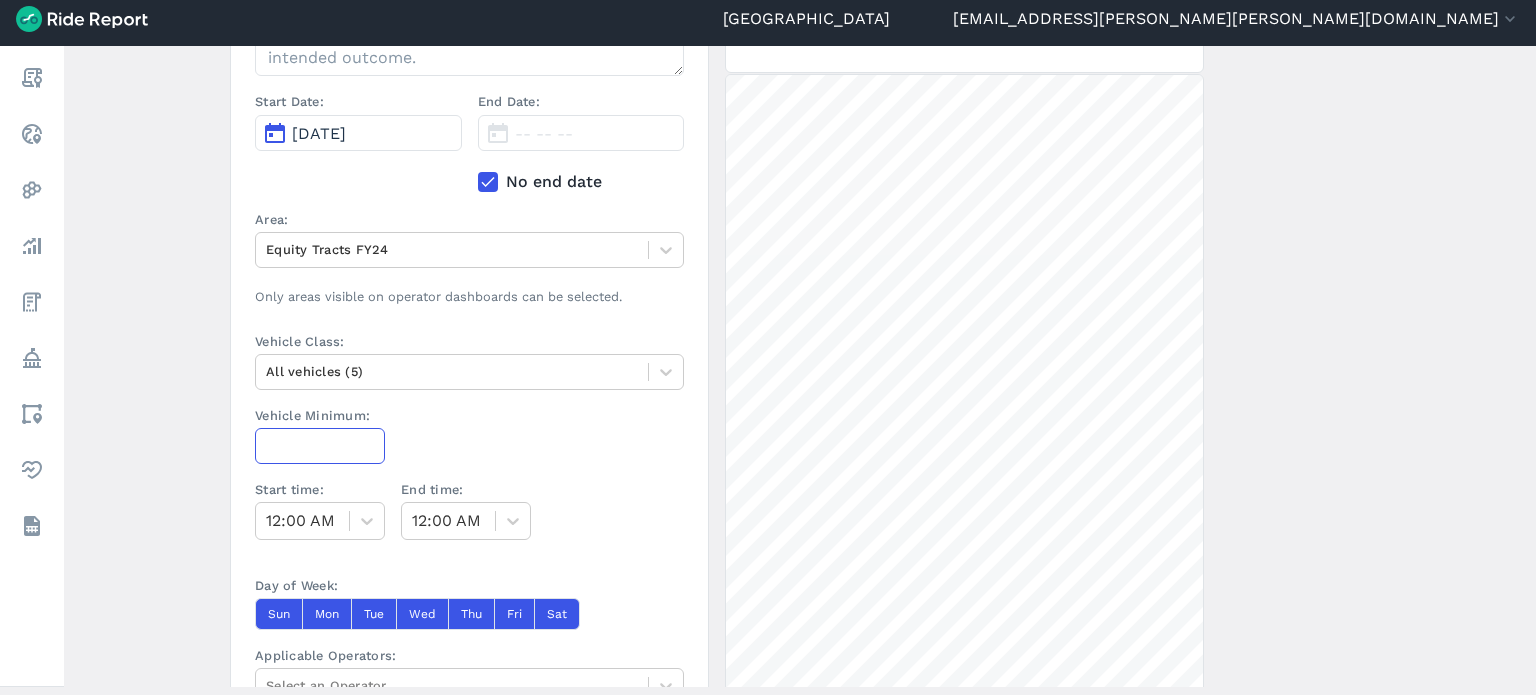 click on "Vehicle Minimum:" at bounding box center (320, 446) 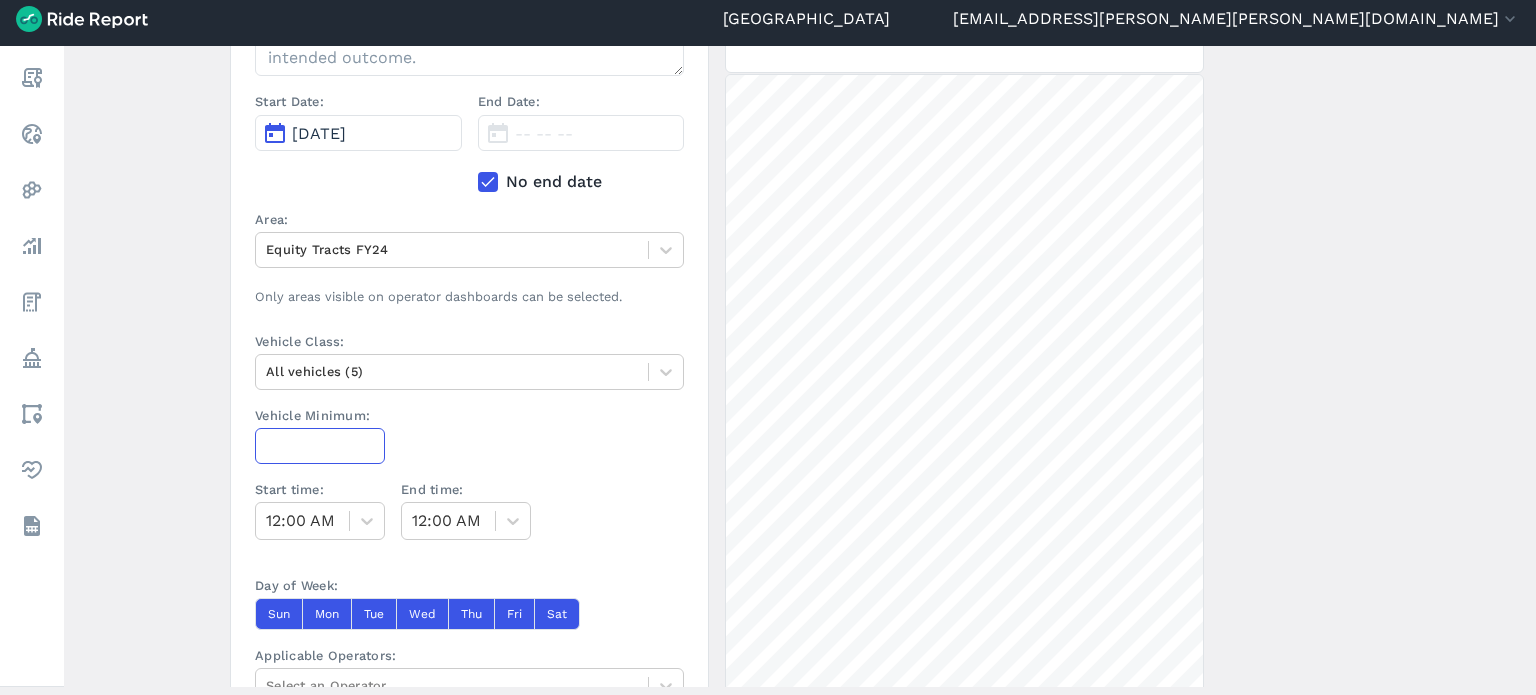 click on "Vehicle Minimum:" at bounding box center (320, 446) 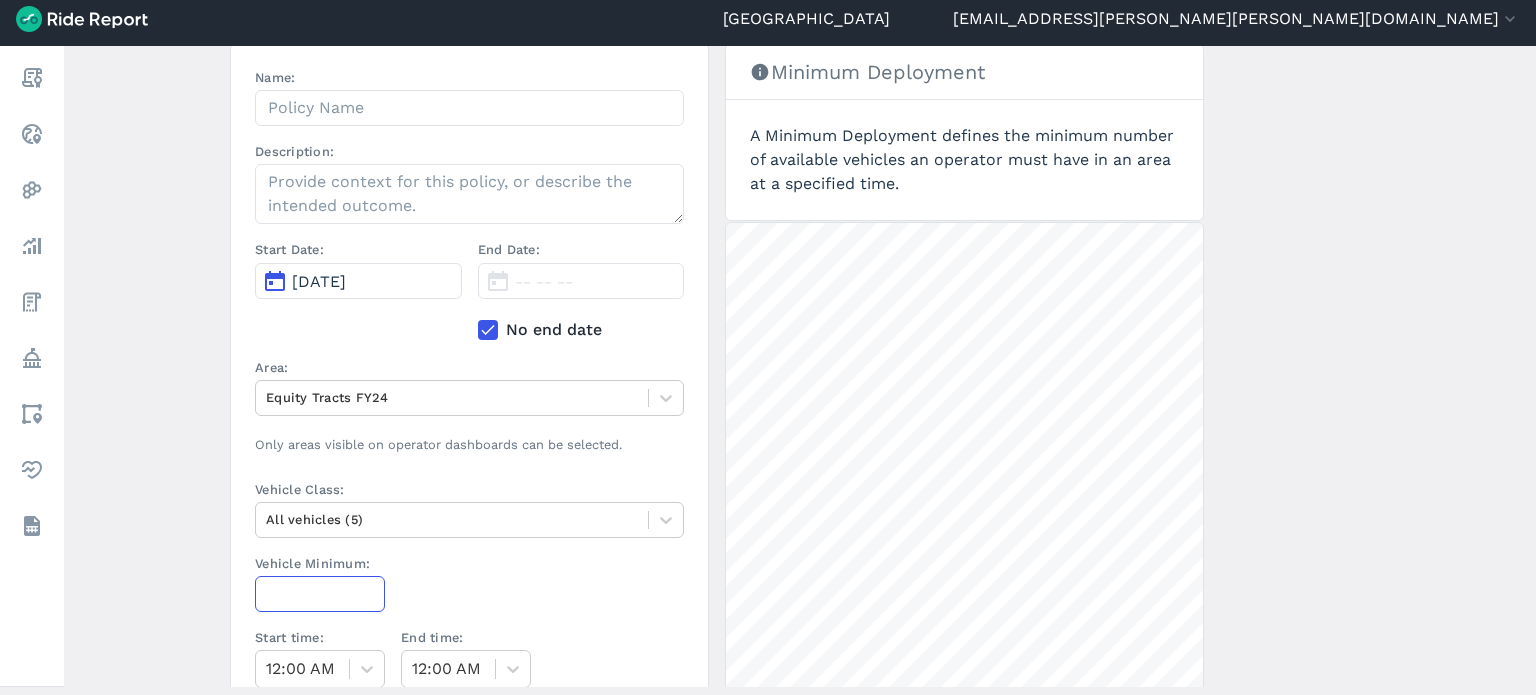 scroll, scrollTop: 48, scrollLeft: 0, axis: vertical 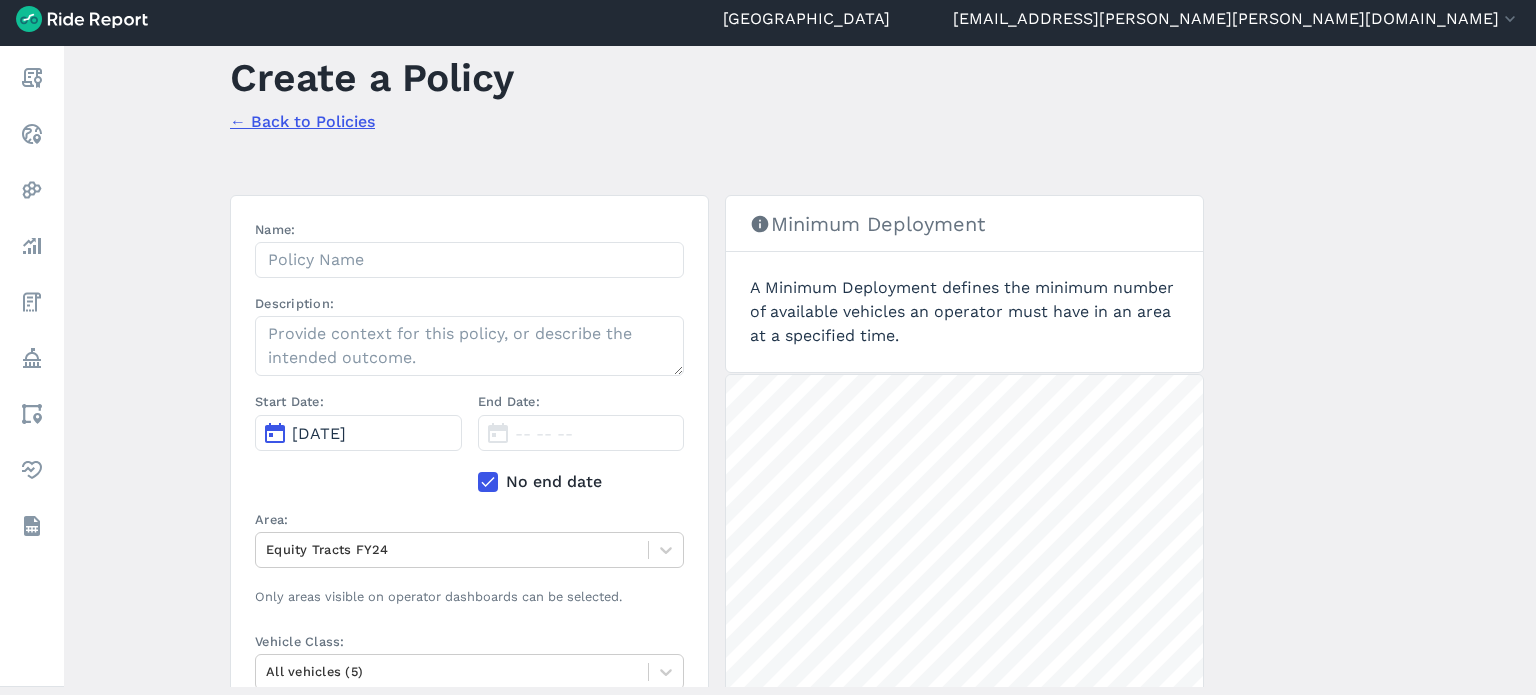 click on "Create a Policy ← Back to Policies Name: Description: Start Date: Jul 14, 2025 End Date: -- -- -- No end date Area: Equity Tracts FY24 Only areas visible on operator dashboards can be selected. Vehicle Class: All vehicles (5) Vehicle Minimum: Start time: 12:00 AM End time: 12:00 AM Day of Week: Sun Mon Tue Wed Thu Fri Sat Applicable Operators: Select an Operator A policy must apply to an operator. Create Policy Minimum Deployment A Minimum Deployment defines the minimum number of available vehicles an operator must have in an area at a specified time. 5000 ft" at bounding box center [800, 366] 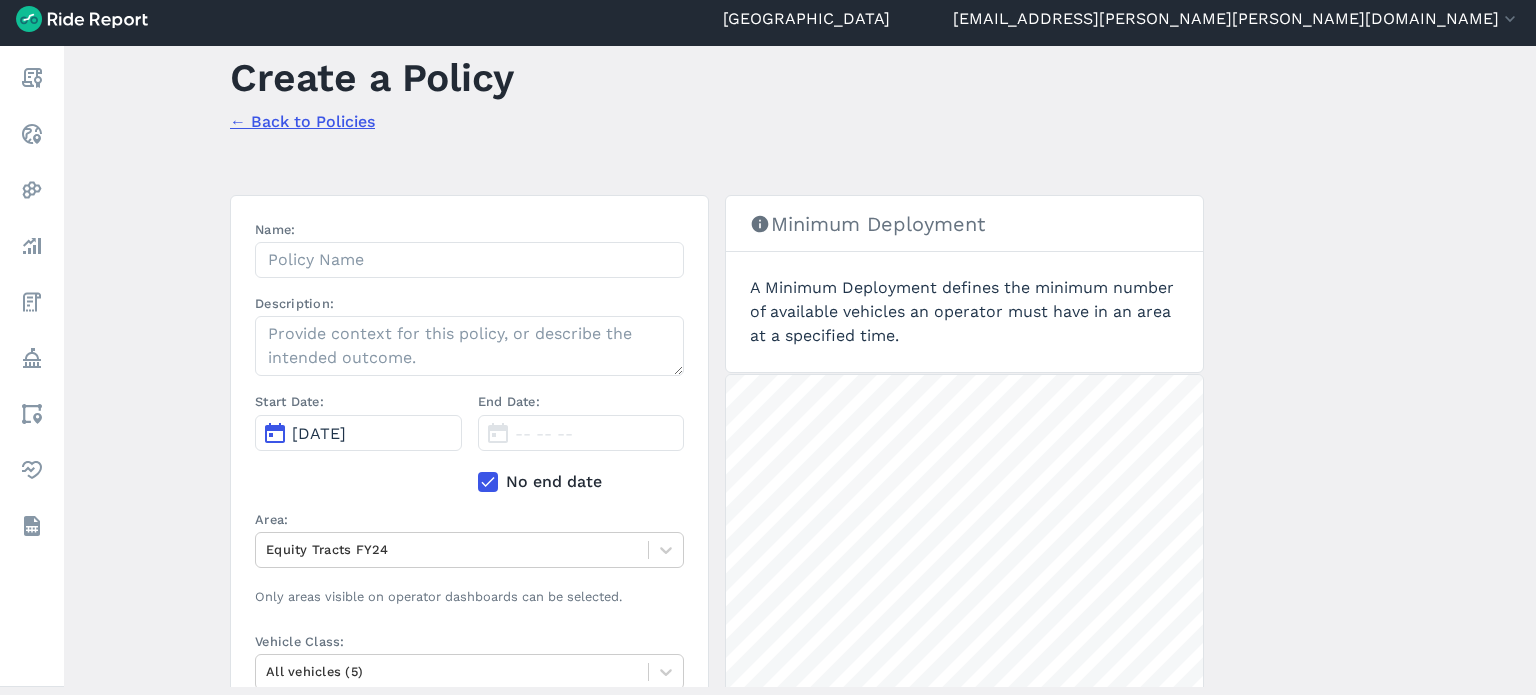 click on "← Back to Policies" at bounding box center (302, 121) 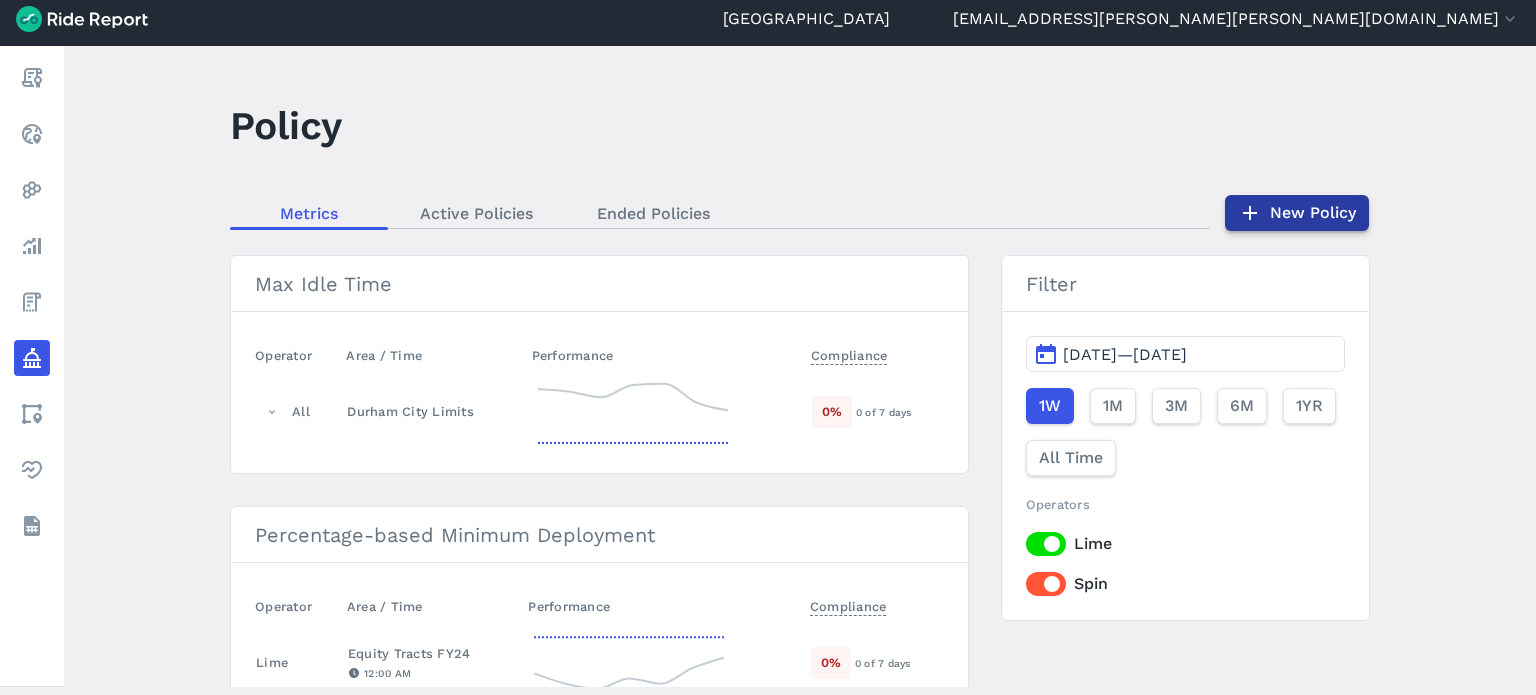 click on "New Policy" at bounding box center [1297, 213] 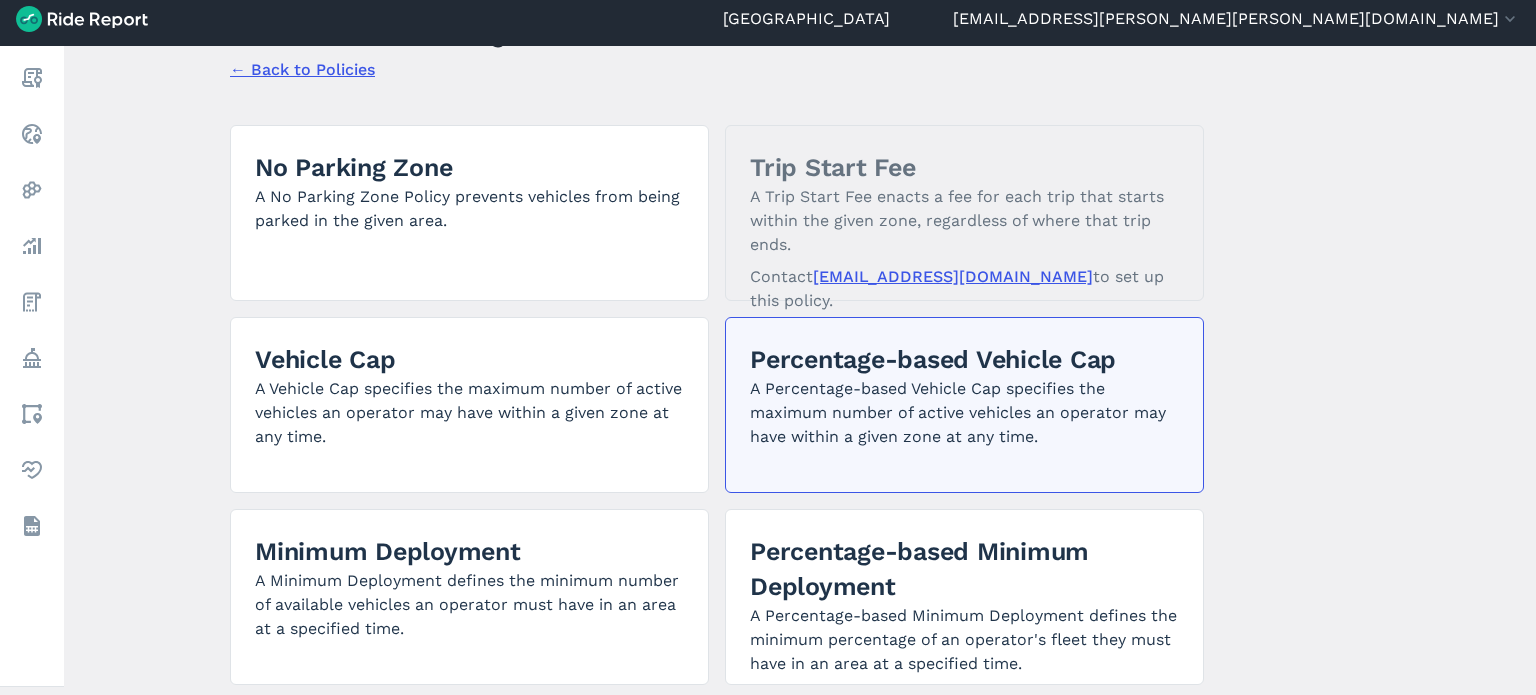 scroll, scrollTop: 300, scrollLeft: 0, axis: vertical 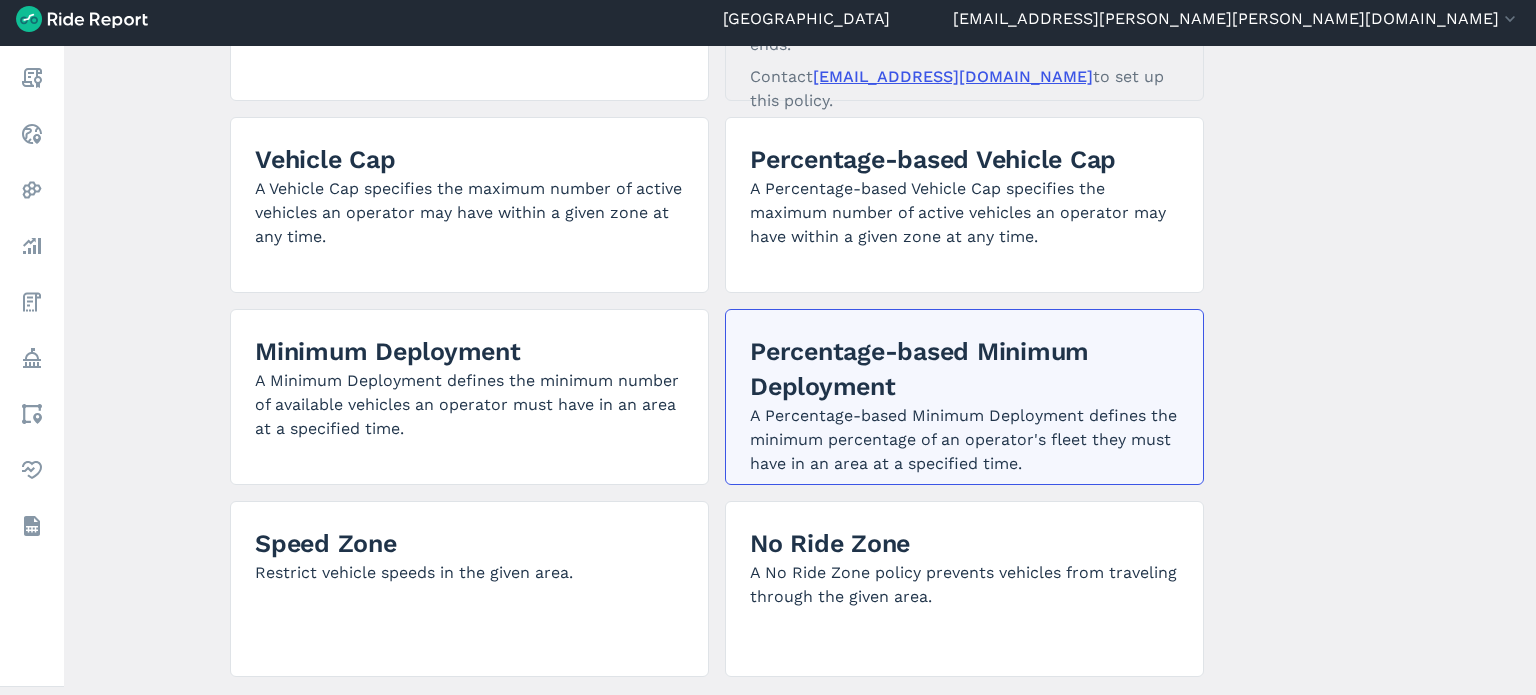 click on "Percentage-based Minimum Deployment" at bounding box center (964, 369) 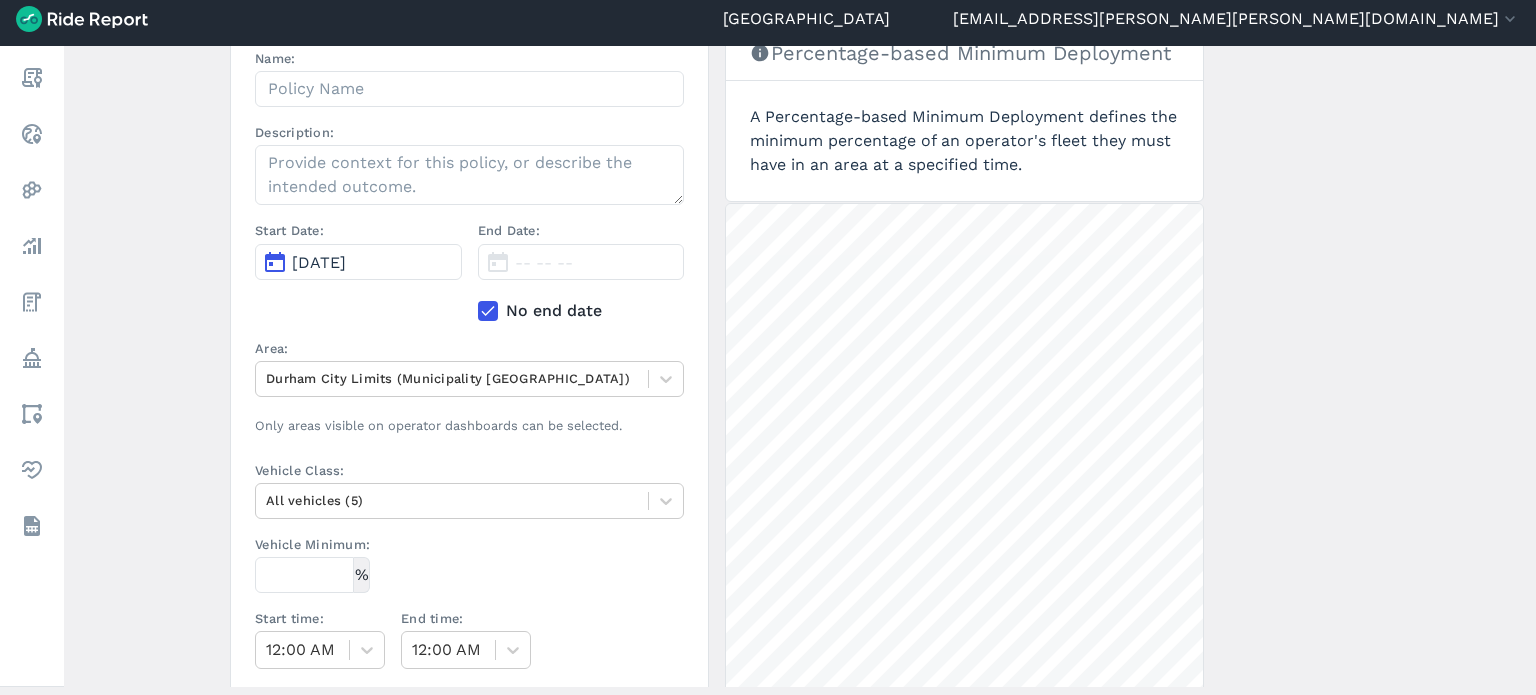scroll, scrollTop: 200, scrollLeft: 0, axis: vertical 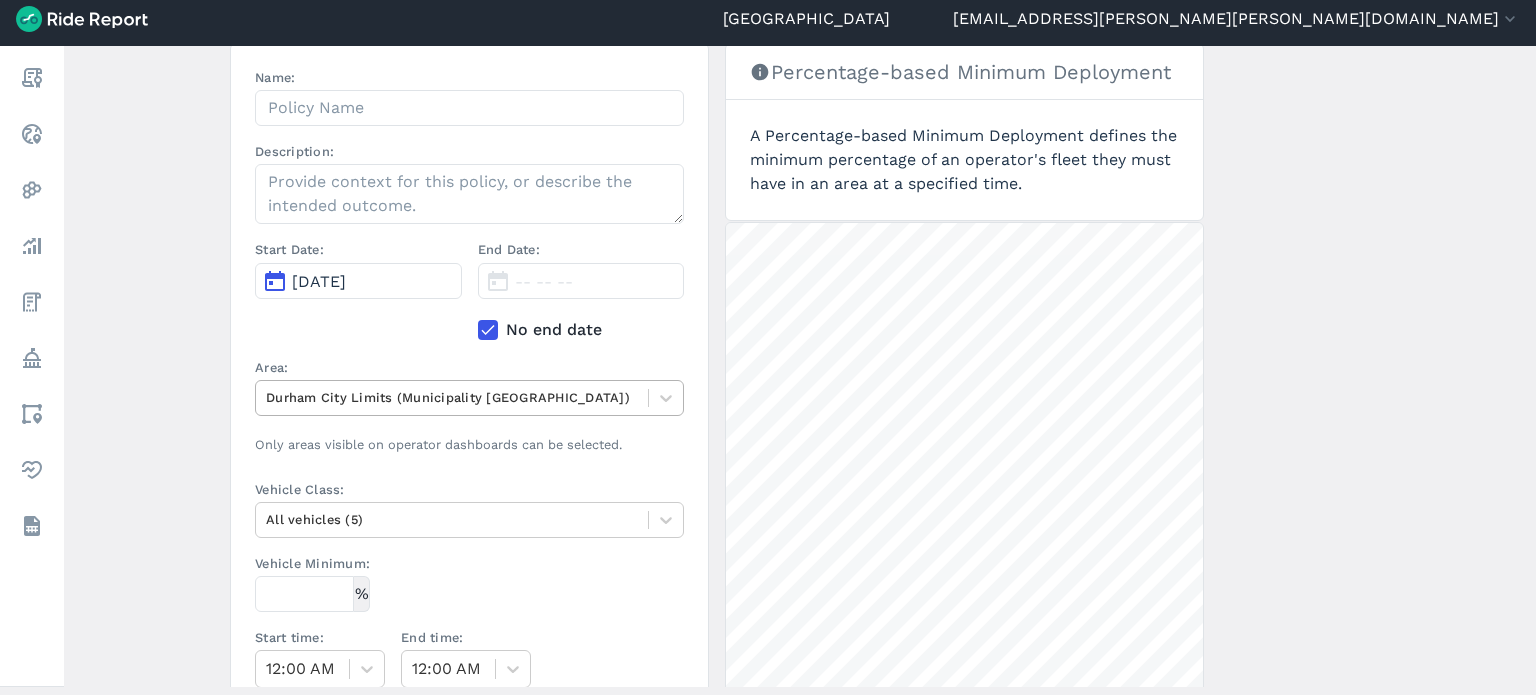 click at bounding box center (452, 397) 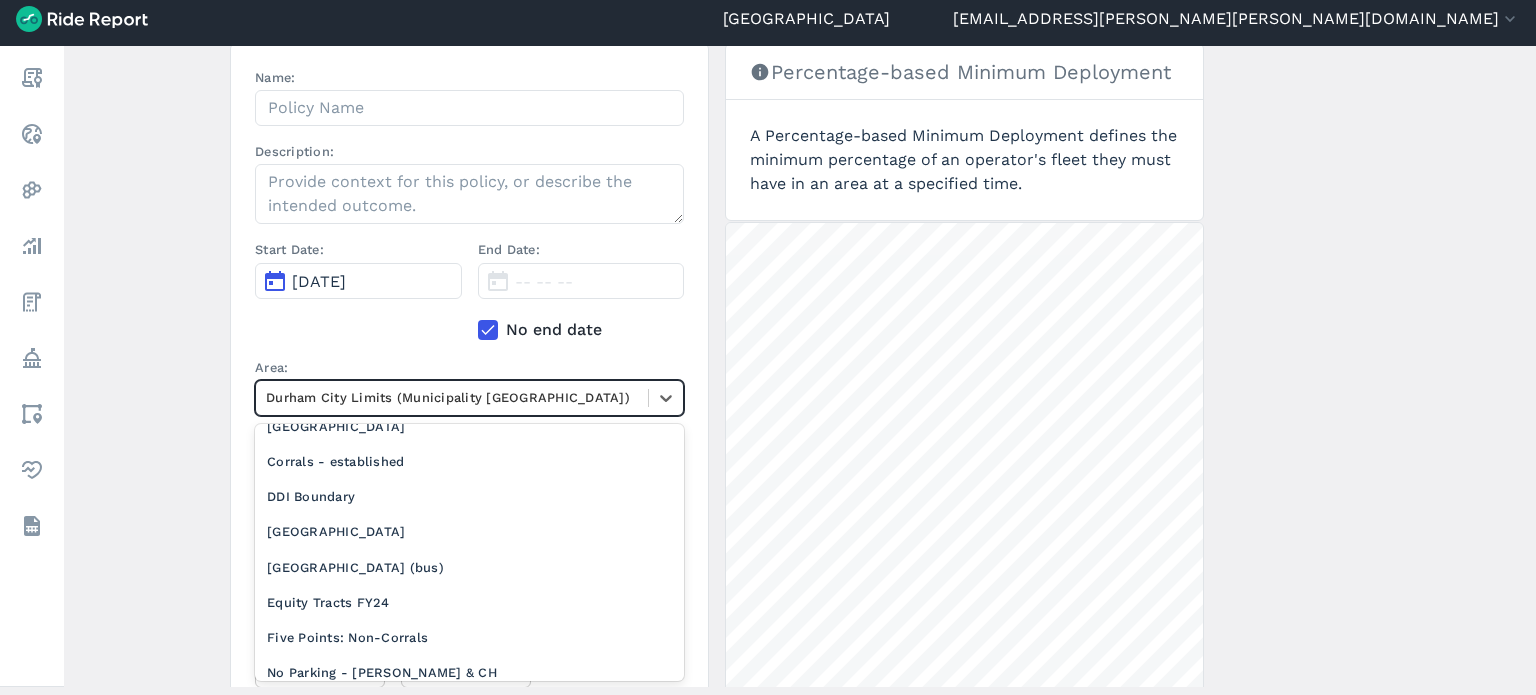 scroll, scrollTop: 200, scrollLeft: 0, axis: vertical 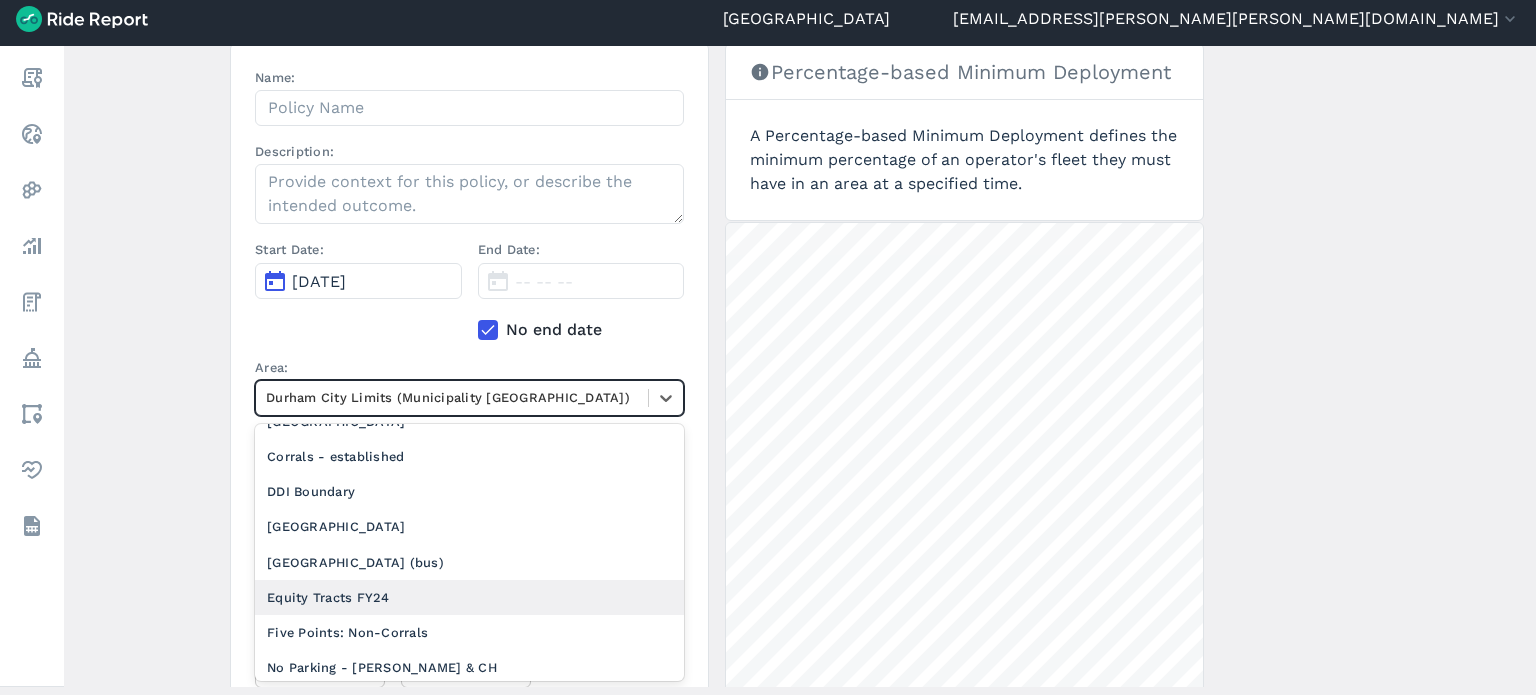 click on "Equity Tracts FY24" at bounding box center (469, 597) 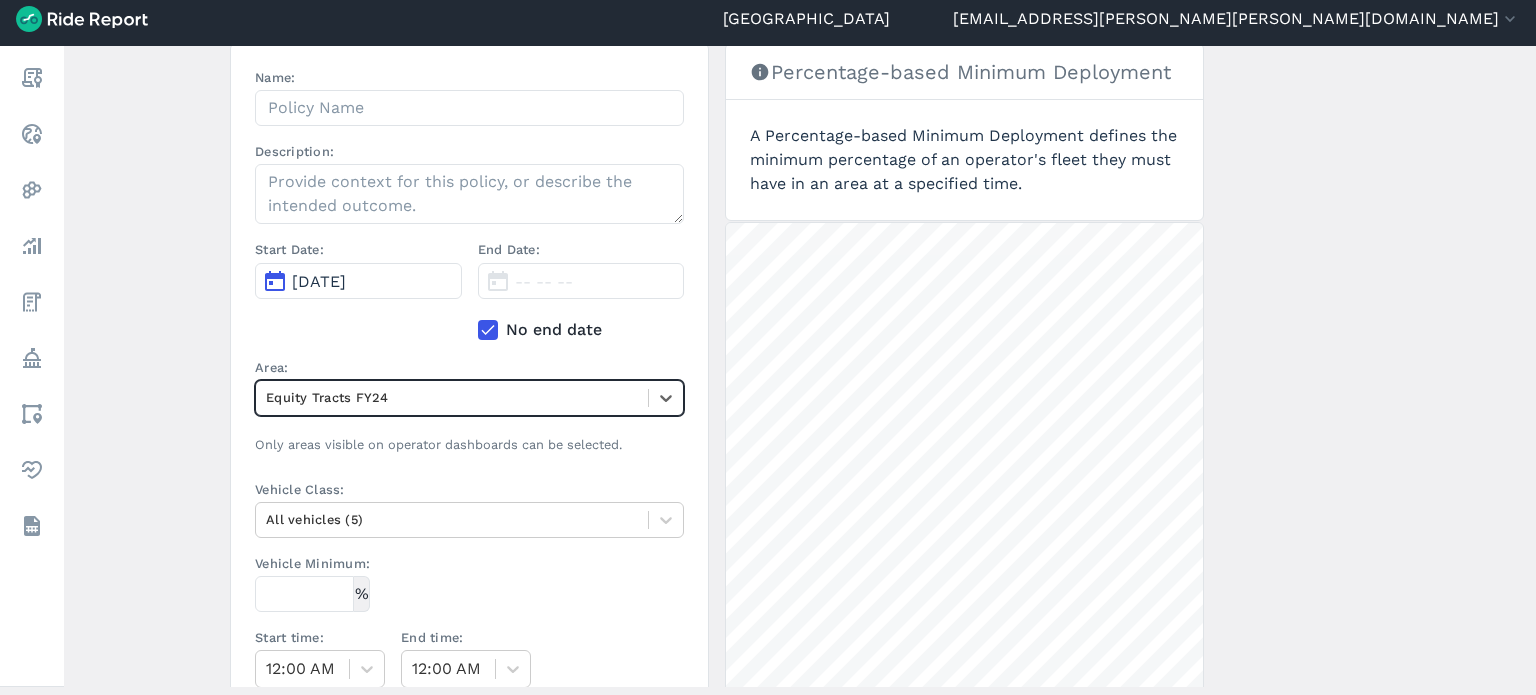 click on "Create a Policy ← Back to Policies Name: Description: Start Date: Jul 14, 2025 End Date: -- -- -- No end date Area: option Equity Tracts FY24, selected.   Select is focused ,type to refine list, press Down to open the menu,  Equity Tracts FY24 Only areas visible on operator dashboards can be selected. Vehicle Class: All vehicles (5) Vehicle Minimum: % Start time: 12:00 AM End time: 12:00 AM Day of Week: Sun Mon Tue Wed Thu Fri Sat Applicable Operators: Select an Operator A policy must apply to an operator. Create Policy Percentage-based Minimum Deployment A Percentage-based Minimum Deployment defines the minimum percentage of an operator's fleet they must have in an area at a specified time. 5000 ft" at bounding box center (800, 366) 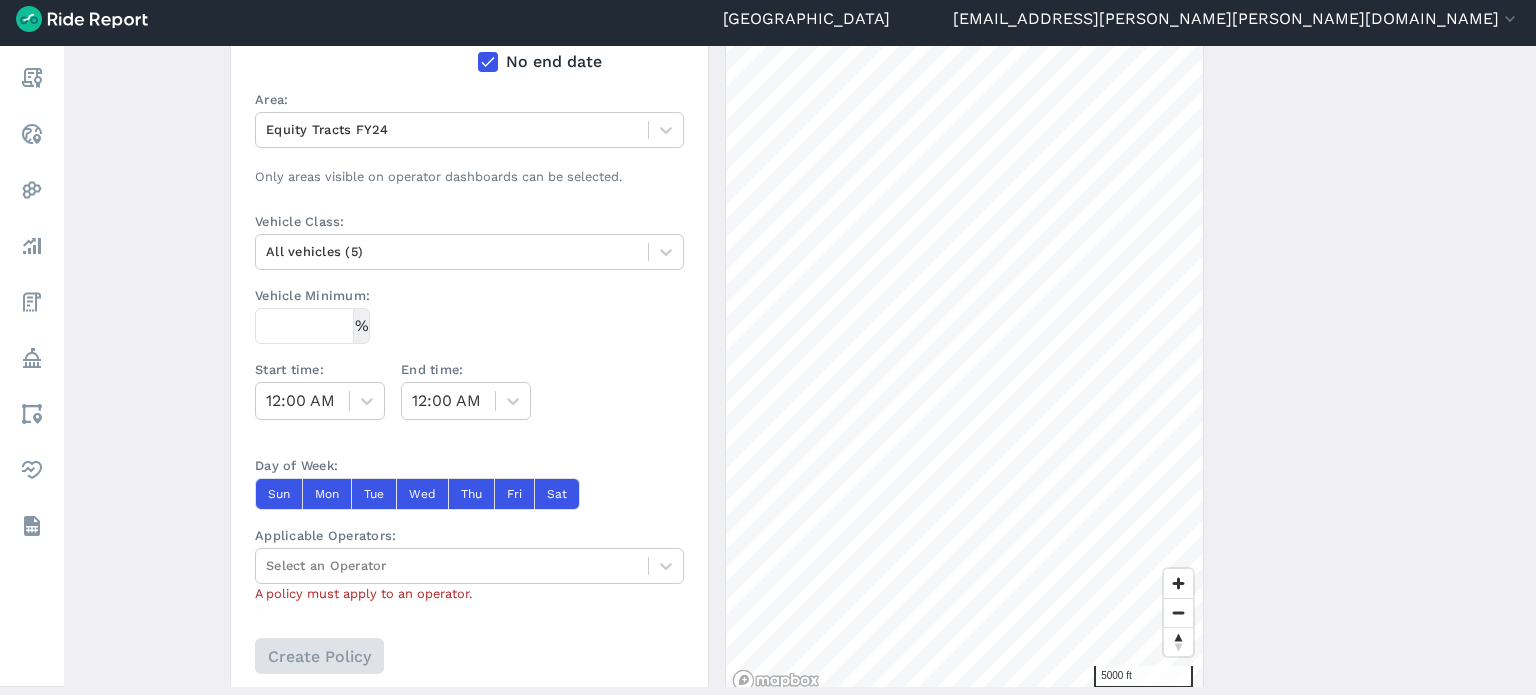 scroll, scrollTop: 500, scrollLeft: 0, axis: vertical 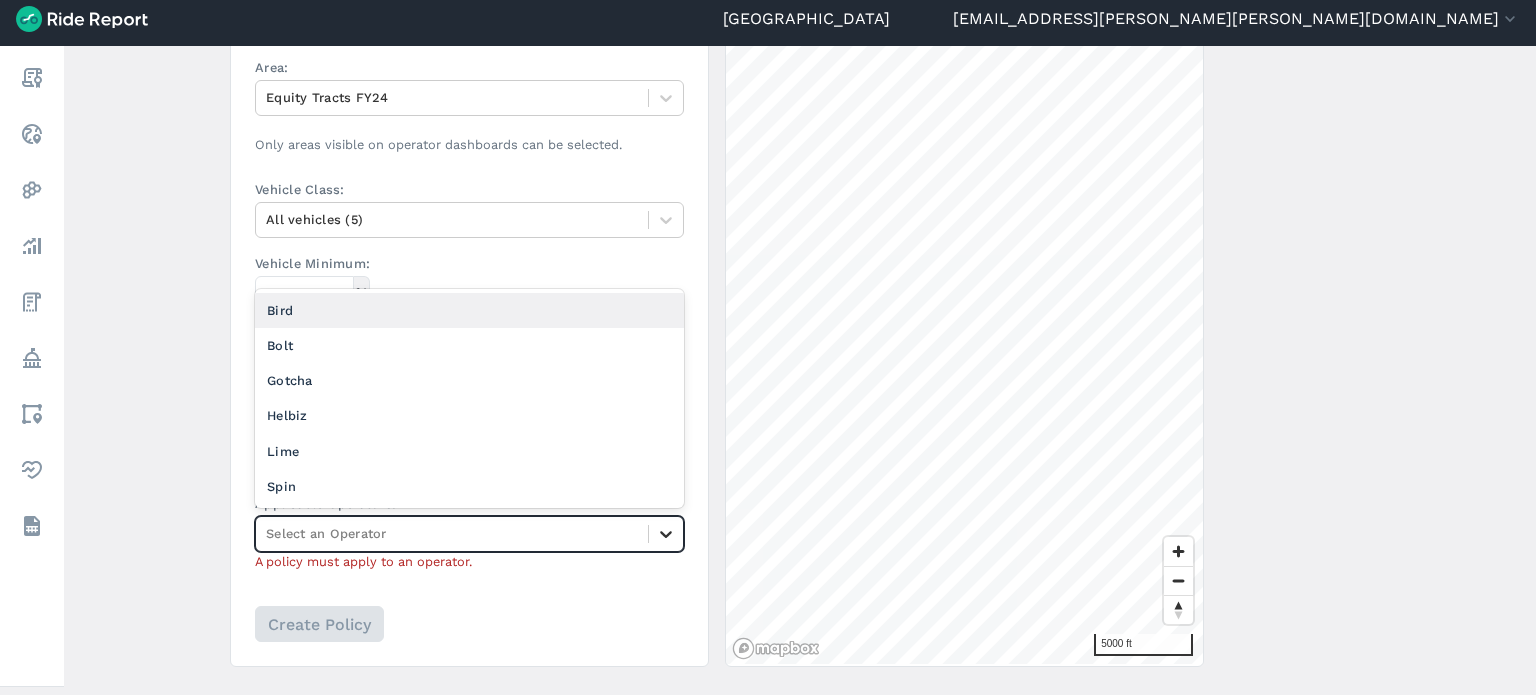 click 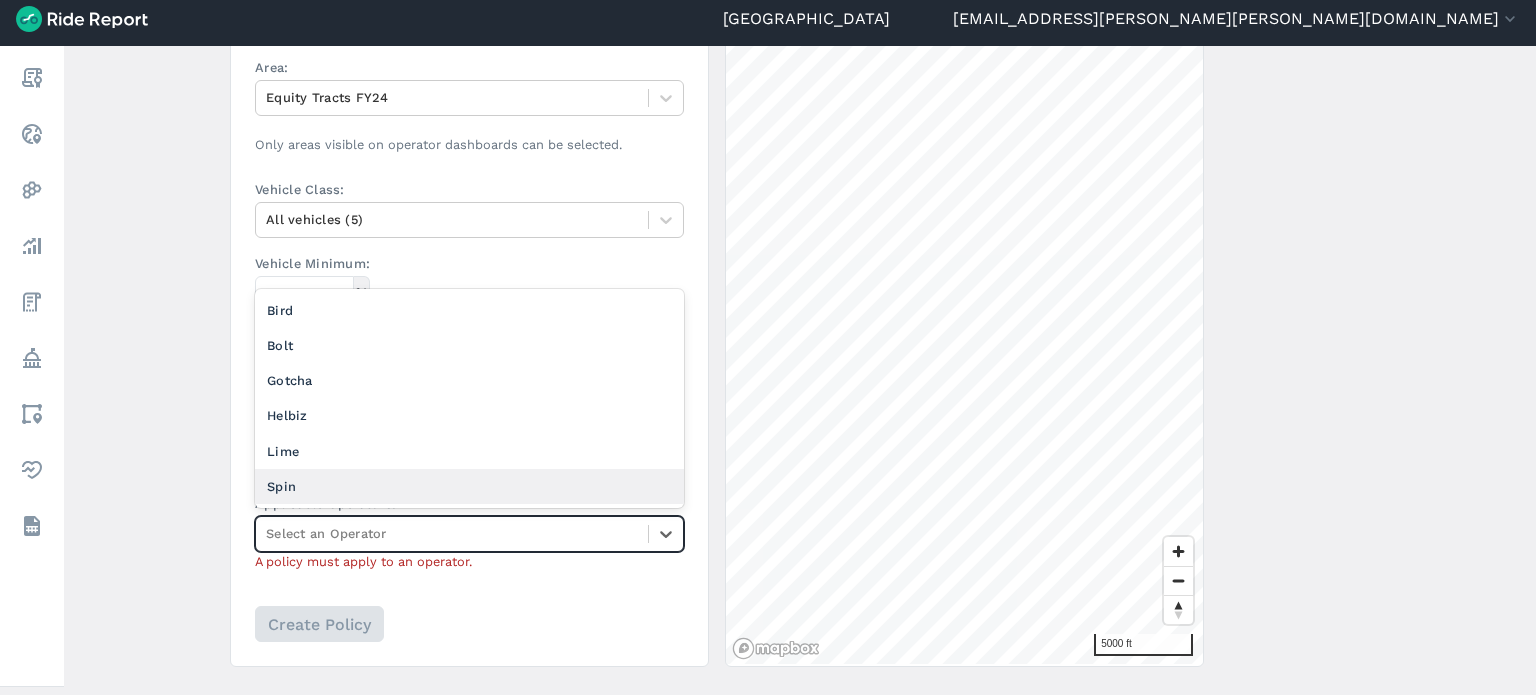 click on "Spin" at bounding box center [469, 486] 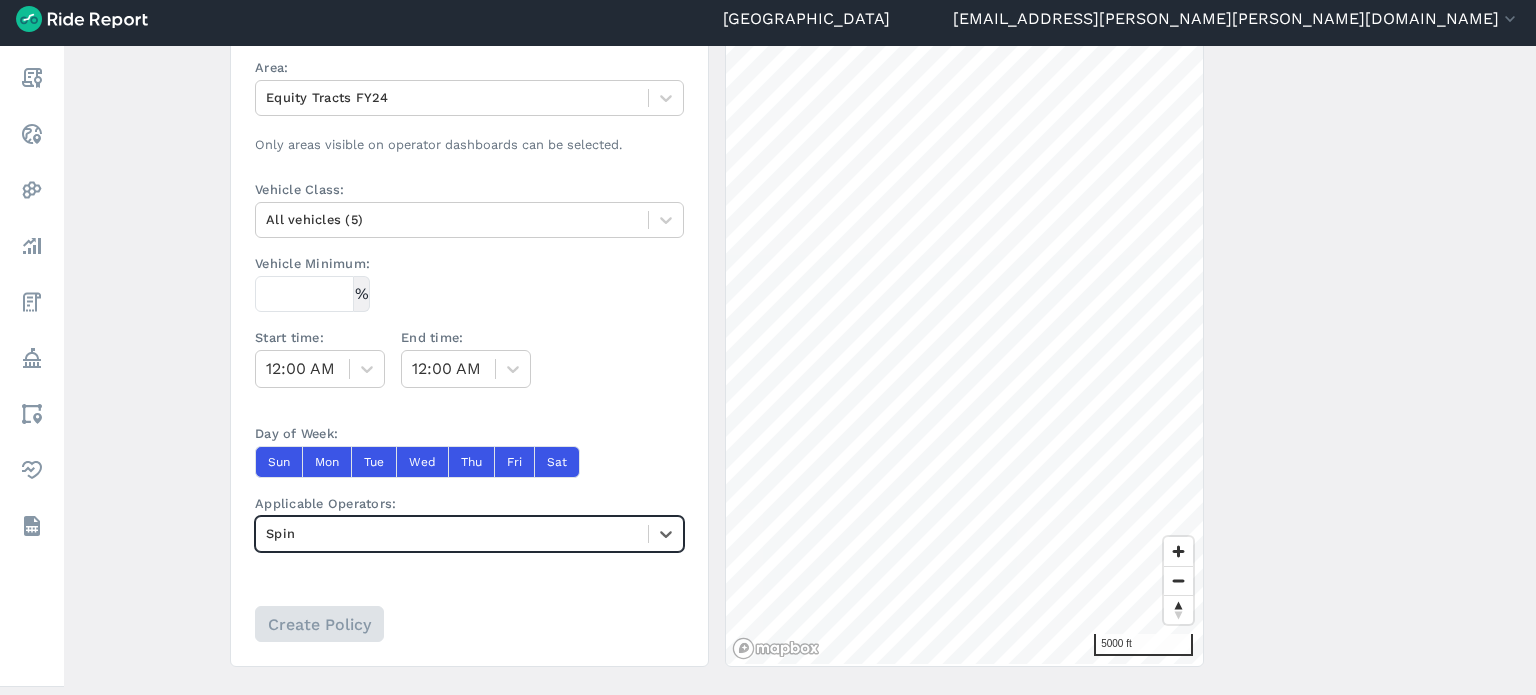 click on "Create a Policy ← Back to Policies Name: Description: Start Date: Jul 14, 2025 End Date: -- -- -- No end date Area: Equity Tracts FY24 Only areas visible on operator dashboards can be selected. Vehicle Class: All vehicles (5) Vehicle Minimum: % Start time: 12:00 AM End time: 12:00 AM Day of Week: Sun Mon Tue Wed Thu Fri Sat Applicable Operators: option Spin, selected.   Select is focused ,type to refine list, press Down to open the menu,  Spin Create Policy Percentage-based Minimum Deployment A Percentage-based Minimum Deployment defines the minimum percentage of an operator's fleet they must have in an area at a specified time. 5000 ft" at bounding box center [800, 366] 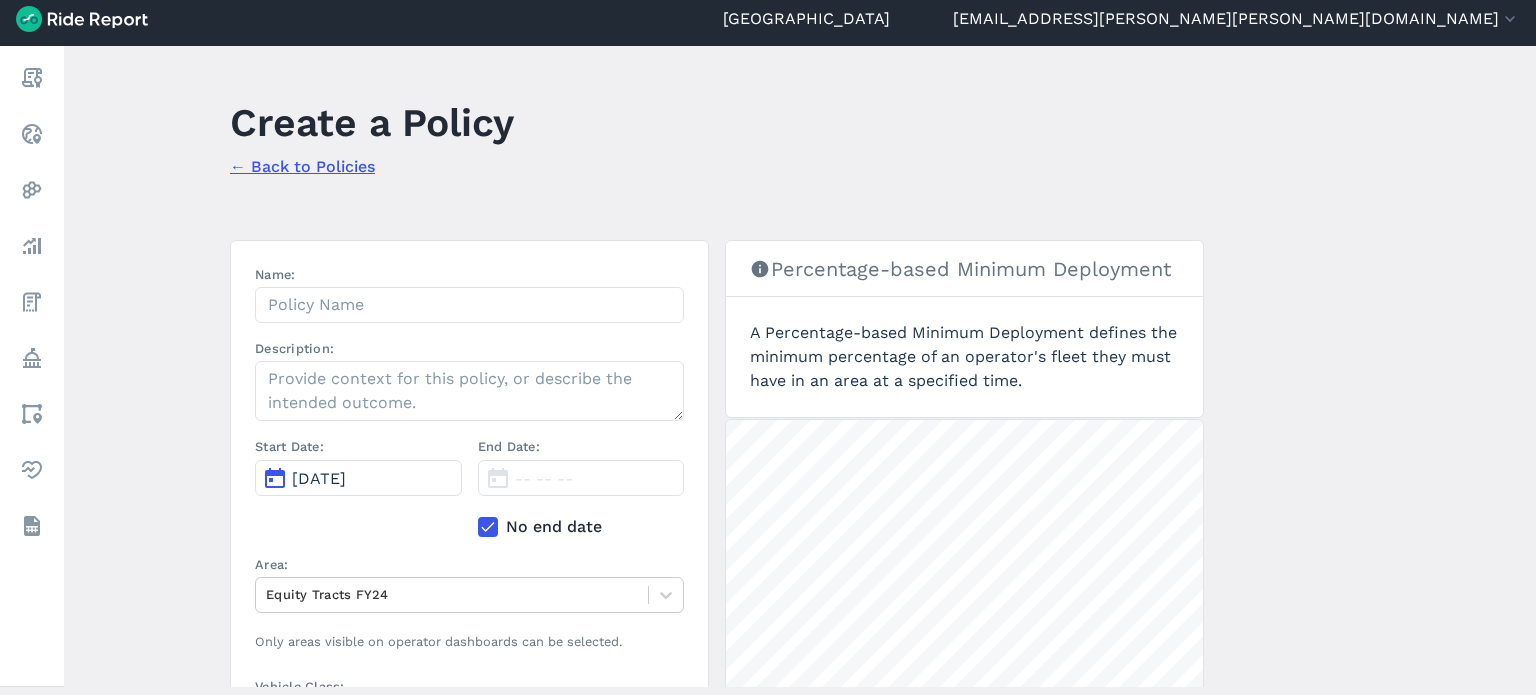 scroll, scrollTop: 0, scrollLeft: 0, axis: both 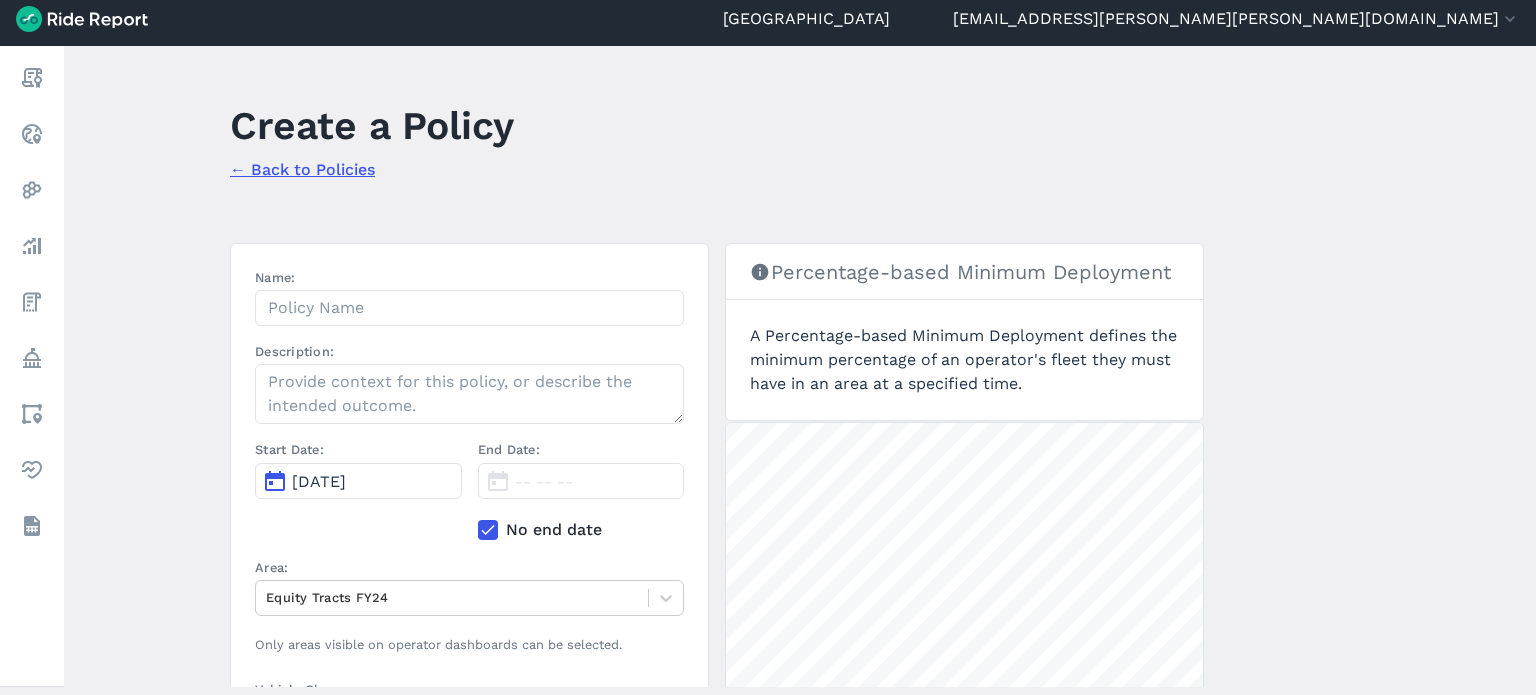 click on "Jul 14, 2025" at bounding box center (358, 481) 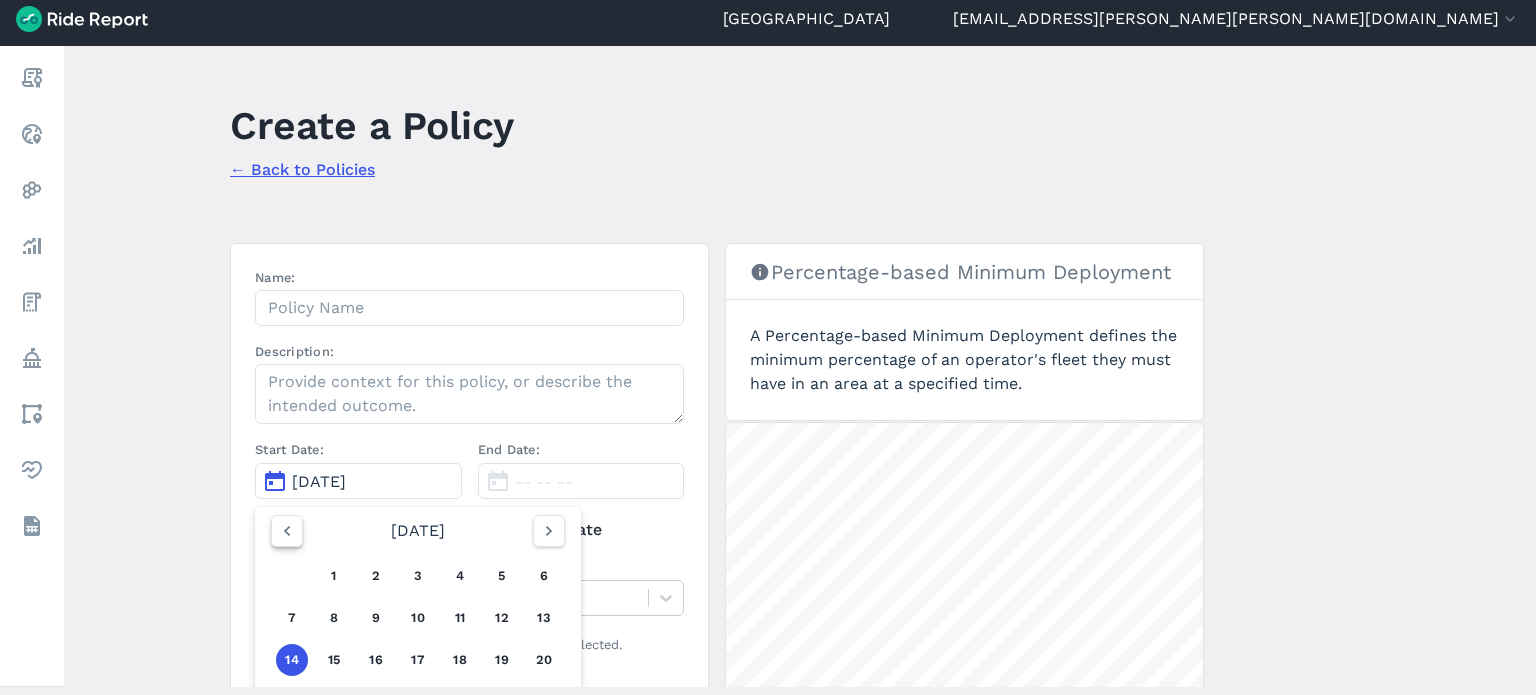 click 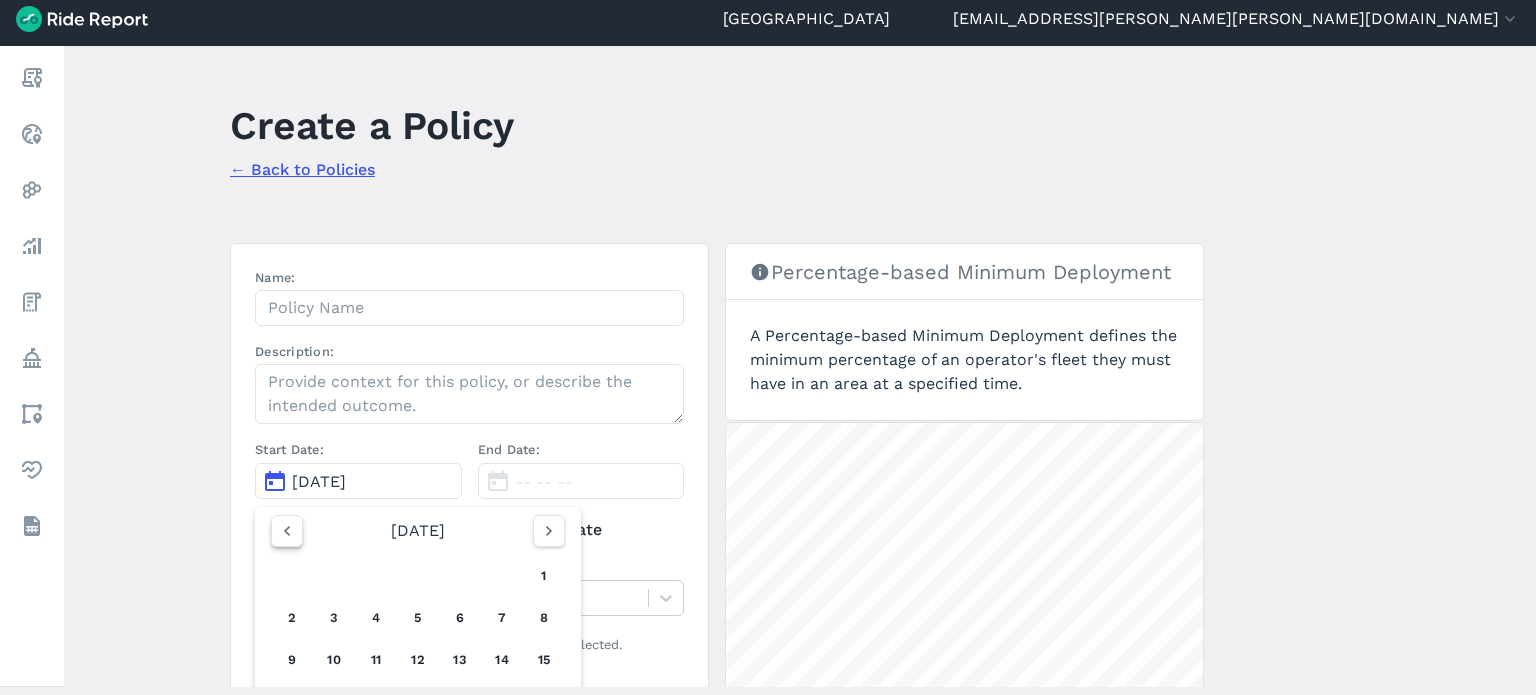 click 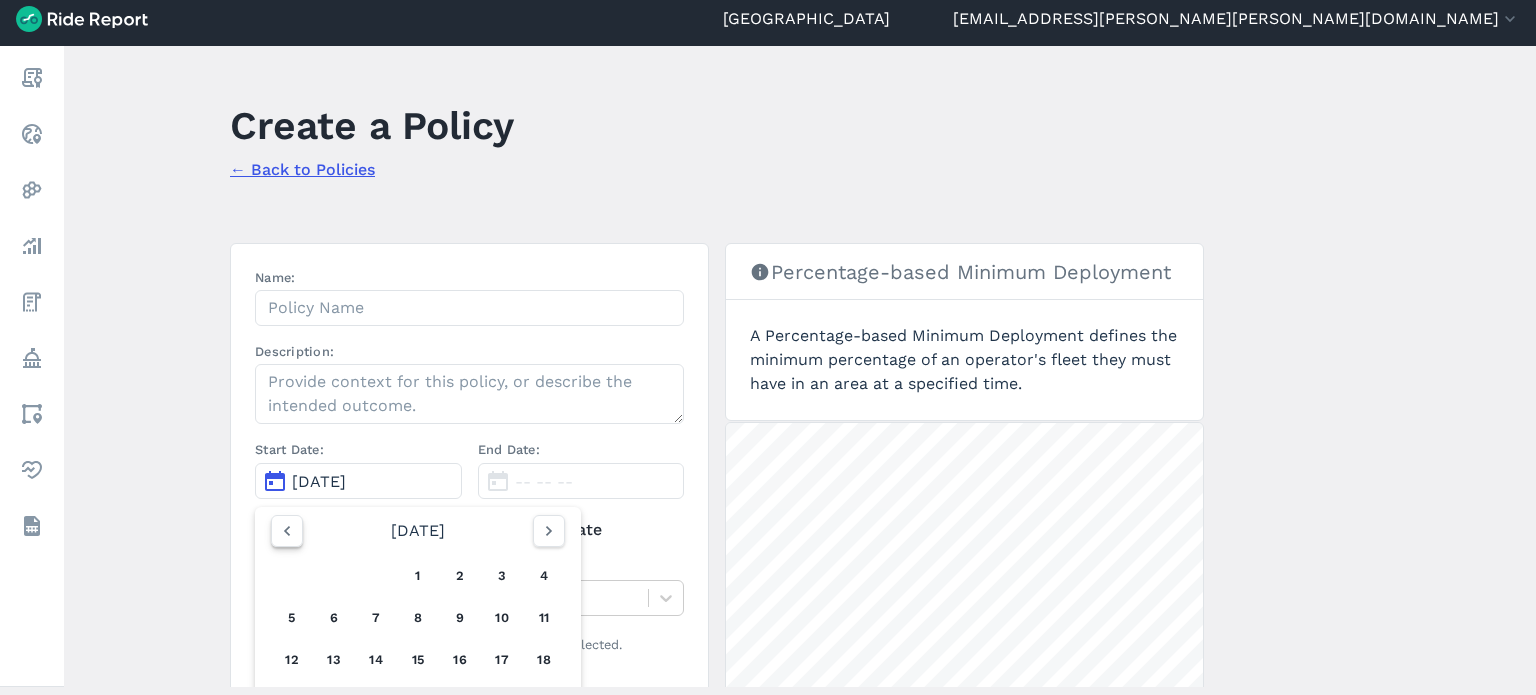 click 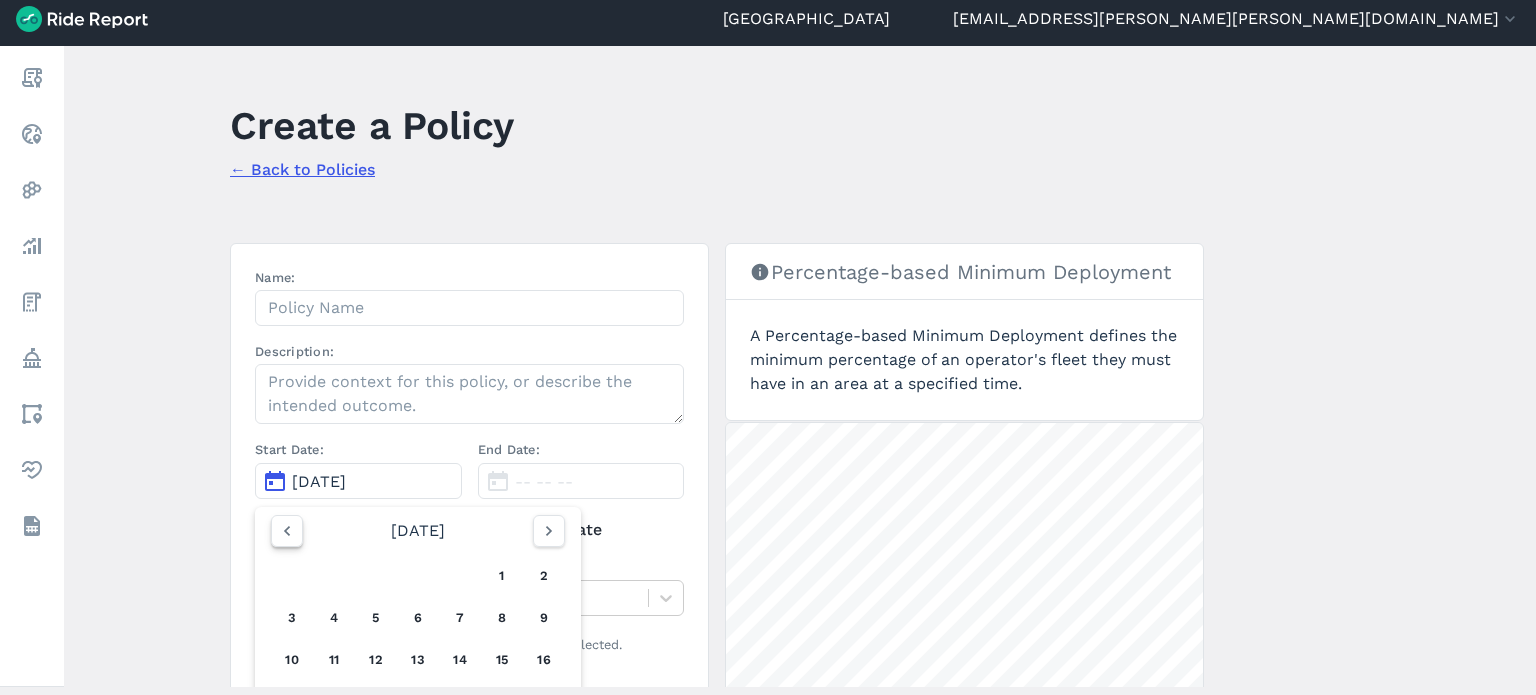 click 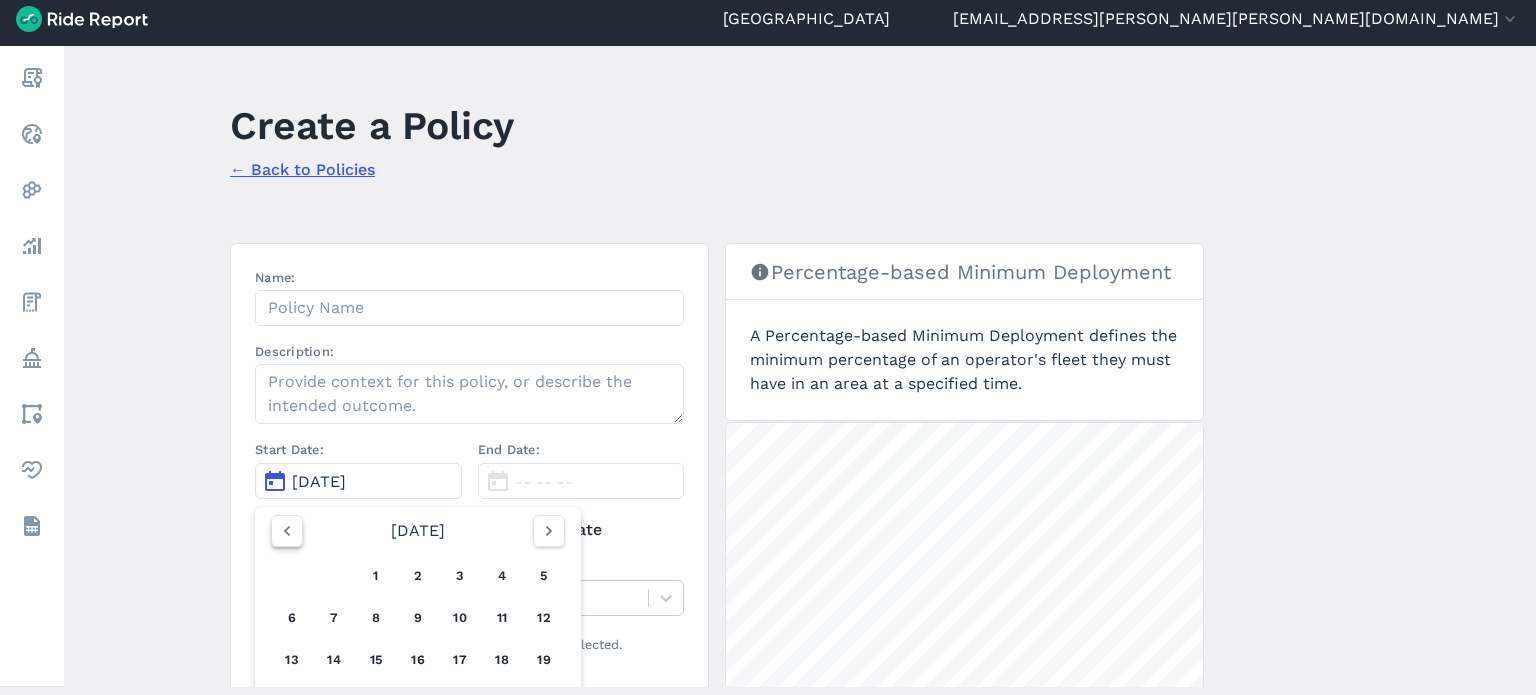 click 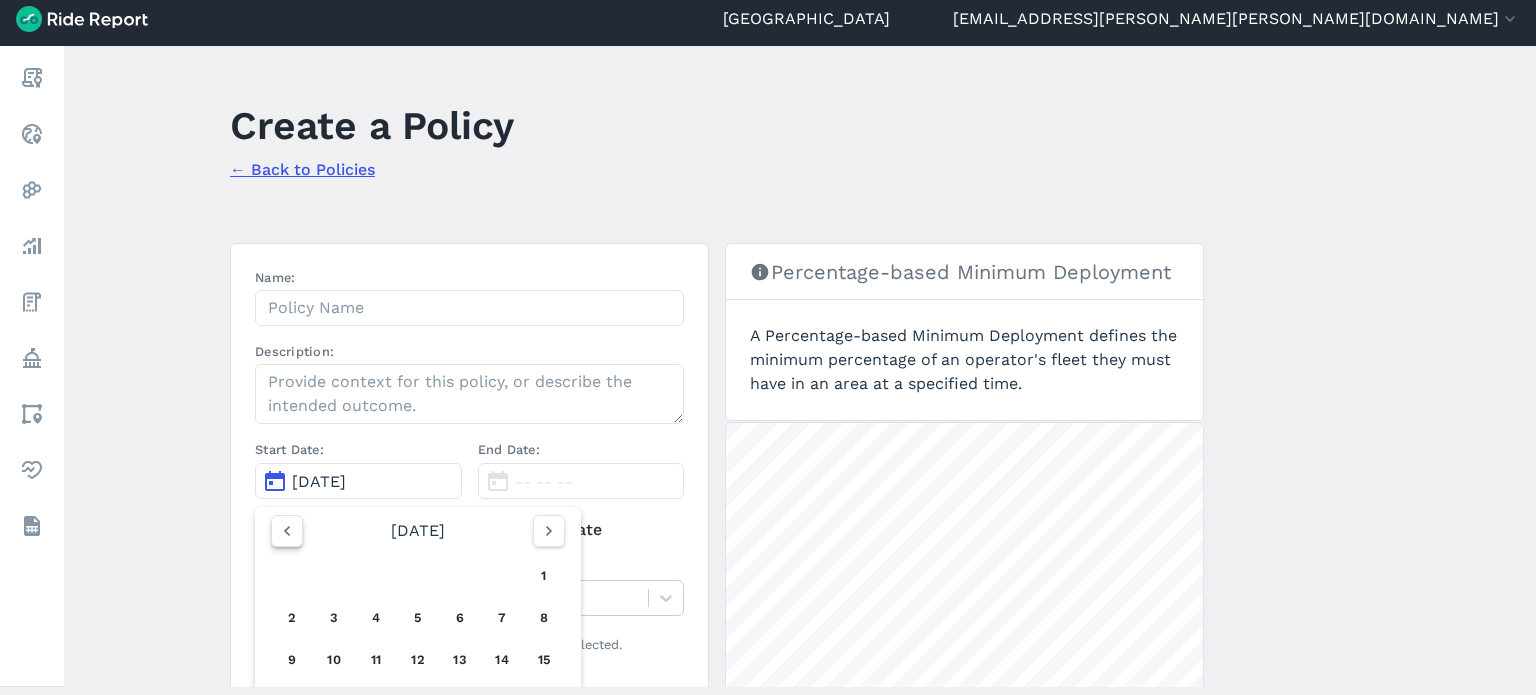 click 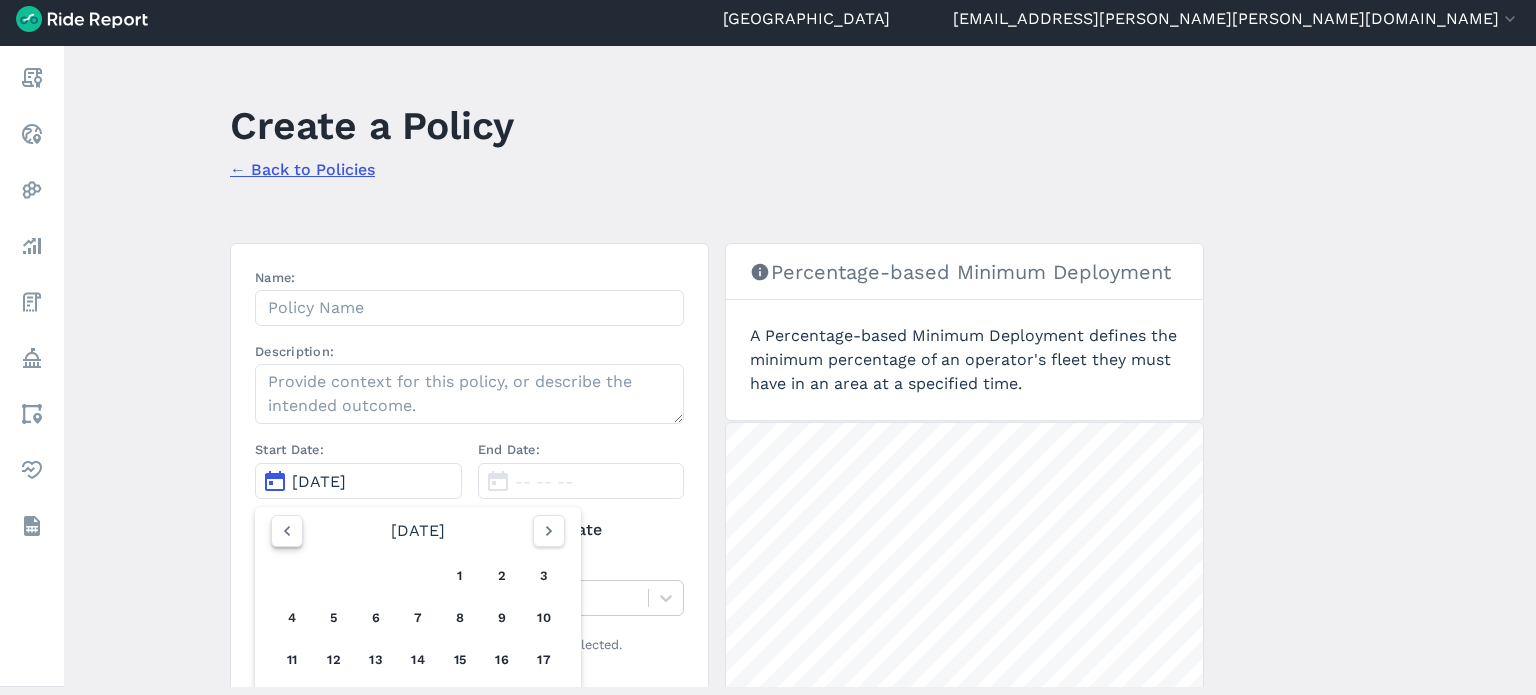 click 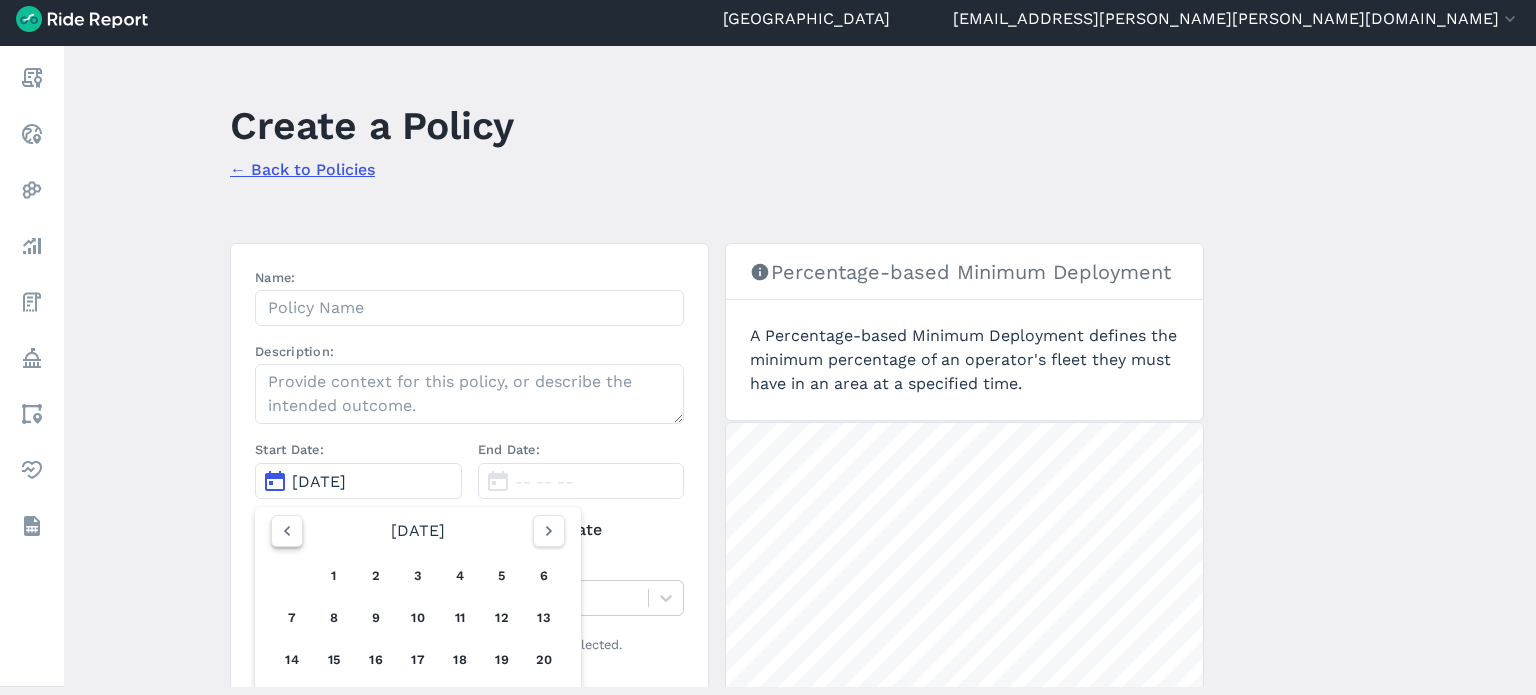 click 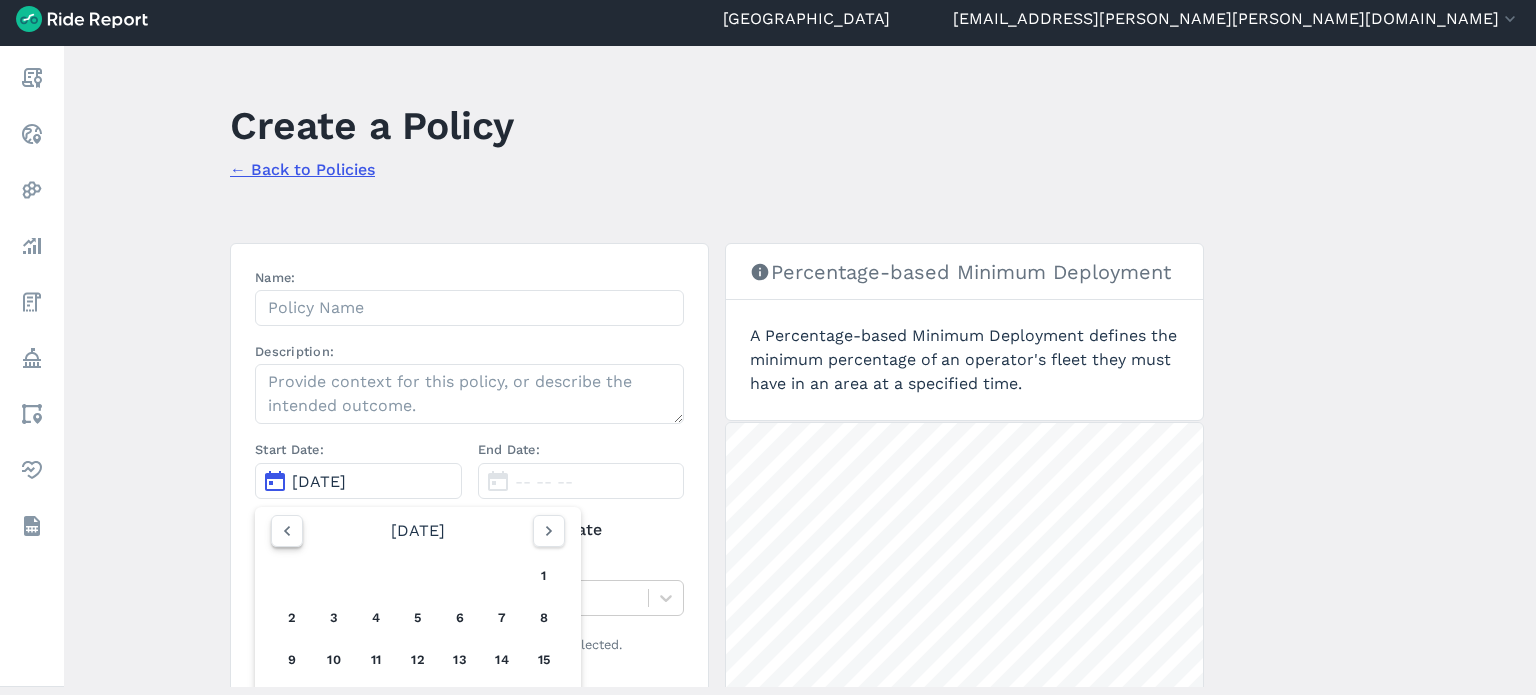 click 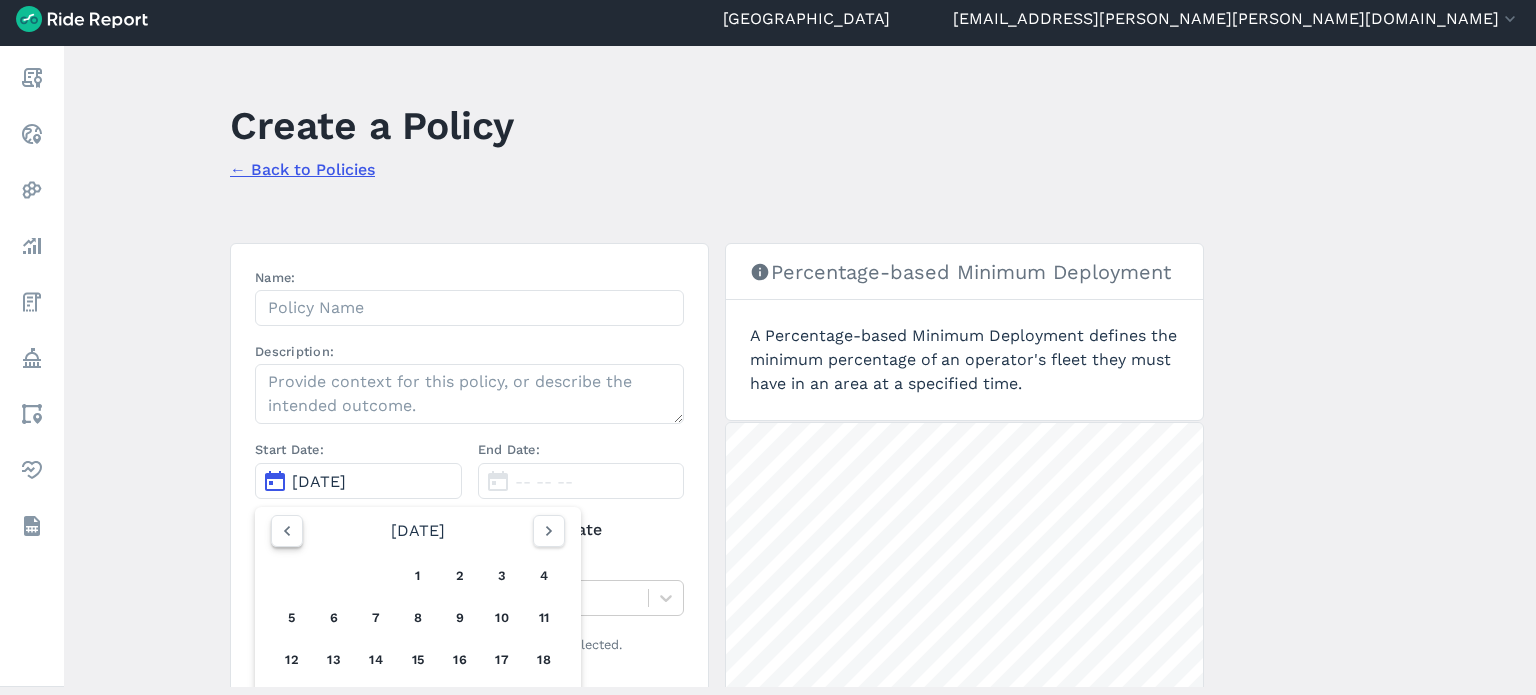 click 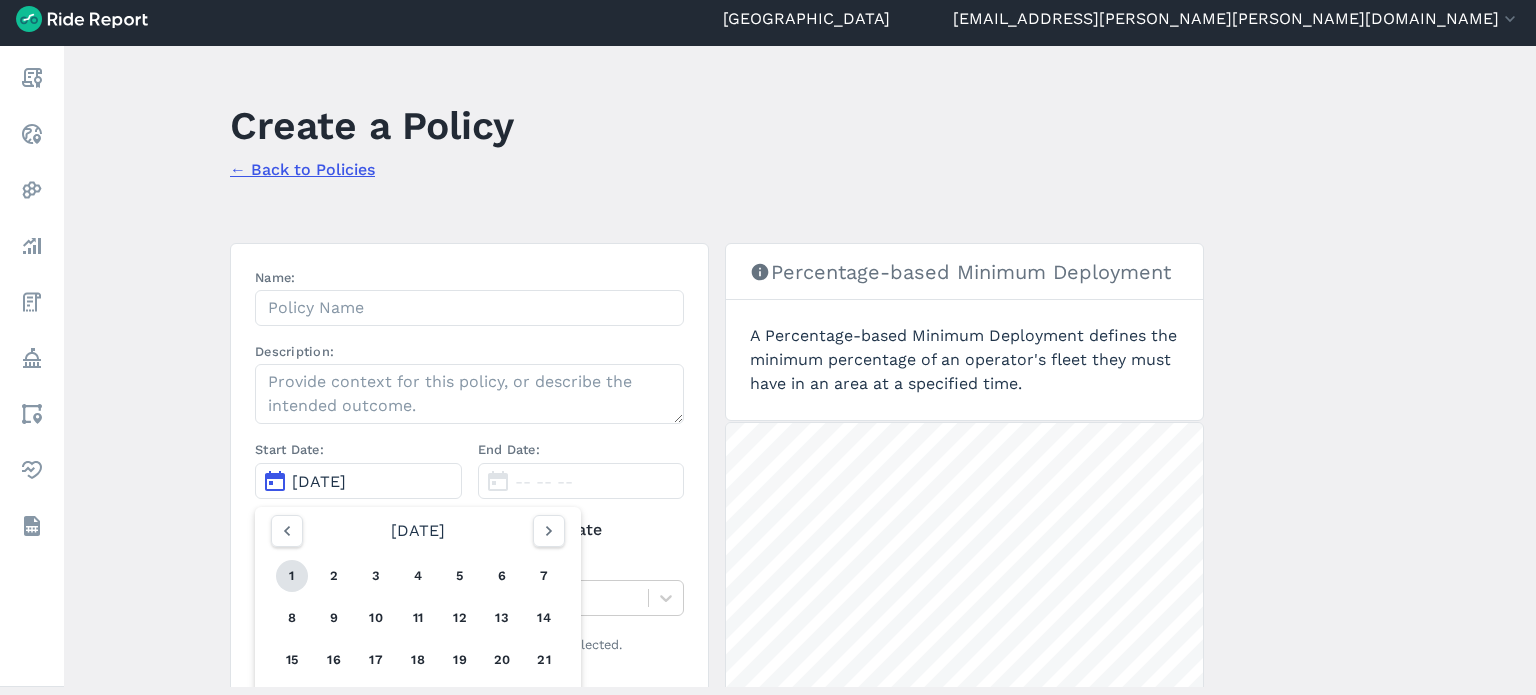 click on "1" at bounding box center (292, 576) 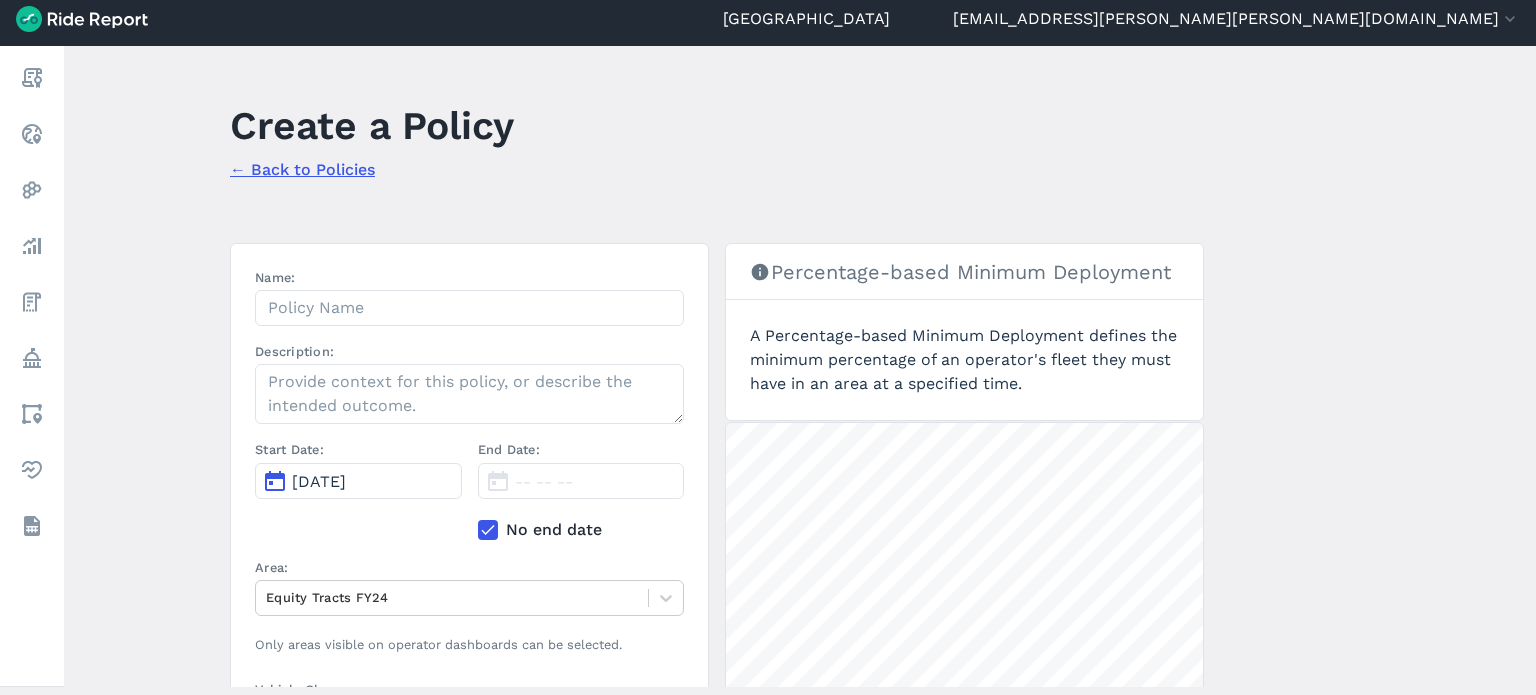 click on "Create a Policy ← Back to Policies Name: Description: Start Date: Jul 1, 2024 End Date: -- -- -- No end date Area: Equity Tracts FY24 Only areas visible on operator dashboards can be selected. Vehicle Class: All vehicles (5) Vehicle Minimum: % Start time: 12:00 AM End time: 12:00 AM Day of Week: Sun Mon Tue Wed Thu Fri Sat Applicable Operators: Spin Create Policy Percentage-based Minimum Deployment A Percentage-based Minimum Deployment defines the minimum percentage of an operator's fleet they must have in an area at a specified time. 5000 ft" at bounding box center [800, 366] 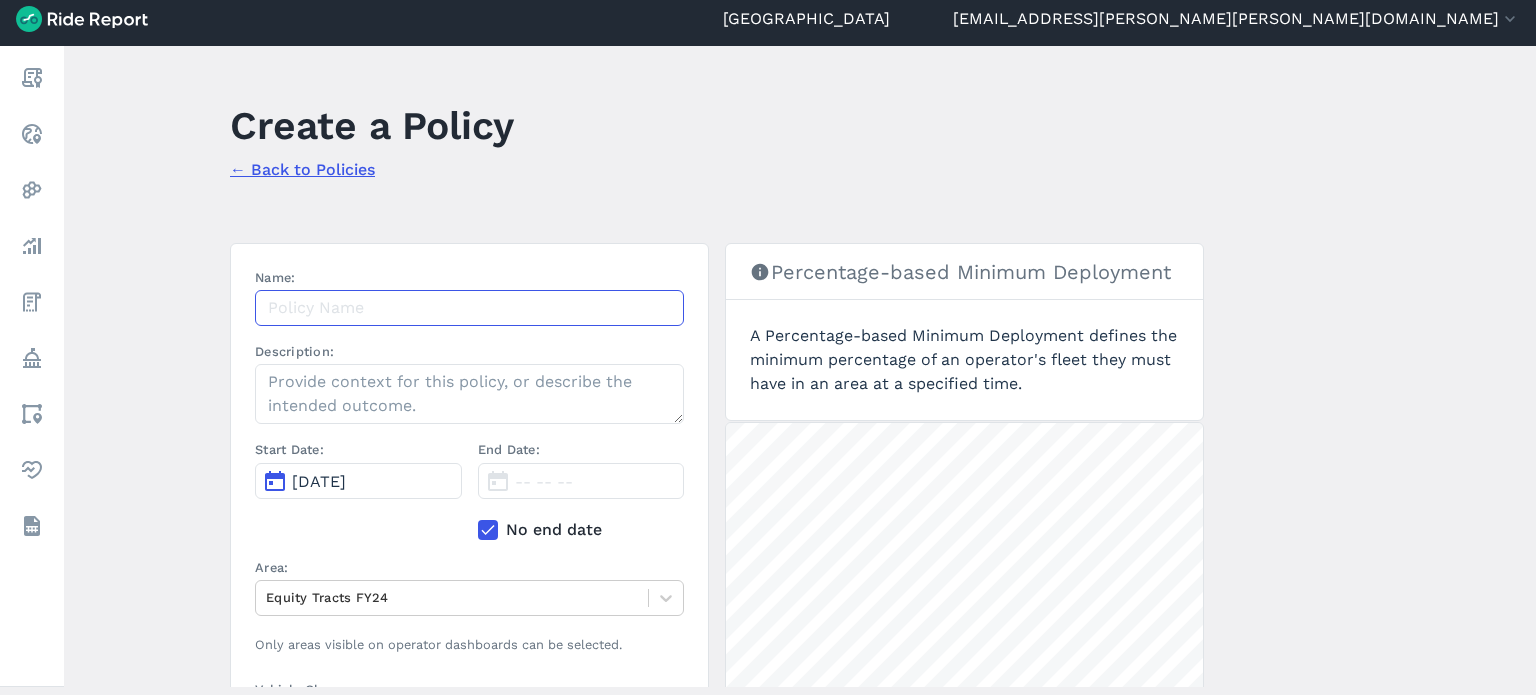 click on "Name:" at bounding box center [469, 308] 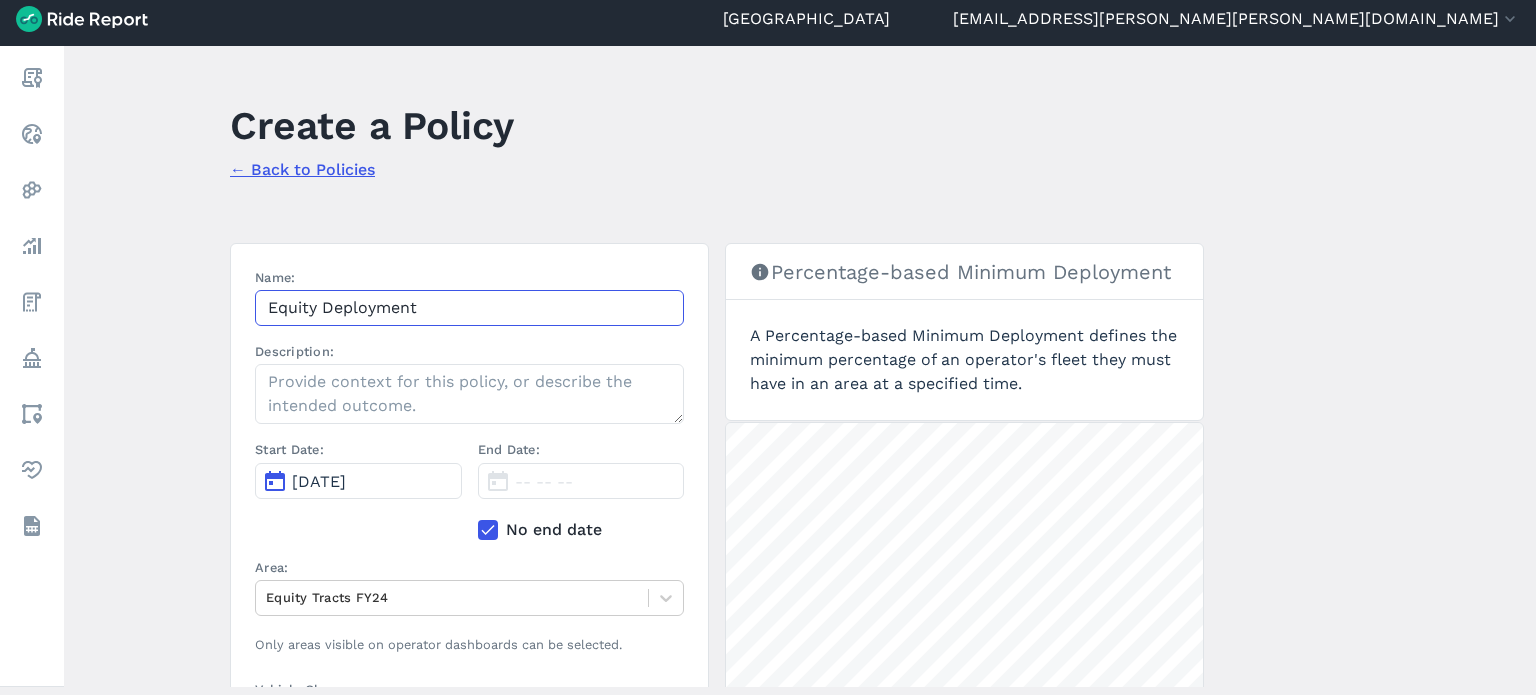 click on "Equity Deployment" at bounding box center [469, 308] 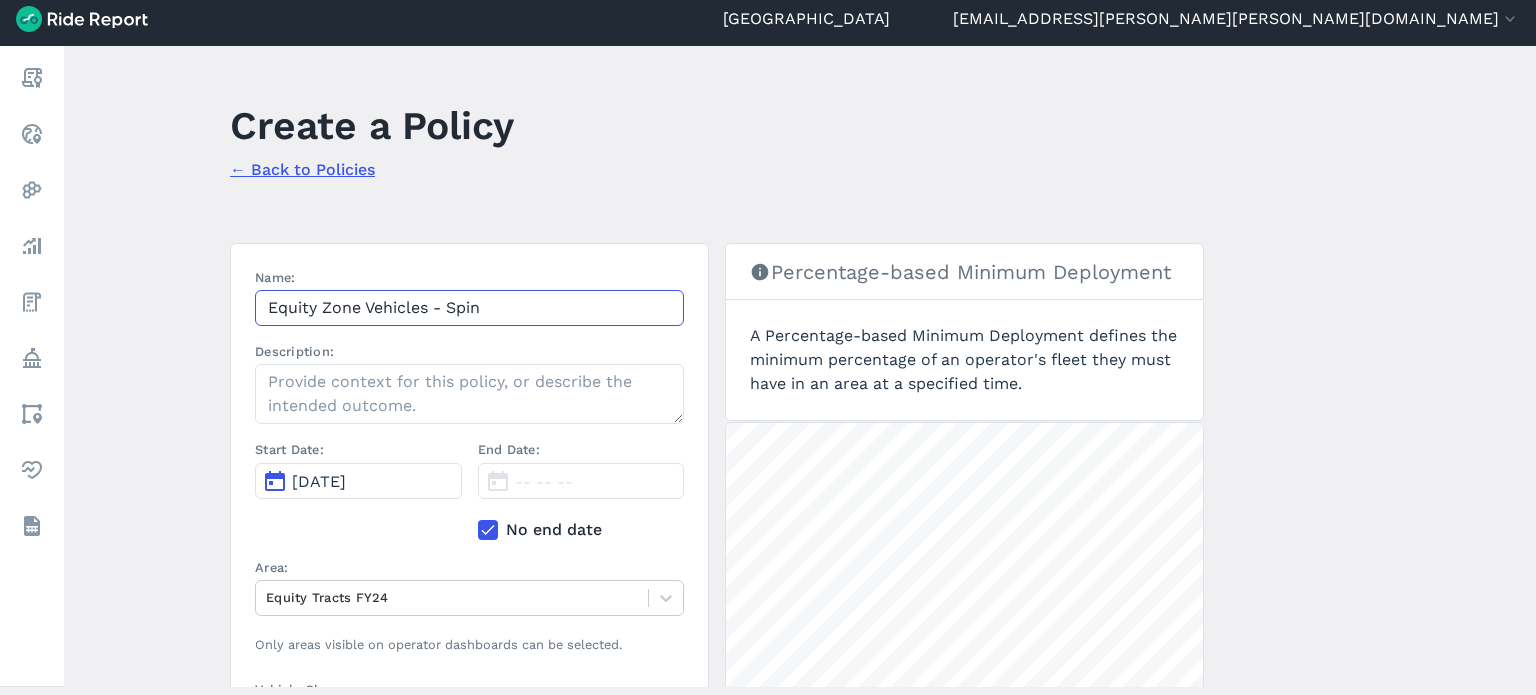 click on "Equity Zone Vehicles - Spin" at bounding box center [469, 308] 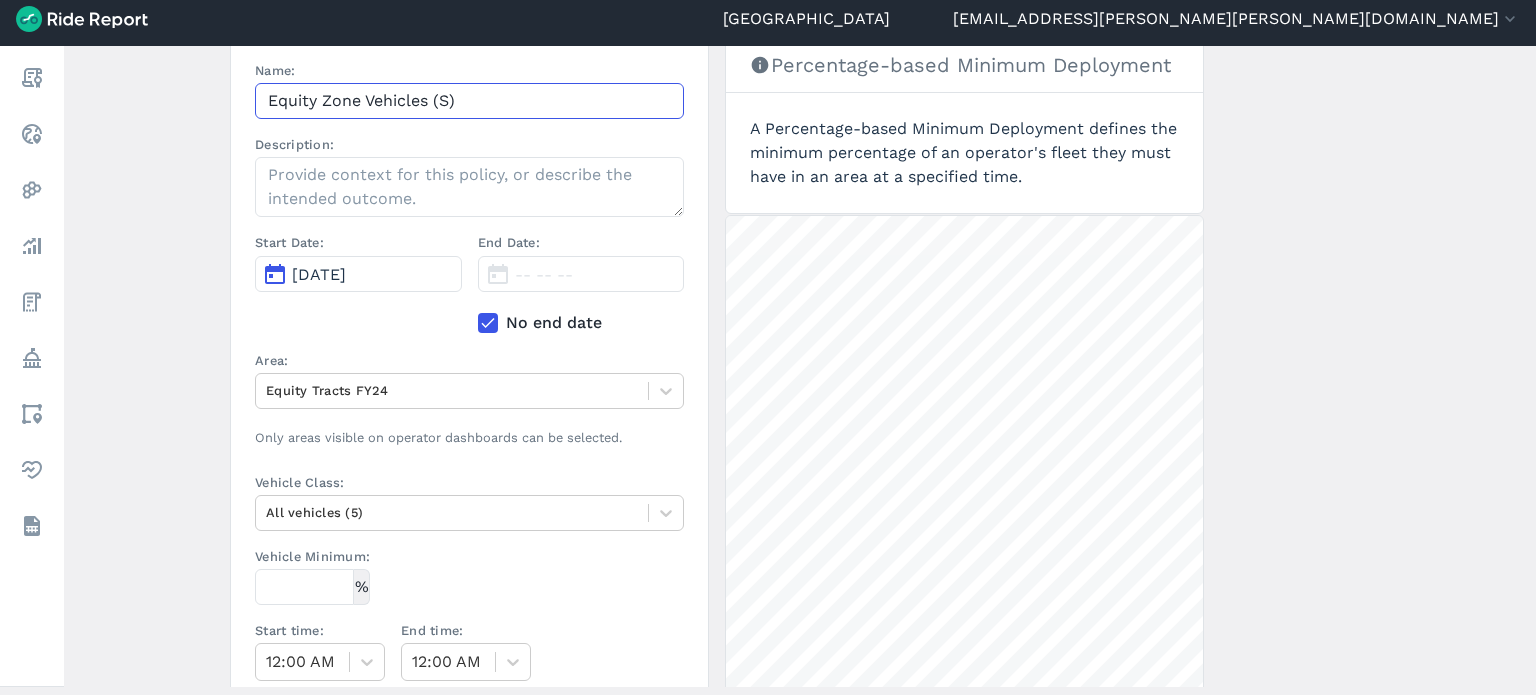 scroll, scrollTop: 200, scrollLeft: 0, axis: vertical 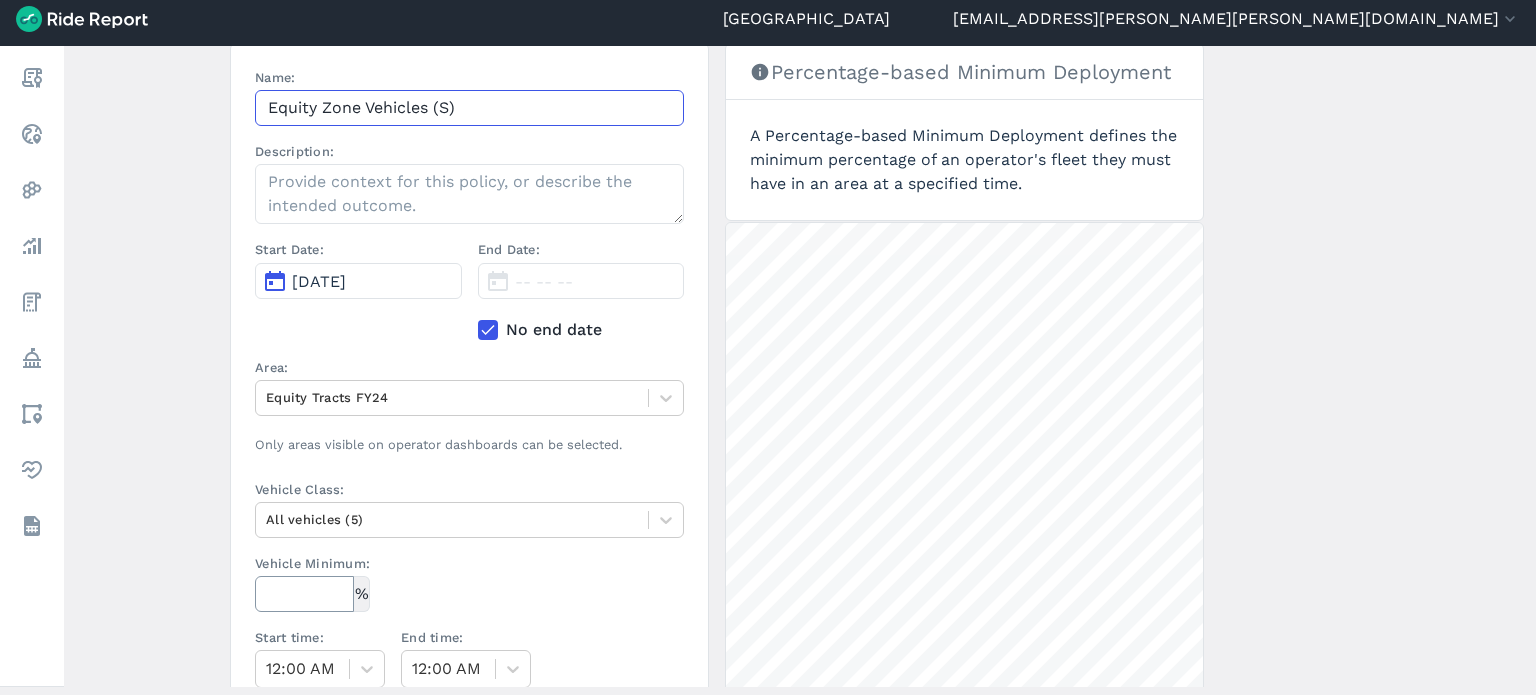 type on "Equity Zone Vehicles (S)" 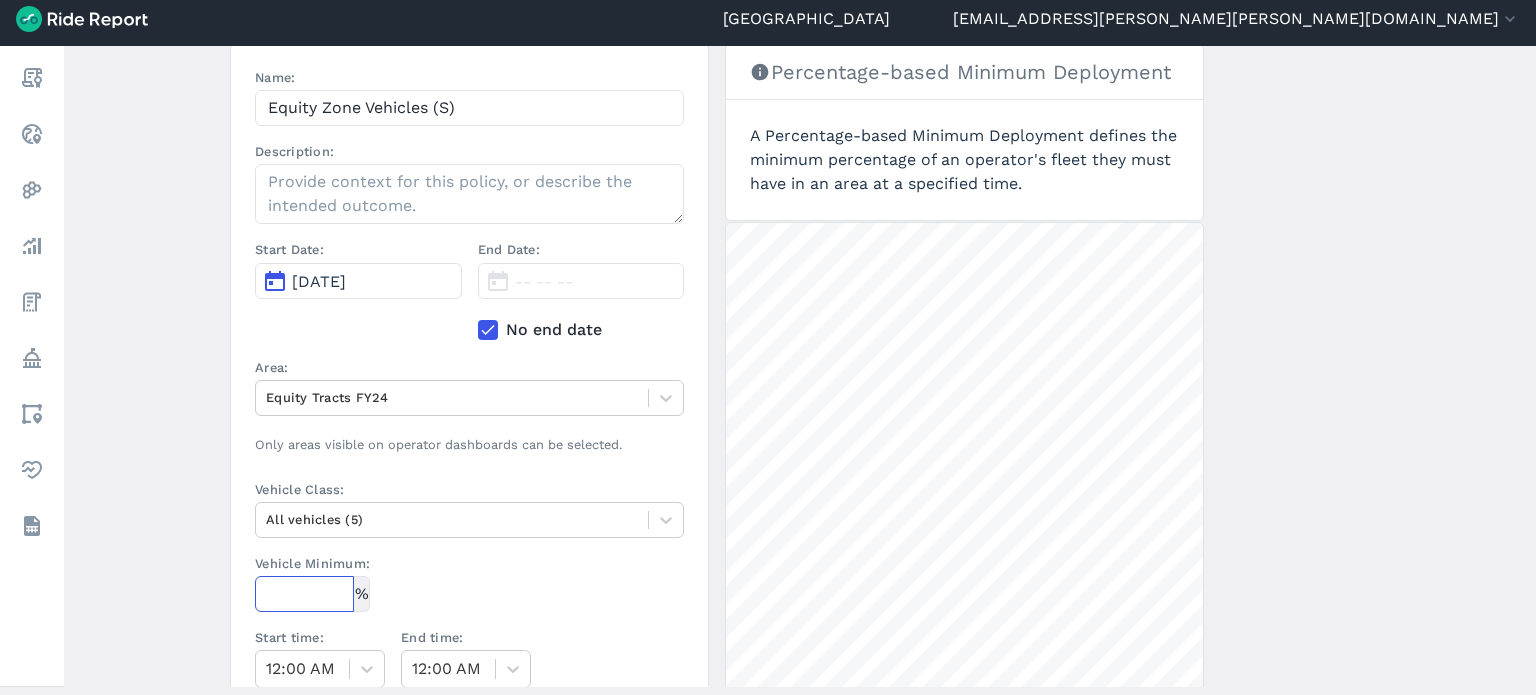 click on "Vehicle Minimum:" at bounding box center [304, 594] 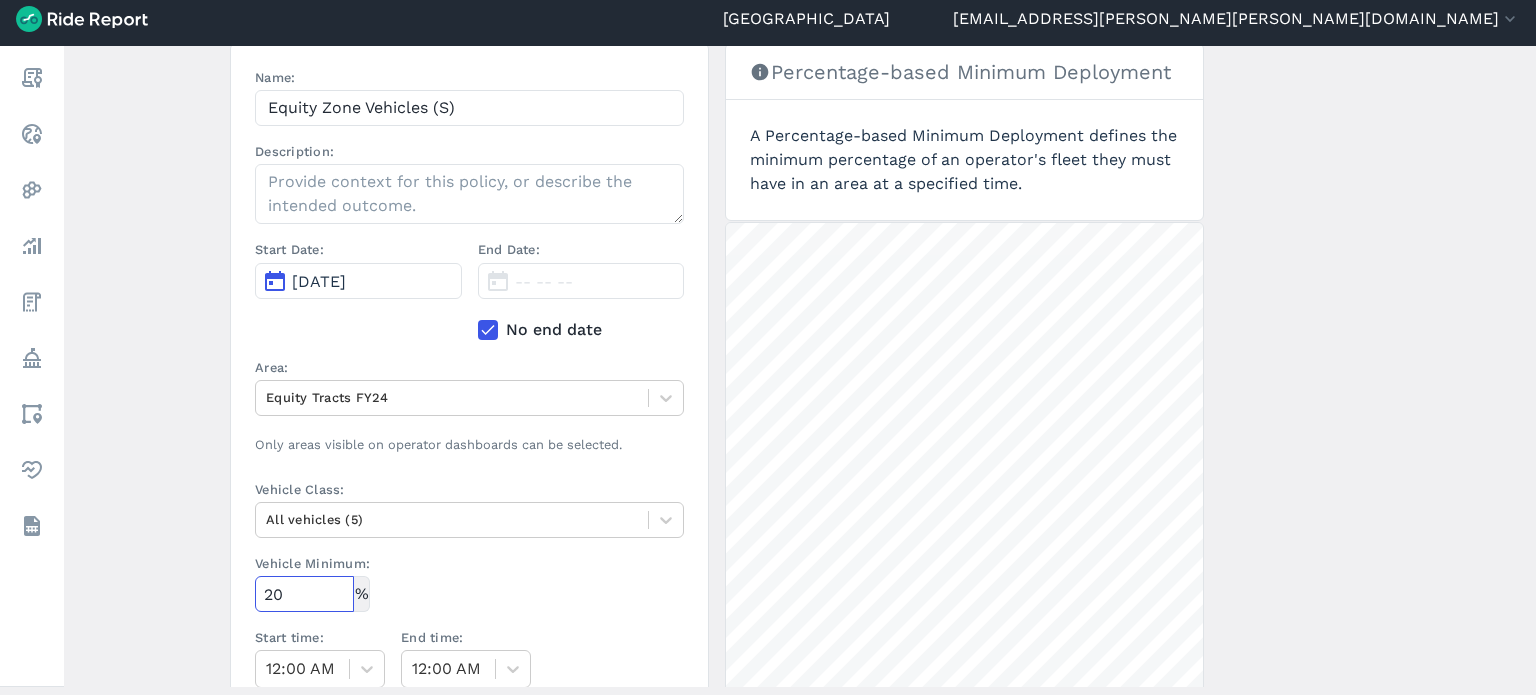 type on "20" 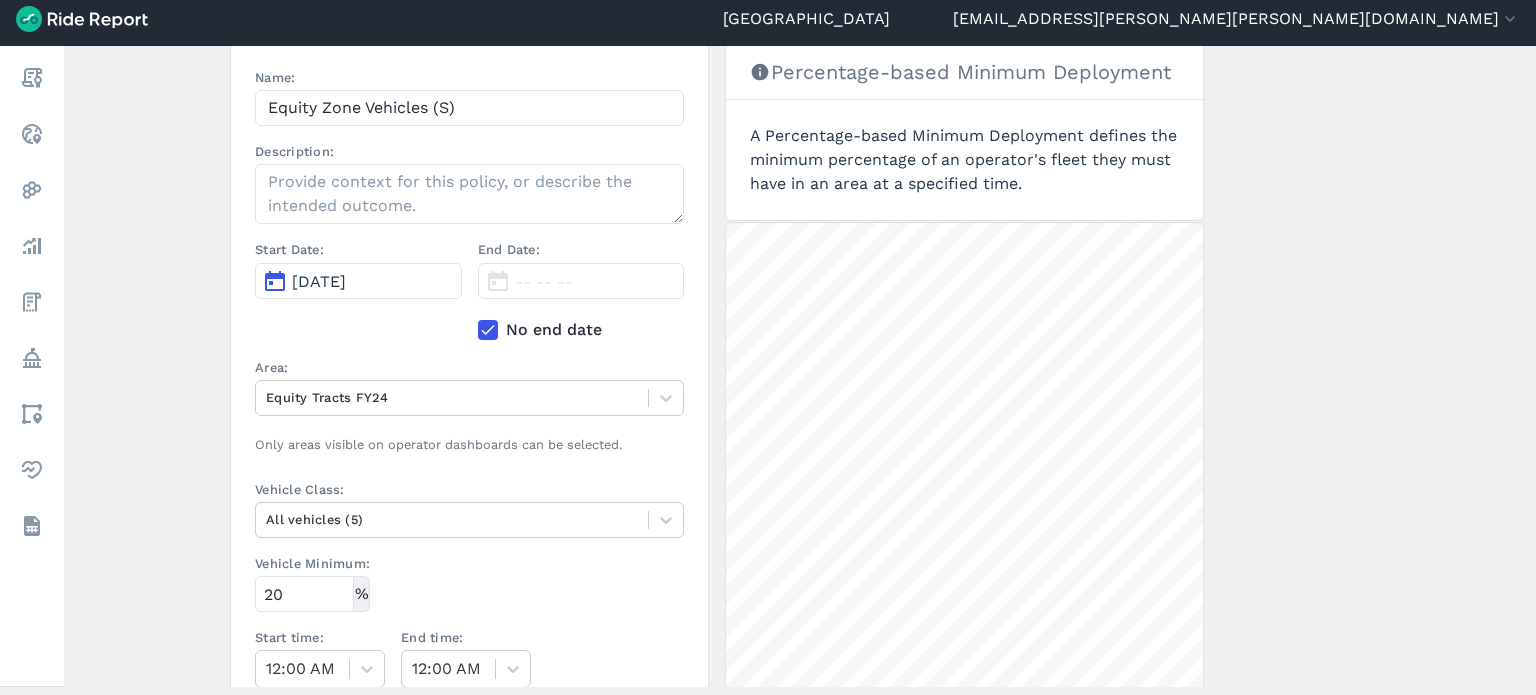 click on "Create a Policy ← Back to Policies Name: Equity Zone Vehicles (S) Description: Start Date: Jul 1, 2024 End Date: -- -- -- No end date Area: Equity Tracts FY24 Only areas visible on operator dashboards can be selected. Vehicle Class: All vehicles (5) Vehicle Minimum: % 20 Start time: 12:00 AM End time: 12:00 AM Day of Week: Sun Mon Tue Wed Thu Fri Sat Applicable Operators: Spin Create Policy Percentage-based Minimum Deployment A Percentage-based Minimum Deployment defines the minimum percentage of an operator's fleet they must have in an area at a specified time. 5000 ft" at bounding box center [800, 366] 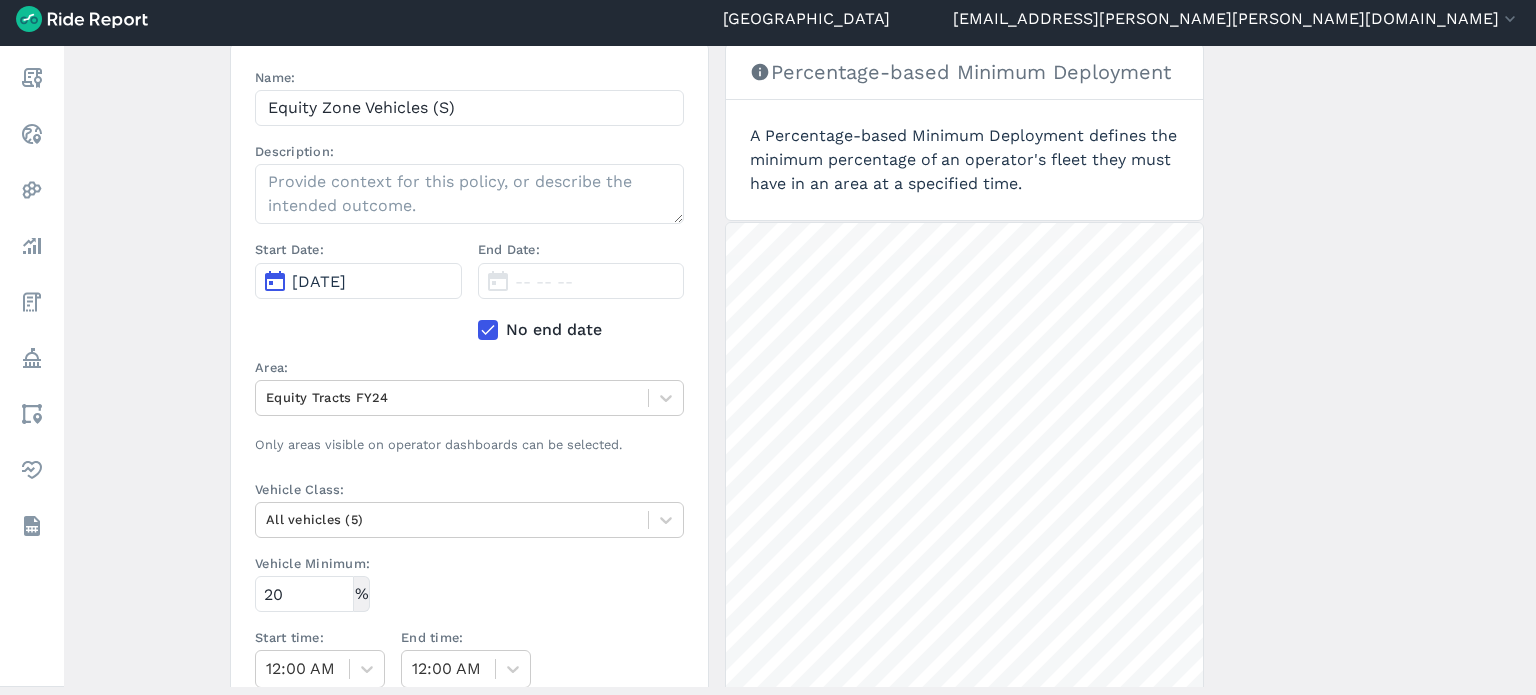 scroll, scrollTop: 100, scrollLeft: 0, axis: vertical 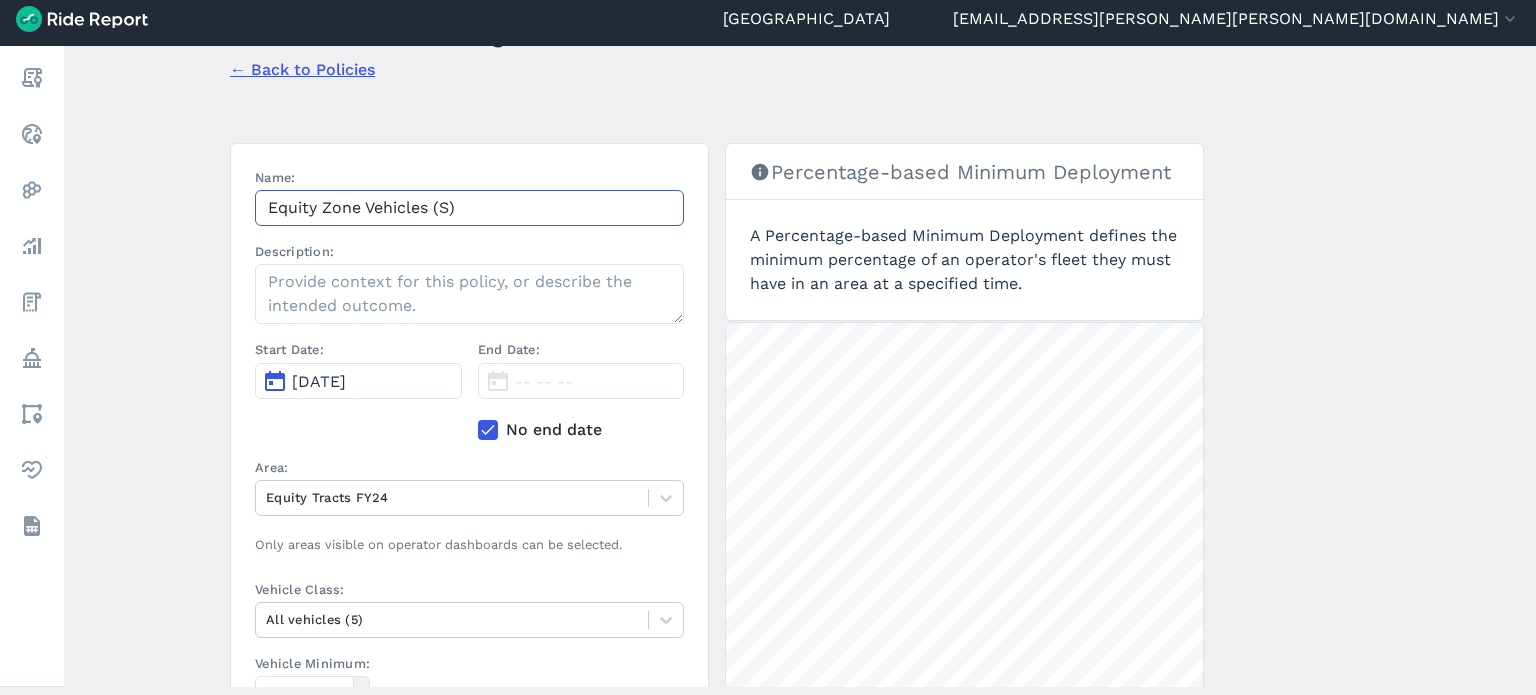 click on "Equity Zone Vehicles (S)" at bounding box center (469, 208) 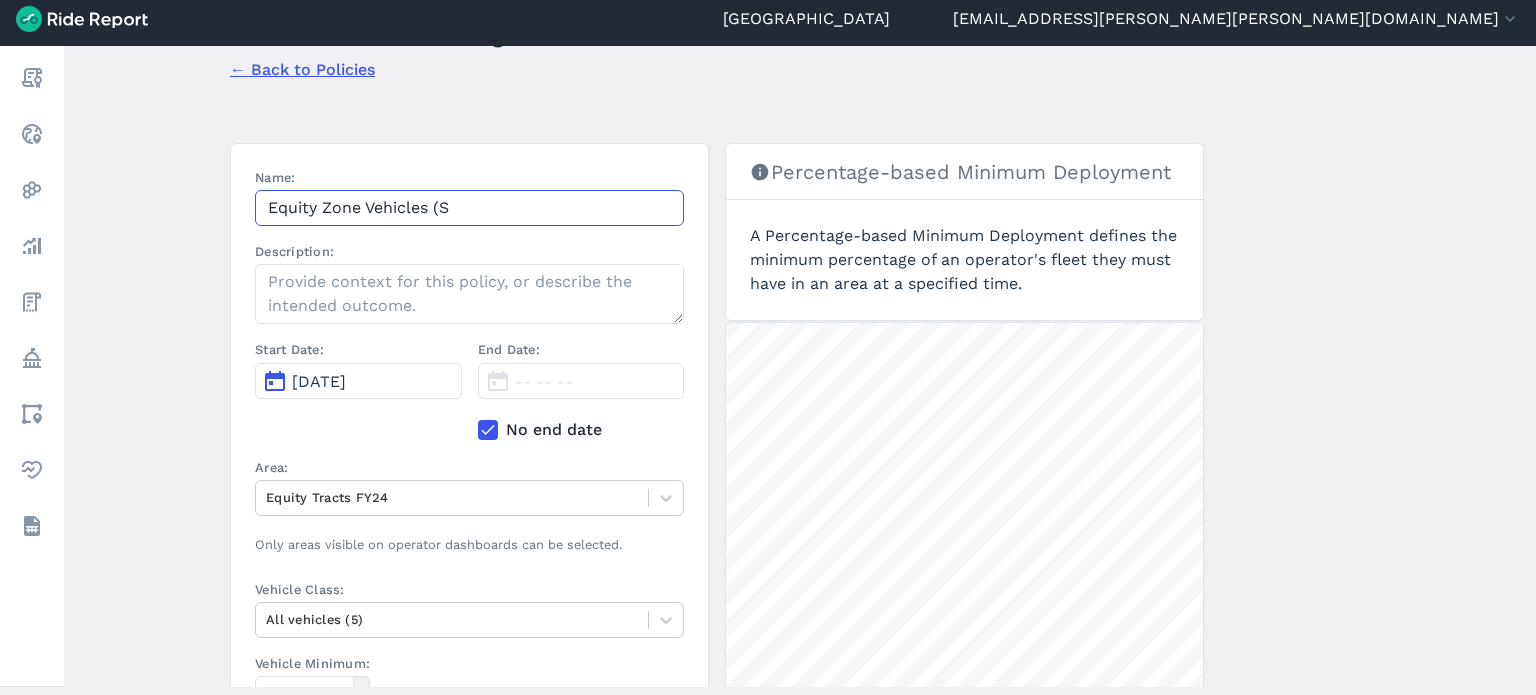 click on "Equity Zone Vehicles (S" at bounding box center [469, 208] 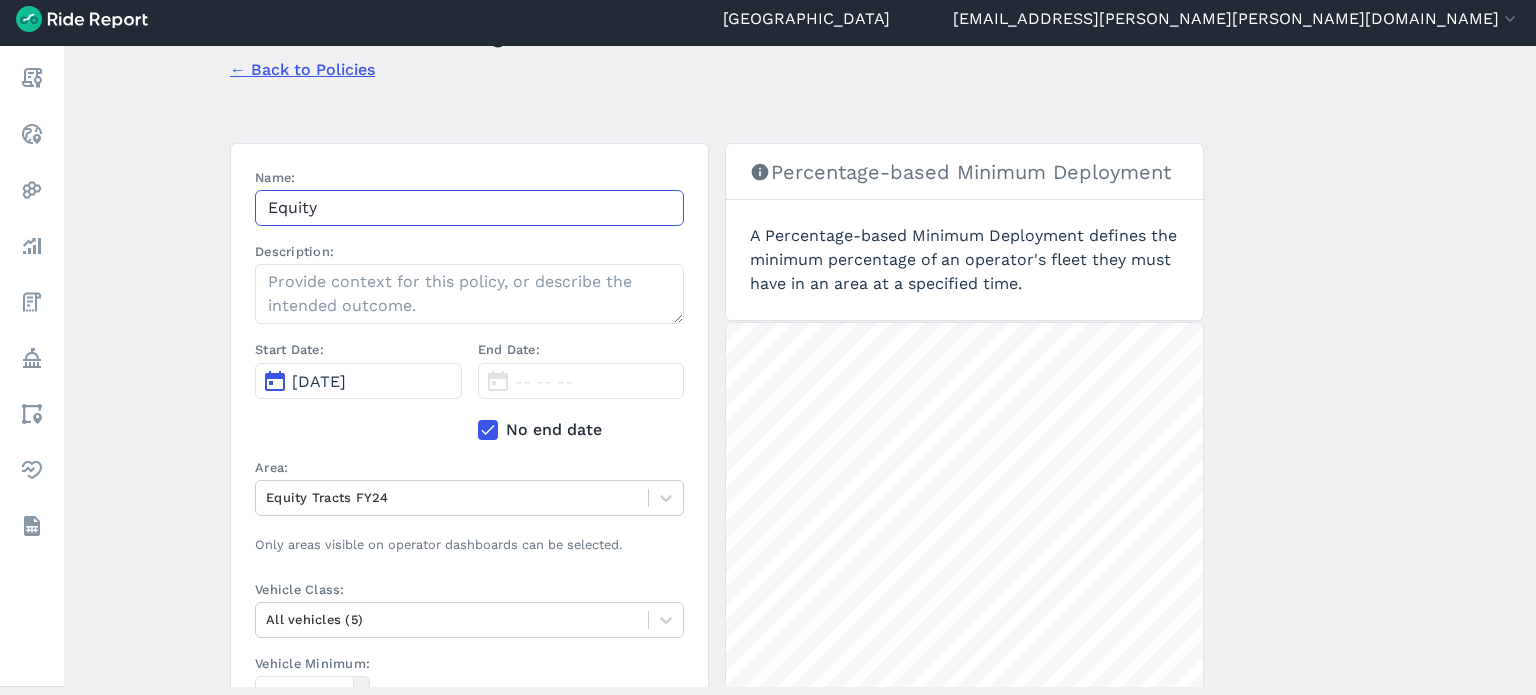 click on "Equity" at bounding box center [469, 208] 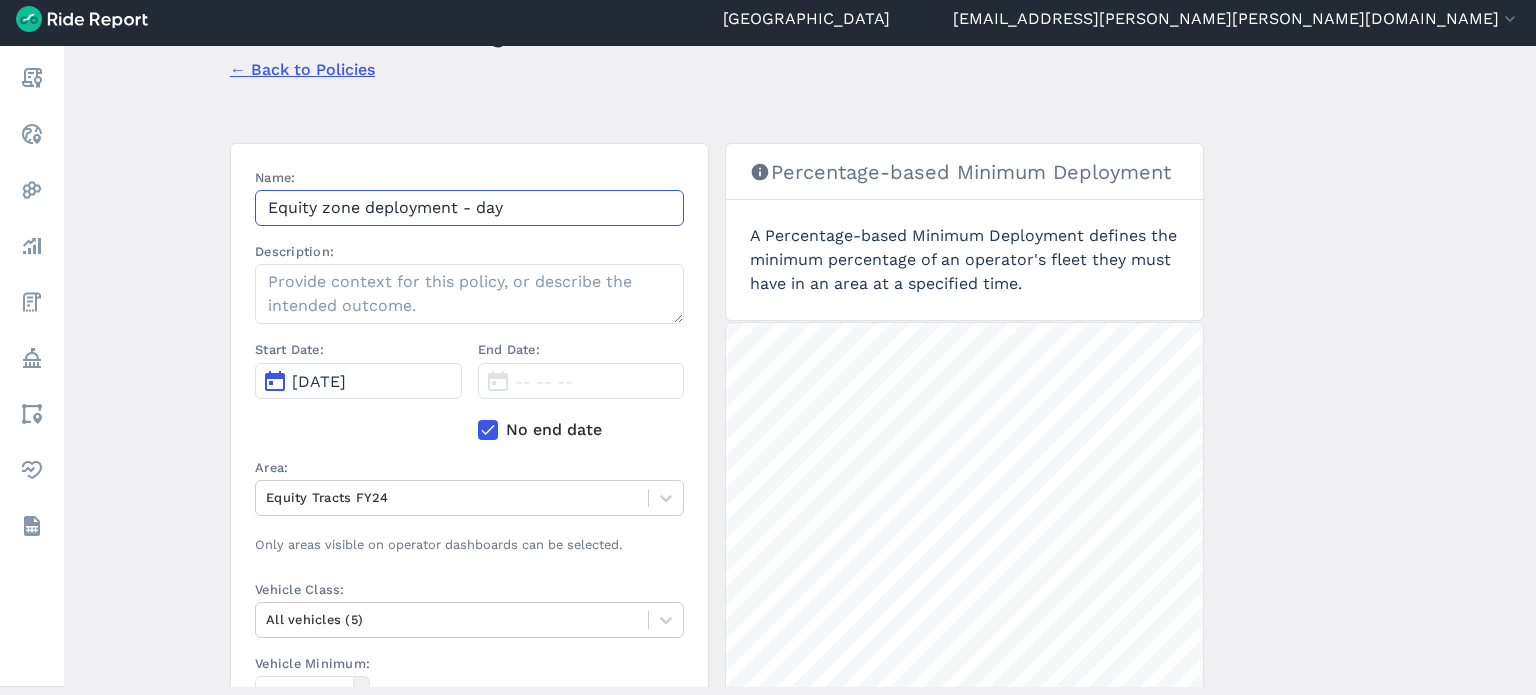 click on "Equity zone deployment - day" at bounding box center (469, 208) 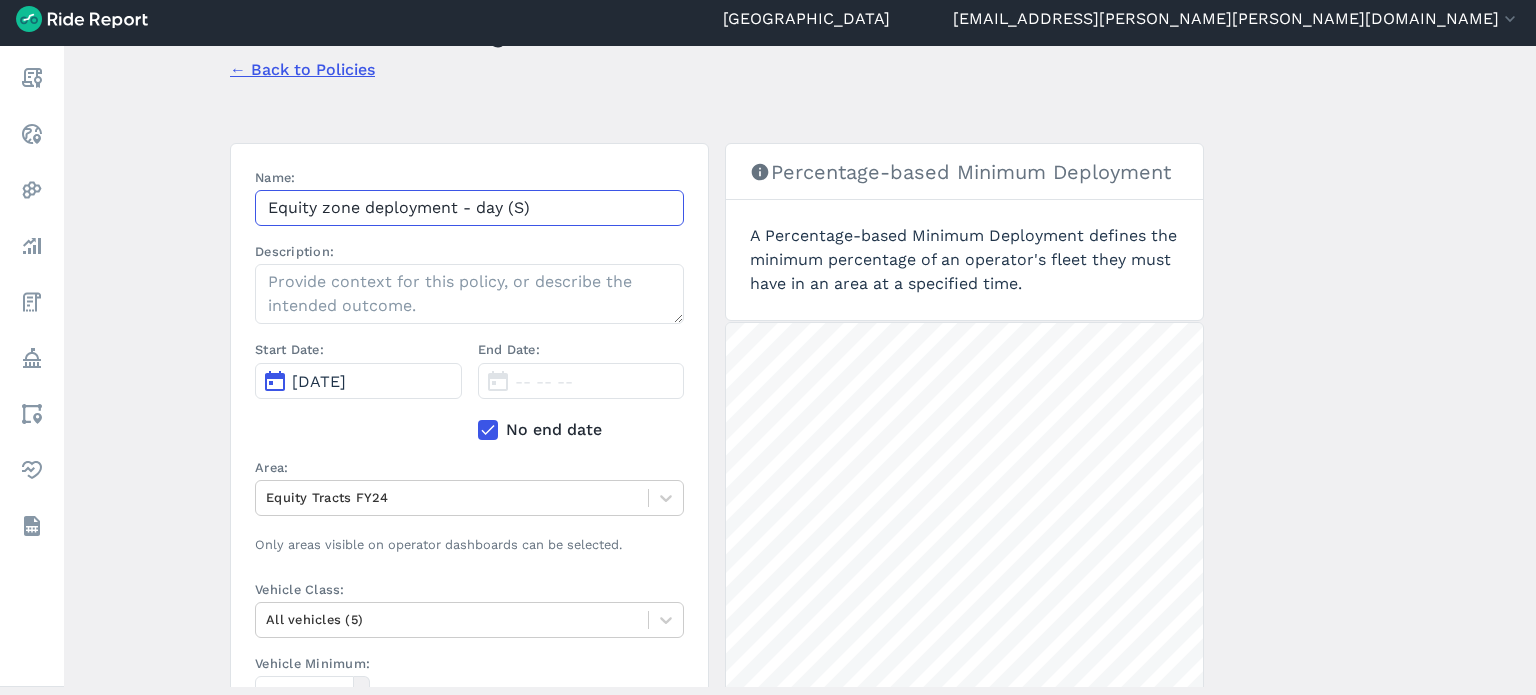 click on "Equity zone deployment - day (S)" at bounding box center [469, 208] 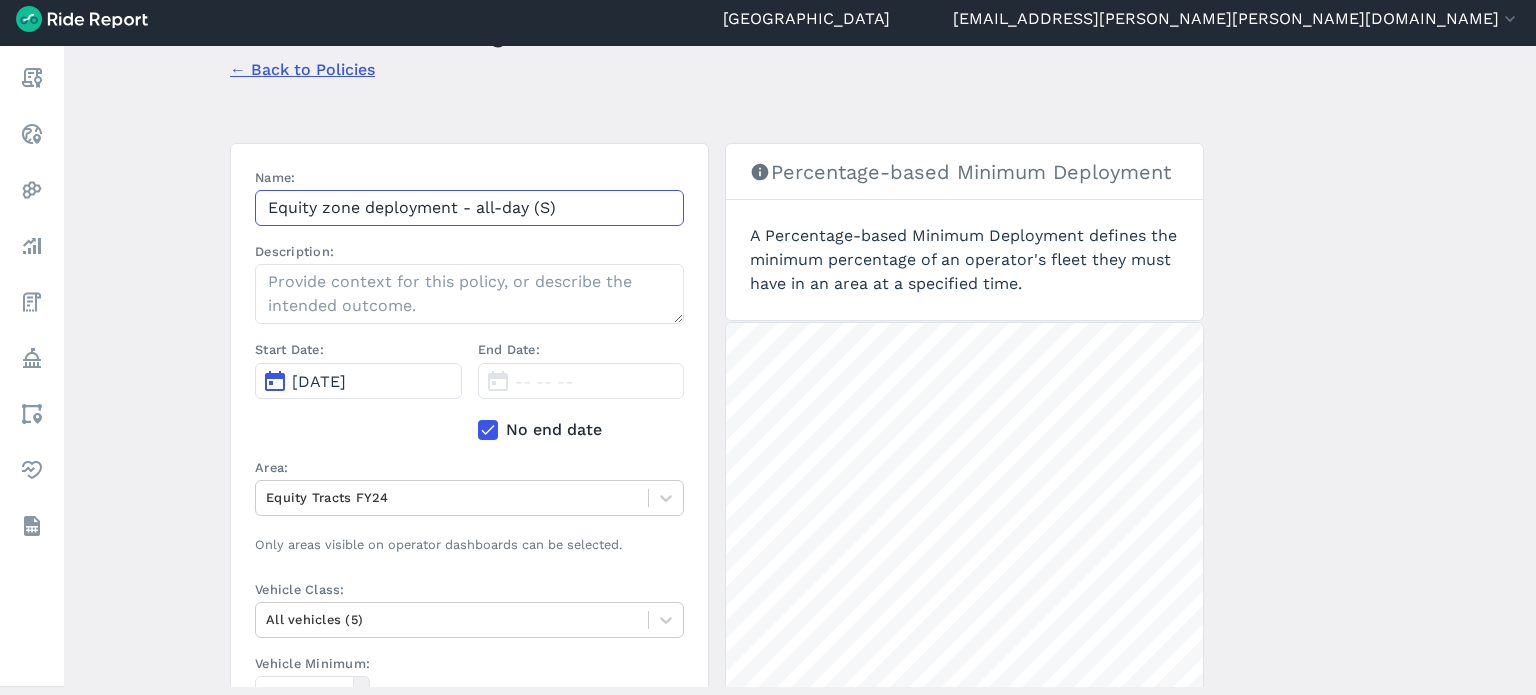 click on "Equity zone deployment - all-day (S)" at bounding box center [469, 208] 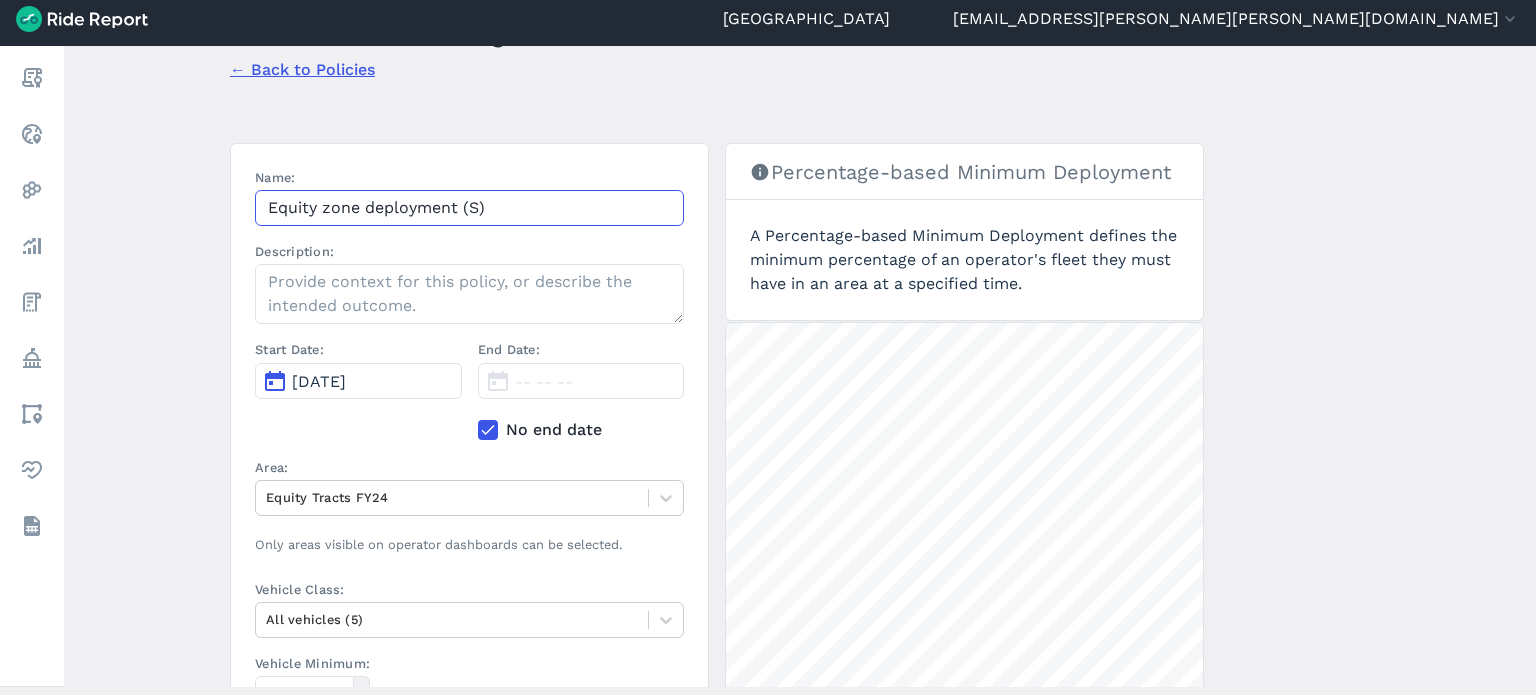 click on "Equity zone deployment (S)" at bounding box center [469, 208] 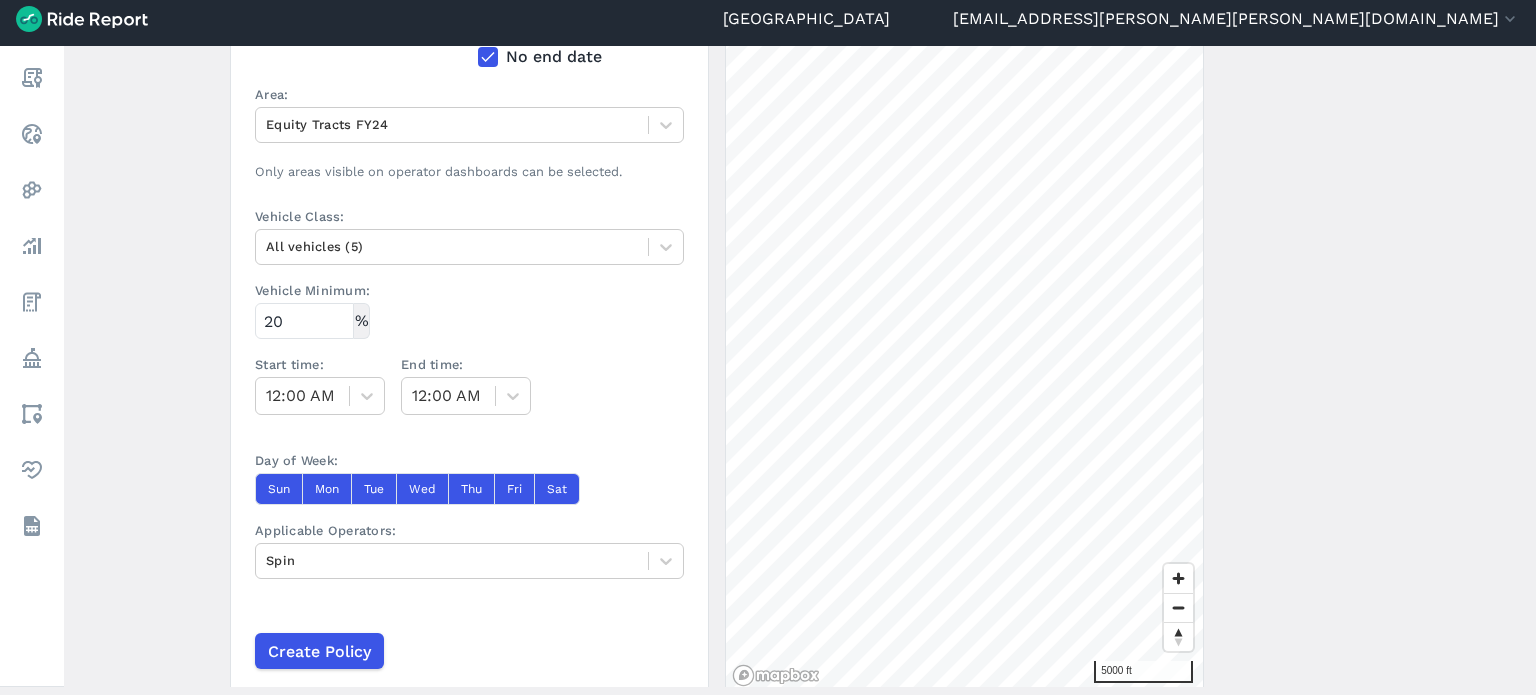 scroll, scrollTop: 500, scrollLeft: 0, axis: vertical 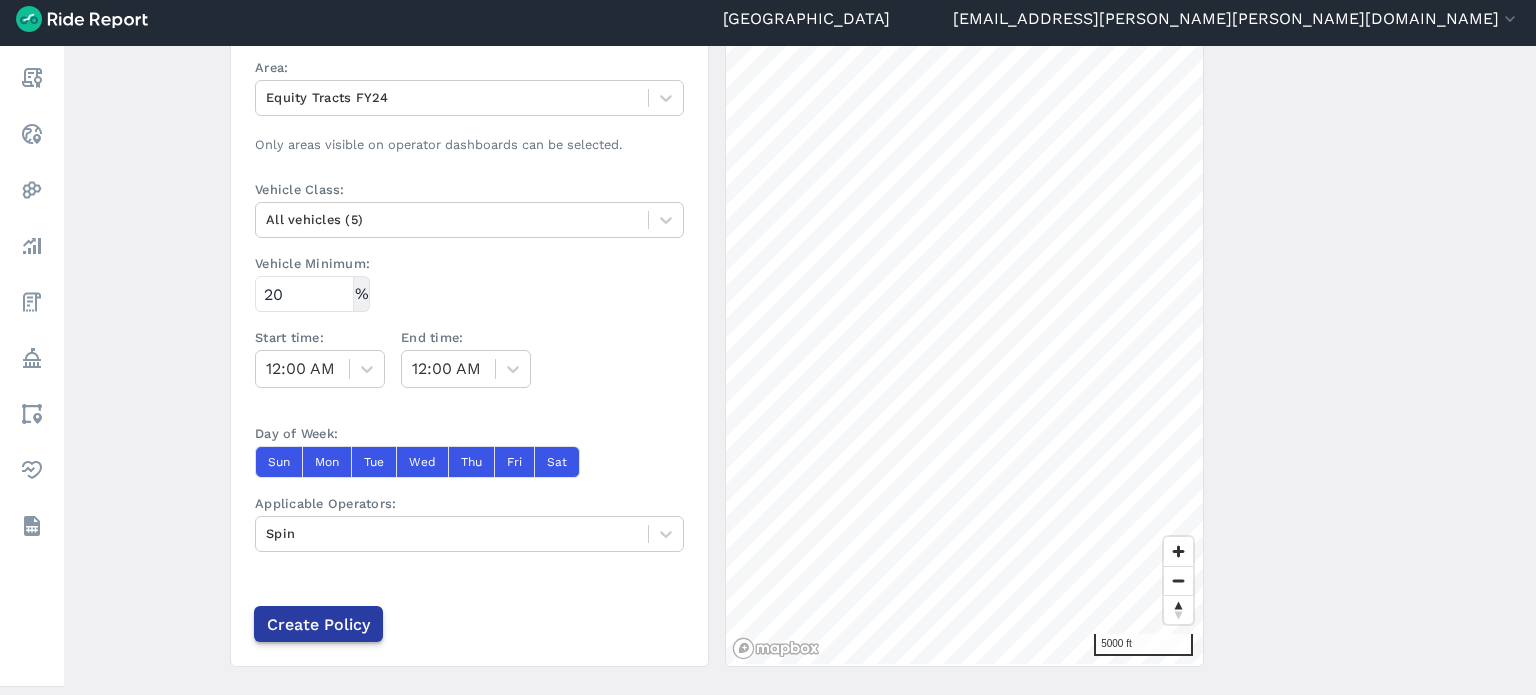 type on "Equity zone deployment (S)" 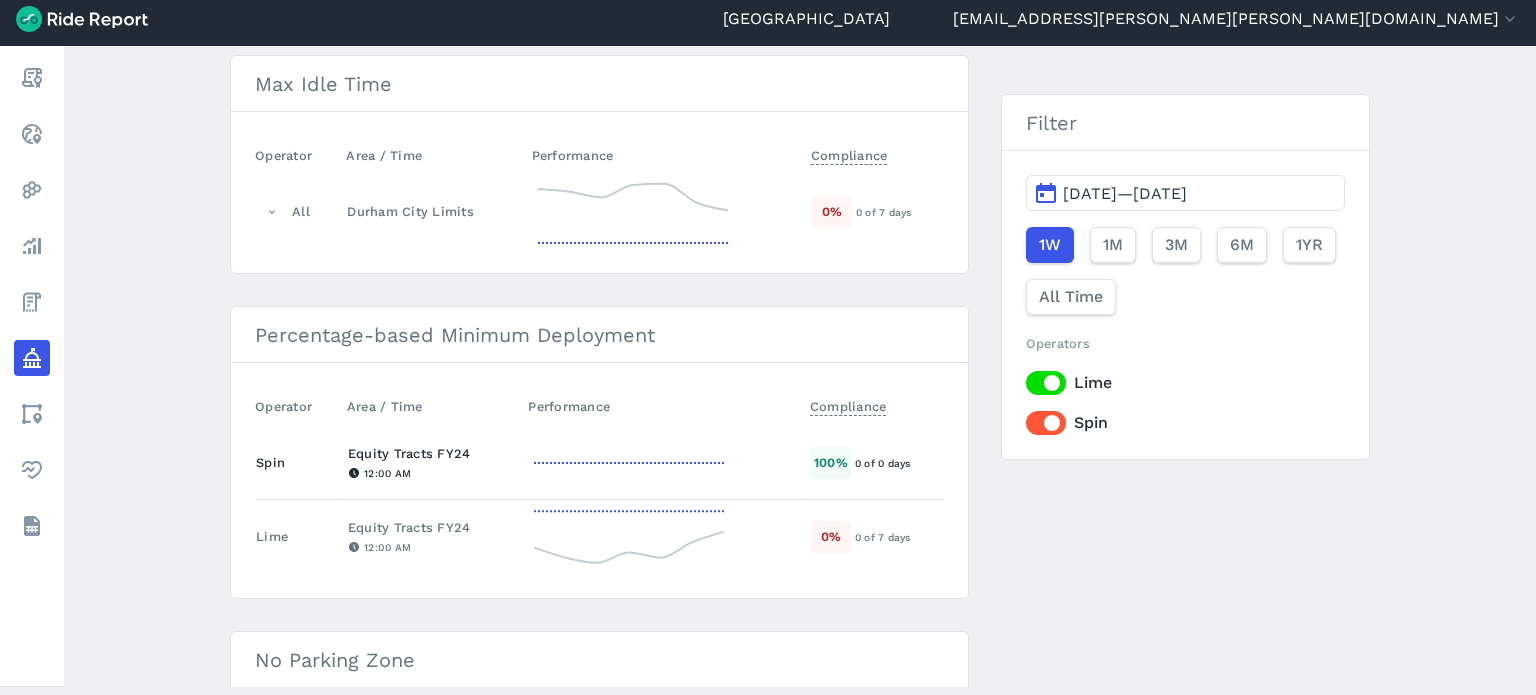 scroll, scrollTop: 100, scrollLeft: 0, axis: vertical 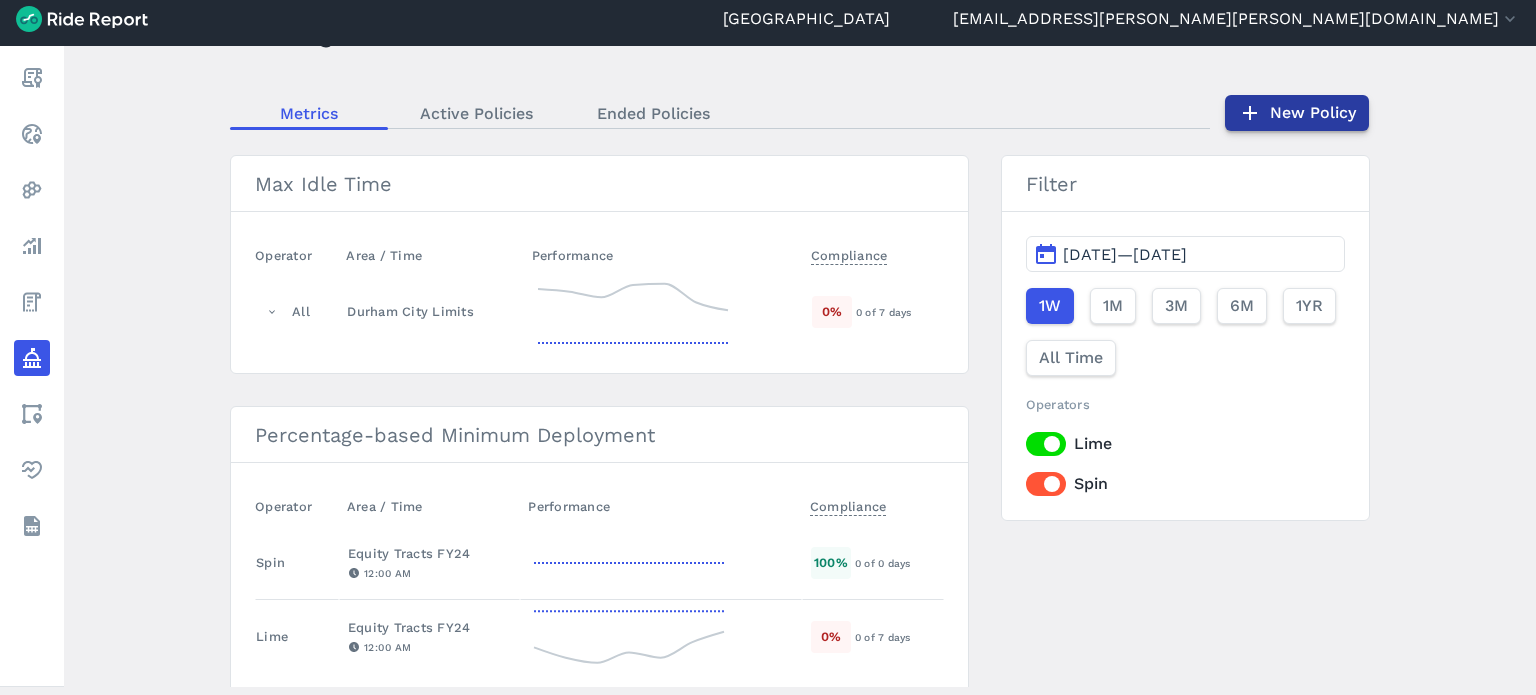 click on "New Policy" at bounding box center [1297, 113] 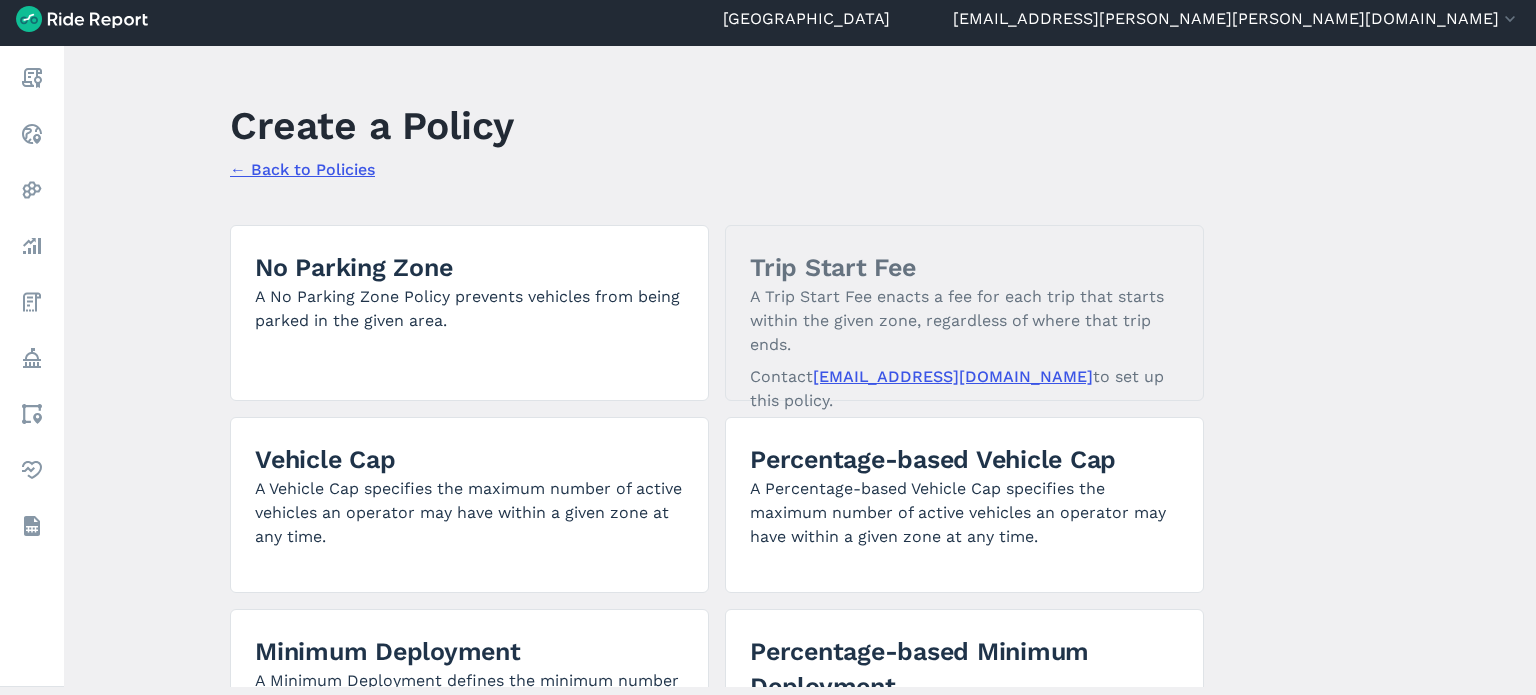 click on "← Back to Policies" at bounding box center [302, 169] 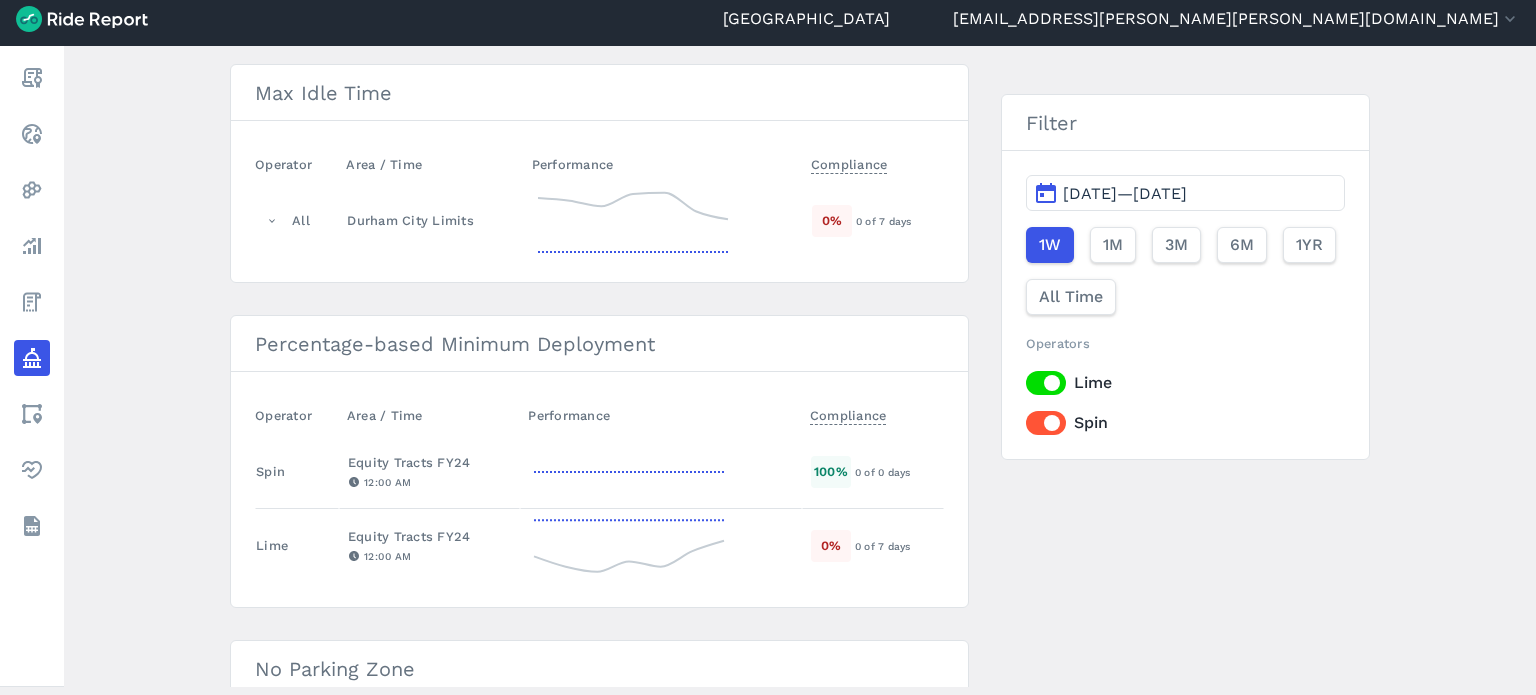 scroll, scrollTop: 200, scrollLeft: 0, axis: vertical 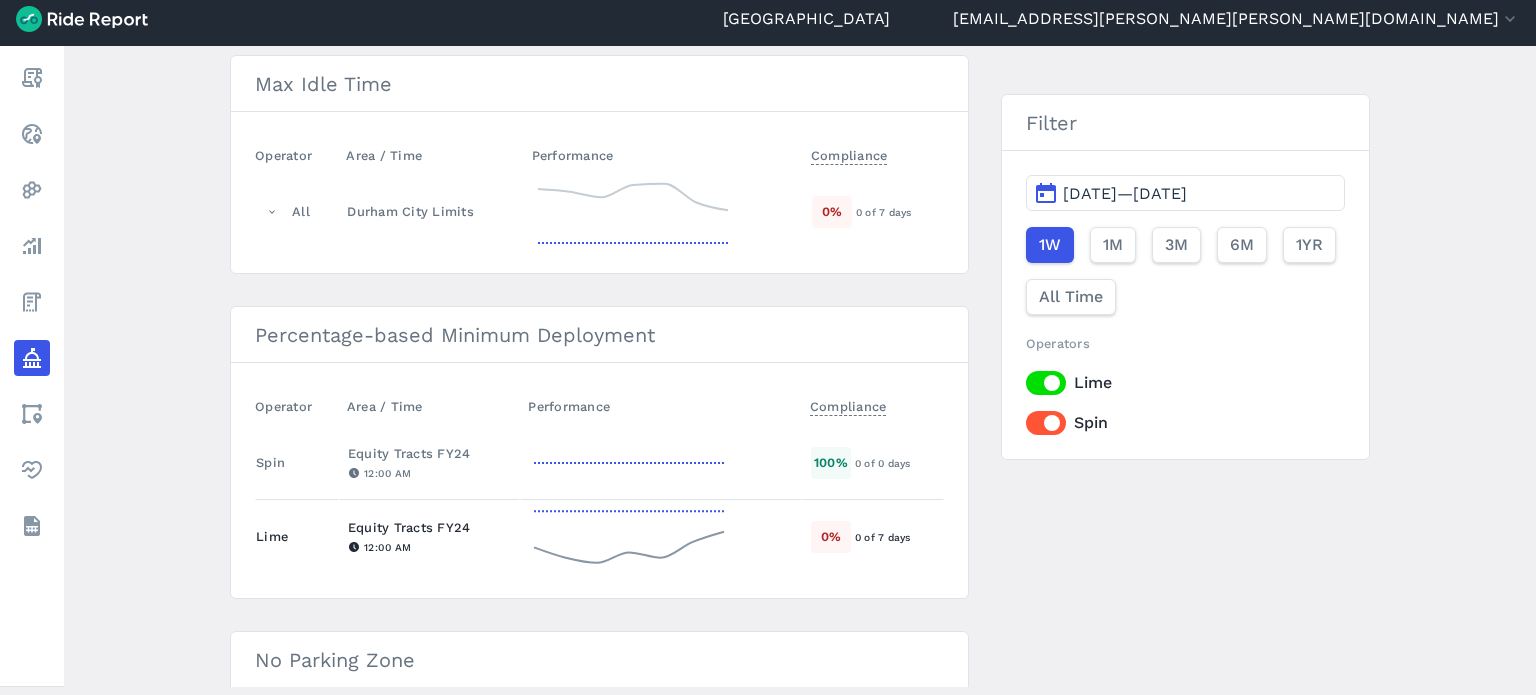 click on "Equity Tracts FY24" at bounding box center (429, 527) 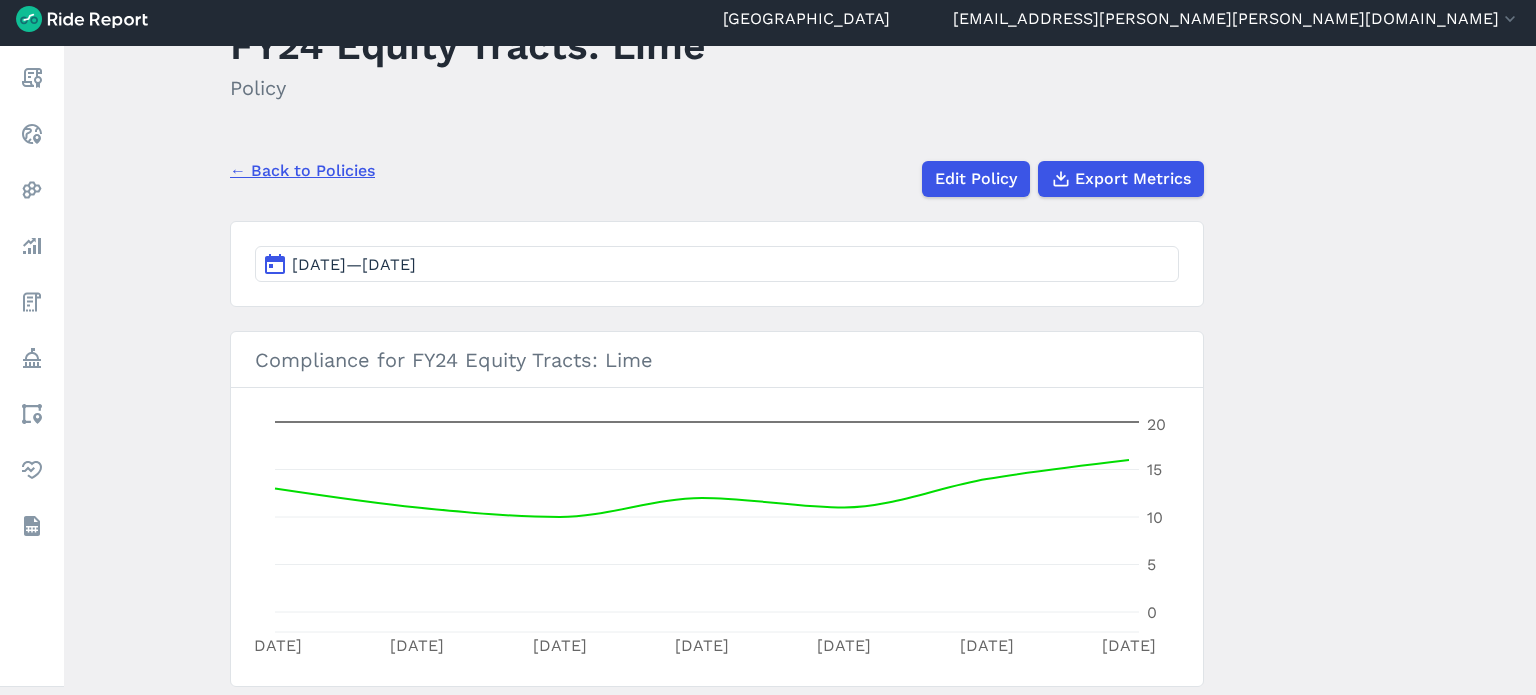 scroll, scrollTop: 100, scrollLeft: 0, axis: vertical 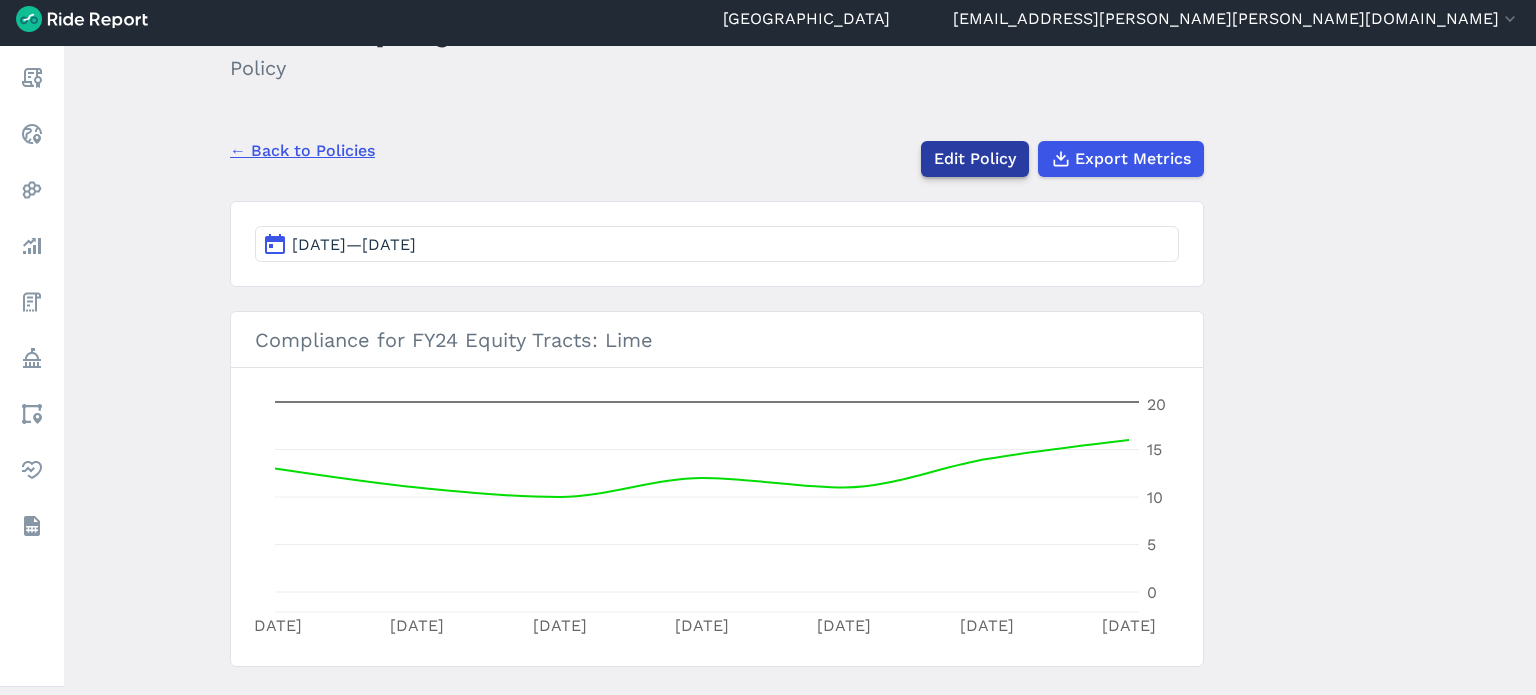 click on "Edit Policy" at bounding box center [975, 159] 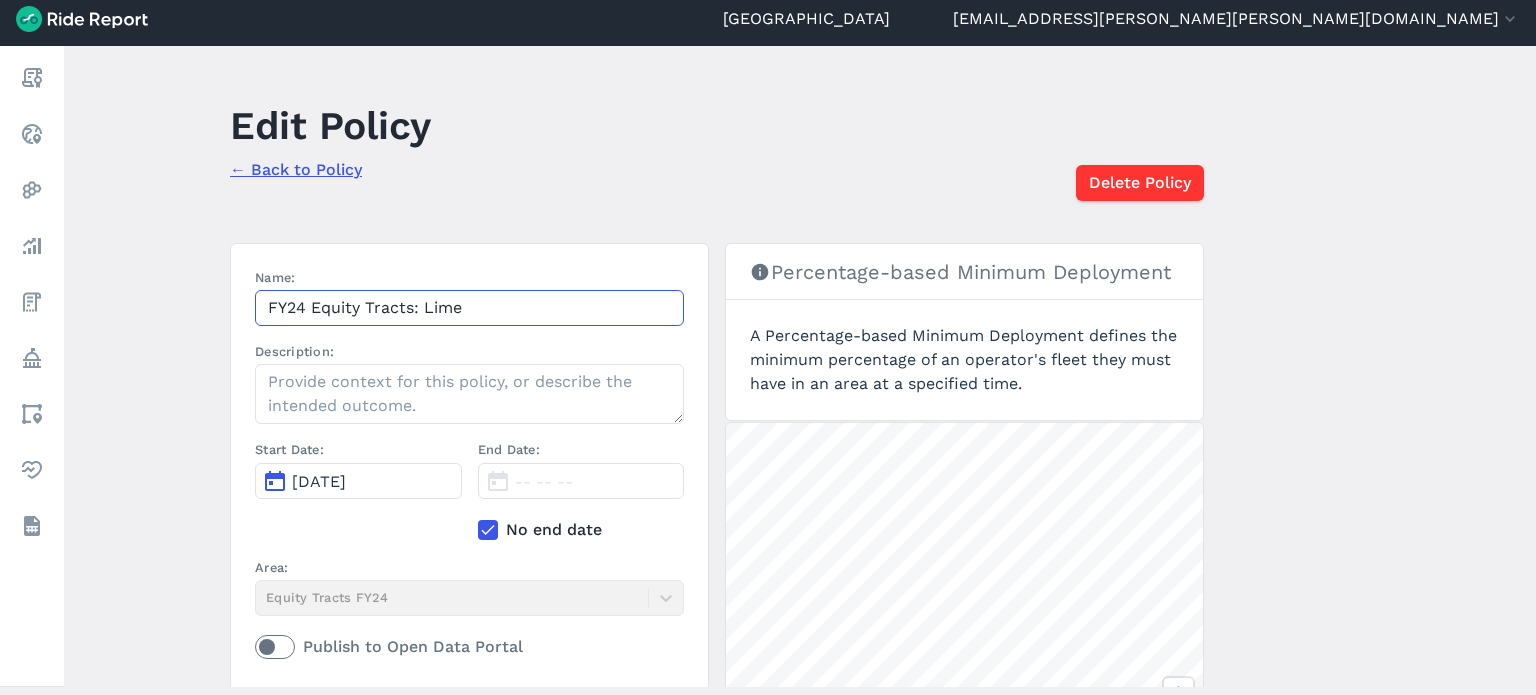 click on "FY24 Equity Tracts: Lime" at bounding box center [469, 308] 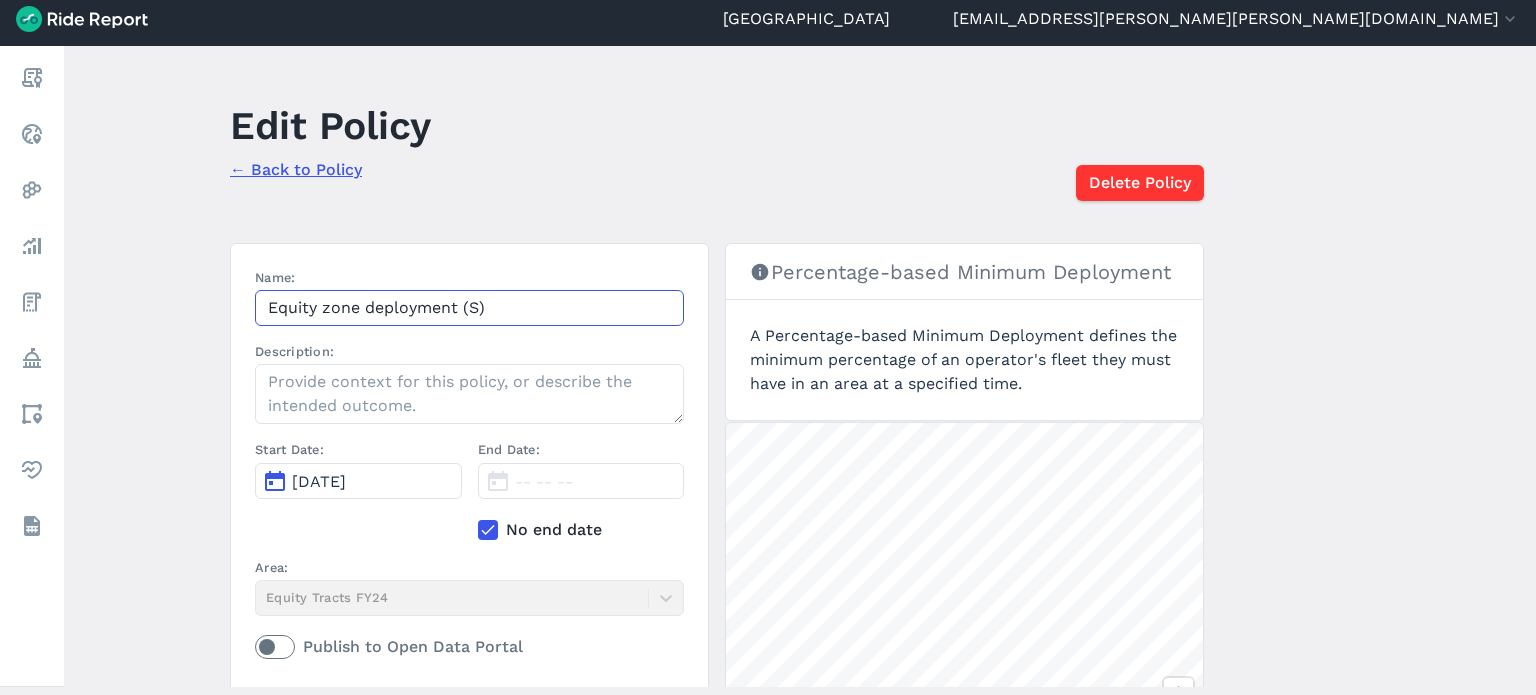 click on "Equity zone deployment (S)" at bounding box center [469, 308] 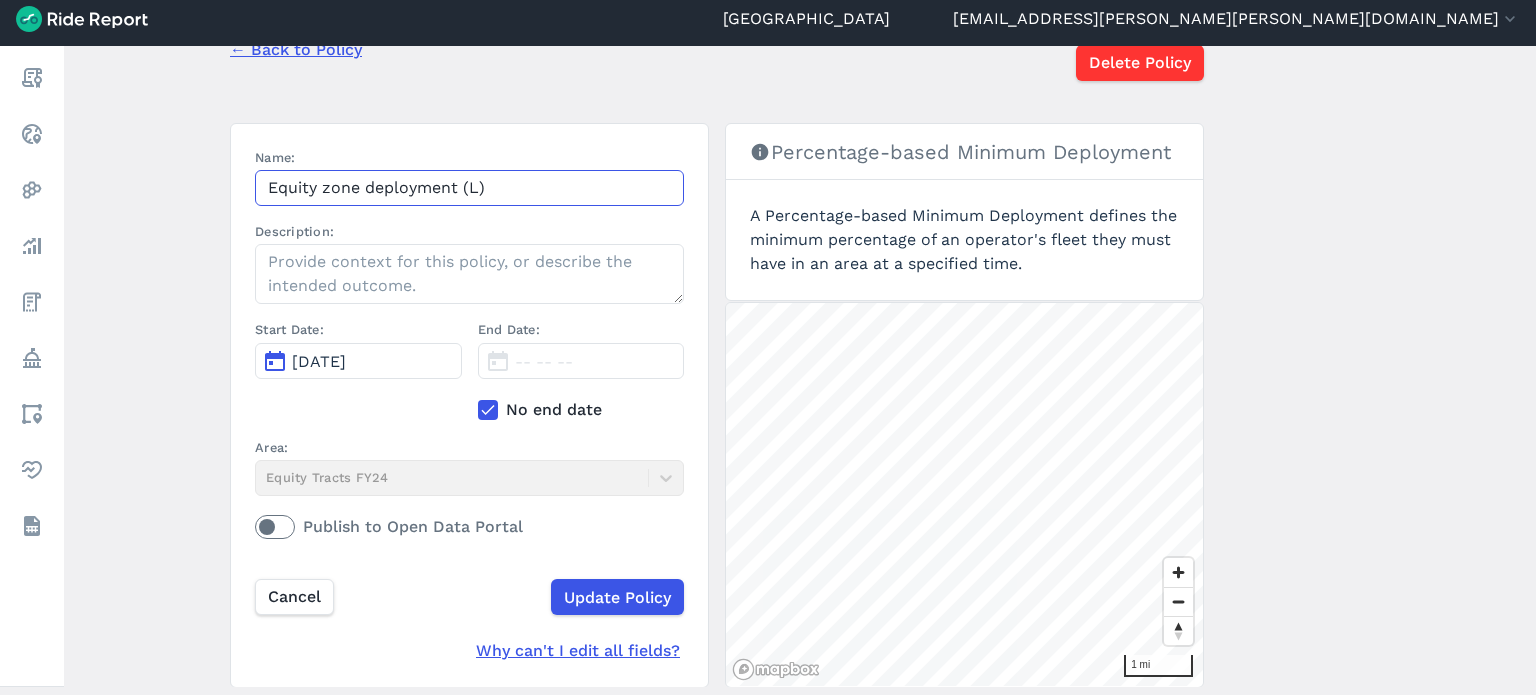 scroll, scrollTop: 91, scrollLeft: 0, axis: vertical 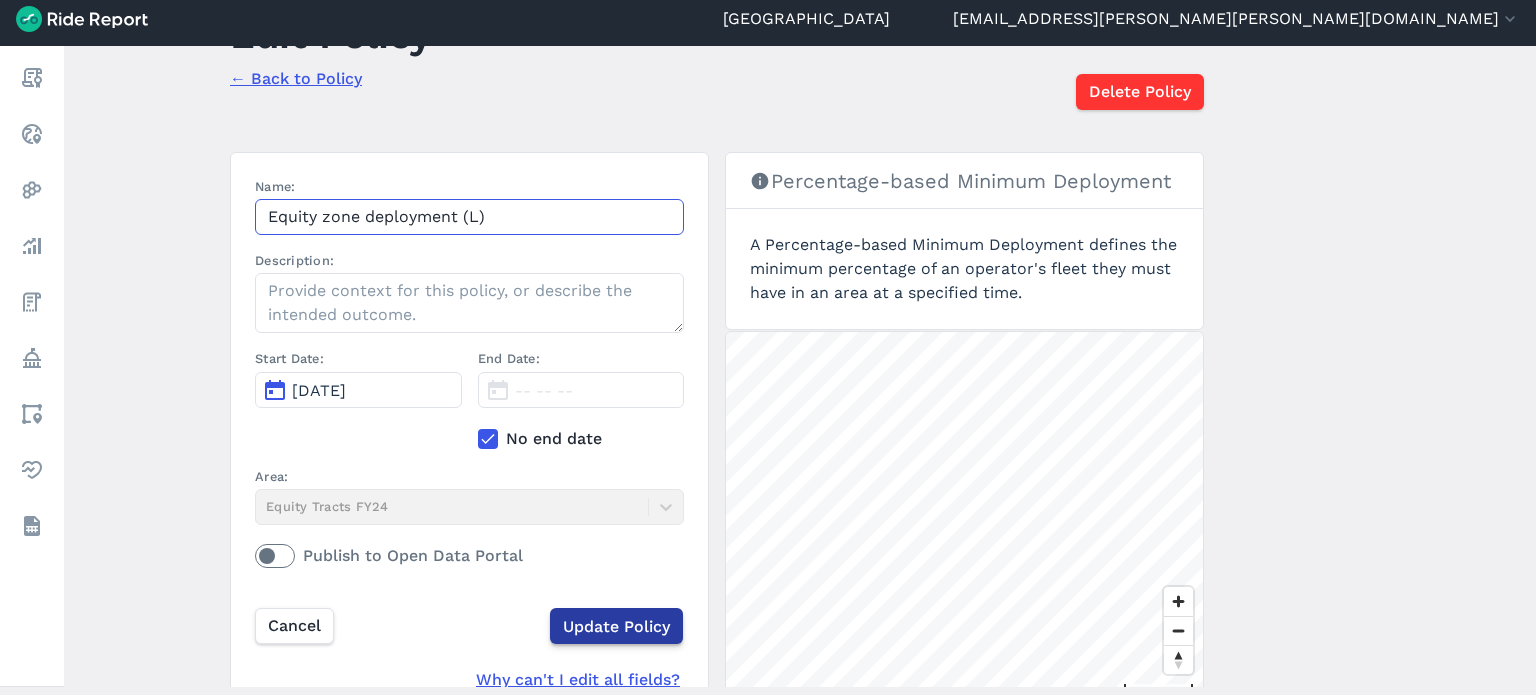 type on "Equity zone deployment (L)" 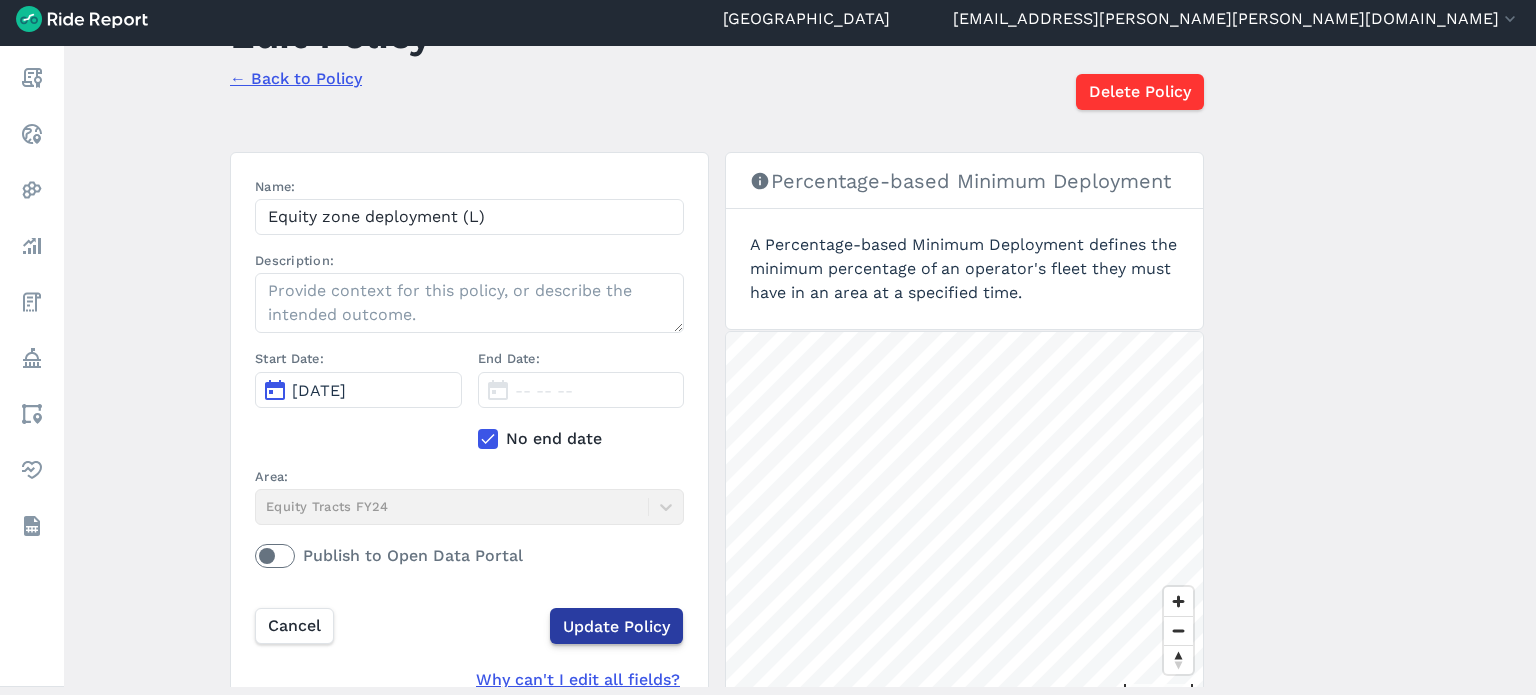 click on "Update Policy" at bounding box center [616, 626] 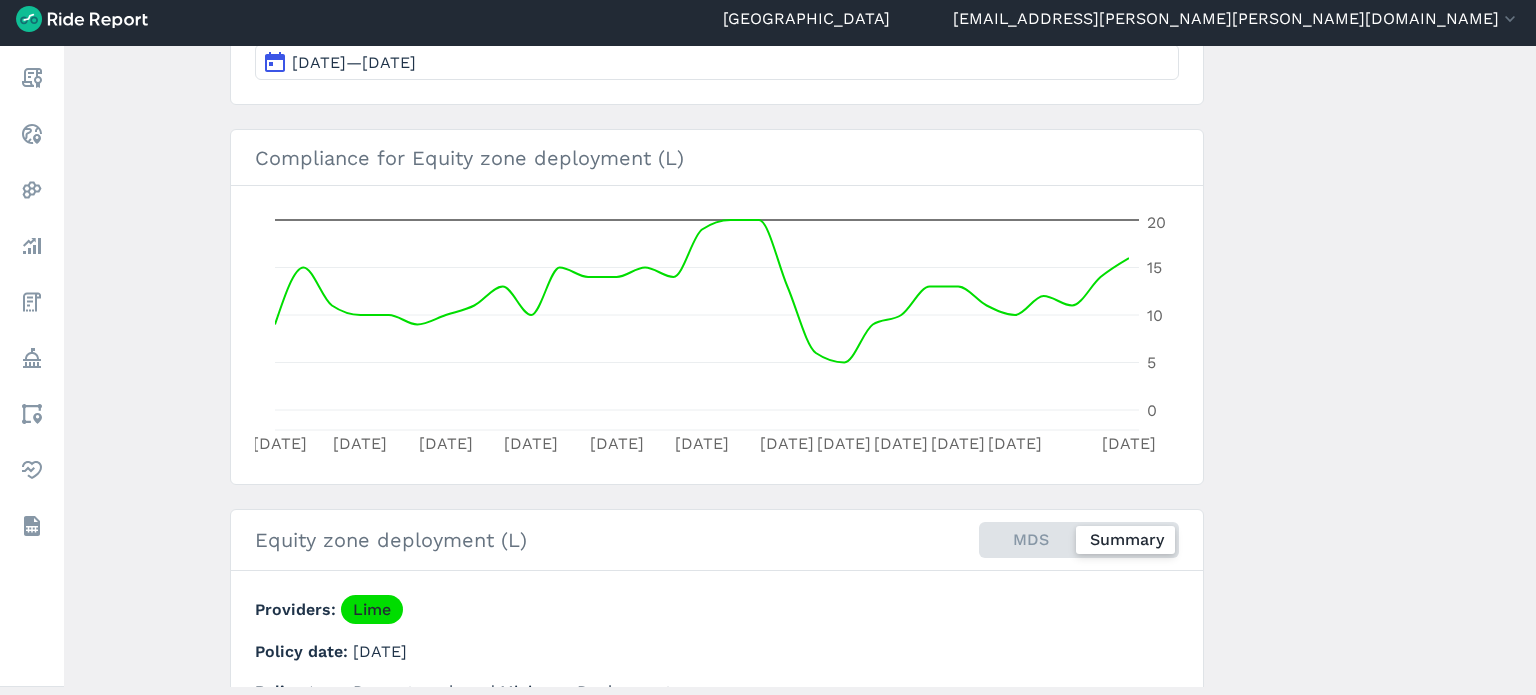 scroll, scrollTop: 0, scrollLeft: 0, axis: both 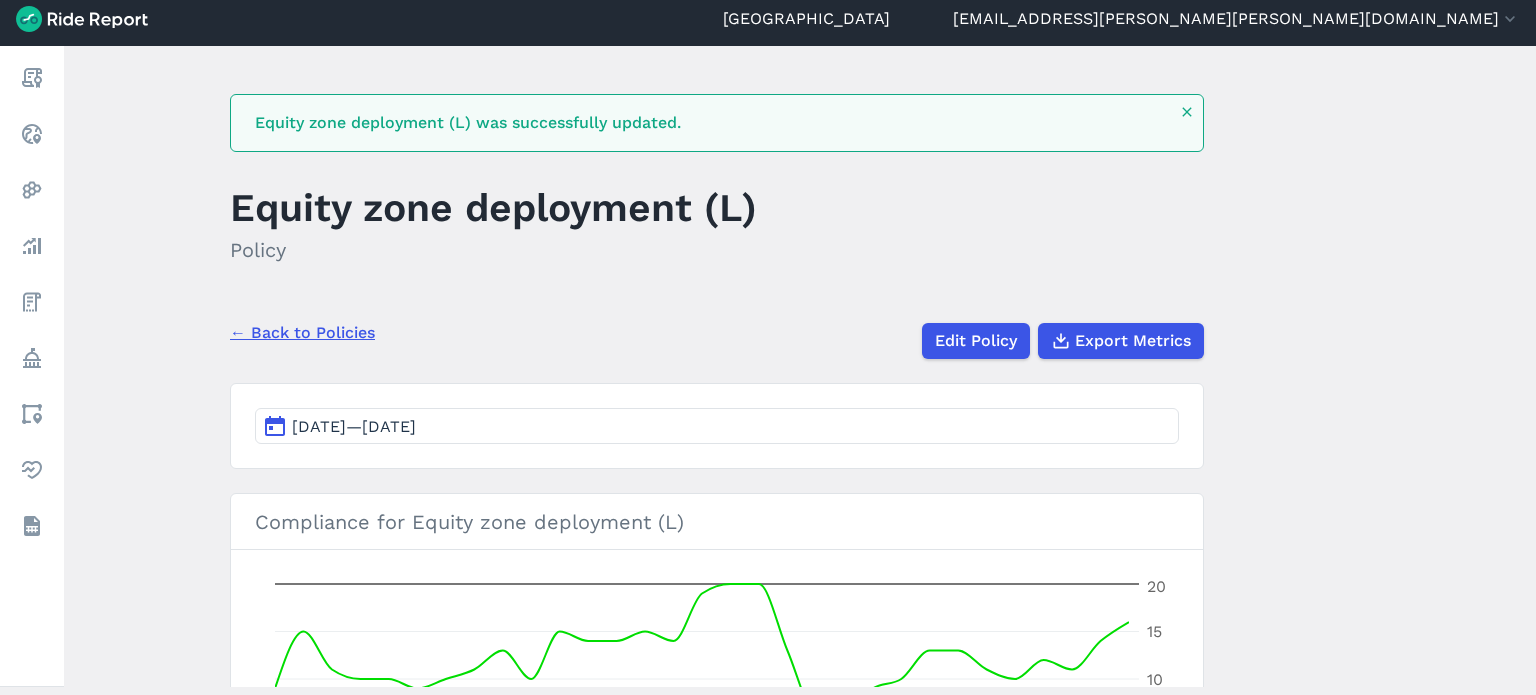 click on "← Back to Policies" at bounding box center (302, 333) 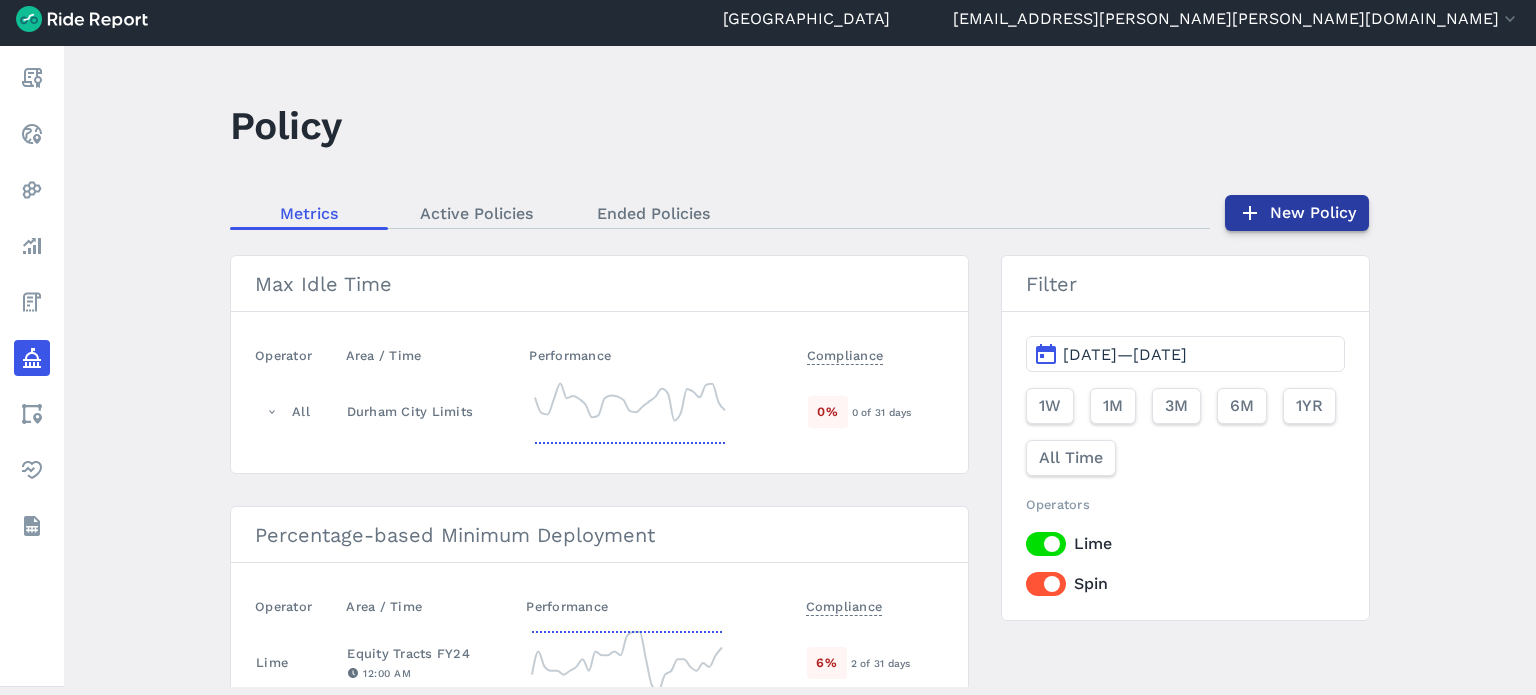 click on "New Policy" at bounding box center [1297, 213] 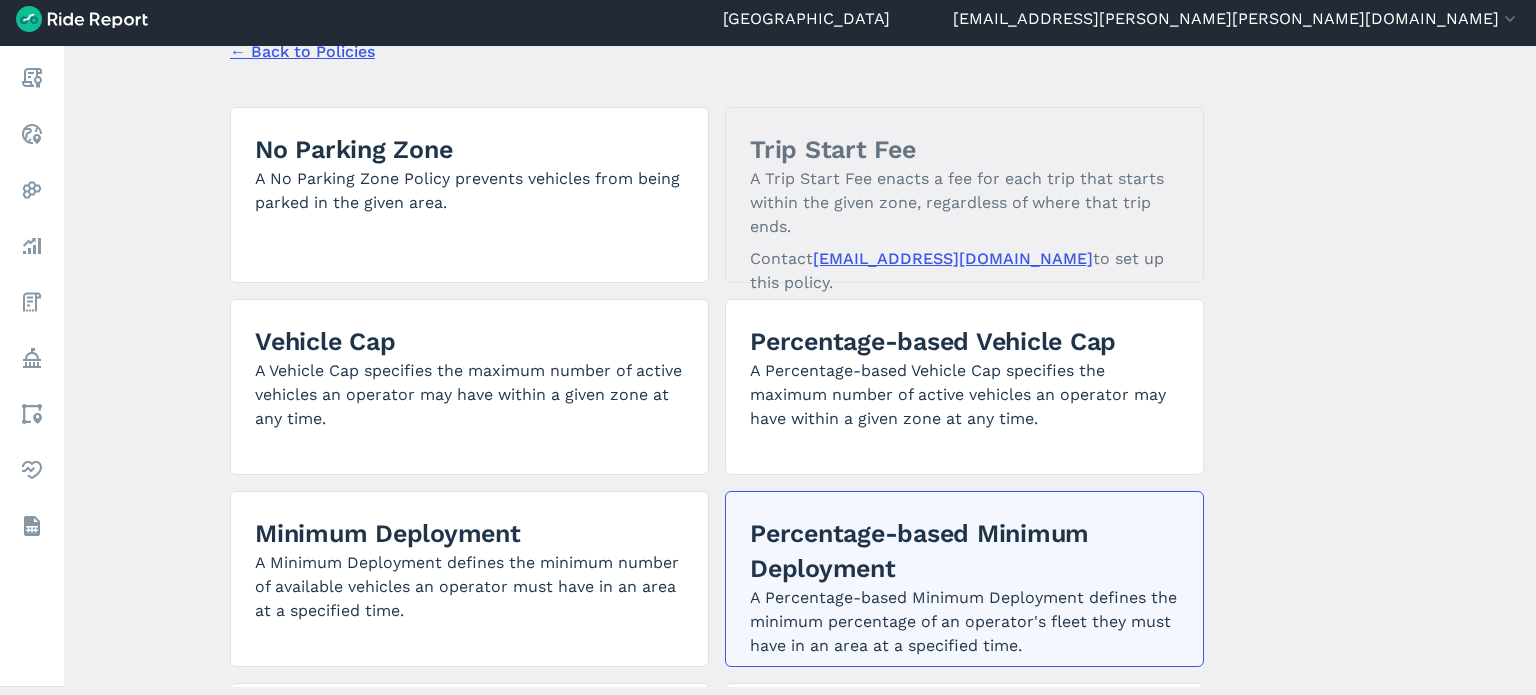 scroll, scrollTop: 300, scrollLeft: 0, axis: vertical 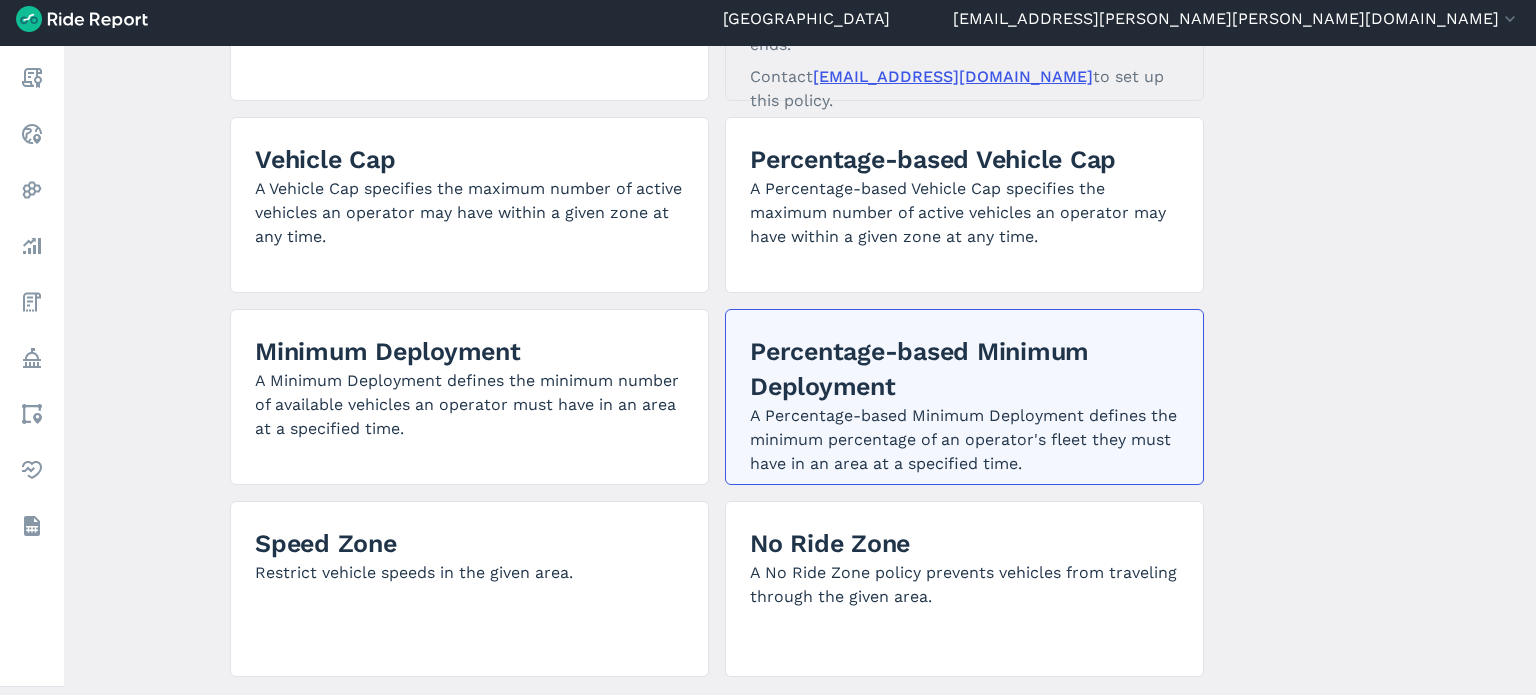 click on "Percentage-based Minimum Deployment" at bounding box center (964, 369) 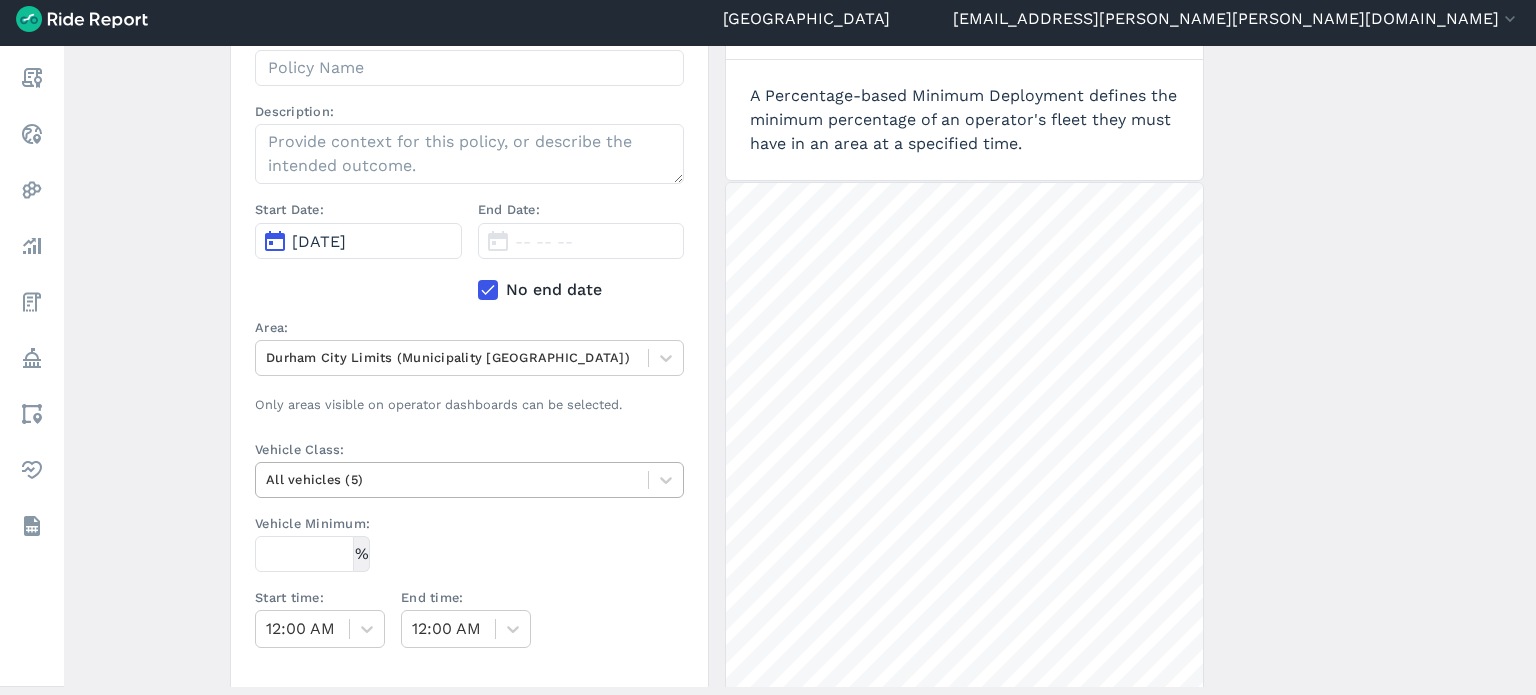 scroll, scrollTop: 300, scrollLeft: 0, axis: vertical 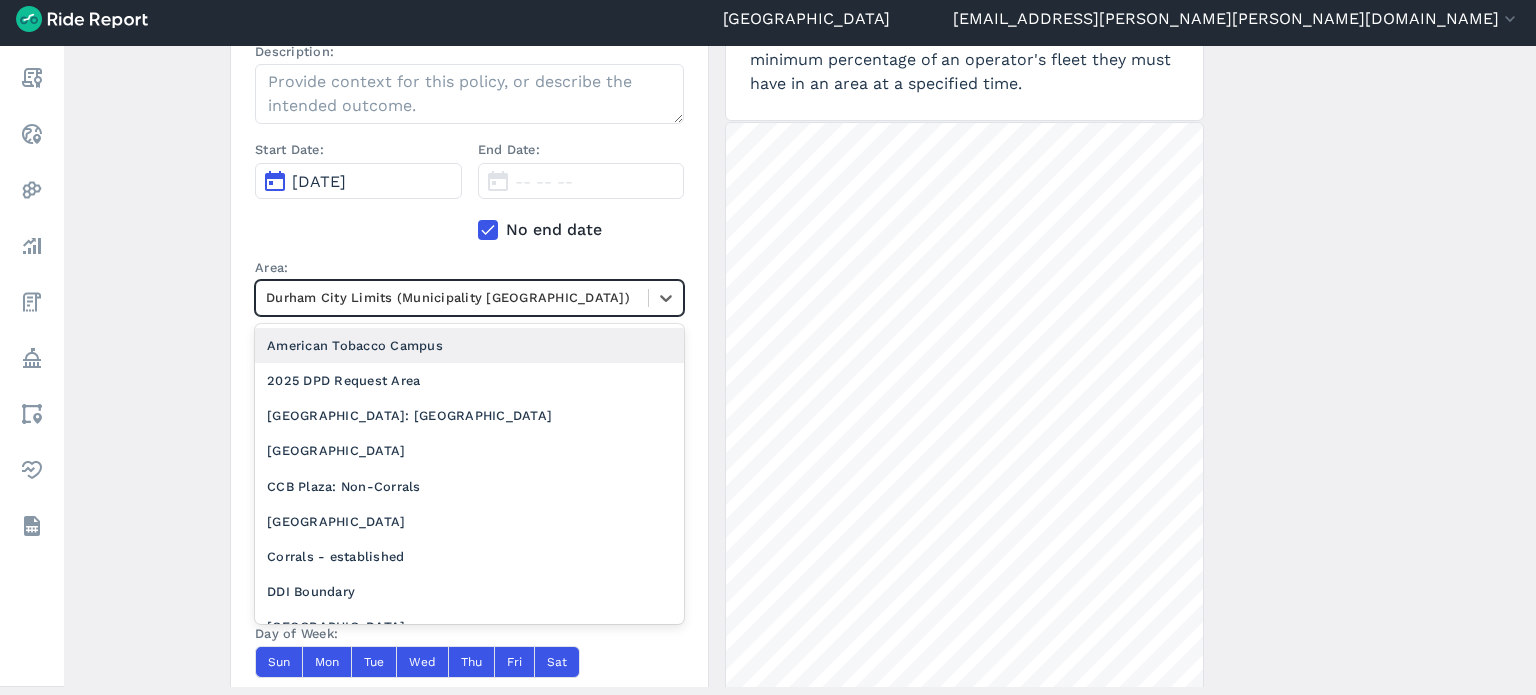 click on "Durham City Limits (Municipality Boundary)" at bounding box center [469, 298] 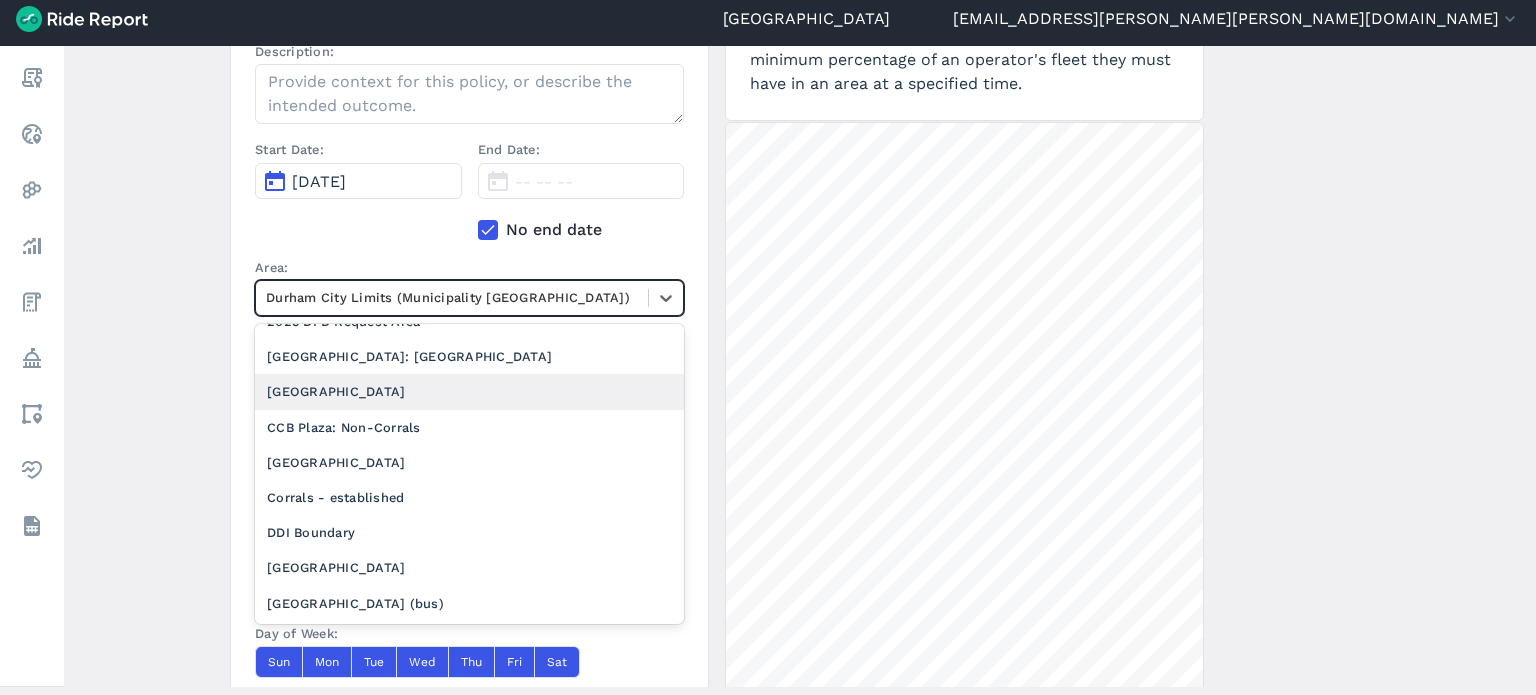 scroll, scrollTop: 200, scrollLeft: 0, axis: vertical 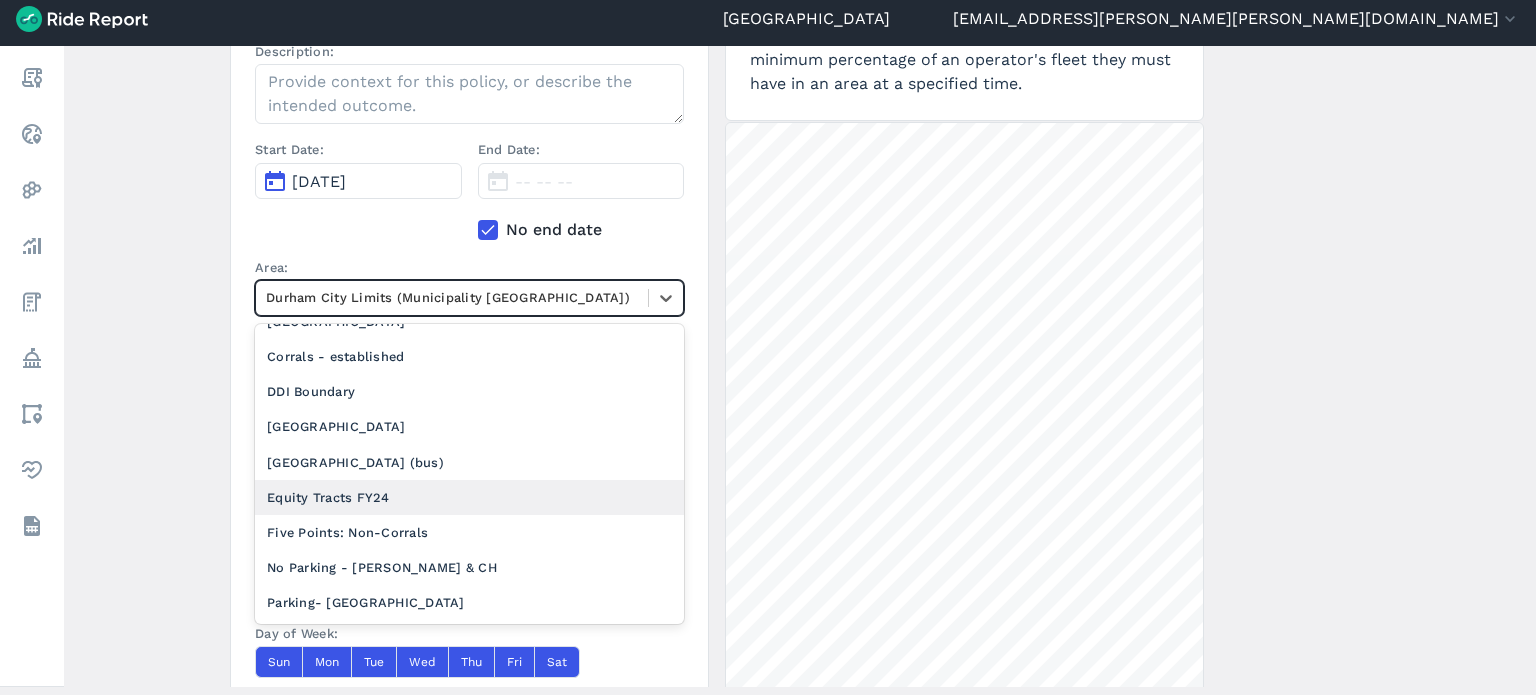 click on "Equity Tracts FY24" at bounding box center [469, 497] 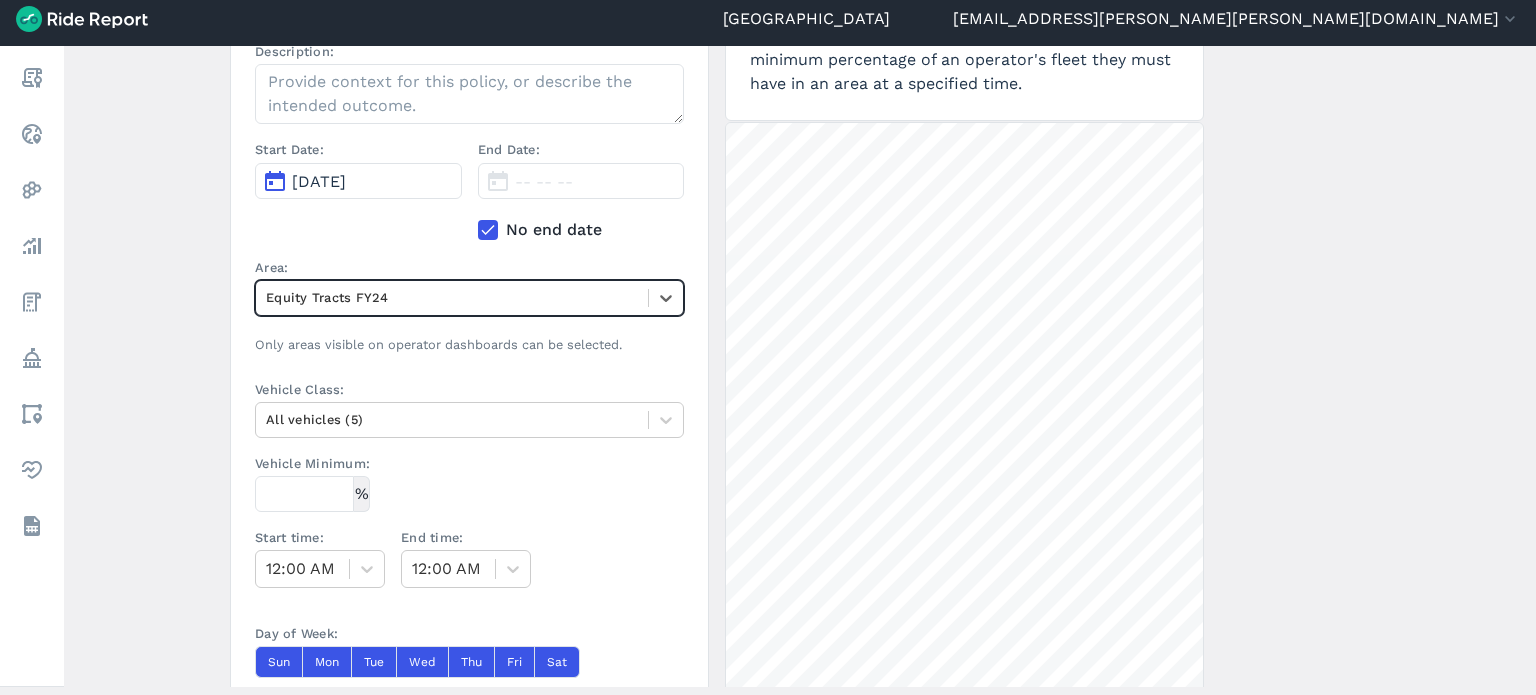 click on "Create a Policy ← Back to Policies Name: Description: Start Date: Jul 14, 2025 End Date: -- -- -- No end date Area: option Equity Tracts FY24, selected.   Select is focused ,type to refine list, press Down to open the menu,  Equity Tracts FY24 Only areas visible on operator dashboards can be selected. Vehicle Class: All vehicles (5) Vehicle Minimum: % Start time: 12:00 AM End time: 12:00 AM Day of Week: Sun Mon Tue Wed Thu Fri Sat Applicable Operators: Select an Operator A policy must apply to an operator. Create Policy Percentage-based Minimum Deployment A Percentage-based Minimum Deployment defines the minimum percentage of an operator's fleet they must have in an area at a specified time. 1 mi" at bounding box center (800, 366) 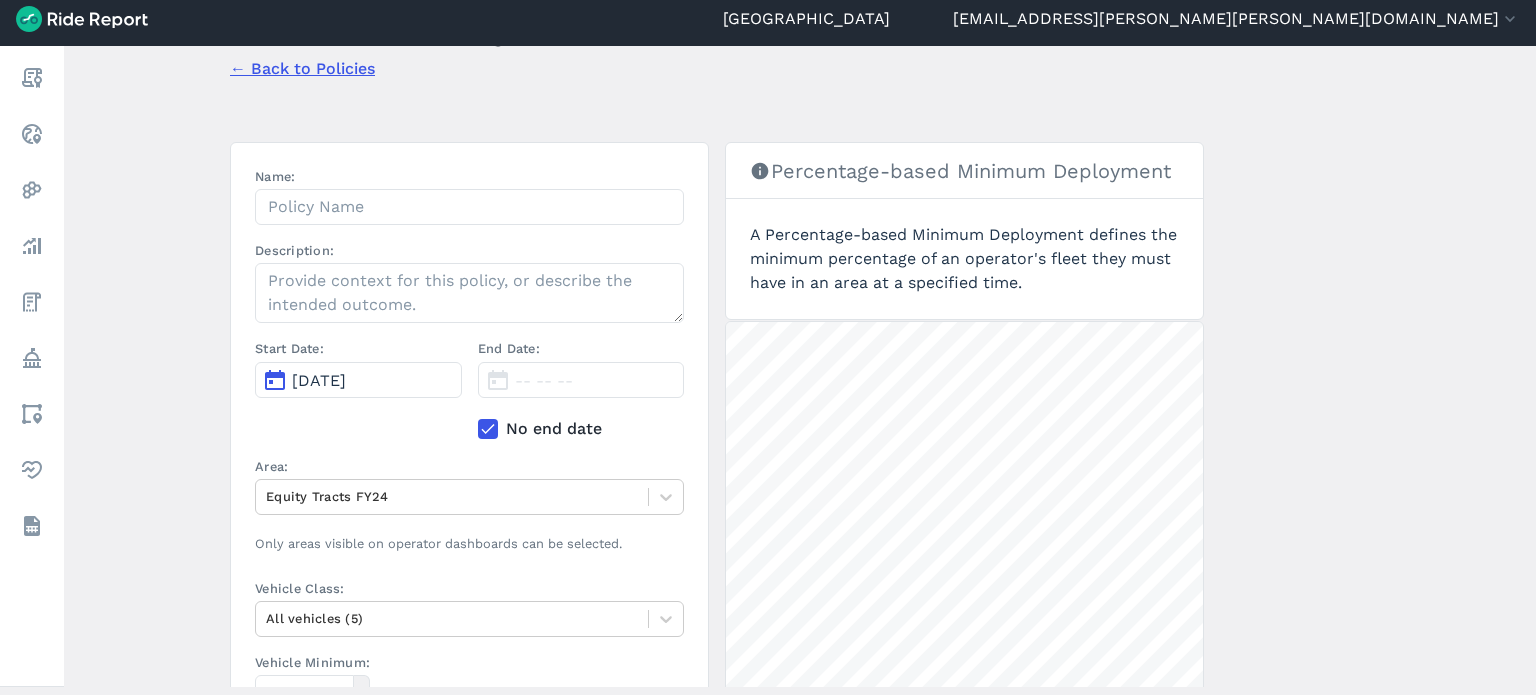 scroll, scrollTop: 100, scrollLeft: 0, axis: vertical 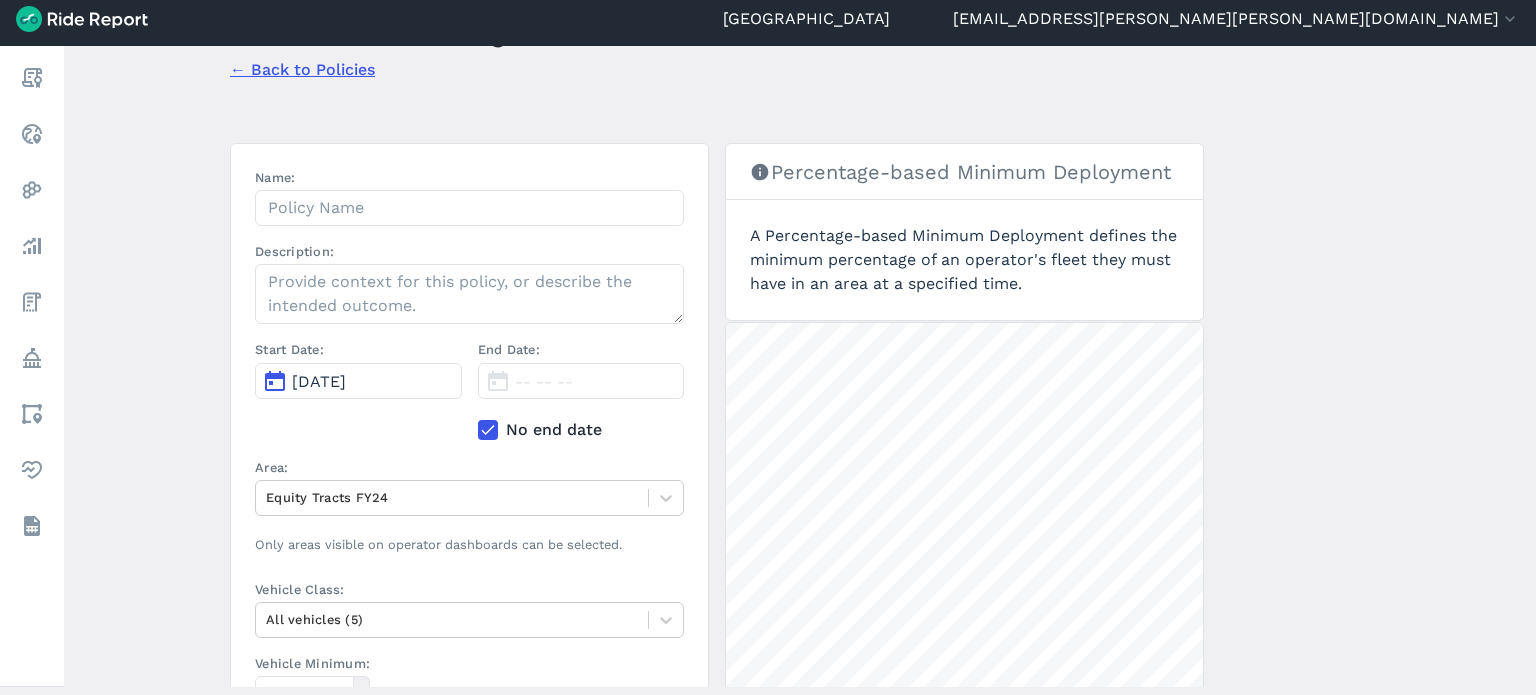 click on "Jul 14, 2025" at bounding box center [319, 381] 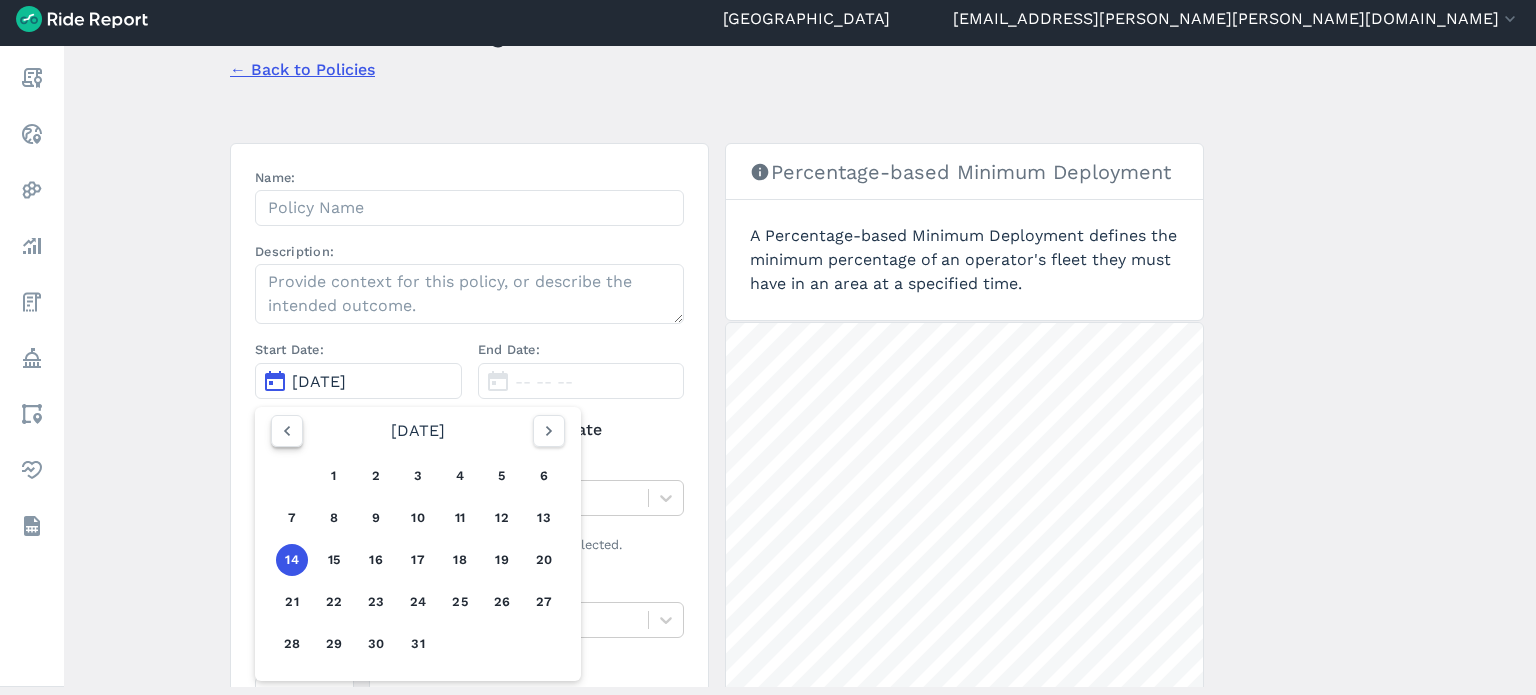 click 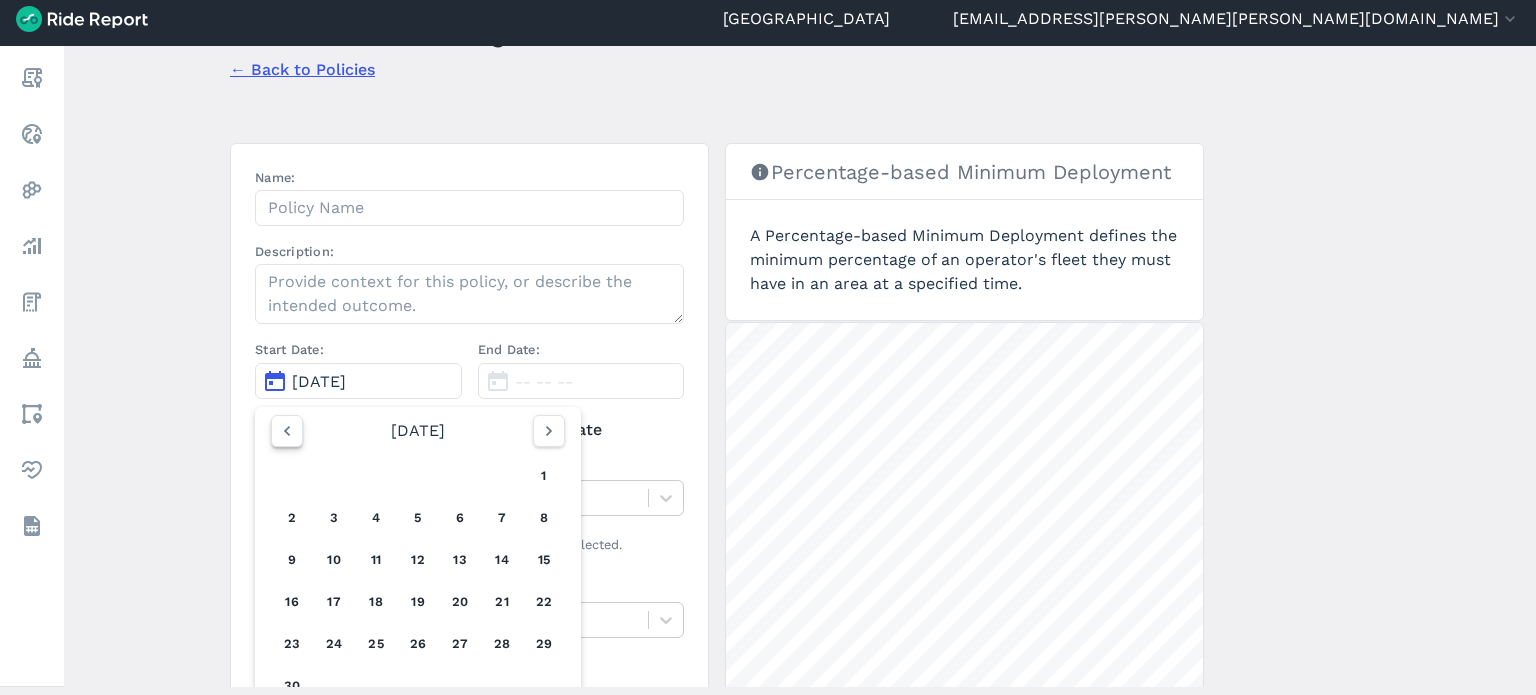 click 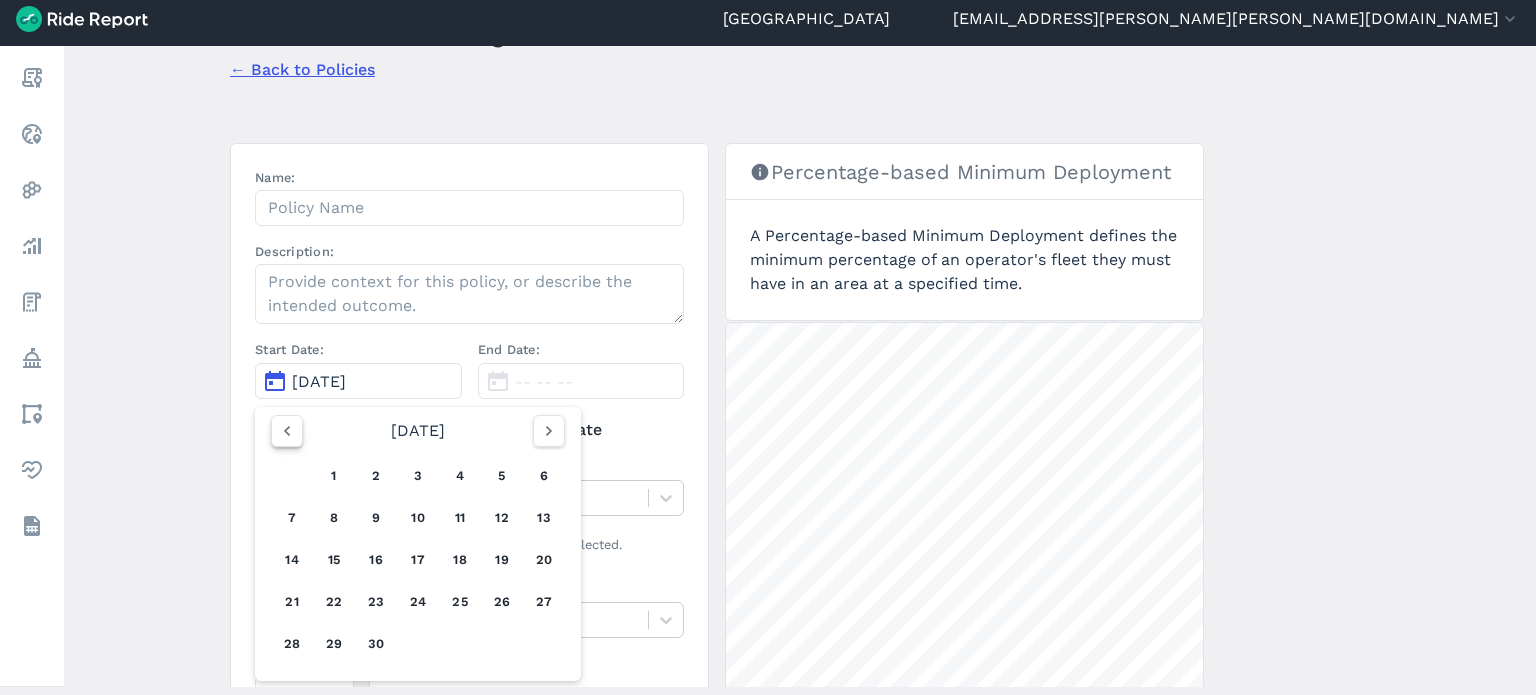 click 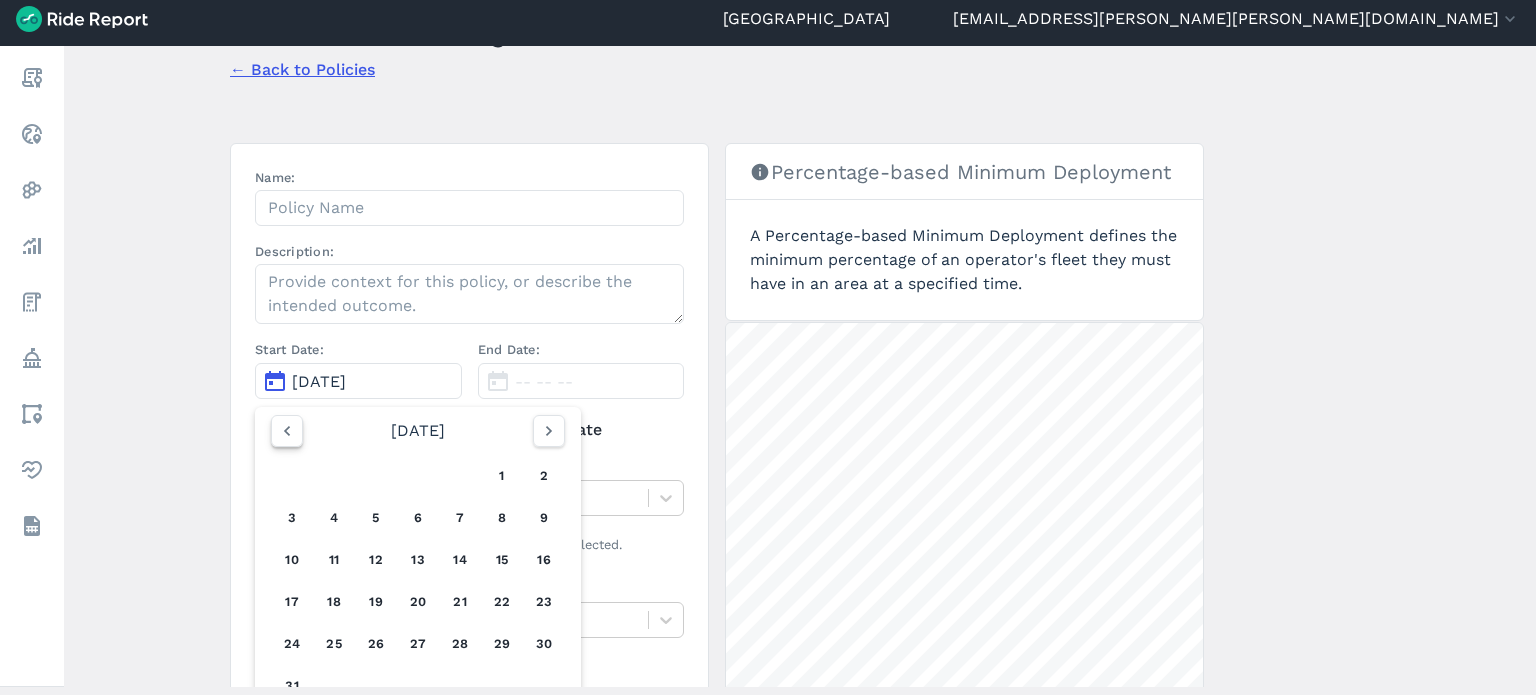 click 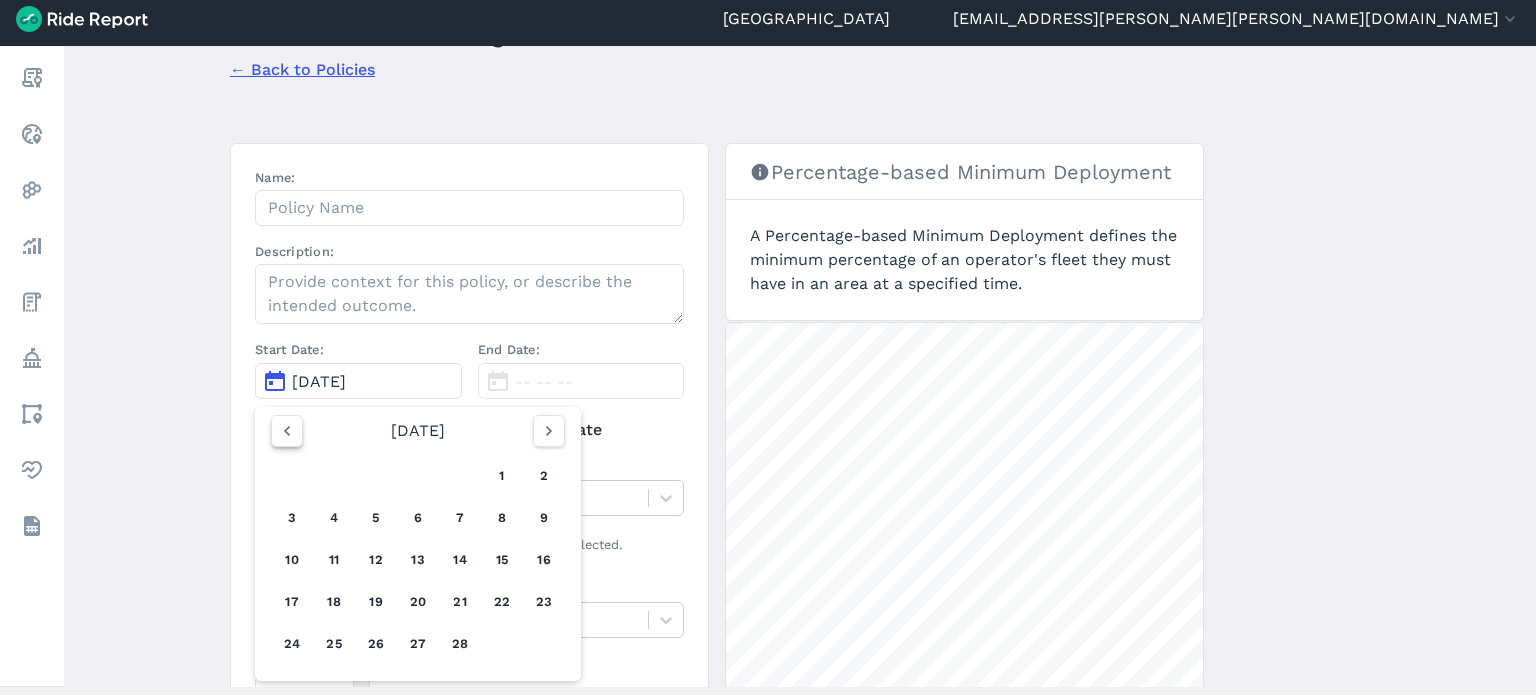 click 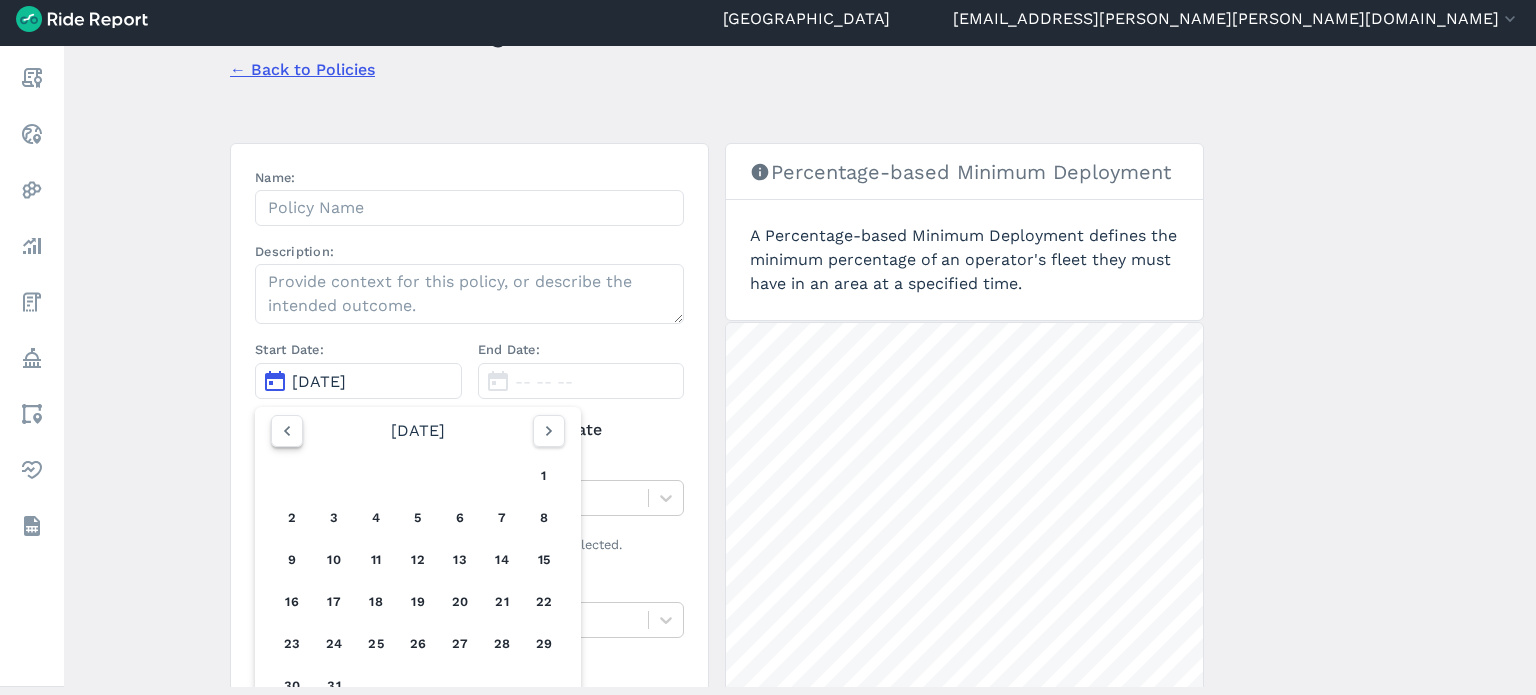 click 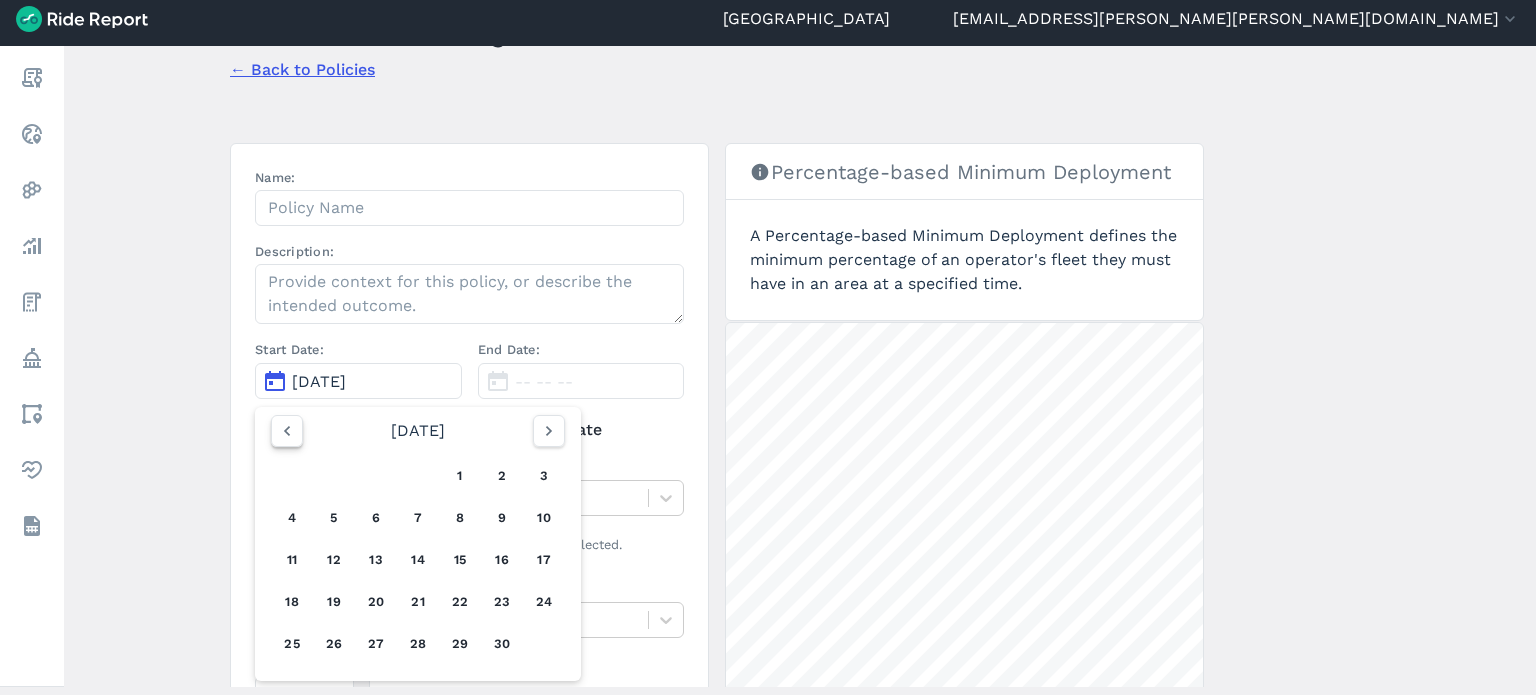click 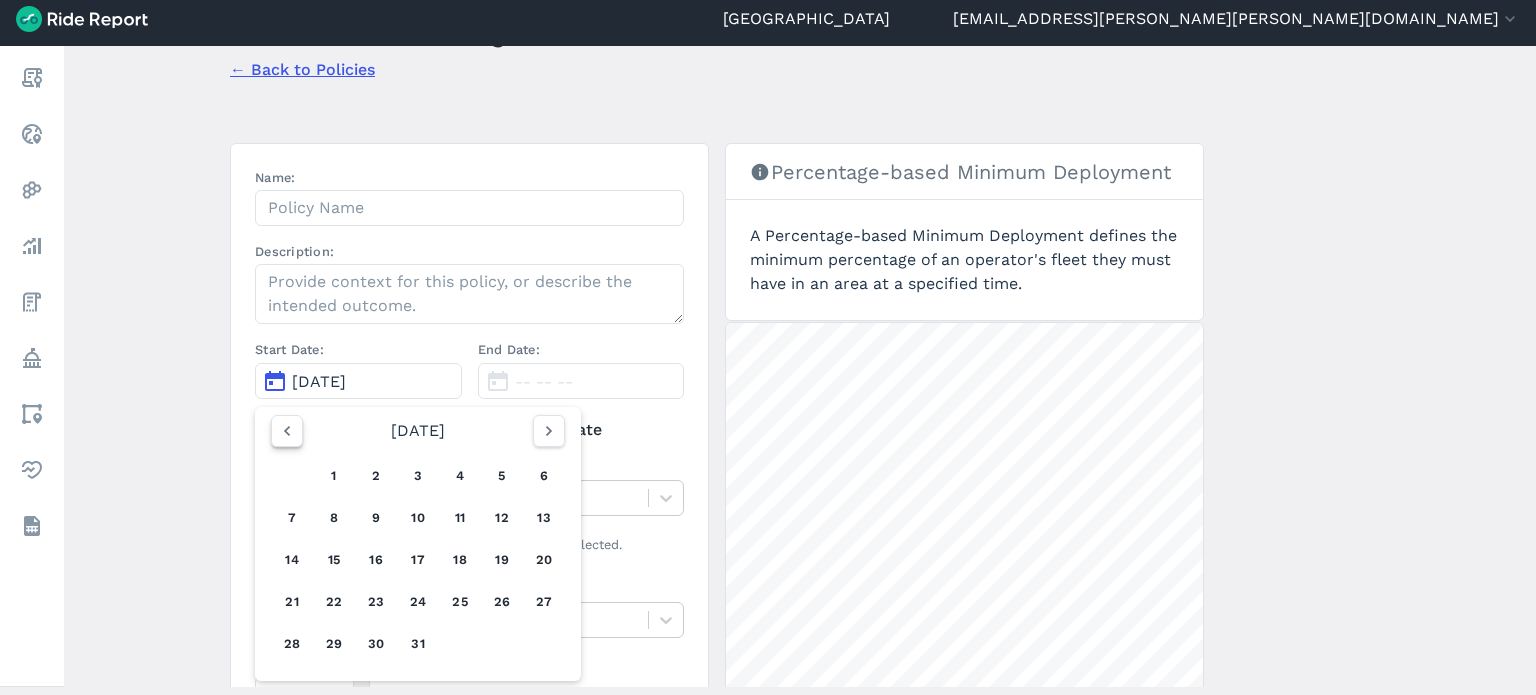 click 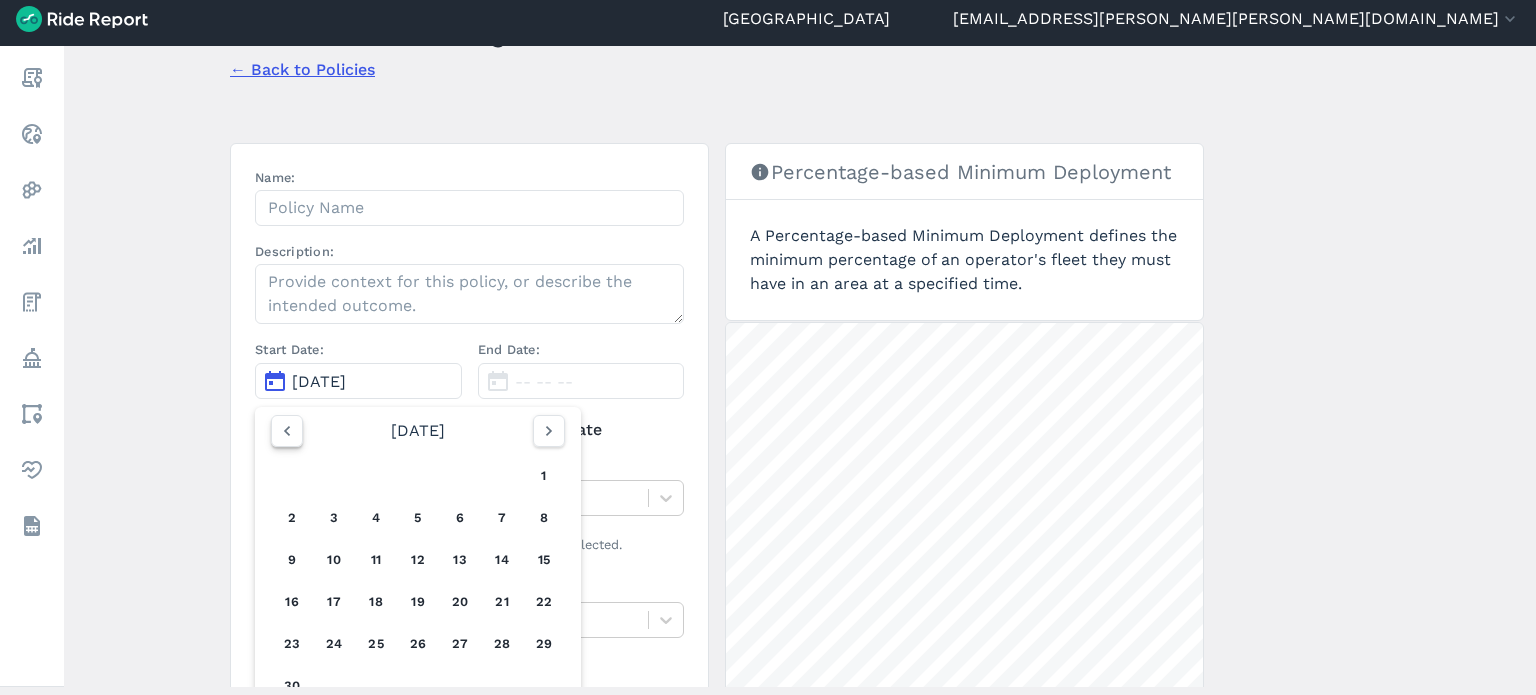 click 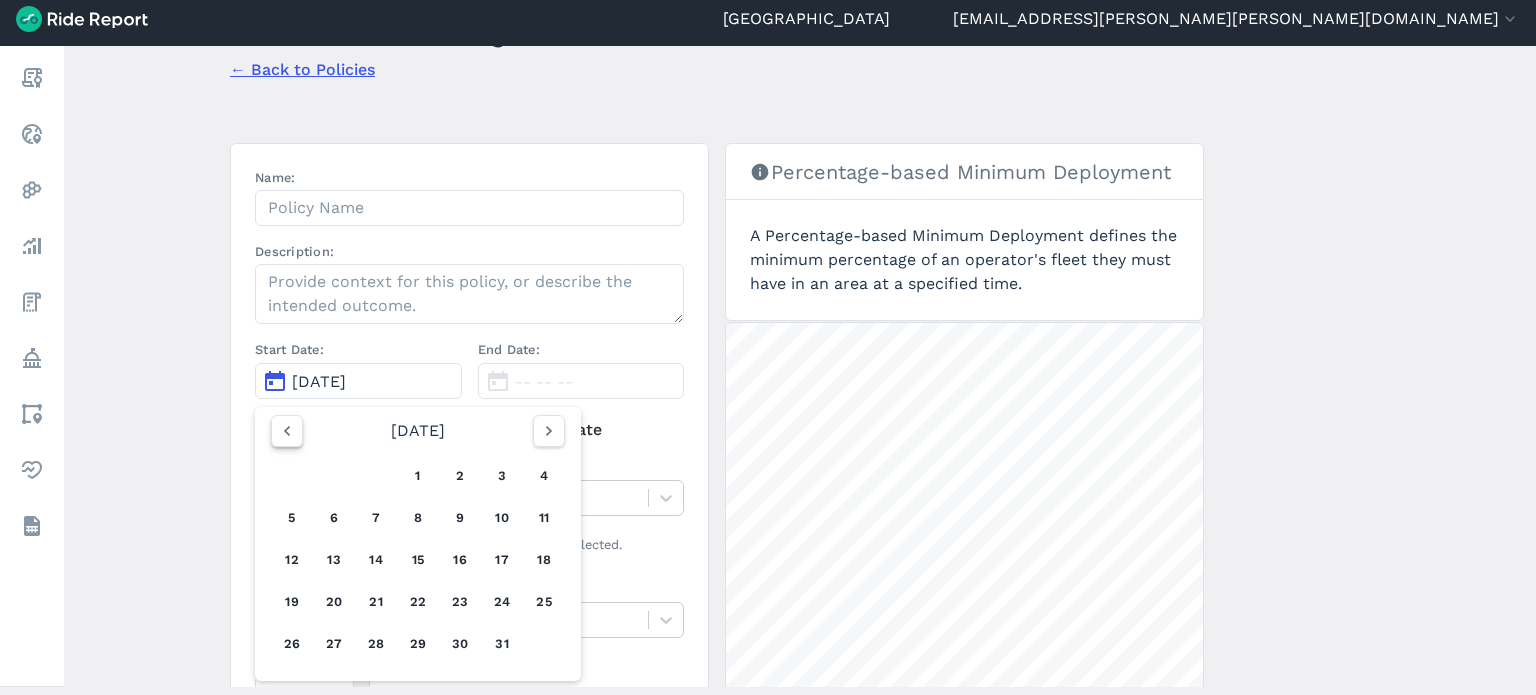 click 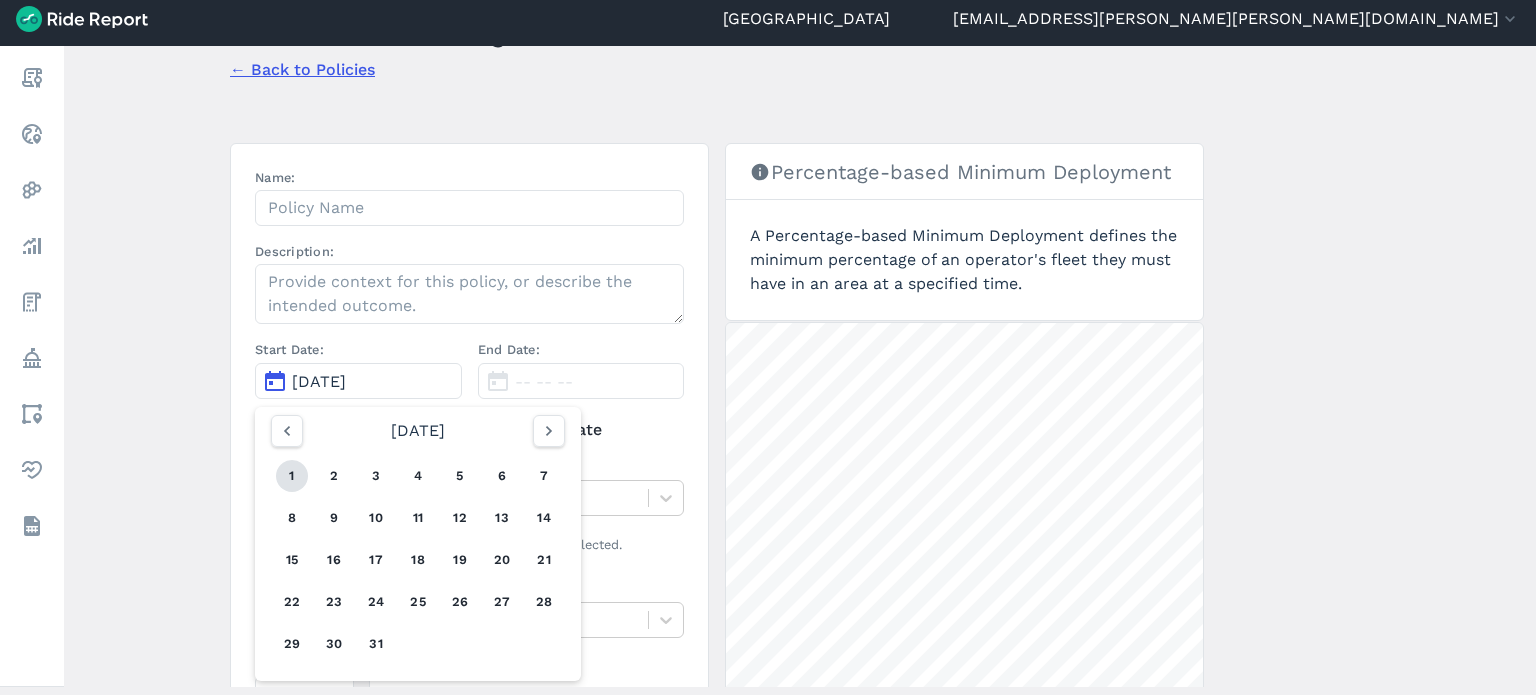 click on "1" at bounding box center [292, 476] 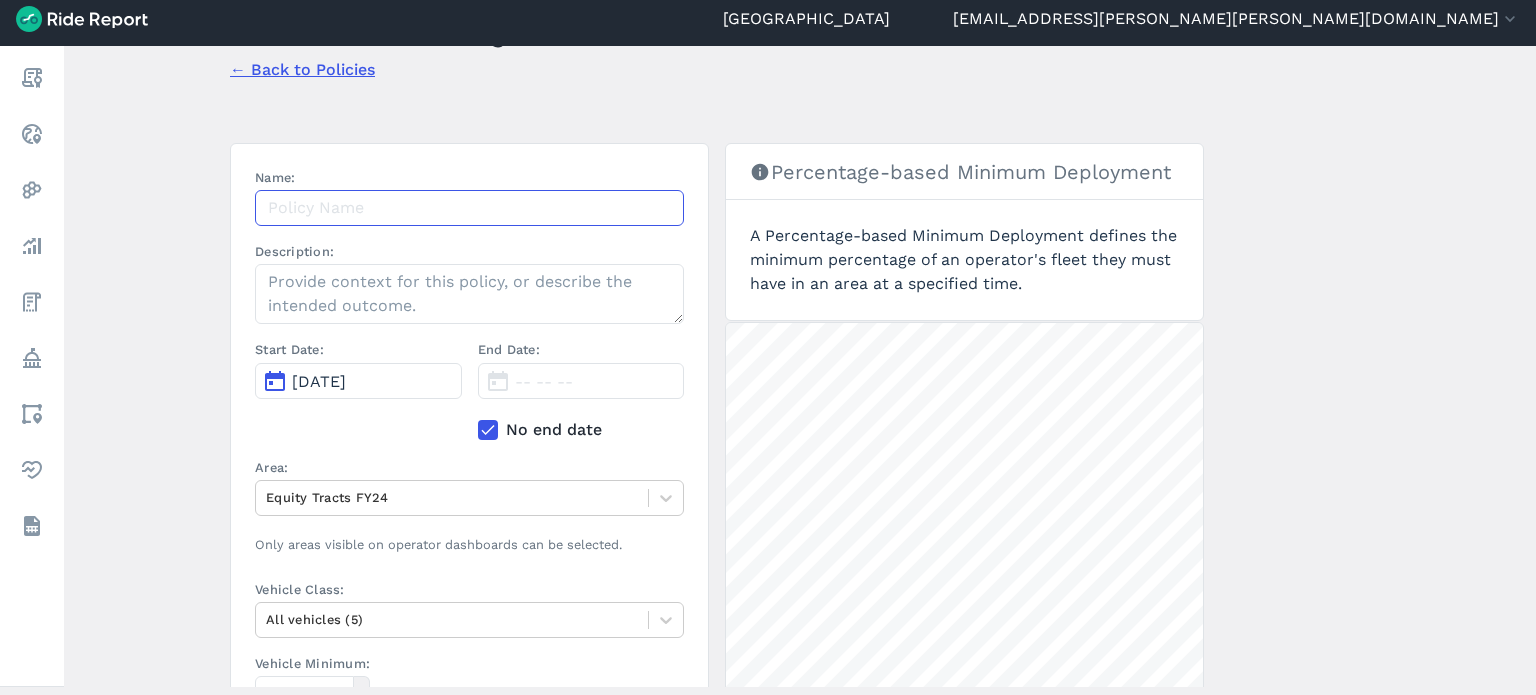 click on "Name:" at bounding box center [469, 208] 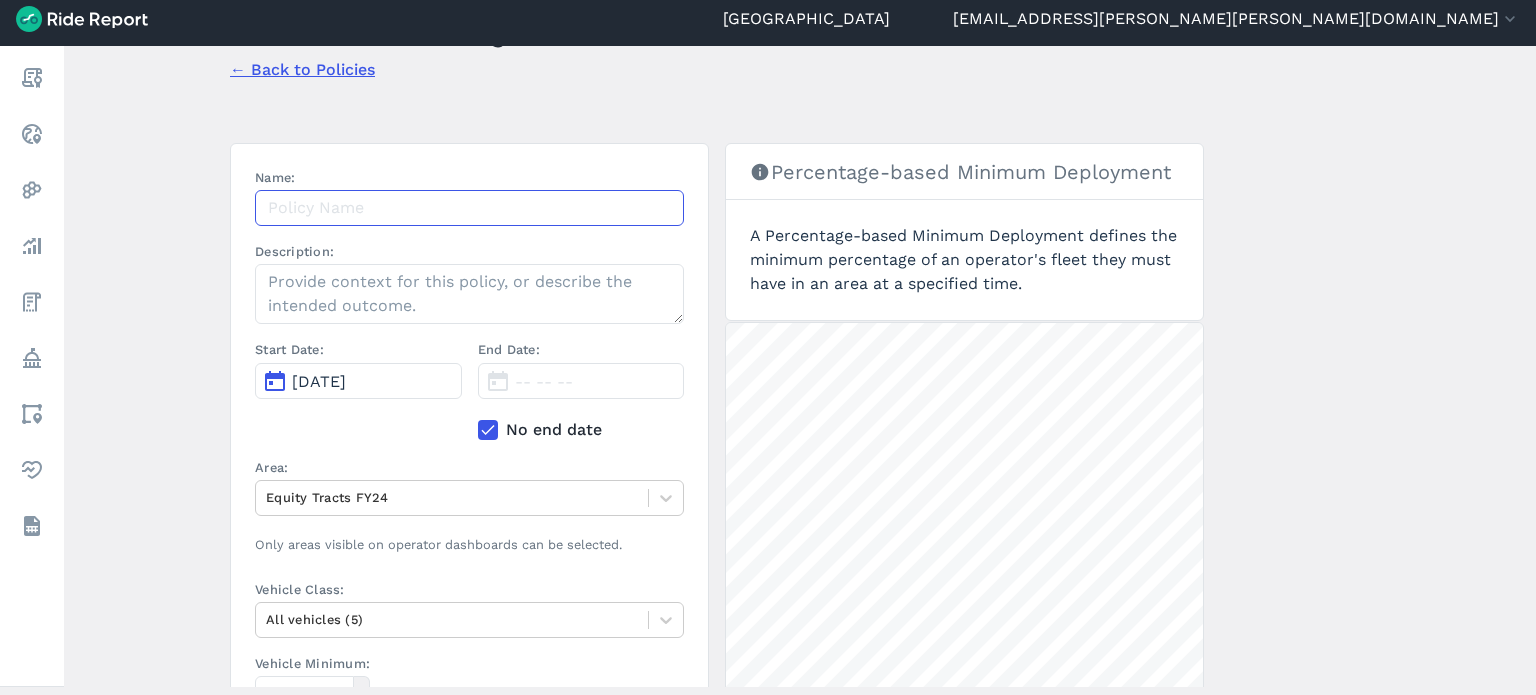 paste on "Equity zone deployment (S)" 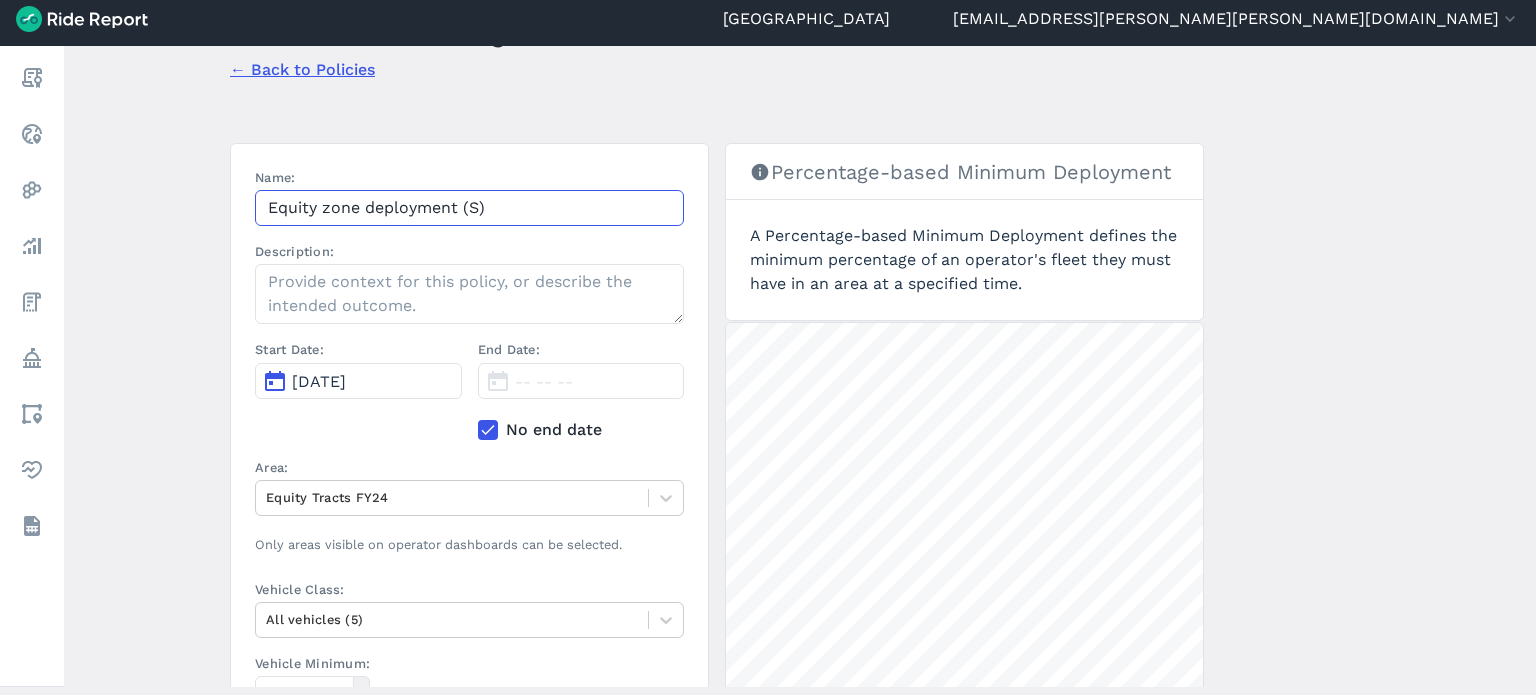 click on "Equity zone deployment (S)" at bounding box center [469, 208] 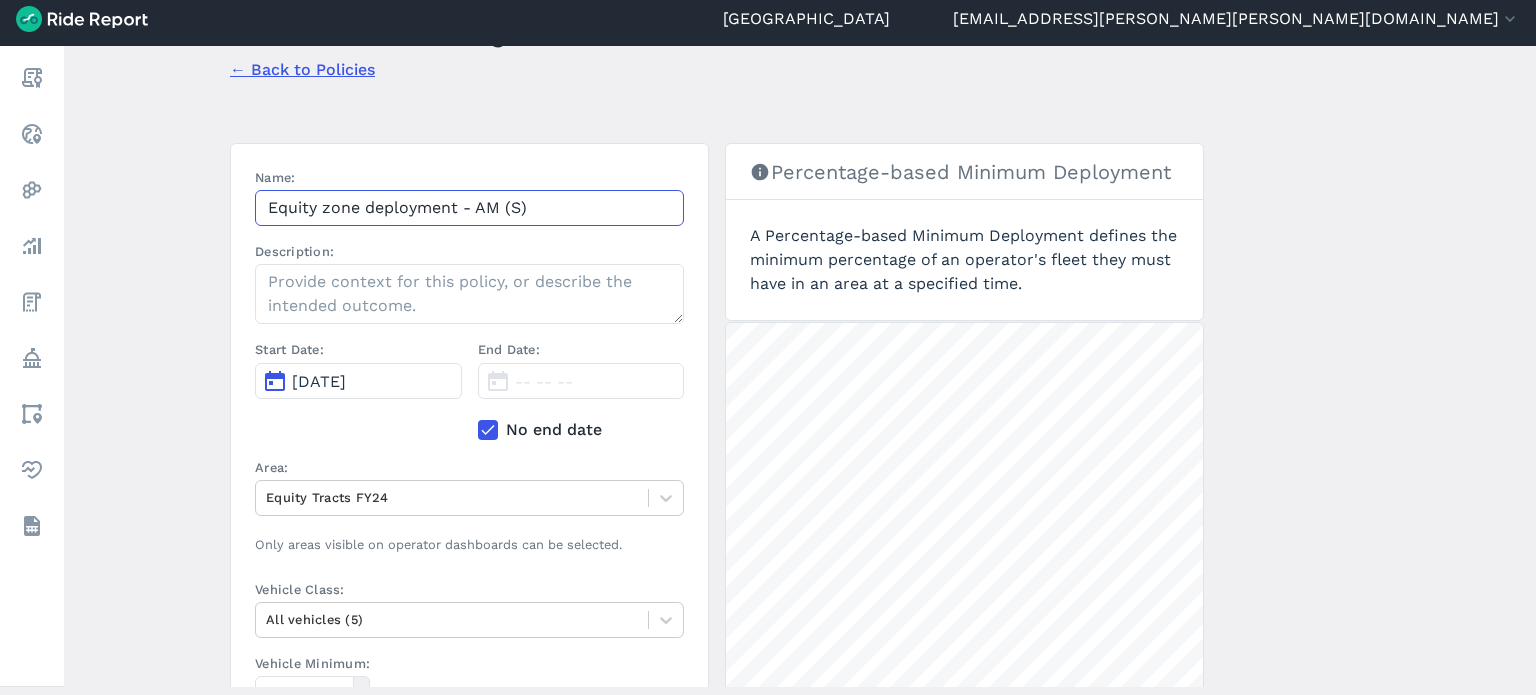 type on "Equity zone deployment - AM (S)" 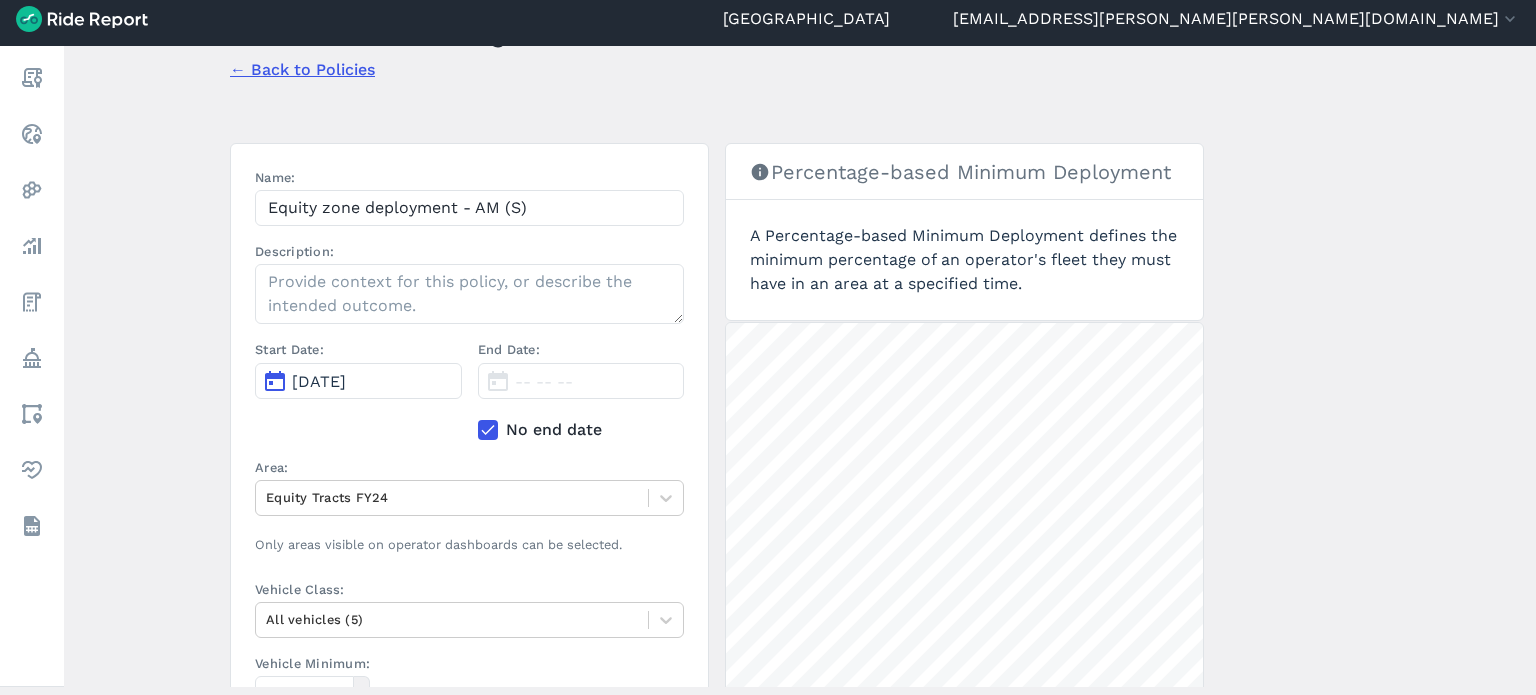 click on "← Back to Policies" at bounding box center [302, 69] 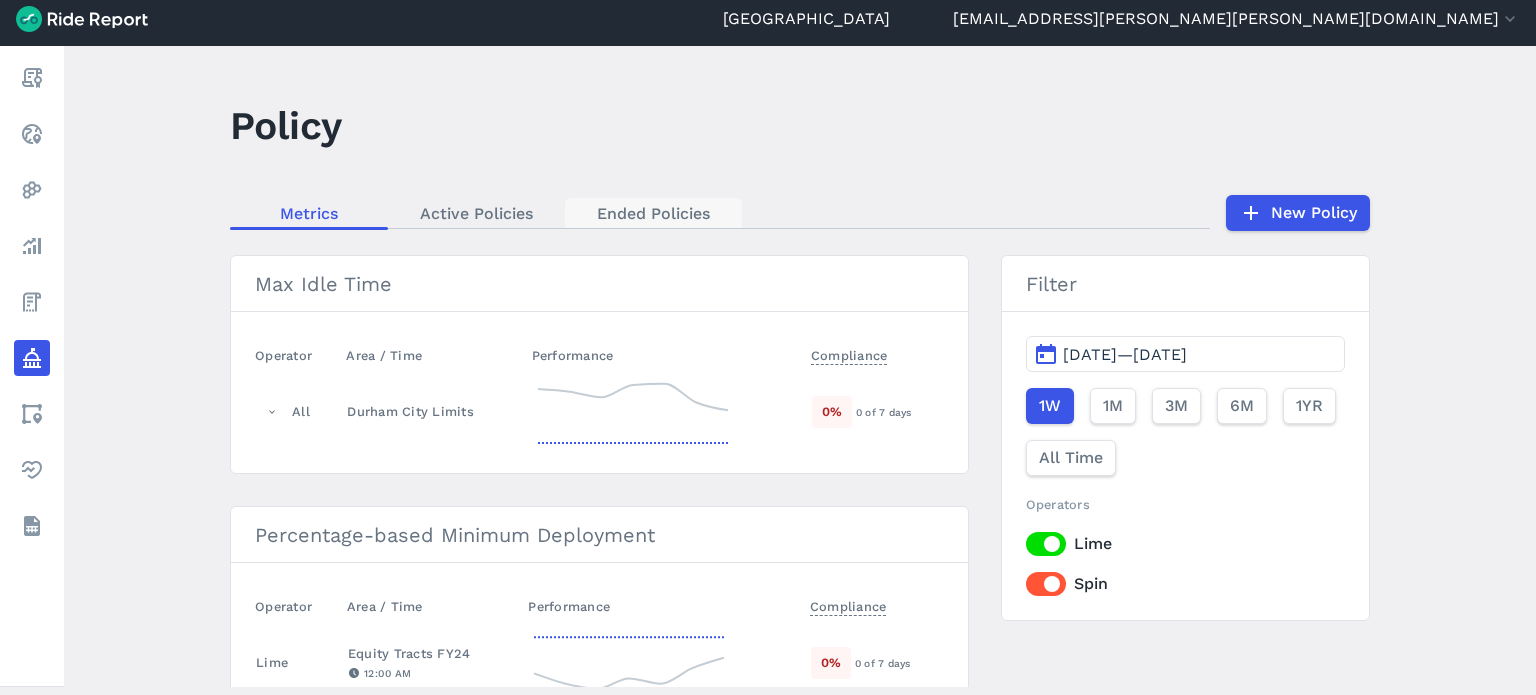 click on "Ended Policies" at bounding box center [653, 213] 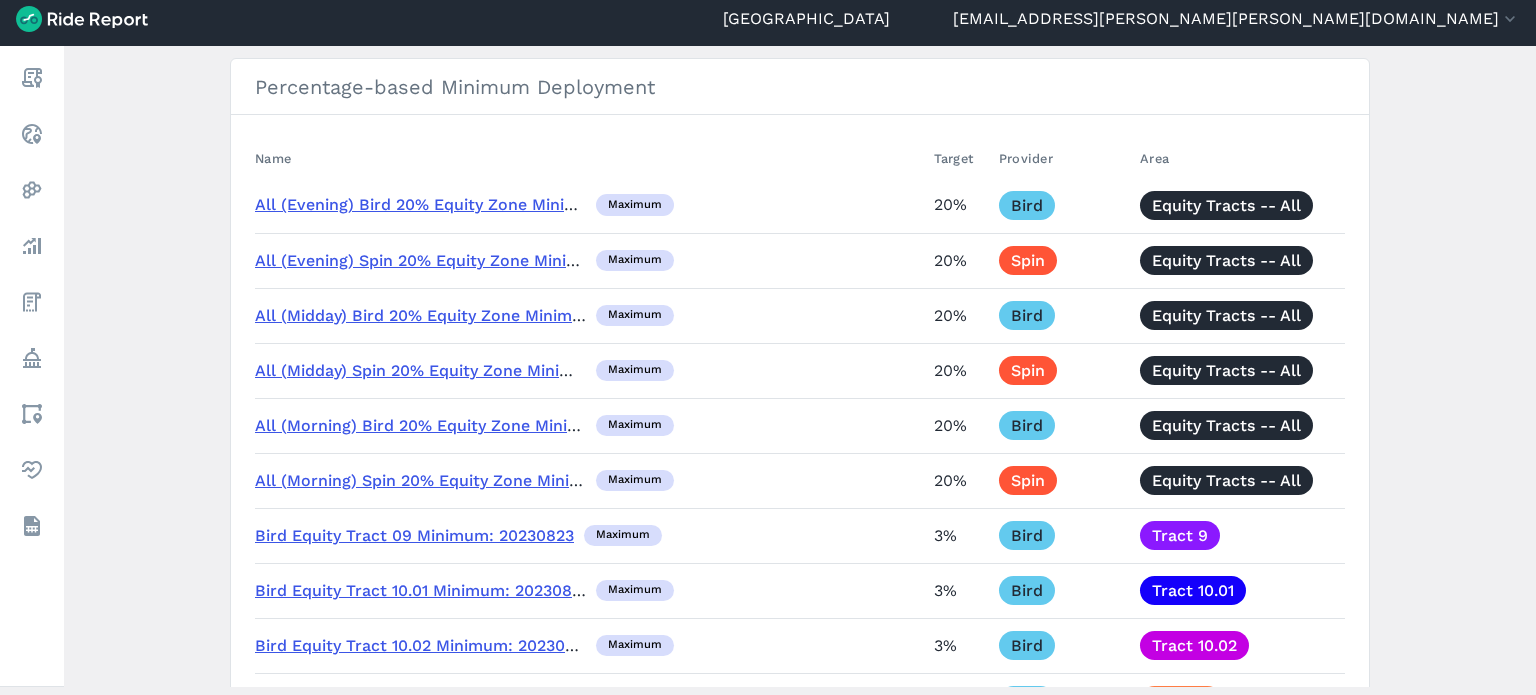 scroll, scrollTop: 200, scrollLeft: 0, axis: vertical 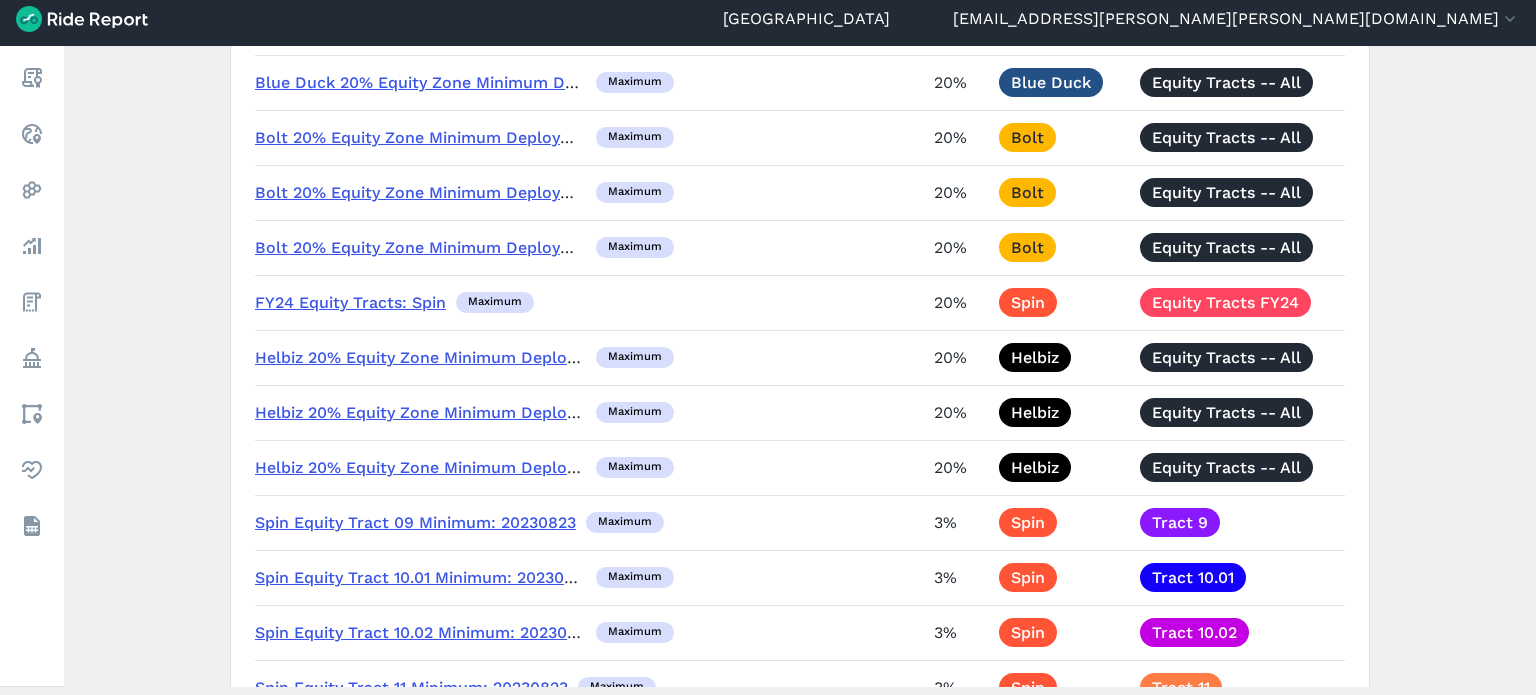 click on "FY24 Equity Tracts: Spin" at bounding box center [350, 302] 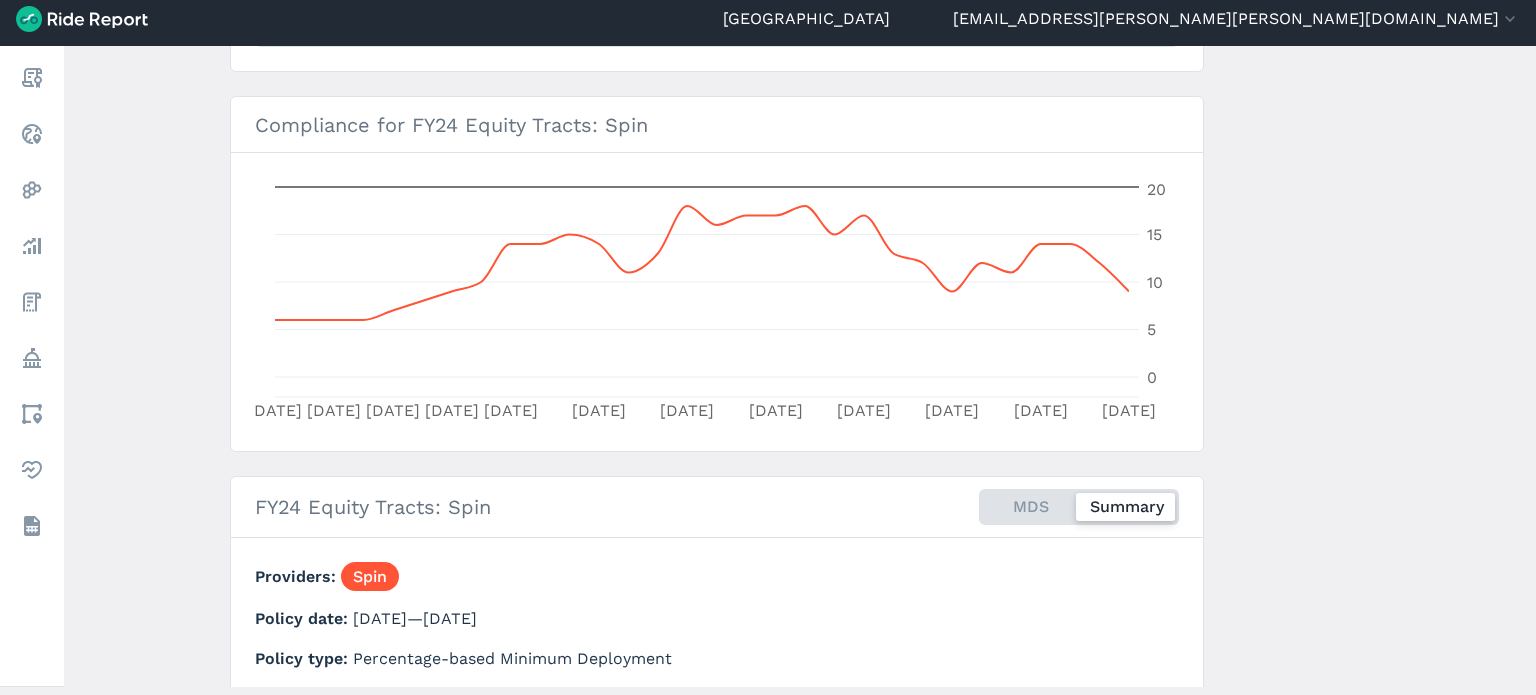 scroll, scrollTop: 94, scrollLeft: 0, axis: vertical 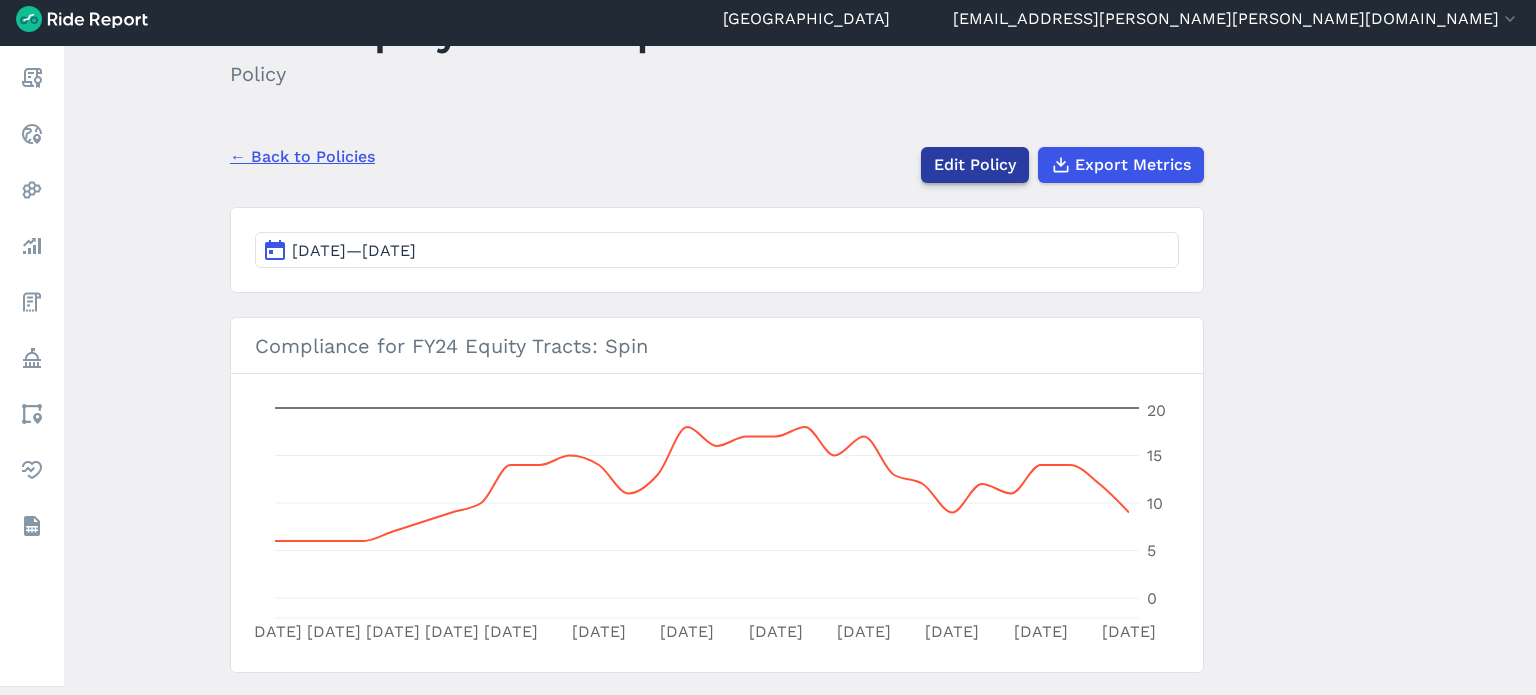 click on "Edit Policy" at bounding box center [975, 165] 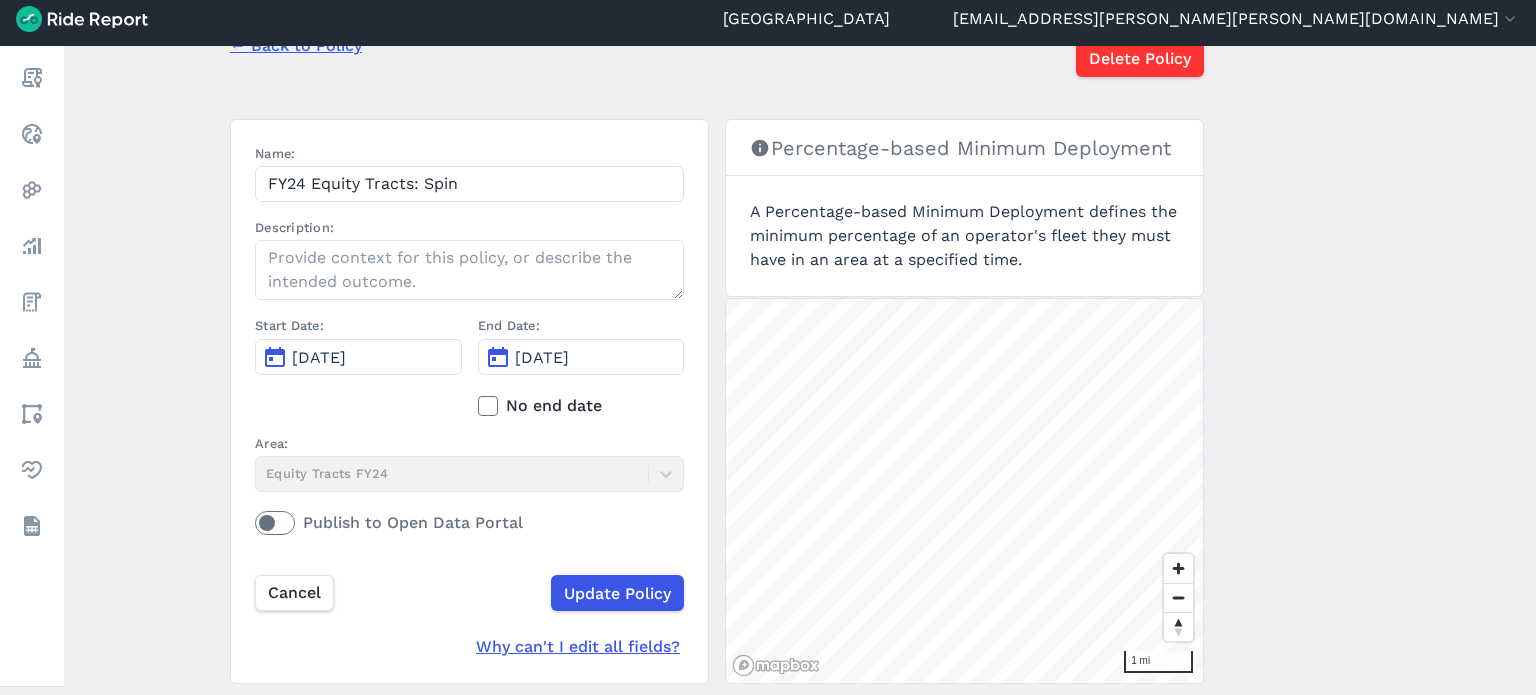 scroll, scrollTop: 90, scrollLeft: 0, axis: vertical 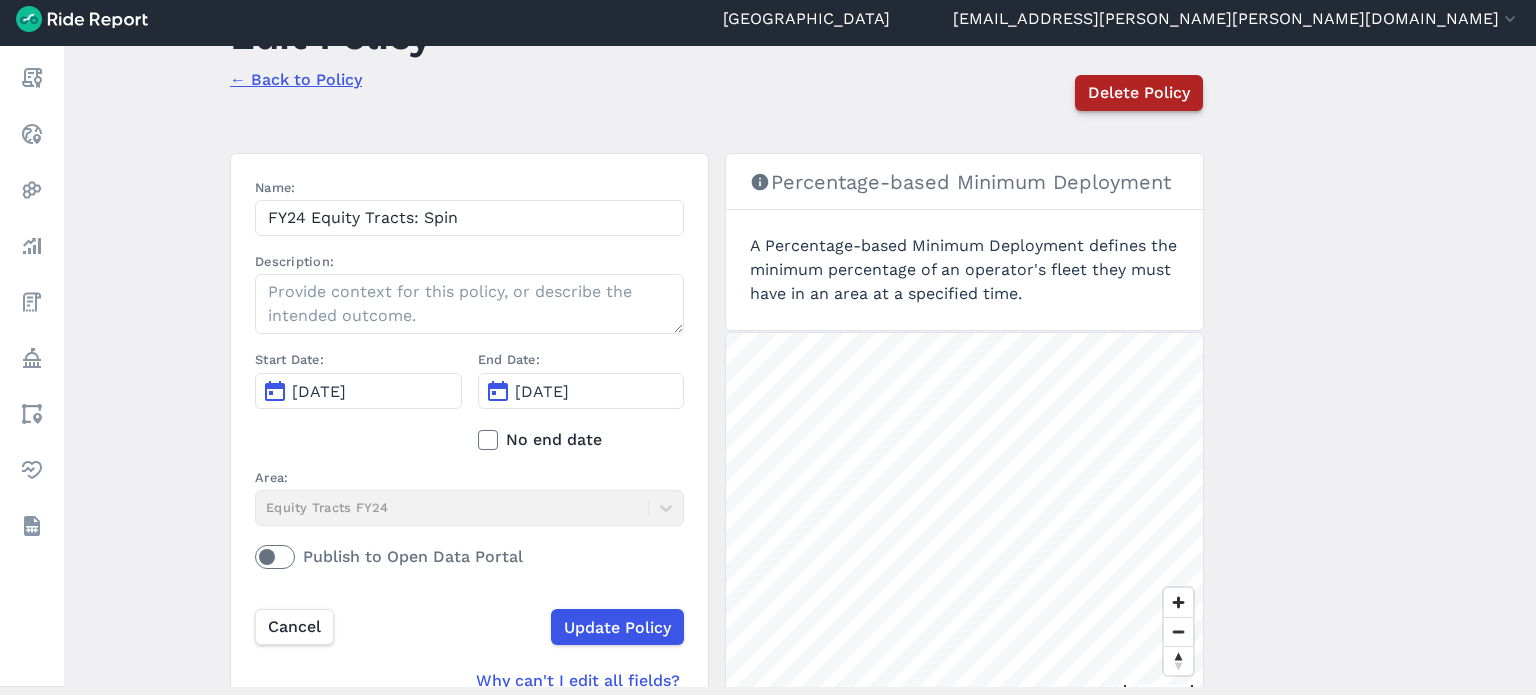 click on "Delete Policy" at bounding box center (1139, 93) 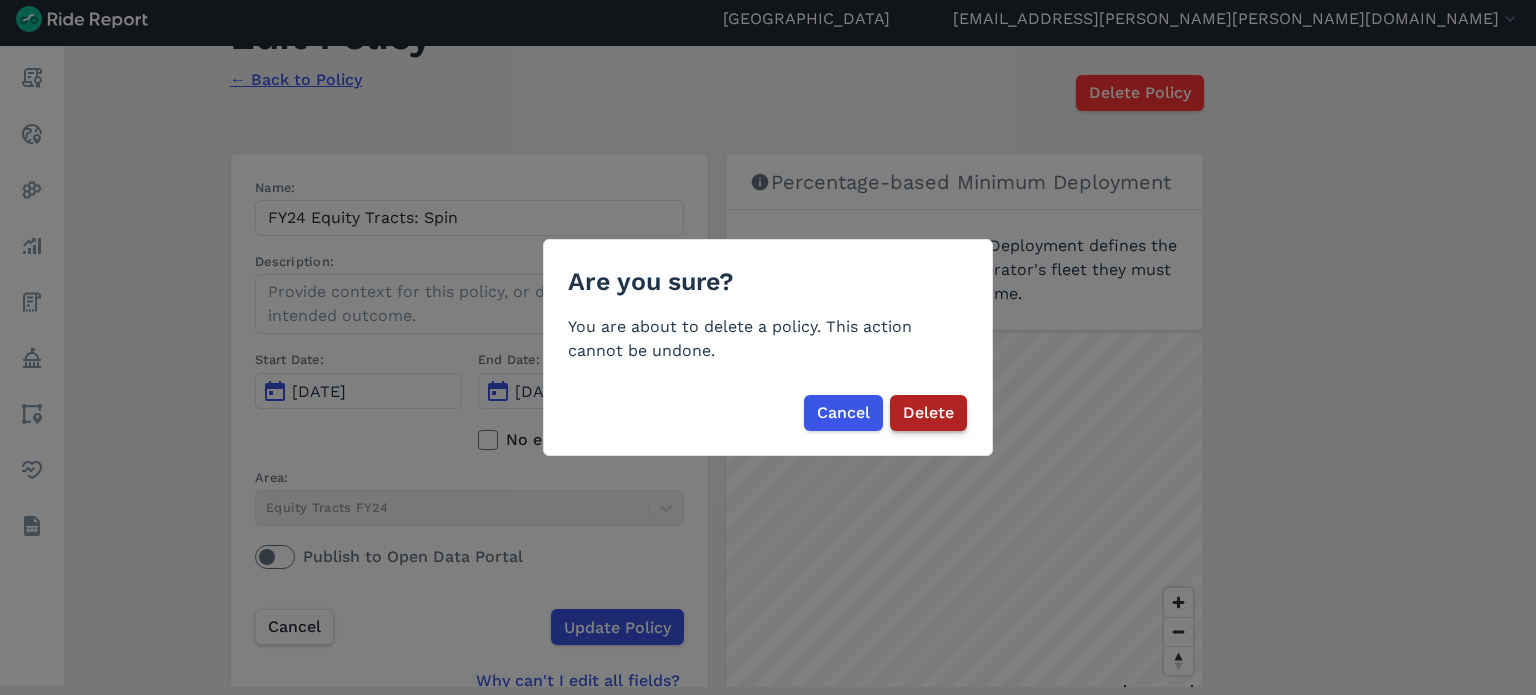 click on "Delete" at bounding box center [928, 413] 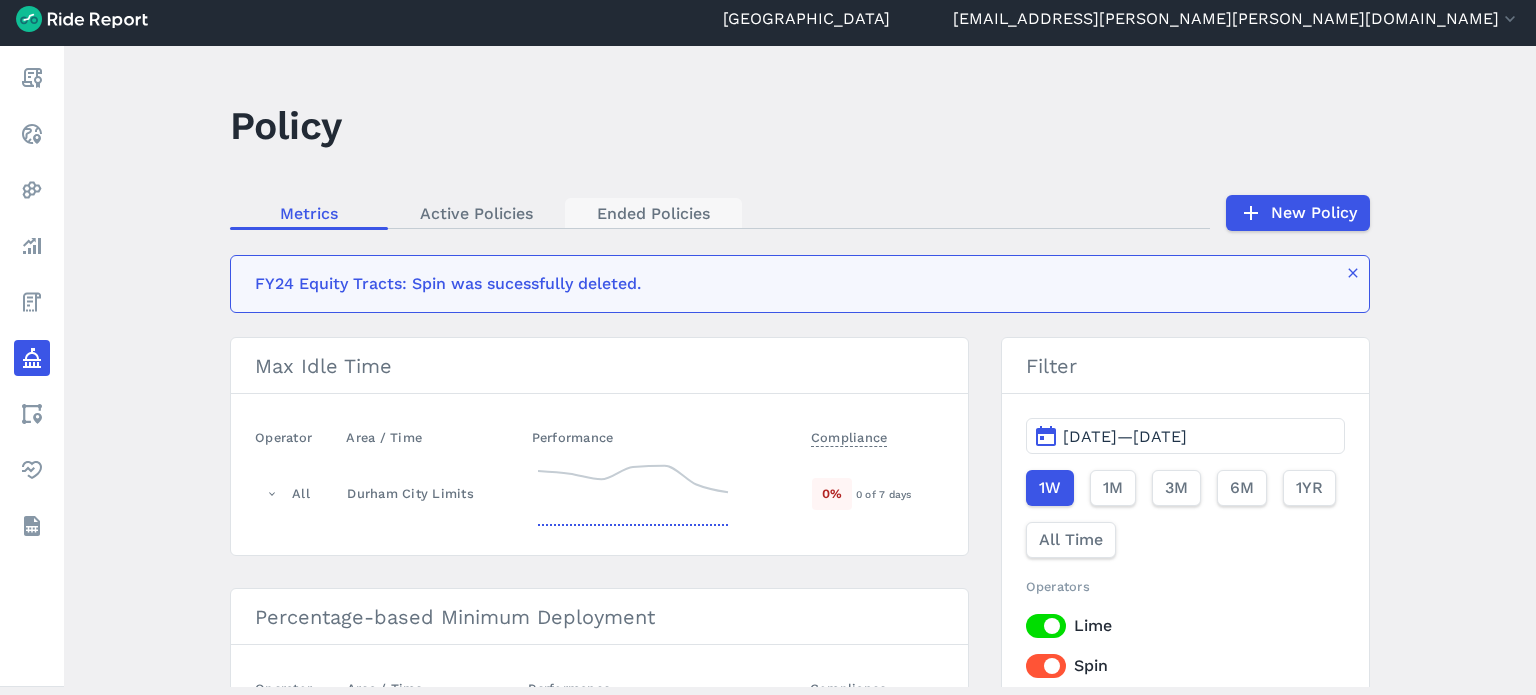 click on "Ended Policies" at bounding box center (653, 213) 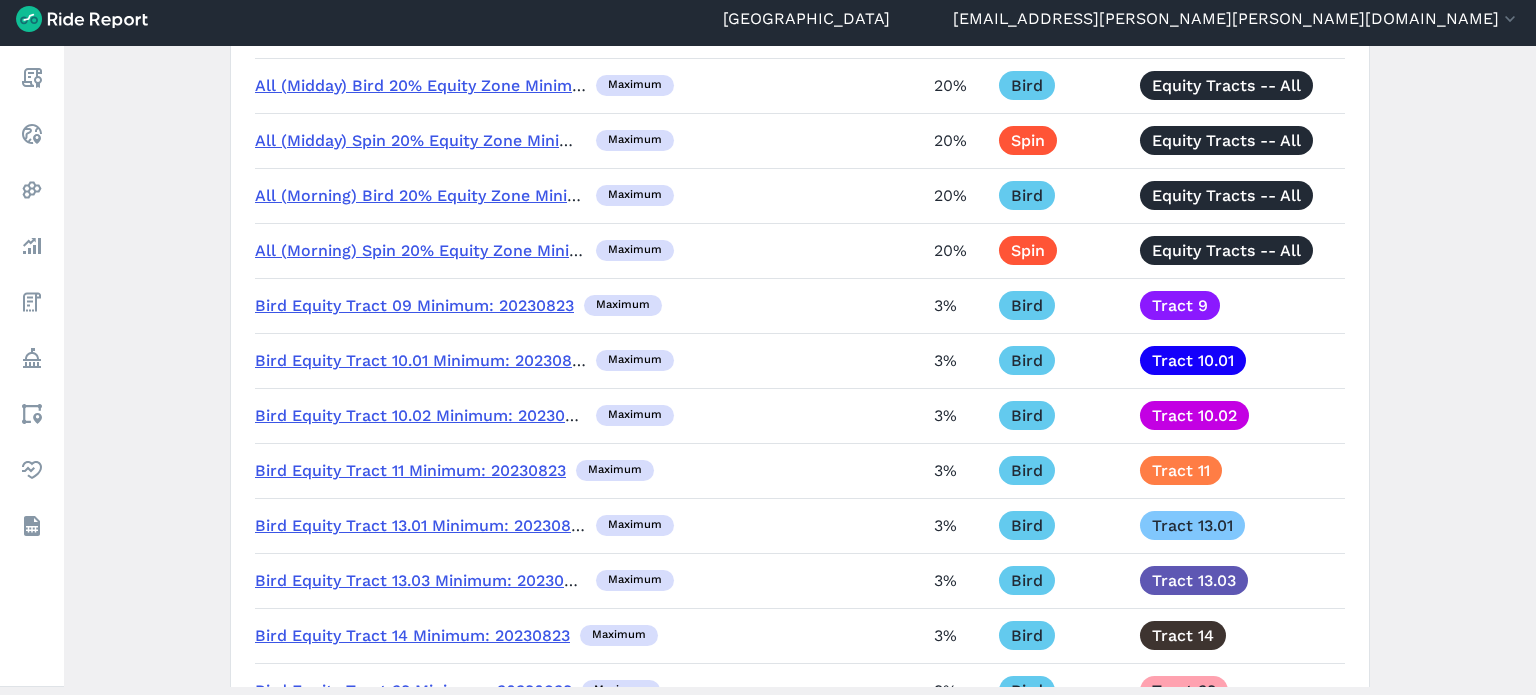 scroll, scrollTop: 0, scrollLeft: 0, axis: both 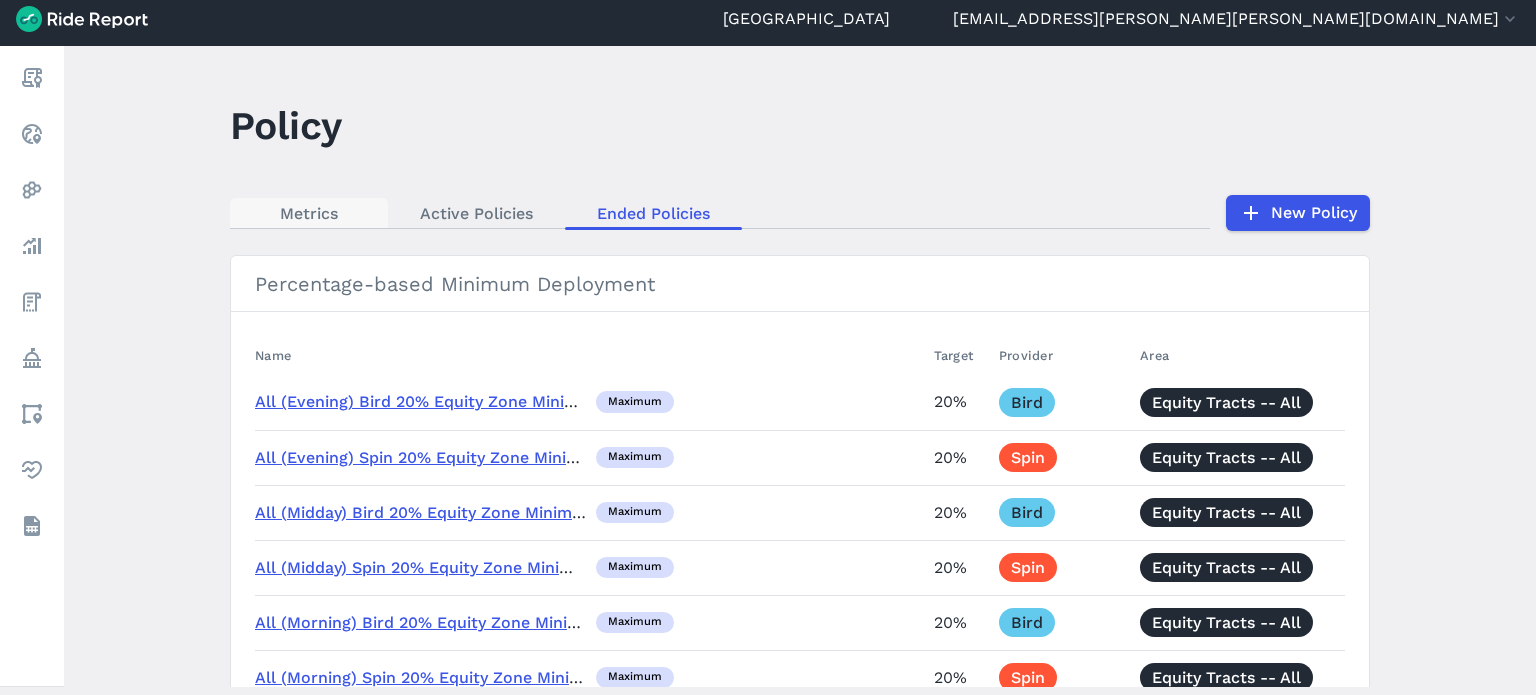 click on "Metrics" at bounding box center [309, 213] 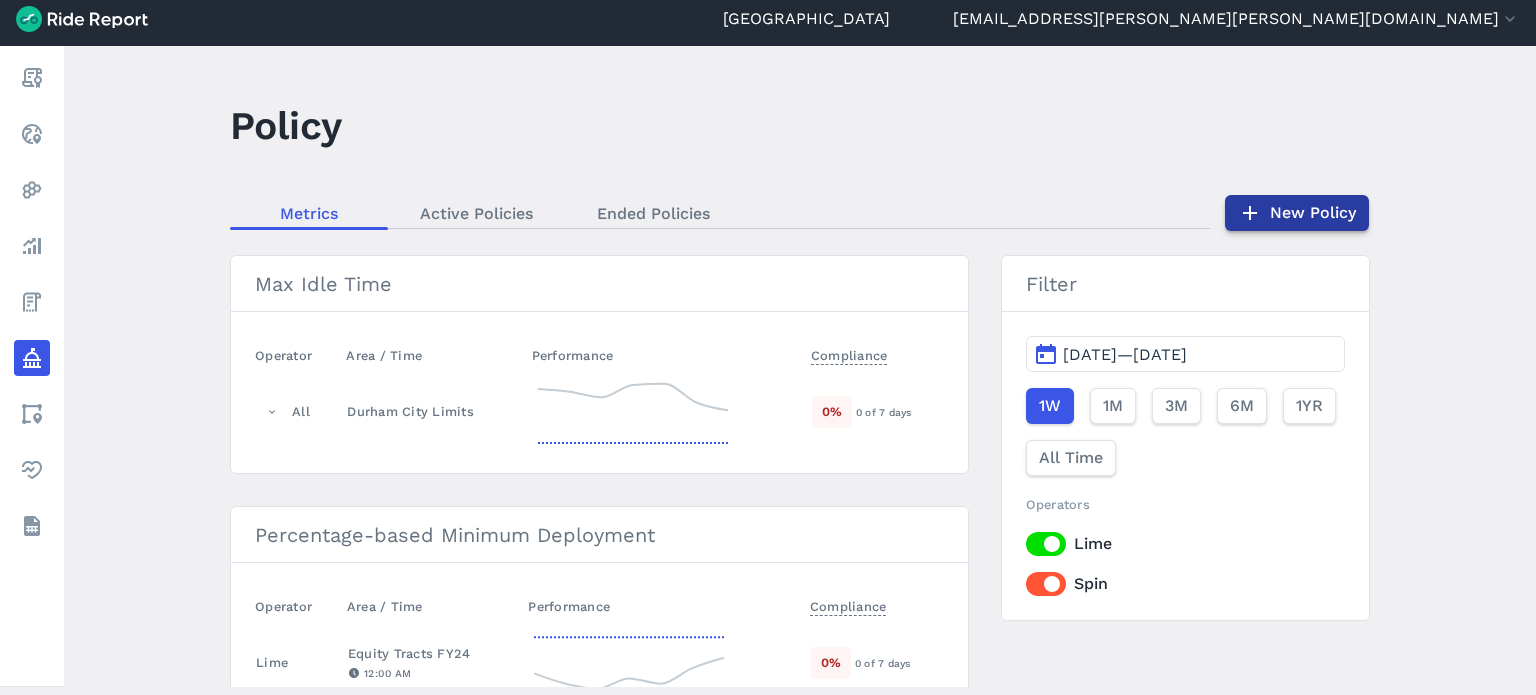 click on "New Policy" at bounding box center [1297, 213] 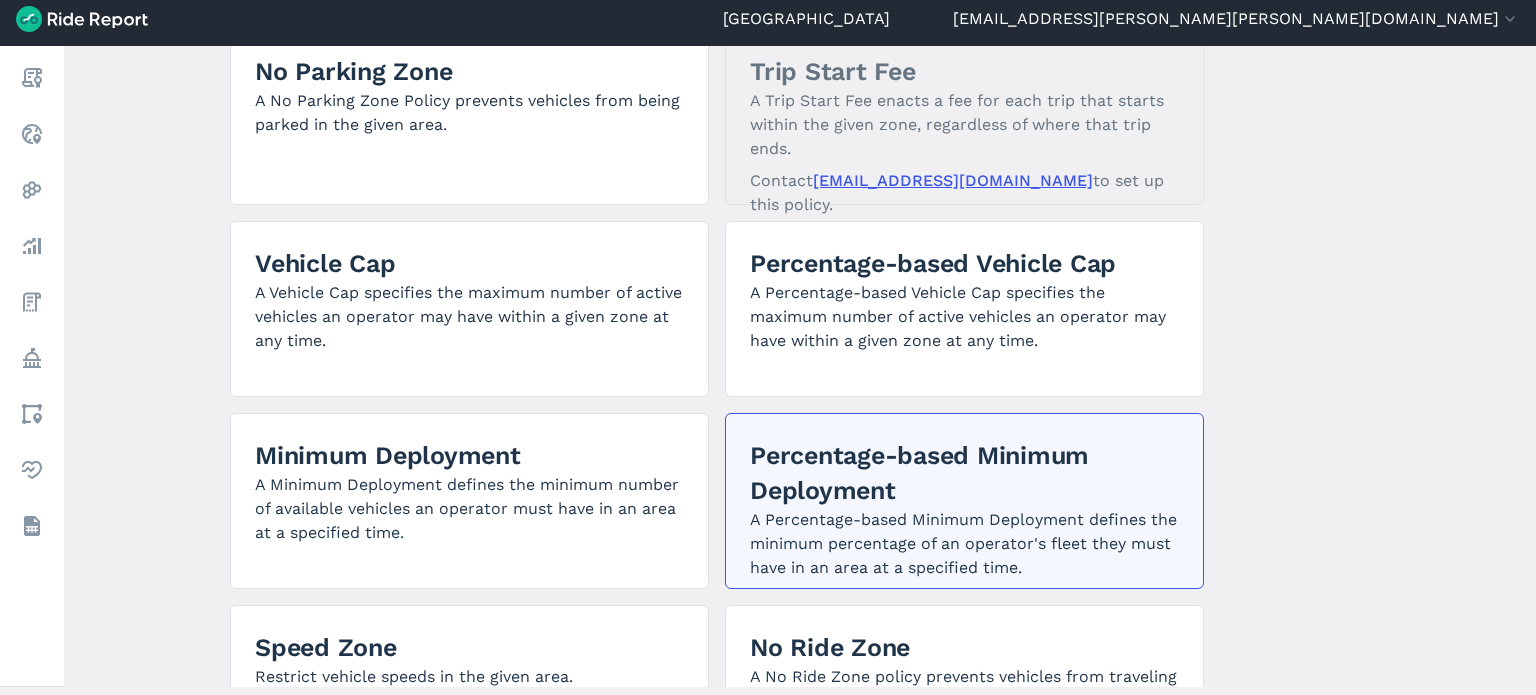scroll, scrollTop: 200, scrollLeft: 0, axis: vertical 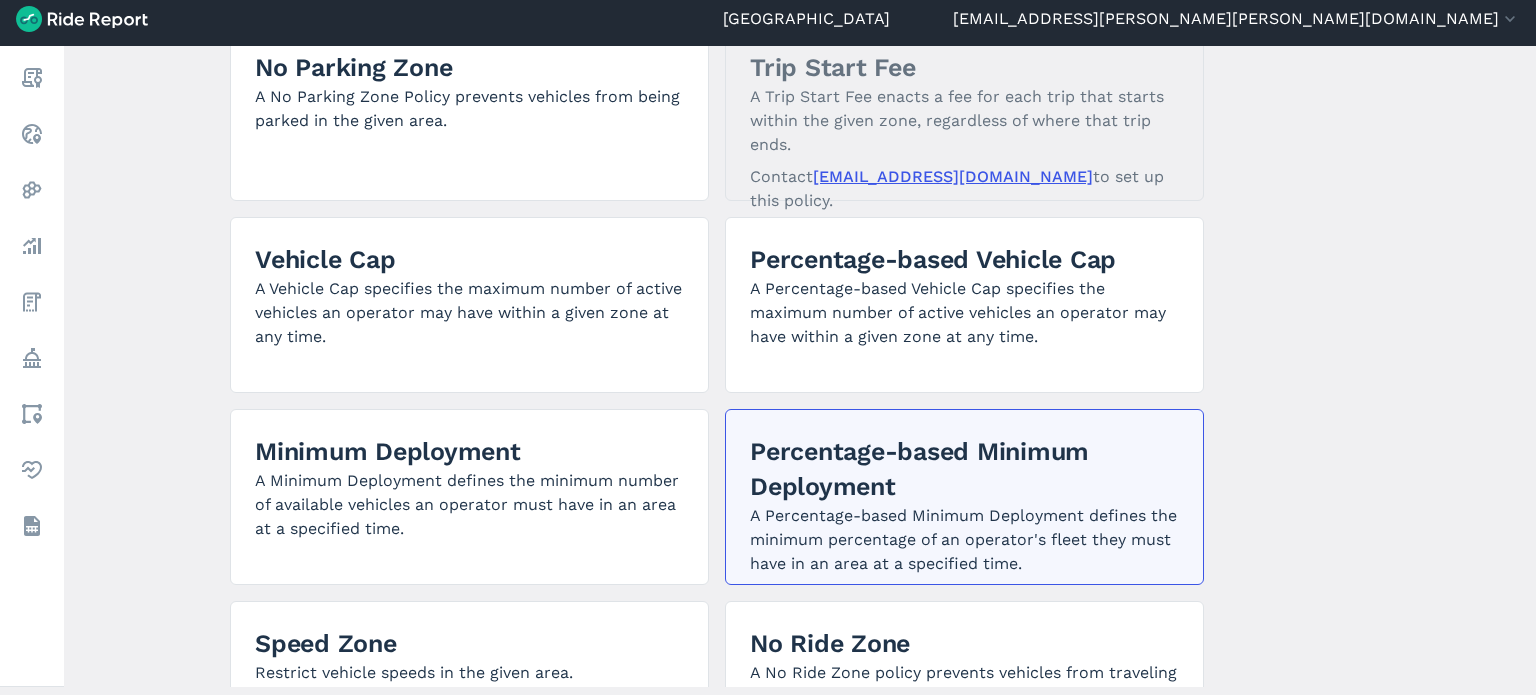 click on "Percentage-based Minimum Deployment" at bounding box center (964, 469) 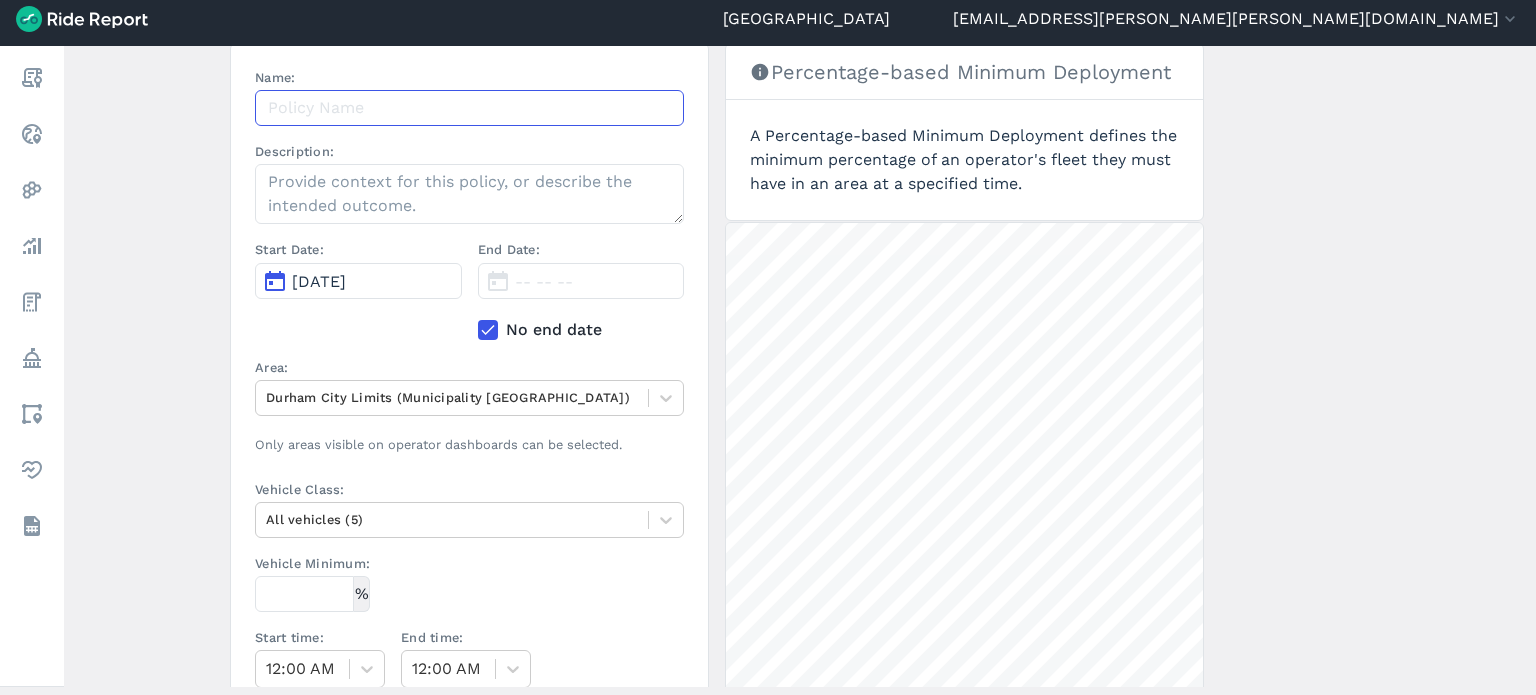 click on "Name:" at bounding box center [469, 108] 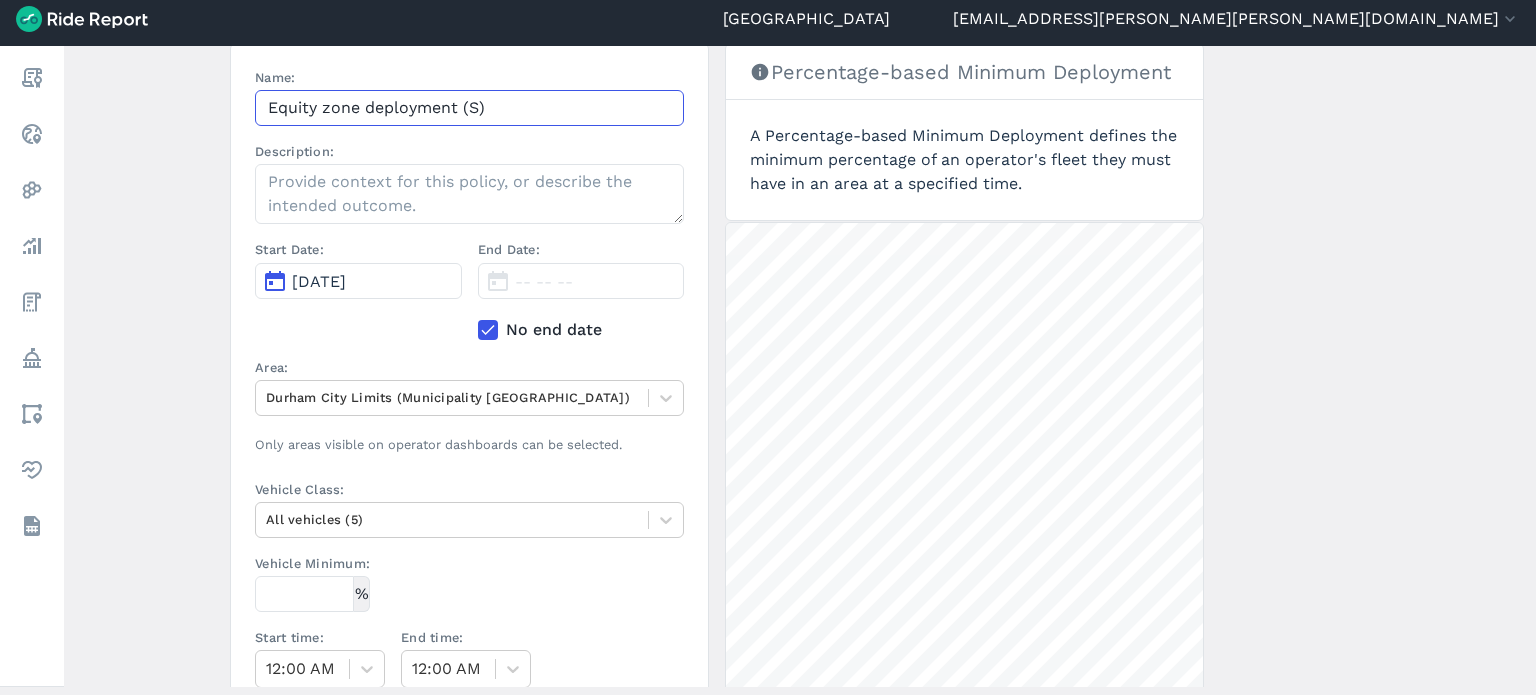 click on "Equity zone deployment (S)" at bounding box center (469, 108) 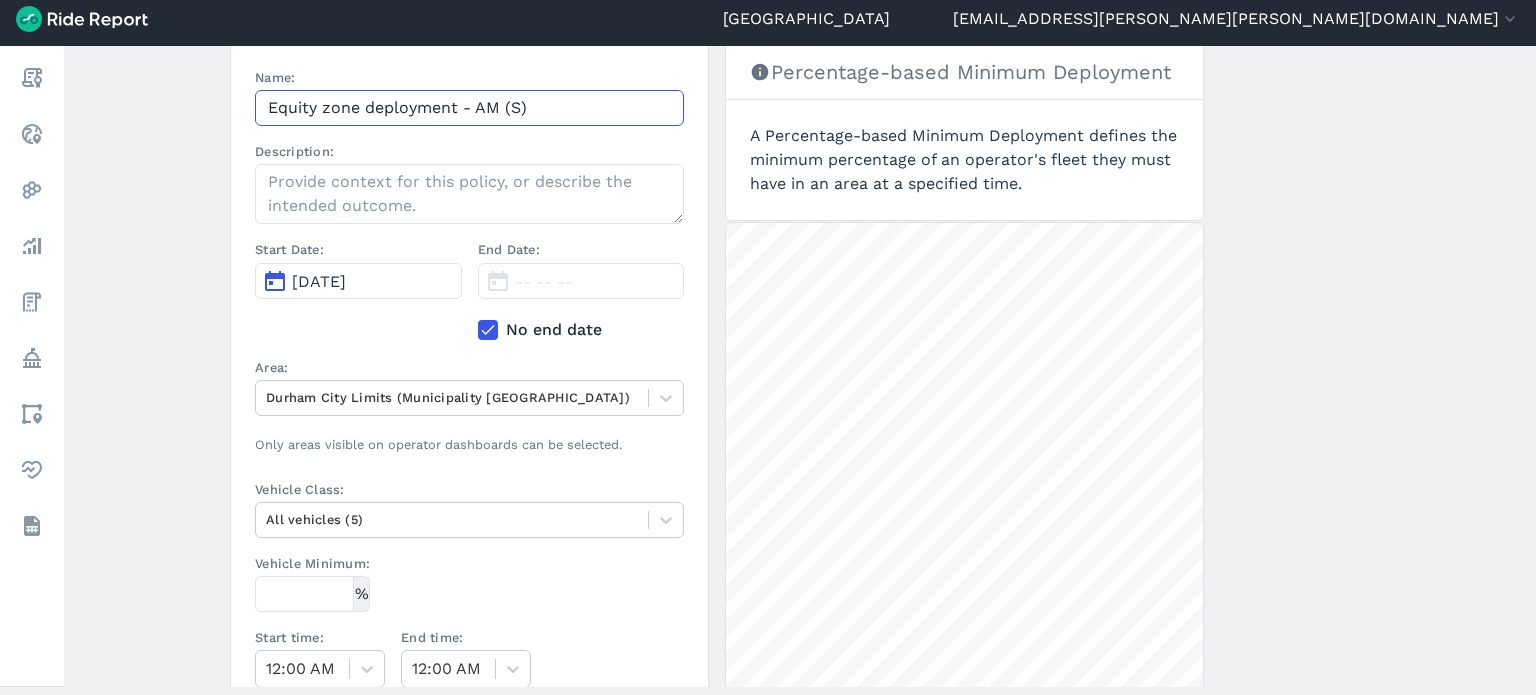 type on "Equity zone deployment - AM (S)" 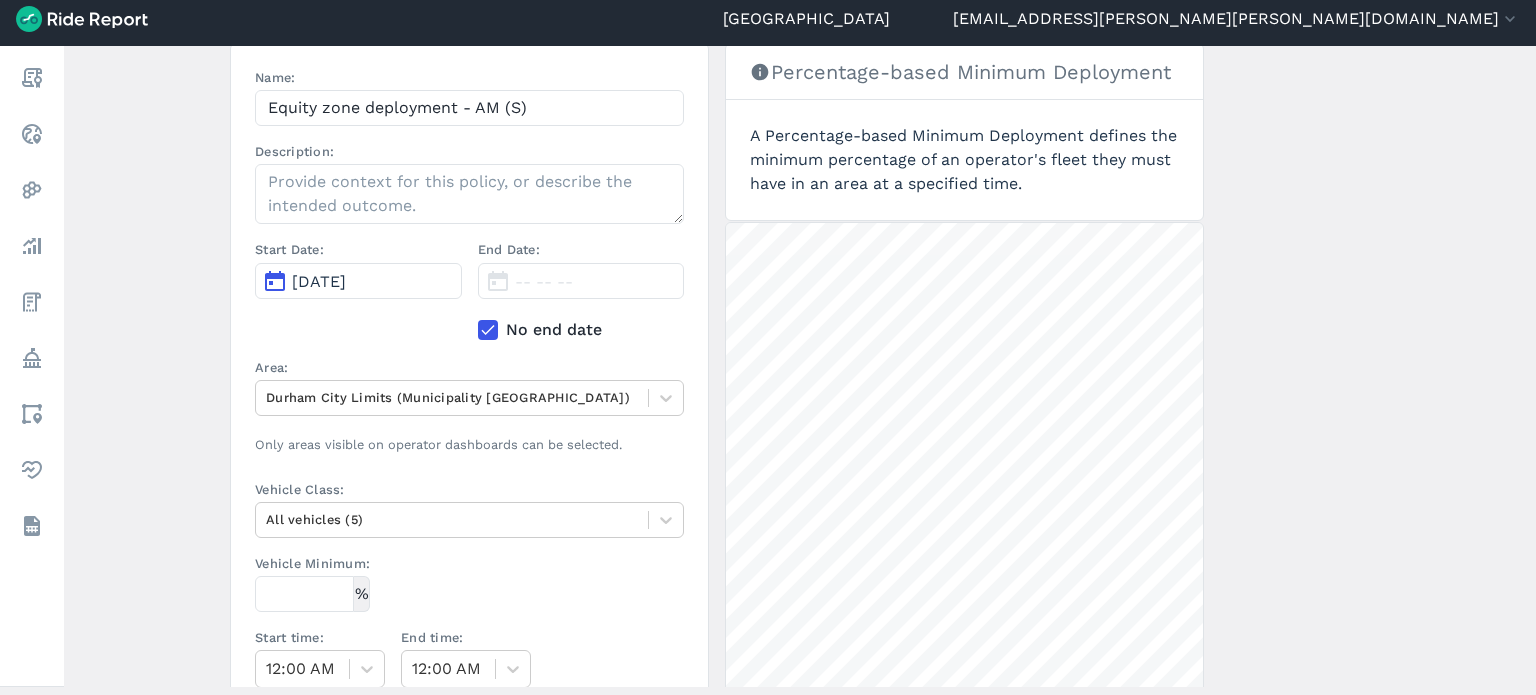 click on "Jul 14, 2025" at bounding box center [358, 281] 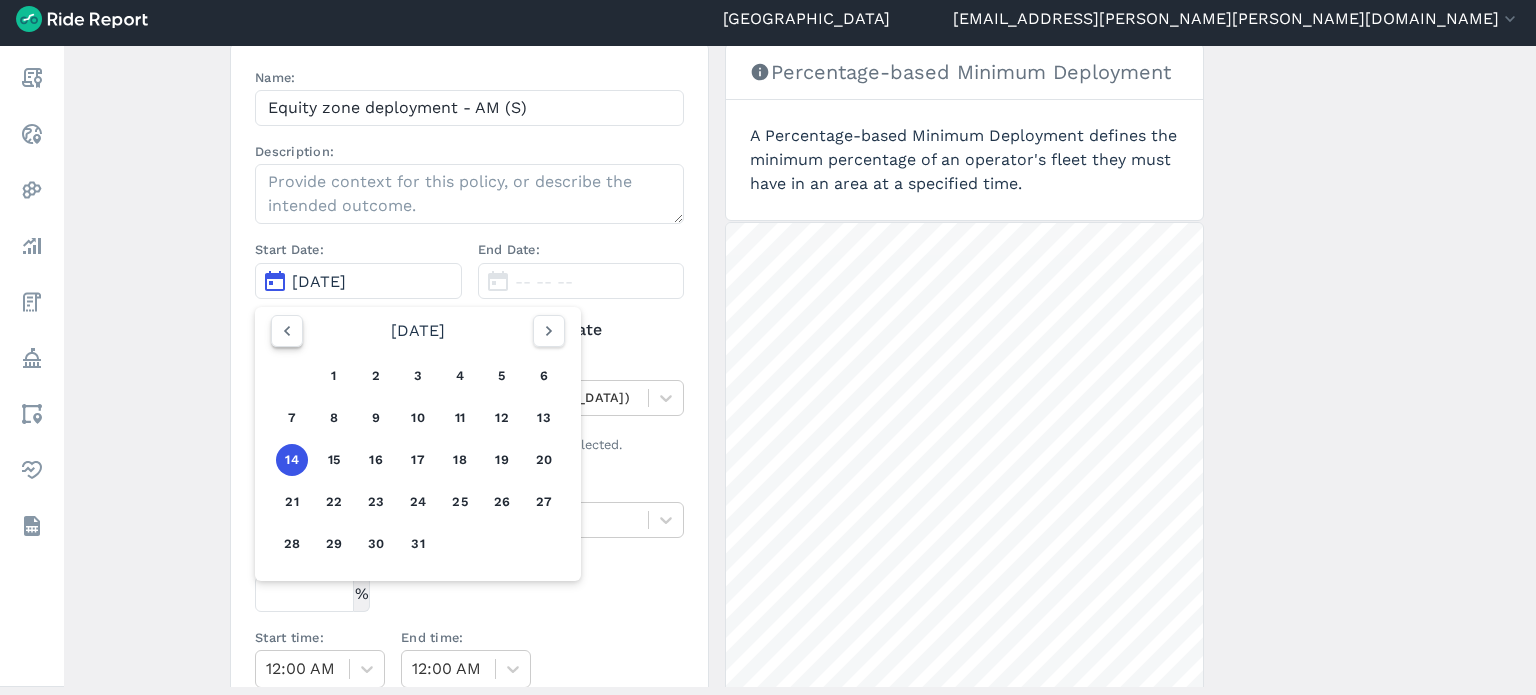 click 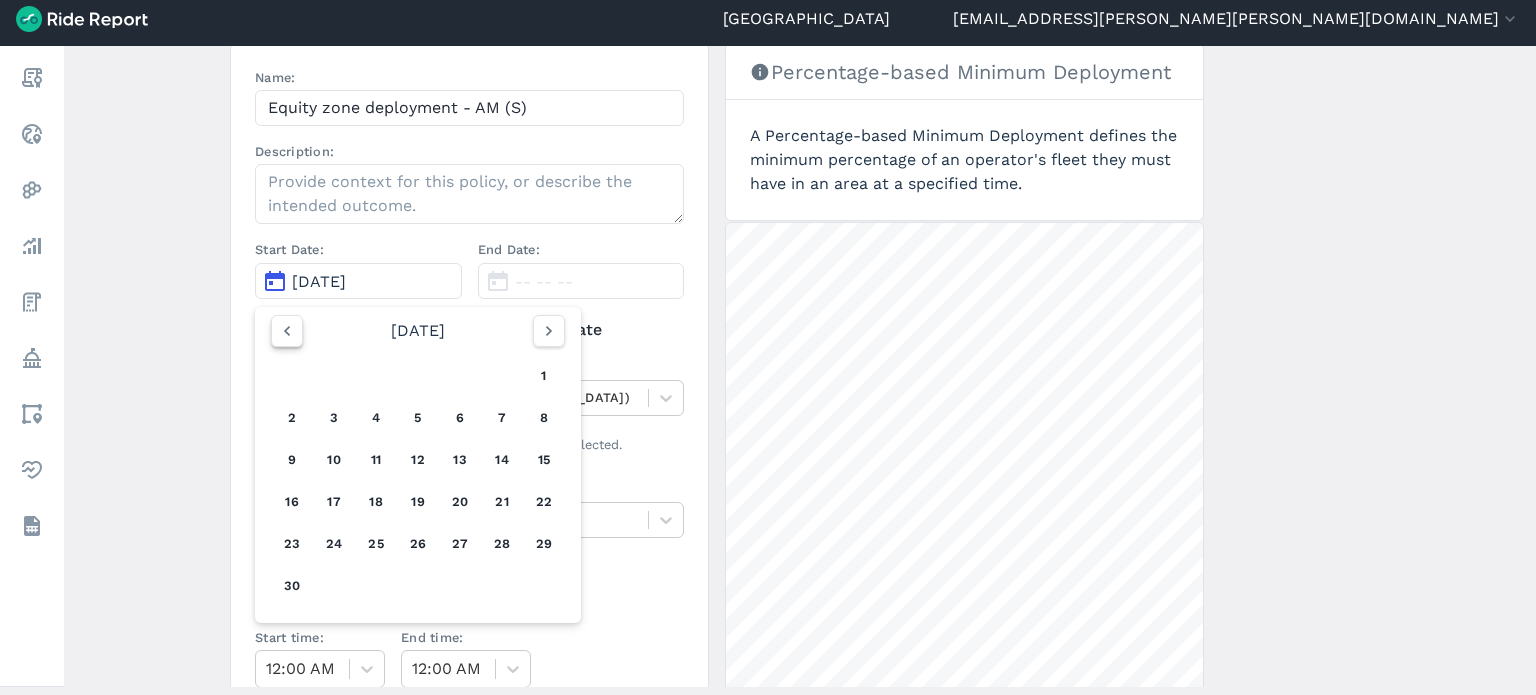 click 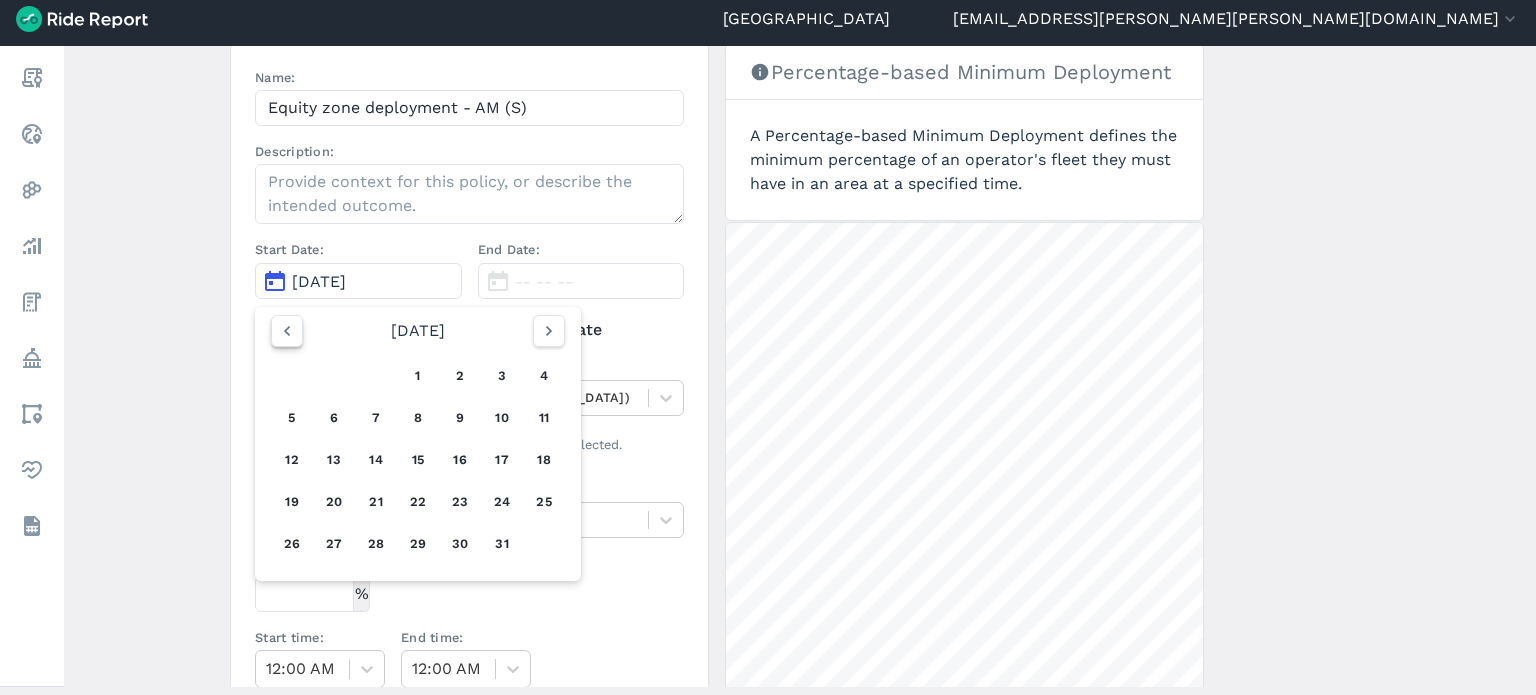 click 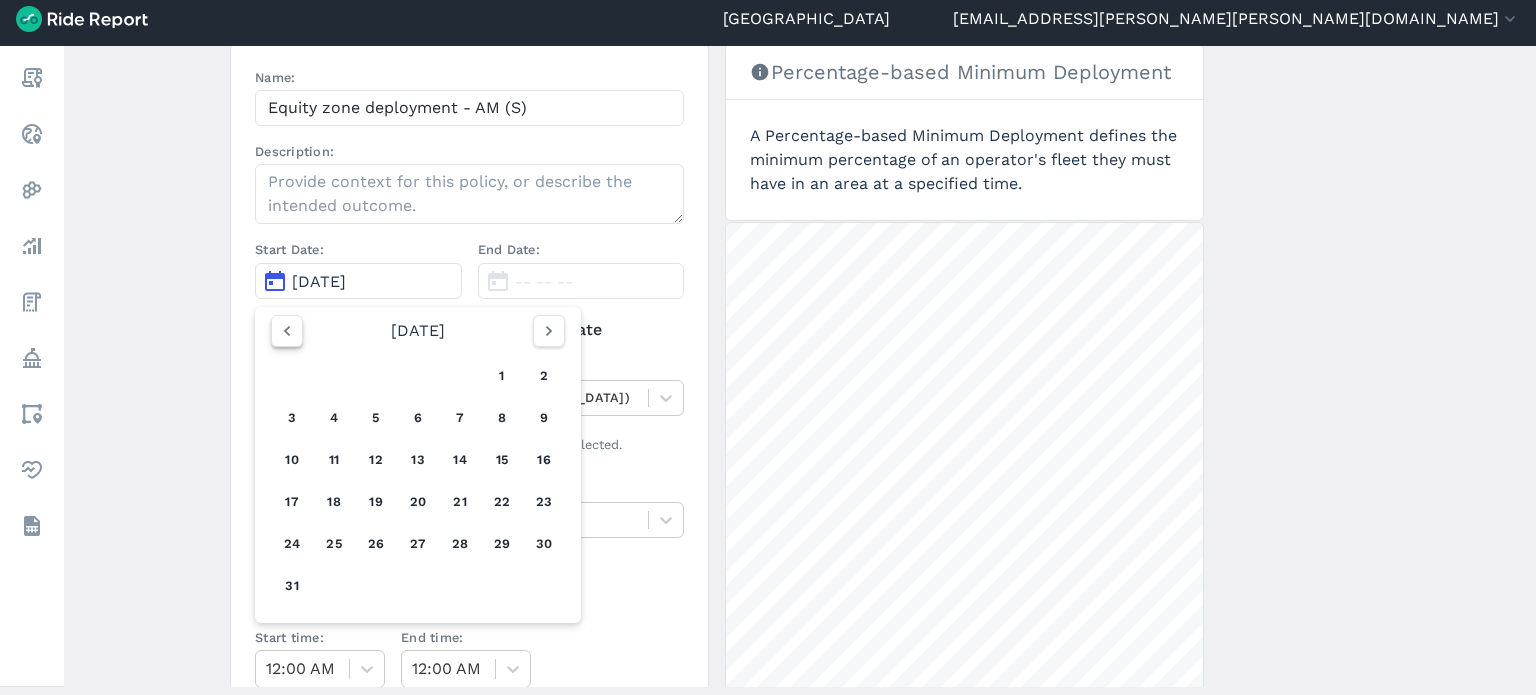 click 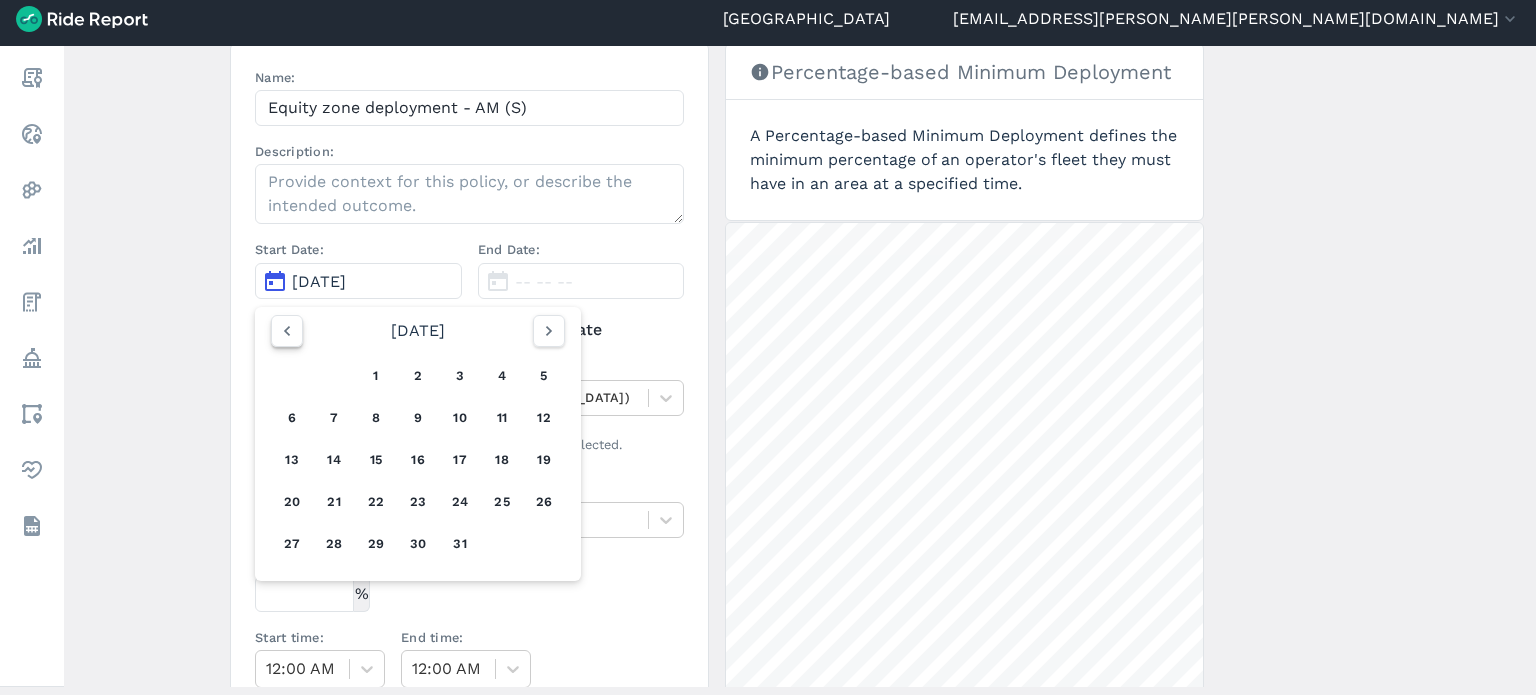 click 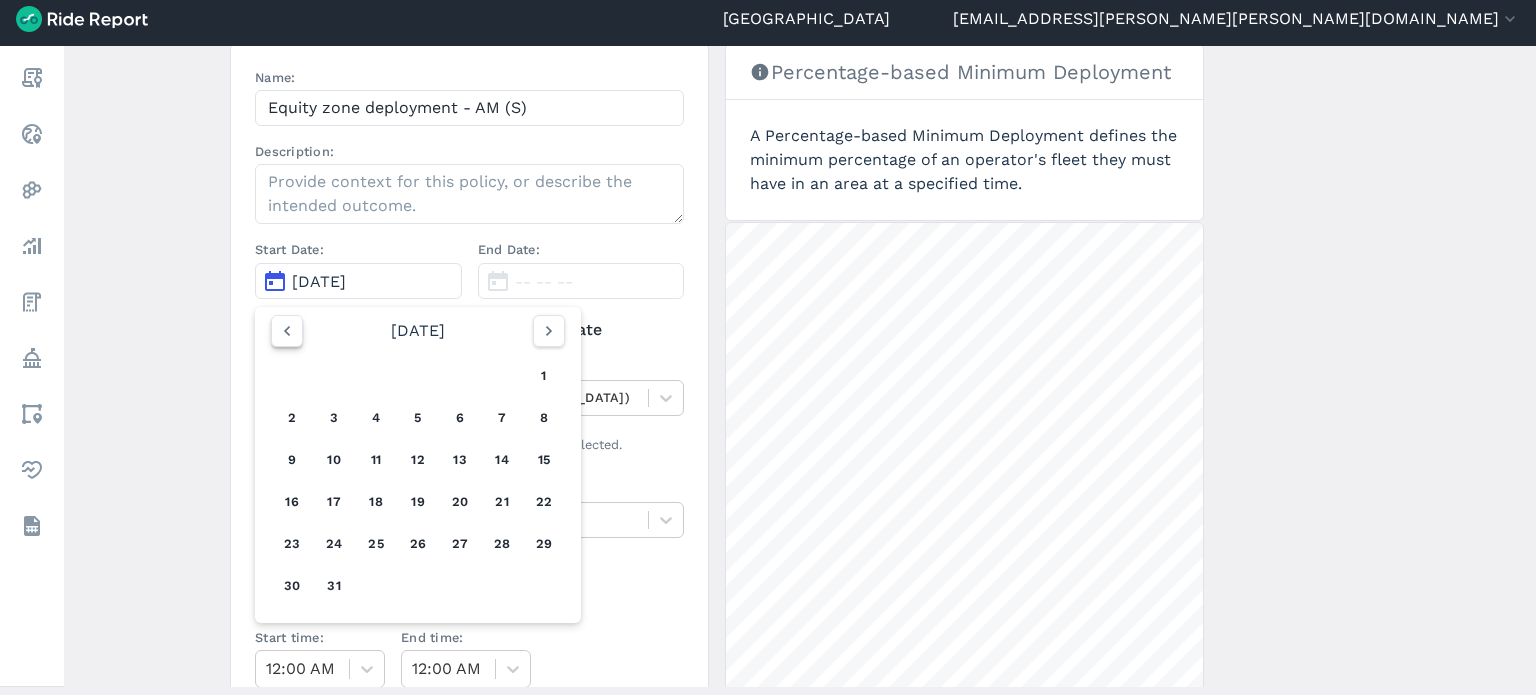 click 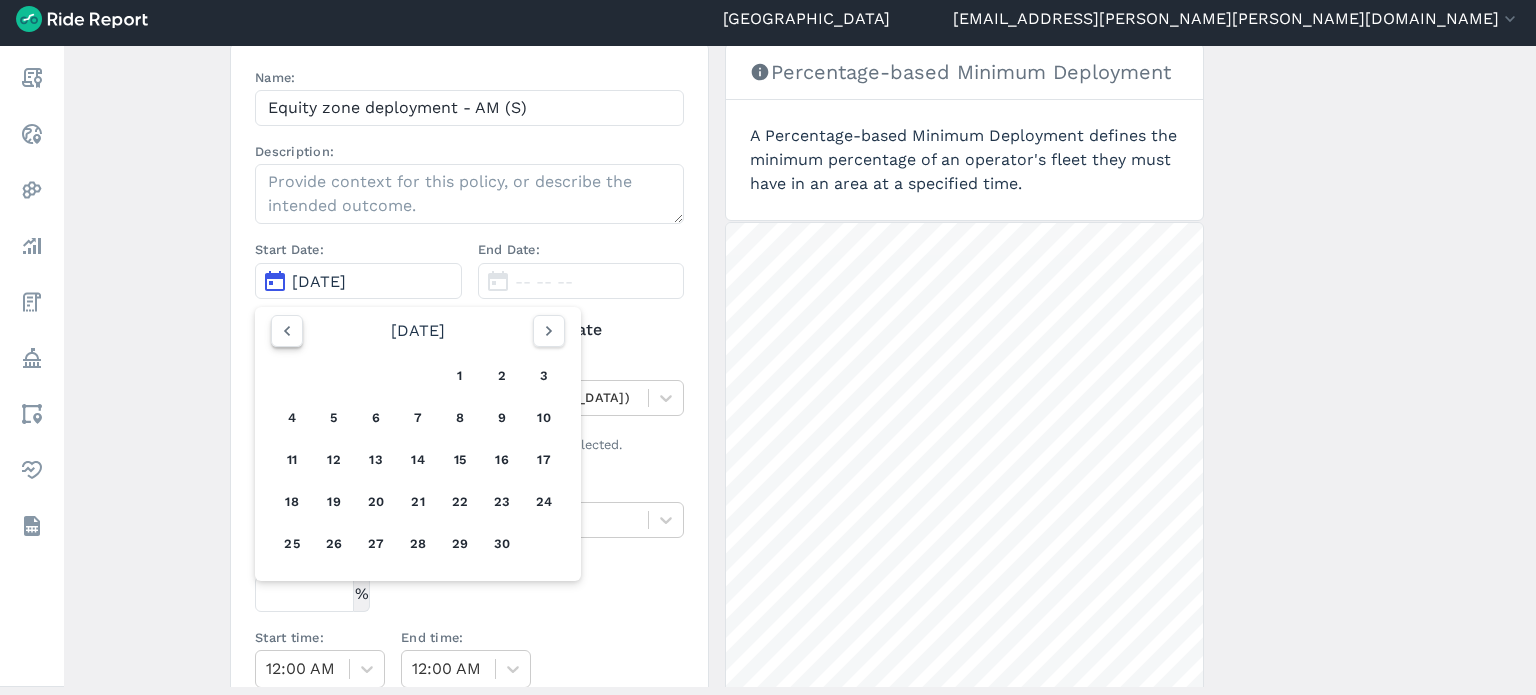 click 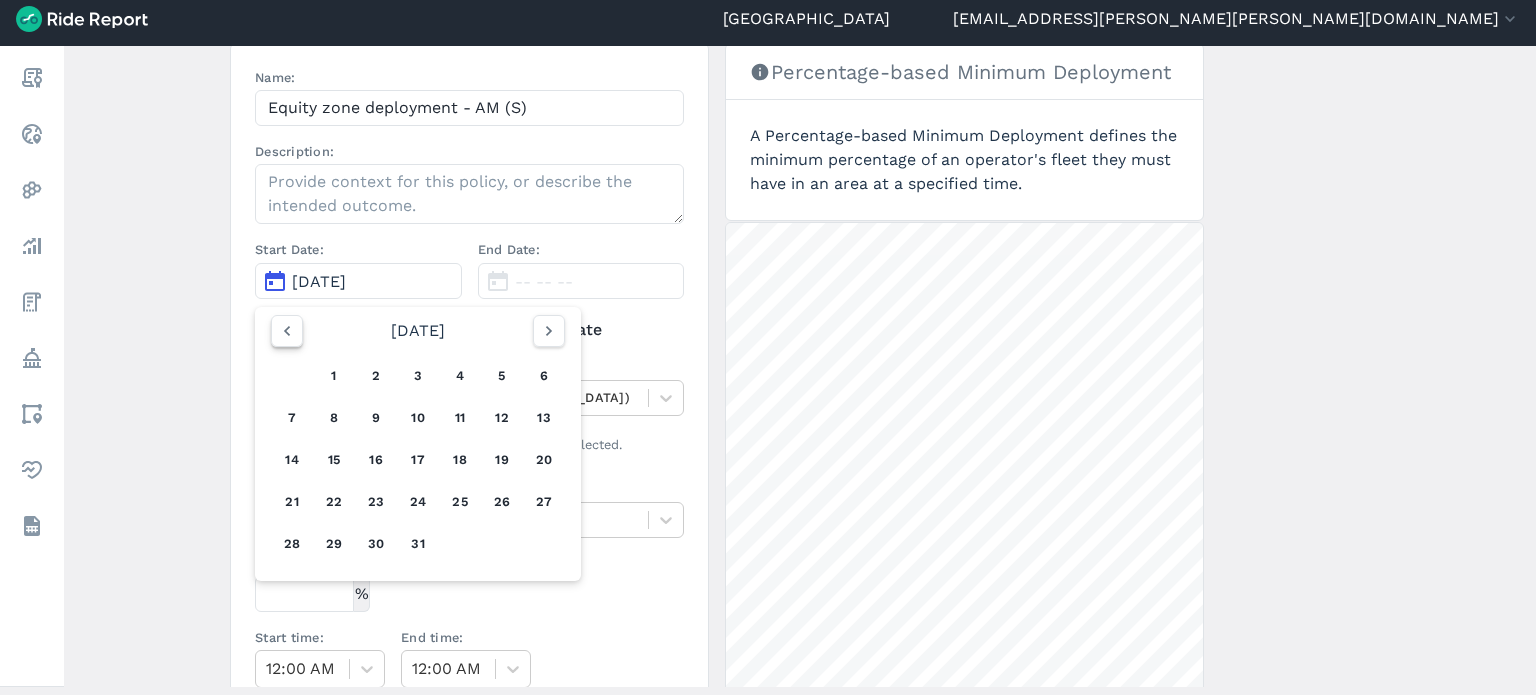 click 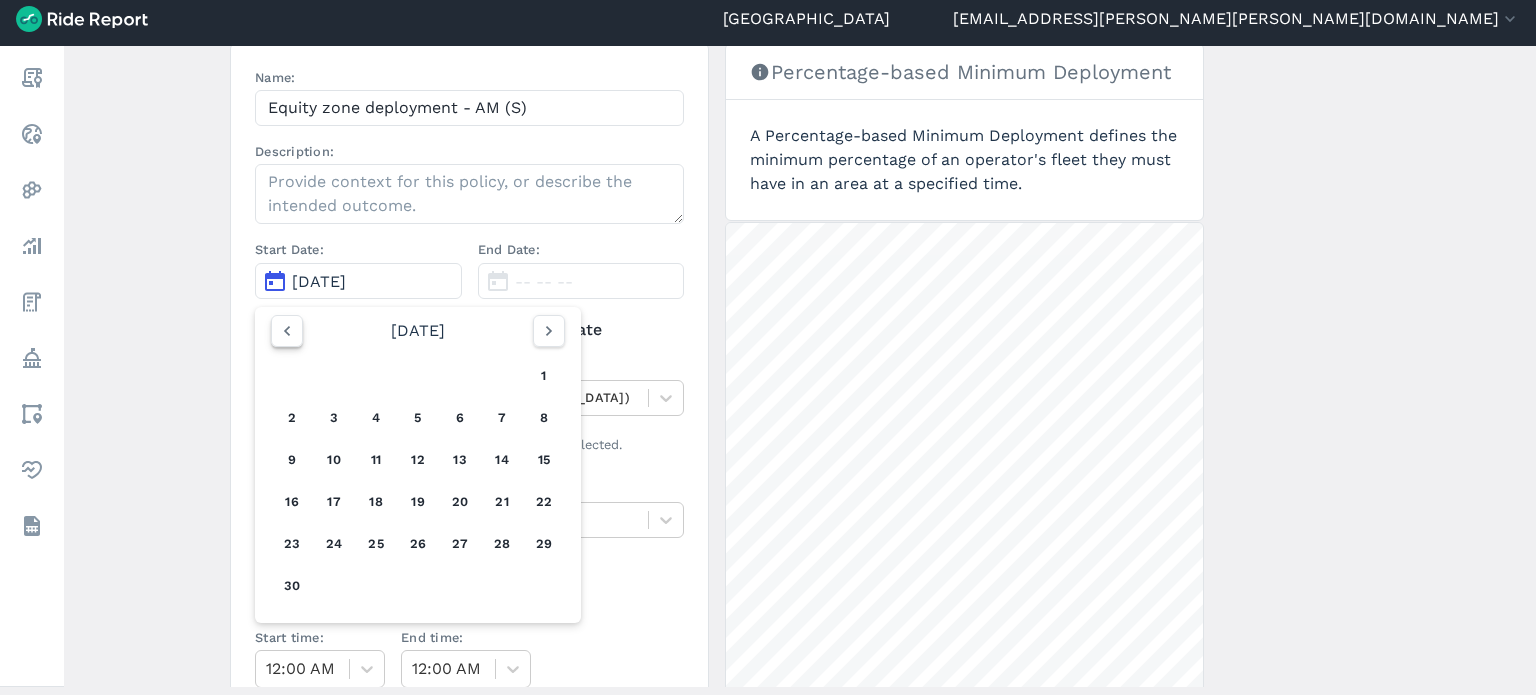 click 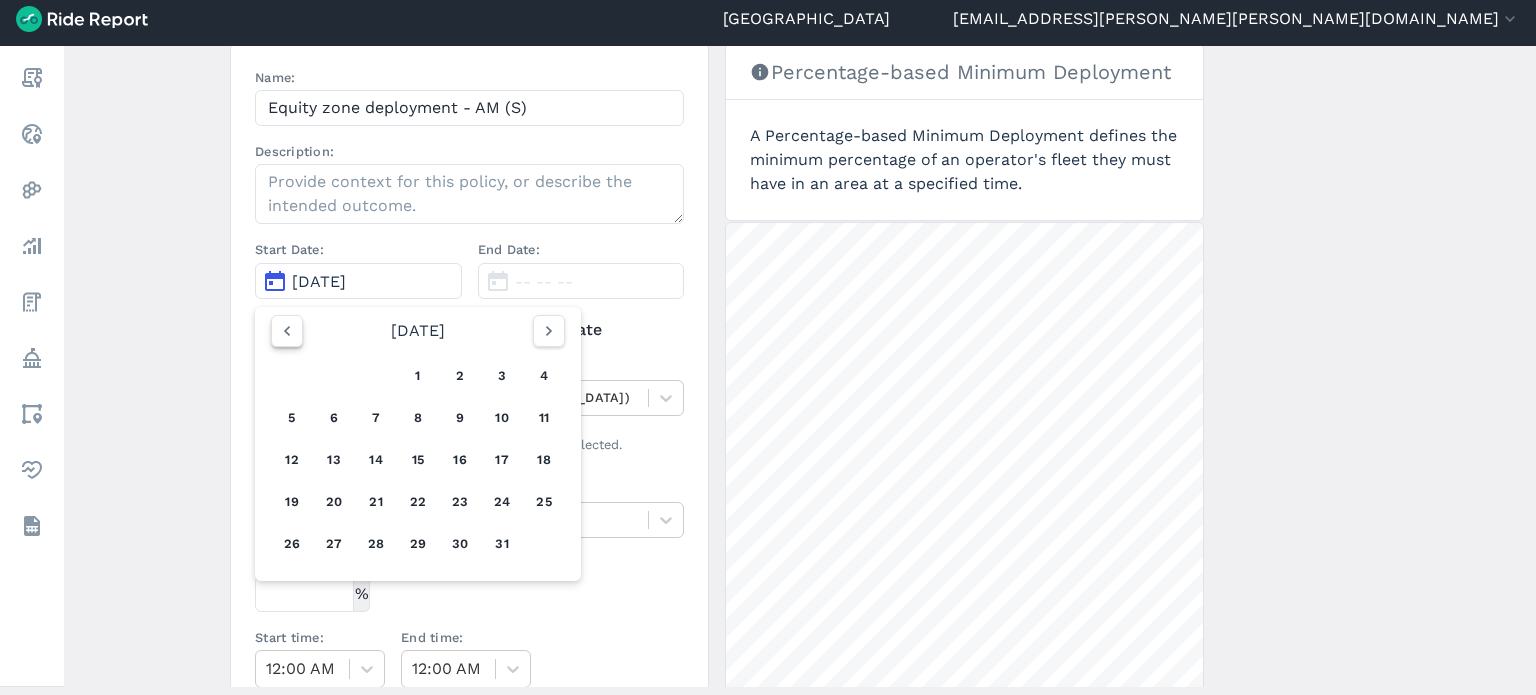 click 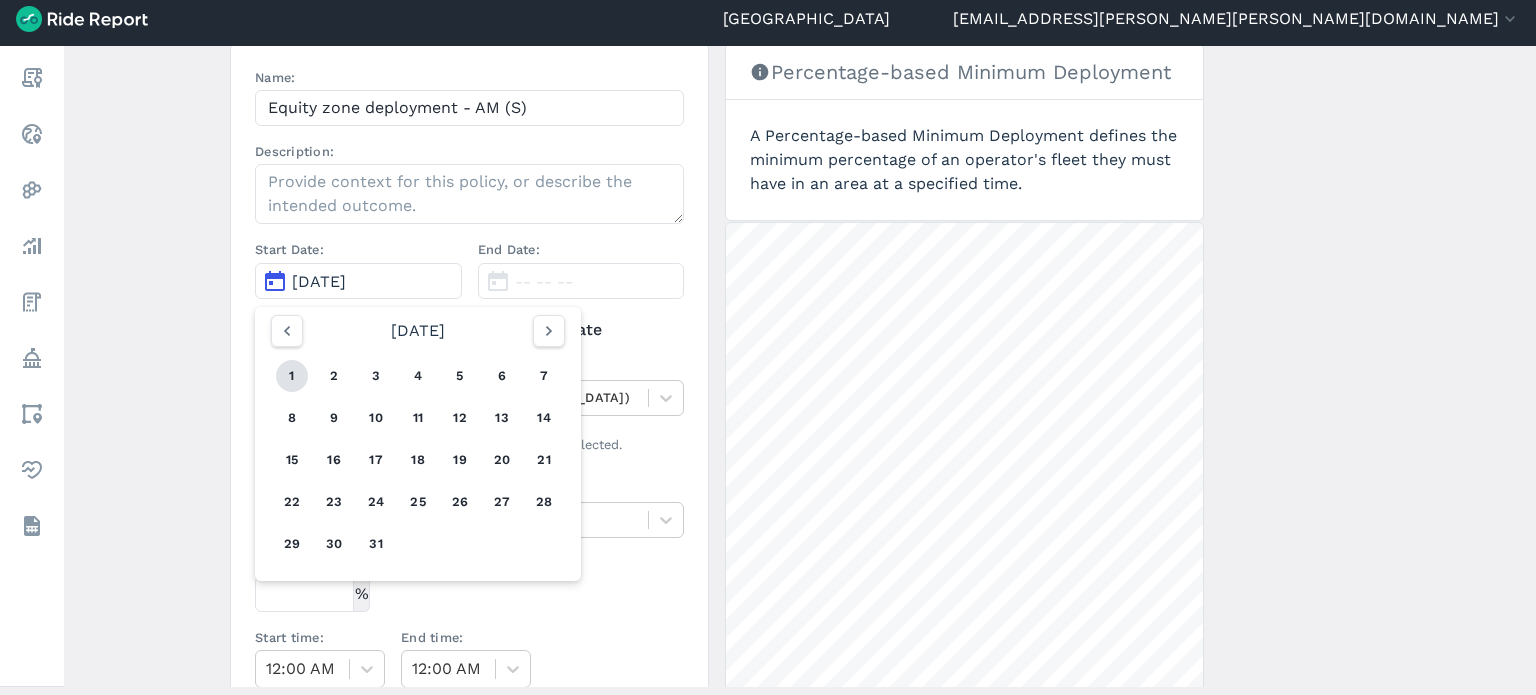 click on "1" at bounding box center (292, 376) 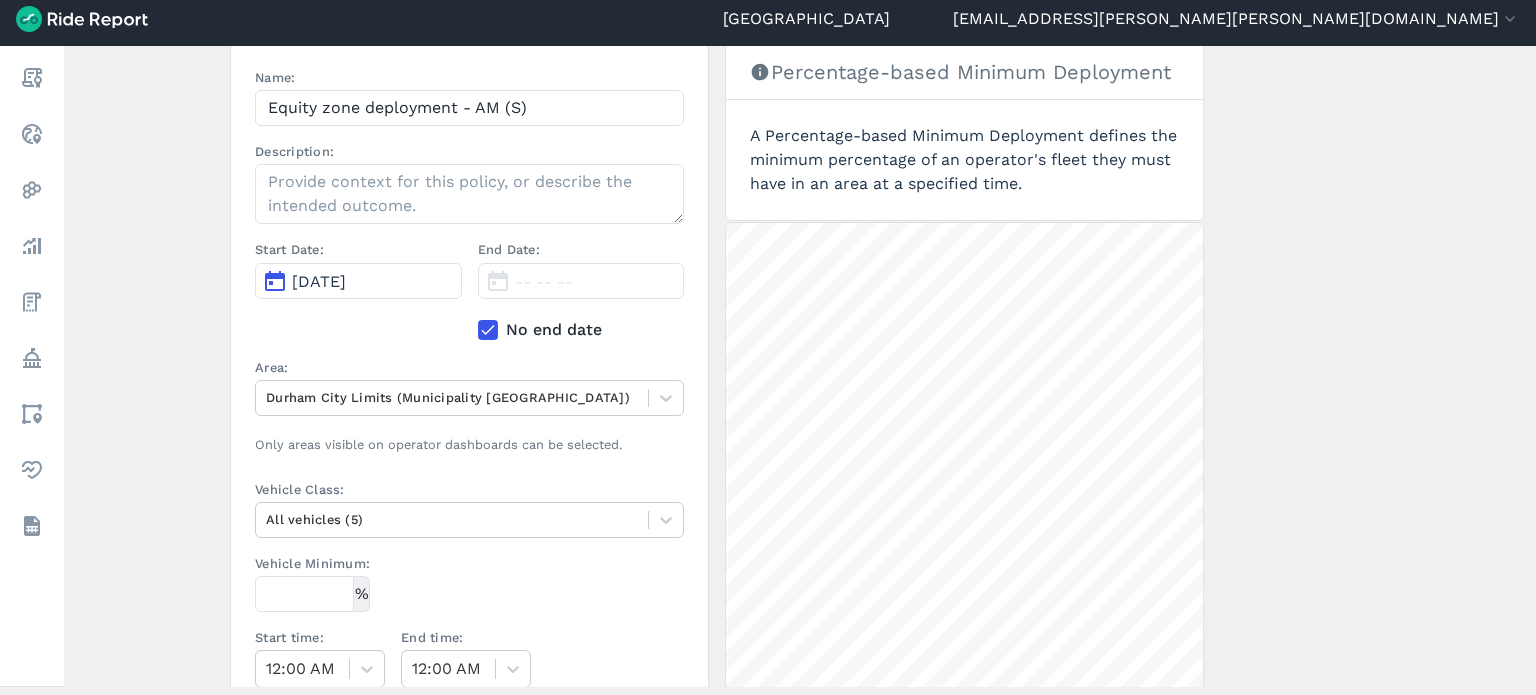 click on "Create a Policy ← Back to Policies Name: Equity zone deployment - AM (S) Description: Start Date: Jul 1, 2024 End Date: -- -- -- No end date Area: Durham City Limits (Municipality Boundary) Only areas visible on operator dashboards can be selected. Vehicle Class: All vehicles (5) Vehicle Minimum: % Start time: 12:00 AM End time: 12:00 AM Day of Week: Sun Mon Tue Wed Thu Fri Sat Applicable Operators: Select an Operator A policy must apply to an operator. Create Policy Percentage-based Minimum Deployment A Percentage-based Minimum Deployment defines the minimum percentage of an operator's fleet they must have in an area at a specified time. 3 mi" at bounding box center [800, 366] 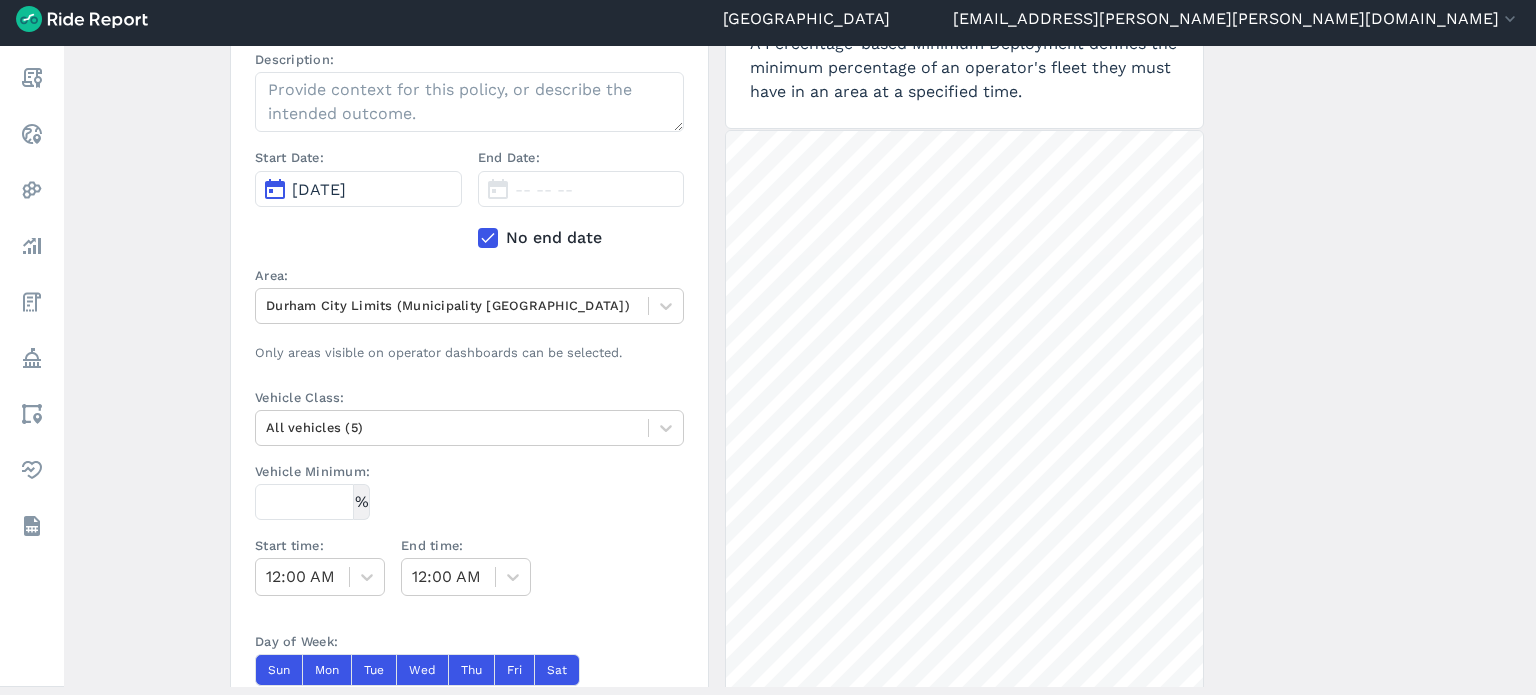scroll, scrollTop: 300, scrollLeft: 0, axis: vertical 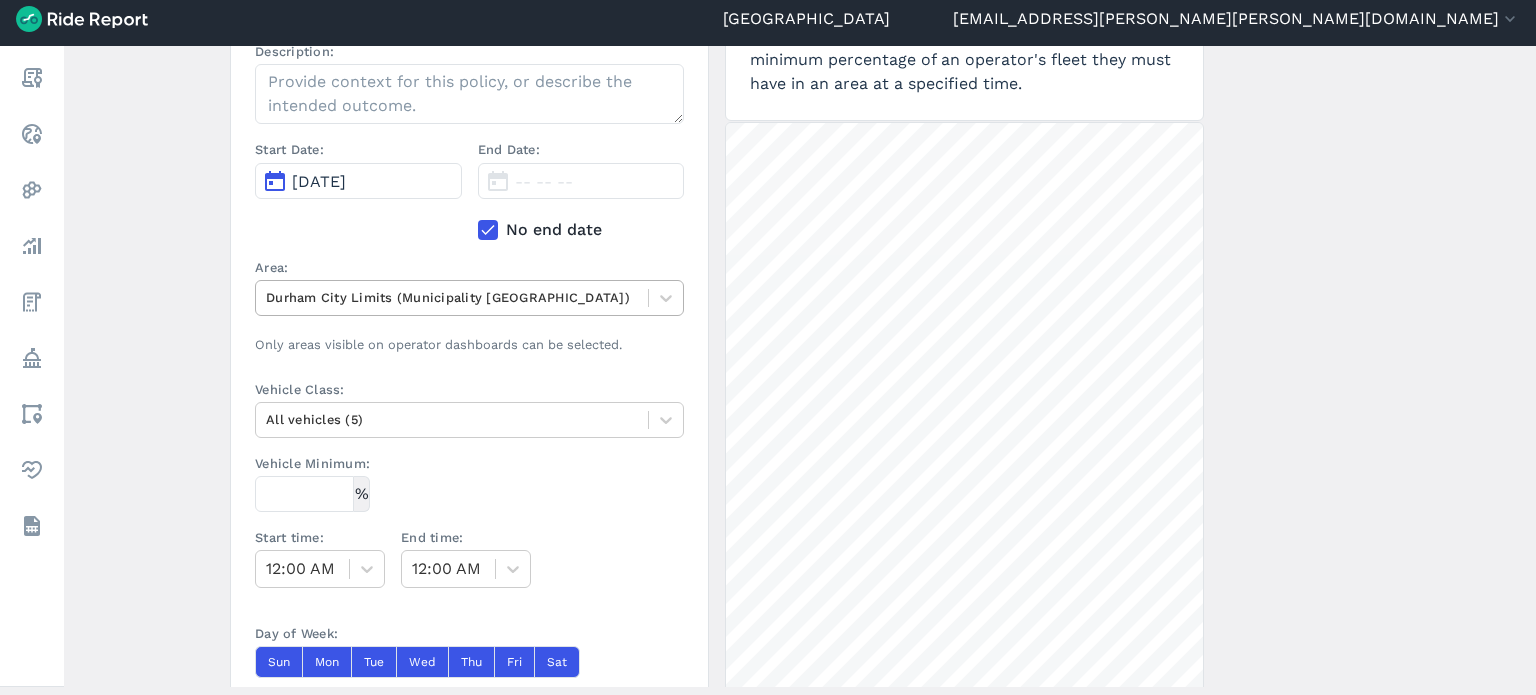 click at bounding box center [452, 297] 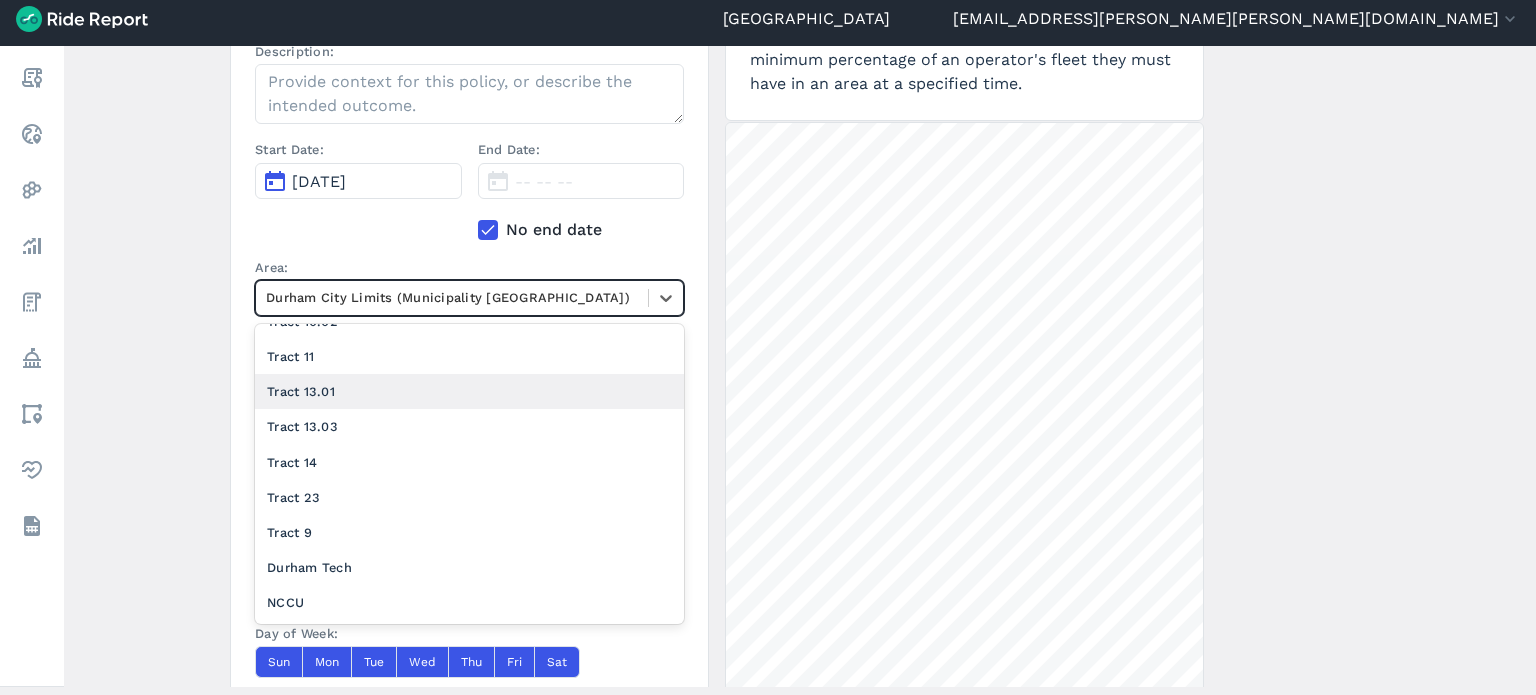 scroll, scrollTop: 152, scrollLeft: 0, axis: vertical 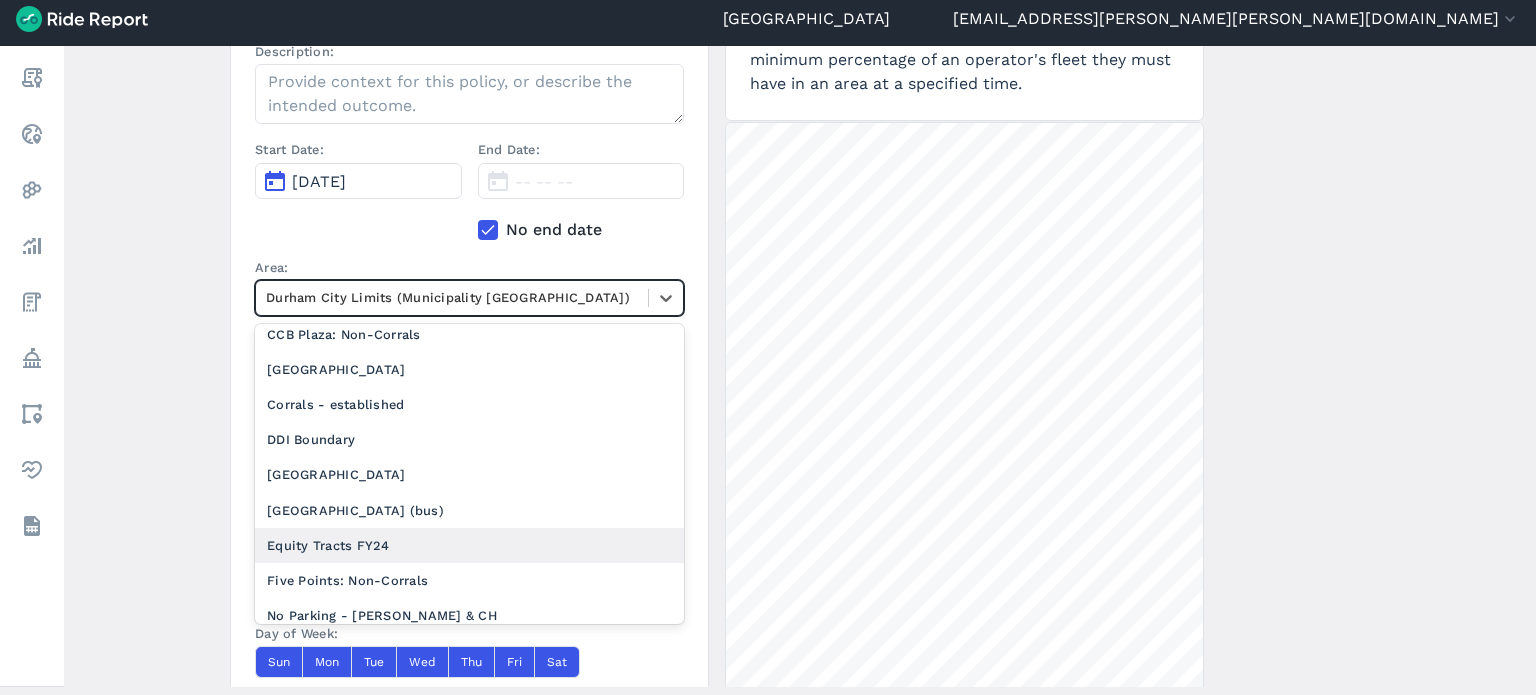 click on "Equity Tracts FY24" at bounding box center [469, 545] 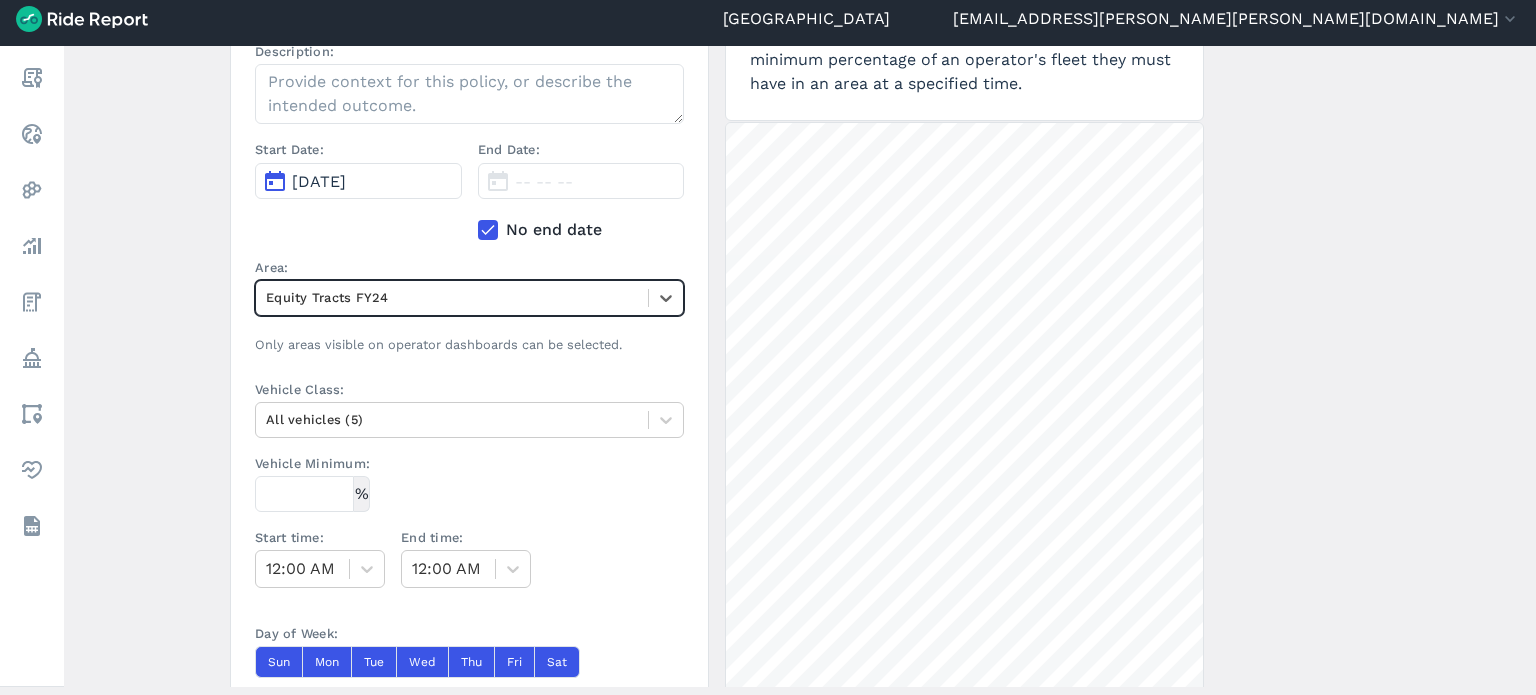 click on "Create a Policy ← Back to Policies Name: Equity zone deployment - AM (S) Description: Start Date: Jul 1, 2024 End Date: -- -- -- No end date Area: option Equity Tracts FY24, selected.   Select is focused ,type to refine list, press Down to open the menu,  Equity Tracts FY24 Only areas visible on operator dashboards can be selected. Vehicle Class: All vehicles (5) Vehicle Minimum: % Start time: 12:00 AM End time: 12:00 AM Day of Week: Sun Mon Tue Wed Thu Fri Sat Applicable Operators: Select an Operator A policy must apply to an operator. Create Policy Percentage-based Minimum Deployment A Percentage-based Minimum Deployment defines the minimum percentage of an operator's fleet they must have in an area at a specified time. 1 mi" at bounding box center (800, 366) 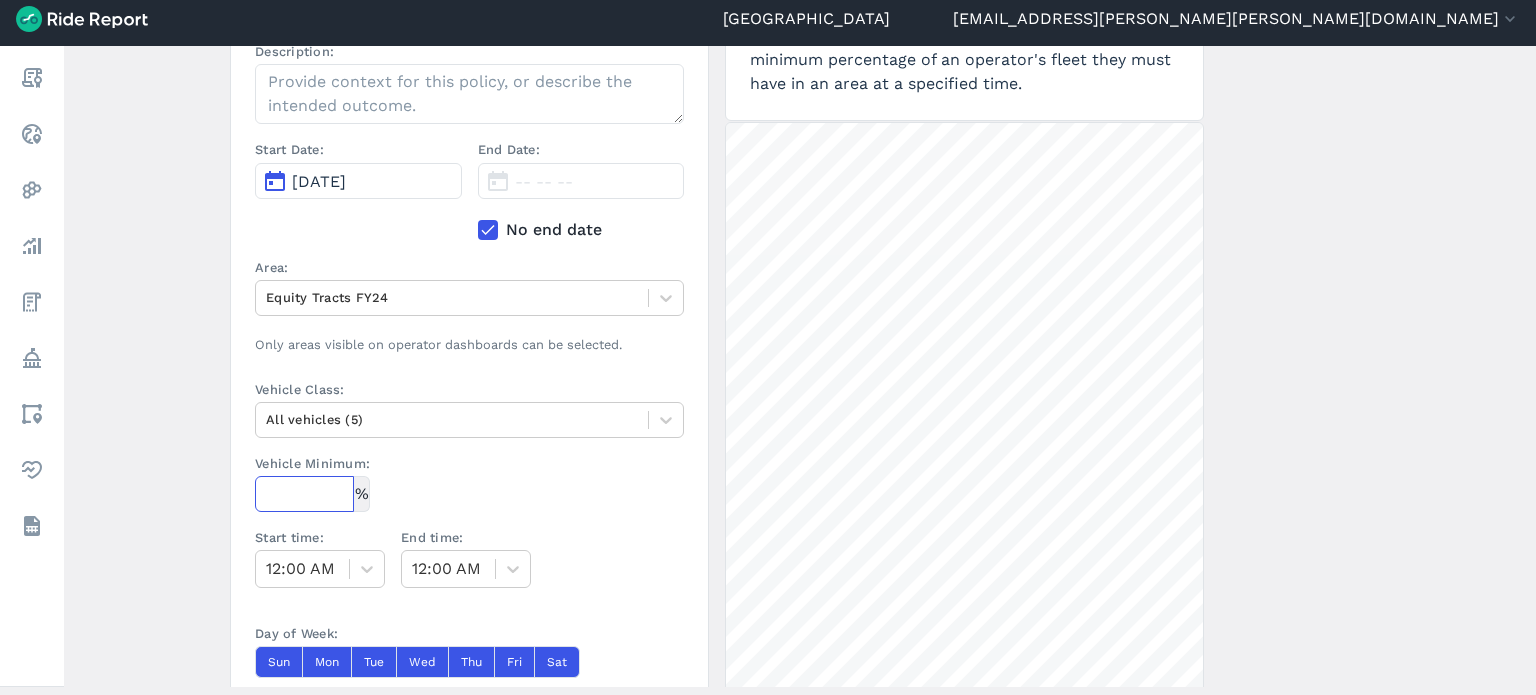 click on "Vehicle Minimum:" at bounding box center (304, 494) 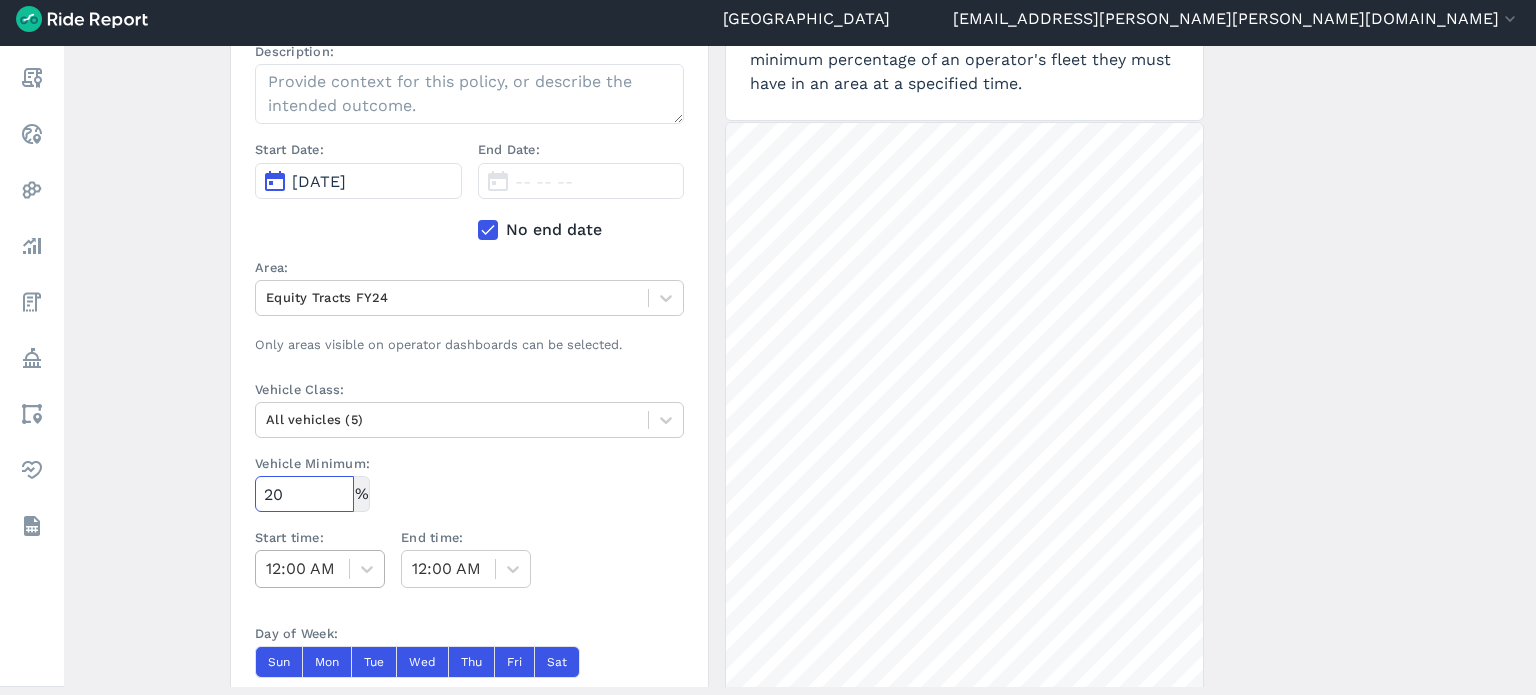 type on "20" 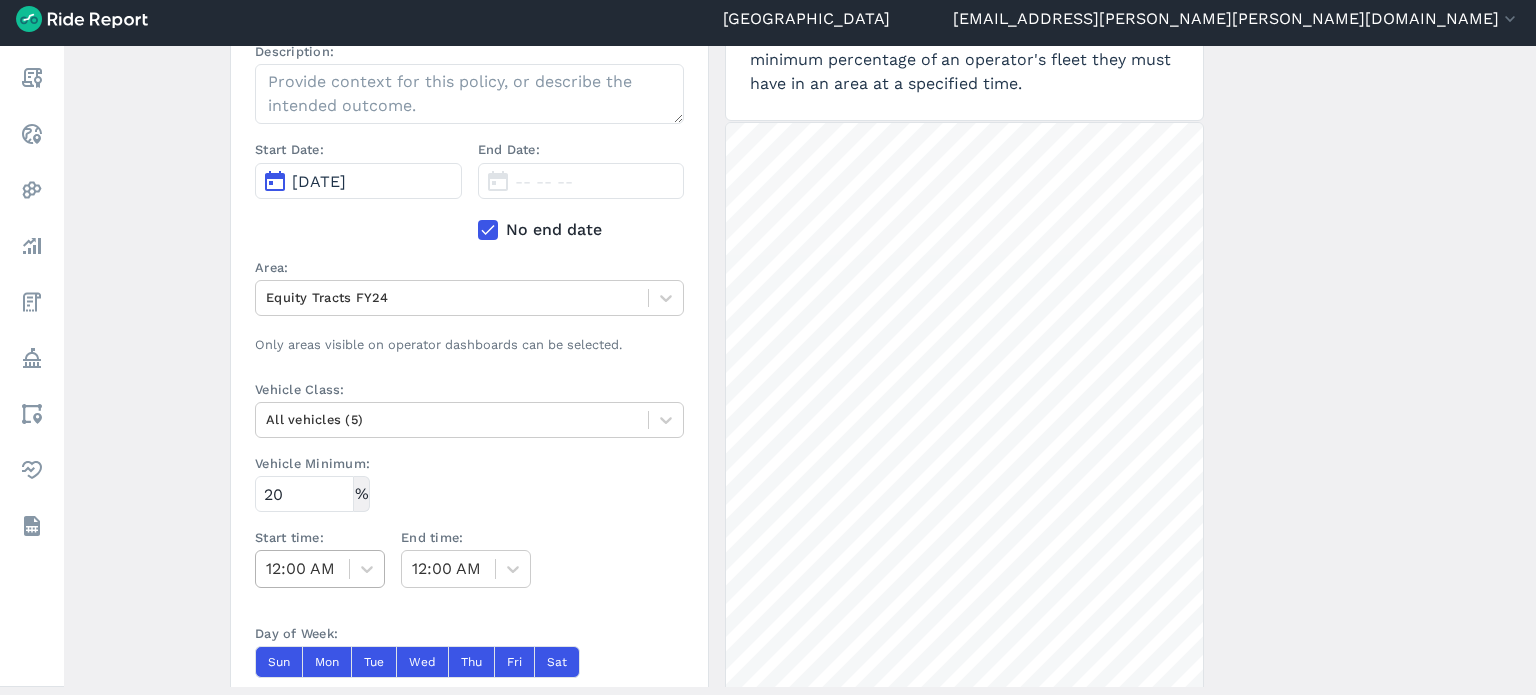 click at bounding box center [302, 569] 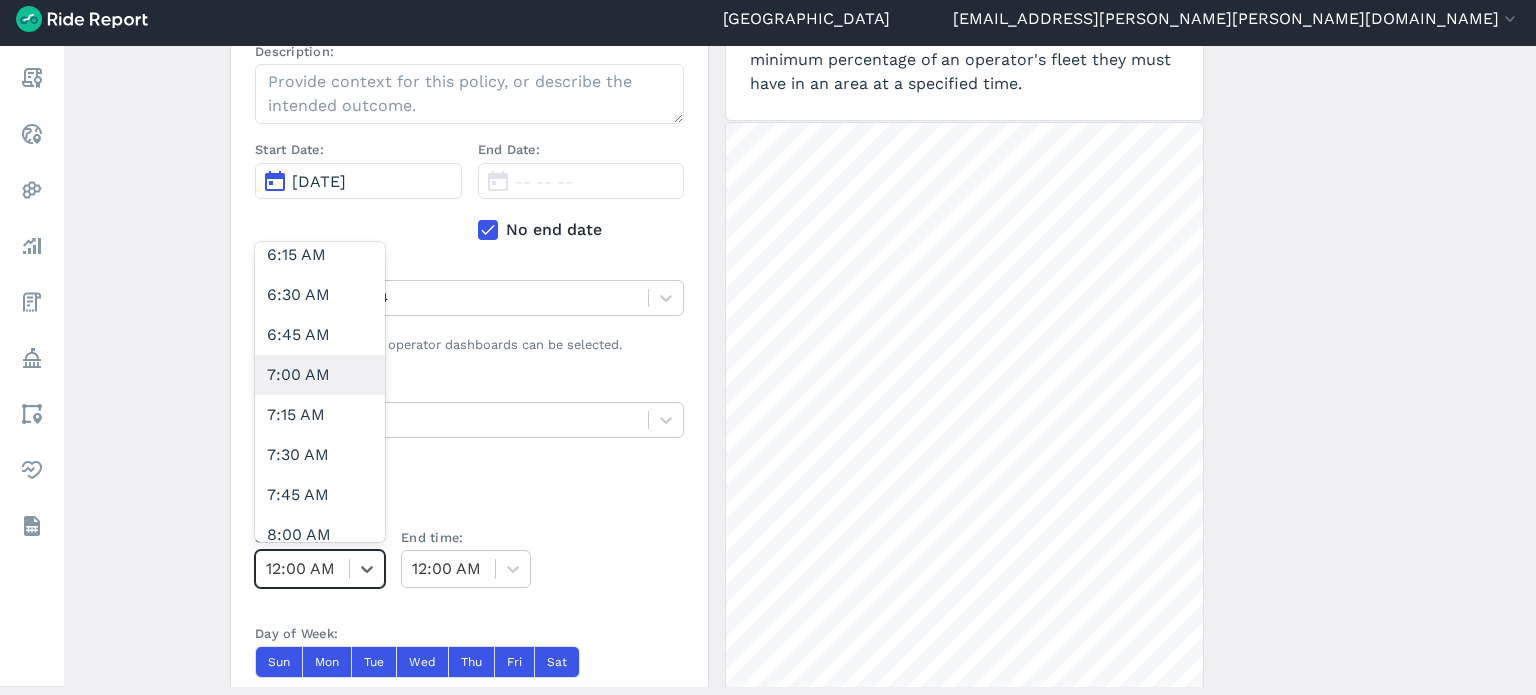 scroll, scrollTop: 1000, scrollLeft: 0, axis: vertical 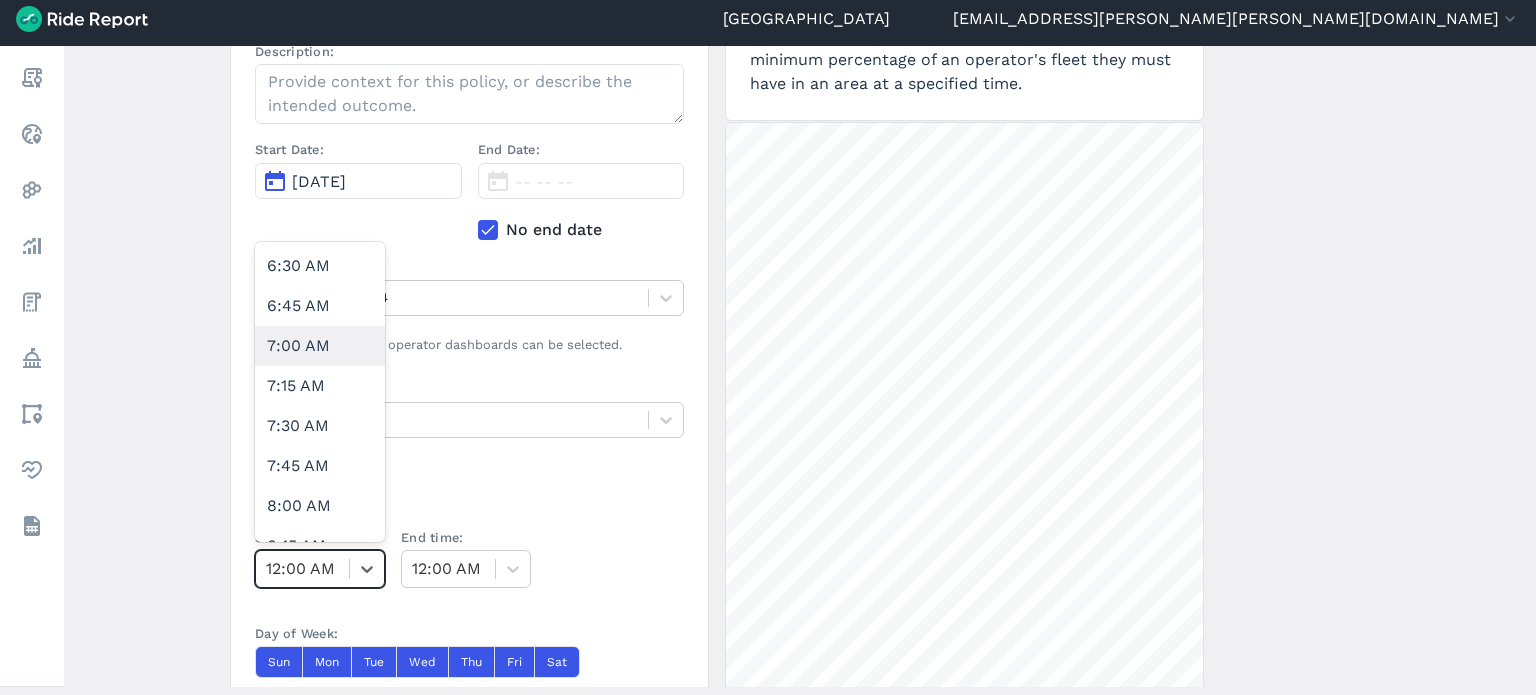 click on "7:00 AM" at bounding box center [320, 346] 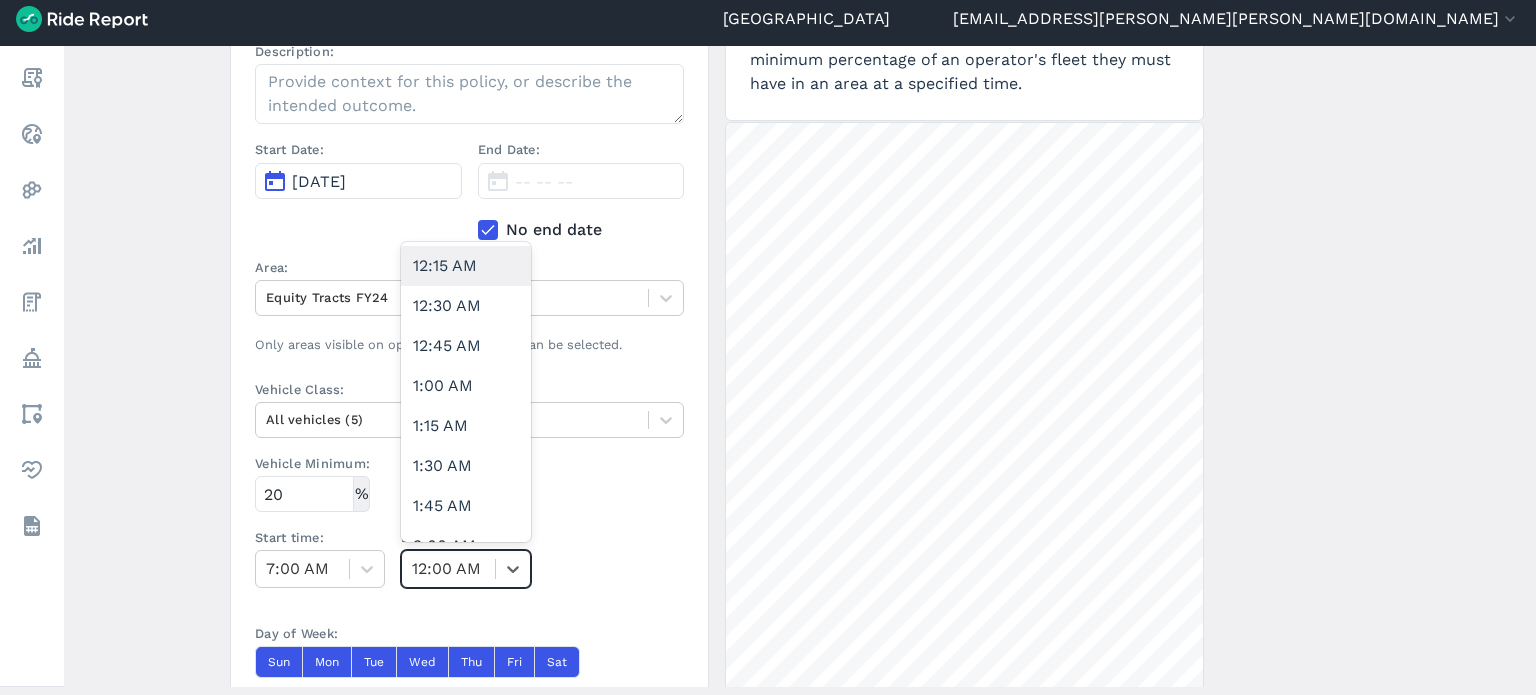 click at bounding box center [448, 569] 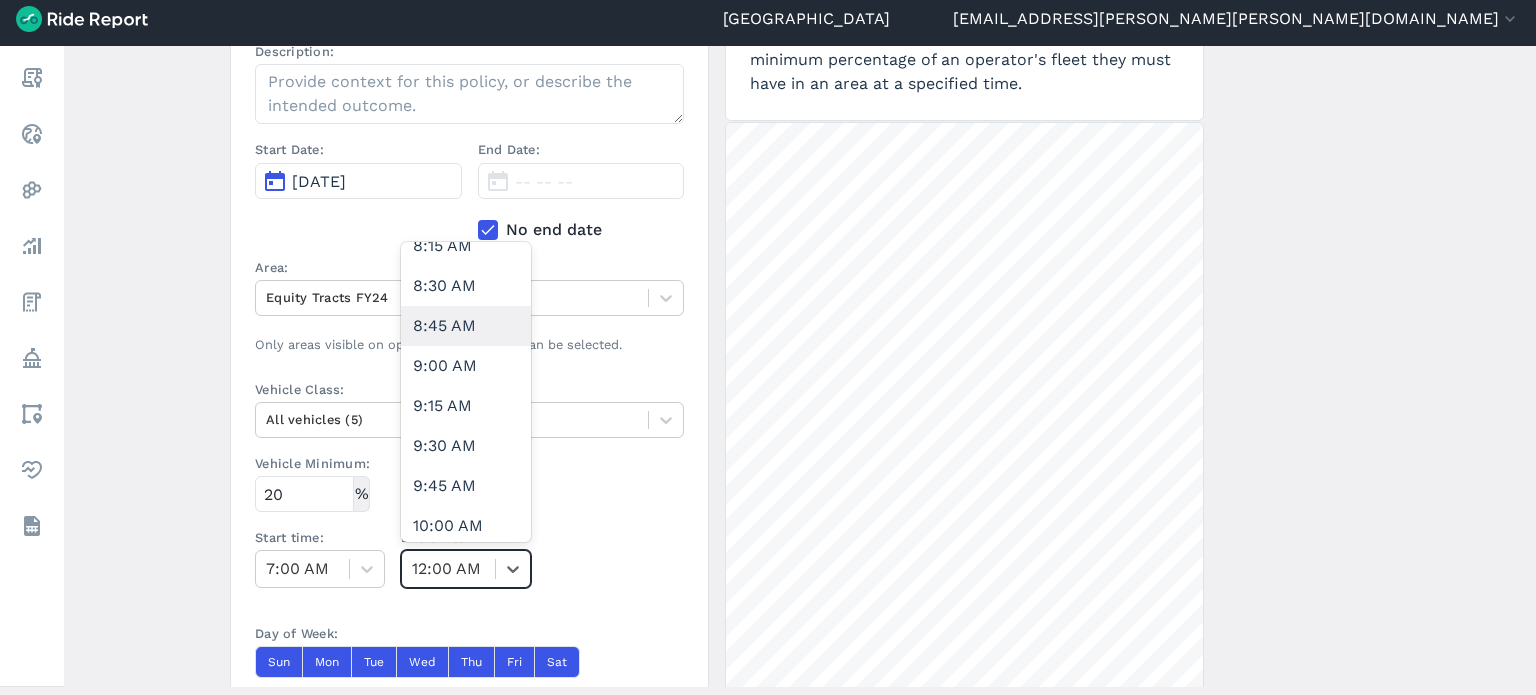 scroll, scrollTop: 1400, scrollLeft: 0, axis: vertical 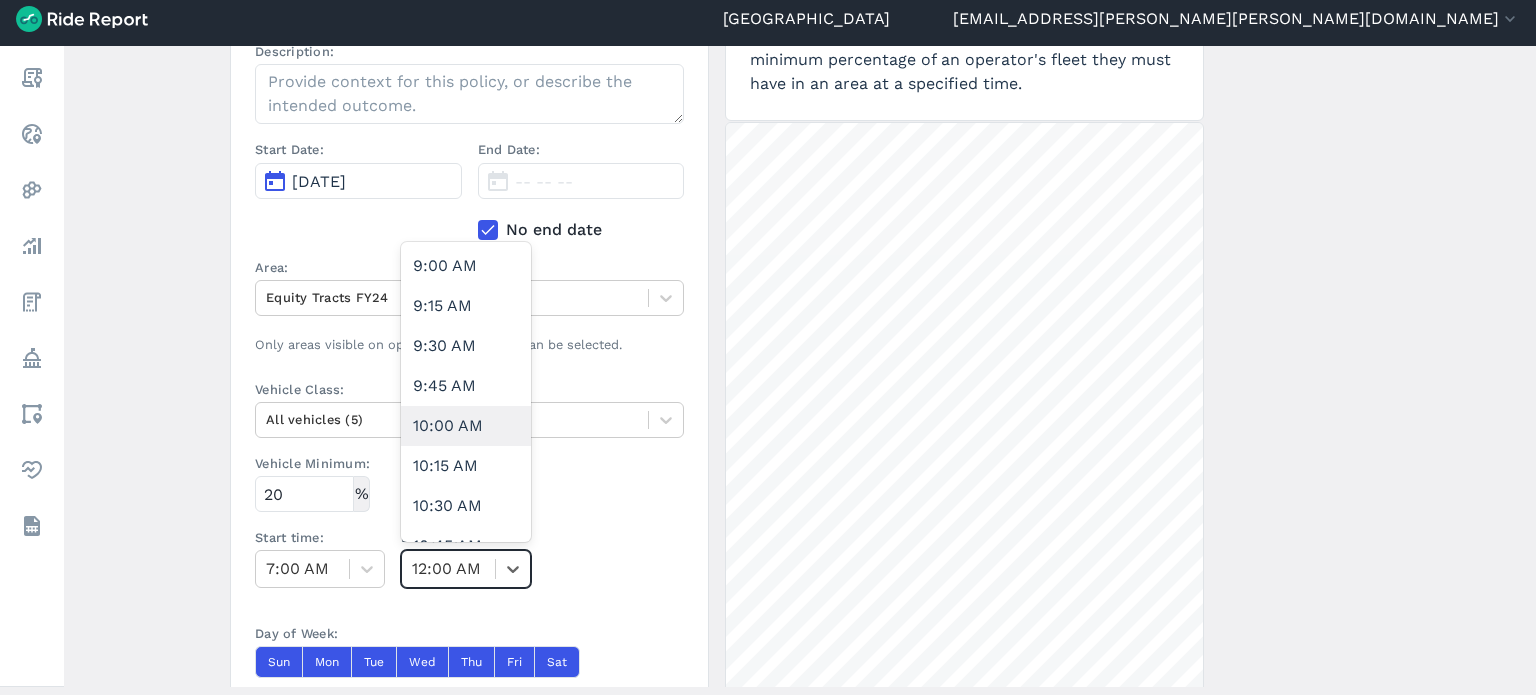 click on "10:00 AM" at bounding box center [466, 426] 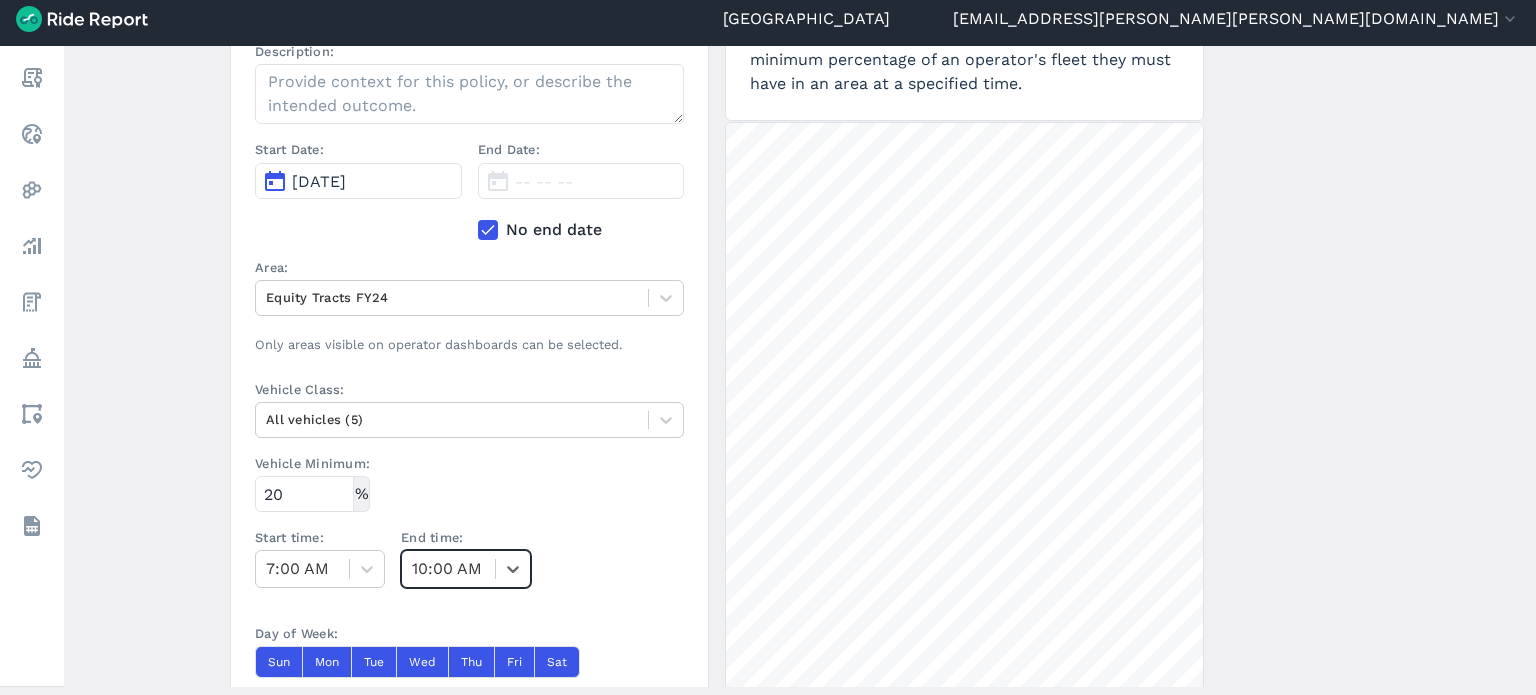click on "Create a Policy ← Back to Policies Name: Equity zone deployment - AM (S) Description: Start Date: Jul 1, 2024 End Date: -- -- -- No end date Area: Equity Tracts FY24 Only areas visible on operator dashboards can be selected. Vehicle Class: All vehicles (5) Vehicle Minimum: % 20 Start time: 7:00 AM End time: option 10:00 AM, selected.   Select is focused ,type to refine list, press Down to open the menu,  10:00 AM Day of Week: Sun Mon Tue Wed Thu Fri Sat Applicable Operators: Select an Operator A policy must apply to an operator. Create Policy Percentage-based Minimum Deployment A Percentage-based Minimum Deployment defines the minimum percentage of an operator's fleet they must have in an area at a specified time. 5000 ft" at bounding box center (800, 366) 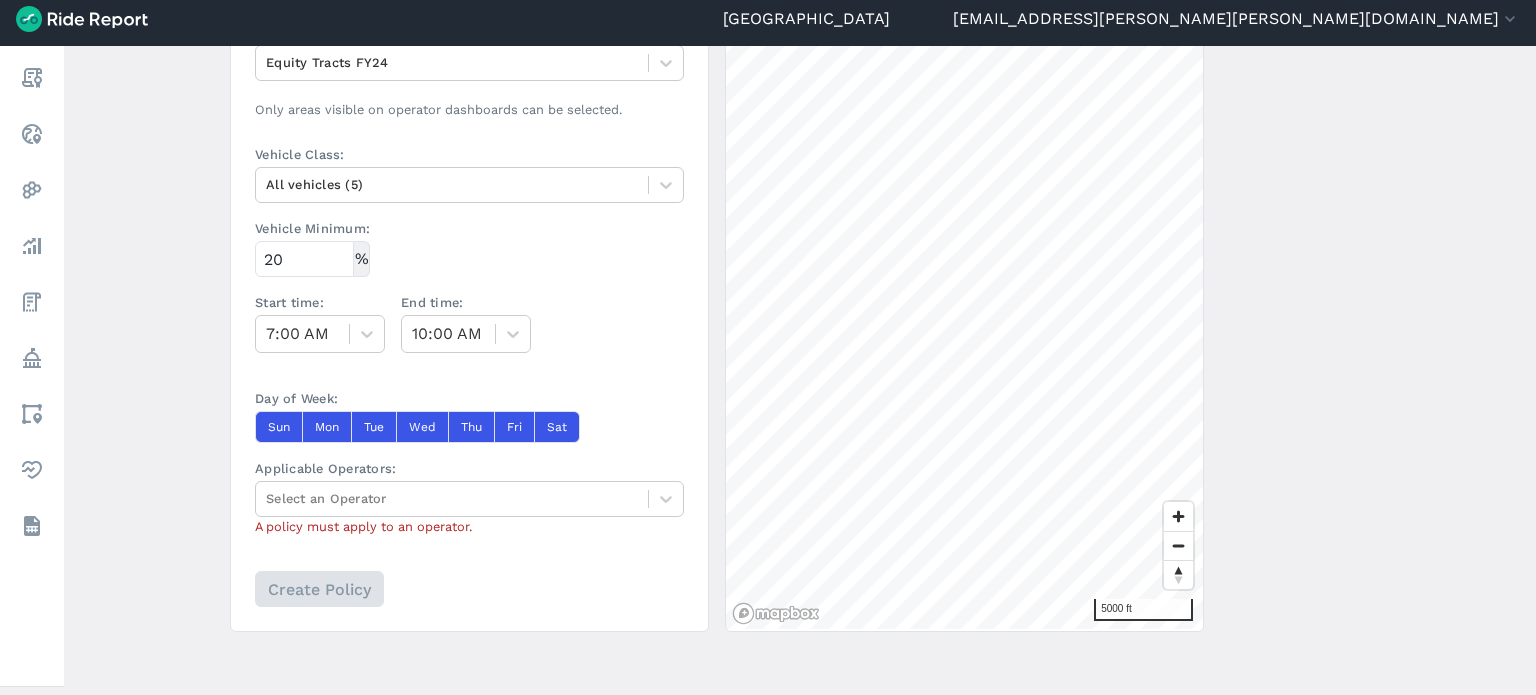 scroll, scrollTop: 548, scrollLeft: 0, axis: vertical 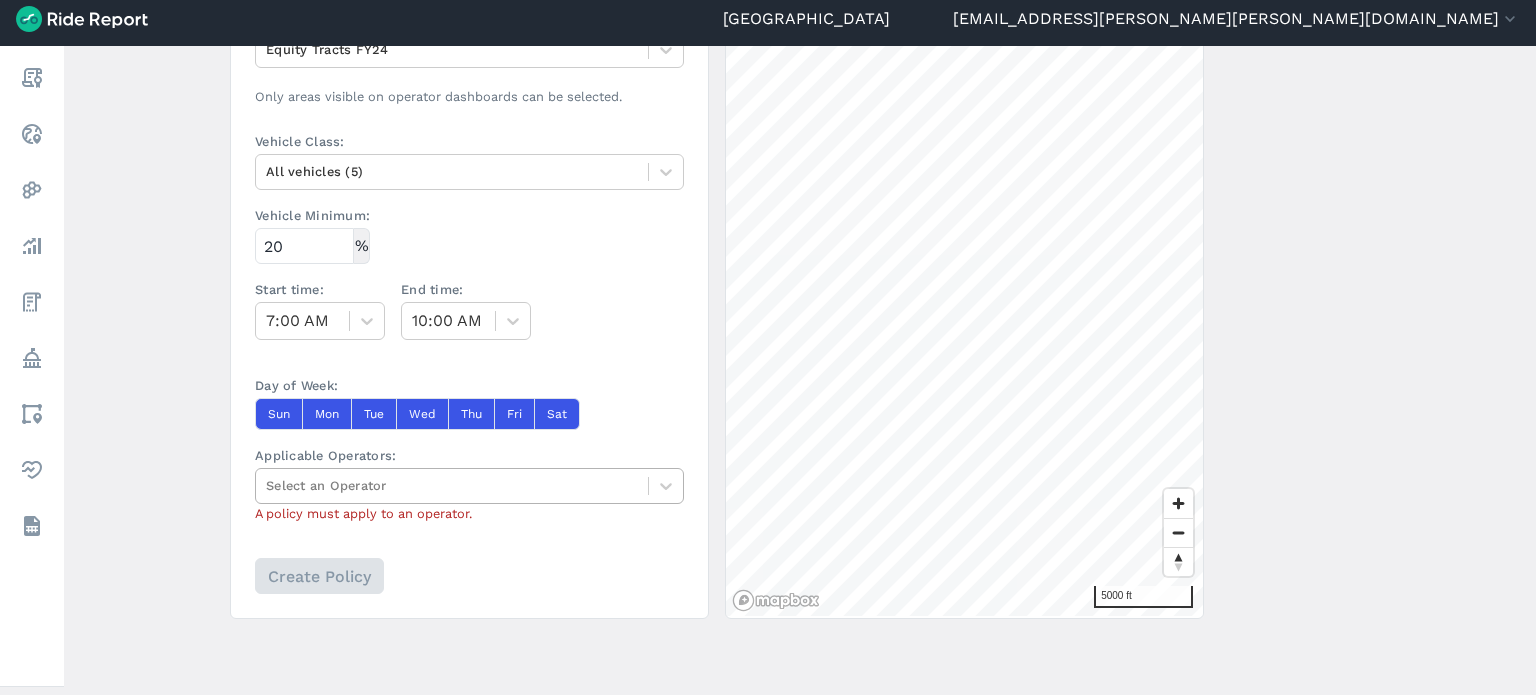 click at bounding box center [452, 485] 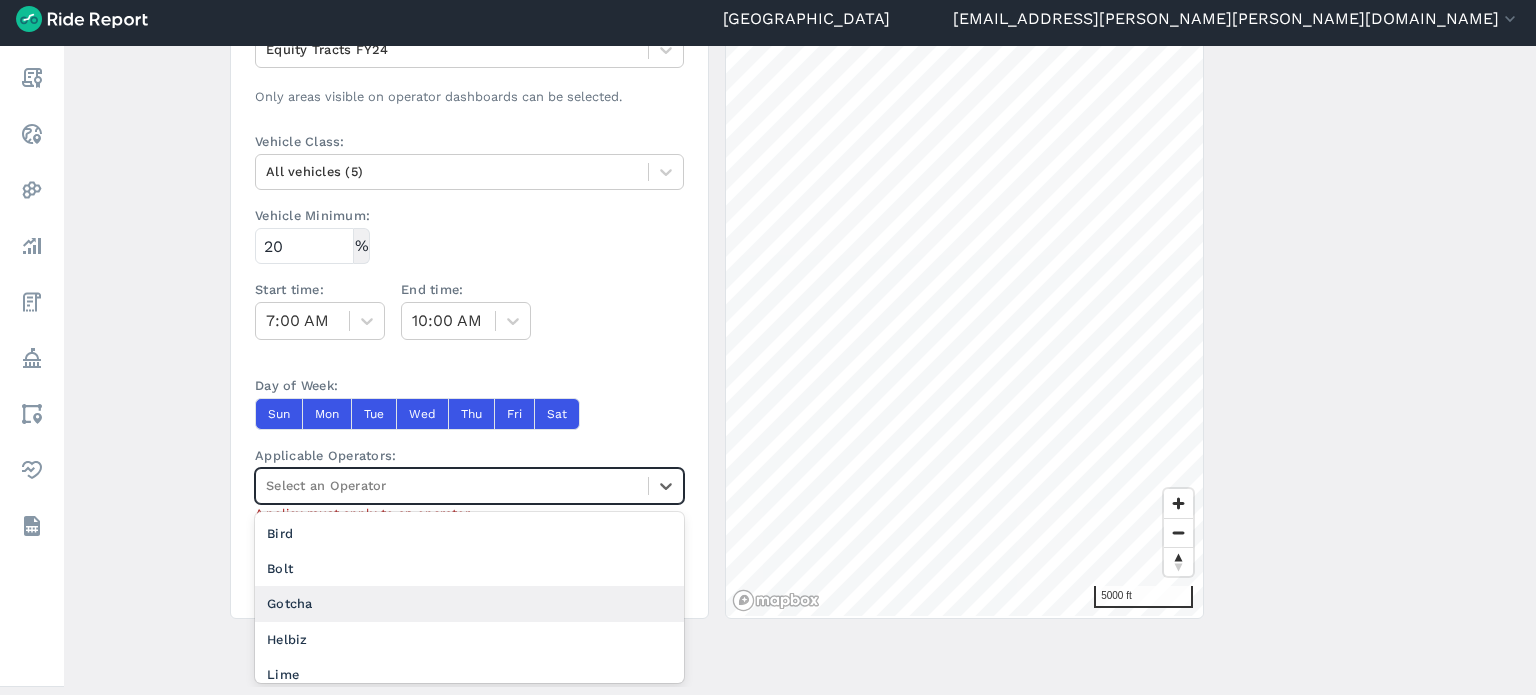 scroll, scrollTop: 48, scrollLeft: 0, axis: vertical 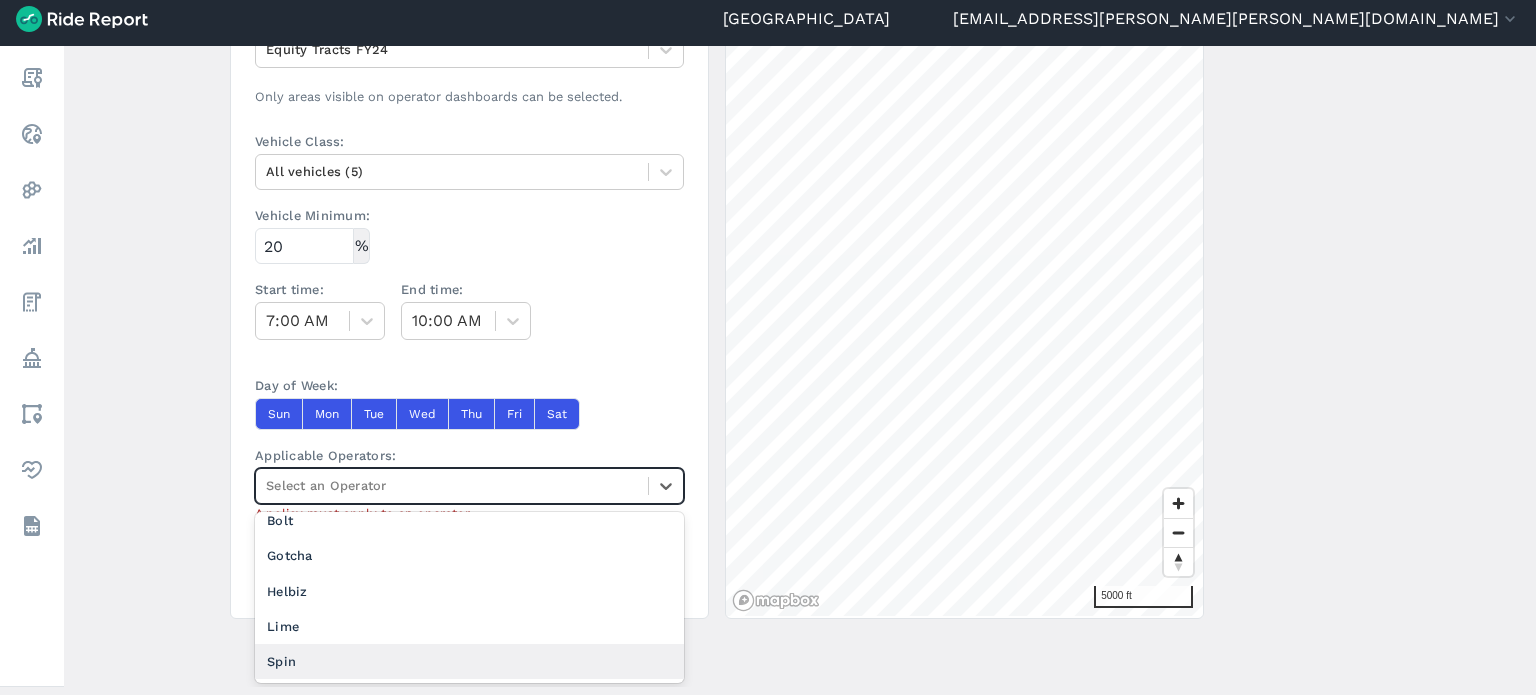 click on "Spin" at bounding box center (469, 661) 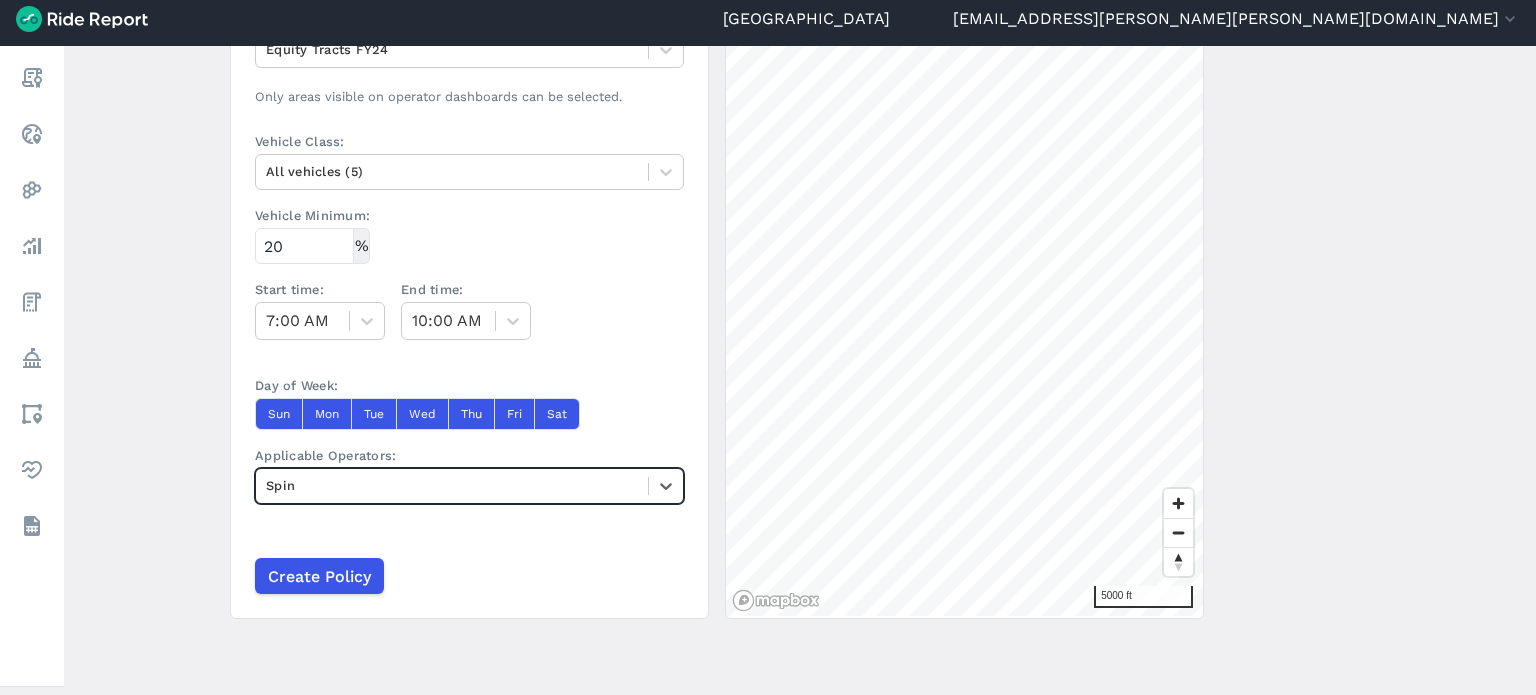 click on "Create a Policy ← Back to Policies Name: Equity zone deployment - AM (S) Description: Start Date: Jul 1, 2024 End Date: -- -- -- No end date Area: Equity Tracts FY24 Only areas visible on operator dashboards can be selected. Vehicle Class: All vehicles (5) Vehicle Minimum: % 20 Start time: 7:00 AM End time: 10:00 AM Day of Week: Sun Mon Tue Wed Thu Fri Sat Applicable Operators: option Spin, selected.   Select is focused ,type to refine list, press Down to open the menu,  Spin Create Policy Percentage-based Minimum Deployment A Percentage-based Minimum Deployment defines the minimum percentage of an operator's fleet they must have in an area at a specified time. 5000 ft" at bounding box center (800, 366) 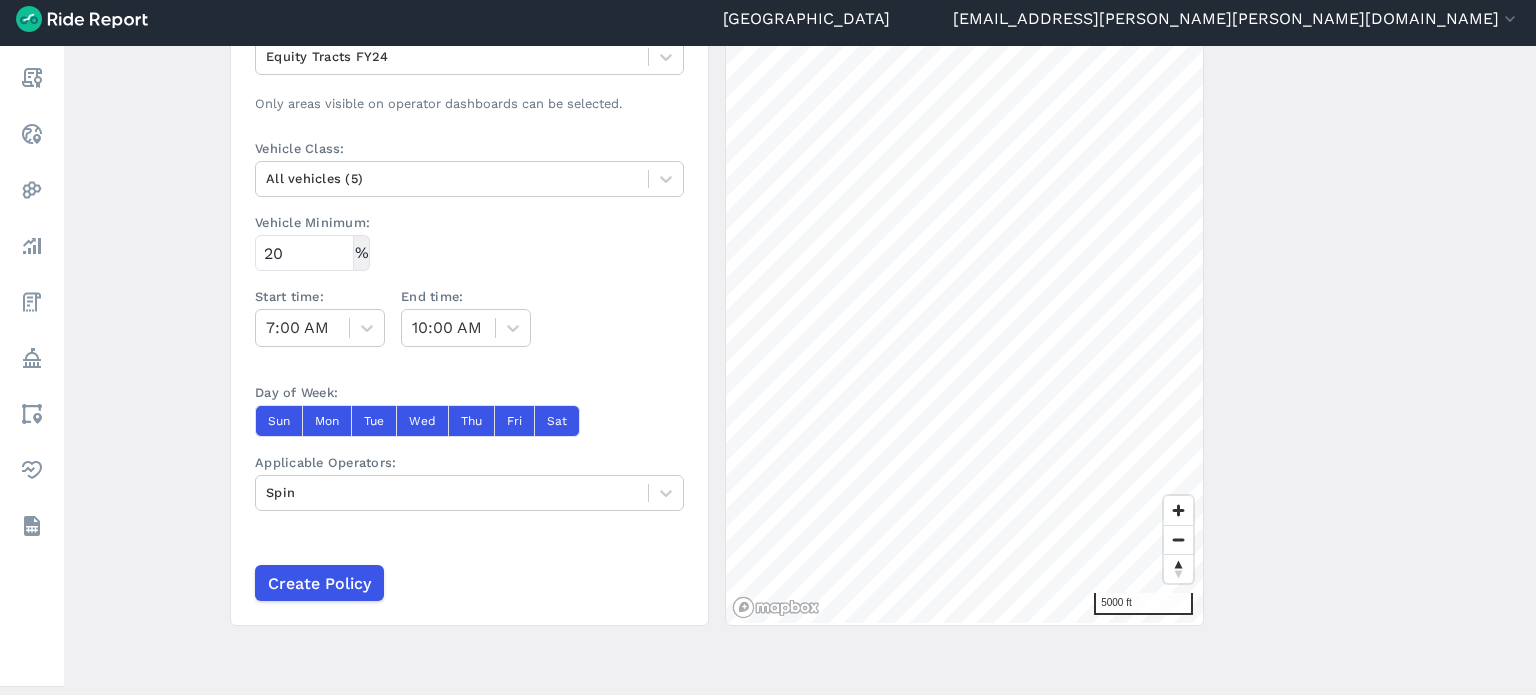 scroll, scrollTop: 548, scrollLeft: 0, axis: vertical 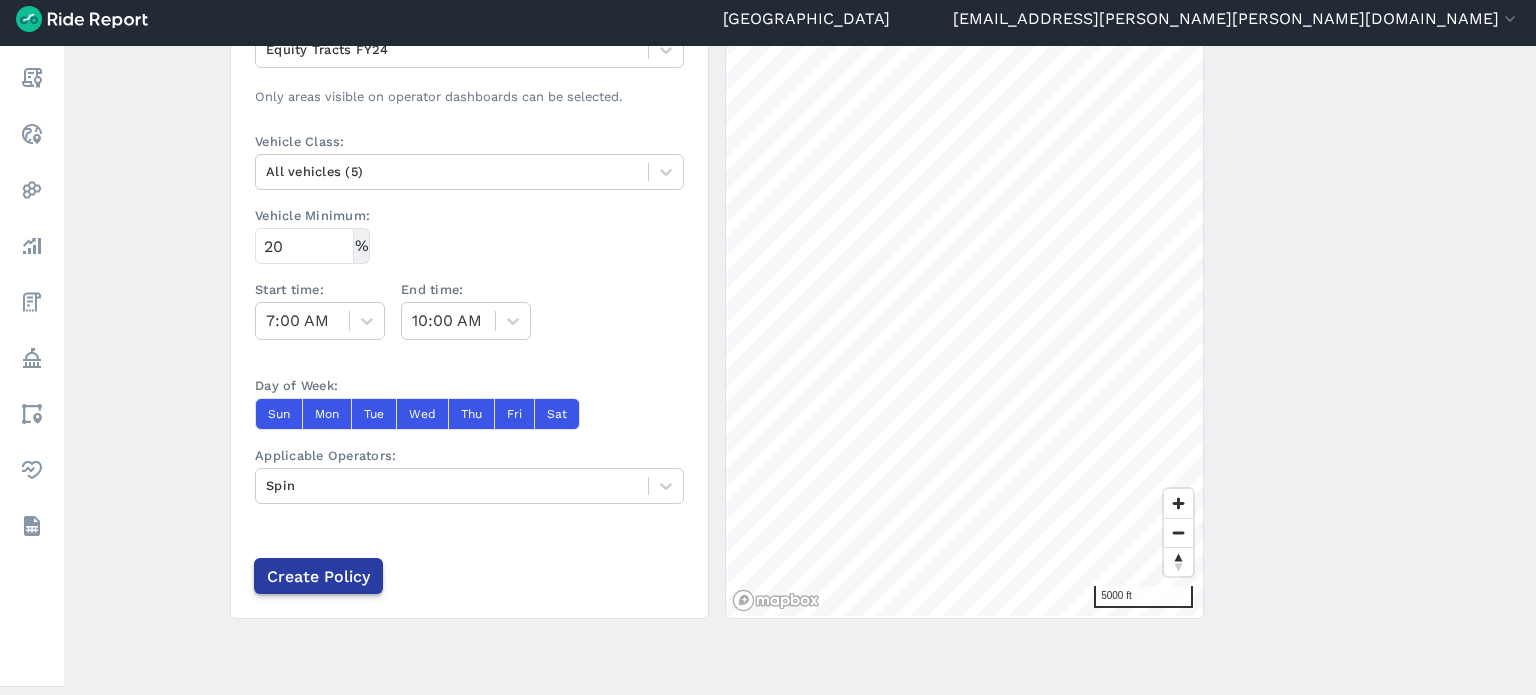 click on "Create Policy" at bounding box center (318, 576) 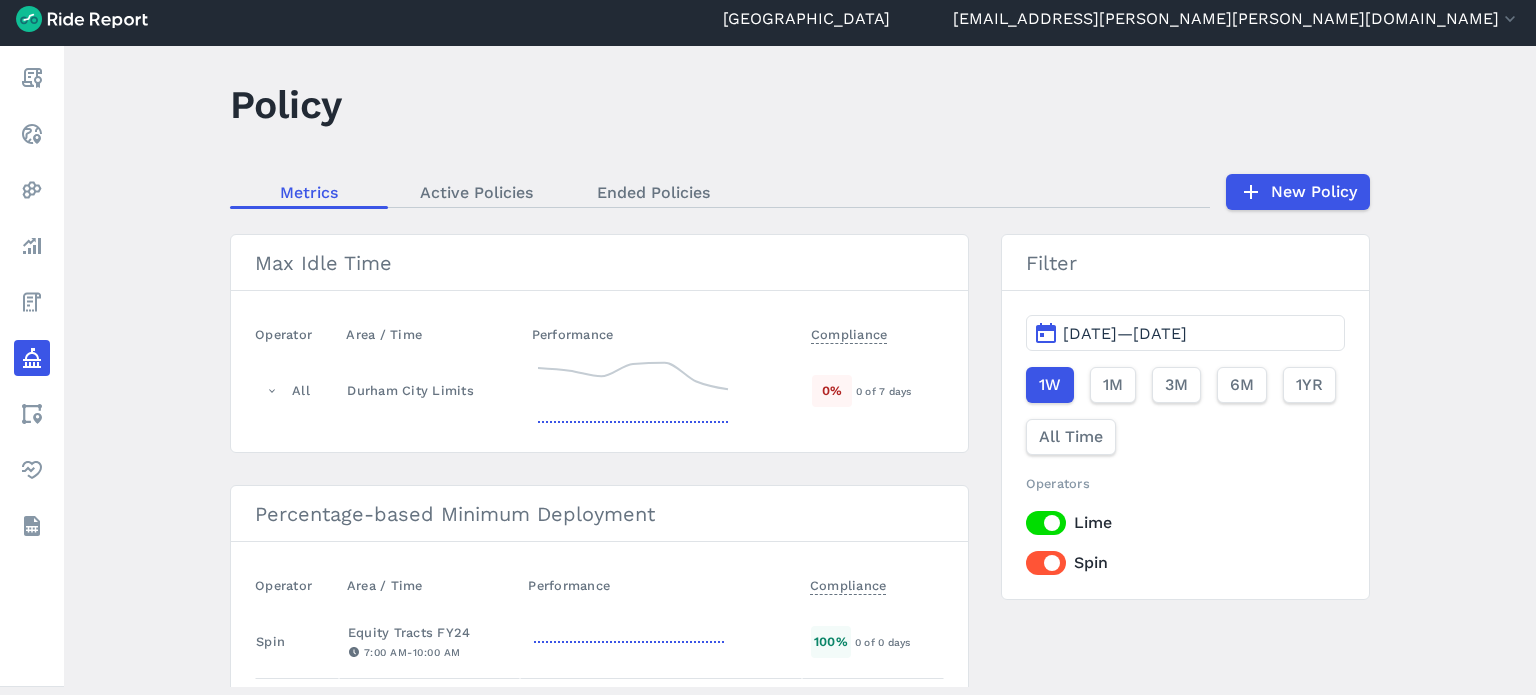 scroll, scrollTop: 0, scrollLeft: 0, axis: both 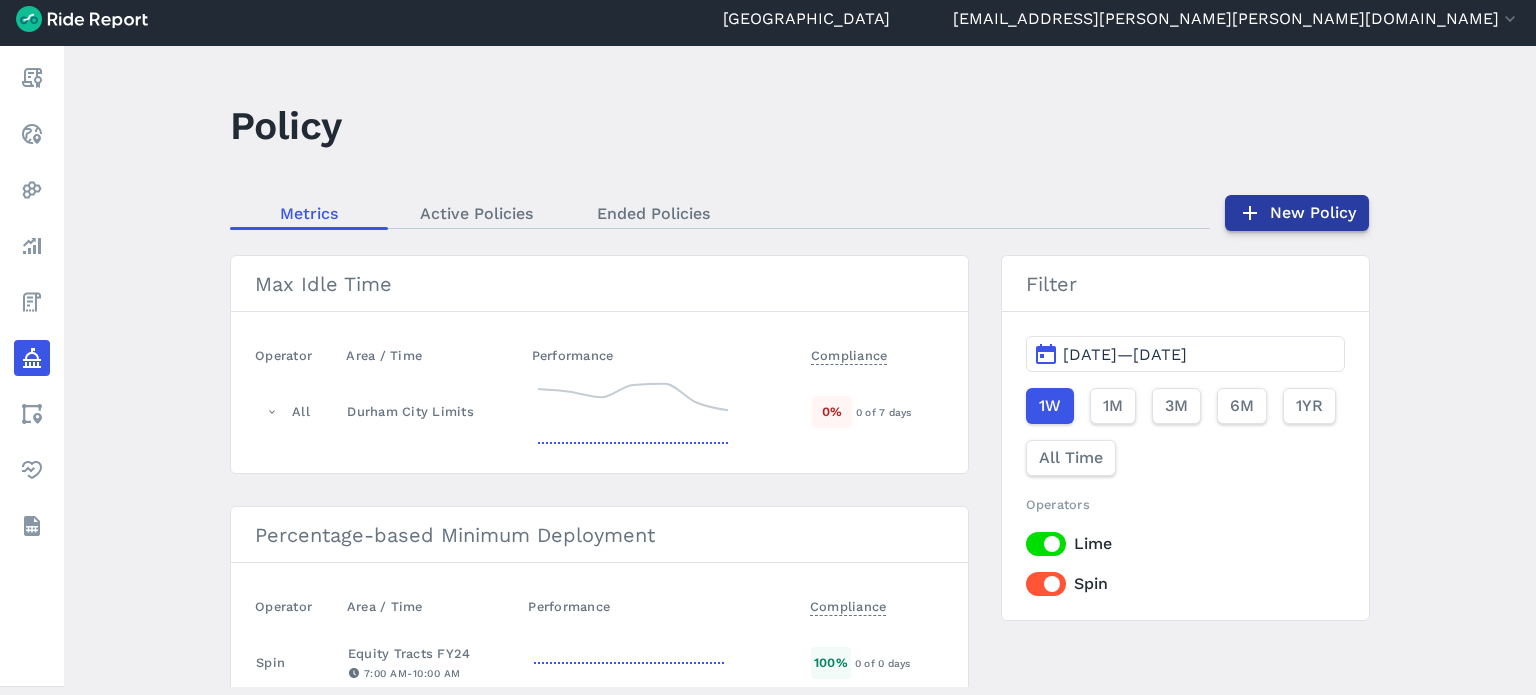 click on "New Policy" at bounding box center [1297, 213] 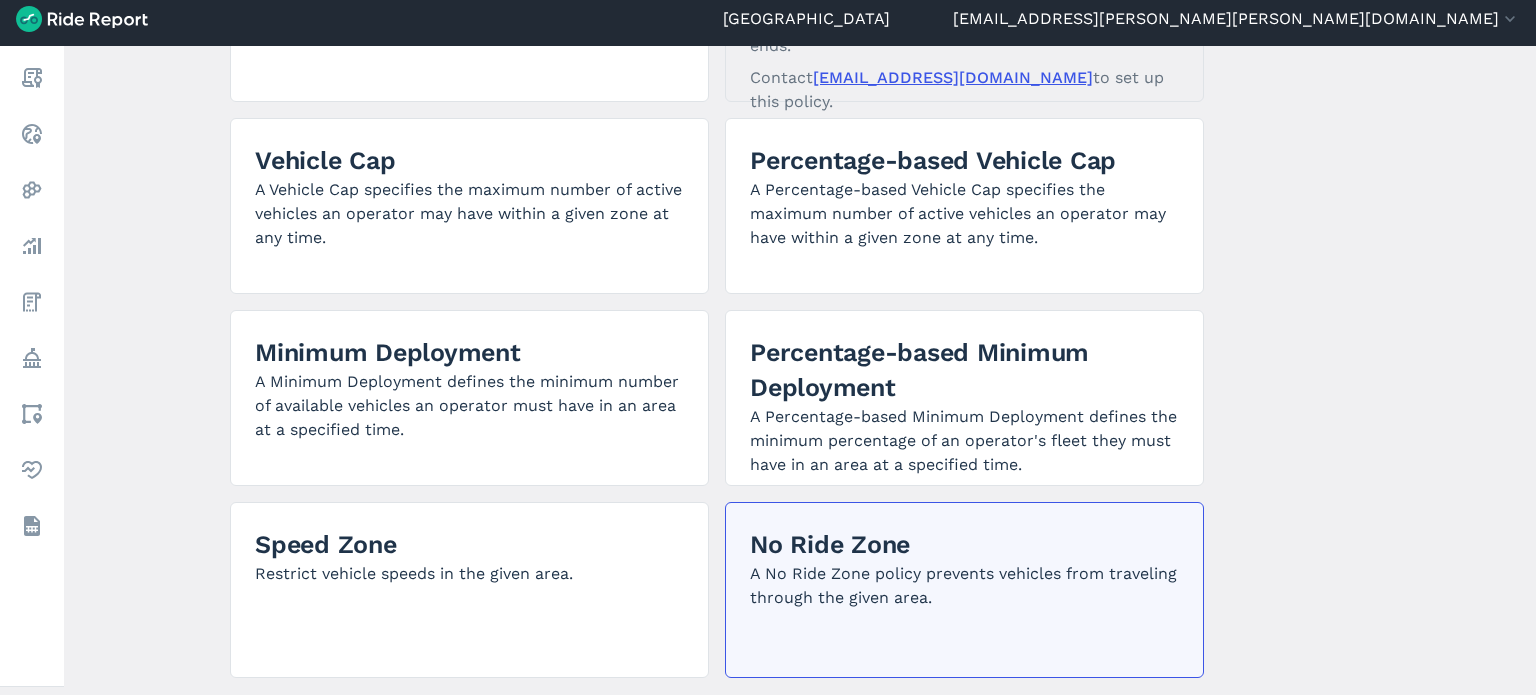 scroll, scrollTop: 300, scrollLeft: 0, axis: vertical 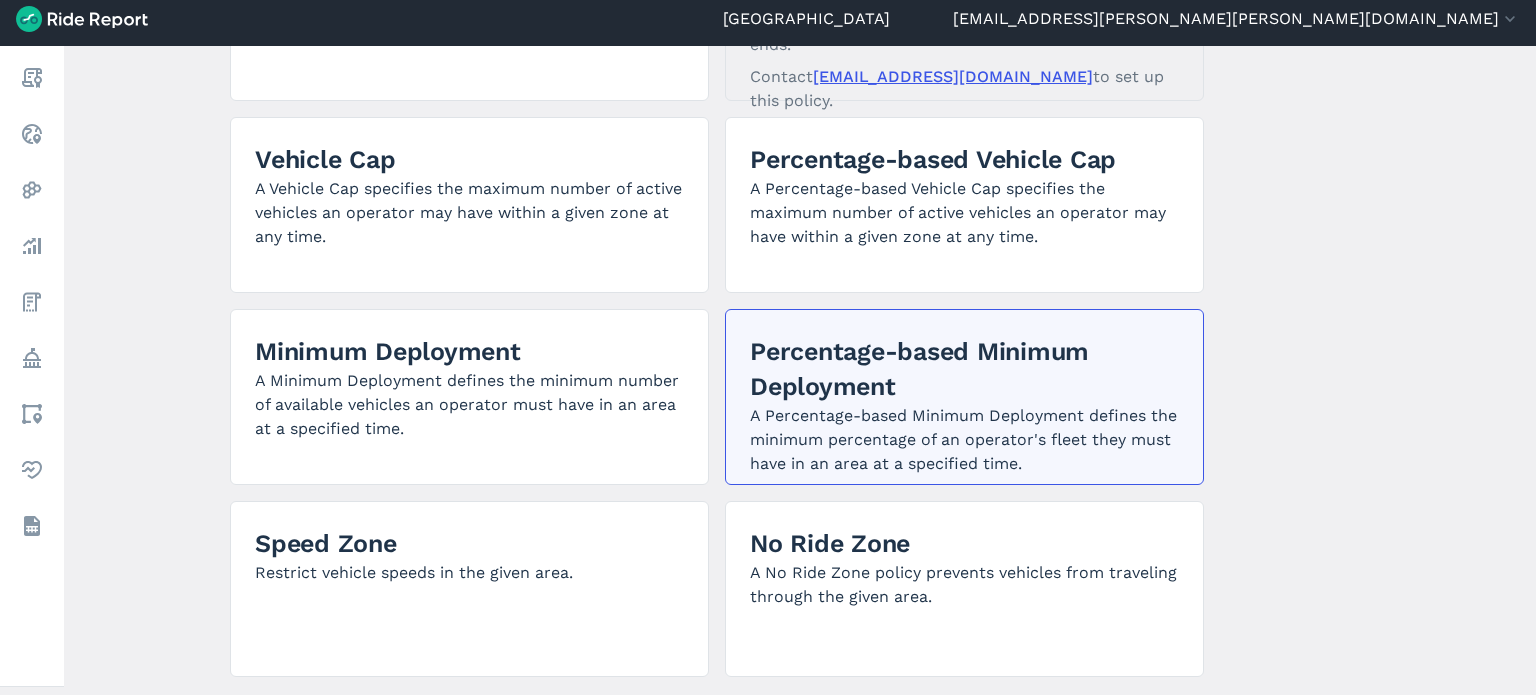 click on "A Percentage-based Minimum Deployment defines the minimum percentage of an operator's fleet they must have in an area at a specified time." at bounding box center (964, 440) 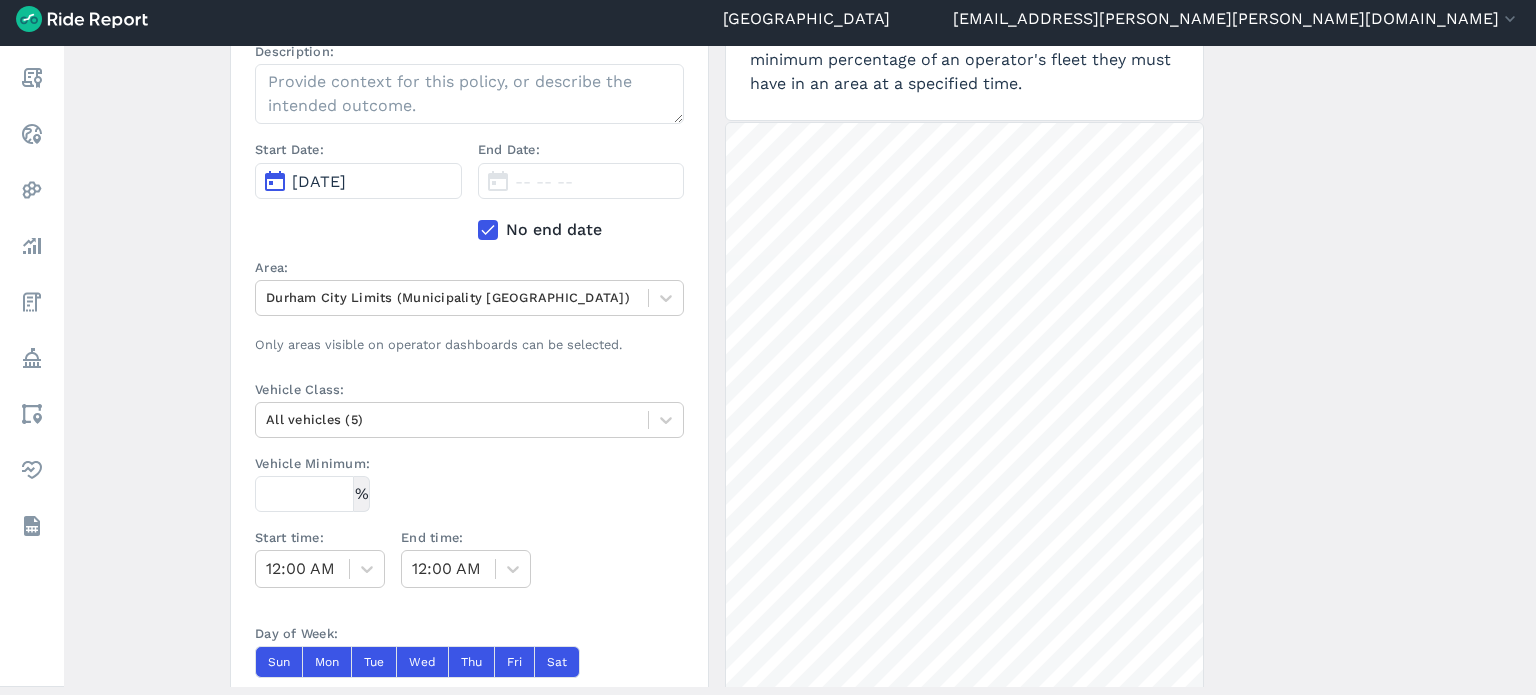 scroll, scrollTop: 100, scrollLeft: 0, axis: vertical 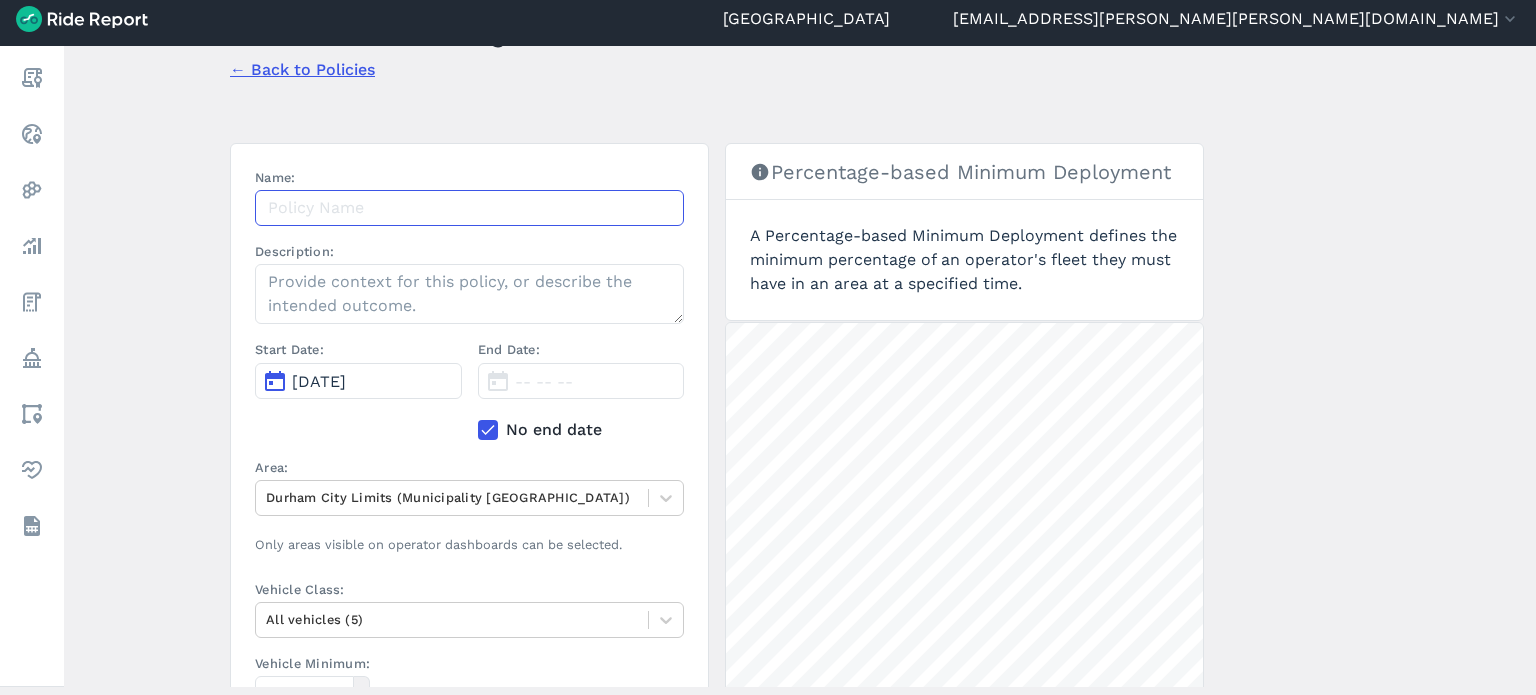 click on "Name:" at bounding box center [469, 208] 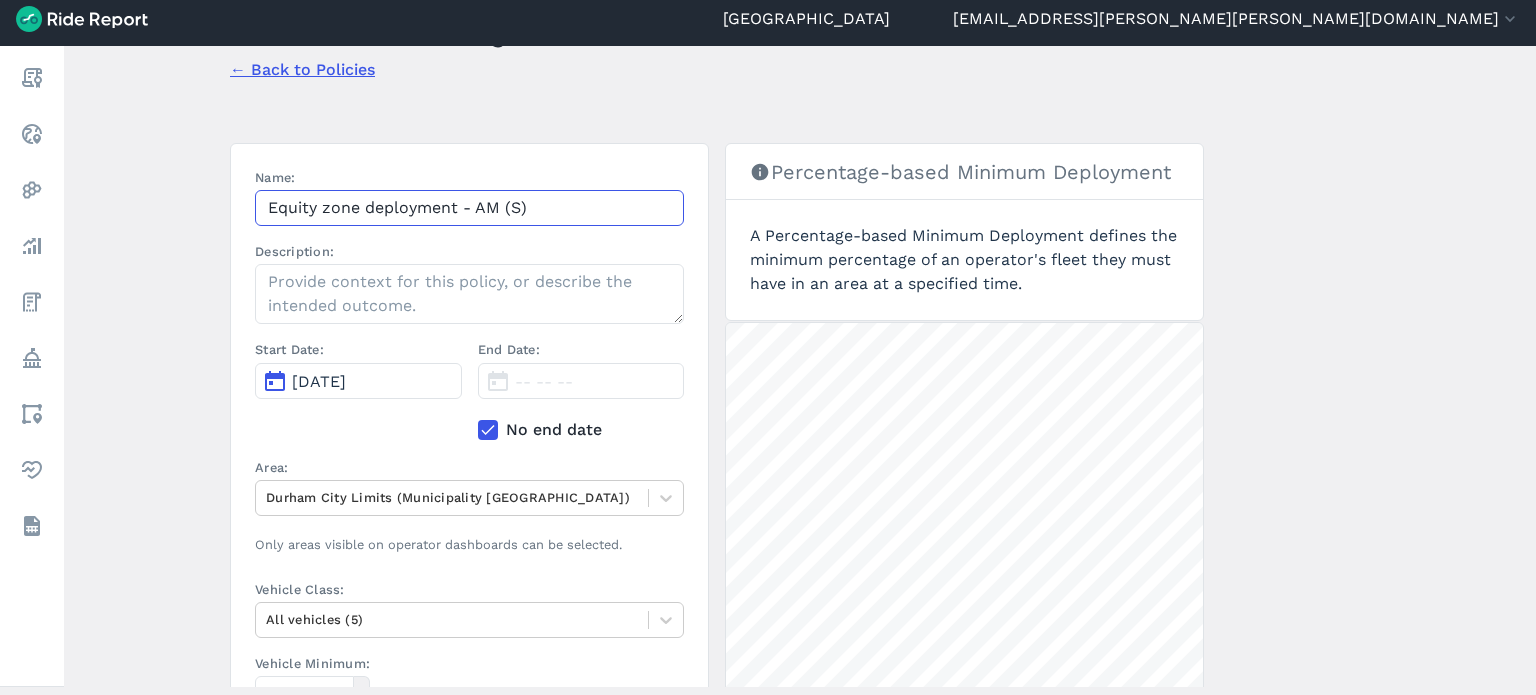 click on "Equity zone deployment - AM (S)" at bounding box center [469, 208] 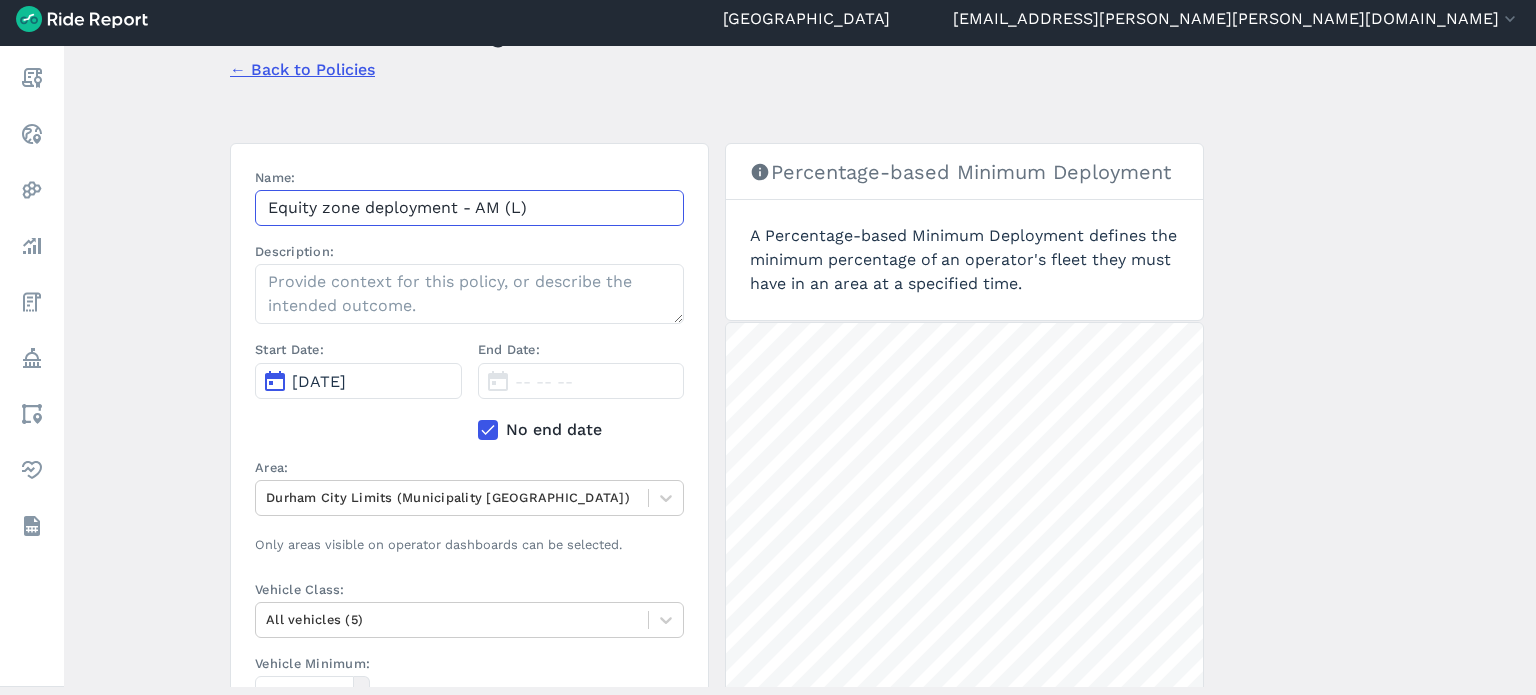 type on "Equity zone deployment - AM (L)" 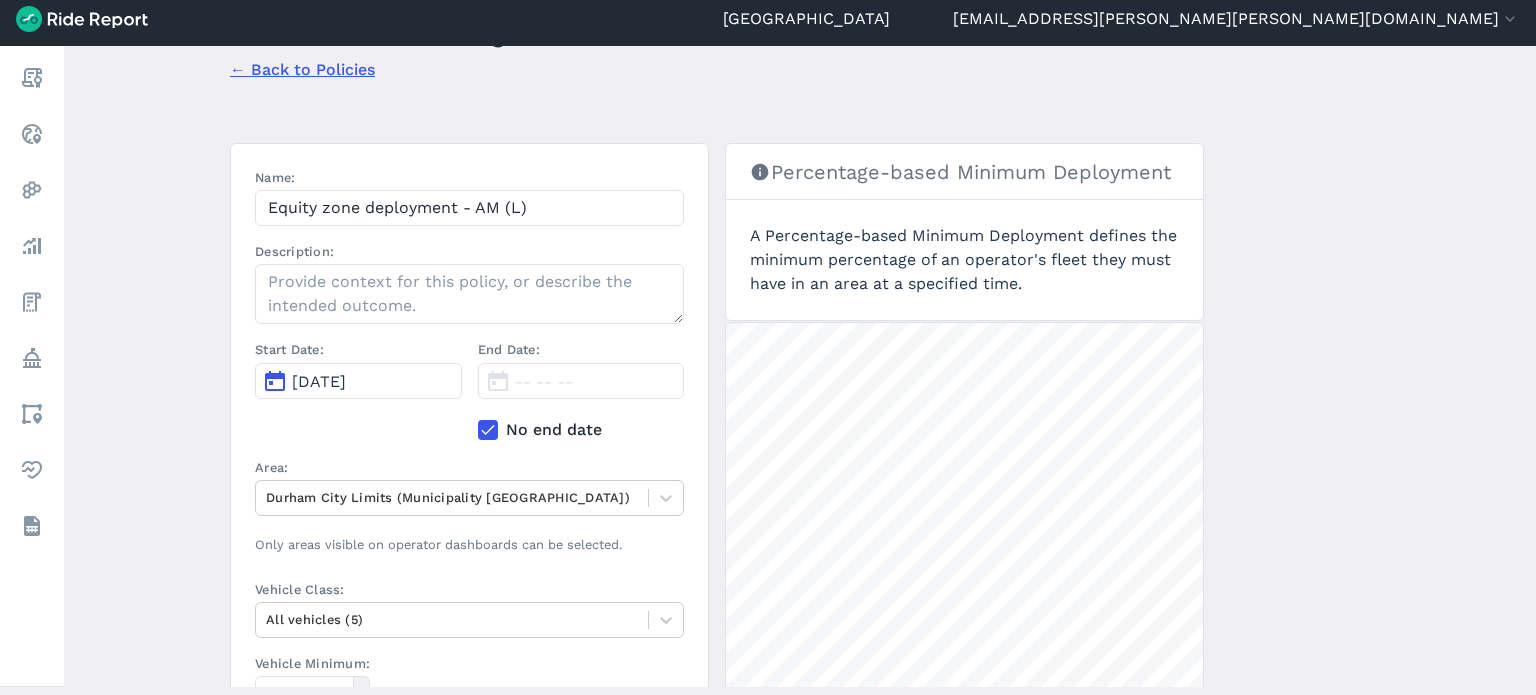 click on "Jul 14, 2025" at bounding box center [319, 381] 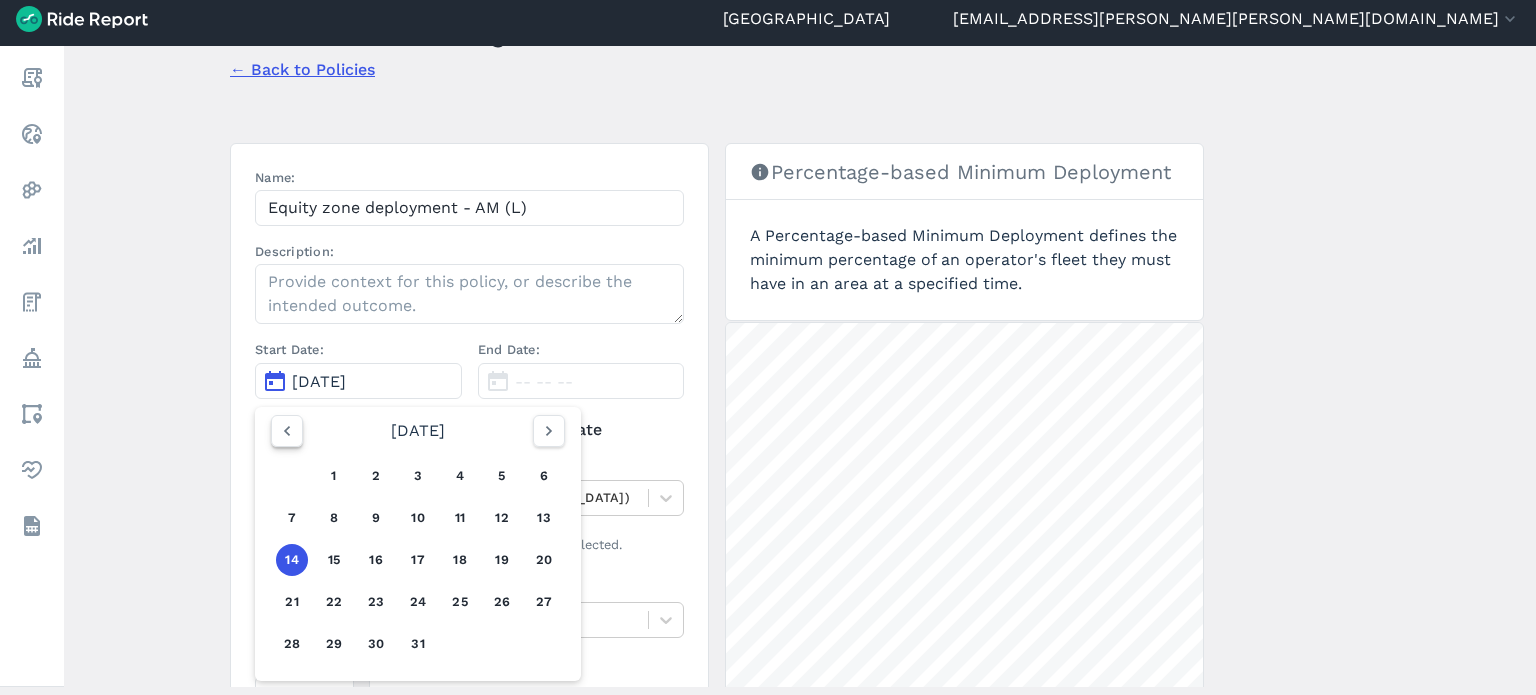 click 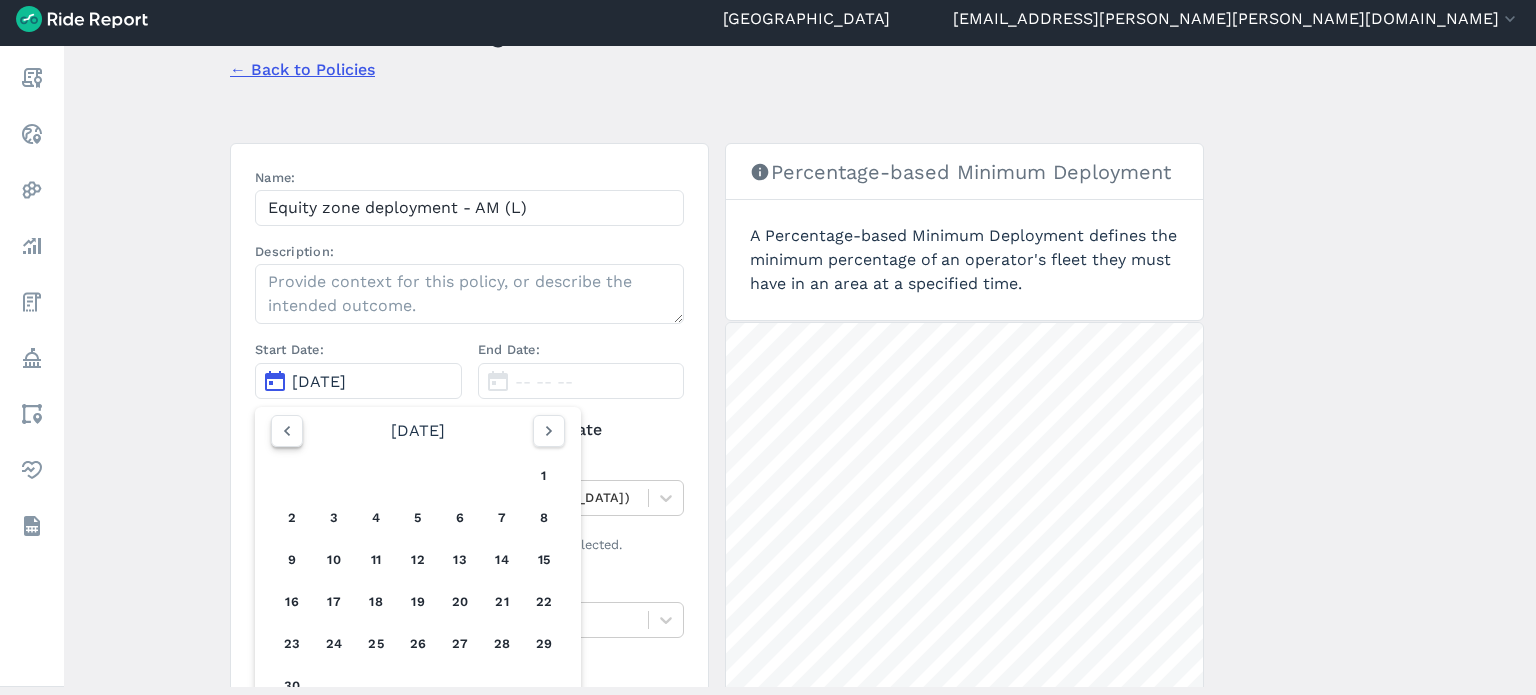 click 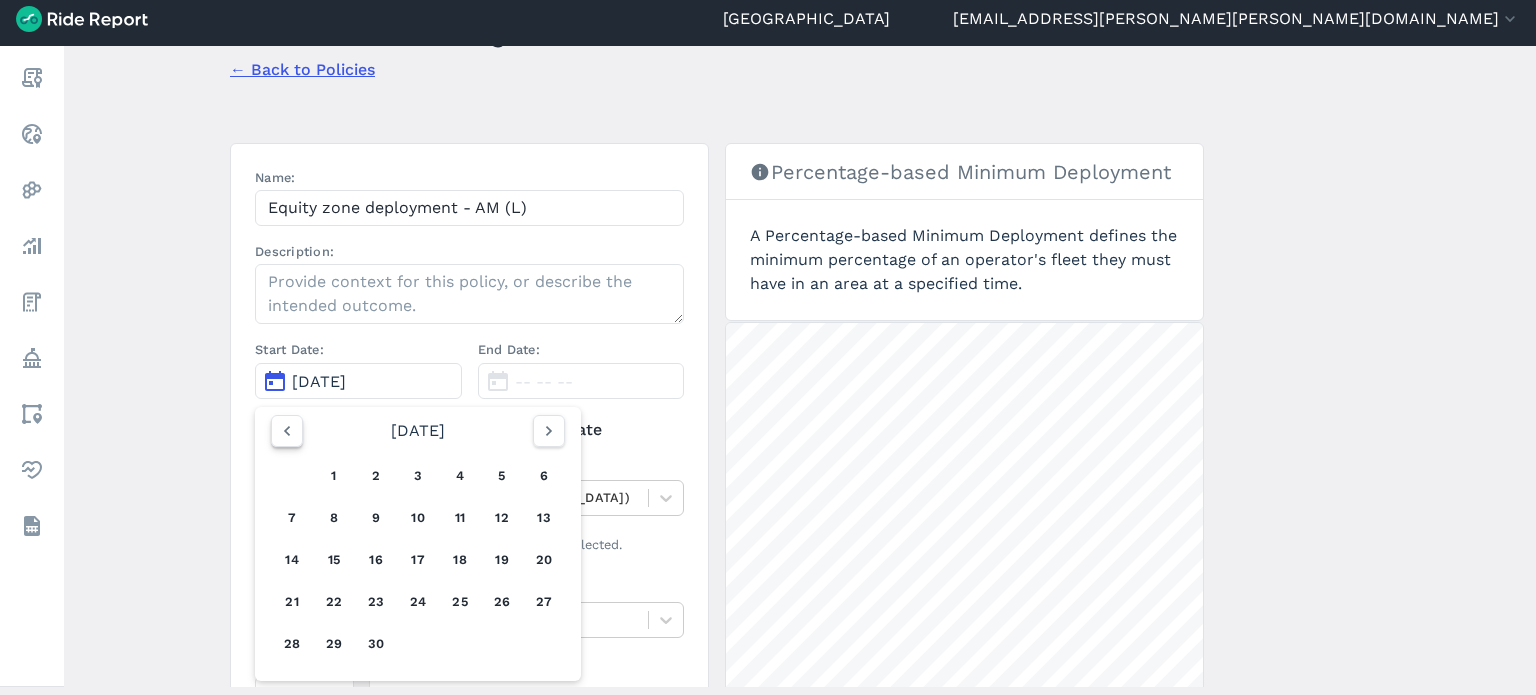 click 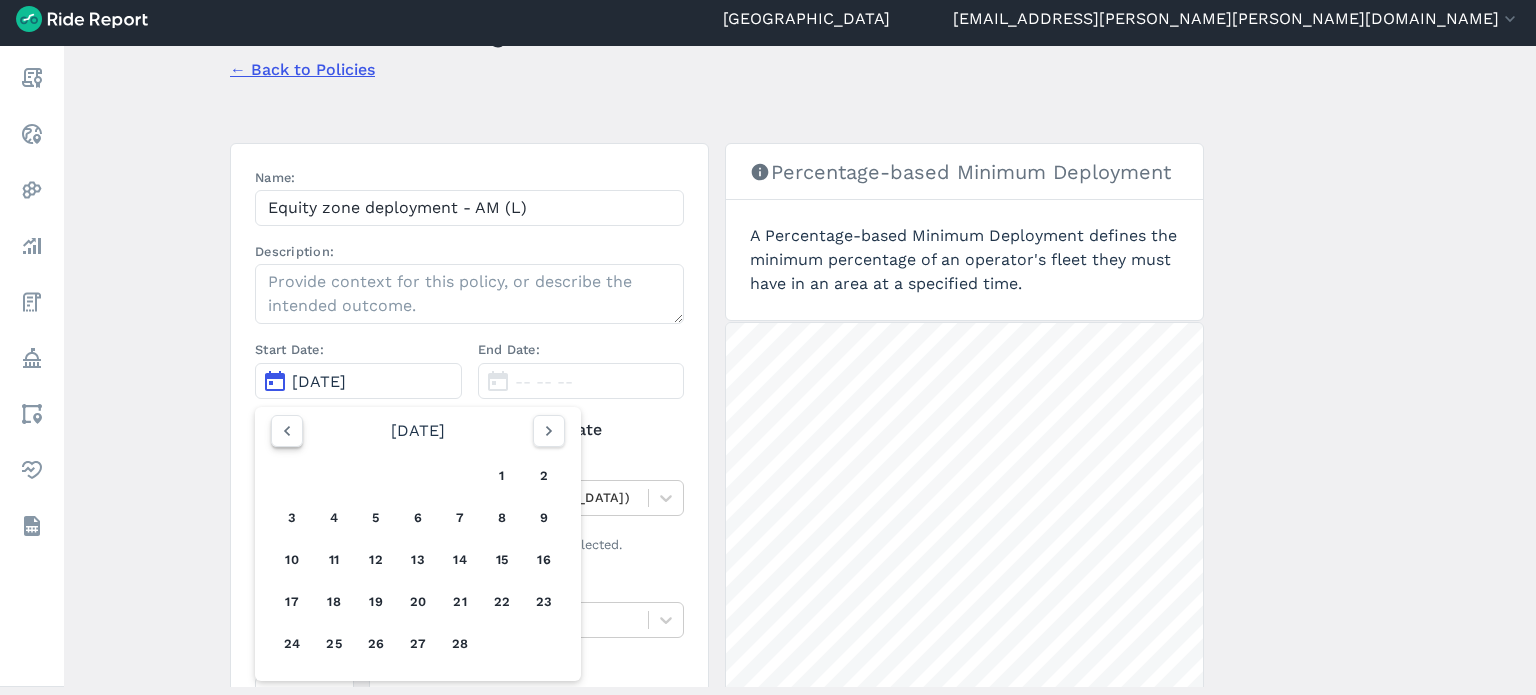 click 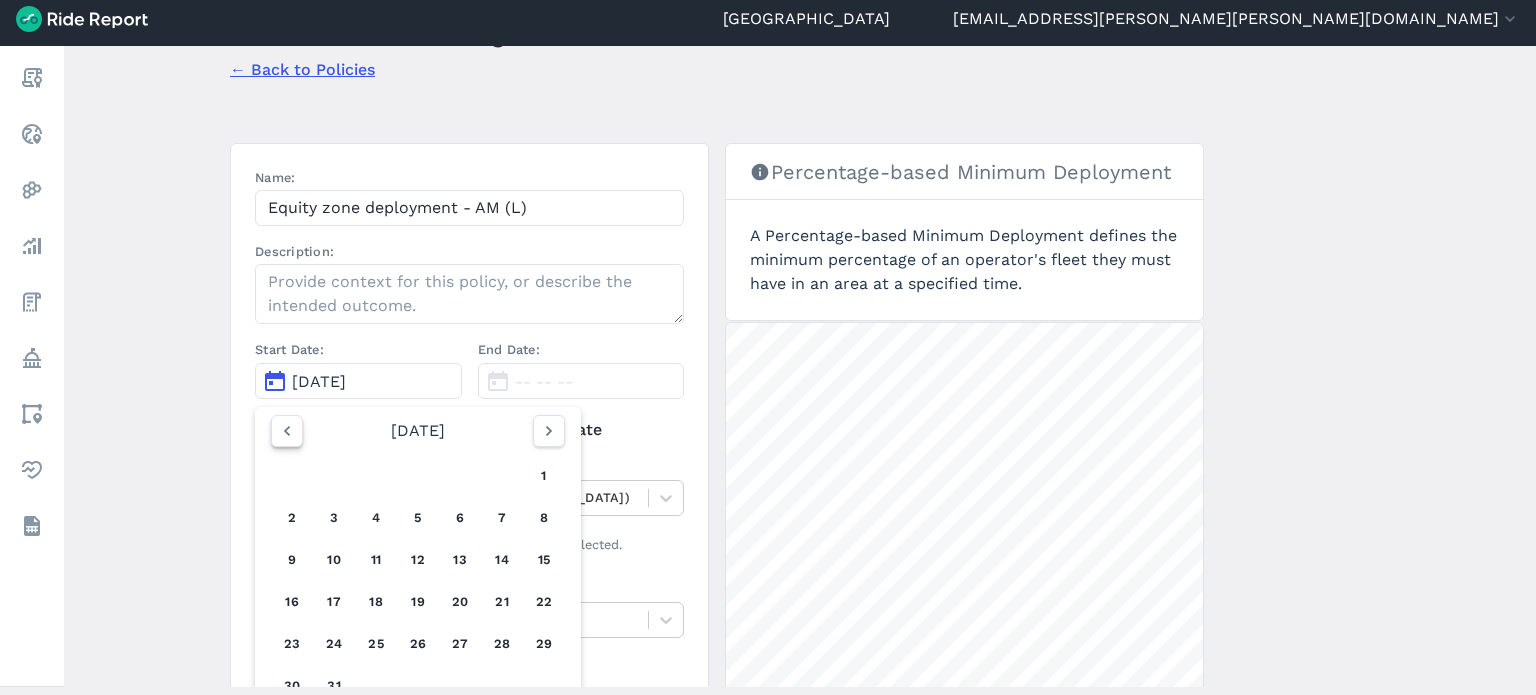 click 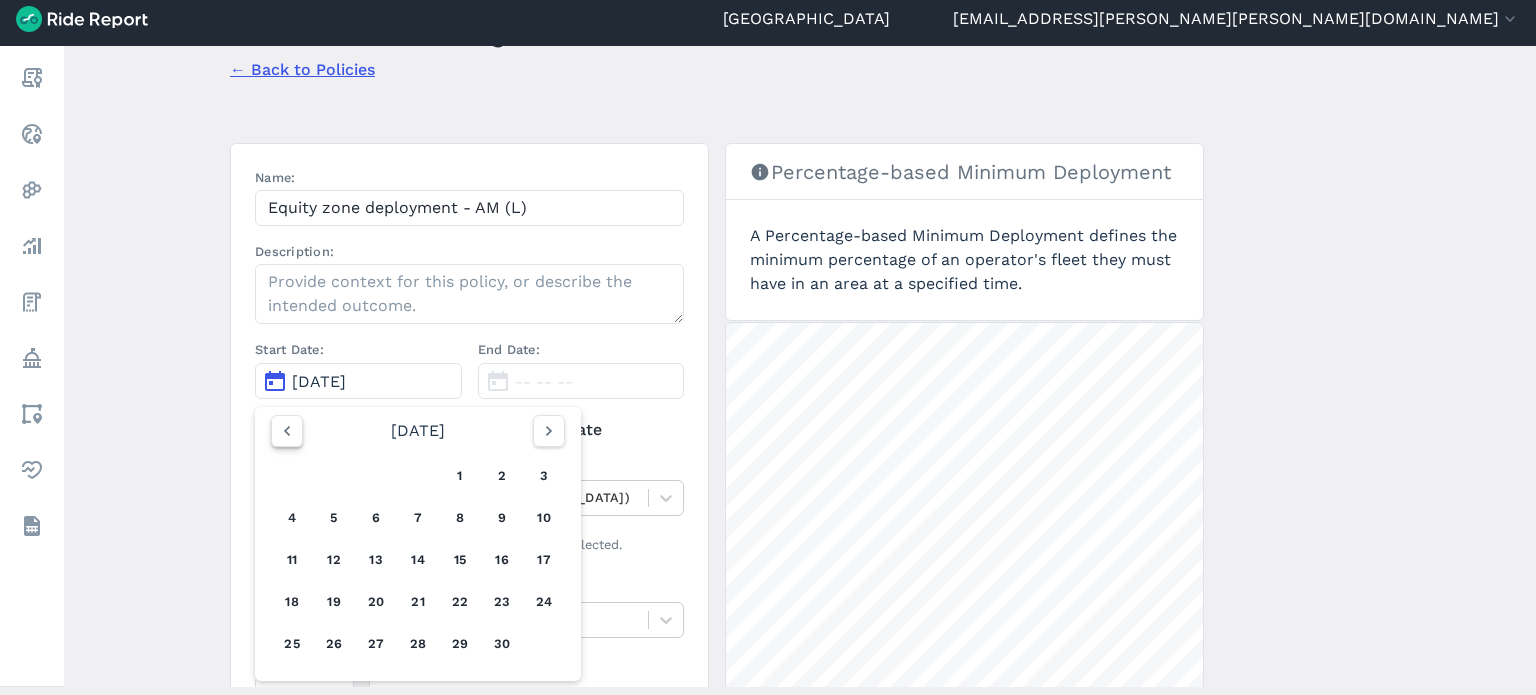 click 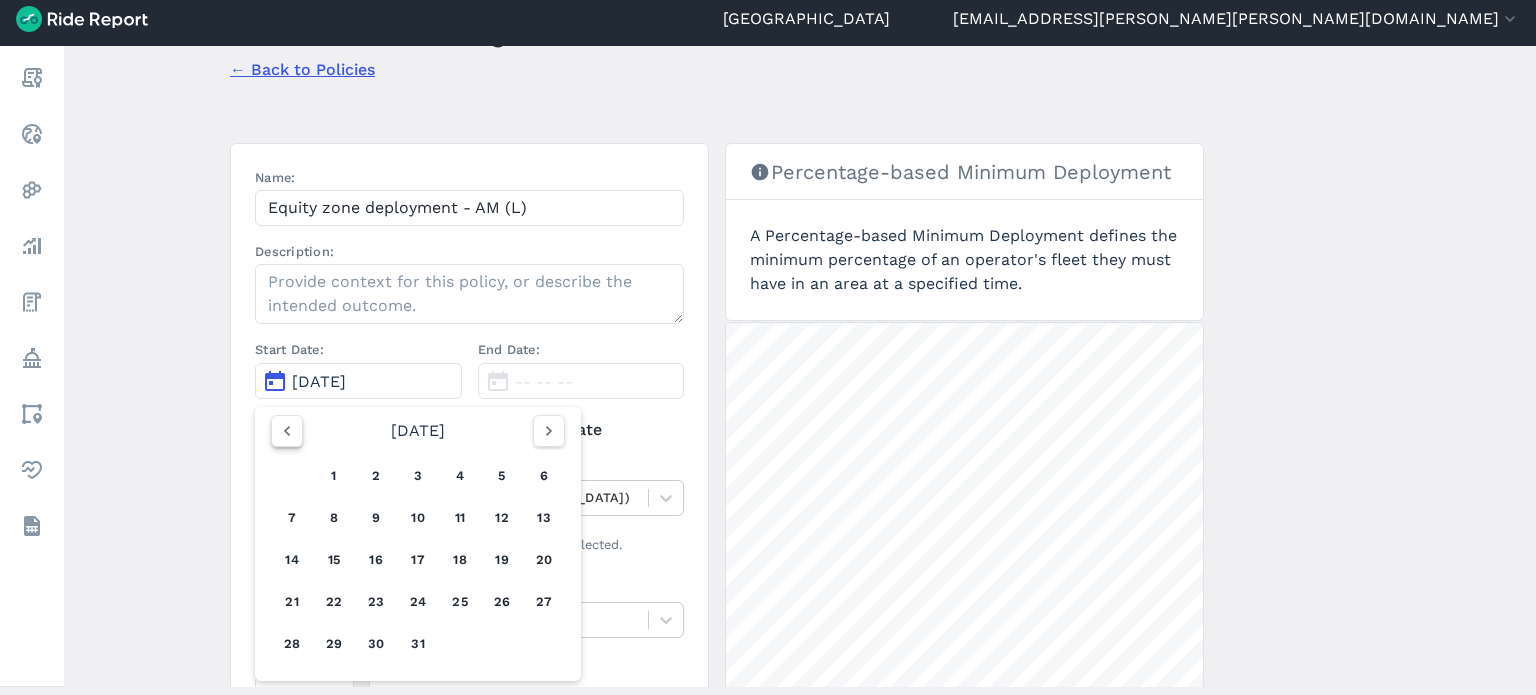click 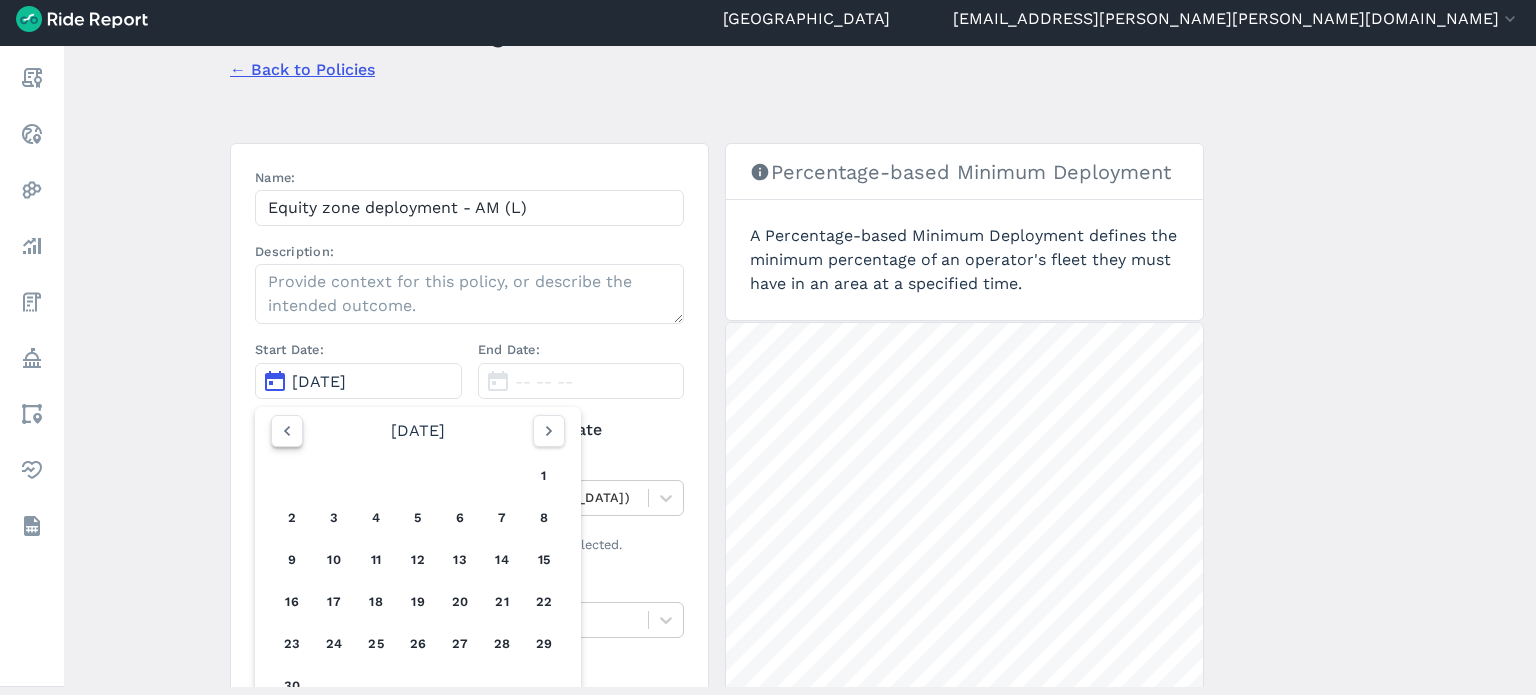 click 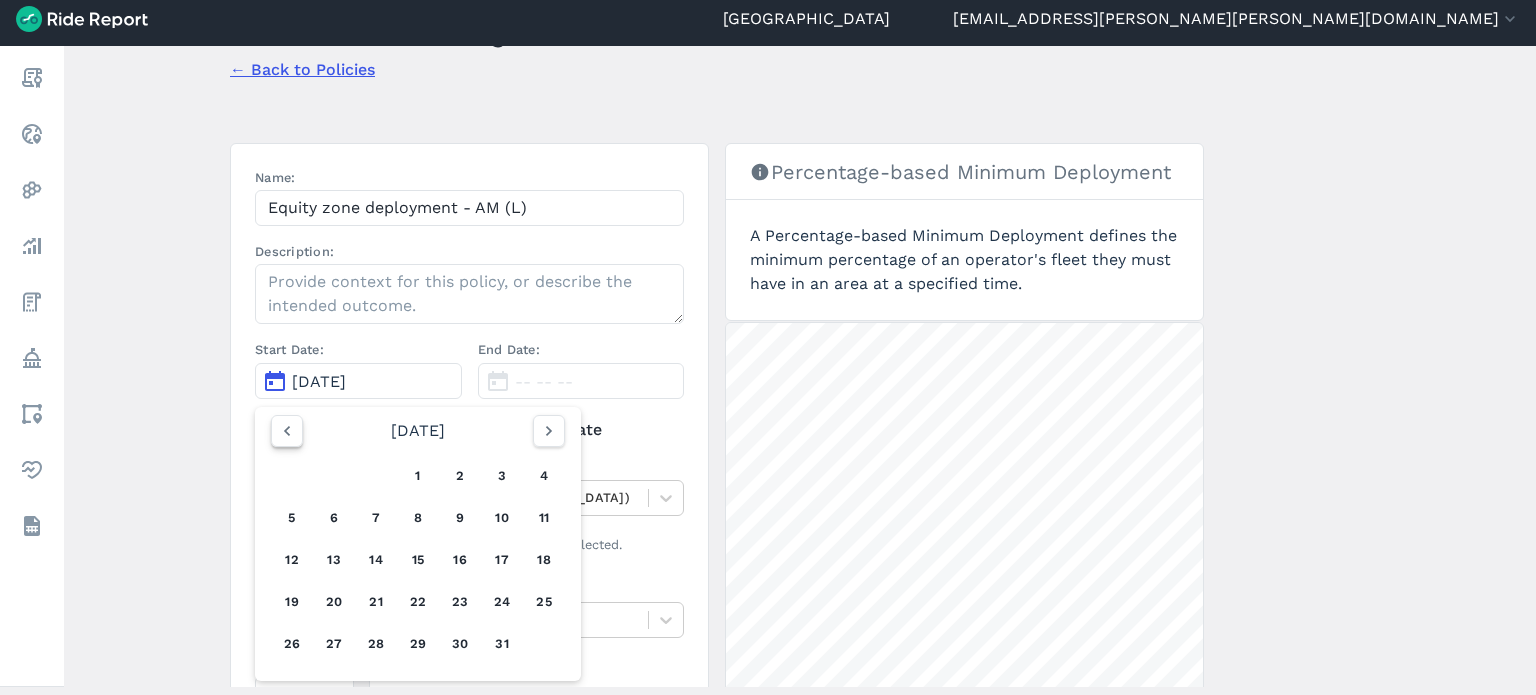 click 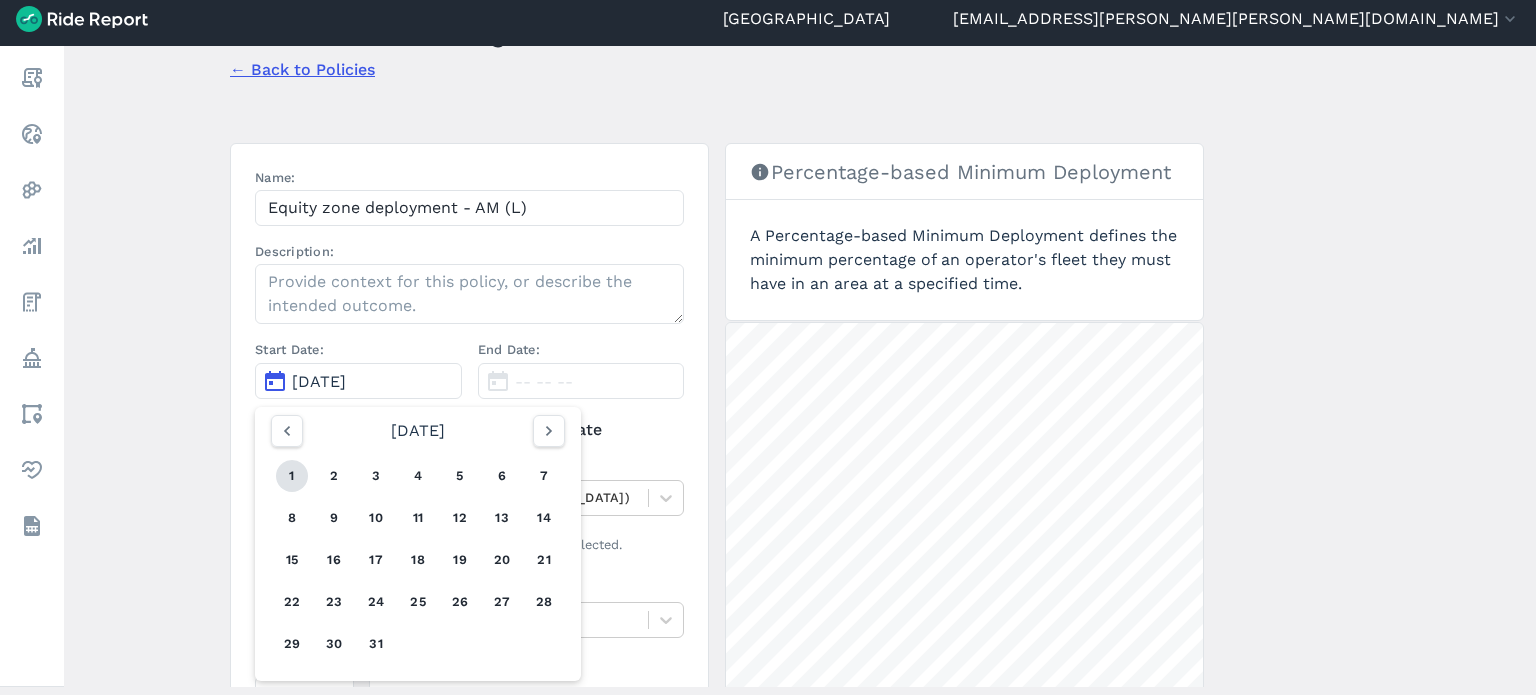 click on "1" at bounding box center [292, 476] 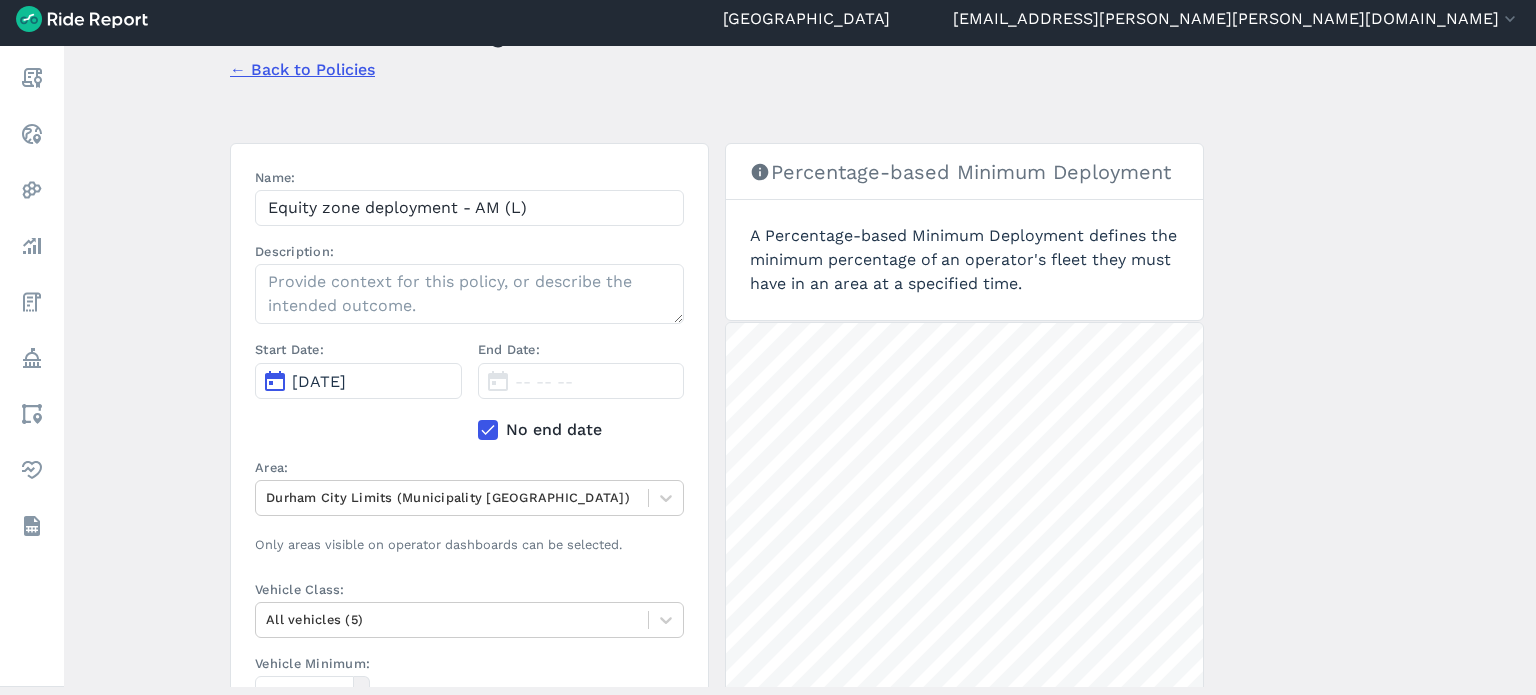 click on "Create a Policy ← Back to Policies Name: Equity zone deployment - AM (L) Description: Start Date: Jul 1, 2024 End Date: -- -- -- No end date Area: Durham City Limits (Municipality Boundary) Only areas visible on operator dashboards can be selected. Vehicle Class: All vehicles (5) Vehicle Minimum: % Start time: 12:00 AM End time: 12:00 AM Day of Week: Sun Mon Tue Wed Thu Fri Sat Applicable Operators: Select an Operator A policy must apply to an operator. Create Policy Percentage-based Minimum Deployment A Percentage-based Minimum Deployment defines the minimum percentage of an operator's fleet they must have in an area at a specified time. 3 mi" at bounding box center (800, 366) 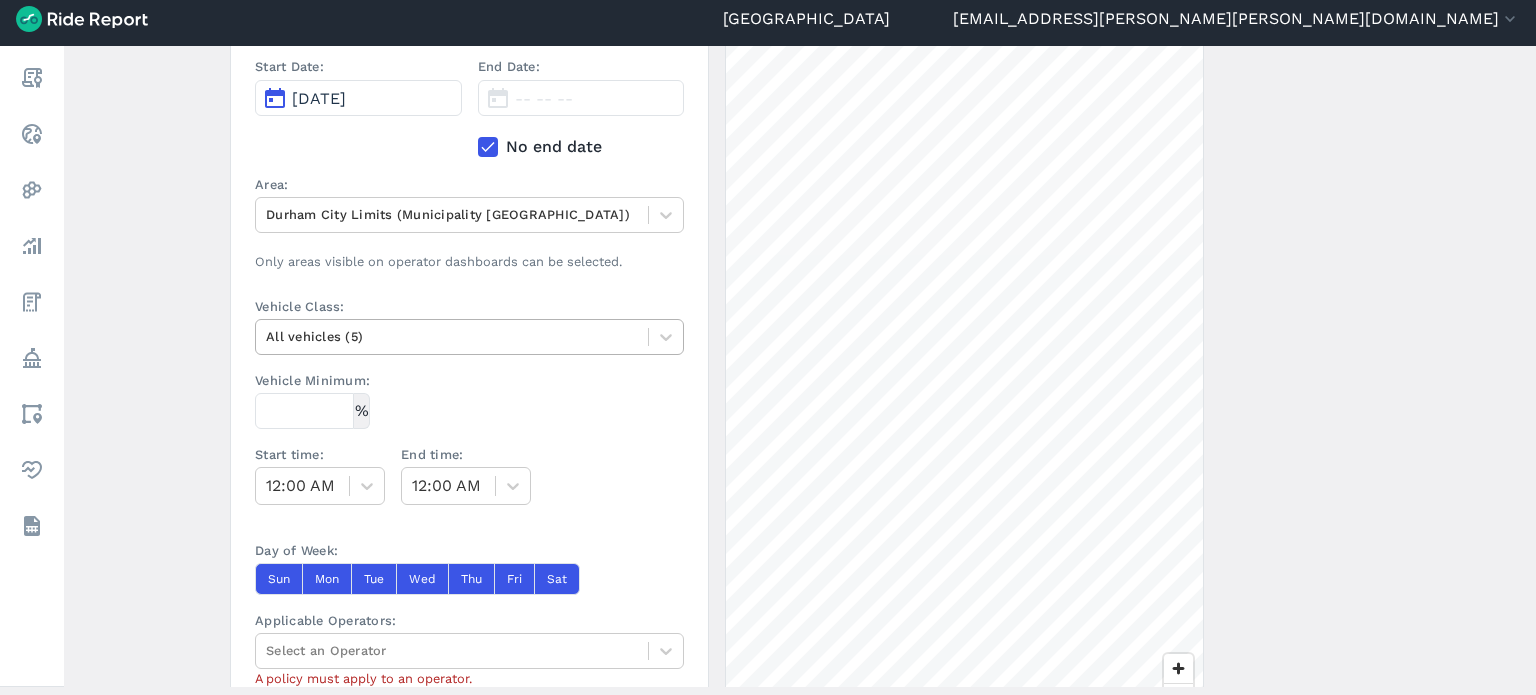 scroll, scrollTop: 400, scrollLeft: 0, axis: vertical 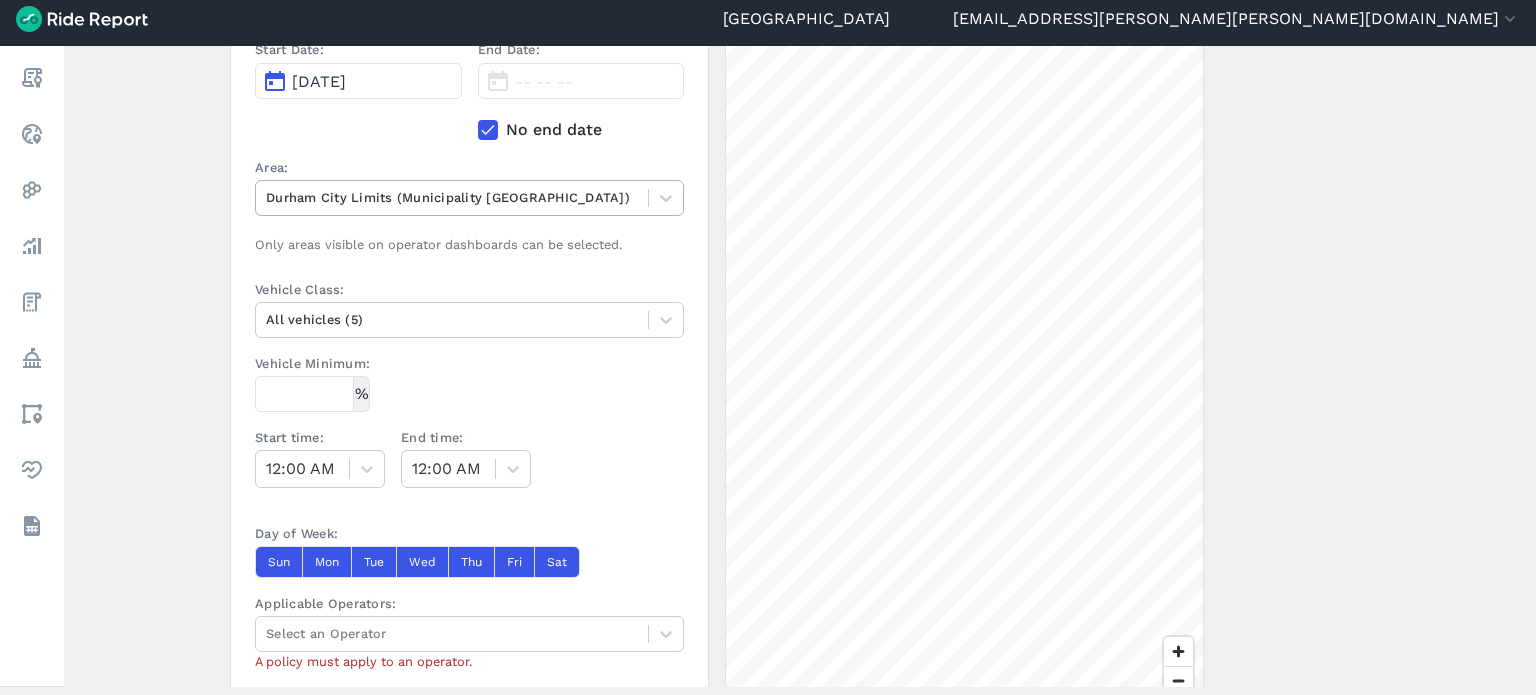 click at bounding box center (452, 197) 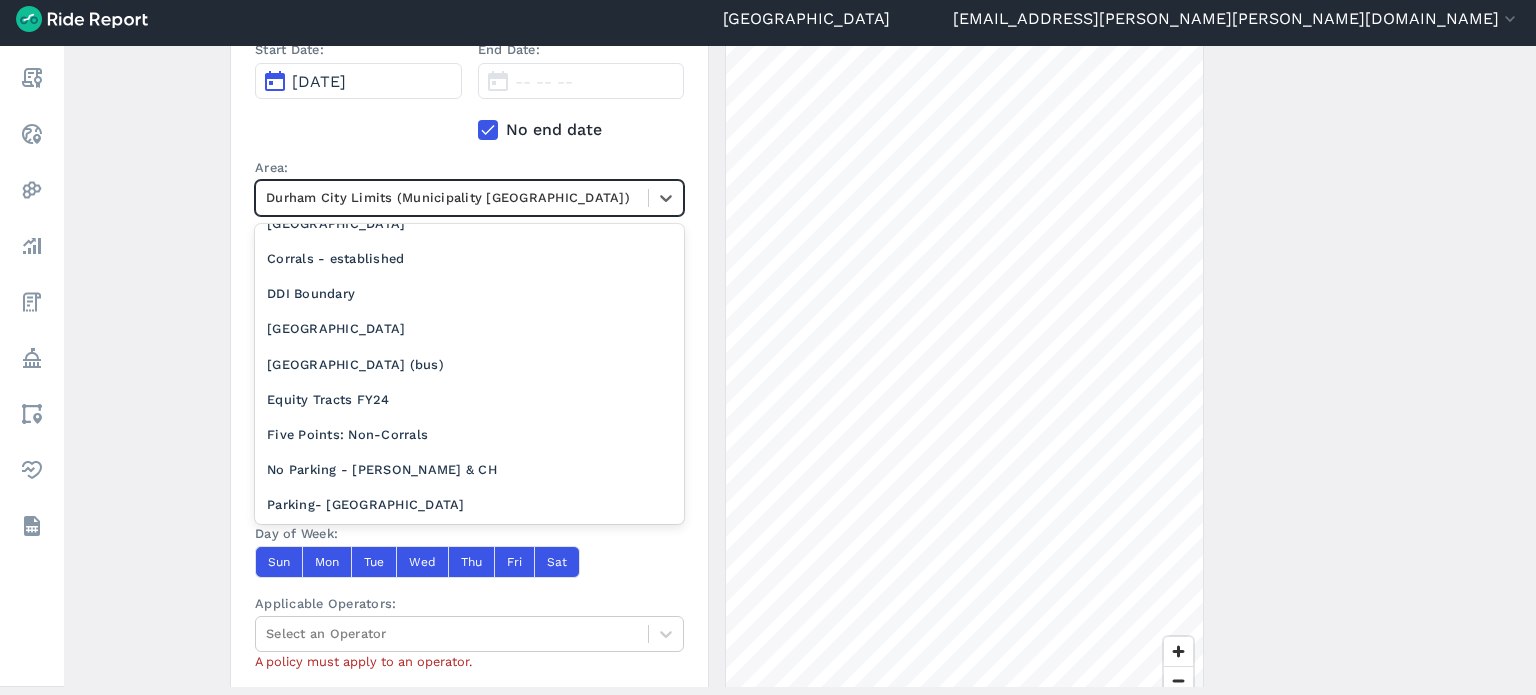 scroll, scrollTop: 100, scrollLeft: 0, axis: vertical 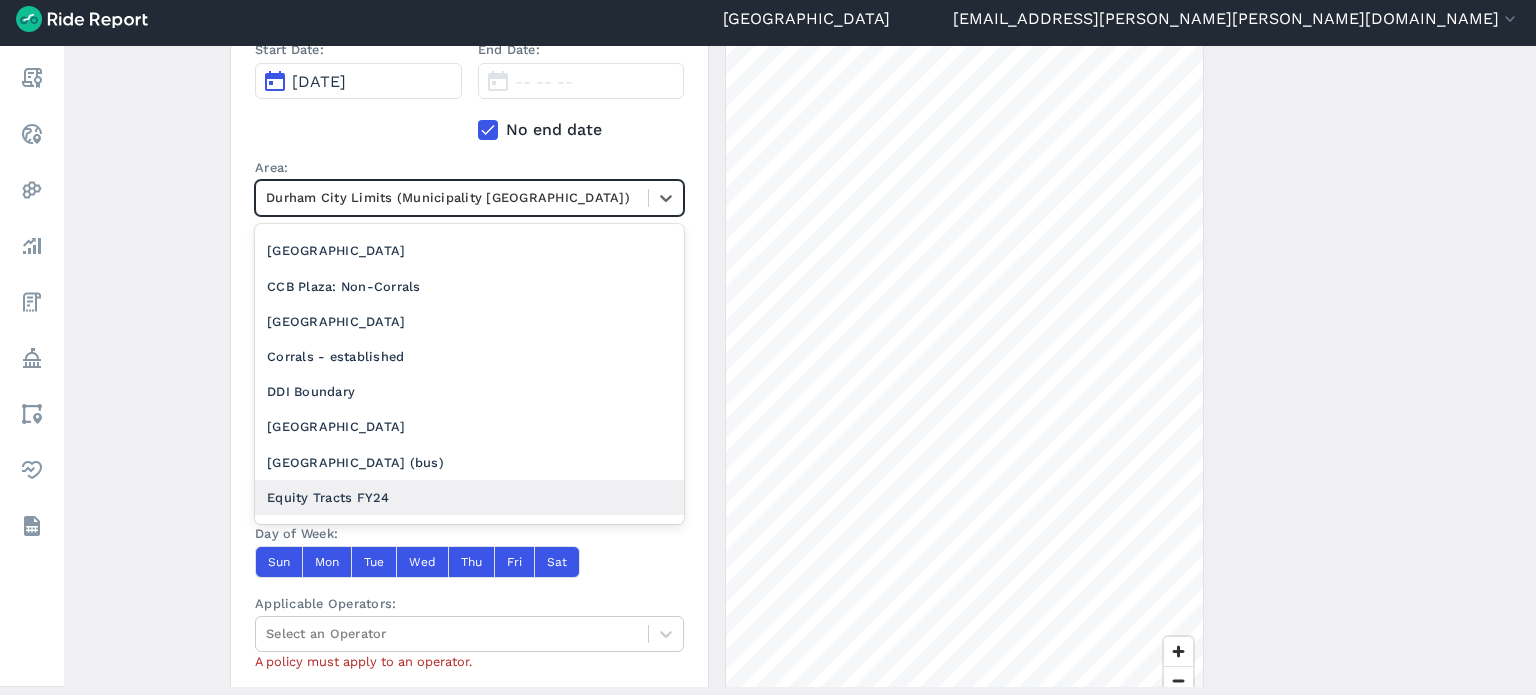 click on "Equity Tracts FY24" at bounding box center [469, 497] 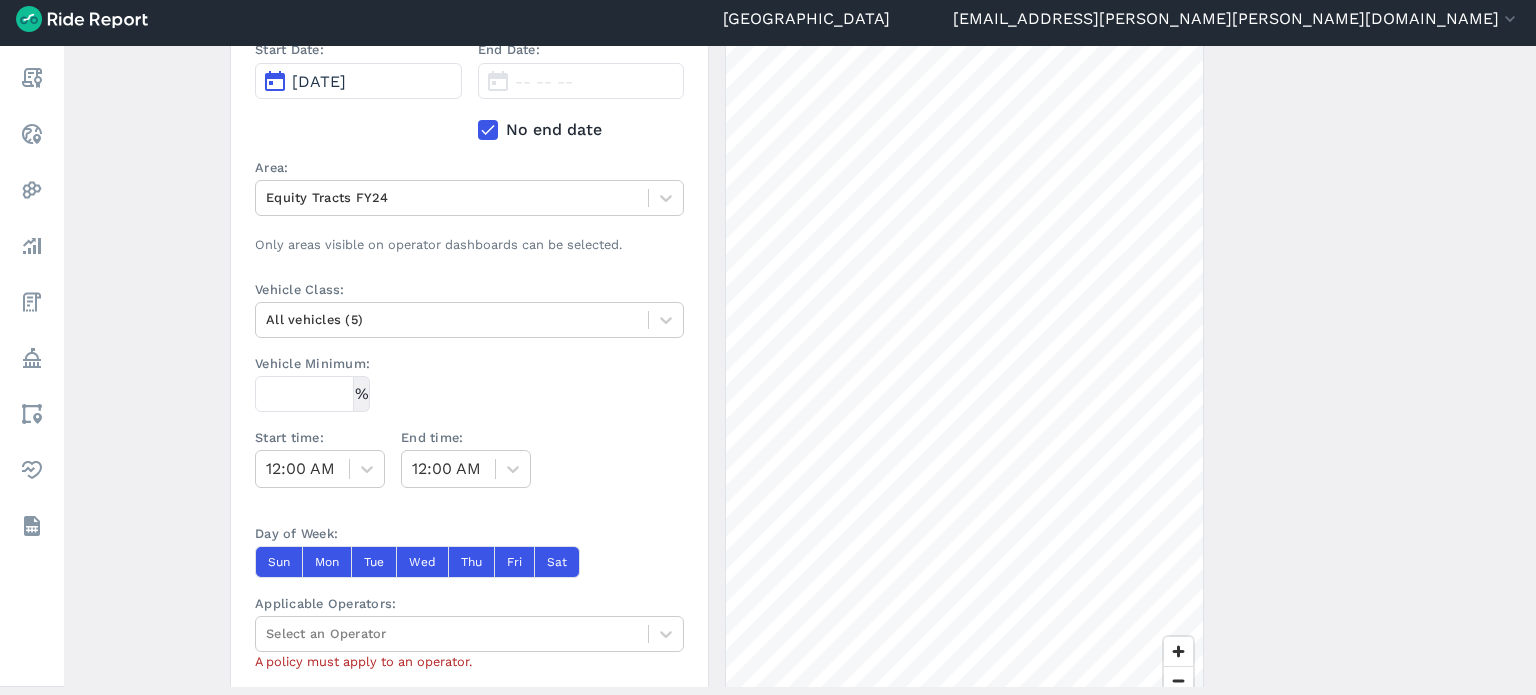 click on "Create a Policy ← Back to Policies Name: Equity zone deployment - AM (L) Description: Start Date: Jul 1, 2024 End Date: -- -- -- No end date Area: Equity Tracts FY24 Only areas visible on operator dashboards can be selected. Vehicle Class: All vehicles (5) Vehicle Minimum: % Start time: 12:00 AM End time: 12:00 AM Day of Week: Sun Mon Tue Wed Thu Fri Sat Applicable Operators: Select an Operator A policy must apply to an operator. Create Policy Percentage-based Minimum Deployment A Percentage-based Minimum Deployment defines the minimum percentage of an operator's fleet they must have in an area at a specified time. 1 mi" at bounding box center [800, 366] 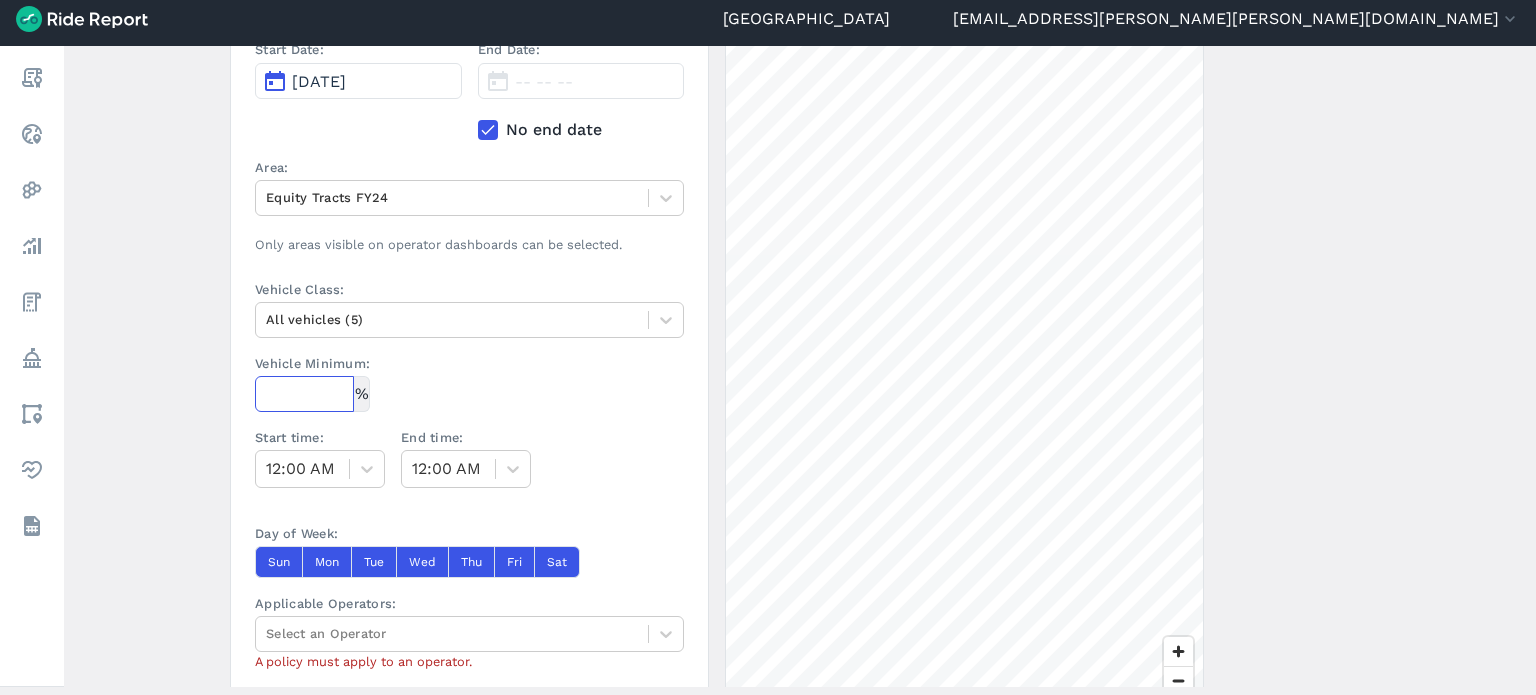 click on "Vehicle Minimum:" at bounding box center (304, 394) 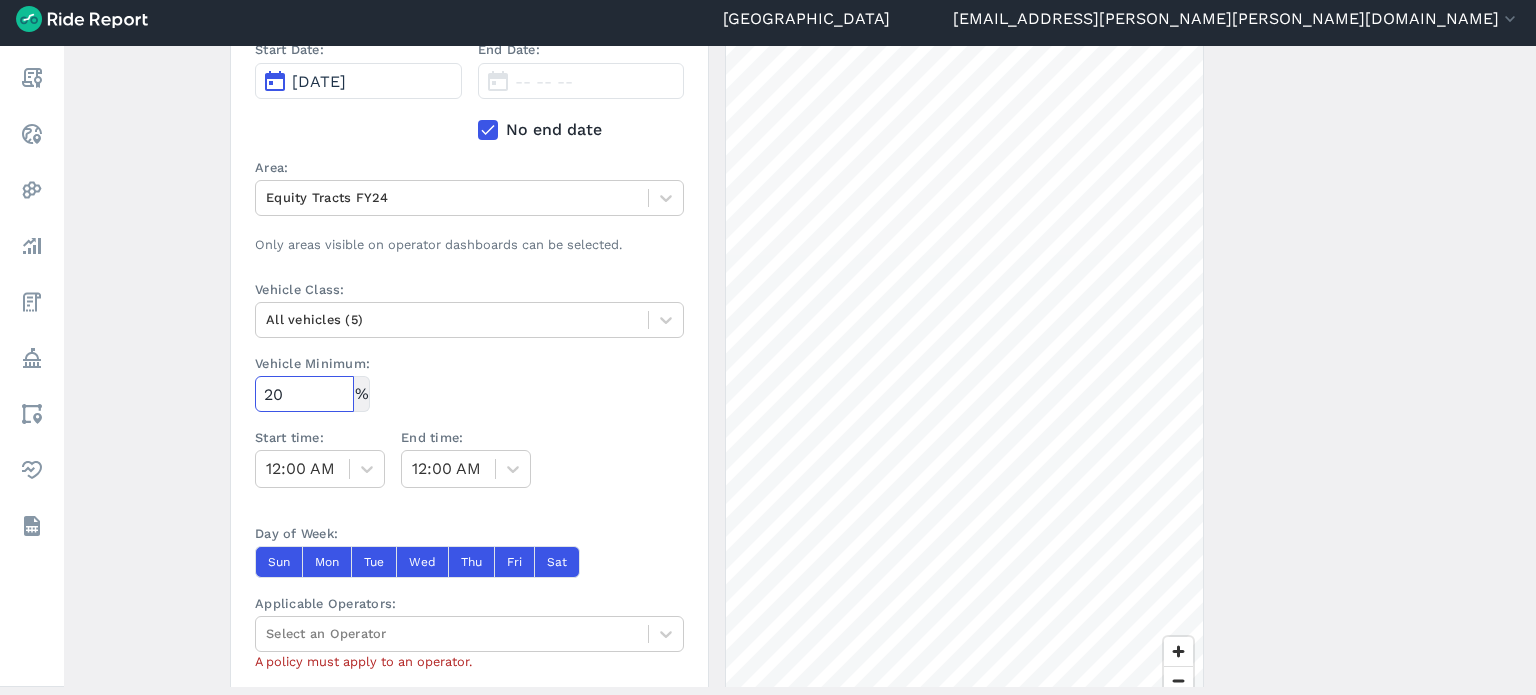 type on "20" 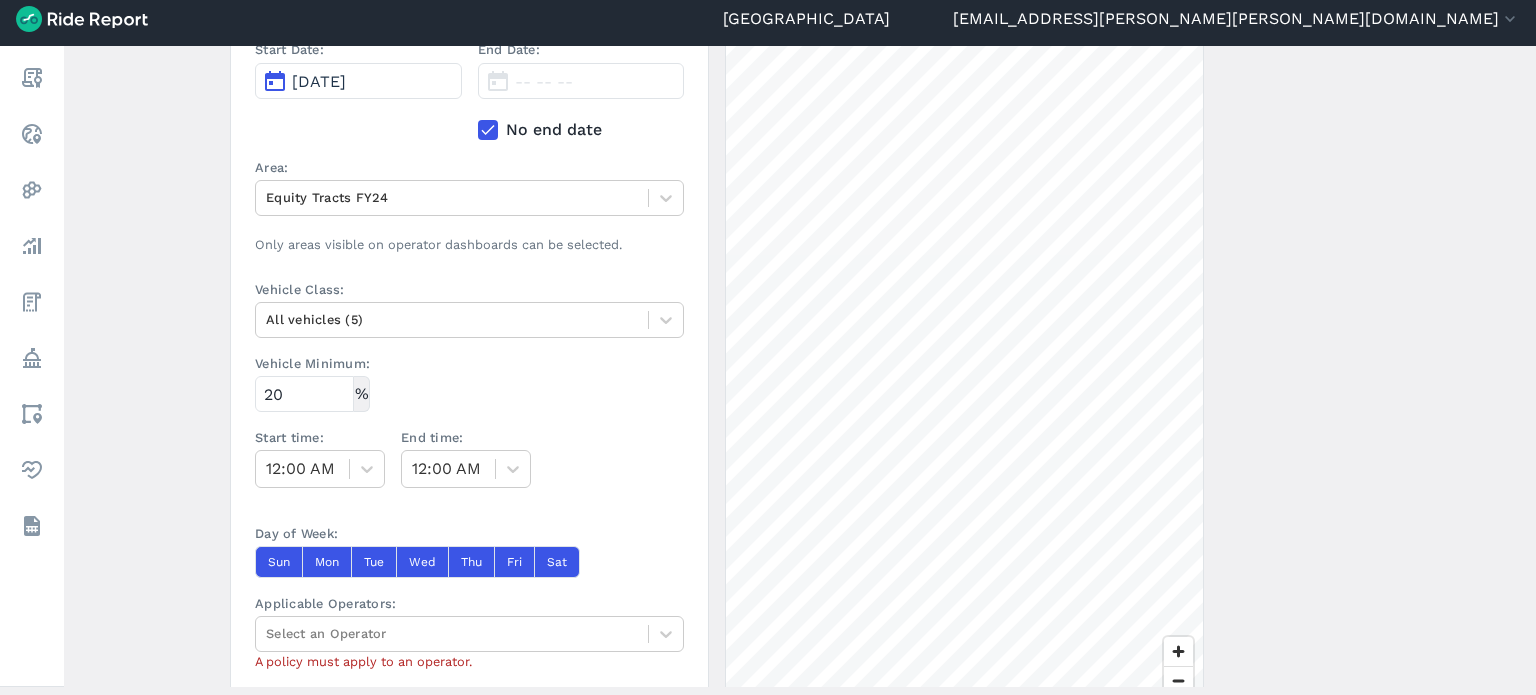 click on "Create a Policy ← Back to Policies Name: Equity zone deployment - AM (L) Description: Start Date: Jul 1, 2024 End Date: -- -- -- No end date Area: Equity Tracts FY24 Only areas visible on operator dashboards can be selected. Vehicle Class: All vehicles (5) Vehicle Minimum: % 20 Start time: 12:00 AM End time: 12:00 AM Day of Week: Sun Mon Tue Wed Thu Fri Sat Applicable Operators: Select an Operator A policy must apply to an operator. Create Policy Percentage-based Minimum Deployment A Percentage-based Minimum Deployment defines the minimum percentage of an operator's fleet they must have in an area at a specified time. 5000 ft" at bounding box center (800, 366) 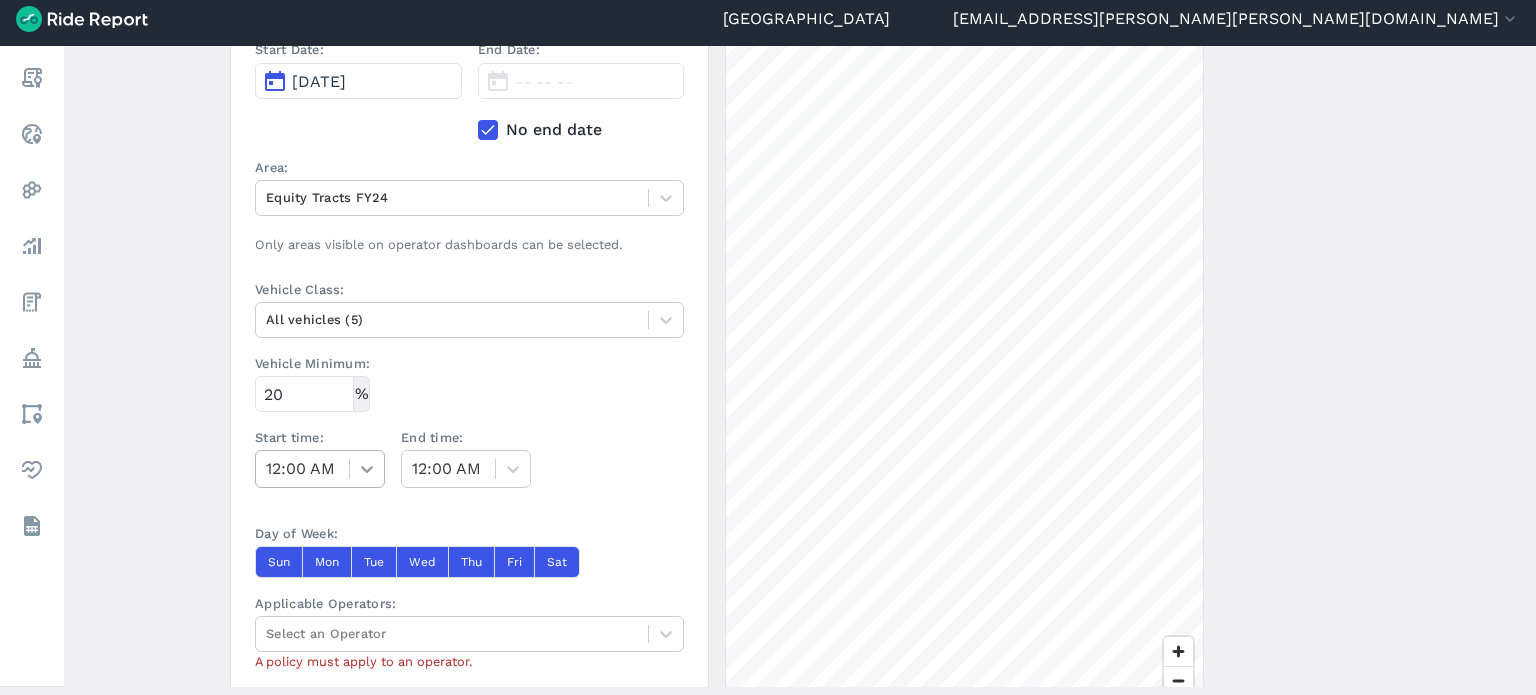 click 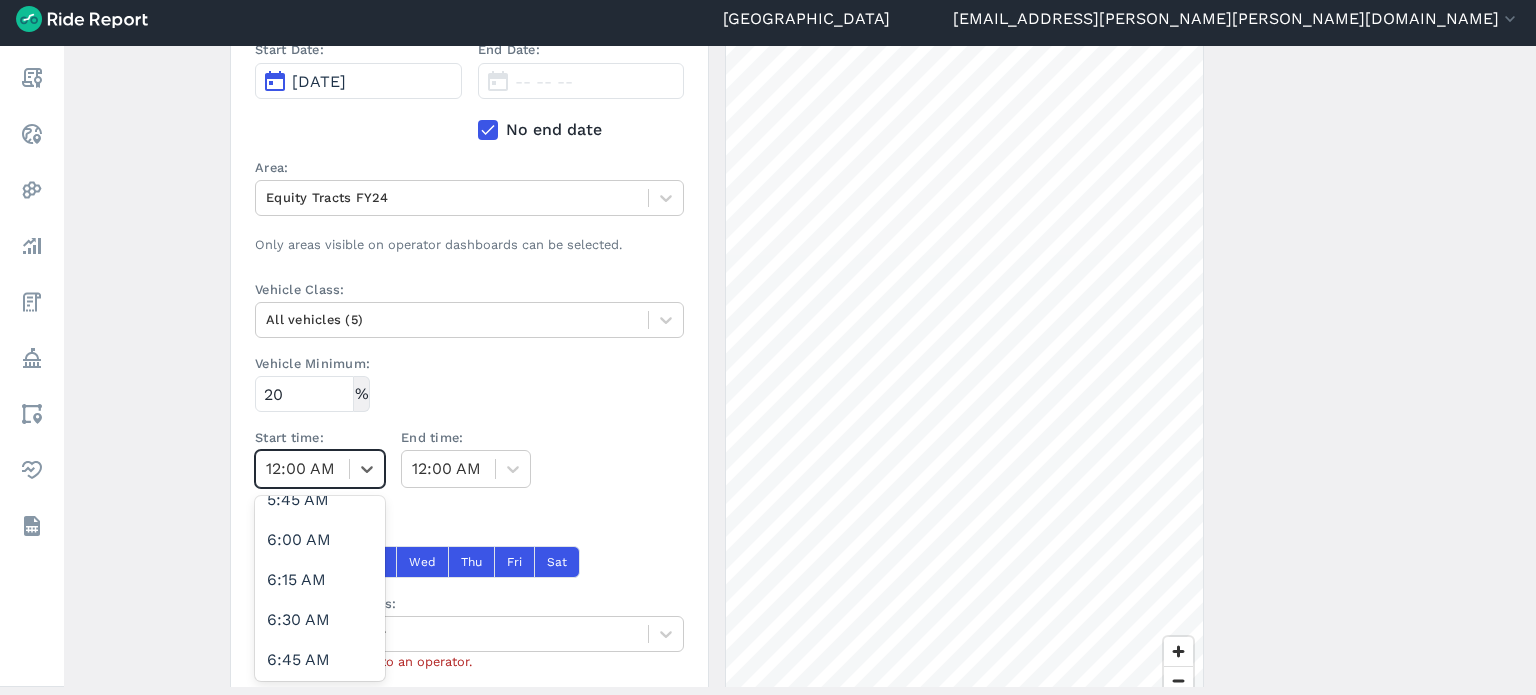 scroll, scrollTop: 1000, scrollLeft: 0, axis: vertical 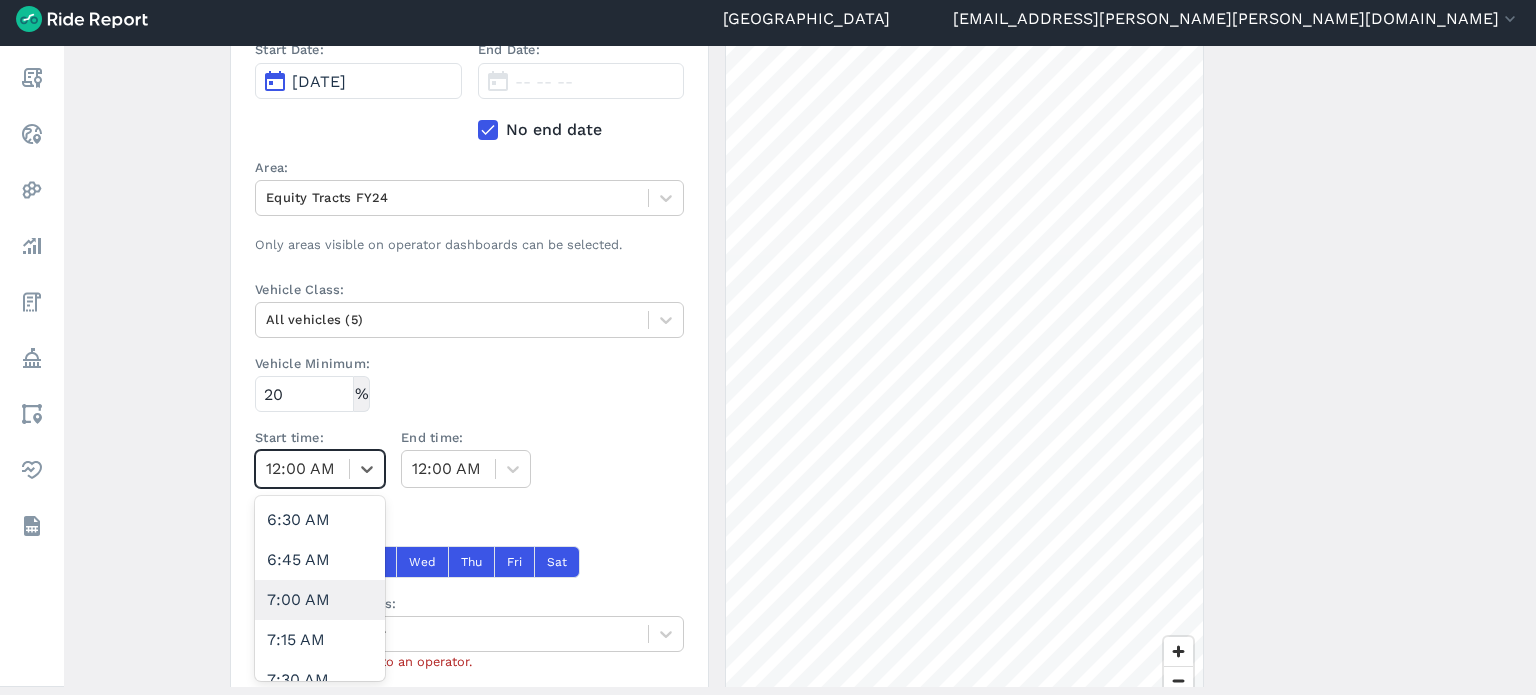 click on "7:00 AM" at bounding box center (320, 600) 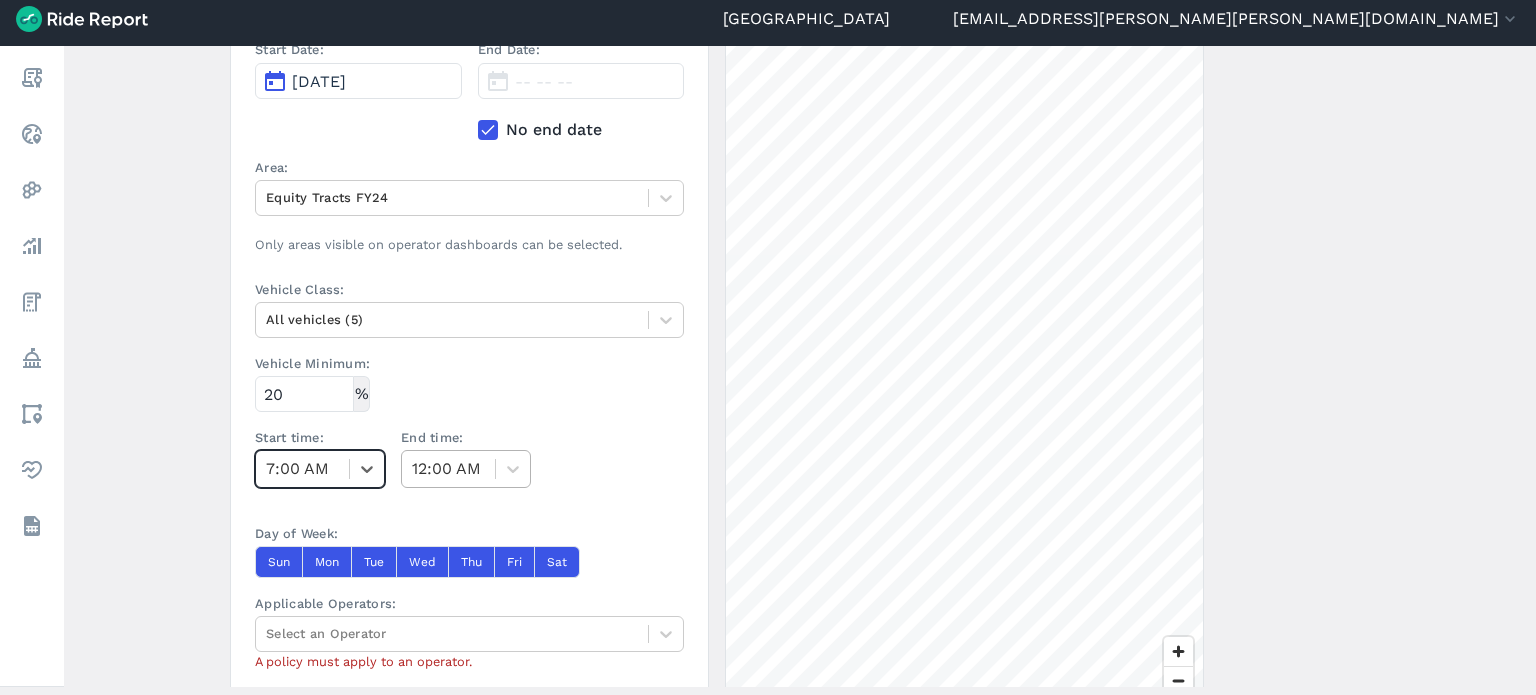 click at bounding box center (448, 469) 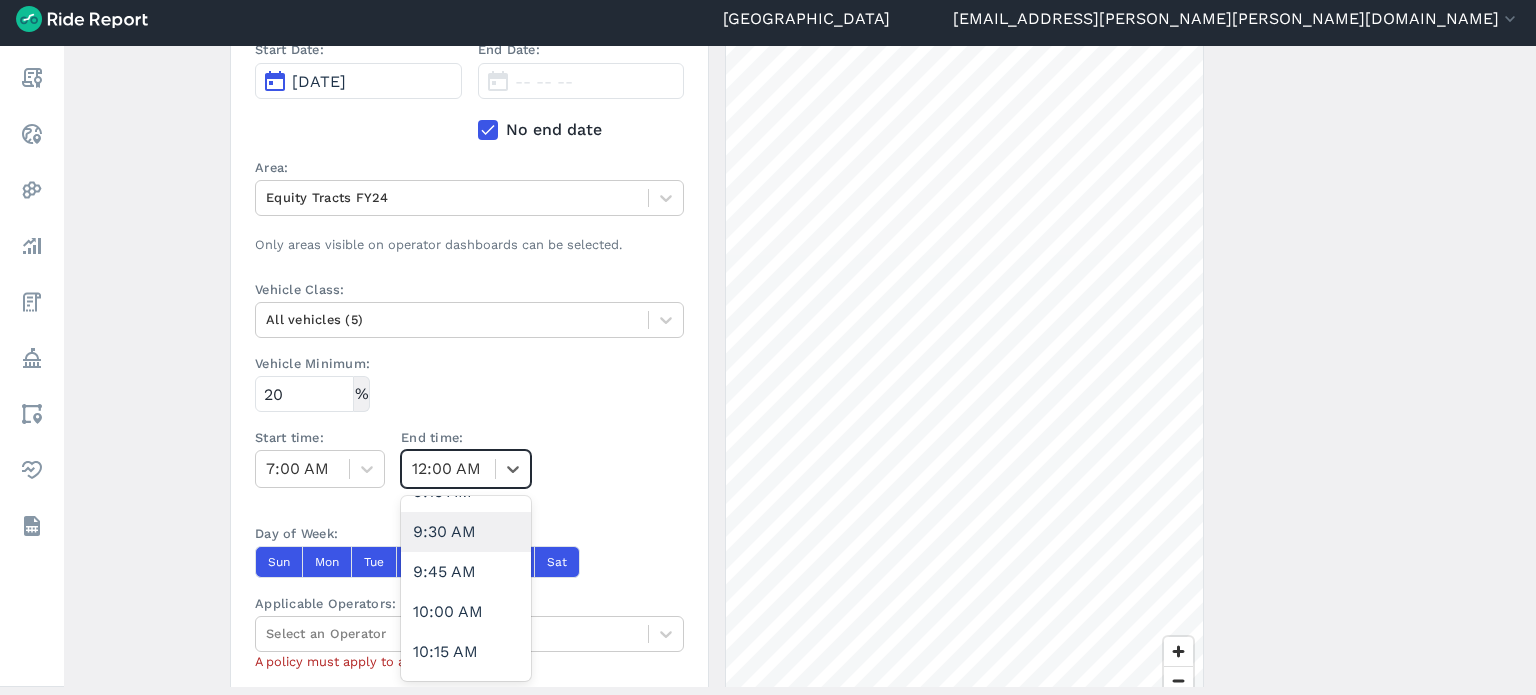scroll, scrollTop: 1500, scrollLeft: 0, axis: vertical 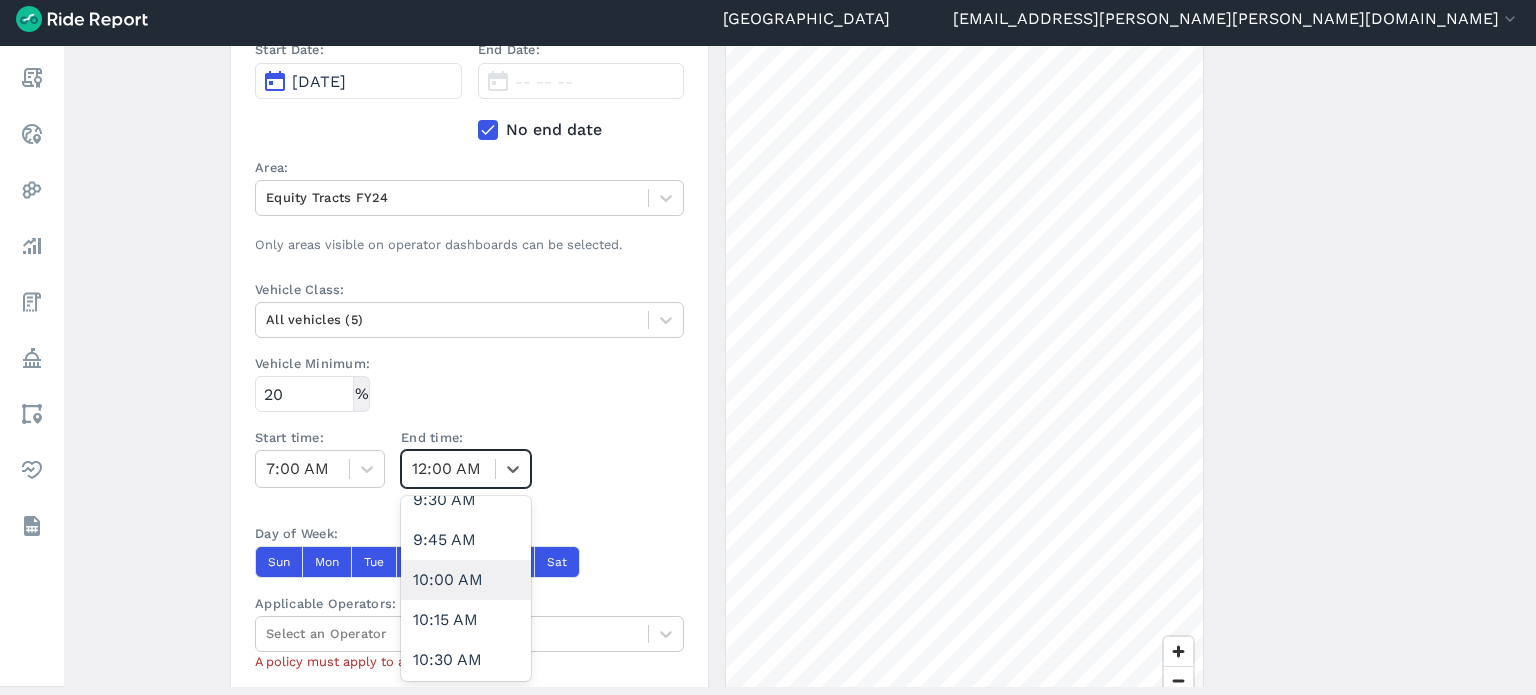 click on "10:00 AM" at bounding box center (466, 580) 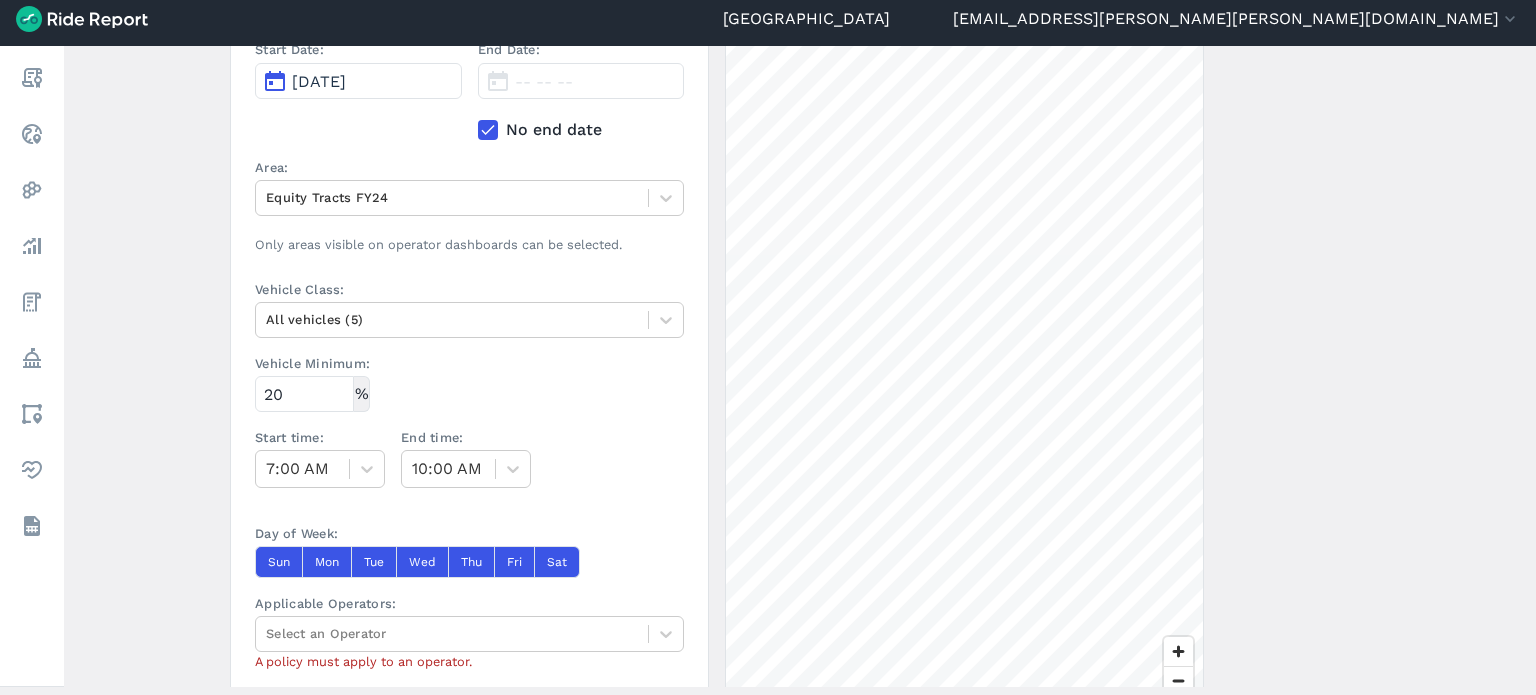 click on "Create a Policy ← Back to Policies Name: Equity zone deployment - AM (L) Description: Start Date: Jul 1, 2024 End Date: -- -- -- No end date Area: Equity Tracts FY24 Only areas visible on operator dashboards can be selected. Vehicle Class: All vehicles (5) Vehicle Minimum: % 20 Start time: 7:00 AM End time: 10:00 AM Day of Week: Sun Mon Tue Wed Thu Fri Sat Applicable Operators: Select an Operator A policy must apply to an operator. Create Policy Percentage-based Minimum Deployment A Percentage-based Minimum Deployment defines the minimum percentage of an operator's fleet they must have in an area at a specified time. 5000 ft" at bounding box center (800, 366) 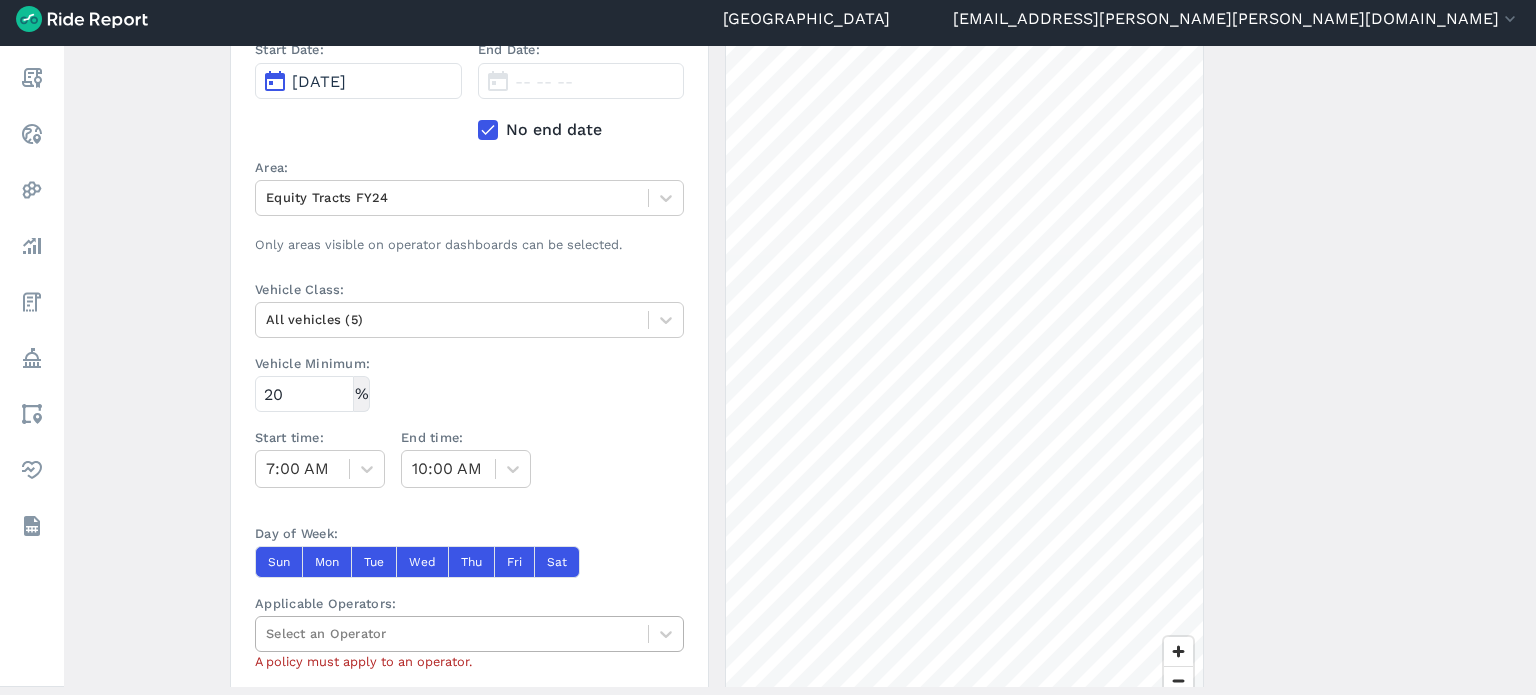 scroll, scrollTop: 500, scrollLeft: 0, axis: vertical 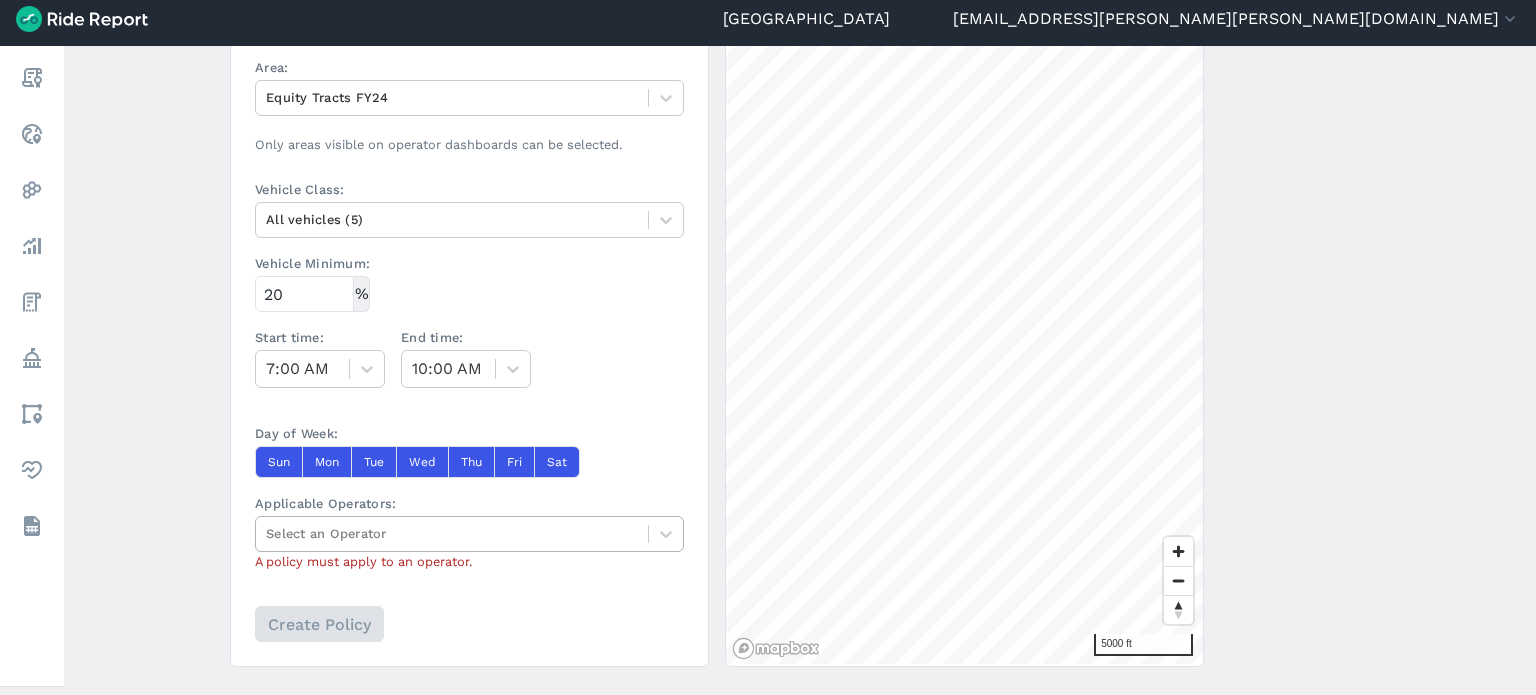 click at bounding box center (452, 533) 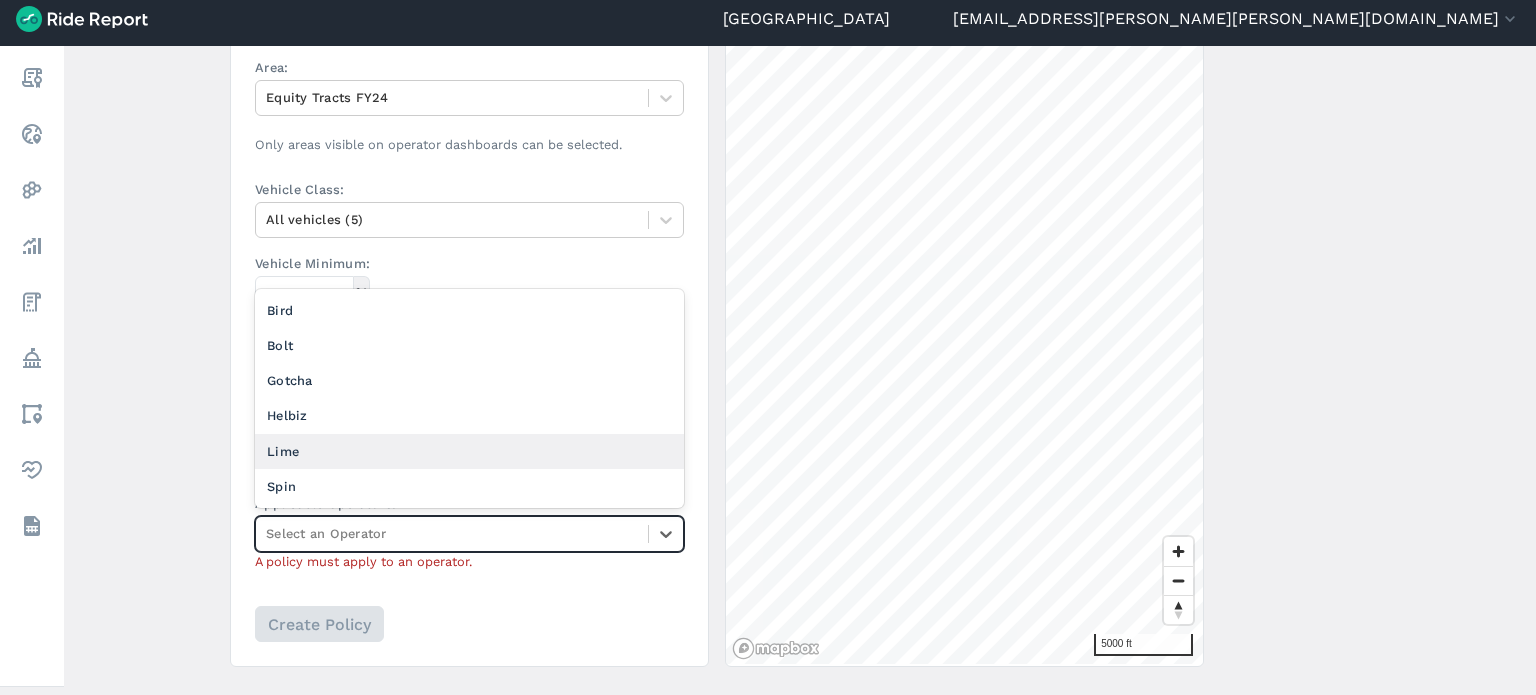 click on "Lime" at bounding box center (469, 451) 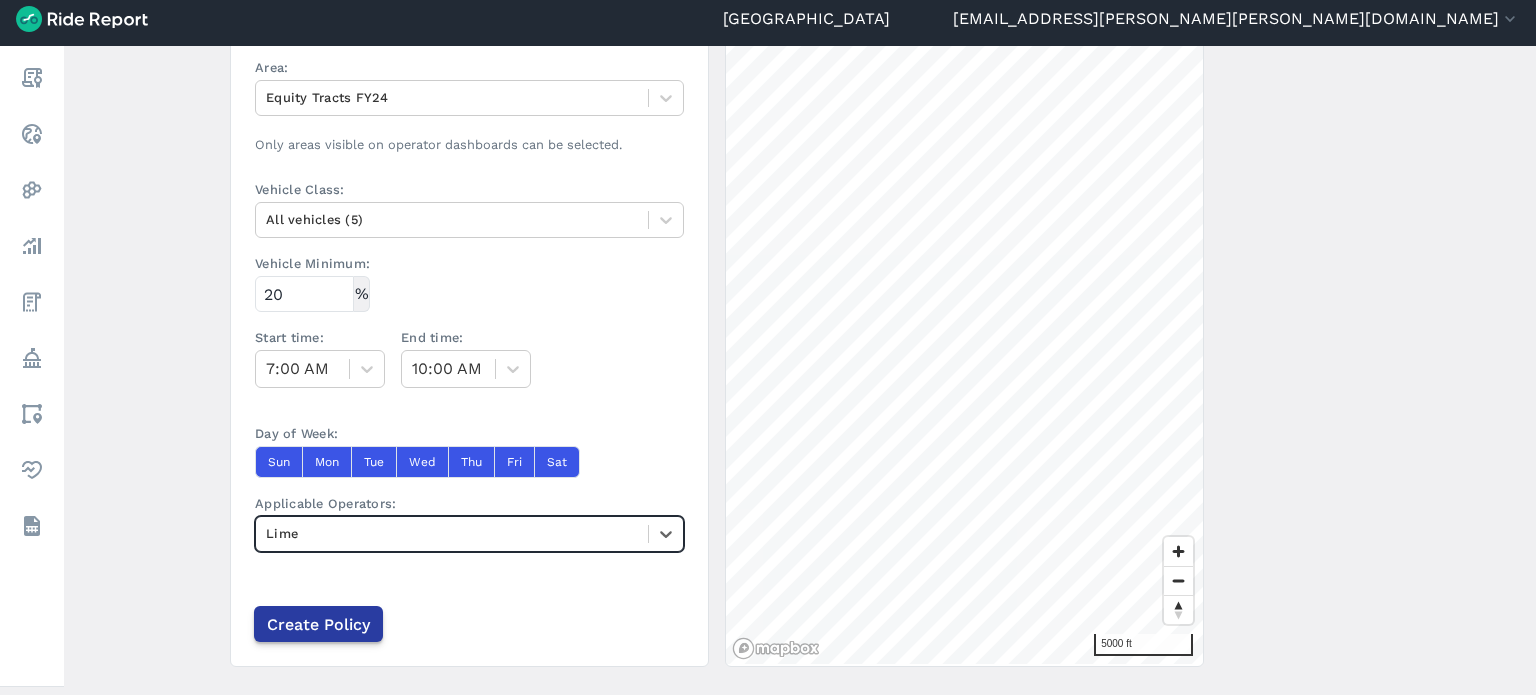 click on "Create Policy" at bounding box center [318, 624] 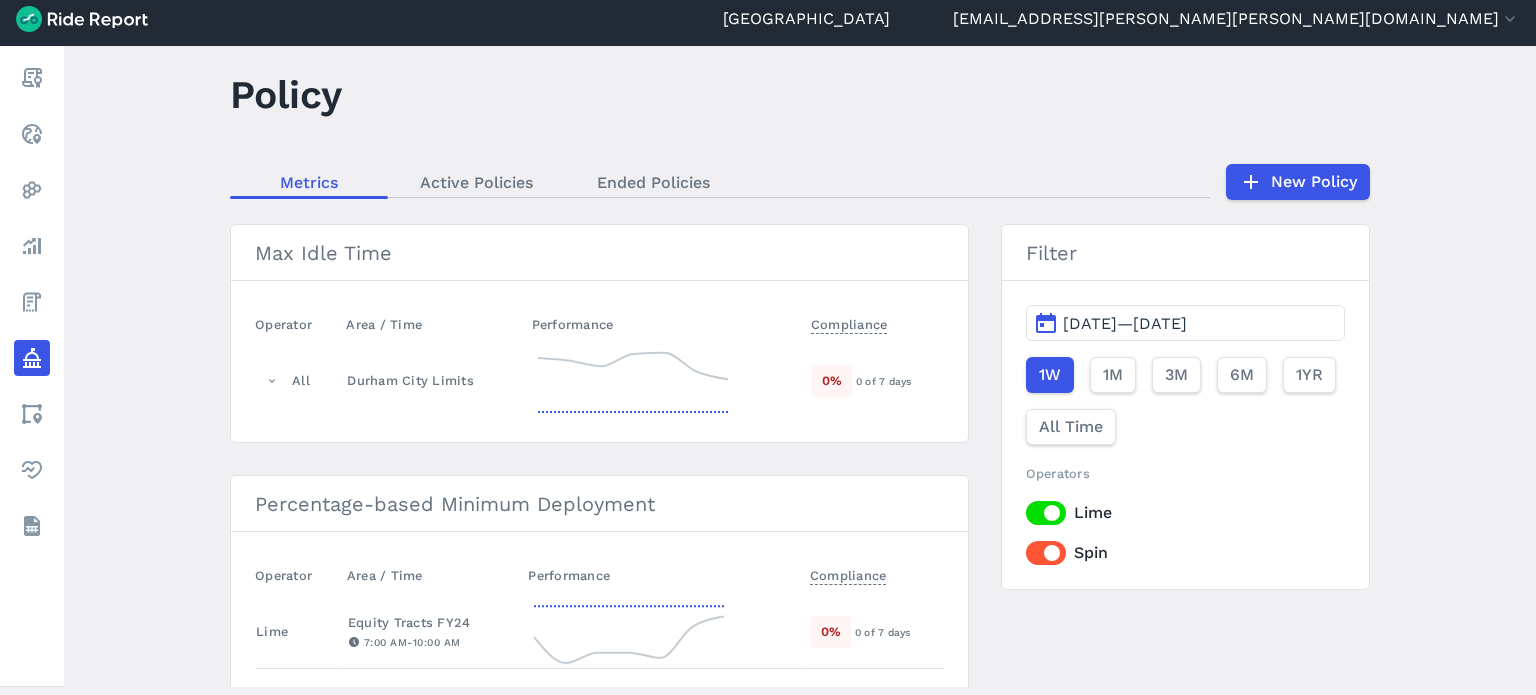 scroll, scrollTop: 0, scrollLeft: 0, axis: both 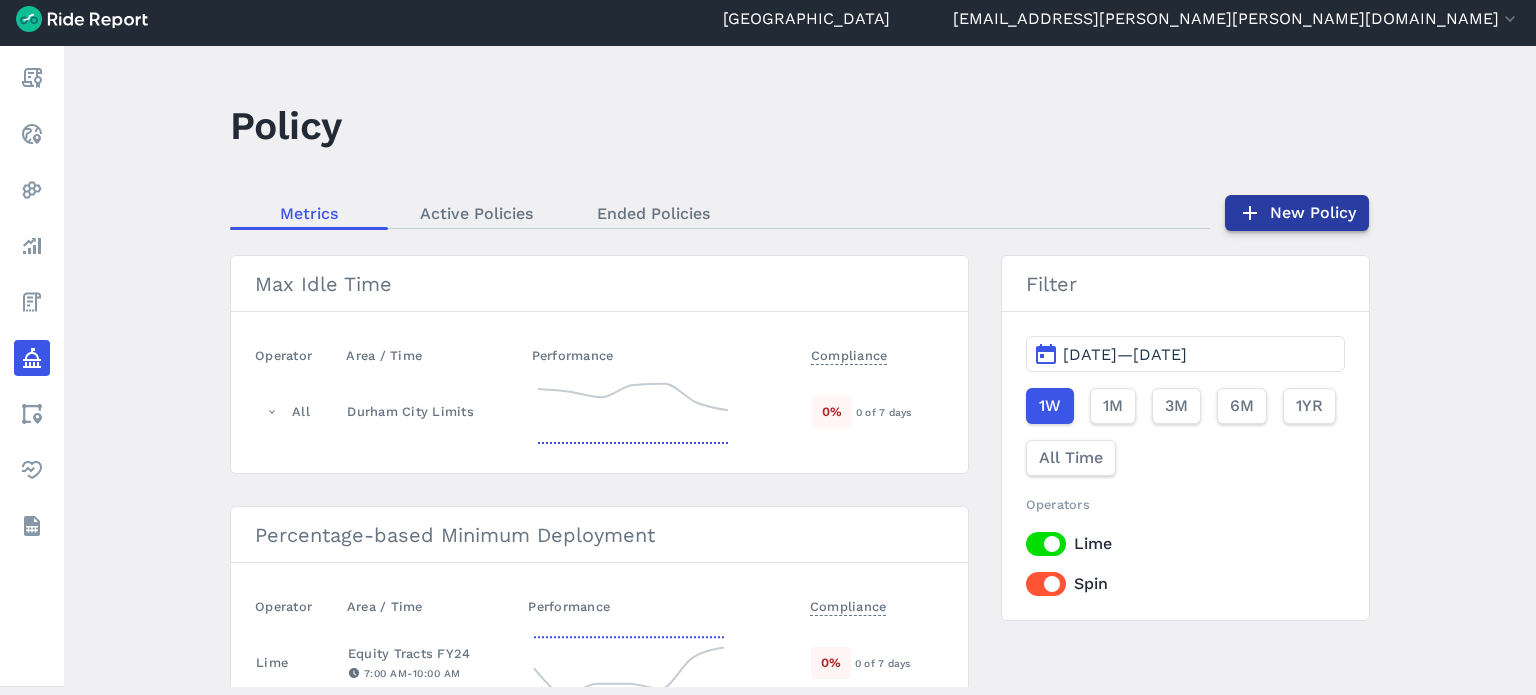 click on "New Policy" at bounding box center (1297, 213) 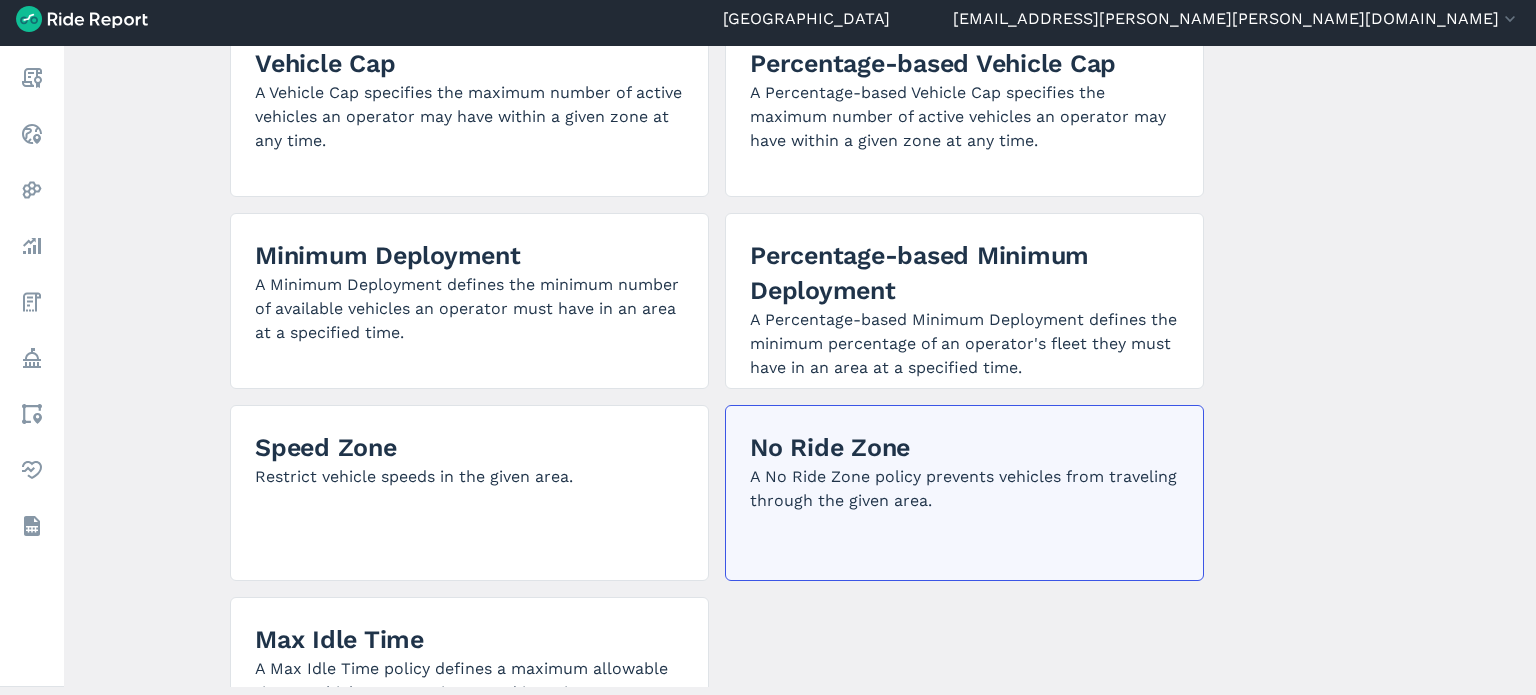 scroll, scrollTop: 400, scrollLeft: 0, axis: vertical 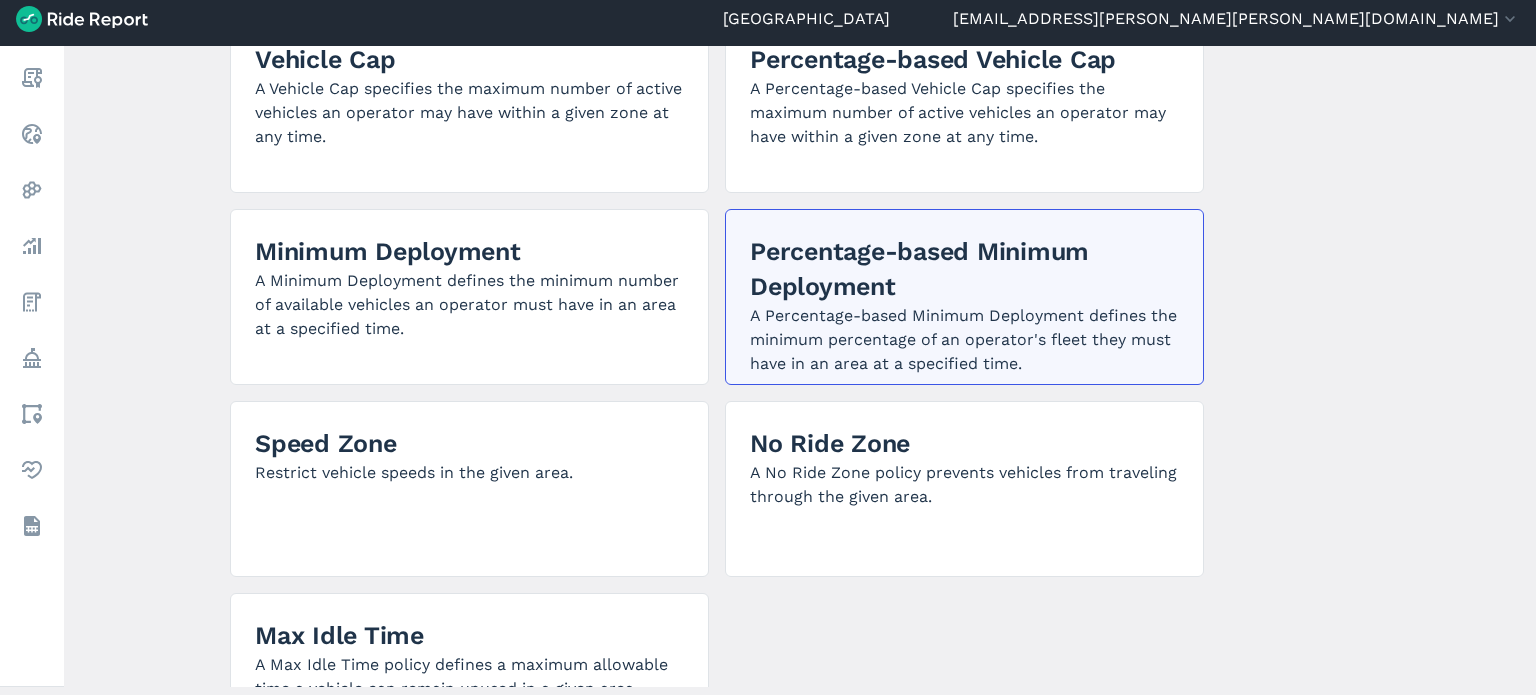 click on "A Percentage-based Minimum Deployment defines the minimum percentage of an operator's fleet they must have in an area at a specified time." at bounding box center (964, 340) 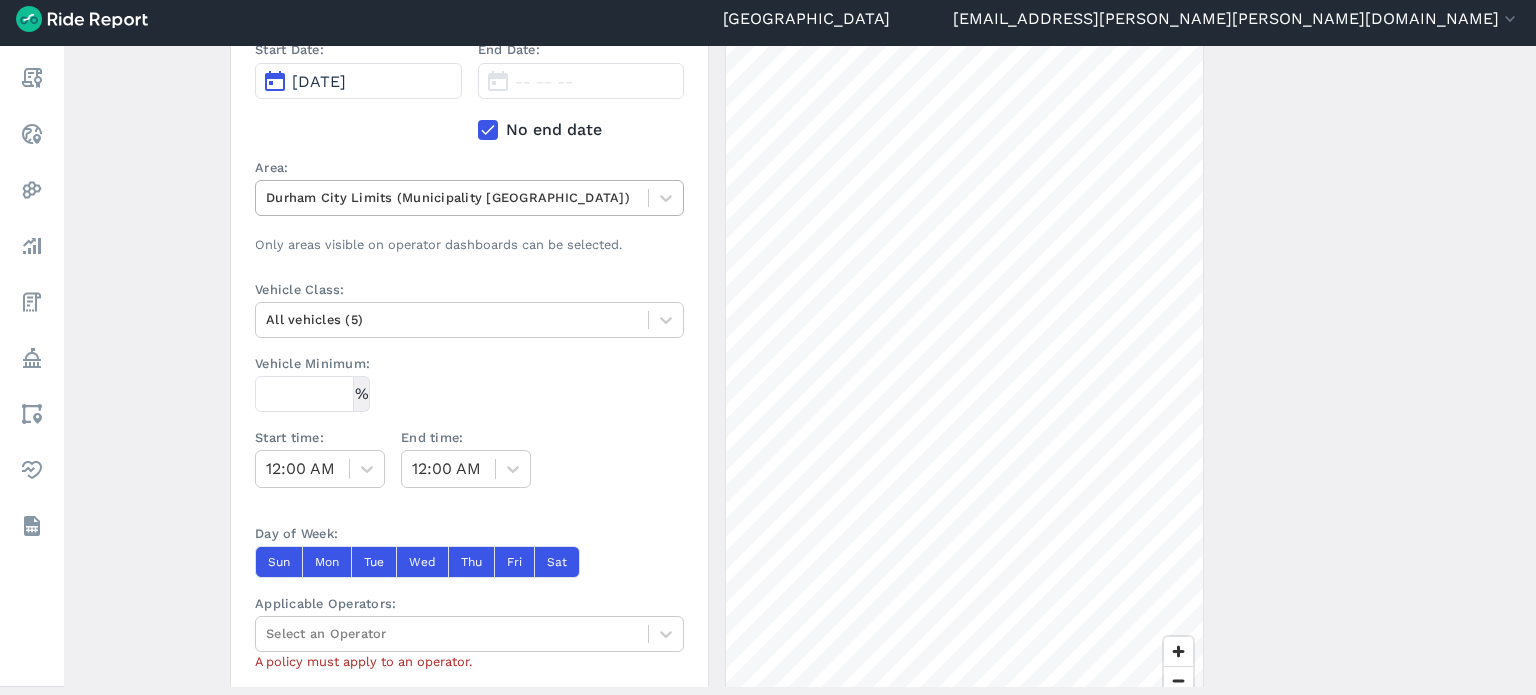 click at bounding box center (452, 197) 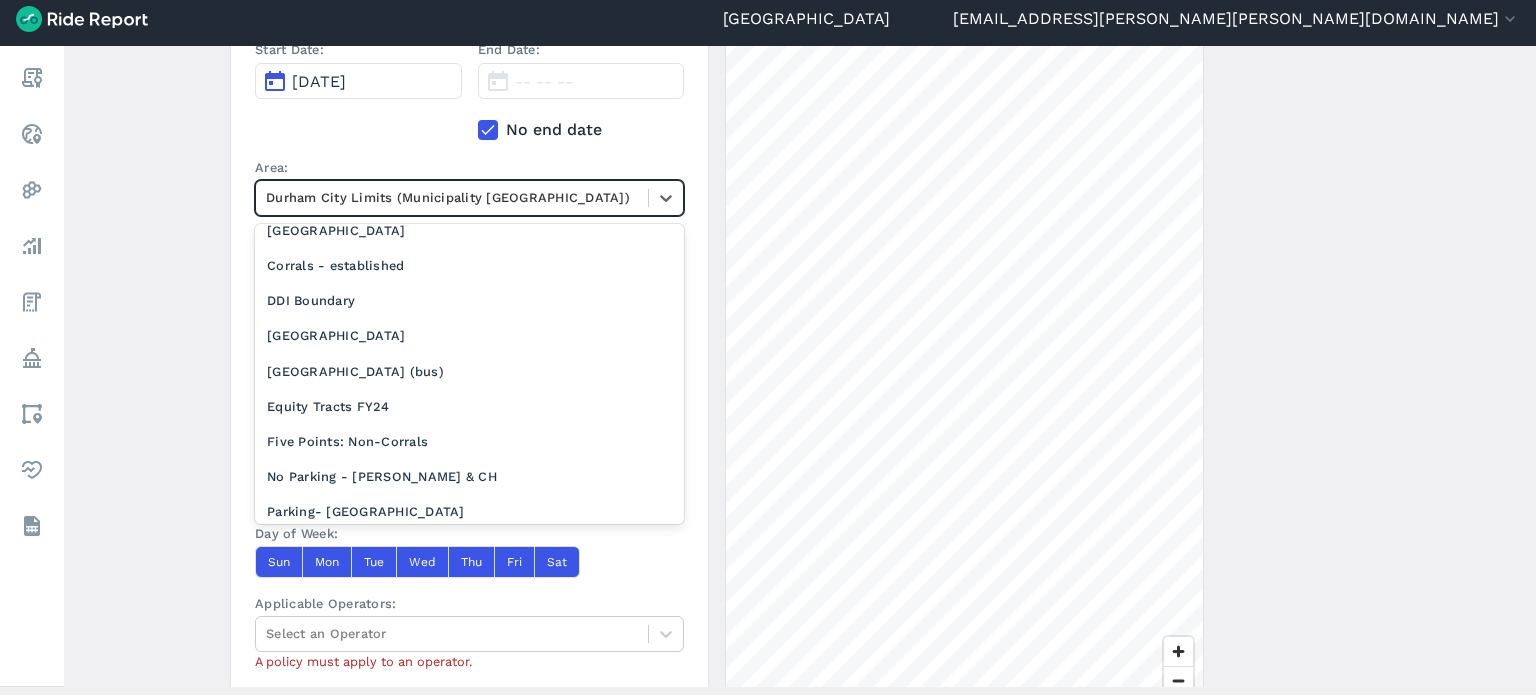 scroll, scrollTop: 200, scrollLeft: 0, axis: vertical 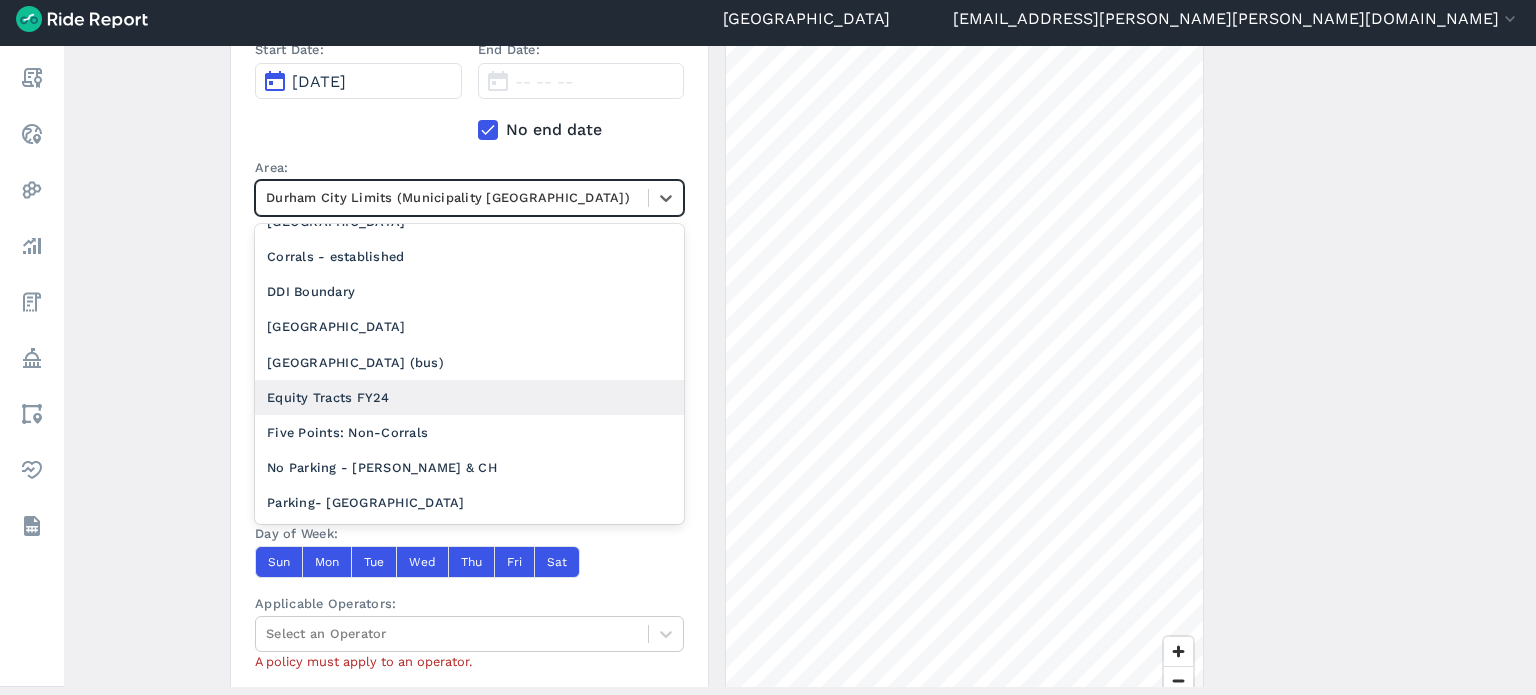 click on "Equity Tracts FY24" at bounding box center (469, 397) 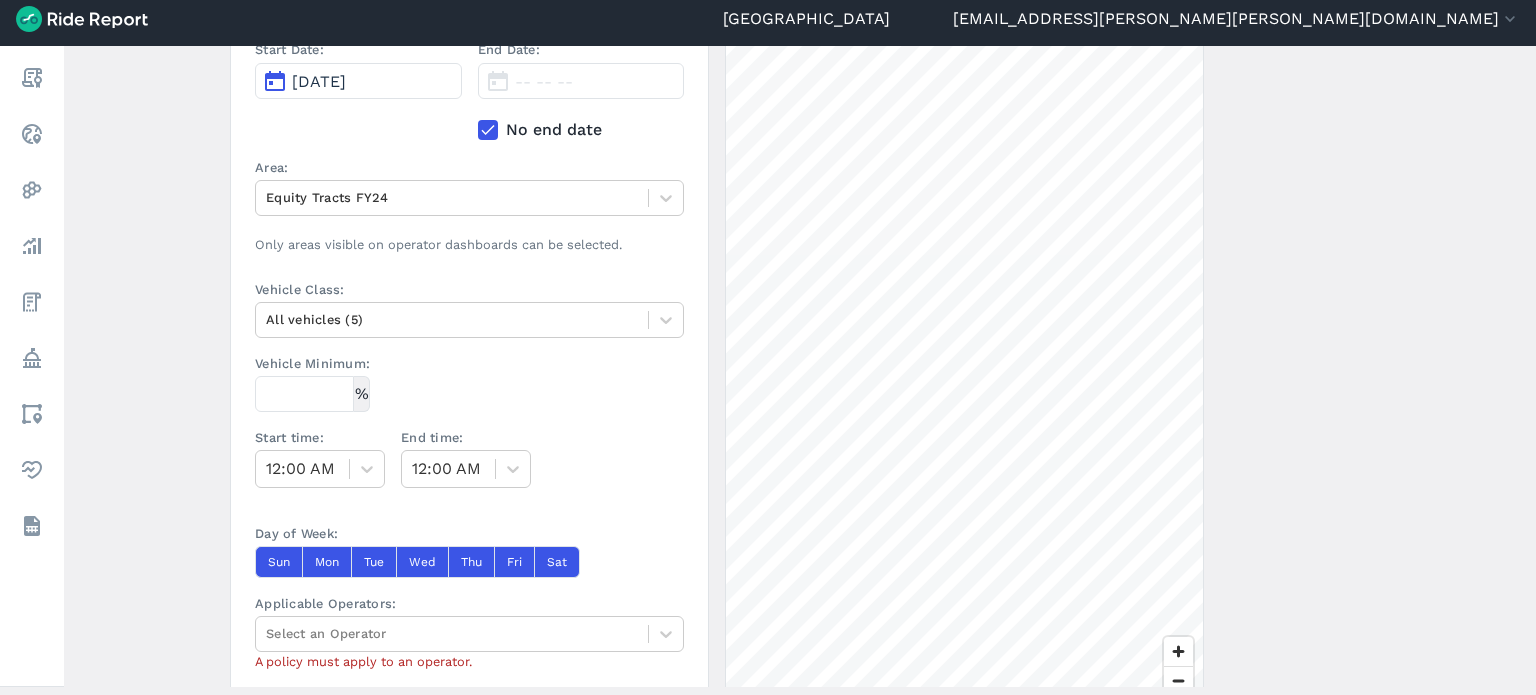 click on "Create a Policy ← Back to Policies Name: Description: Start Date: Jul 14, 2025 End Date: -- -- -- No end date Area: Equity Tracts FY24 Only areas visible on operator dashboards can be selected. Vehicle Class: All vehicles (5) Vehicle Minimum: % Start time: 12:00 AM End time: 12:00 AM Day of Week: Sun Mon Tue Wed Thu Fri Sat Applicable Operators: Select an Operator A policy must apply to an operator. Create Policy Percentage-based Minimum Deployment A Percentage-based Minimum Deployment defines the minimum percentage of an operator's fleet they must have in an area at a specified time. 1 mi" at bounding box center [800, 366] 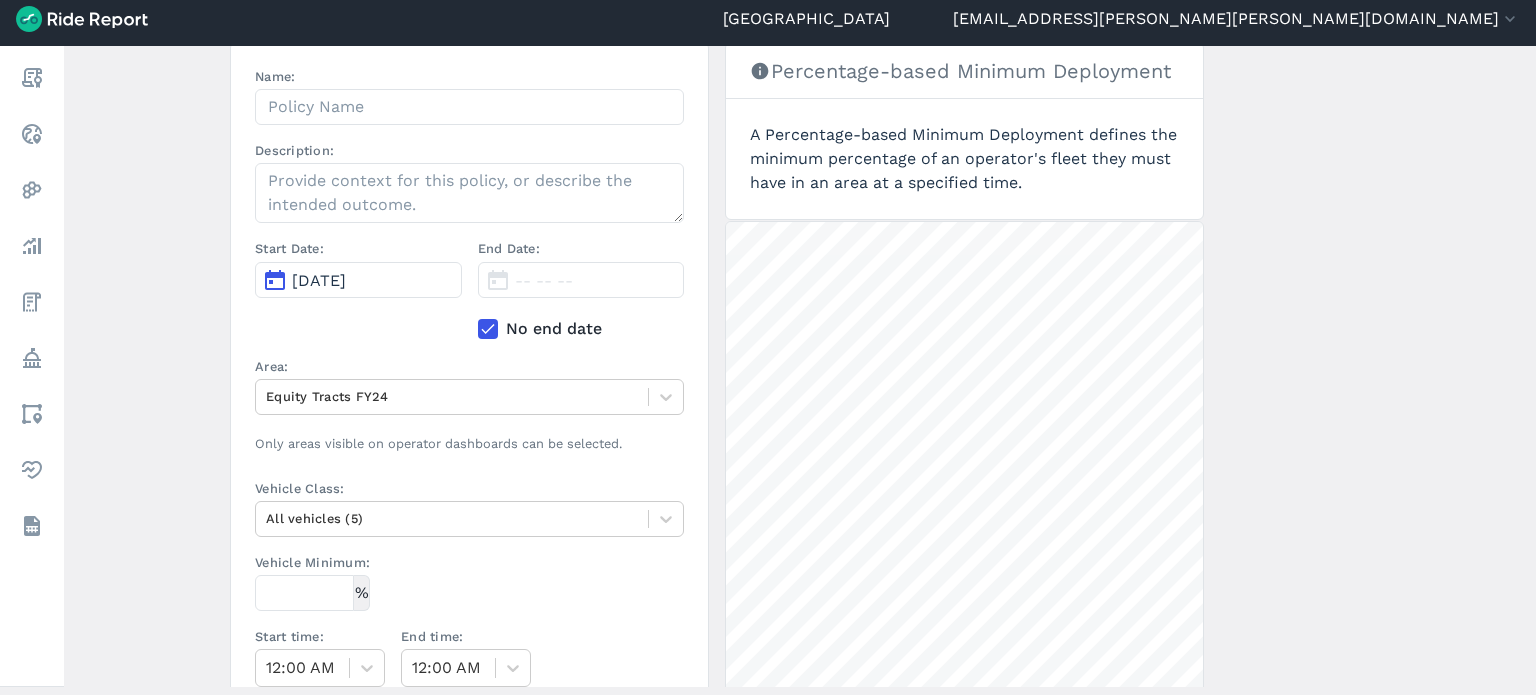 scroll, scrollTop: 0, scrollLeft: 0, axis: both 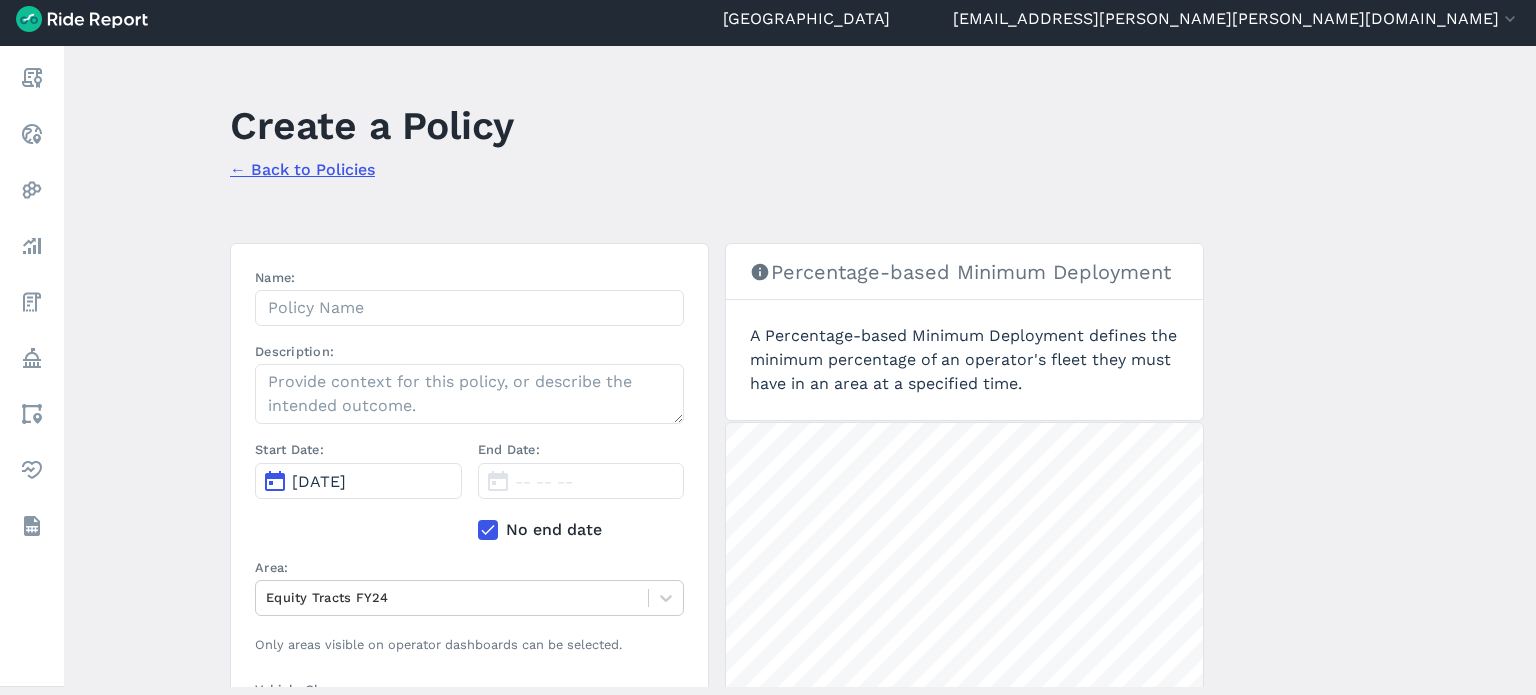 click on "Jul 14, 2025" at bounding box center [358, 481] 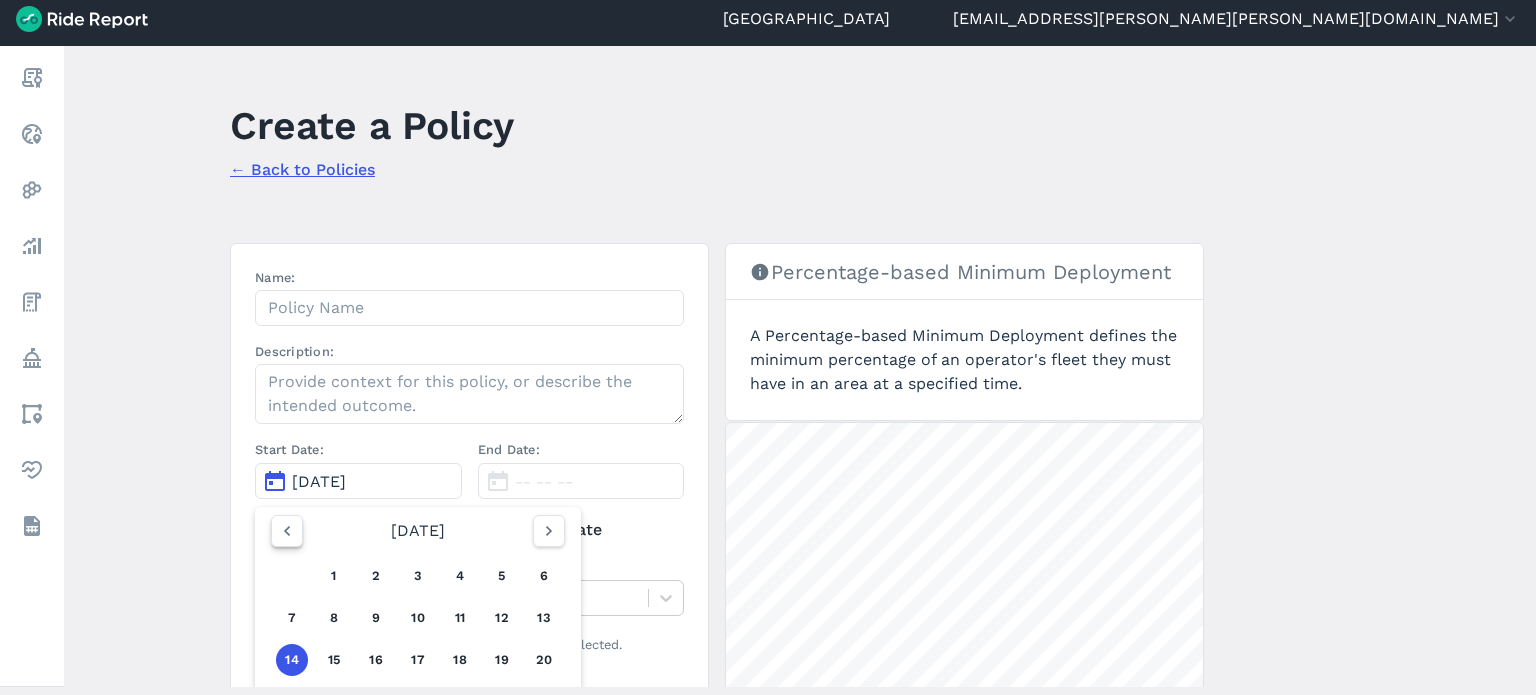 click 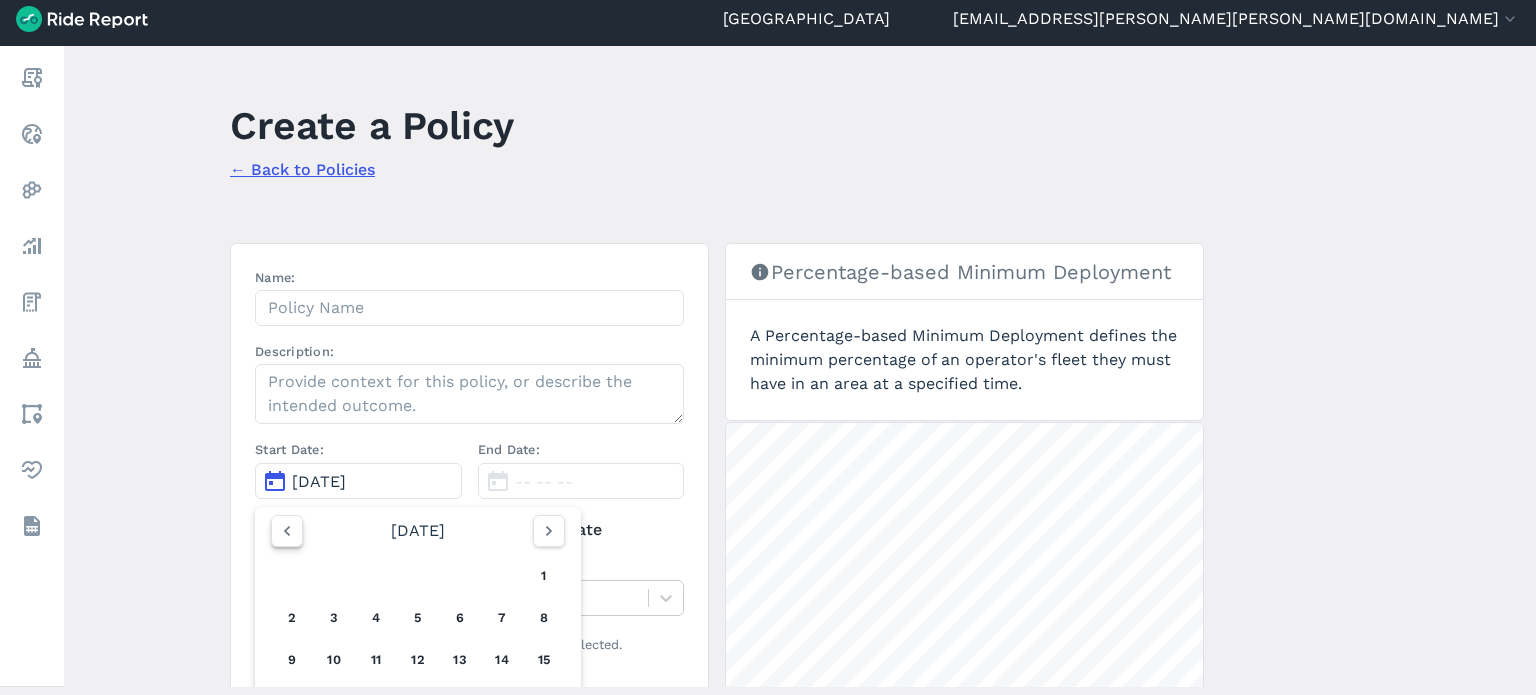 click 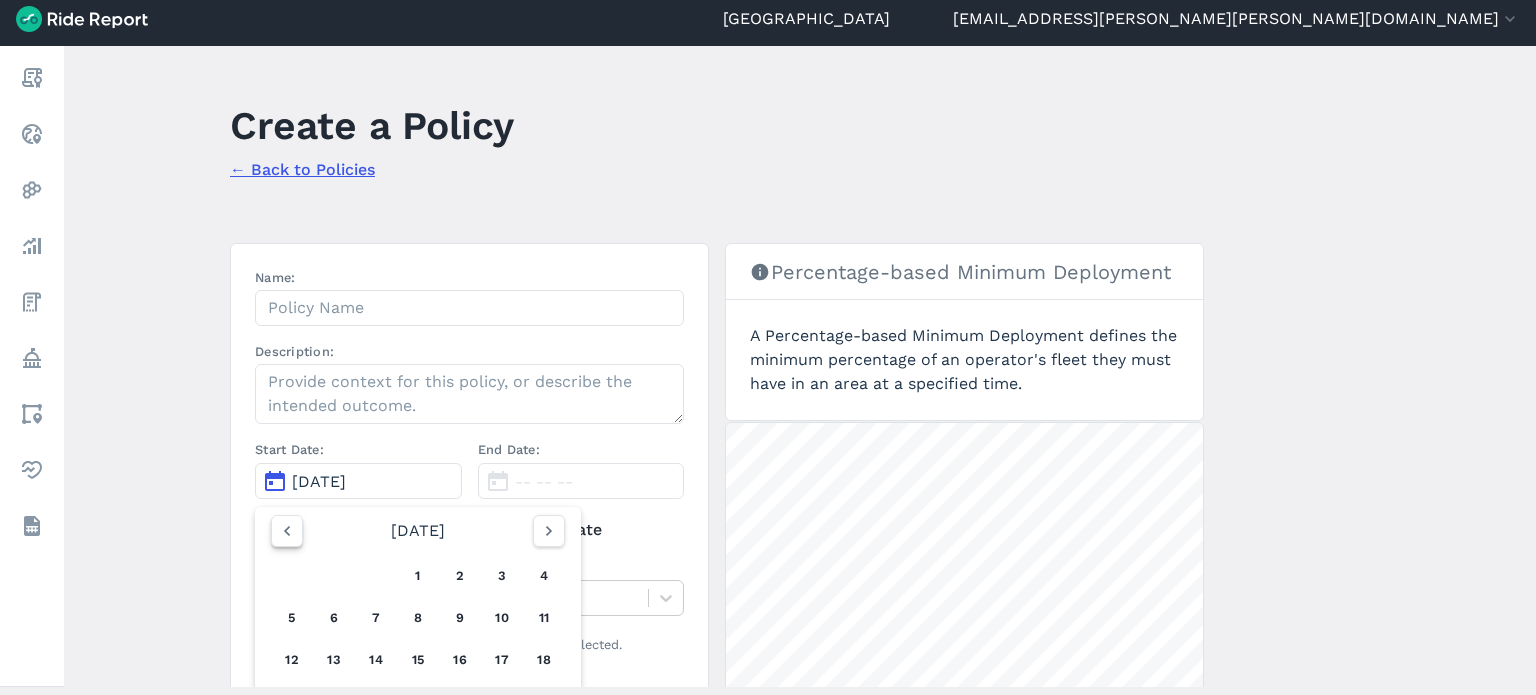 click 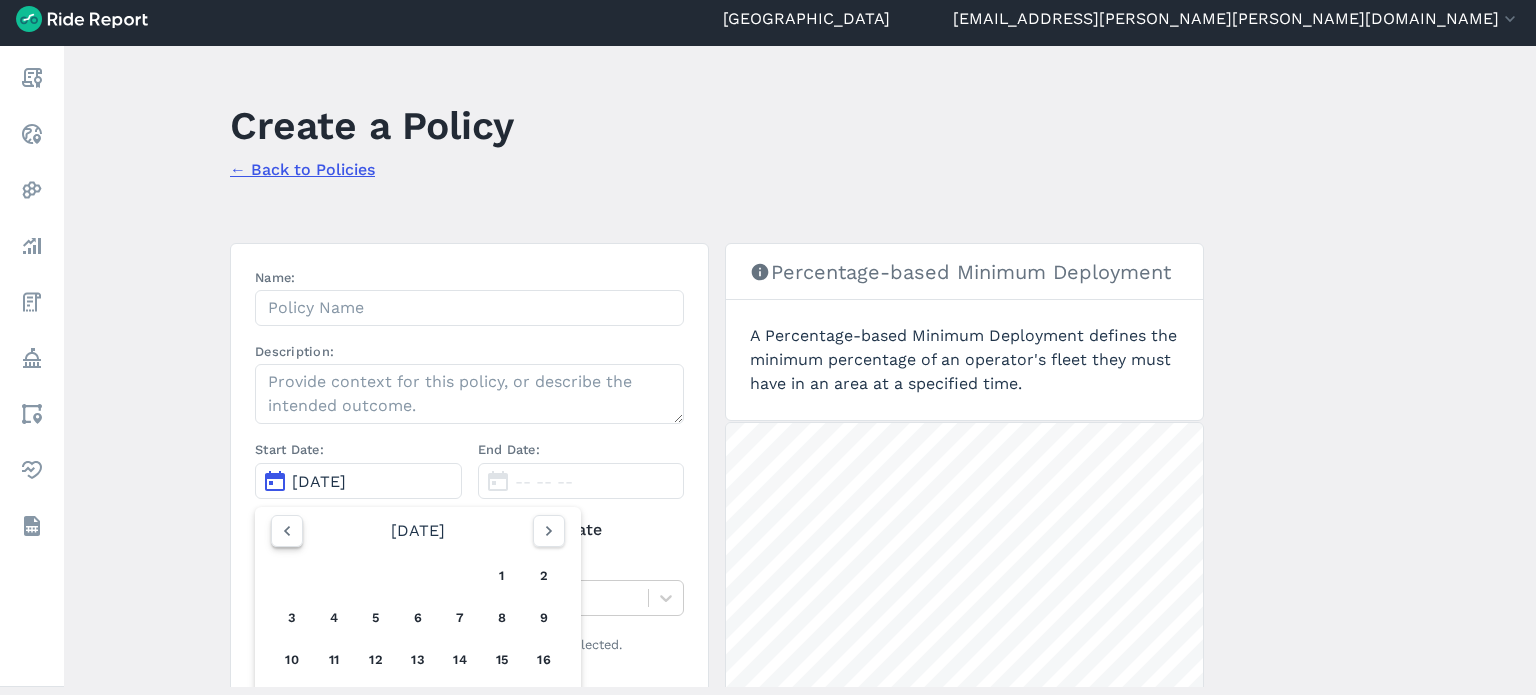 click 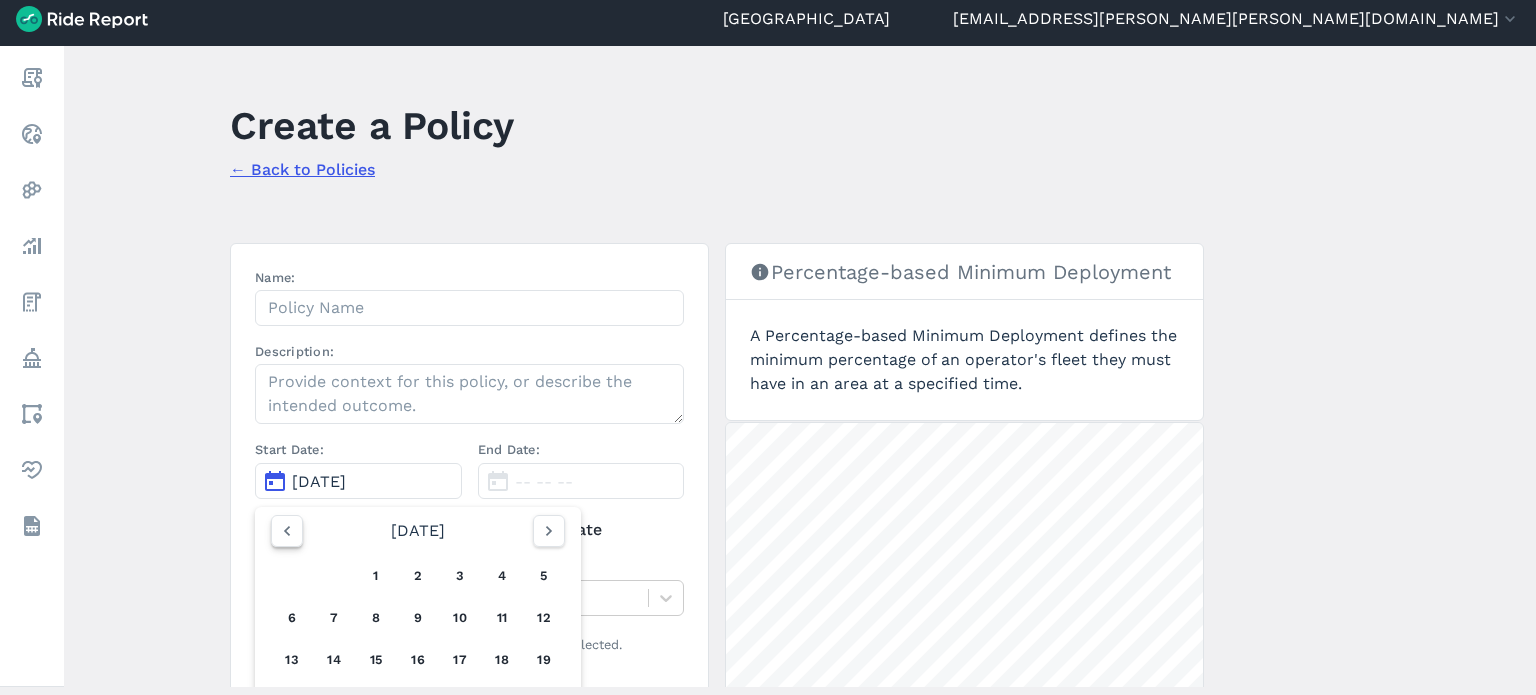 click 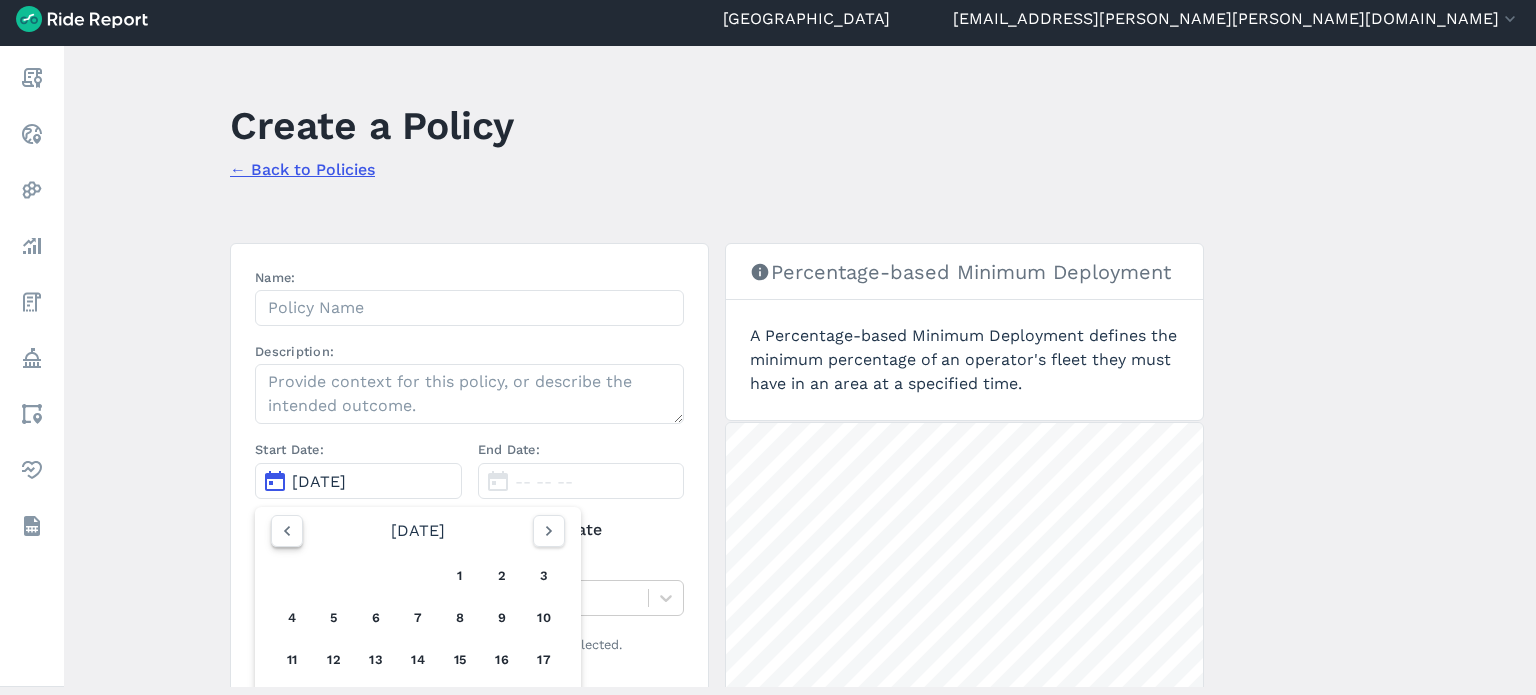 click 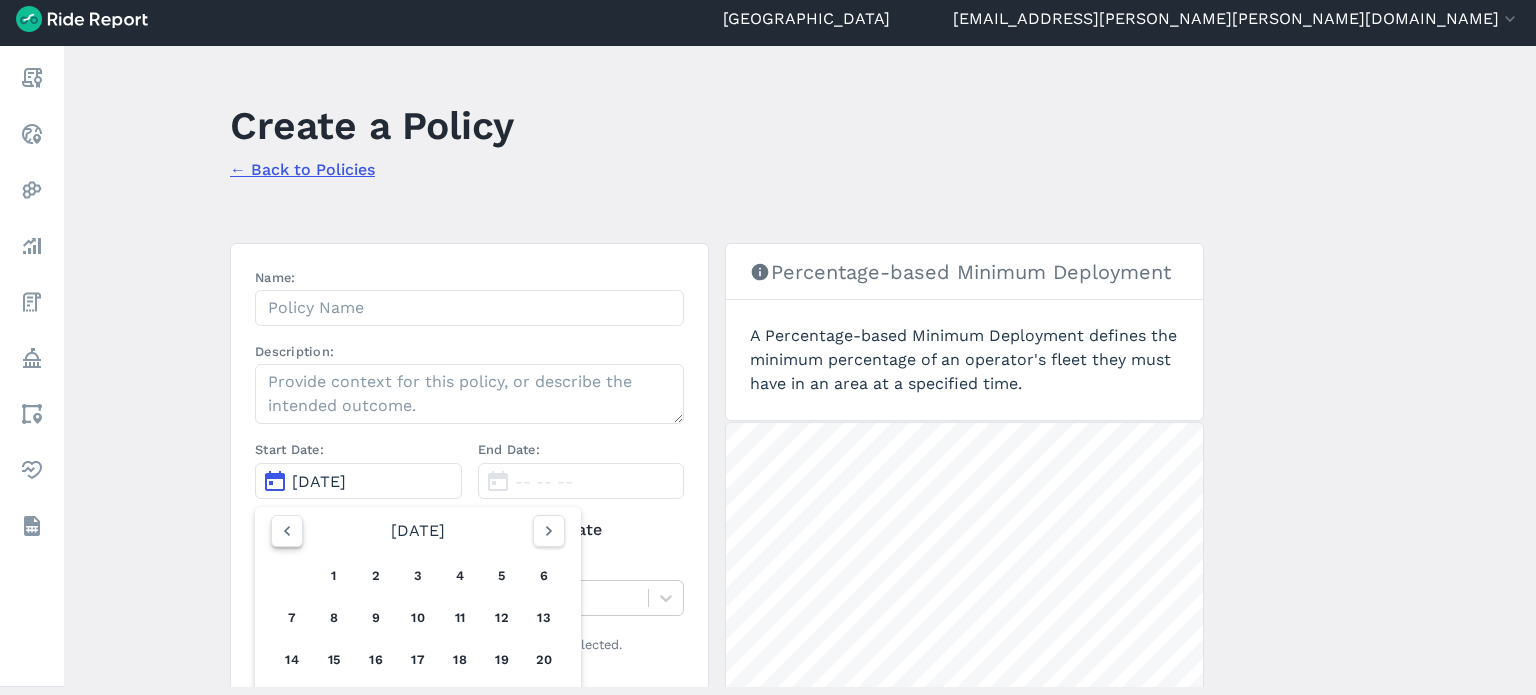 click 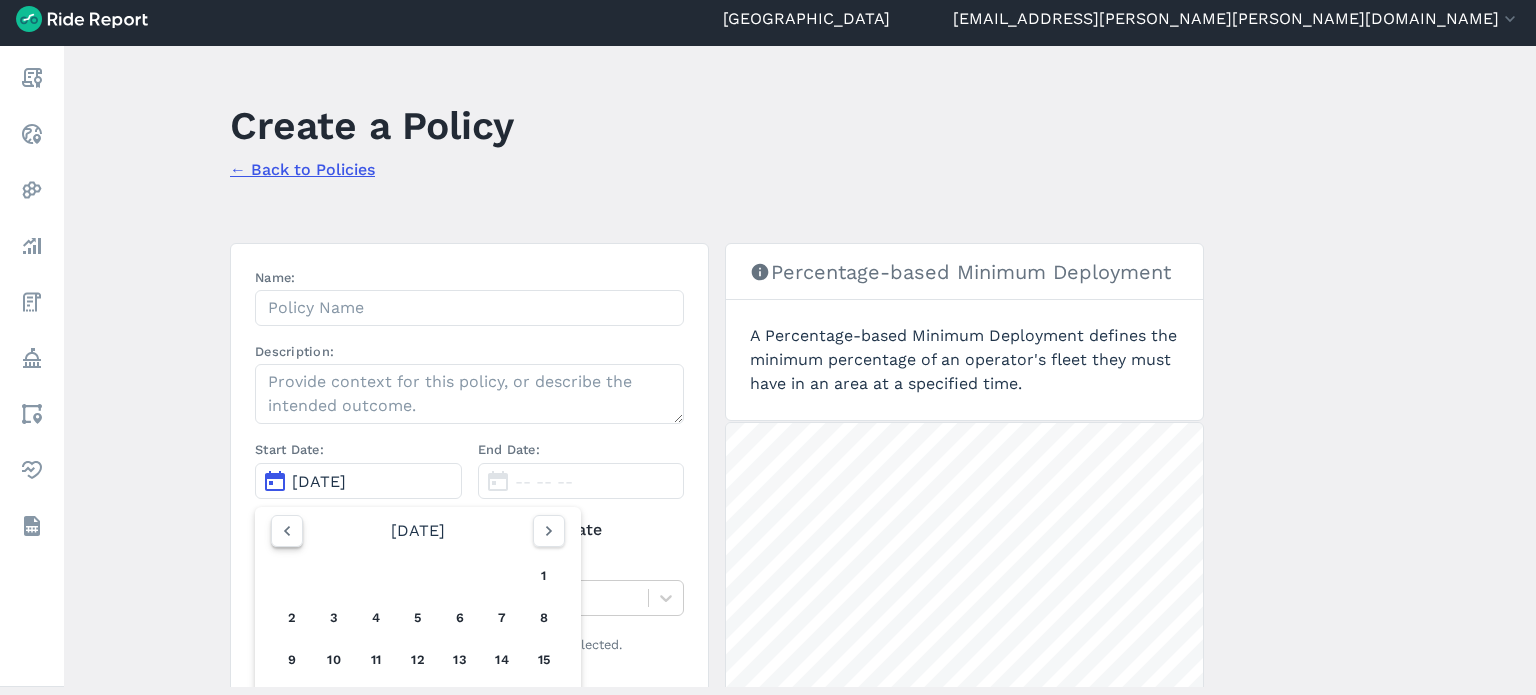 click 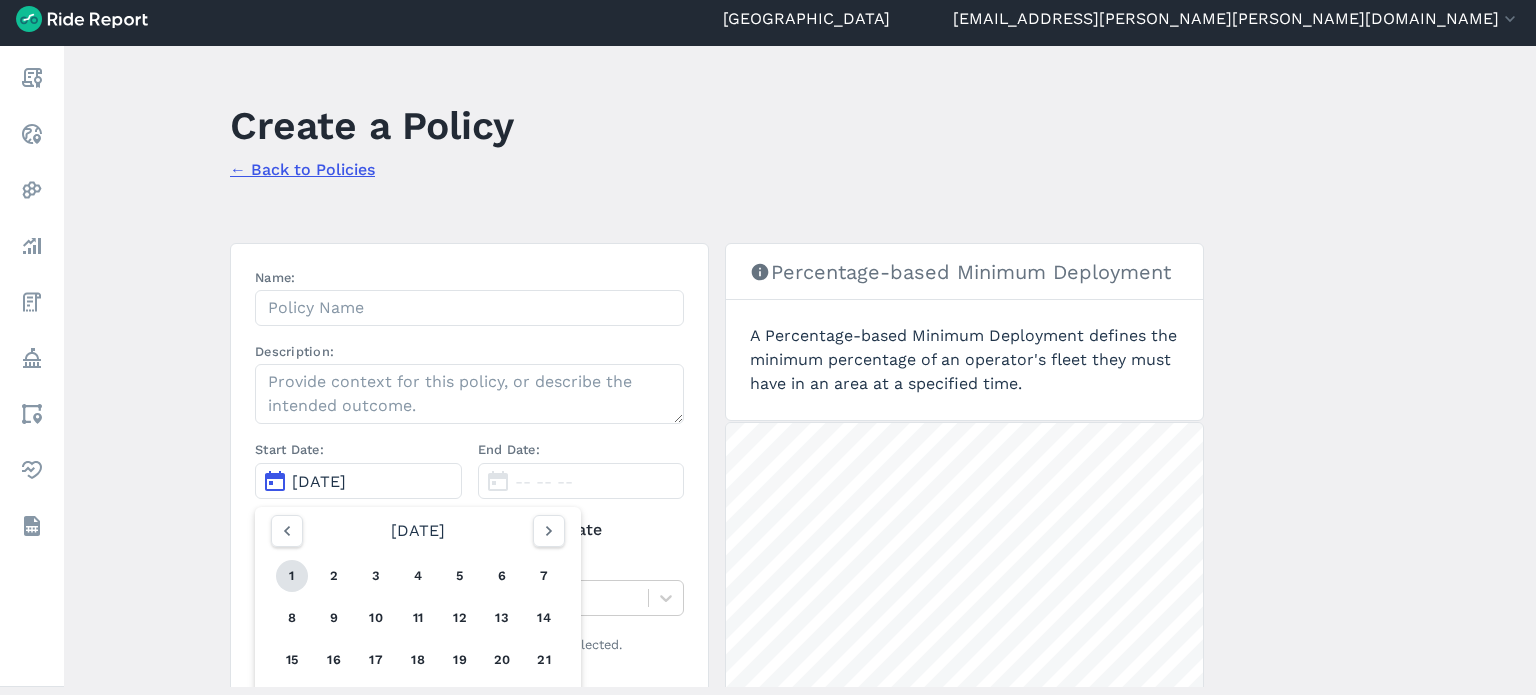 click on "1" at bounding box center (292, 576) 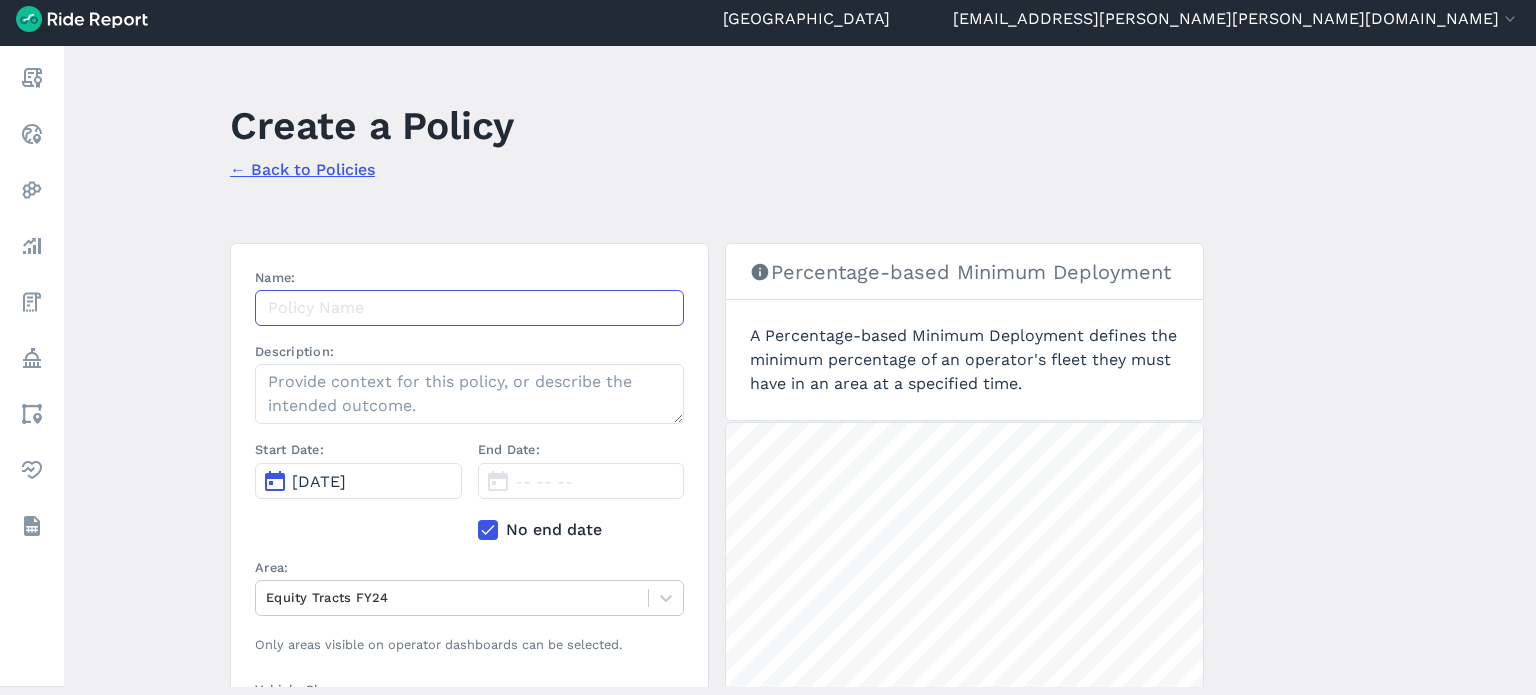 click on "Name:" at bounding box center [469, 308] 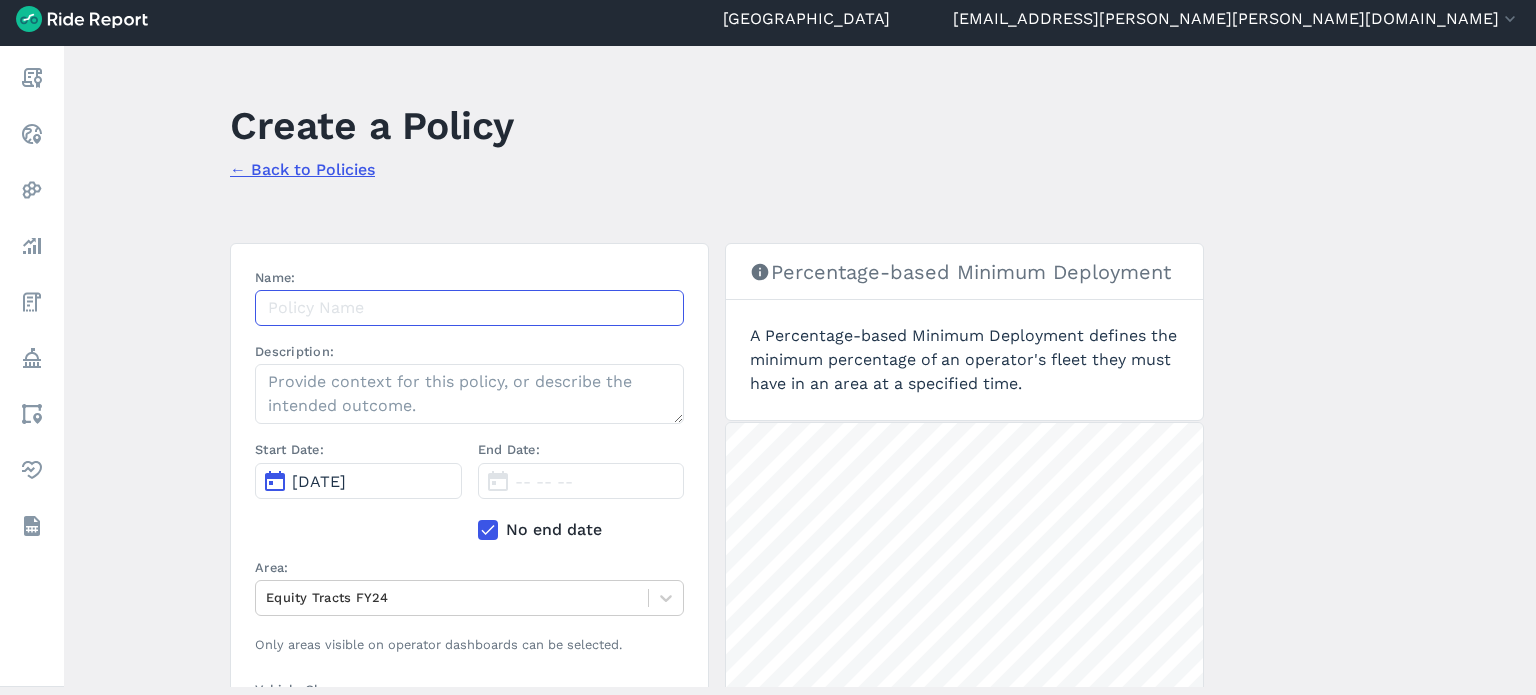 paste on "Equity zone deployment - AM (S)" 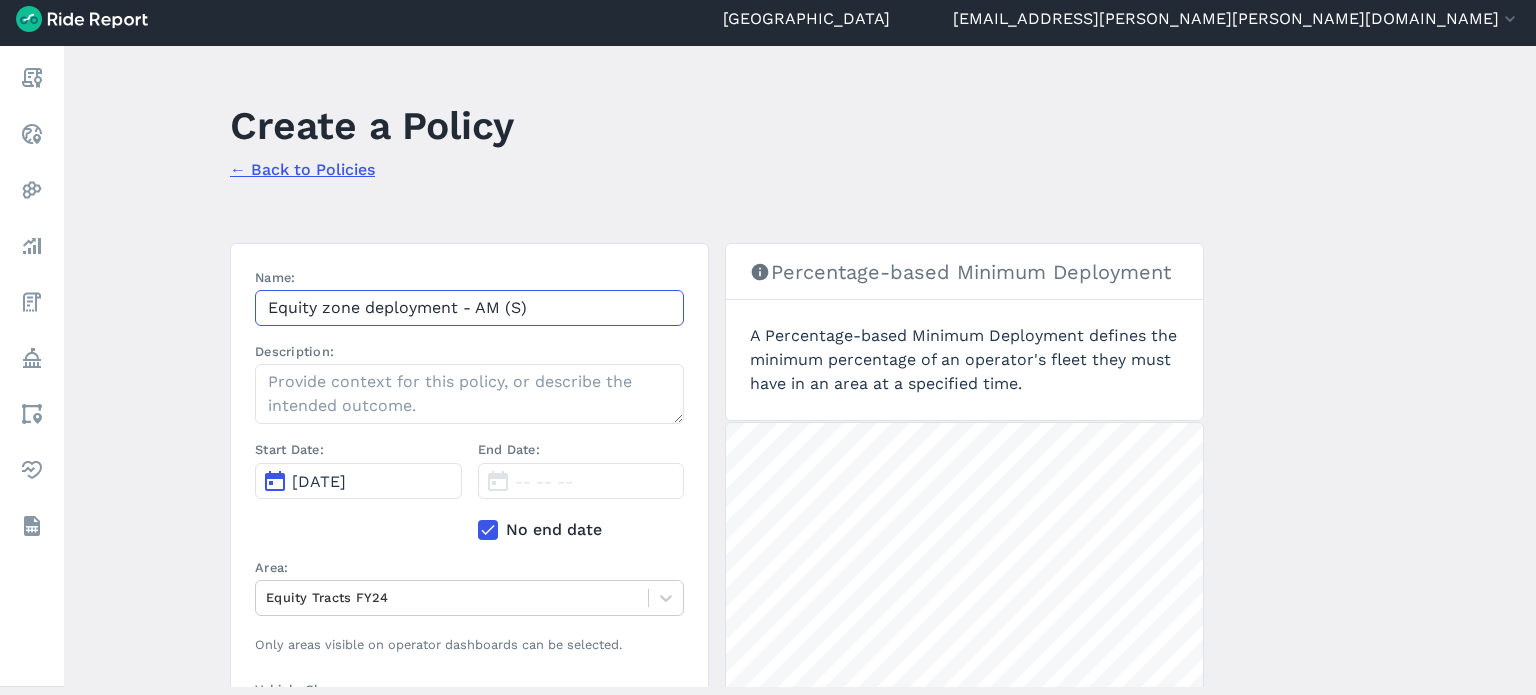 click on "Equity zone deployment - AM (S)" at bounding box center (469, 308) 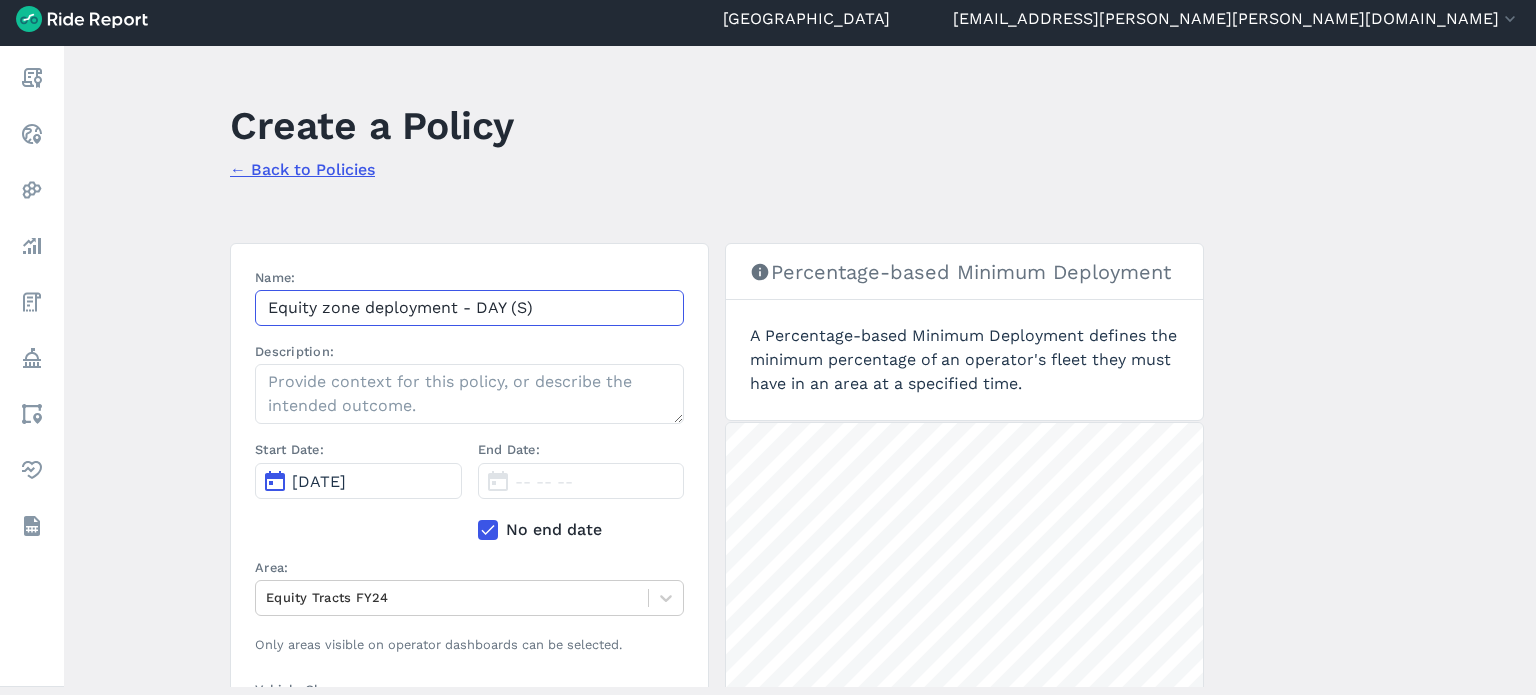 click on "Equity zone deployment - DAY (S)" at bounding box center [469, 308] 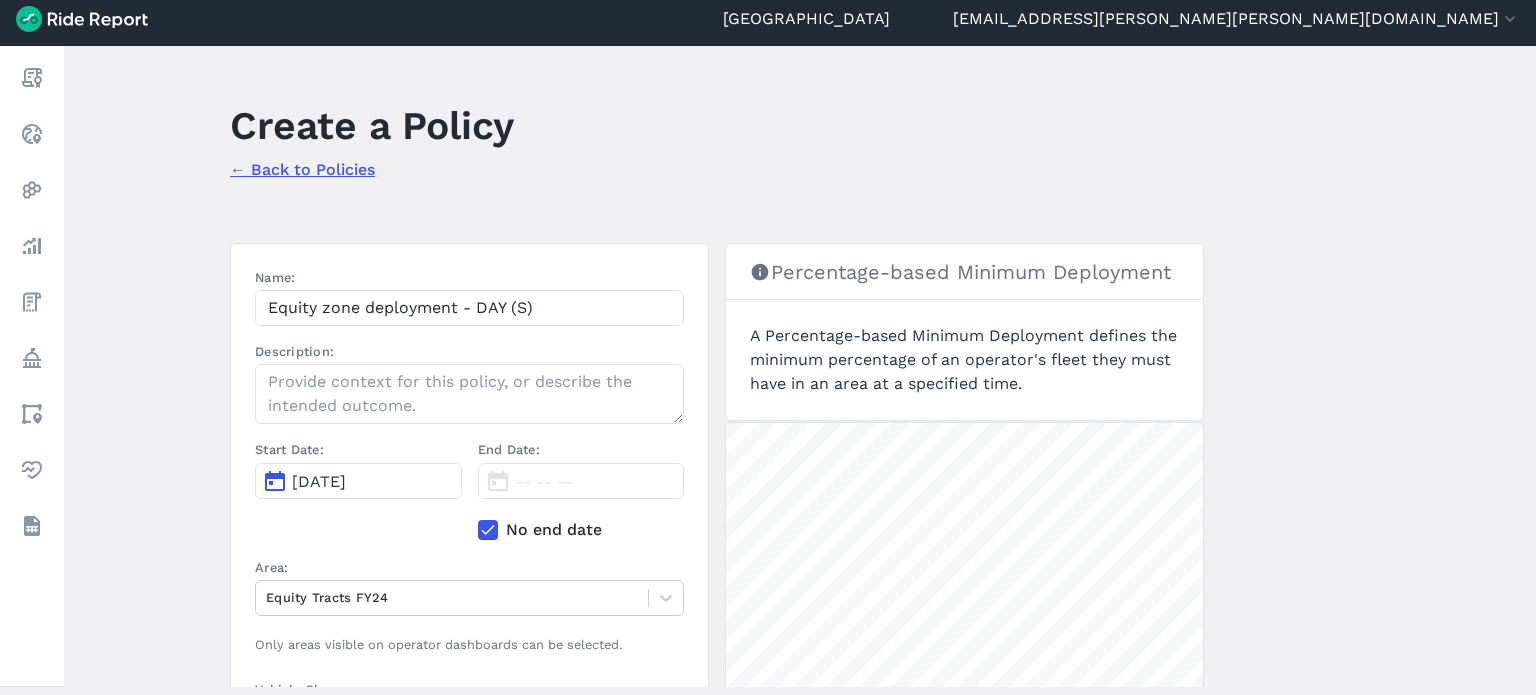 click on "Create a Policy ← Back to Policies Name: Equity zone deployment - DAY (S) Description: Start Date: Jul 1, 2024 End Date: -- -- -- No end date Area: Equity Tracts FY24 Only areas visible on operator dashboards can be selected. Vehicle Class: All vehicles (5) Vehicle Minimum: % Start time: 12:00 AM End time: 12:00 AM Day of Week: Sun Mon Tue Wed Thu Fri Sat Applicable Operators: Select an Operator A policy must apply to an operator. Create Policy Percentage-based Minimum Deployment A Percentage-based Minimum Deployment defines the minimum percentage of an operator's fleet they must have in an area at a specified time. 5000 ft" at bounding box center [800, 366] 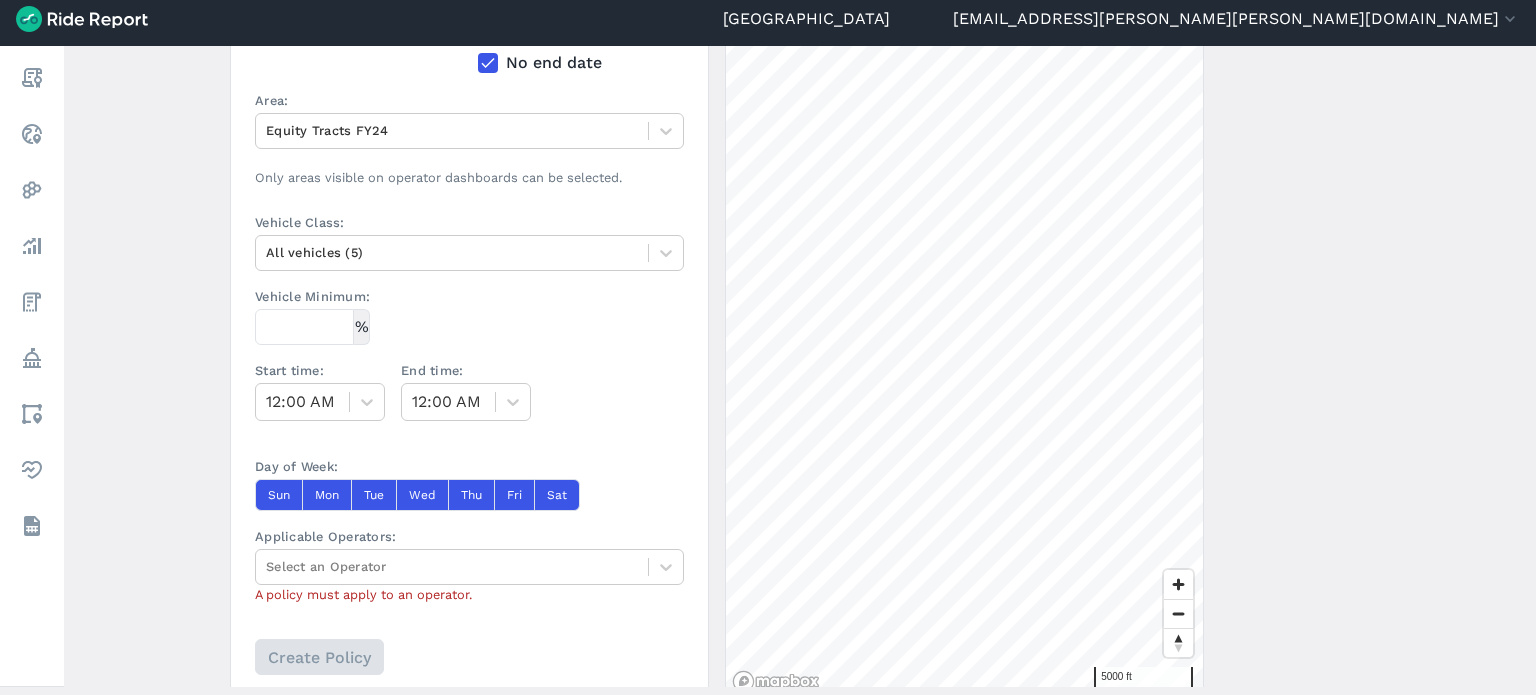 scroll, scrollTop: 500, scrollLeft: 0, axis: vertical 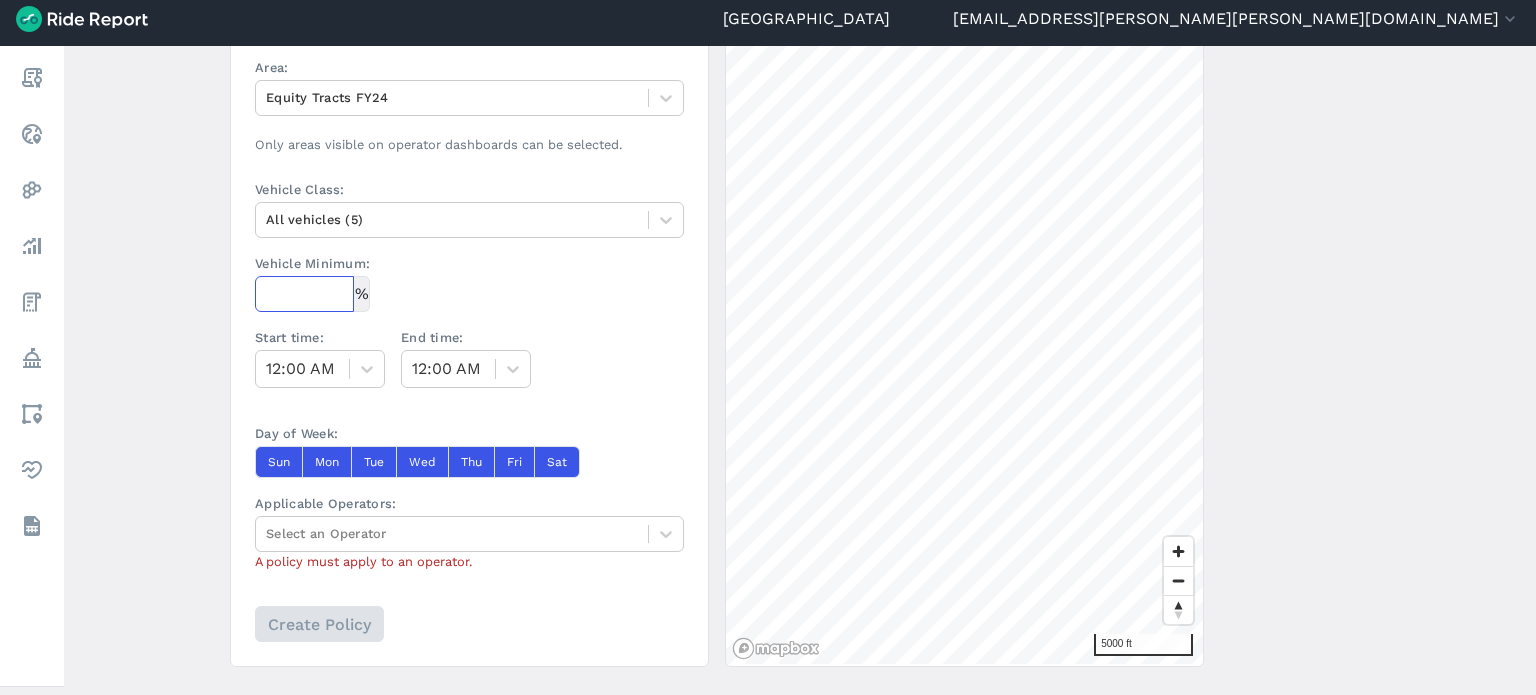 click on "Vehicle Minimum:" at bounding box center (304, 294) 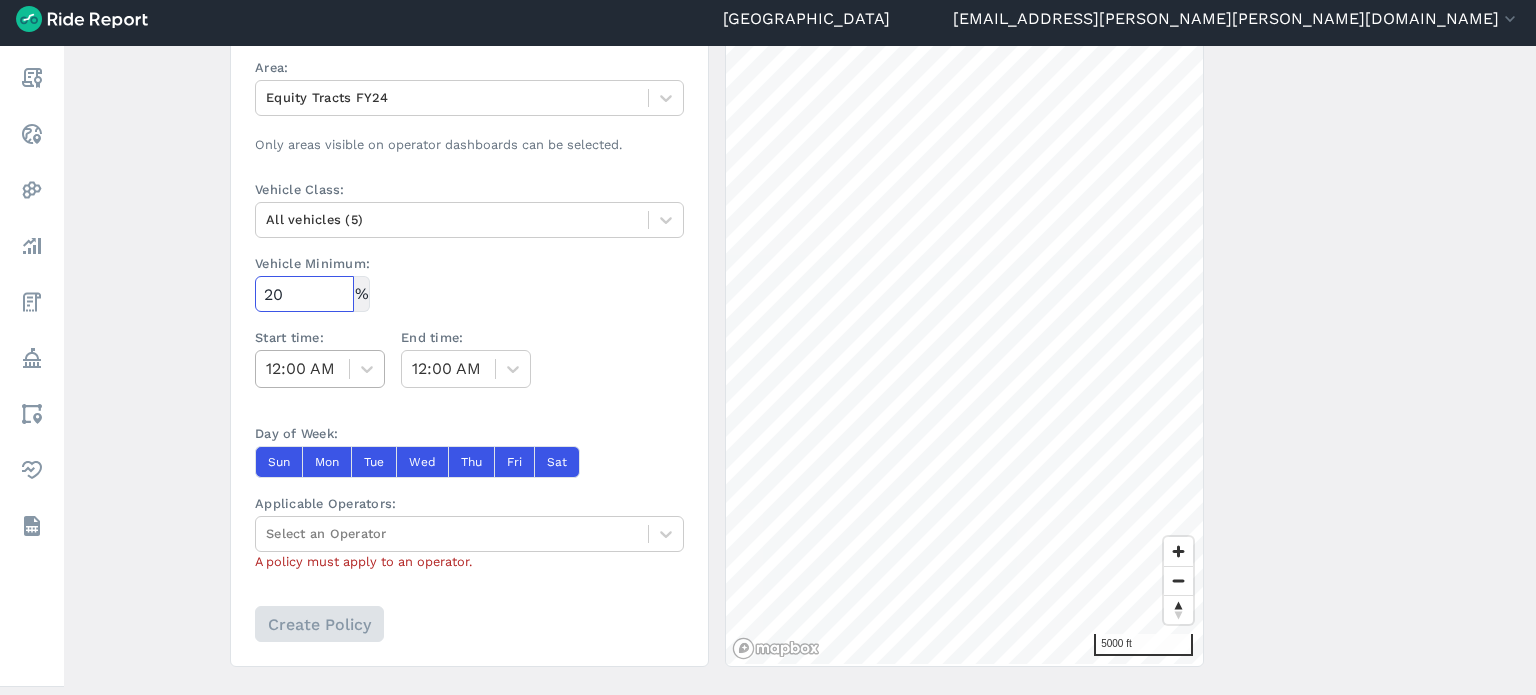 type on "20" 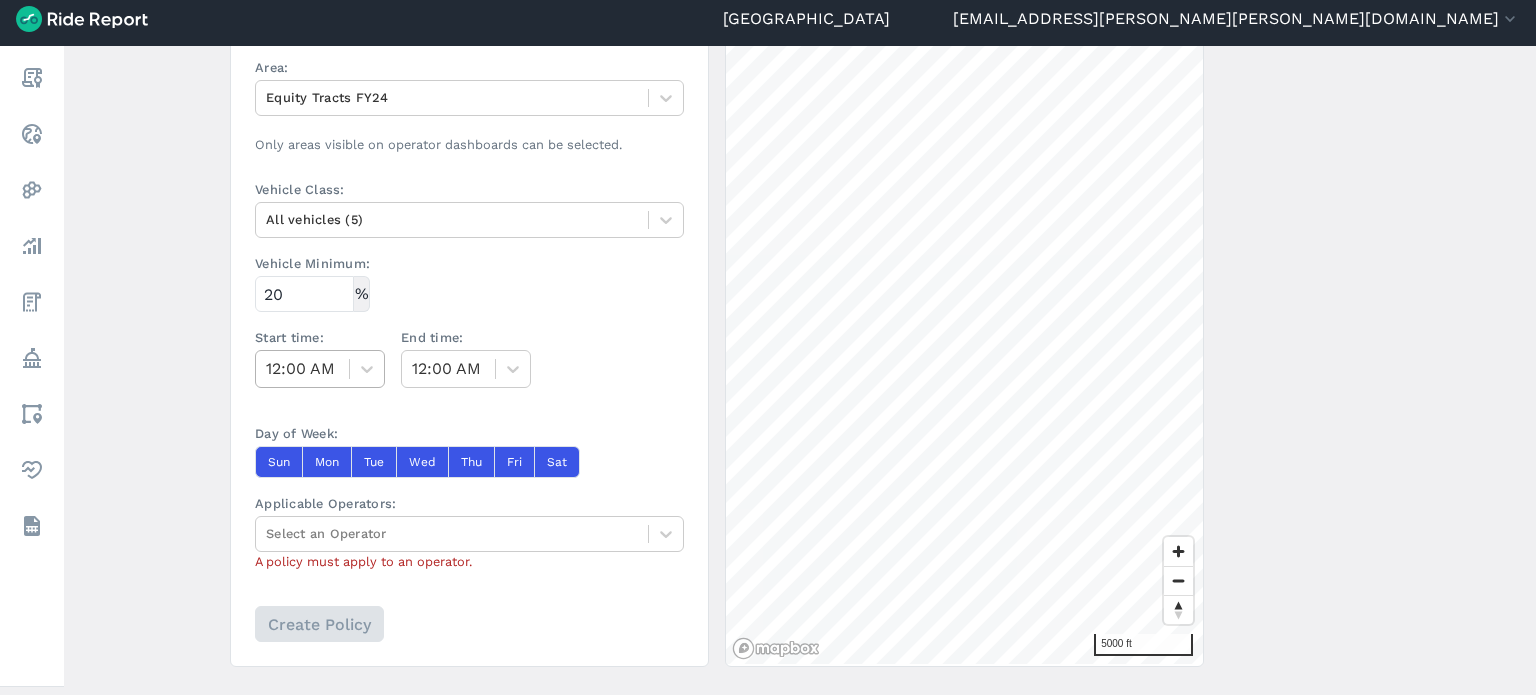 click at bounding box center [302, 369] 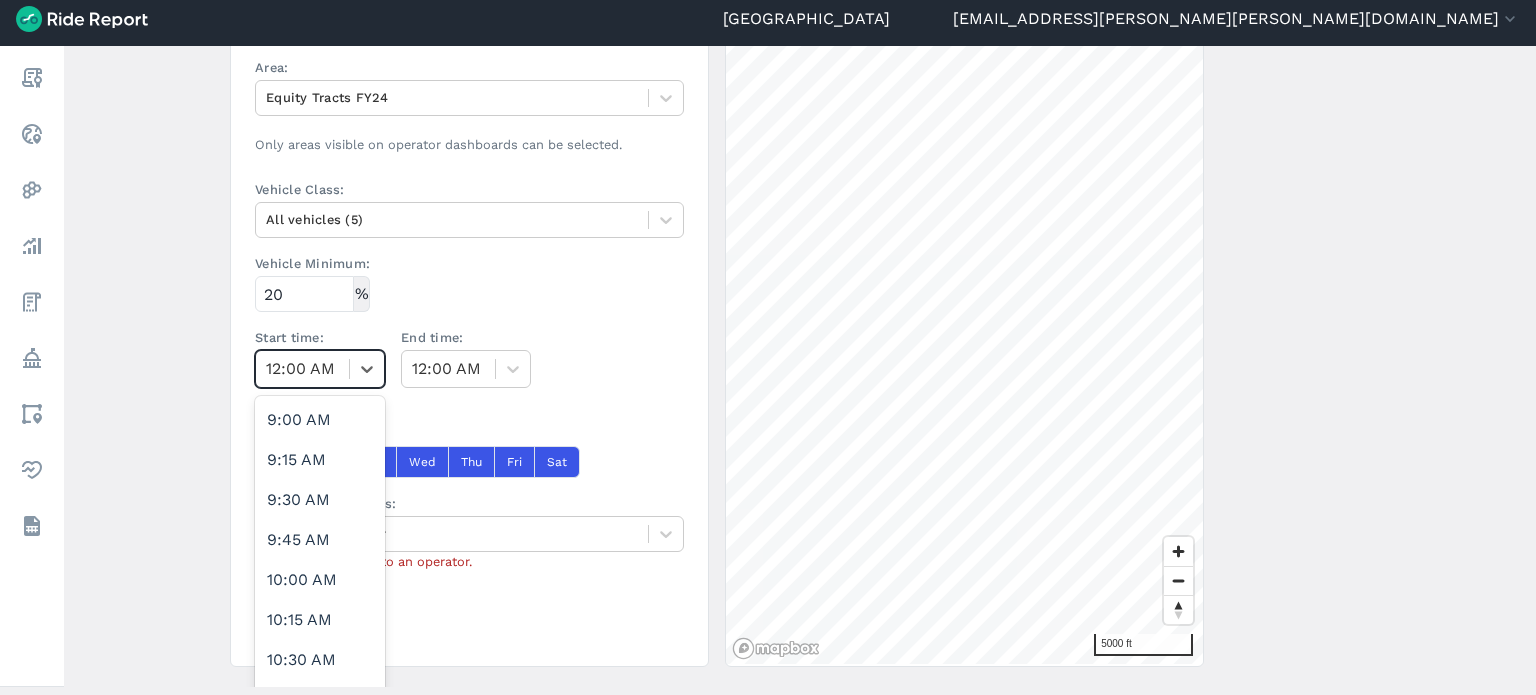scroll, scrollTop: 1600, scrollLeft: 0, axis: vertical 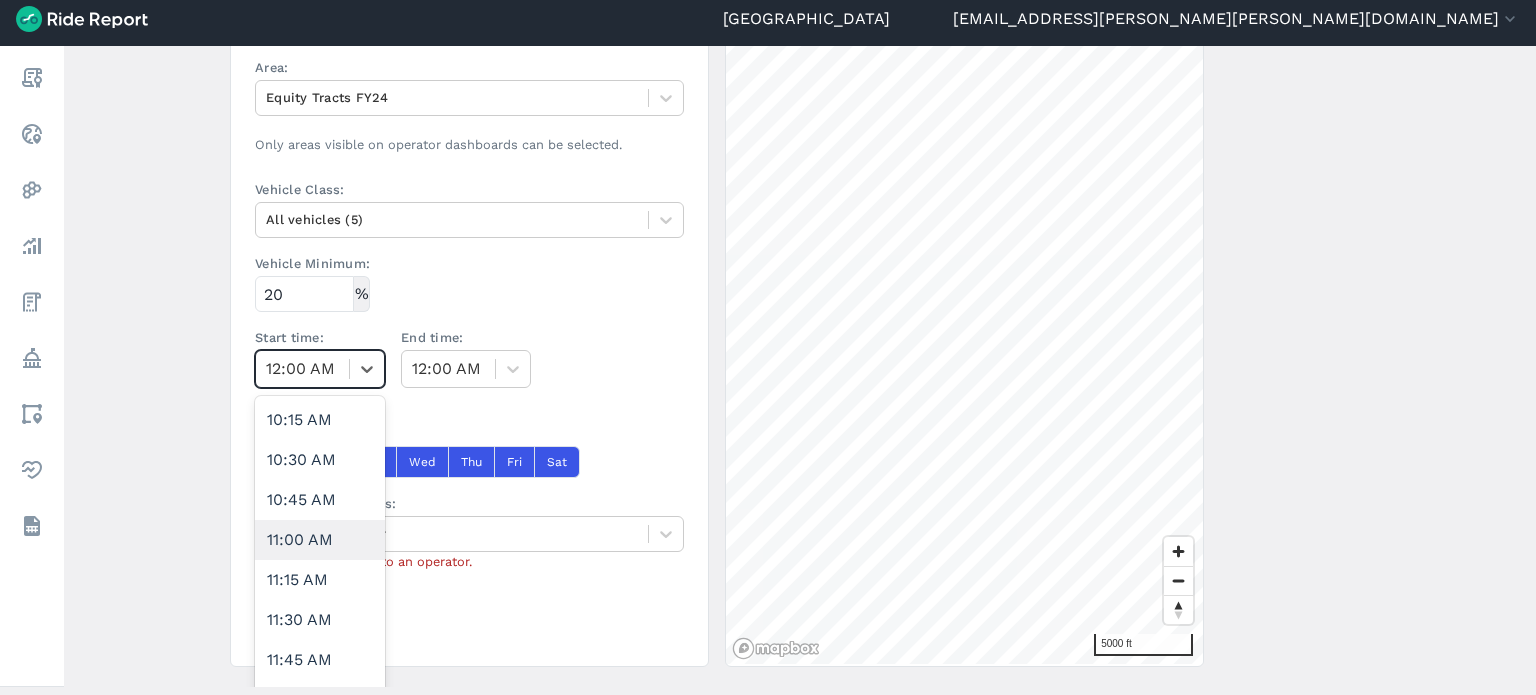 click on "11:00 AM" at bounding box center [320, 540] 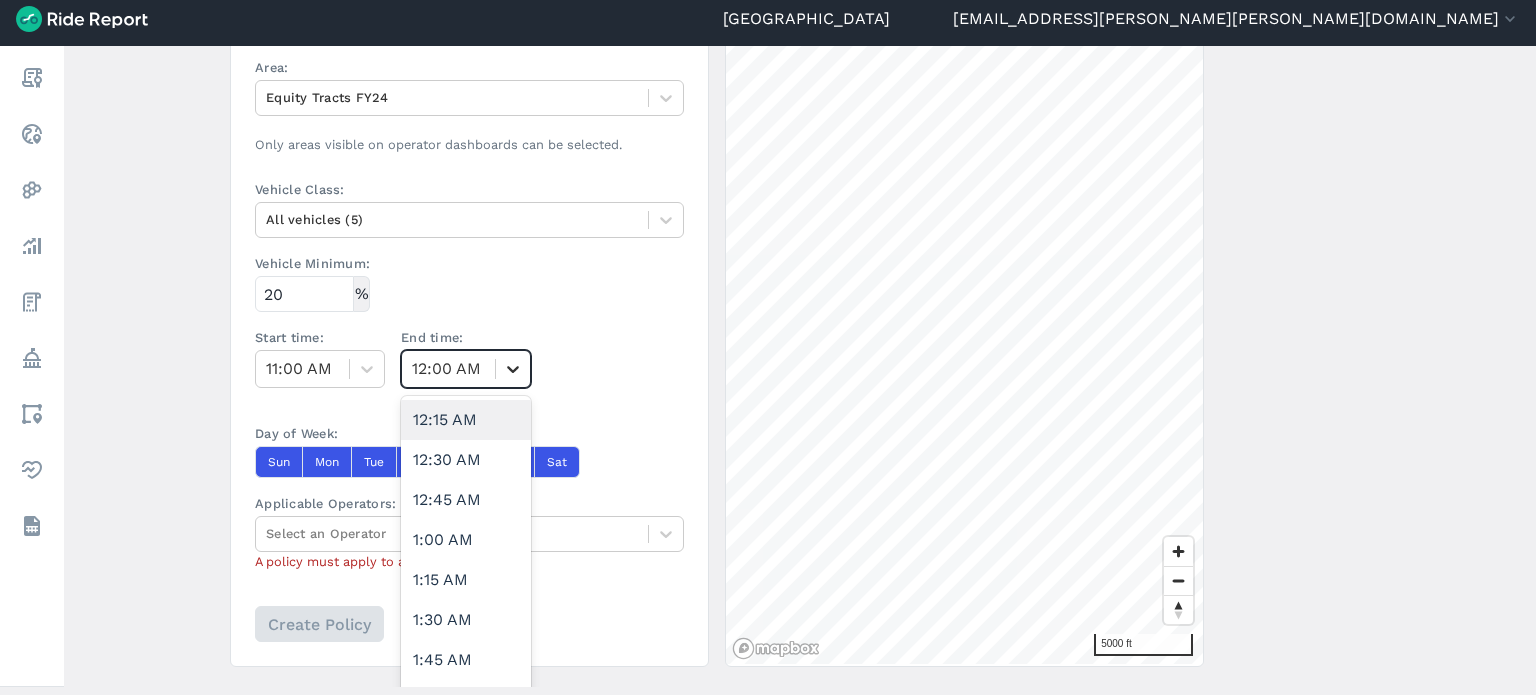 click 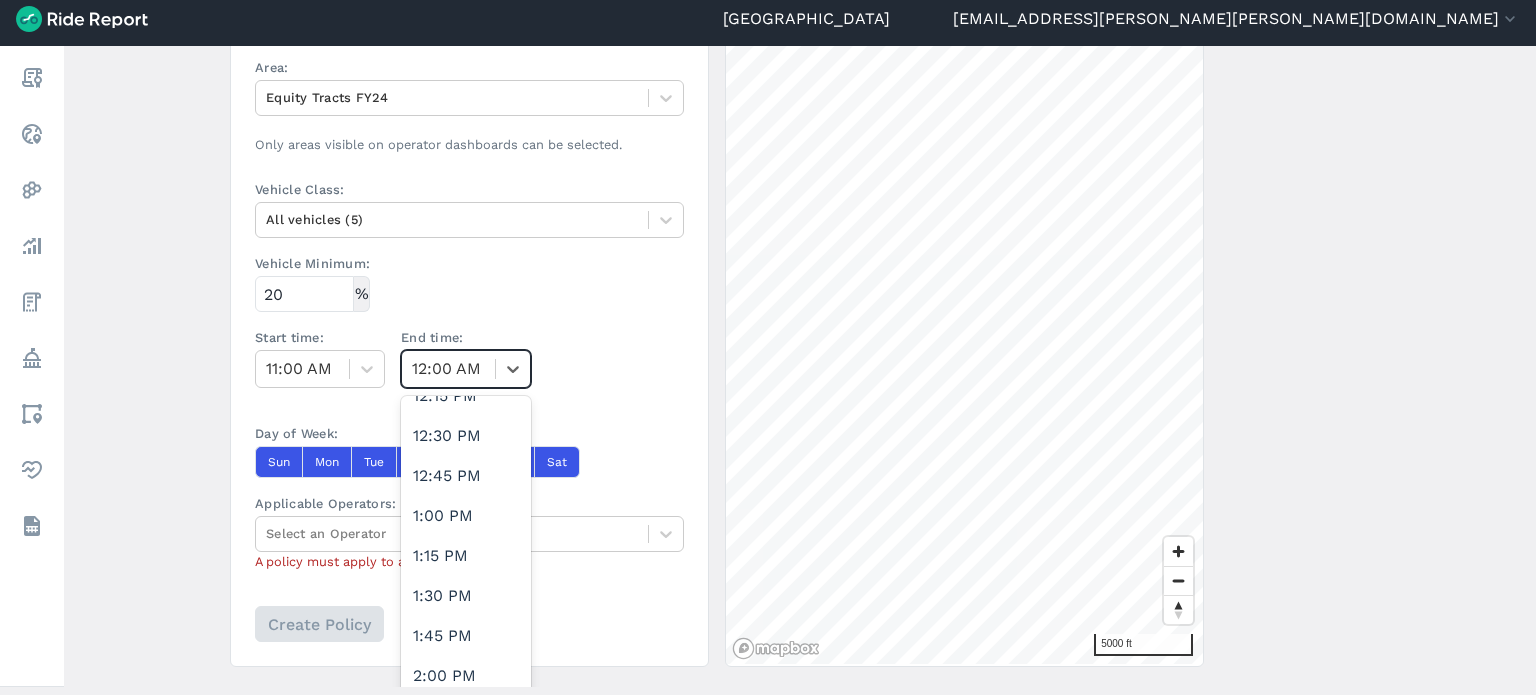 scroll, scrollTop: 2000, scrollLeft: 0, axis: vertical 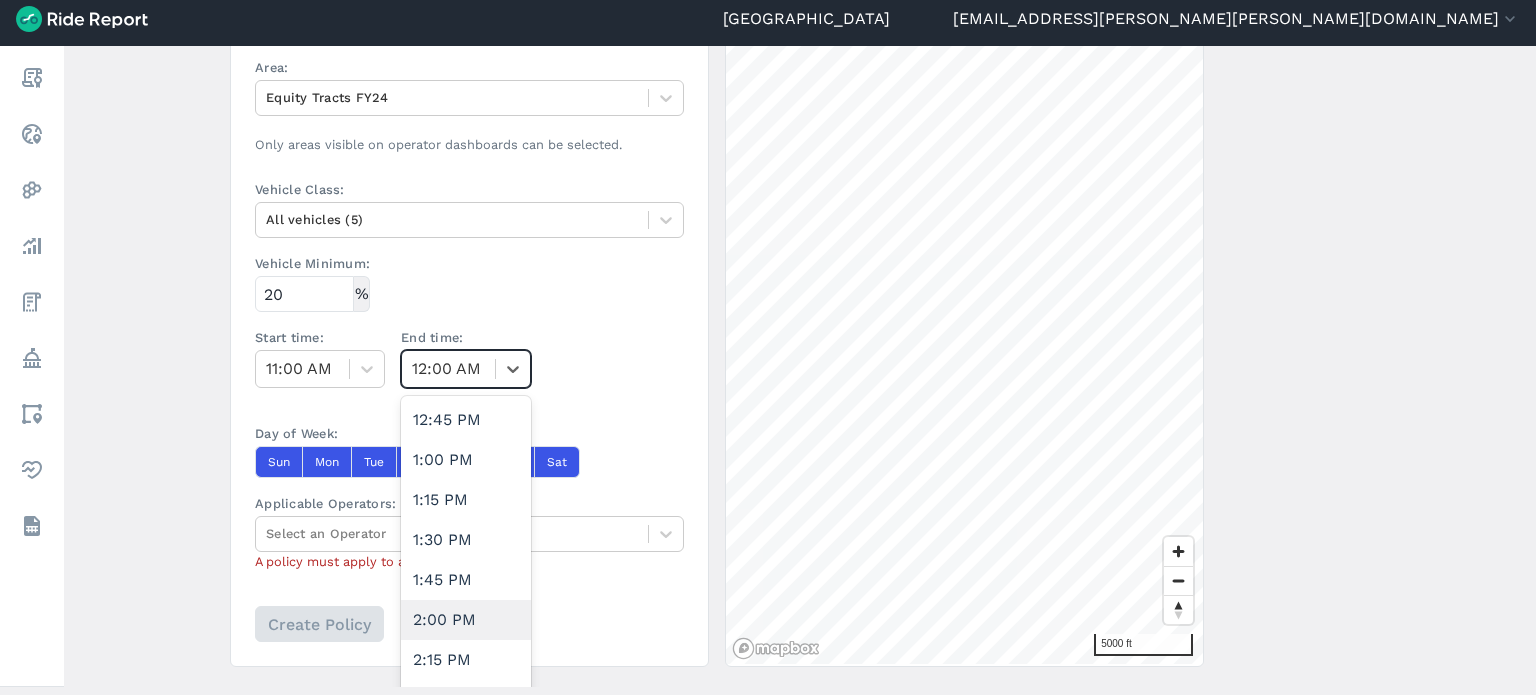 click on "2:00 PM" at bounding box center (466, 620) 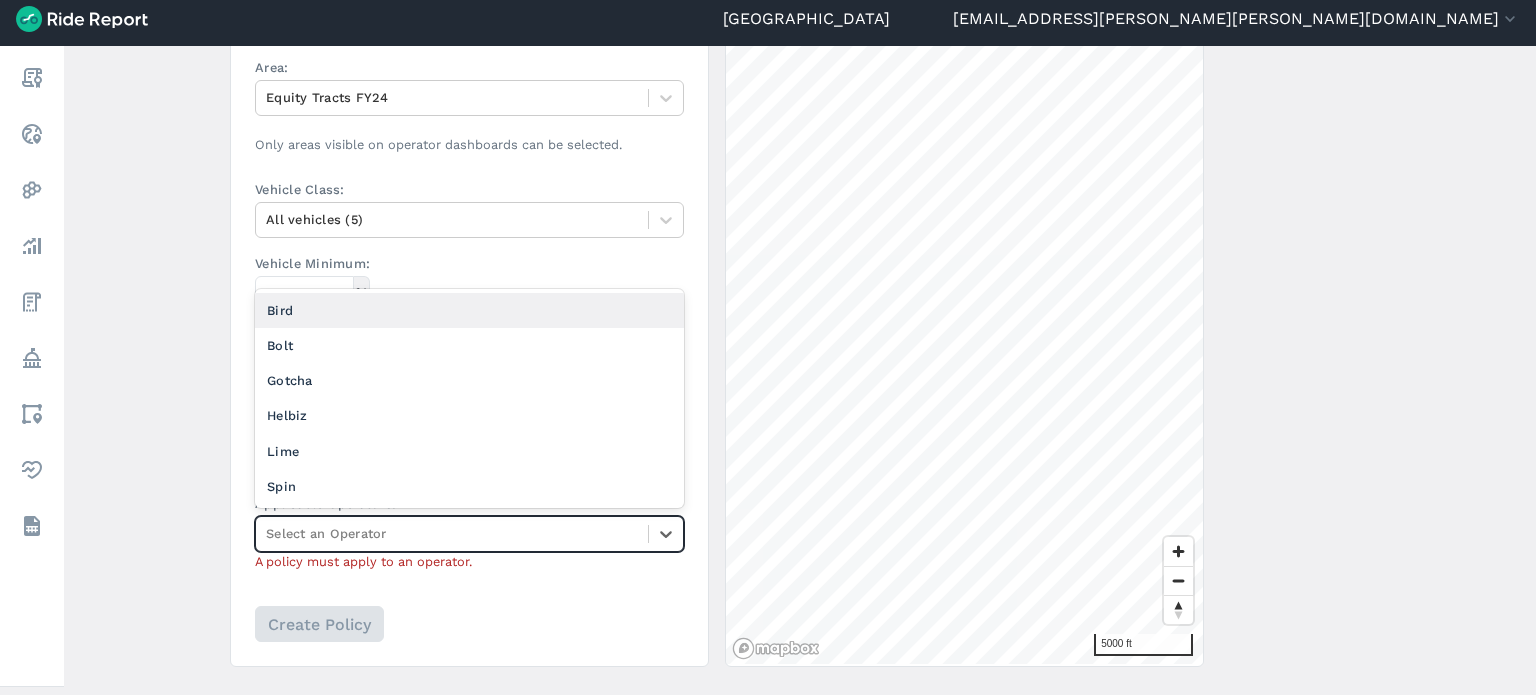 click at bounding box center [452, 533] 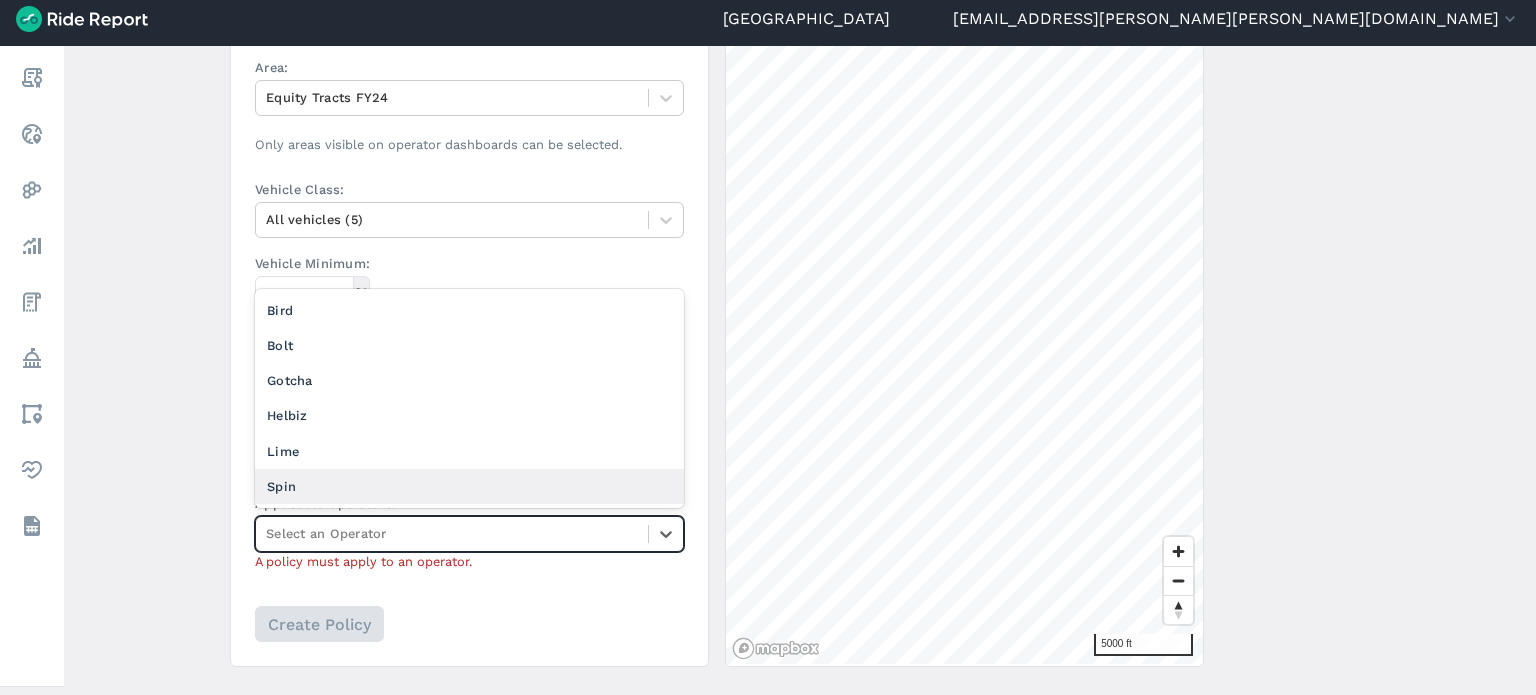 click on "Spin" at bounding box center (469, 486) 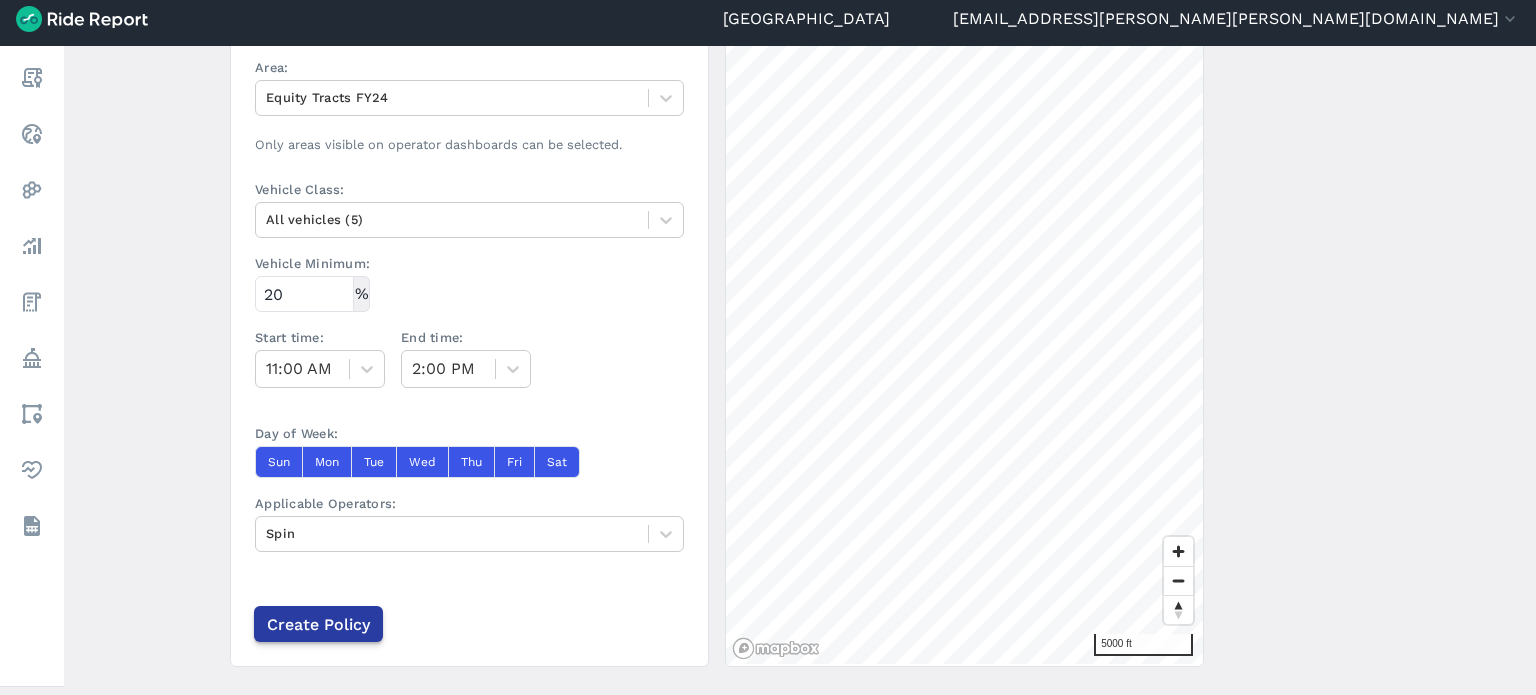 click on "Create Policy" at bounding box center (318, 624) 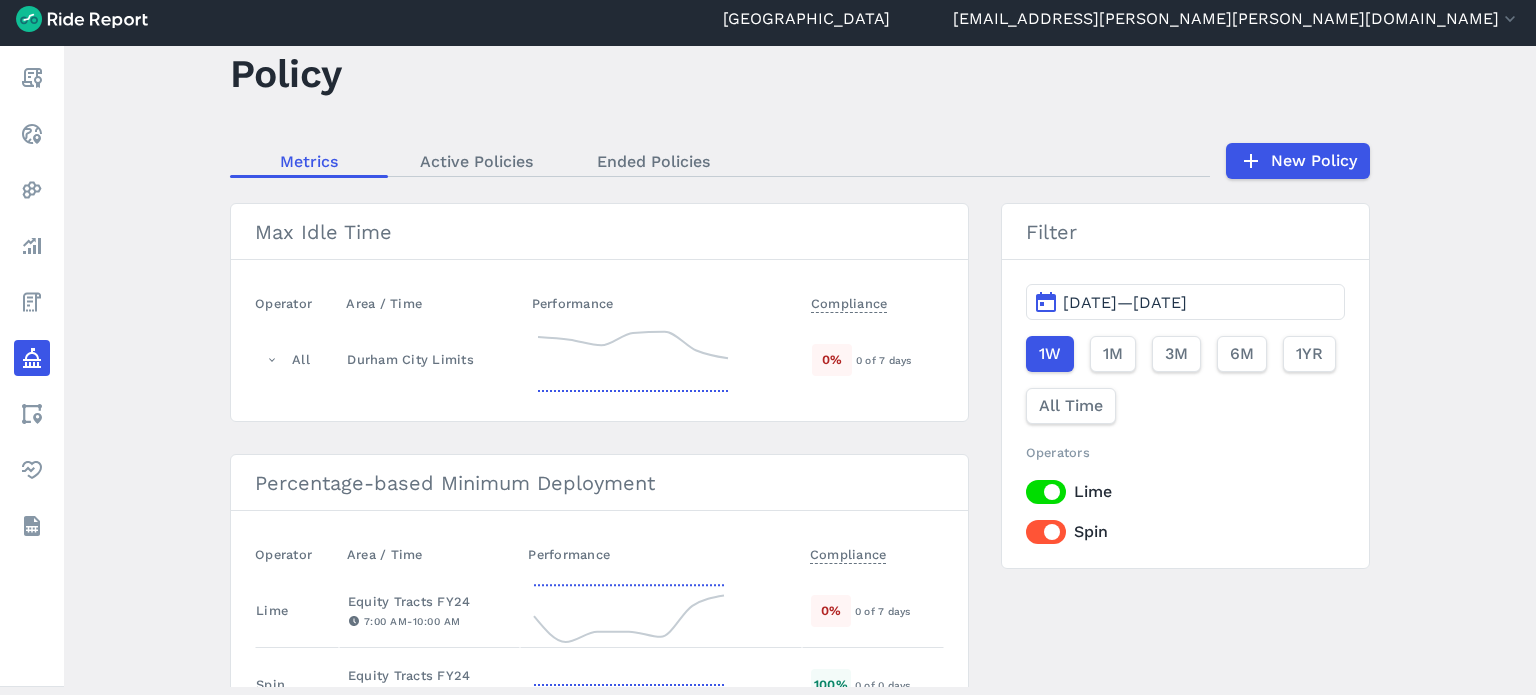 scroll, scrollTop: 0, scrollLeft: 0, axis: both 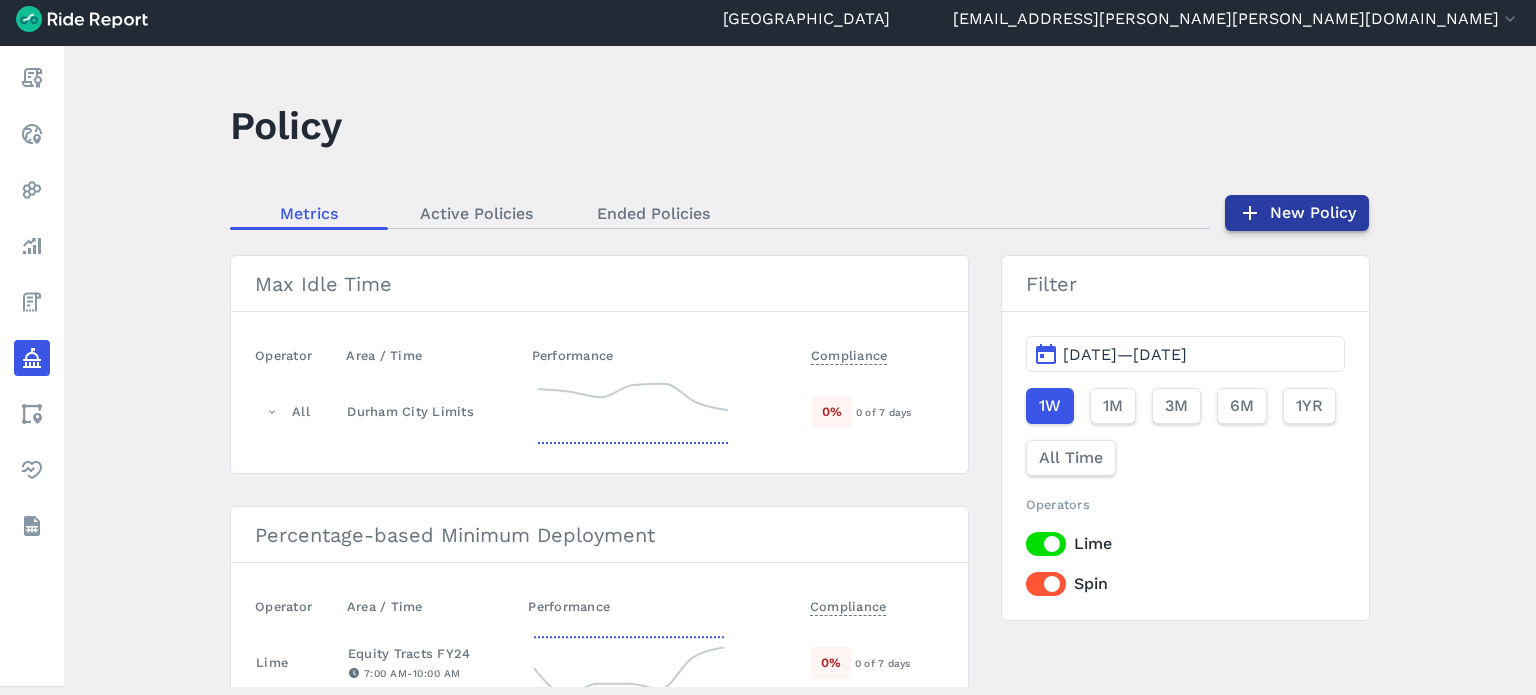 click on "New Policy" at bounding box center (1297, 213) 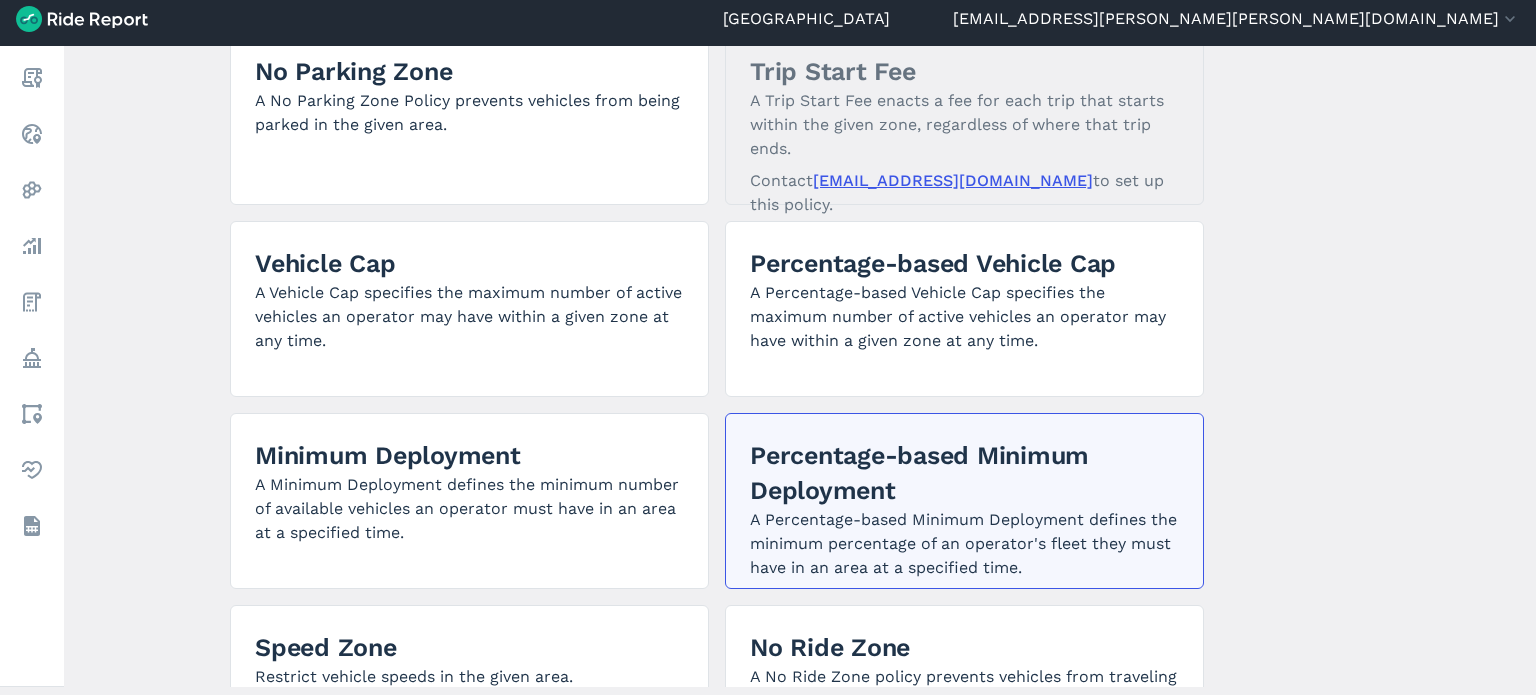scroll, scrollTop: 200, scrollLeft: 0, axis: vertical 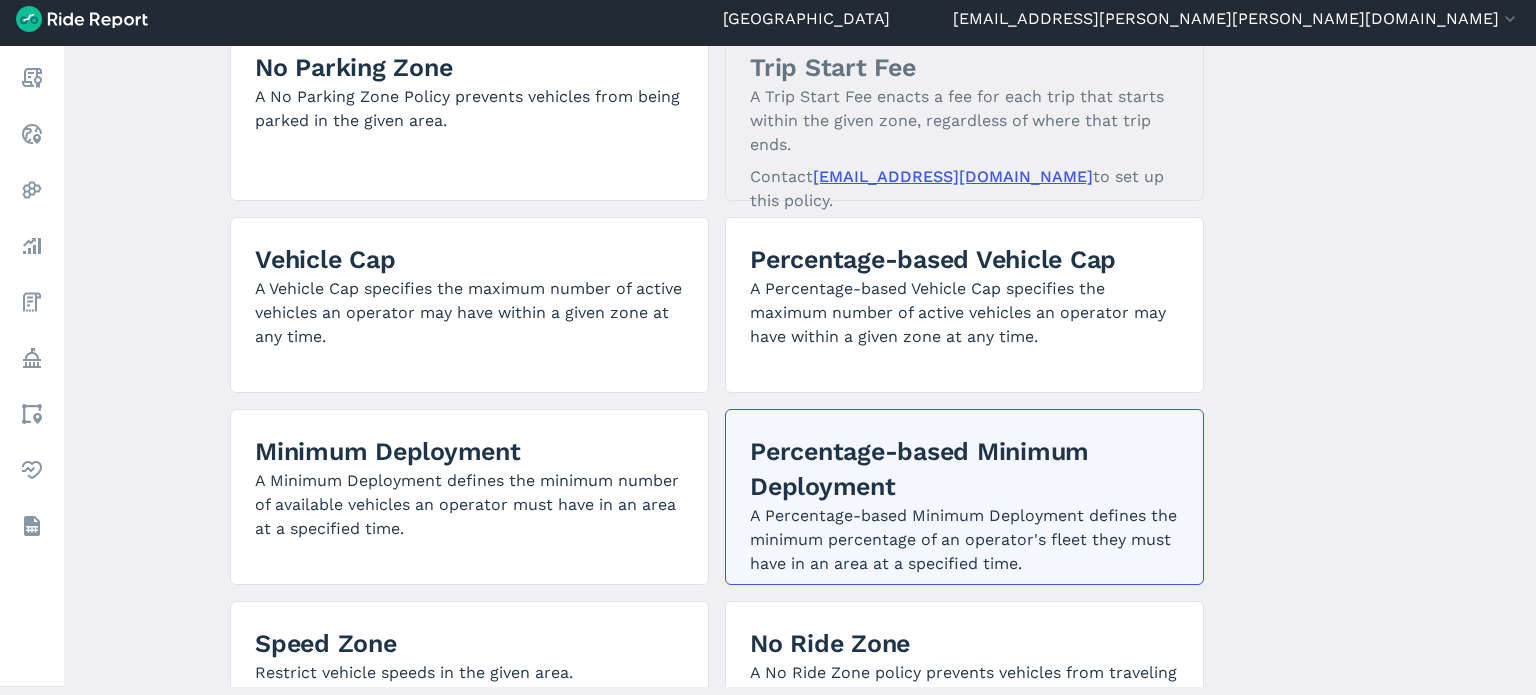 click on "Percentage-based Minimum Deployment" at bounding box center (964, 469) 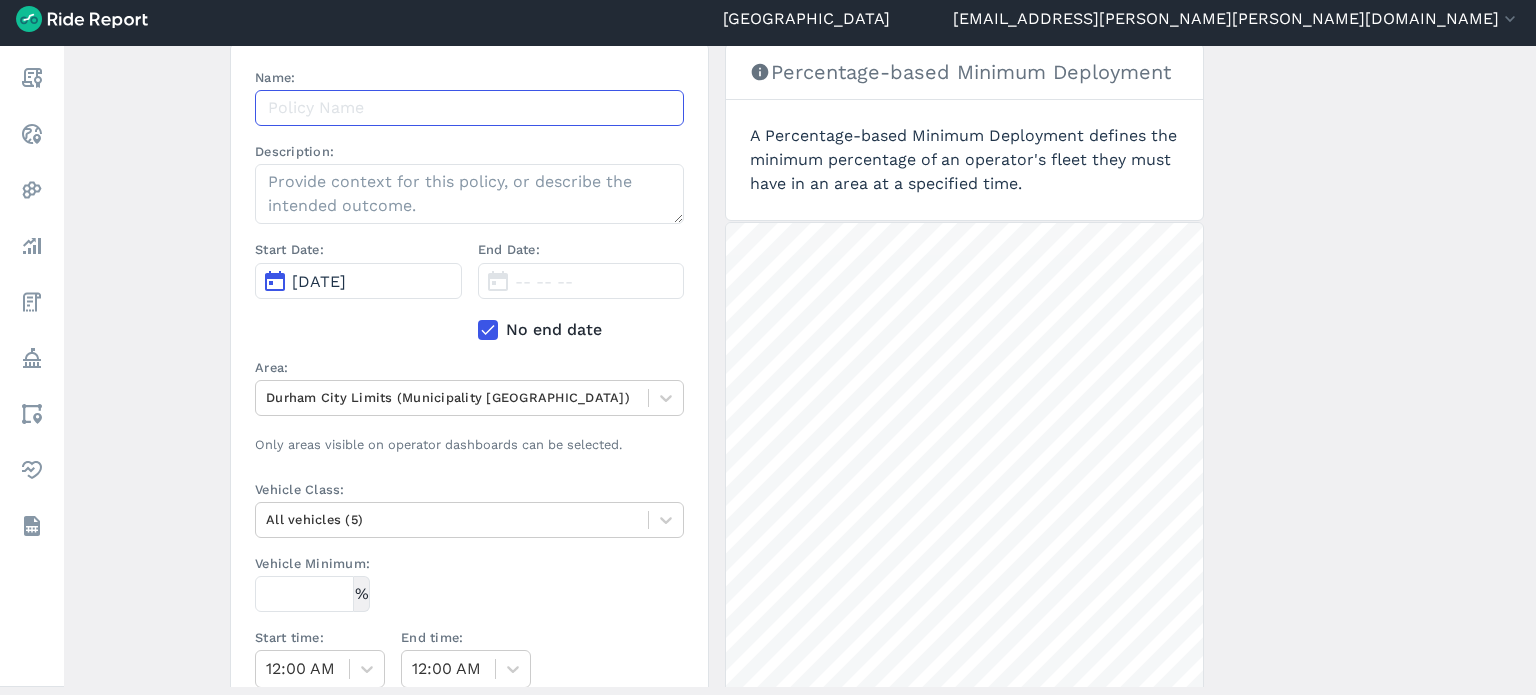 click on "Name:" at bounding box center [469, 108] 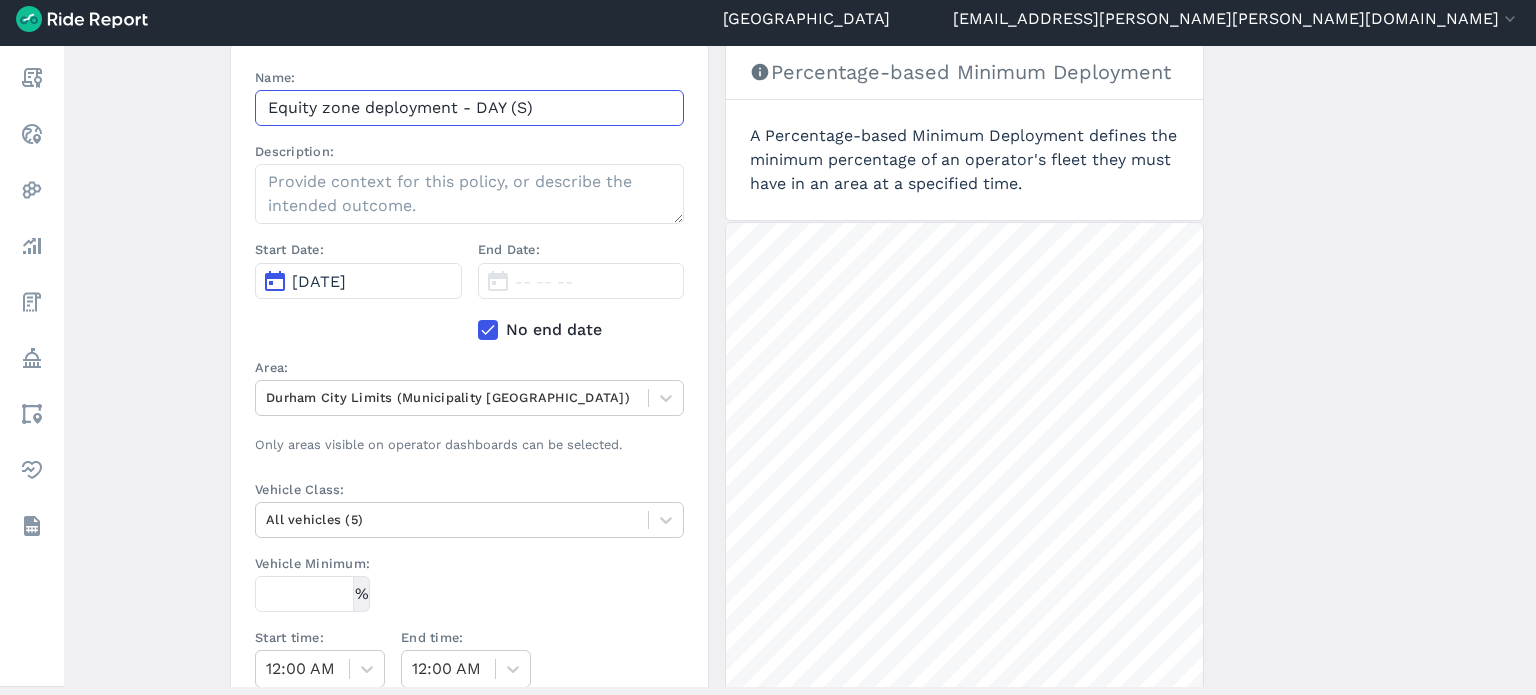 click on "Equity zone deployment - DAY (S)" at bounding box center [469, 108] 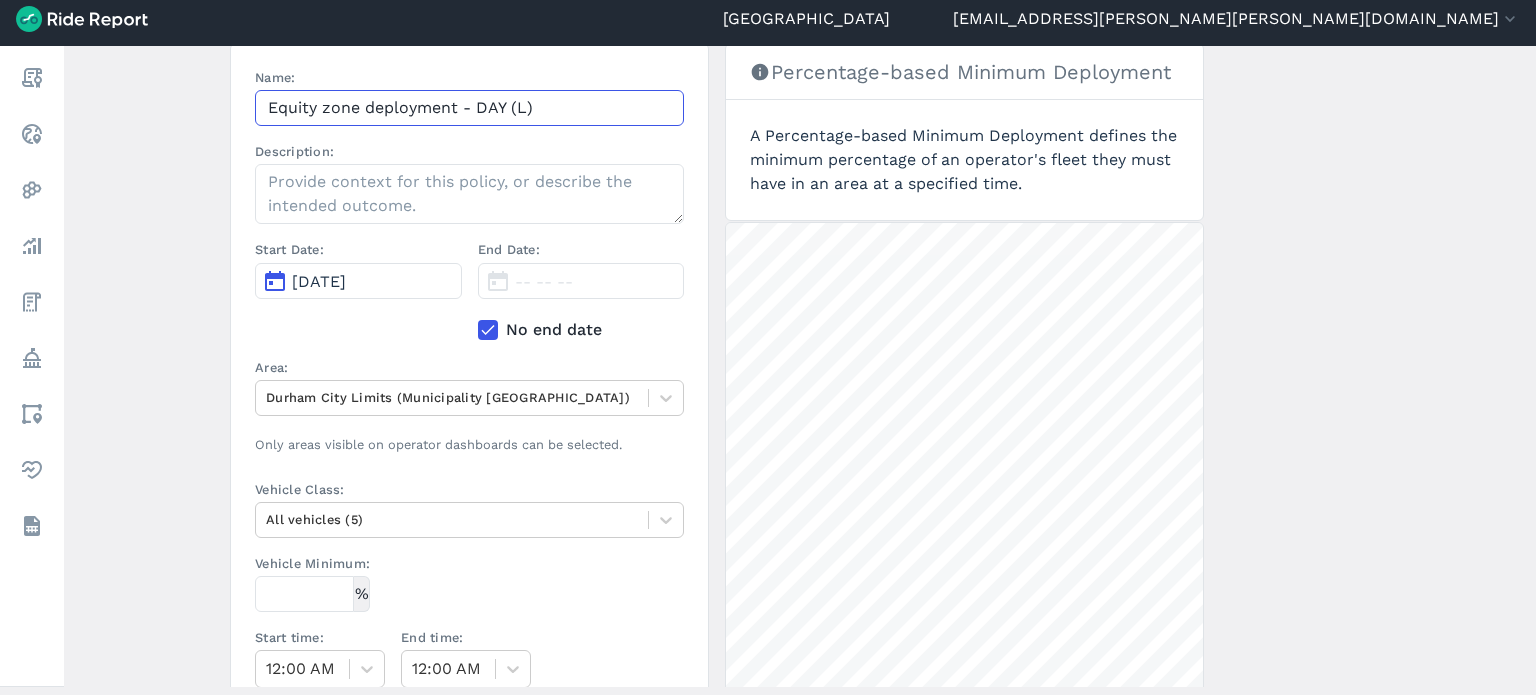 type on "Equity zone deployment - DAY (L)" 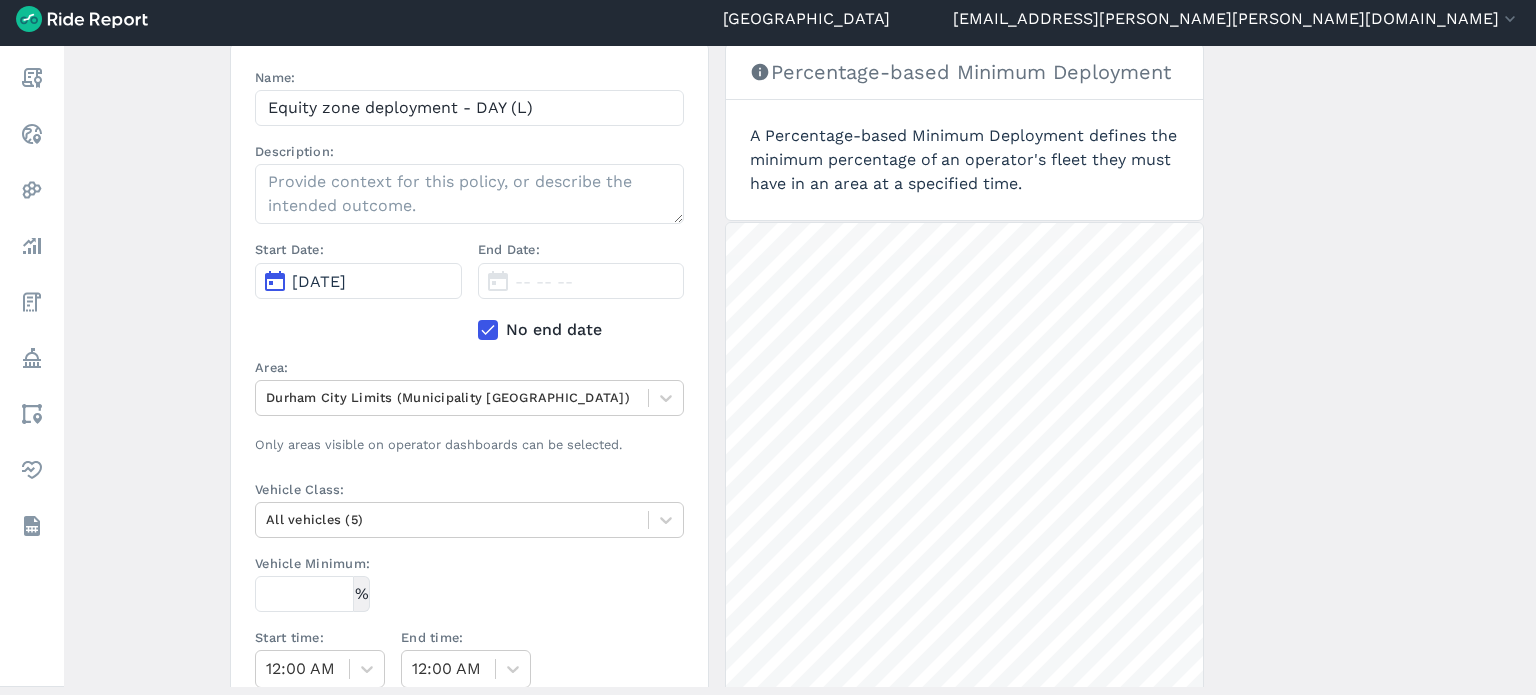 click on "Jul 14, 2025" at bounding box center (358, 281) 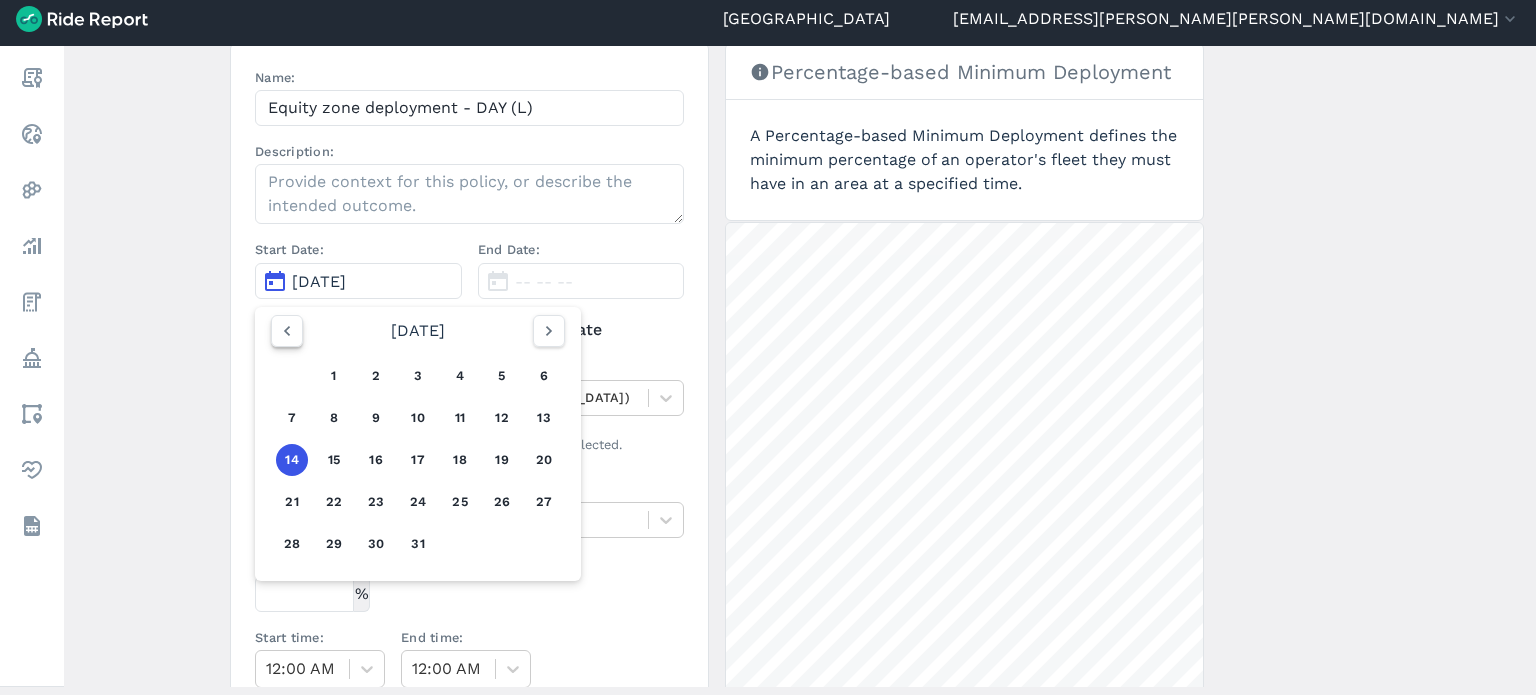 click 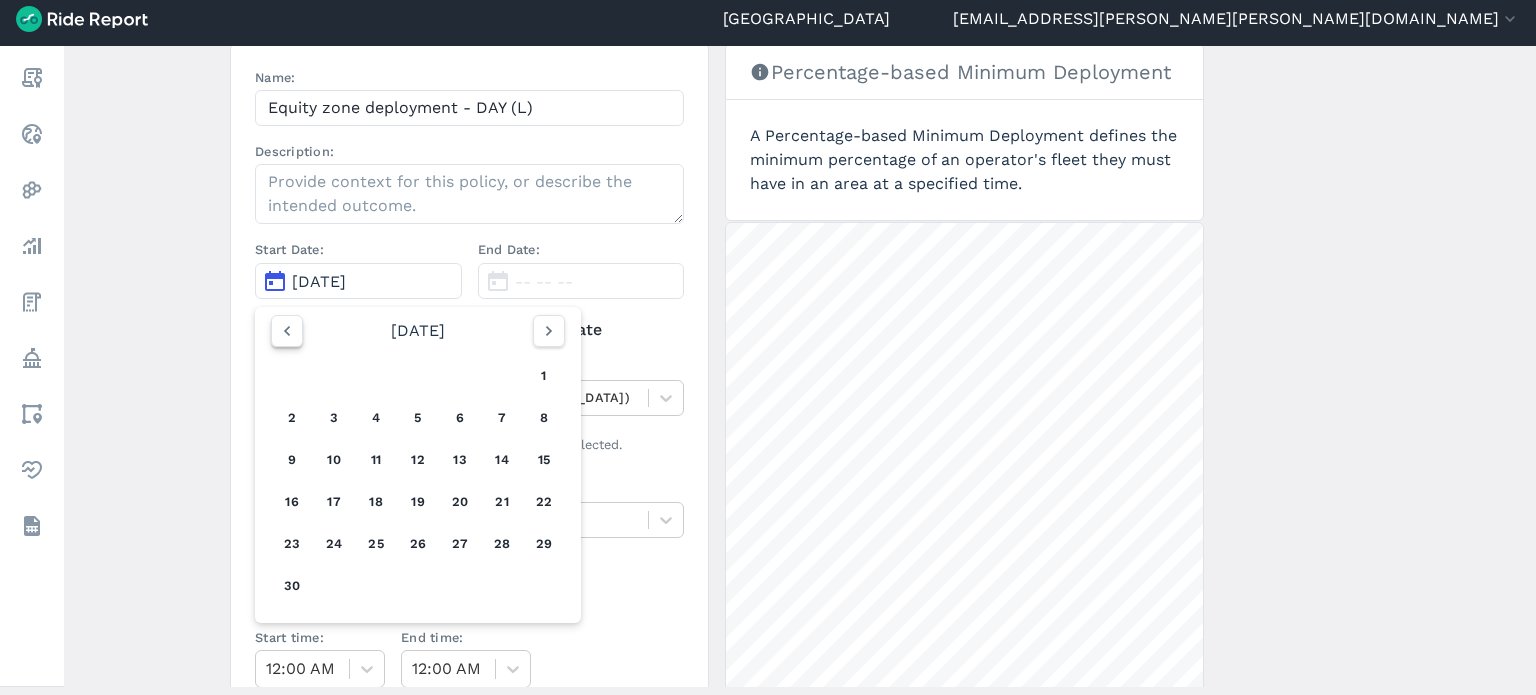 click 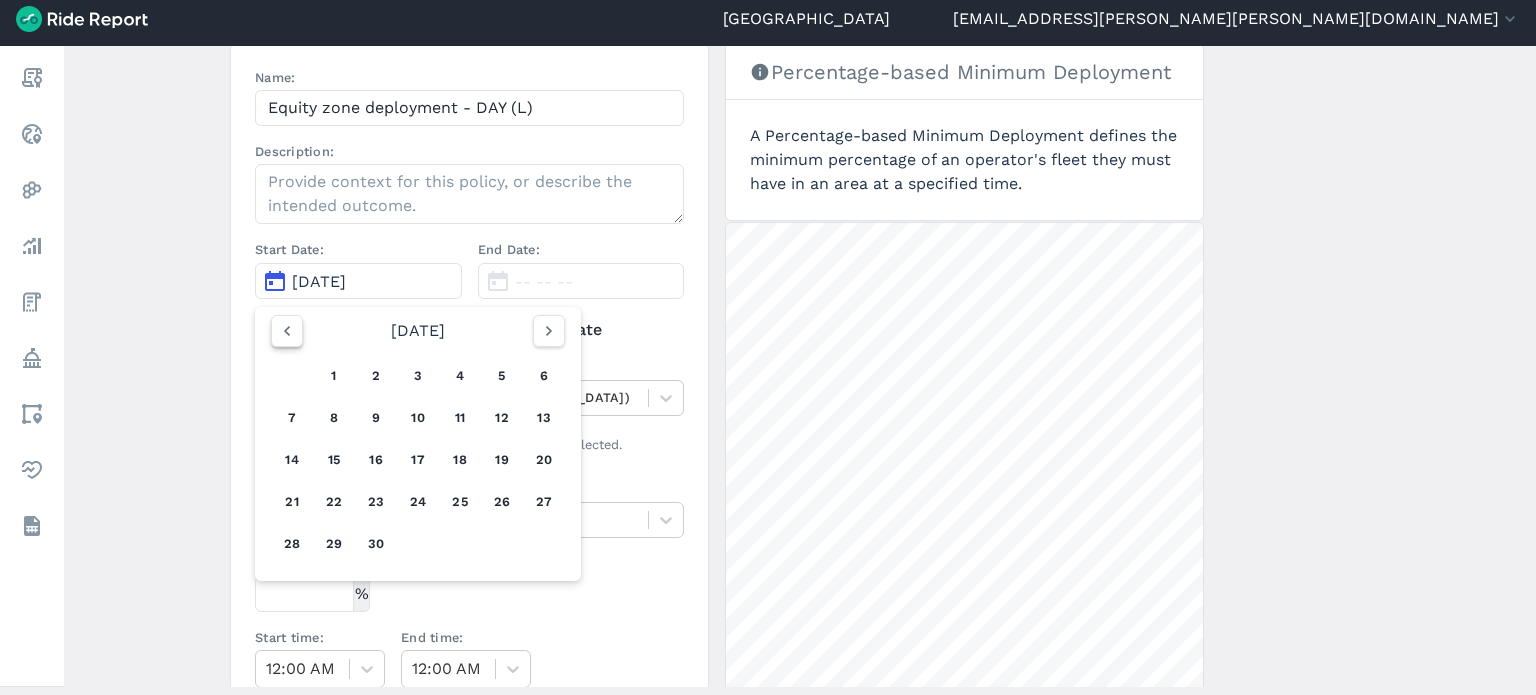 click 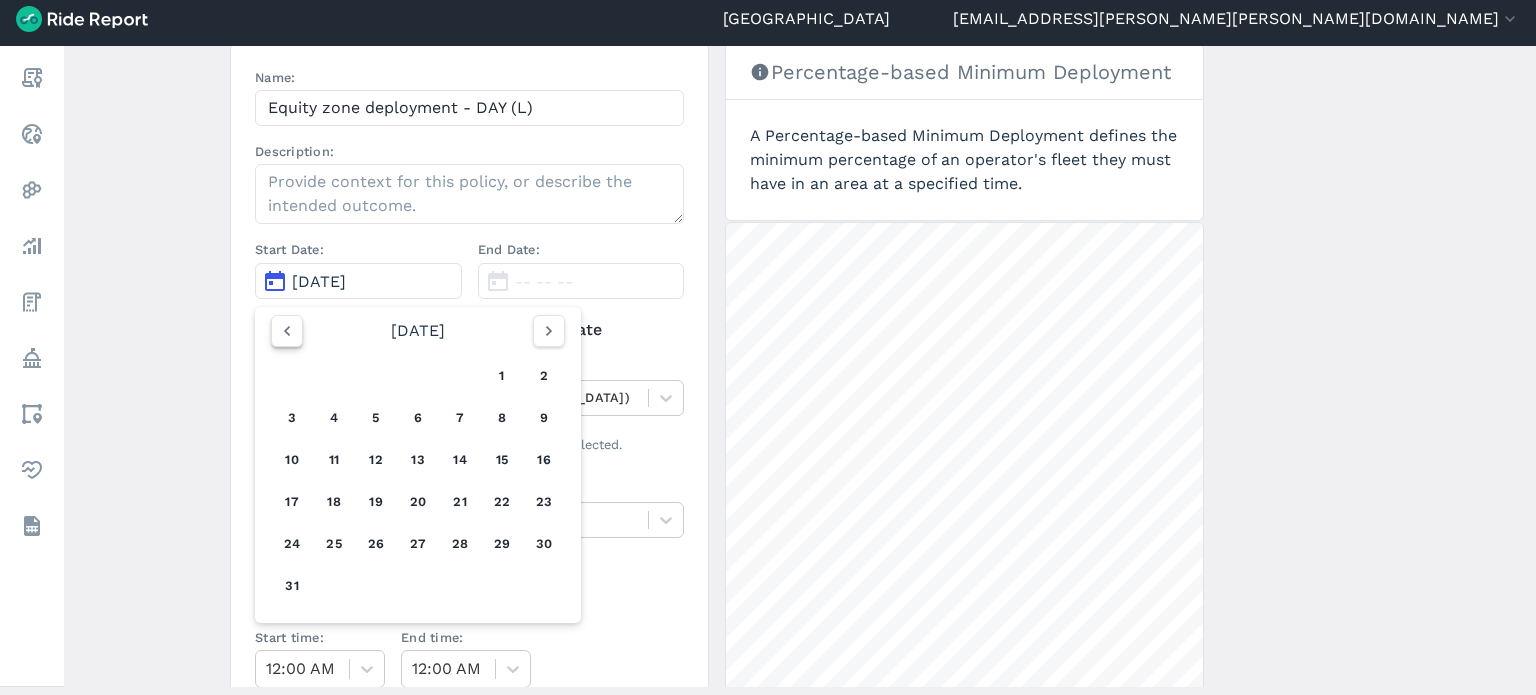 click 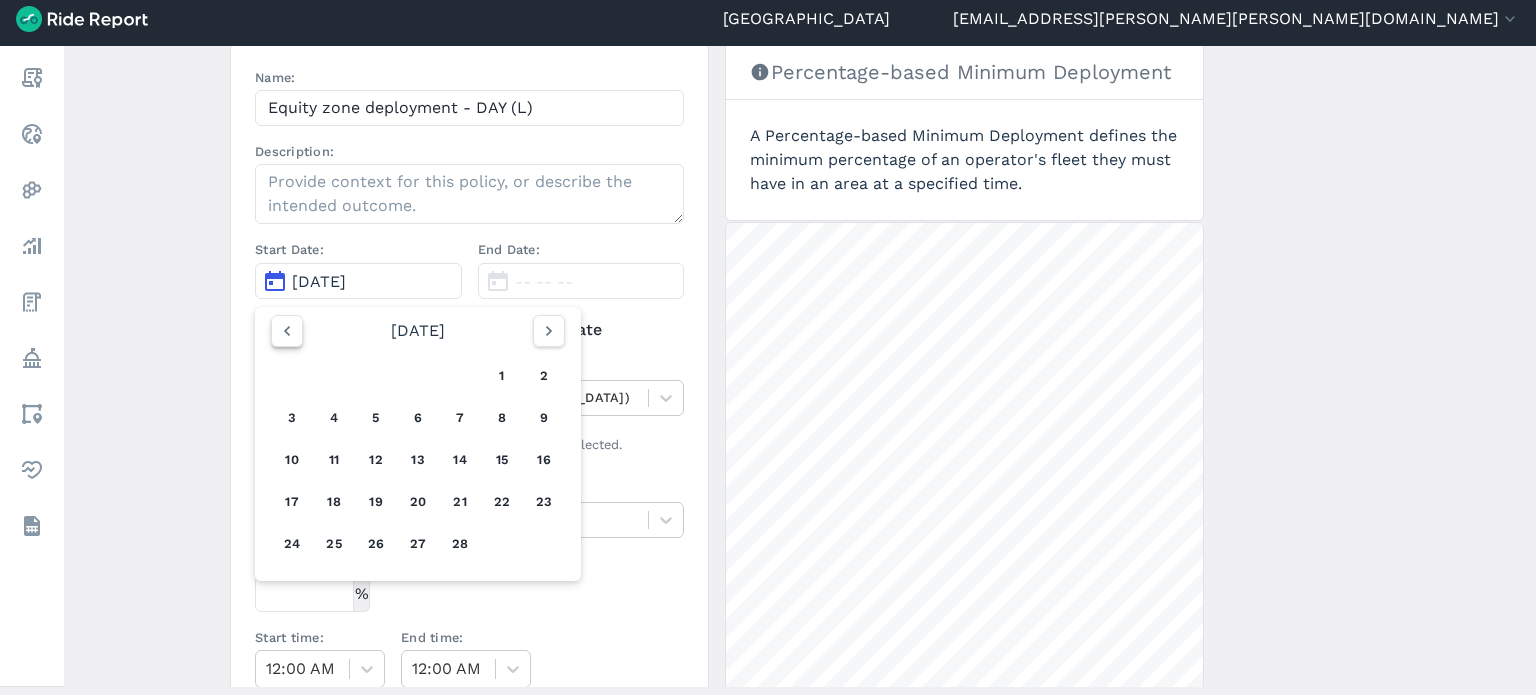 click 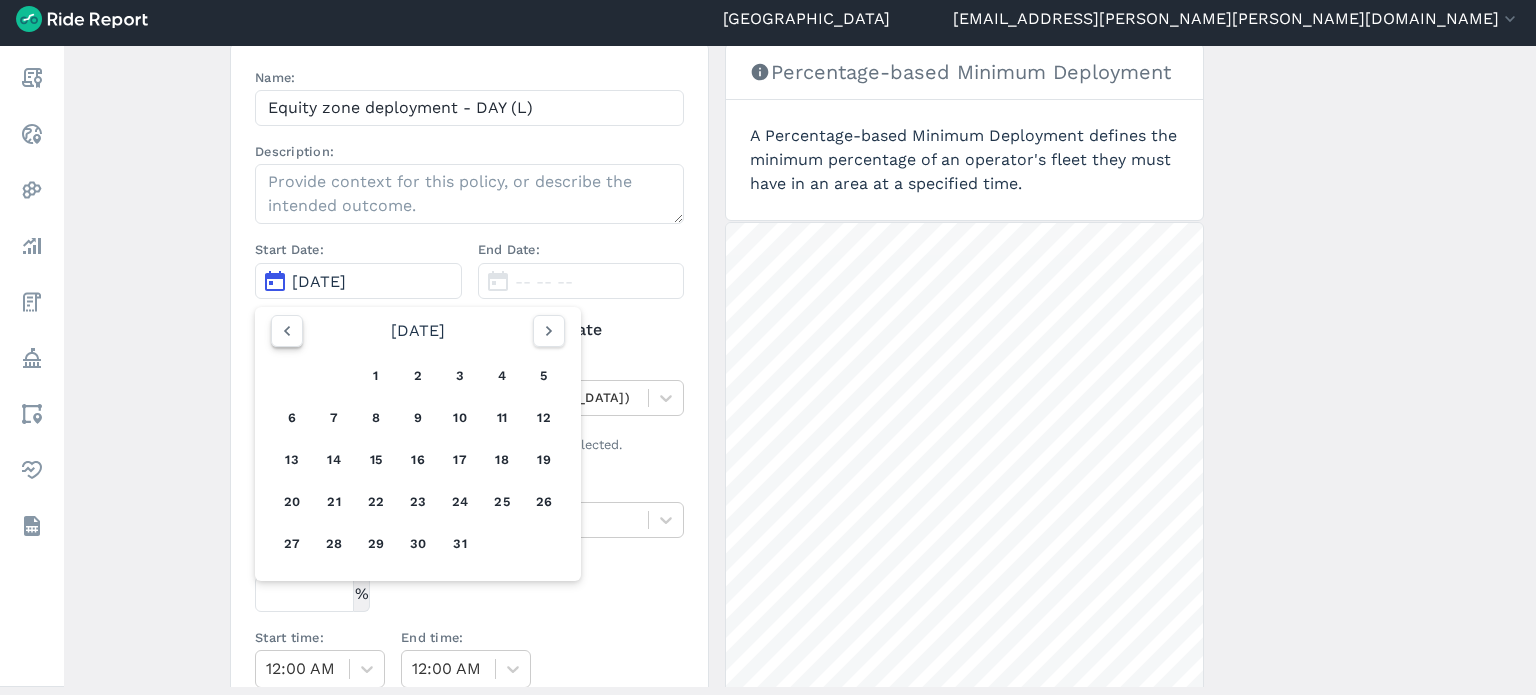 click 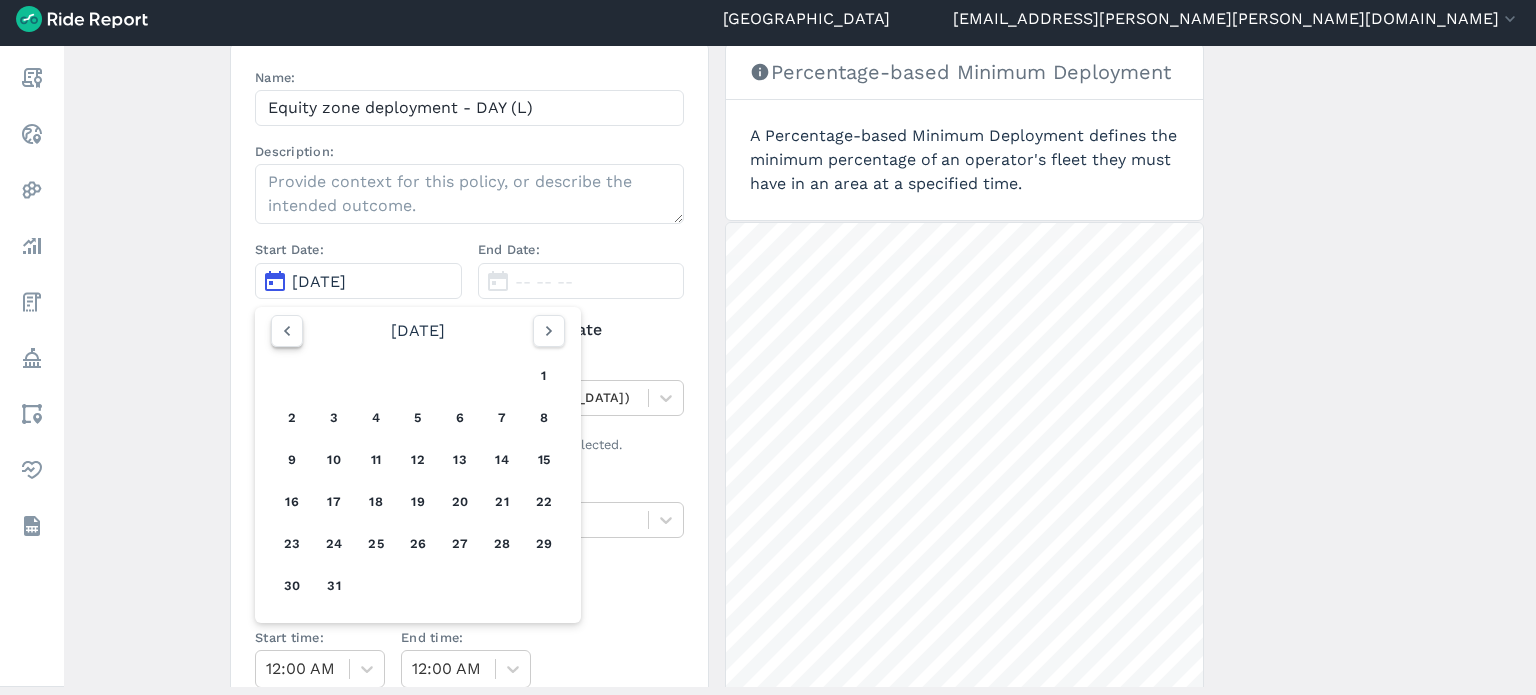 click 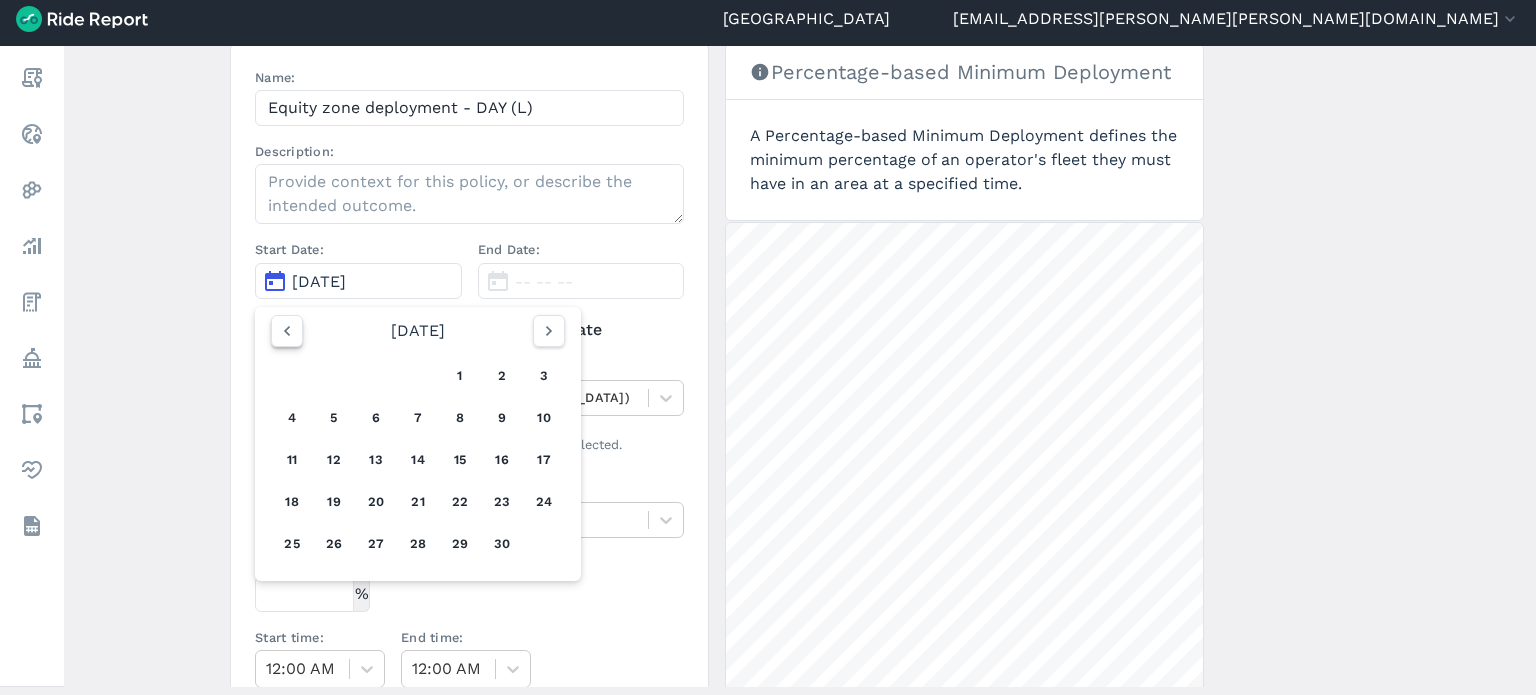 click 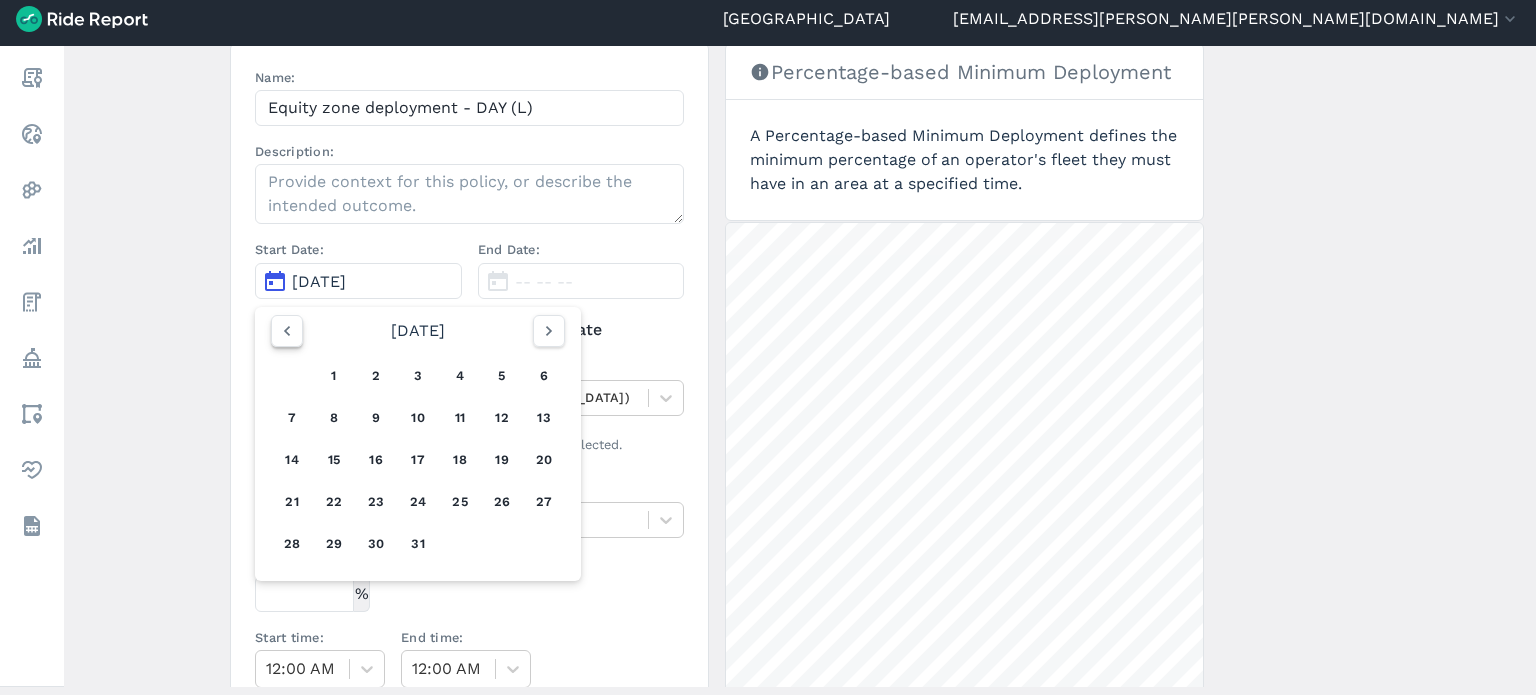 click 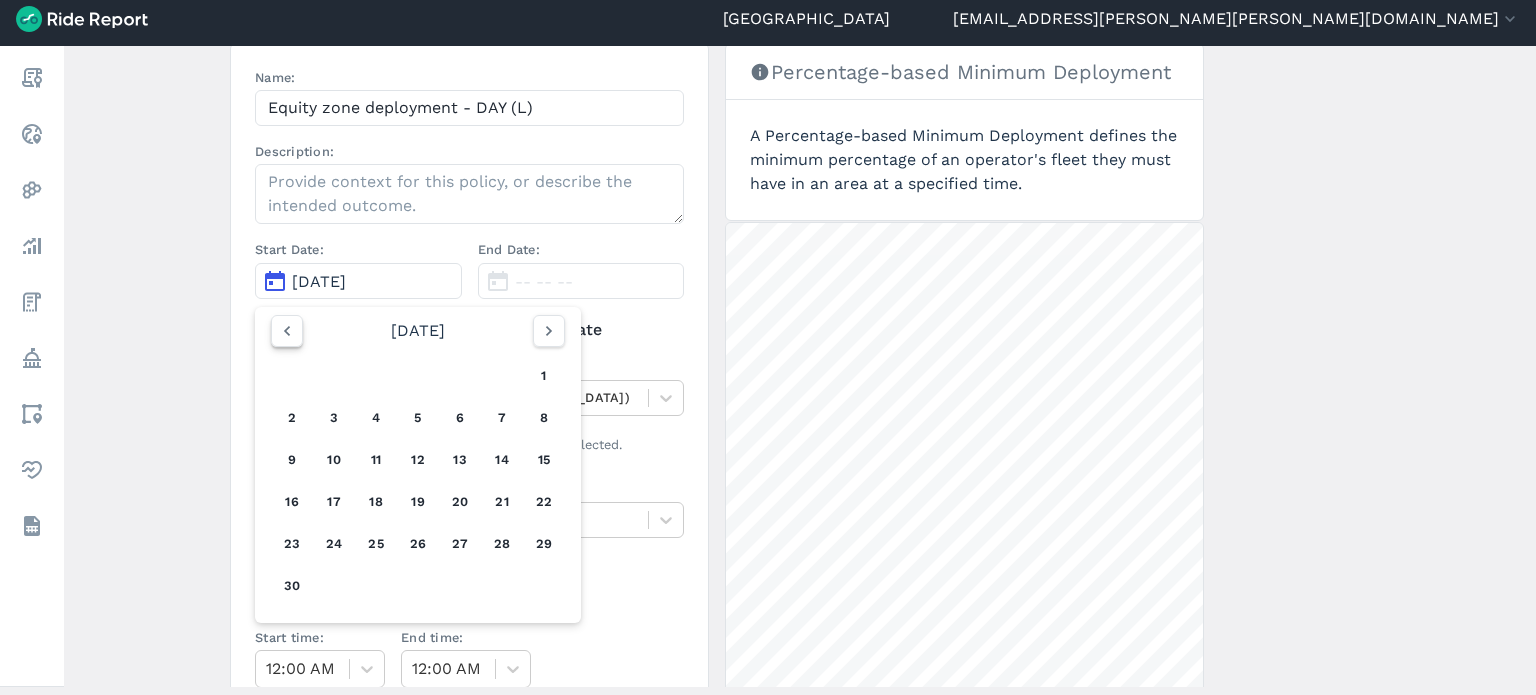 click 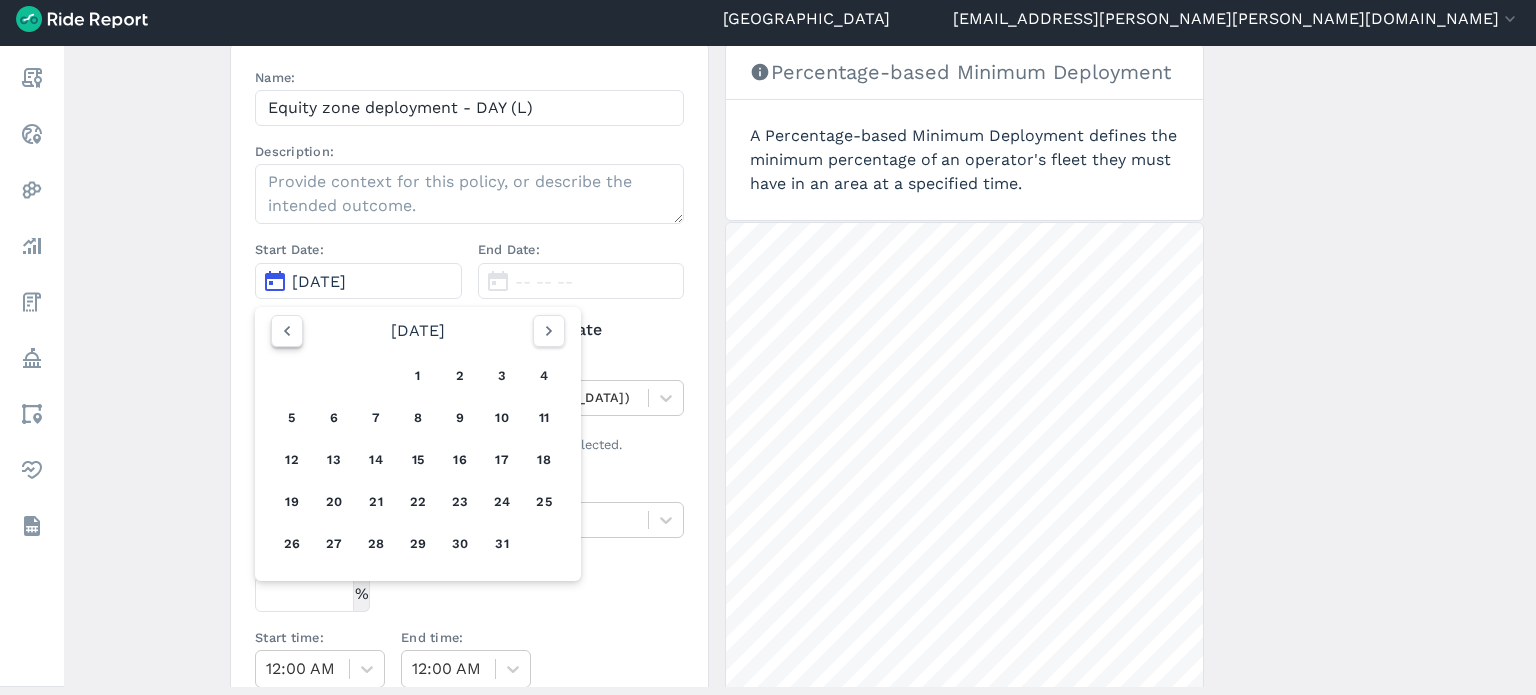 click 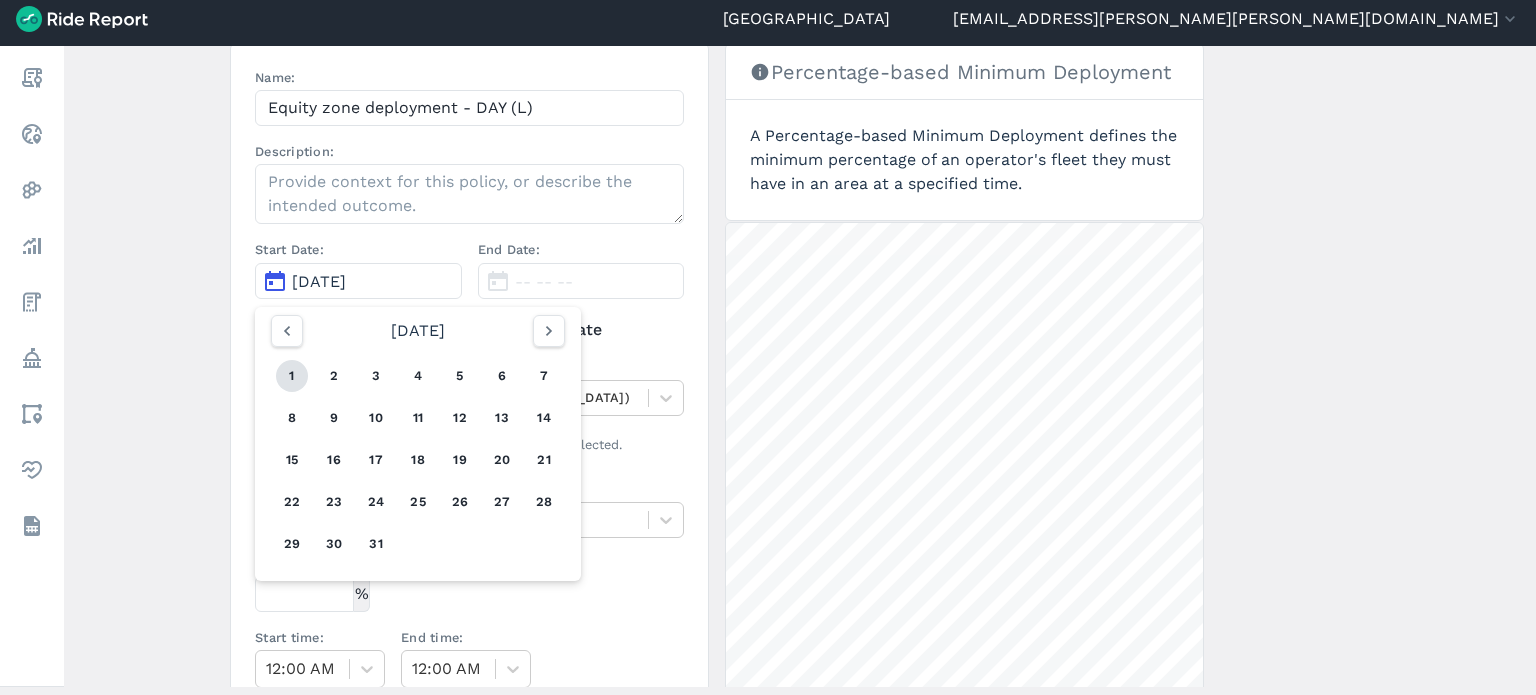 click on "1" at bounding box center (292, 376) 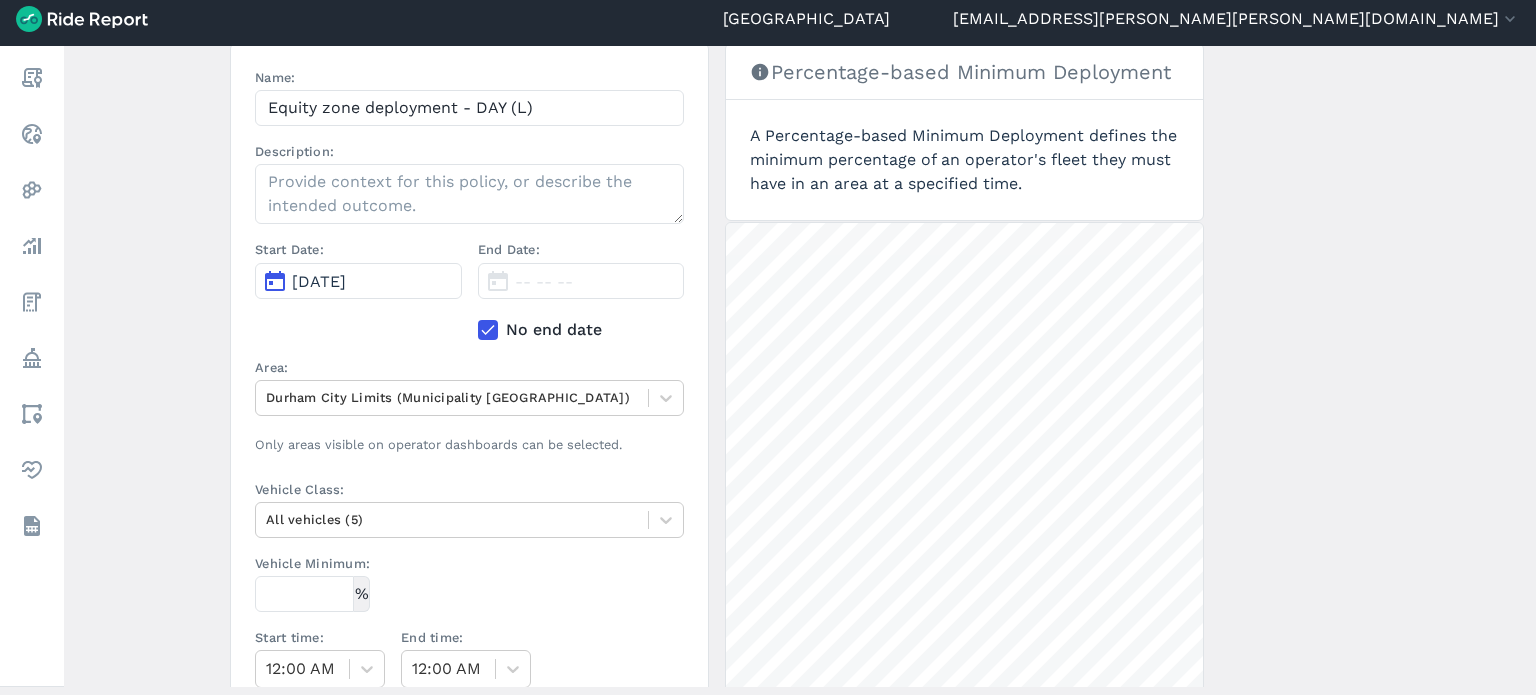 click on "Create a Policy ← Back to Policies Name: Equity zone deployment - DAY (L) Description: Start Date: Jul 1, 2024 End Date: -- -- -- No end date Area: Durham City Limits (Municipality Boundary) Only areas visible on operator dashboards can be selected. Vehicle Class: All vehicles (5) Vehicle Minimum: % Start time: 12:00 AM End time: 12:00 AM Day of Week: Sun Mon Tue Wed Thu Fri Sat Applicable Operators: Select an Operator A policy must apply to an operator. Create Policy Percentage-based Minimum Deployment A Percentage-based Minimum Deployment defines the minimum percentage of an operator's fleet they must have in an area at a specified time. 3 mi" at bounding box center (800, 366) 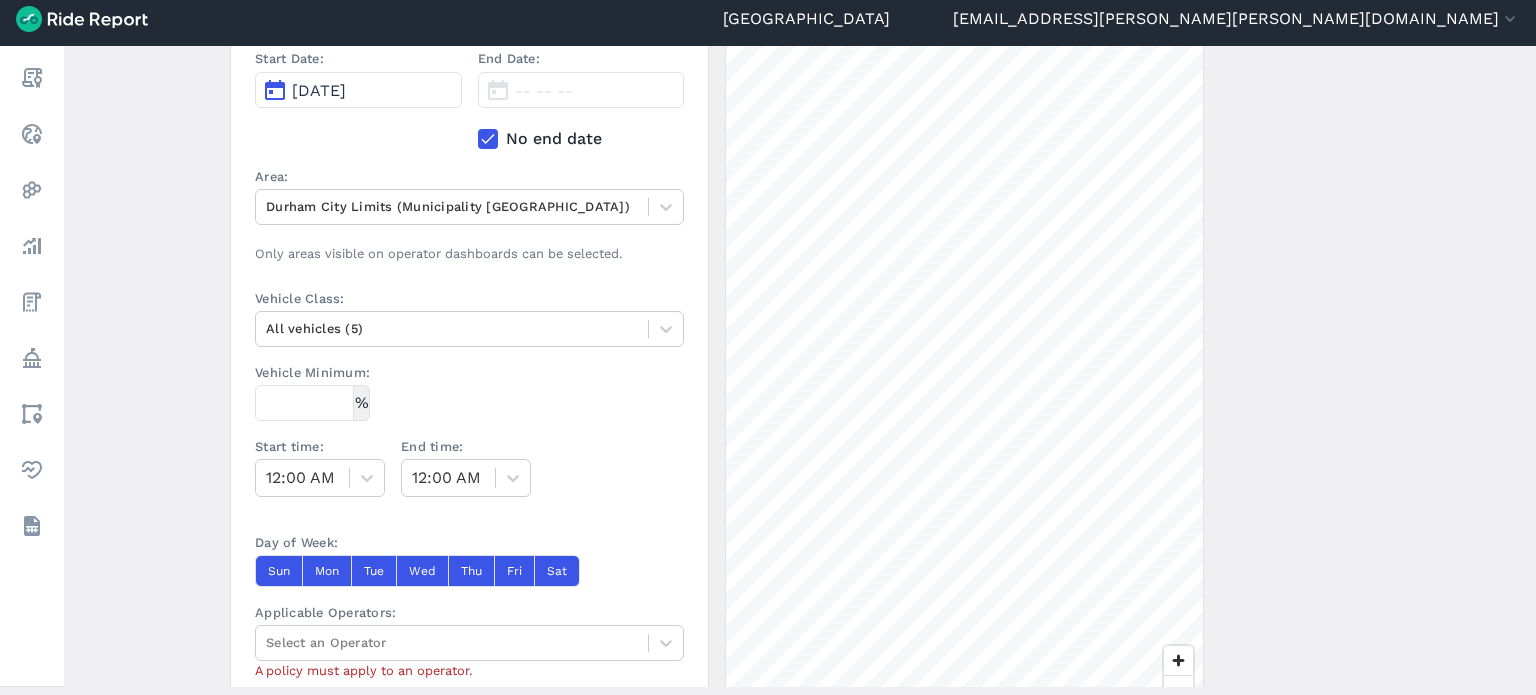 scroll, scrollTop: 400, scrollLeft: 0, axis: vertical 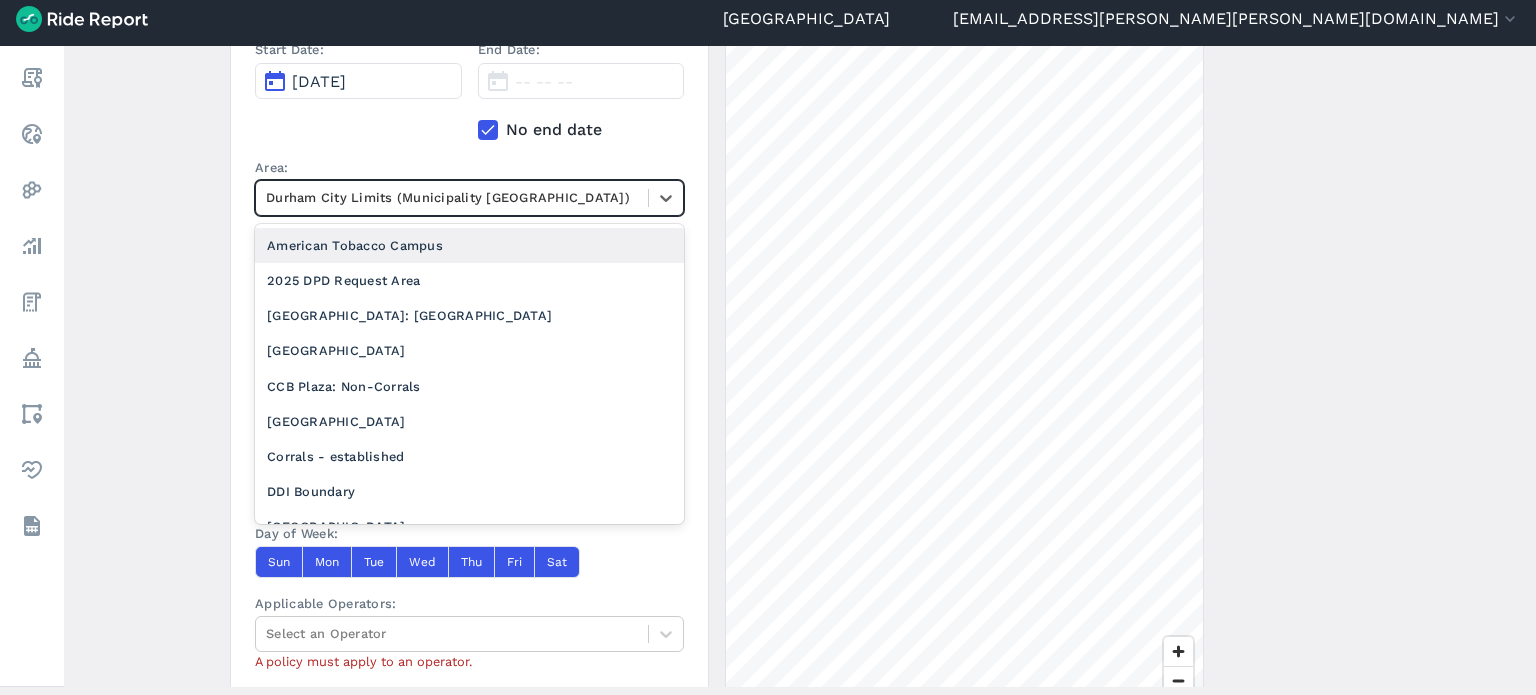 click at bounding box center [452, 197] 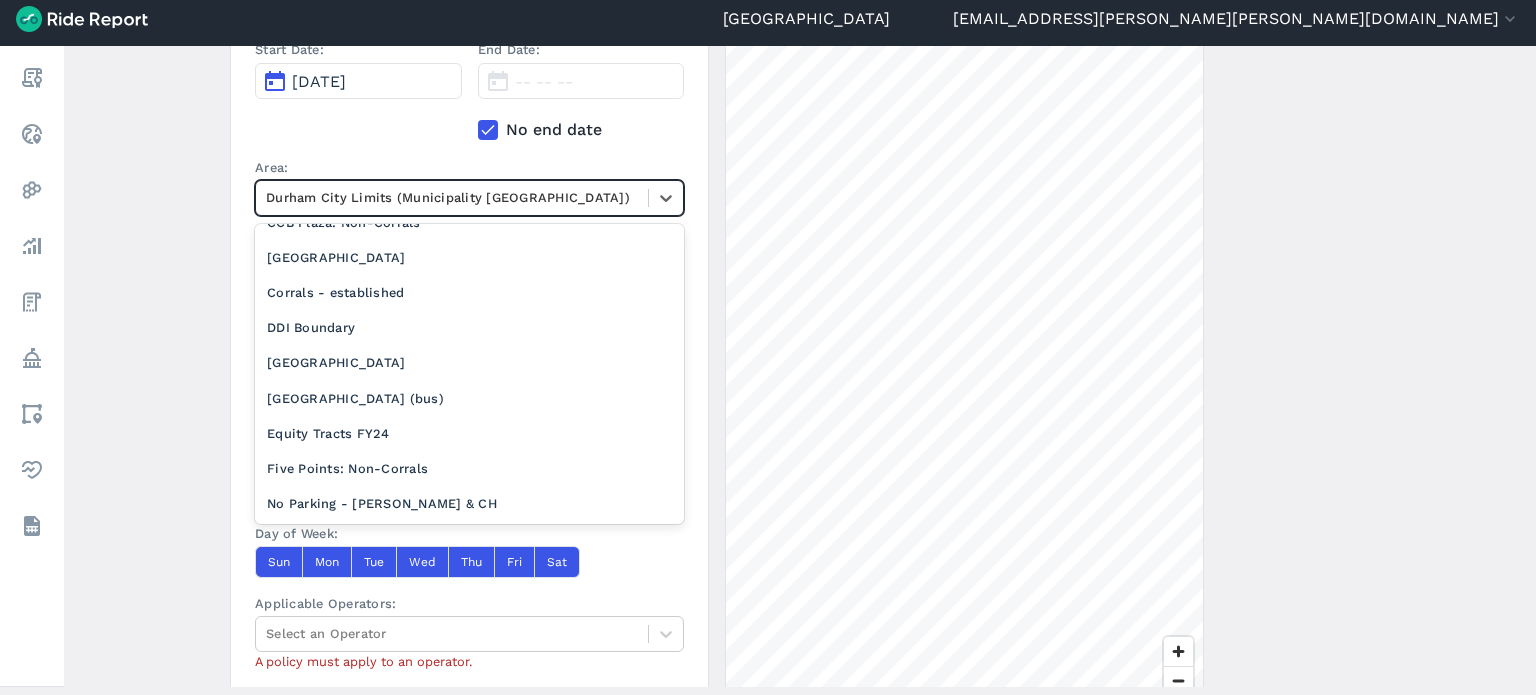 scroll, scrollTop: 200, scrollLeft: 0, axis: vertical 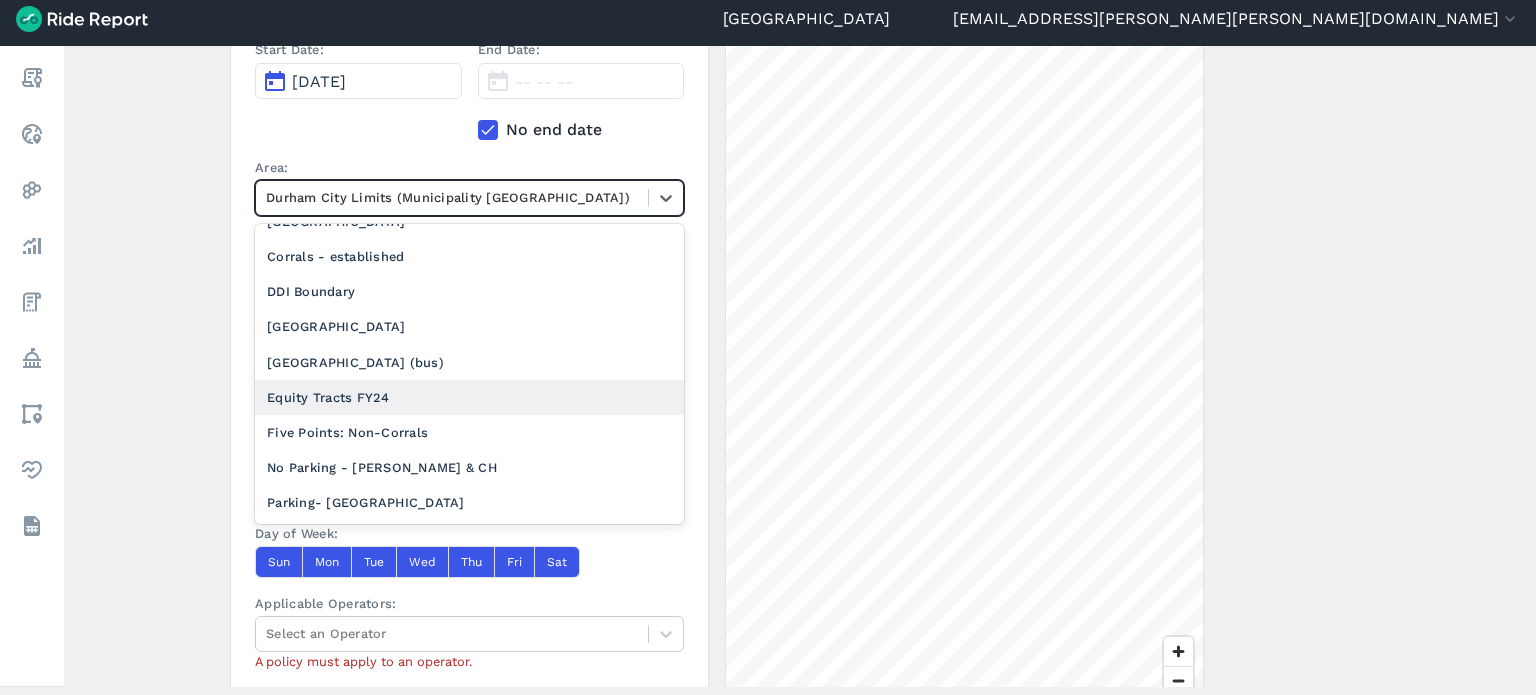 click on "Equity Tracts FY24" at bounding box center (469, 397) 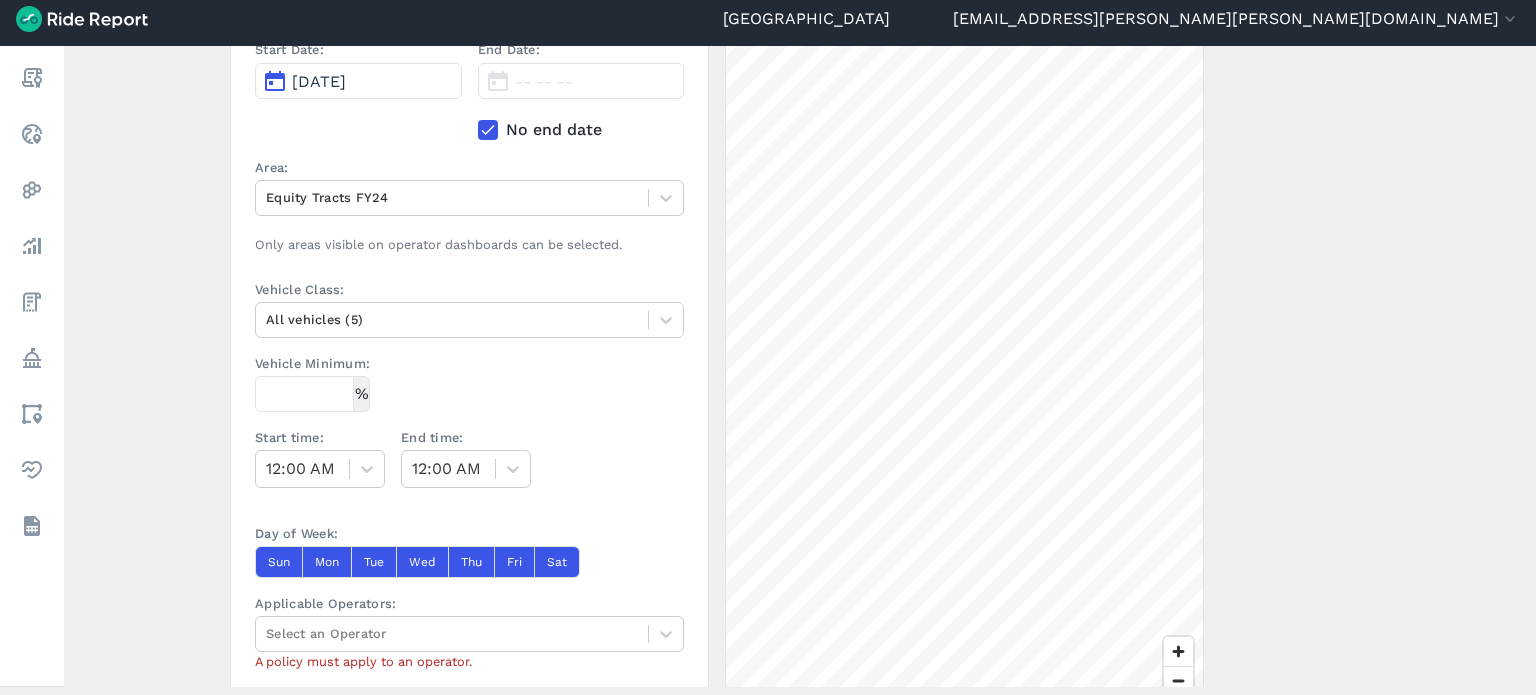click on "Create a Policy ← Back to Policies Name: Equity zone deployment - DAY (L) Description: Start Date: Jul 1, 2024 End Date: -- -- -- No end date Area: Equity Tracts FY24 Only areas visible on operator dashboards can be selected. Vehicle Class: All vehicles (5) Vehicle Minimum: % Start time: 12:00 AM End time: 12:00 AM Day of Week: Sun Mon Tue Wed Thu Fri Sat Applicable Operators: Select an Operator A policy must apply to an operator. Create Policy Percentage-based Minimum Deployment A Percentage-based Minimum Deployment defines the minimum percentage of an operator's fleet they must have in an area at a specified time. 1 mi" at bounding box center [800, 366] 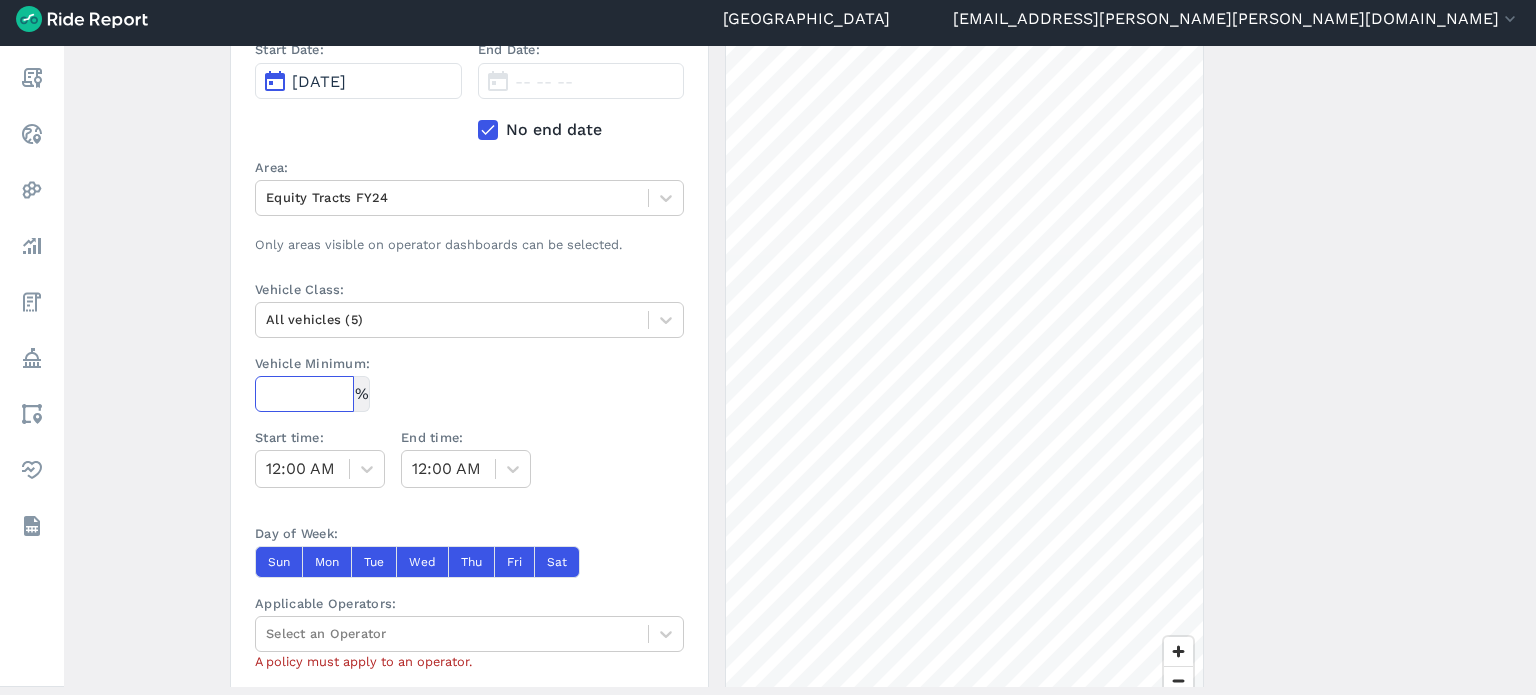 click on "Vehicle Minimum:" at bounding box center [304, 394] 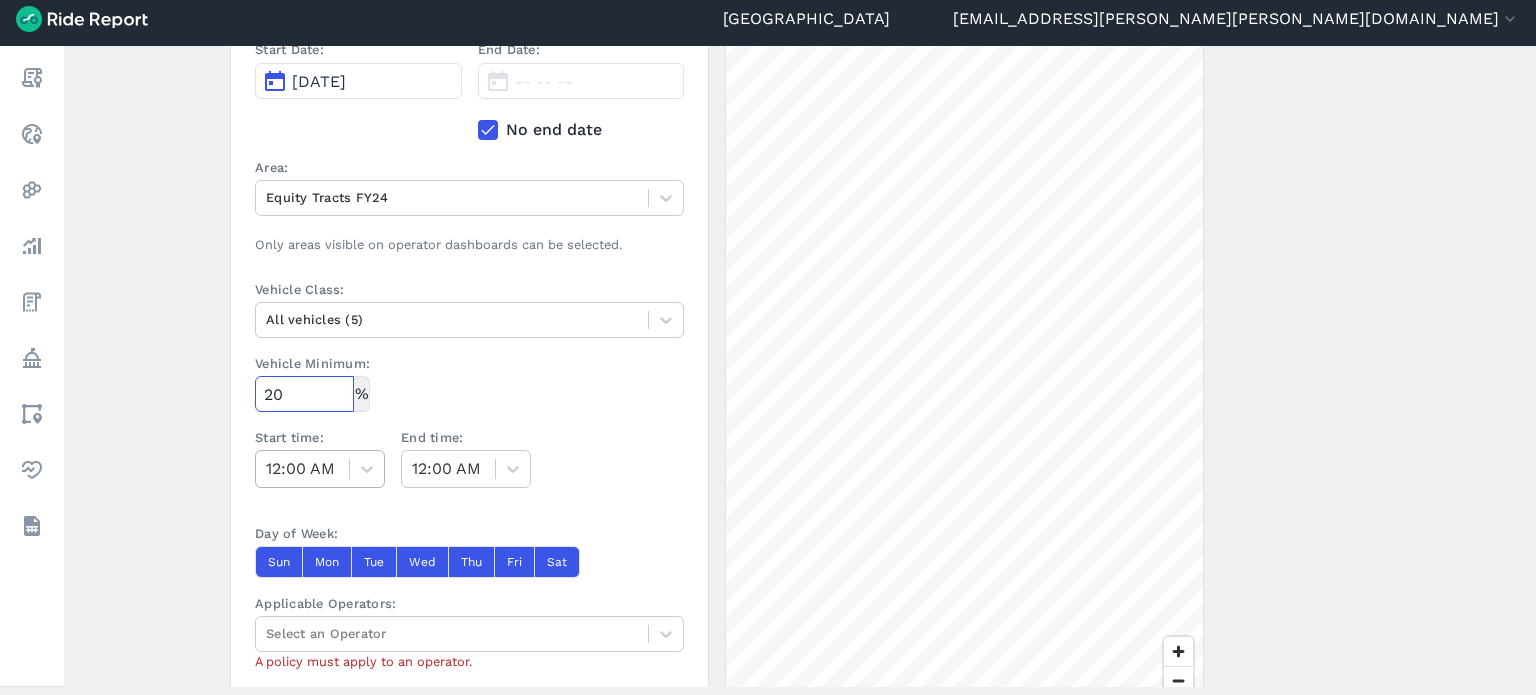 type on "20" 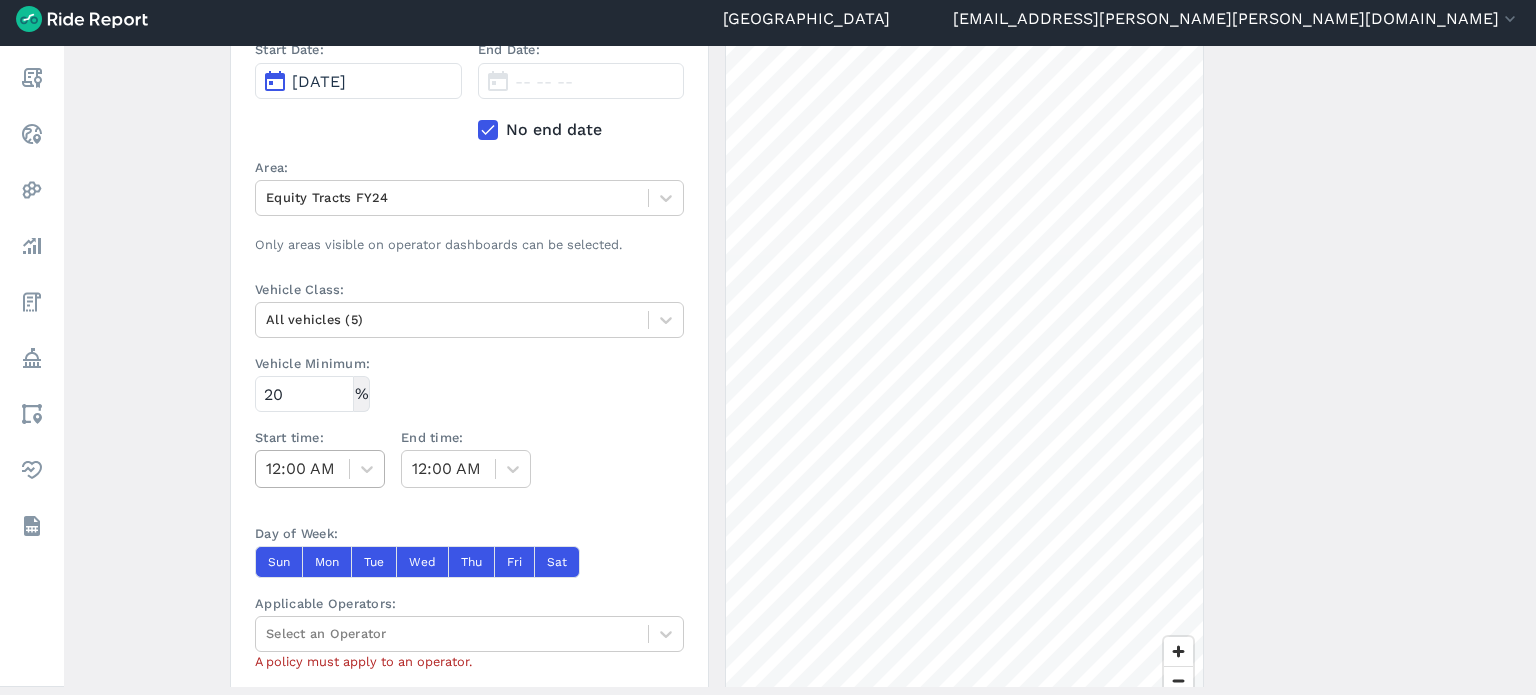 click at bounding box center (302, 469) 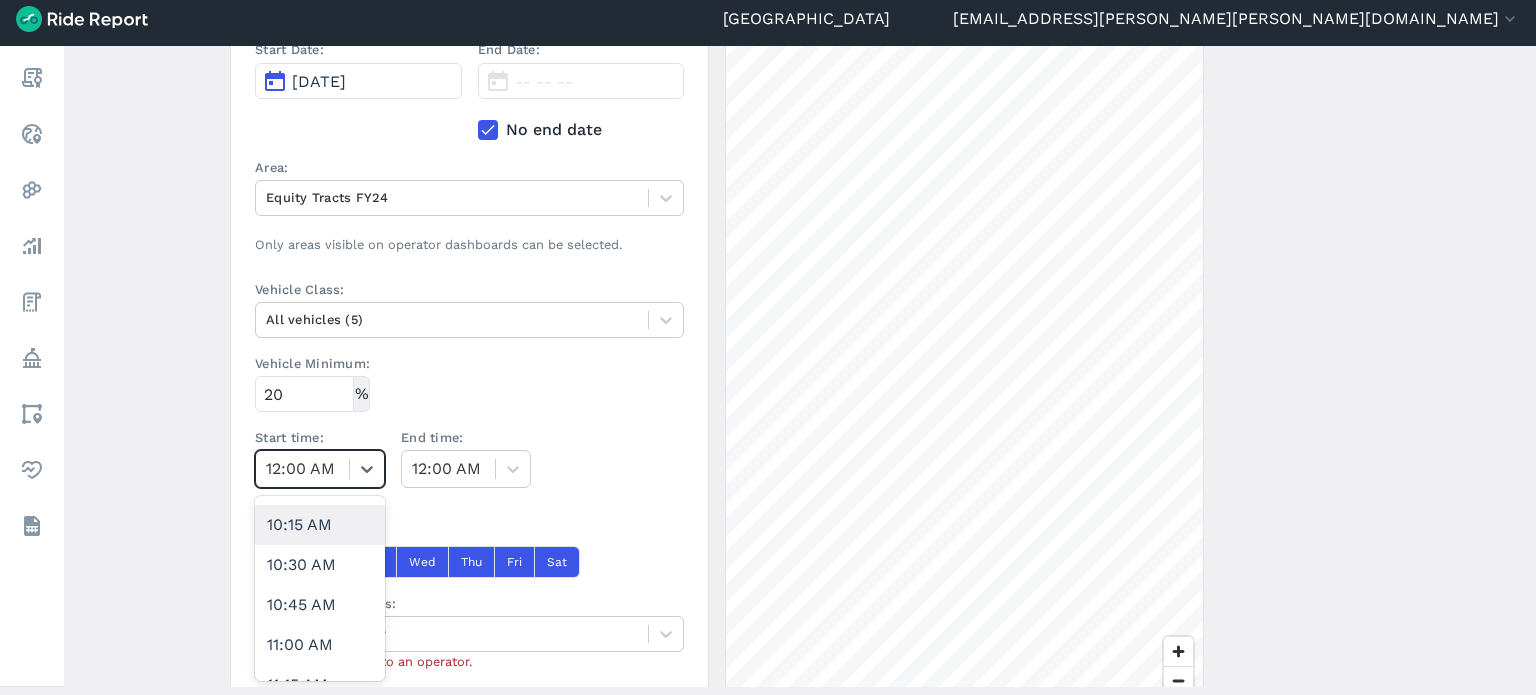 scroll, scrollTop: 1700, scrollLeft: 0, axis: vertical 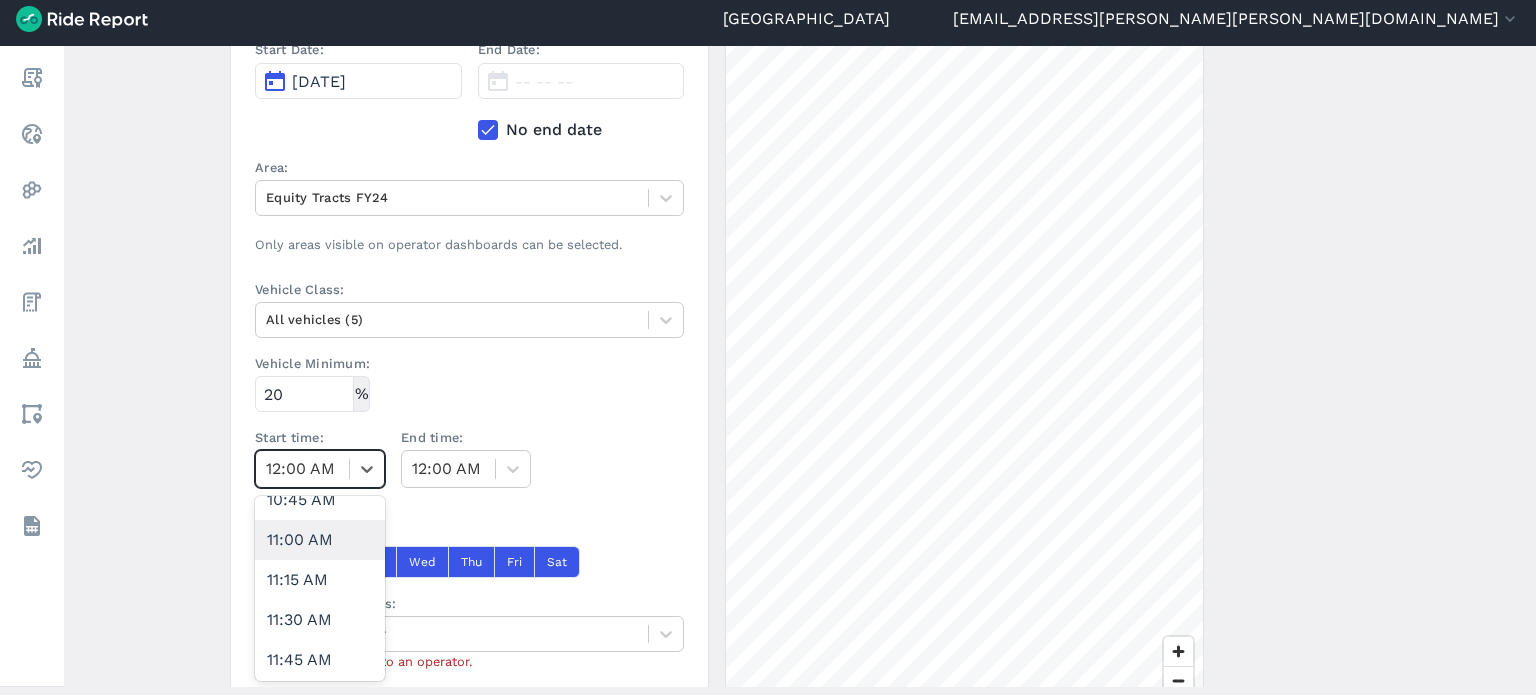 click on "11:00 AM" at bounding box center [320, 540] 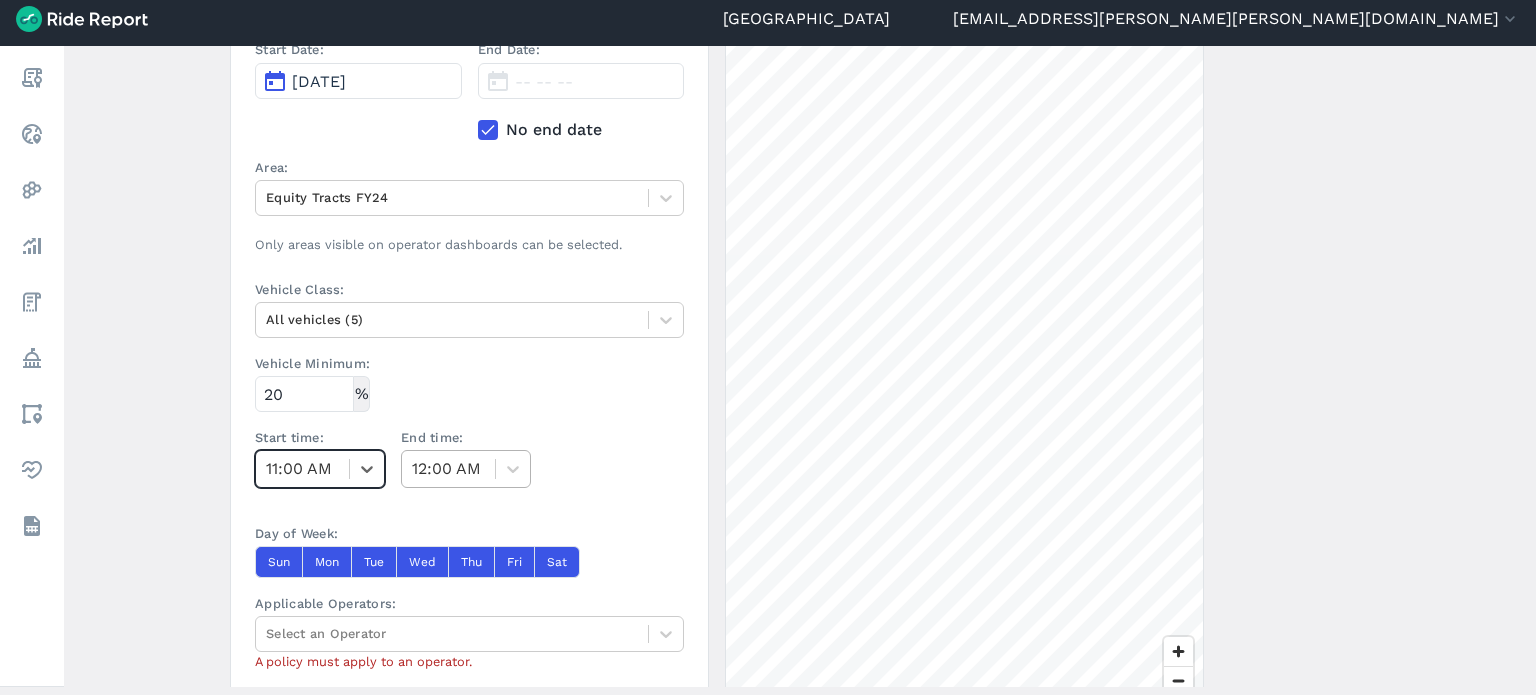 click at bounding box center [448, 469] 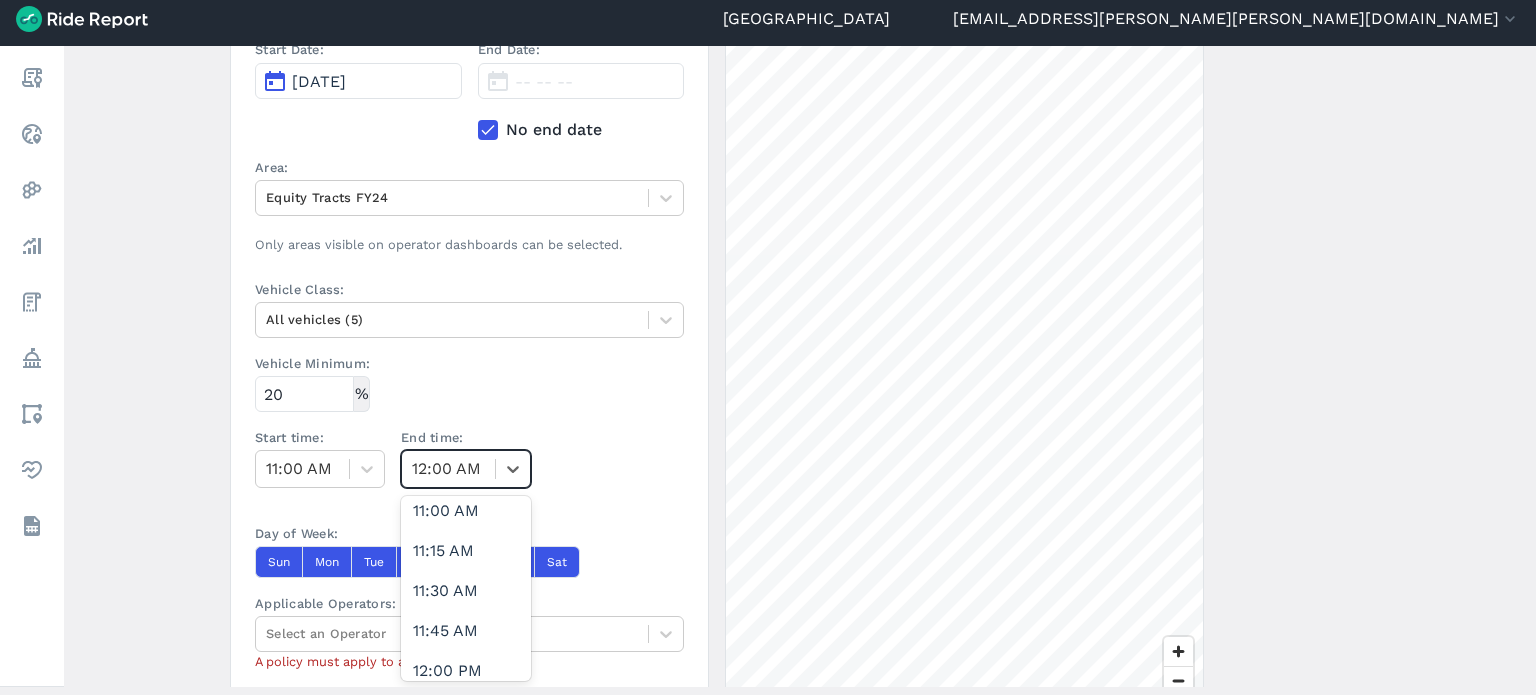 scroll, scrollTop: 2100, scrollLeft: 0, axis: vertical 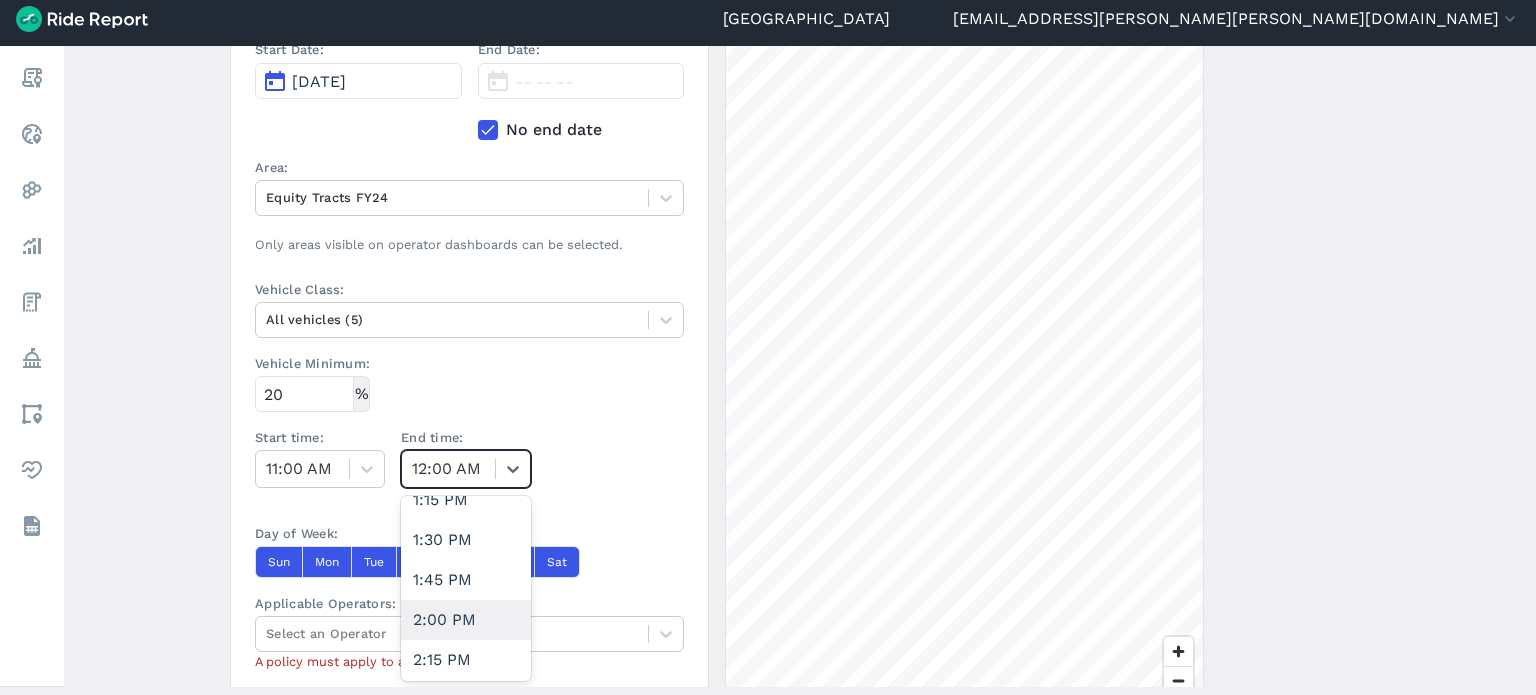 click on "2:00 PM" at bounding box center (466, 620) 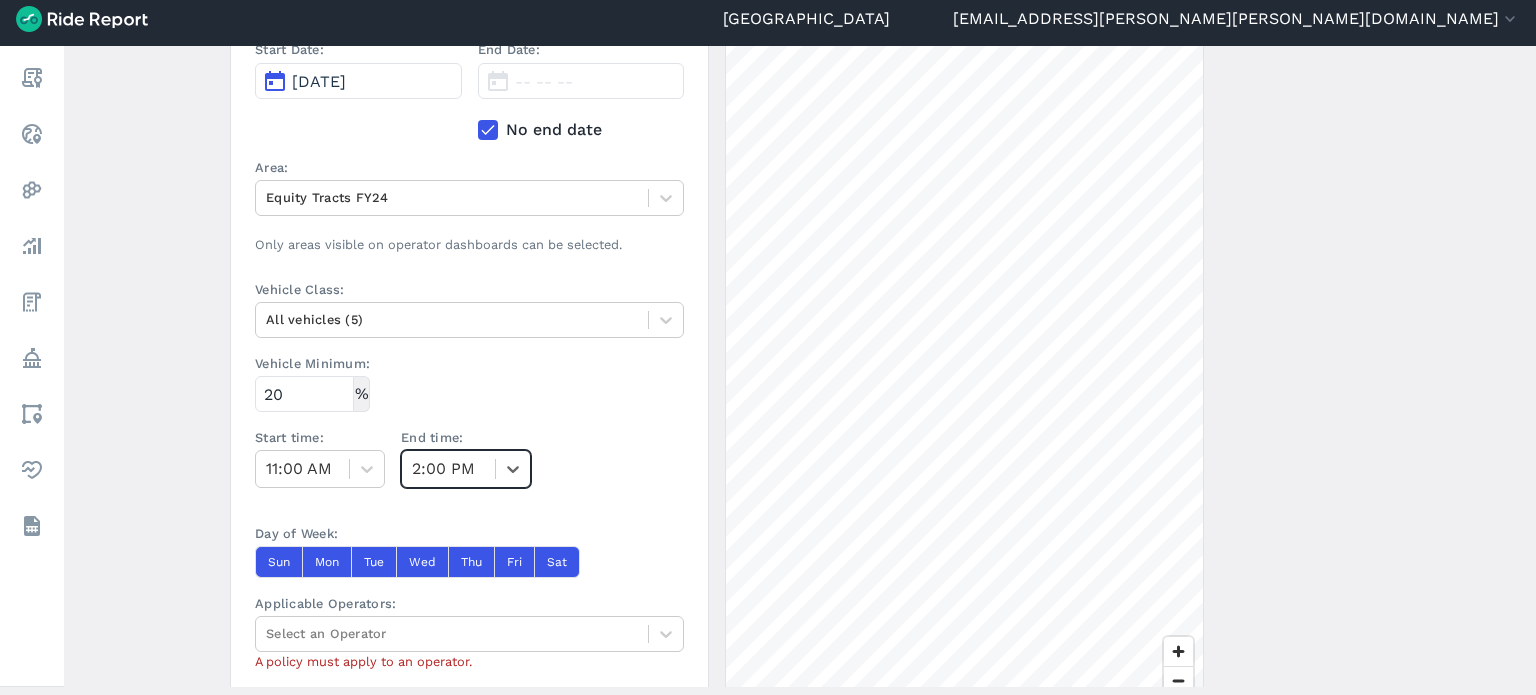 click on "Create a Policy ← Back to Policies Name: Equity zone deployment - DAY (L) Description: Start Date: Jul 1, 2024 End Date: -- -- -- No end date Area: Equity Tracts FY24 Only areas visible on operator dashboards can be selected. Vehicle Class: All vehicles (5) Vehicle Minimum: % 20 Start time: 11:00 AM End time: option 2:00 PM, selected.   Select is focused ,type to refine list, press Down to open the menu,  2:00 PM Day of Week: Sun Mon Tue Wed Thu Fri Sat Applicable Operators: Select an Operator A policy must apply to an operator. Create Policy Percentage-based Minimum Deployment A Percentage-based Minimum Deployment defines the minimum percentage of an operator's fleet they must have in an area at a specified time. 5000 ft" at bounding box center (800, 366) 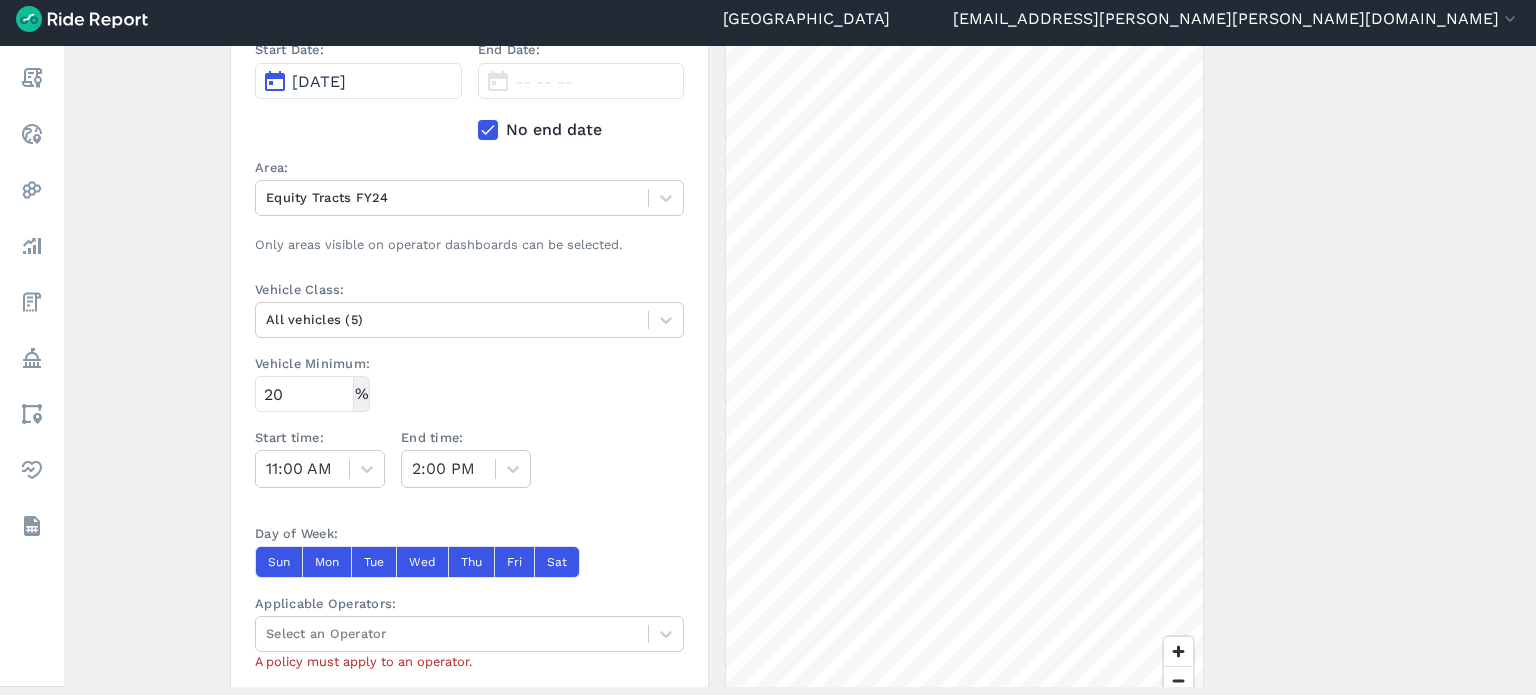 scroll, scrollTop: 500, scrollLeft: 0, axis: vertical 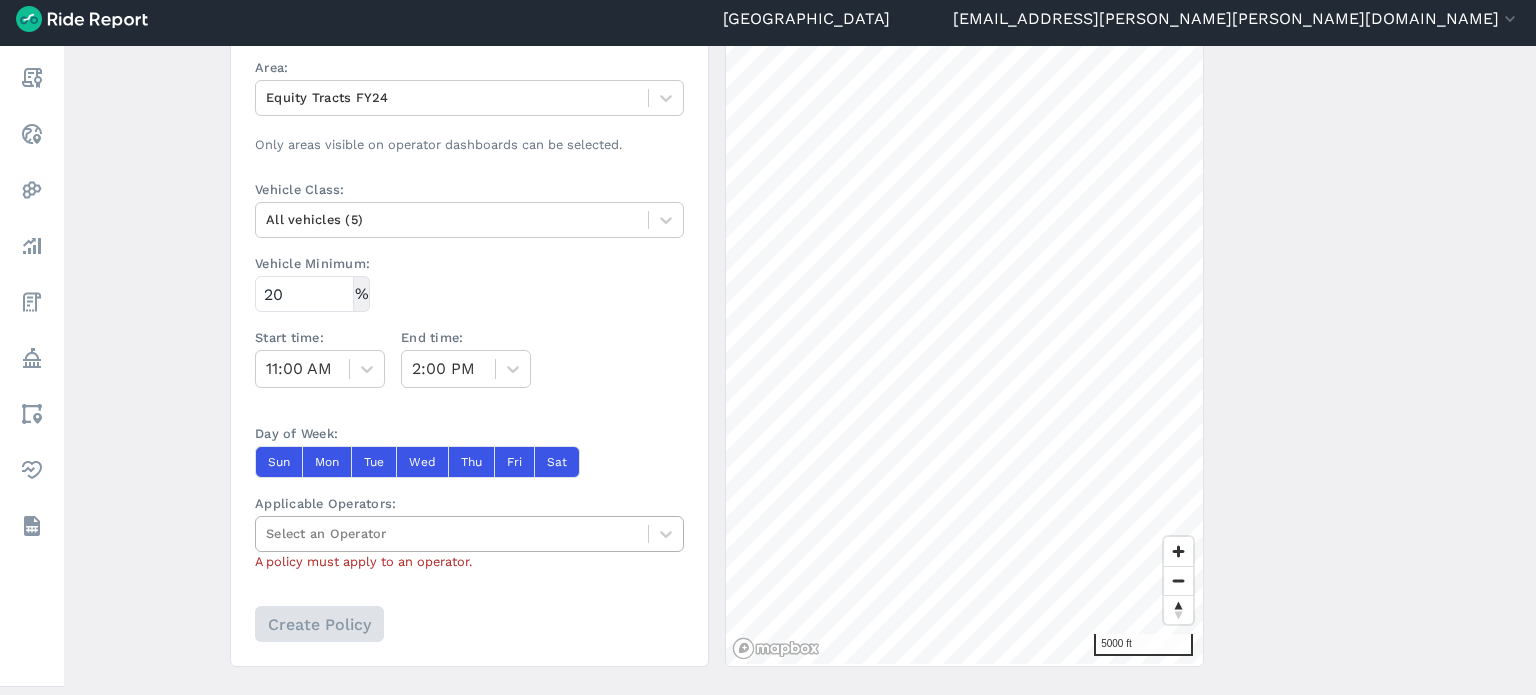 click at bounding box center (452, 533) 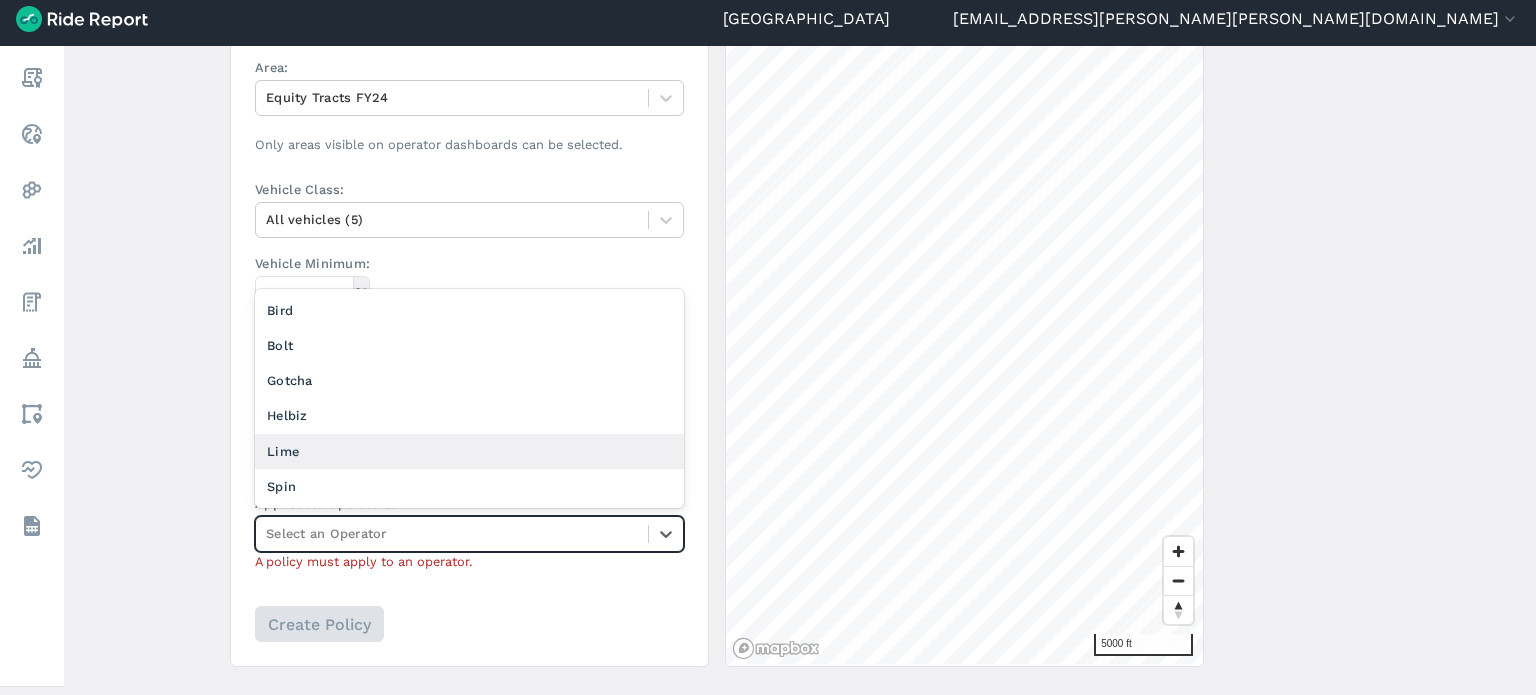 click on "Lime" at bounding box center [469, 451] 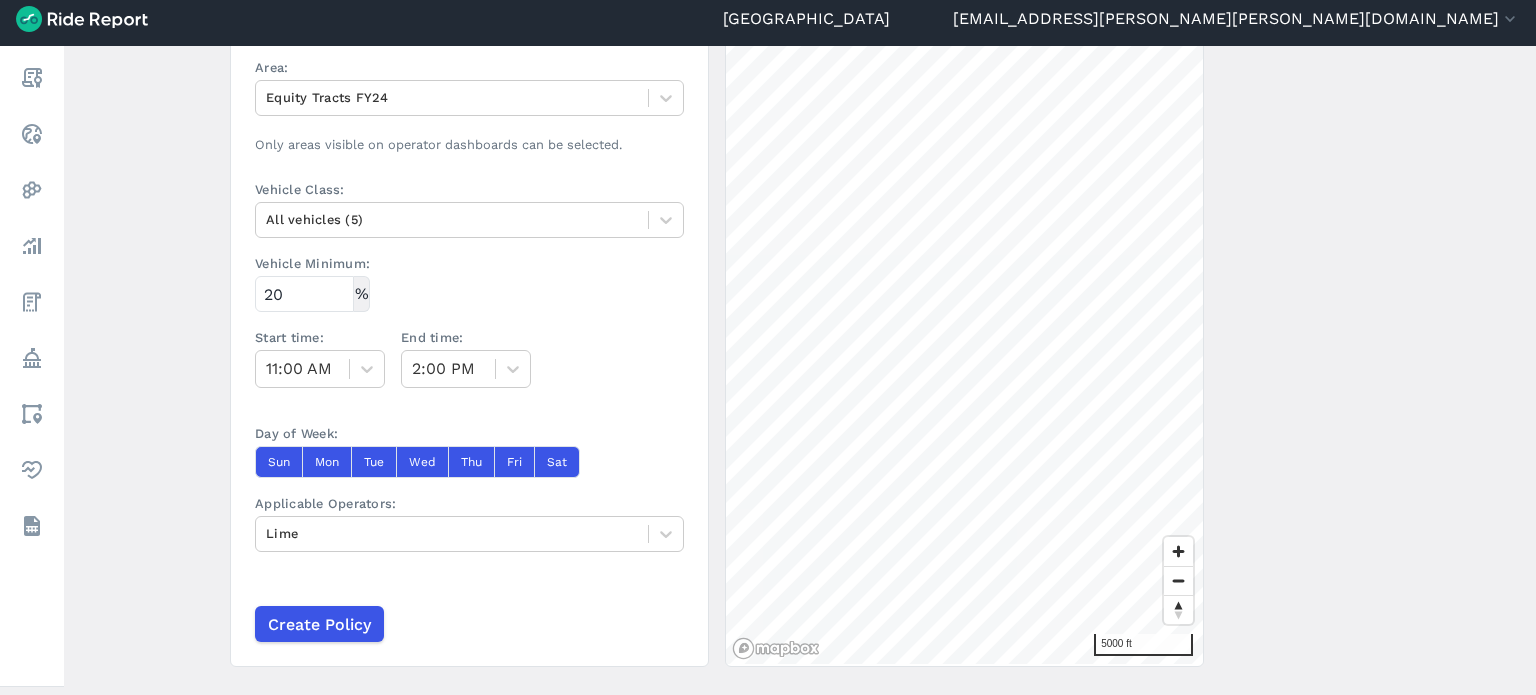 click on "Create a Policy ← Back to Policies Name: Equity zone deployment - DAY (L) Description: Start Date: Jul 1, 2024 End Date: -- -- -- No end date Area: Equity Tracts FY24 Only areas visible on operator dashboards can be selected. Vehicle Class: All vehicles (5) Vehicle Minimum: % 20 Start time: 11:00 AM End time: 2:00 PM Day of Week: Sun Mon Tue Wed Thu Fri Sat Applicable Operators: Lime Create Policy Percentage-based Minimum Deployment A Percentage-based Minimum Deployment defines the minimum percentage of an operator's fleet they must have in an area at a specified time. 5000 ft" at bounding box center [800, 366] 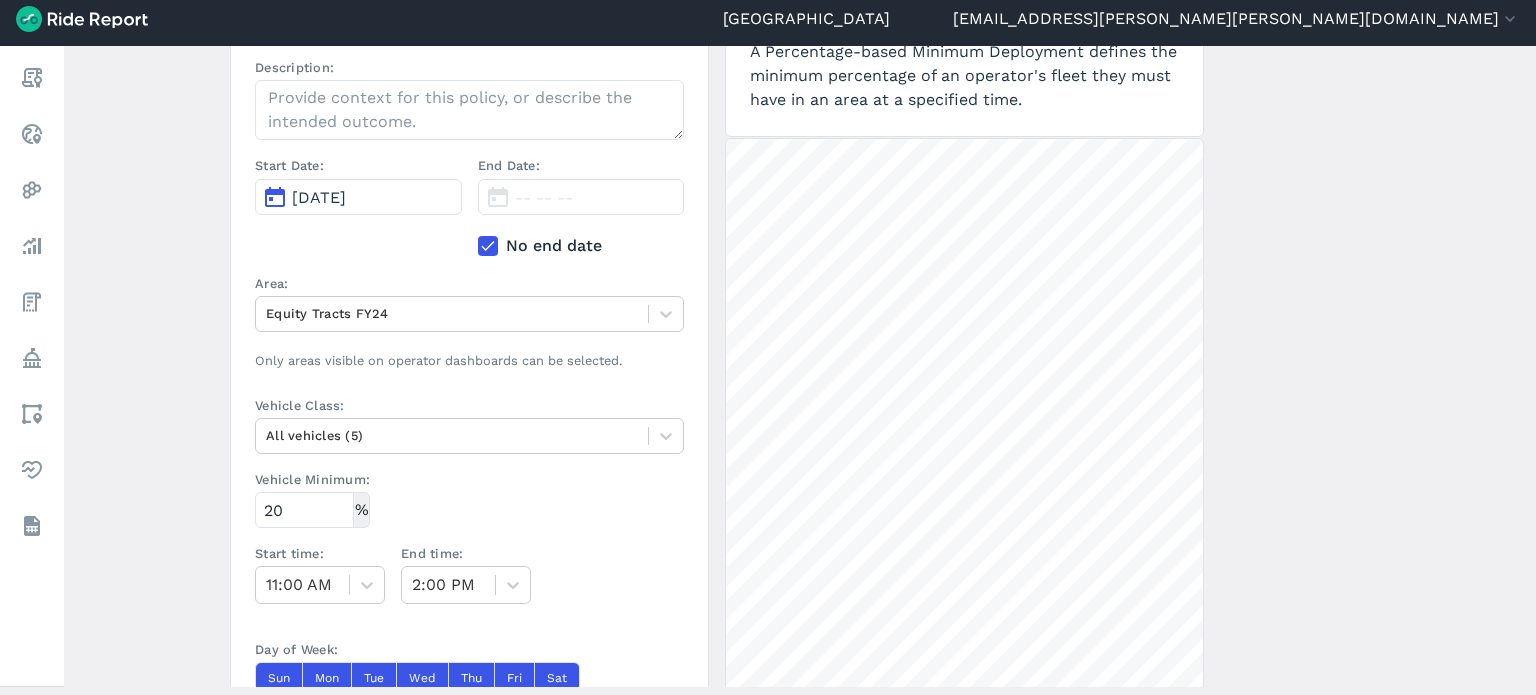 scroll, scrollTop: 548, scrollLeft: 0, axis: vertical 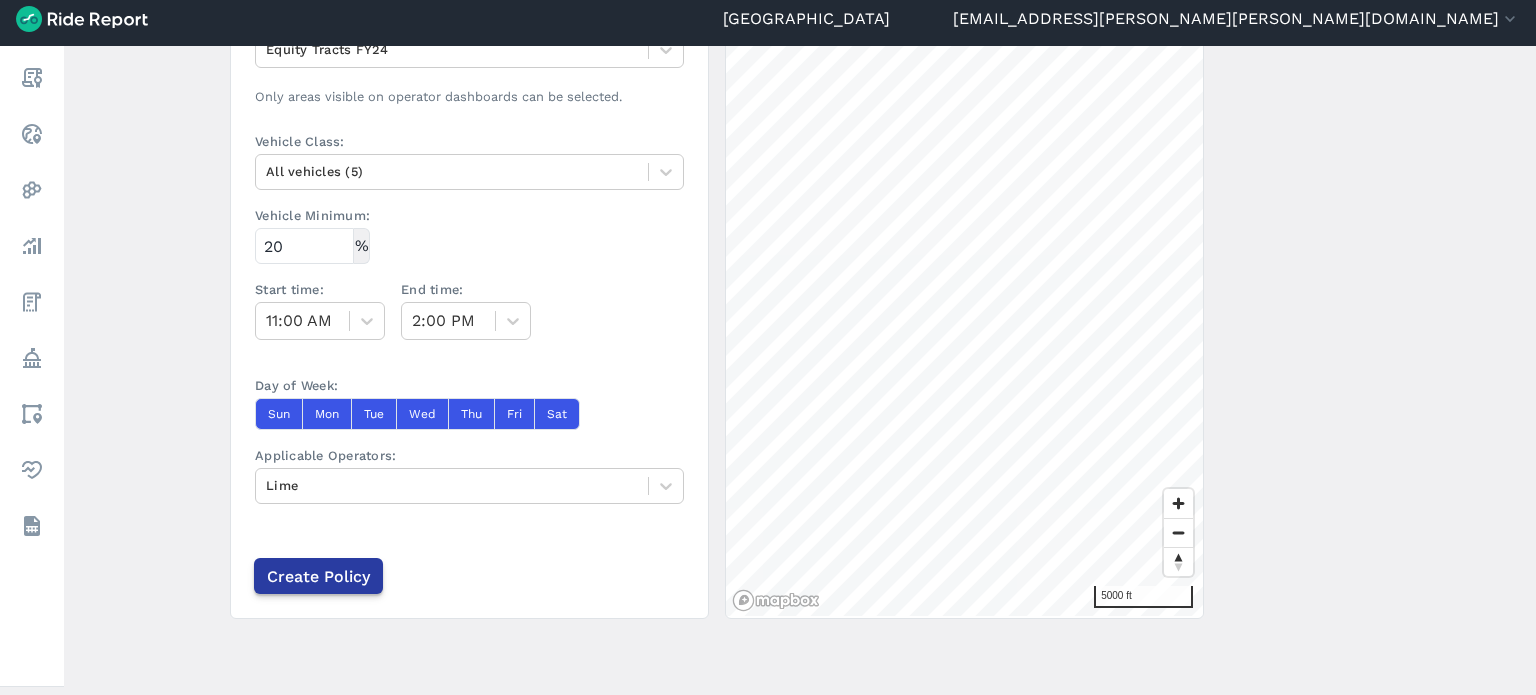 click on "Create Policy" at bounding box center (318, 576) 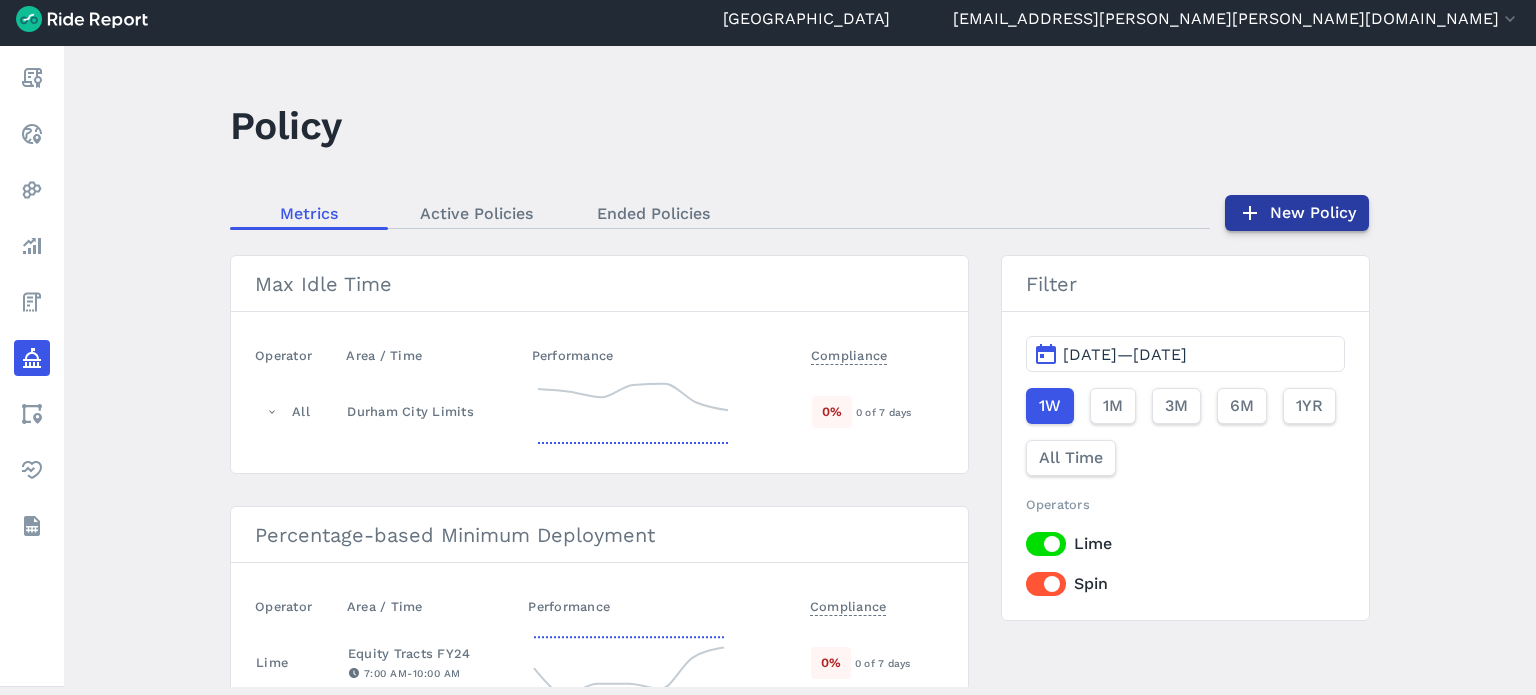 click on "New Policy" at bounding box center [1297, 213] 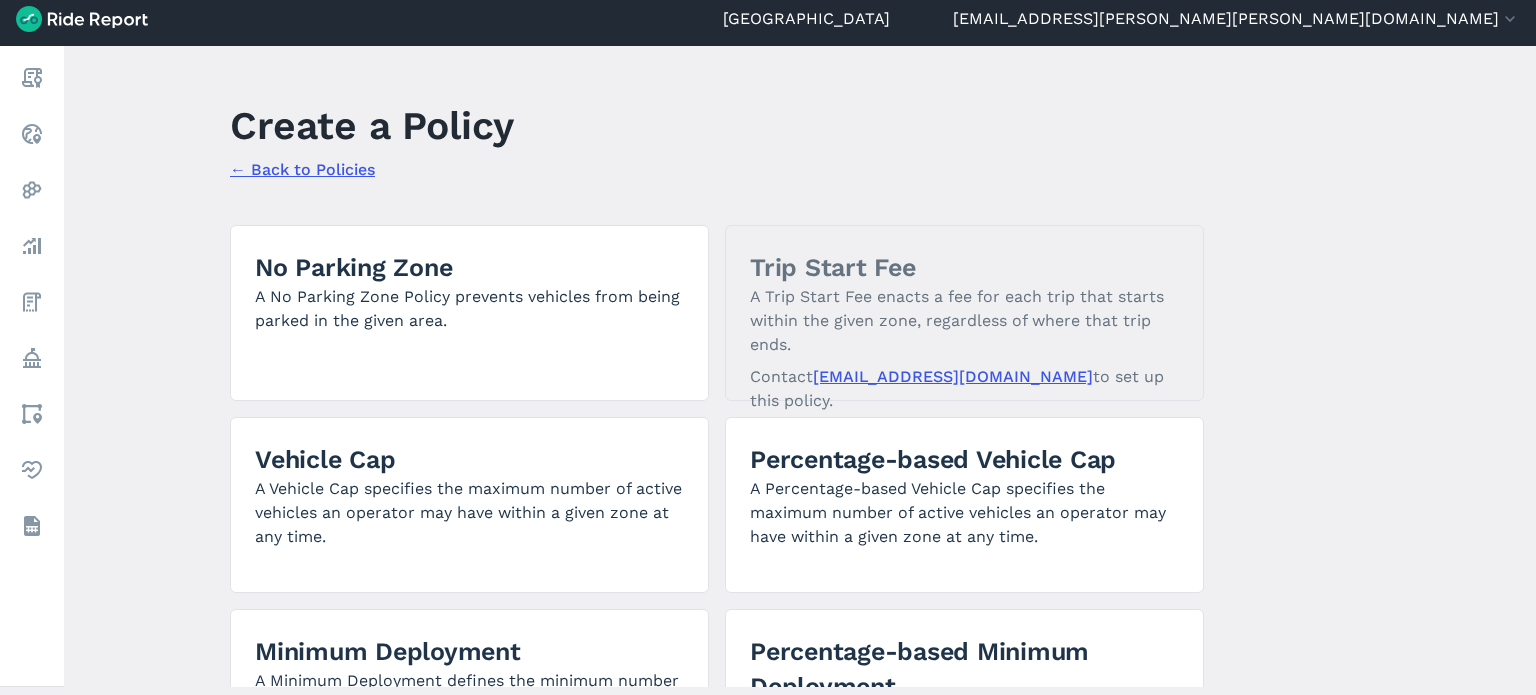 scroll, scrollTop: 200, scrollLeft: 0, axis: vertical 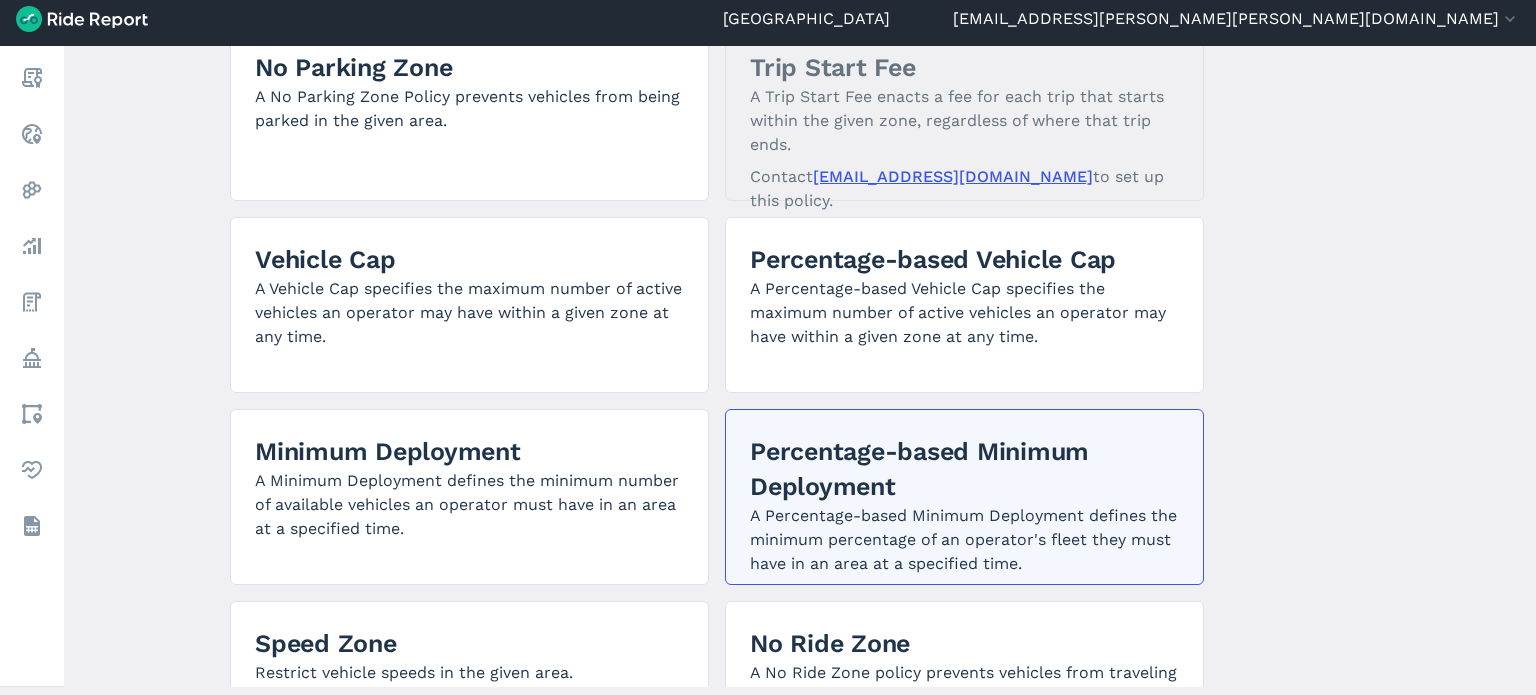 click on "Percentage-based Minimum Deployment" at bounding box center (964, 469) 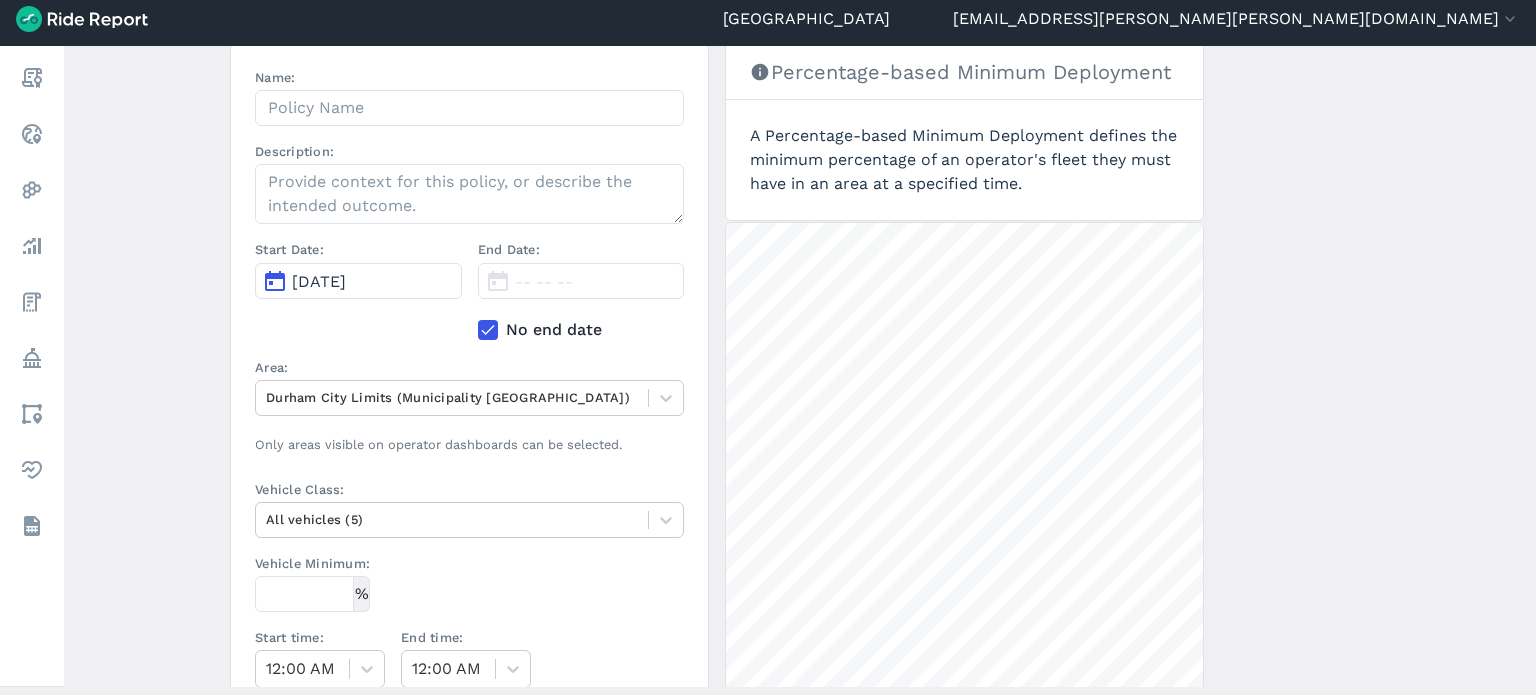click on "Jul 14, 2025" at bounding box center [319, 281] 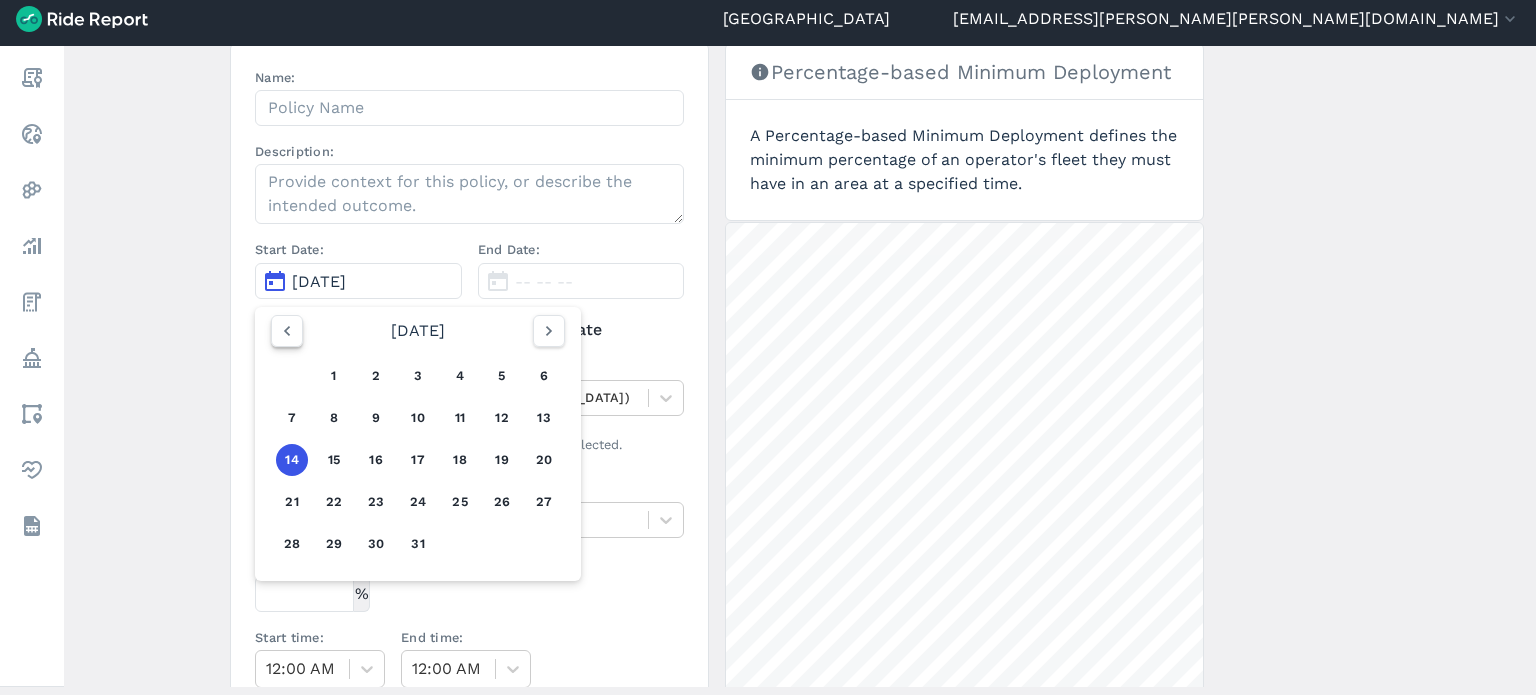 click 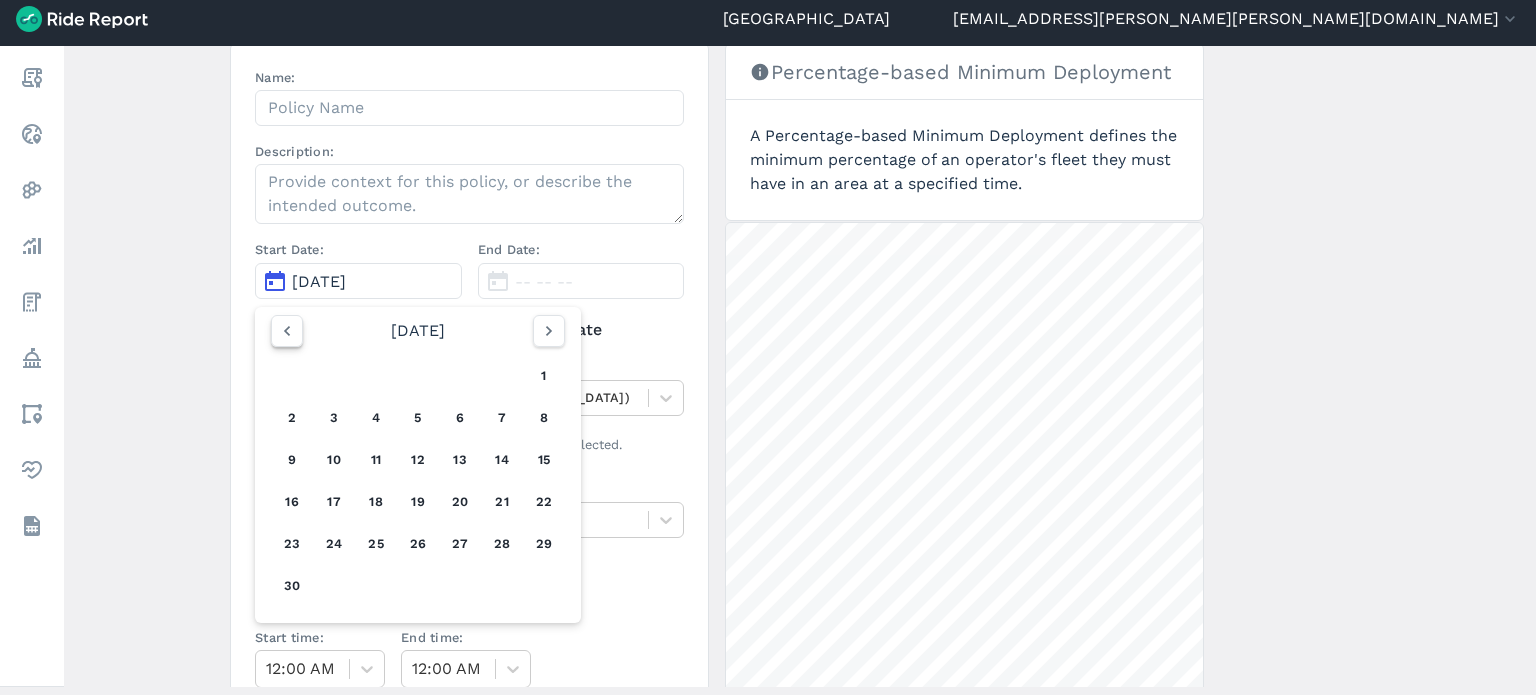 click 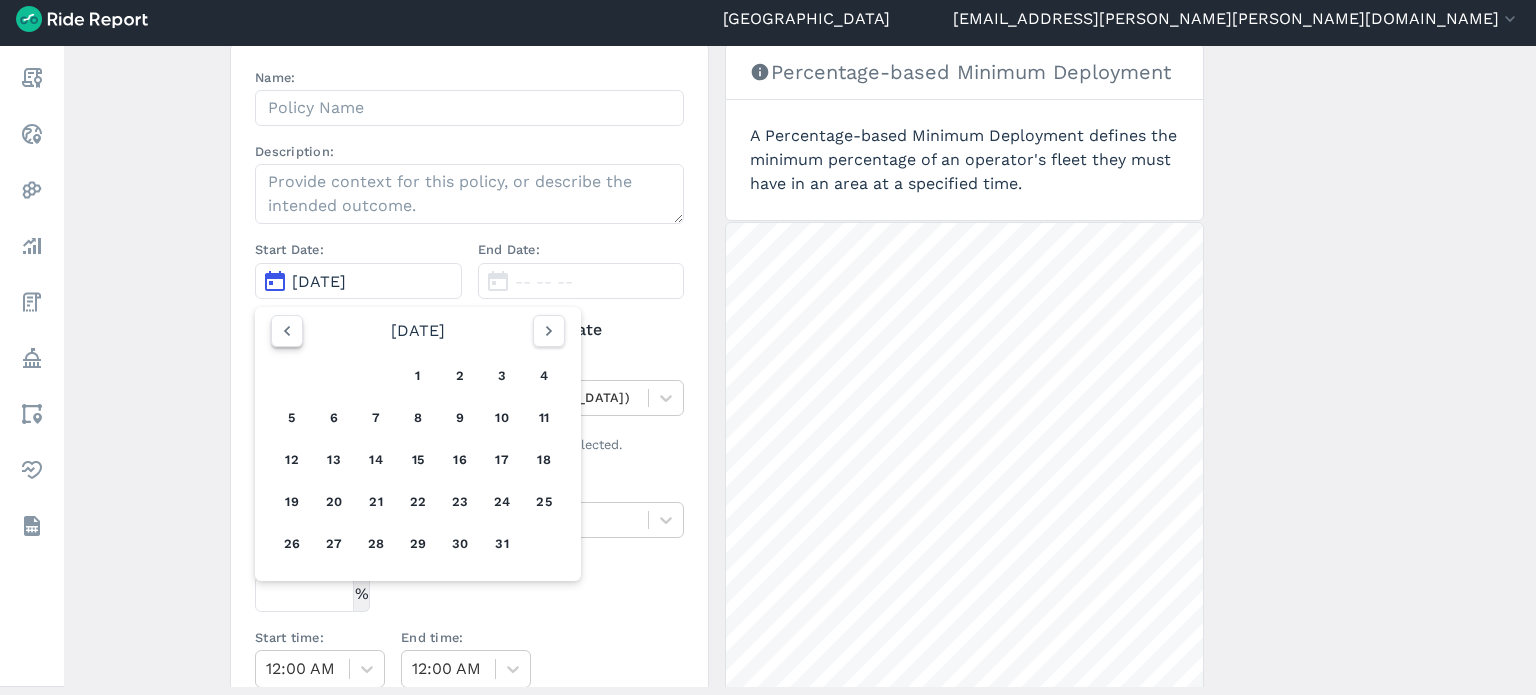 click 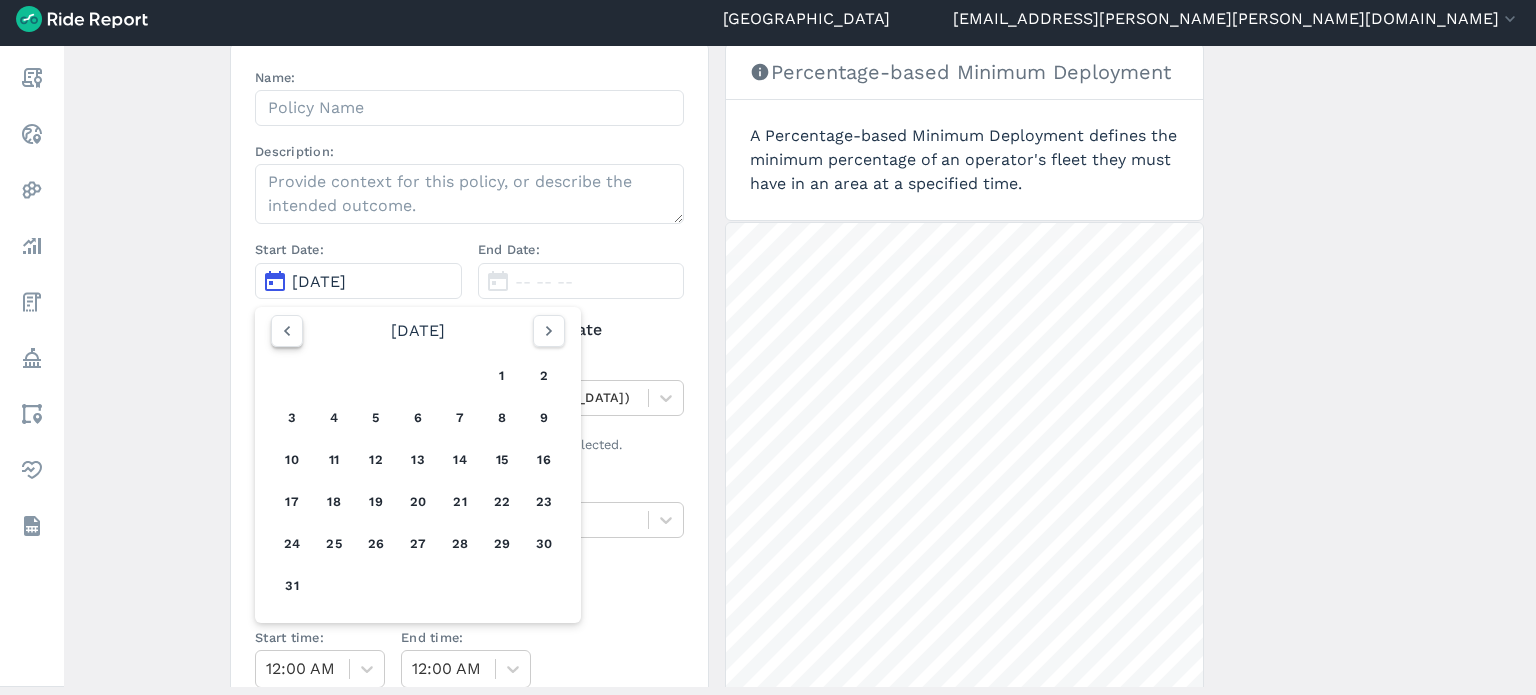 click 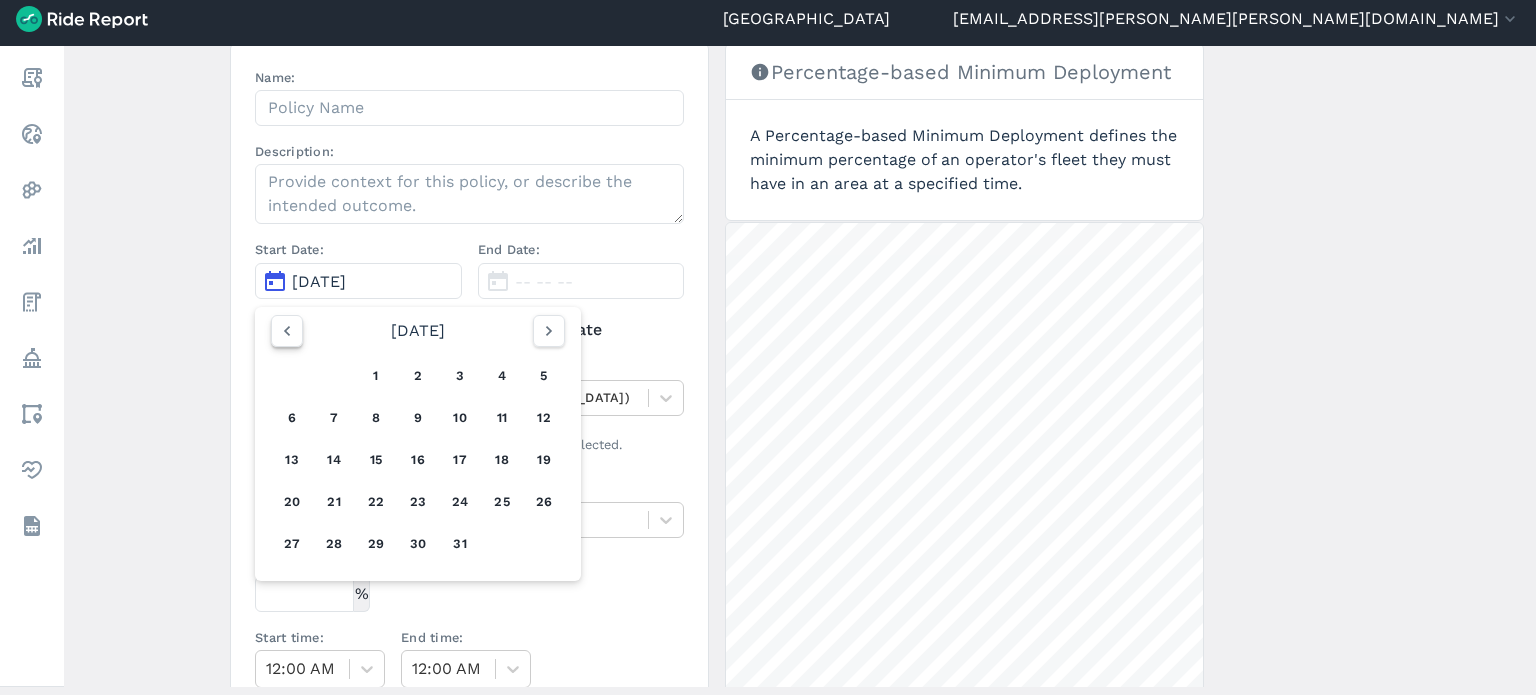 click 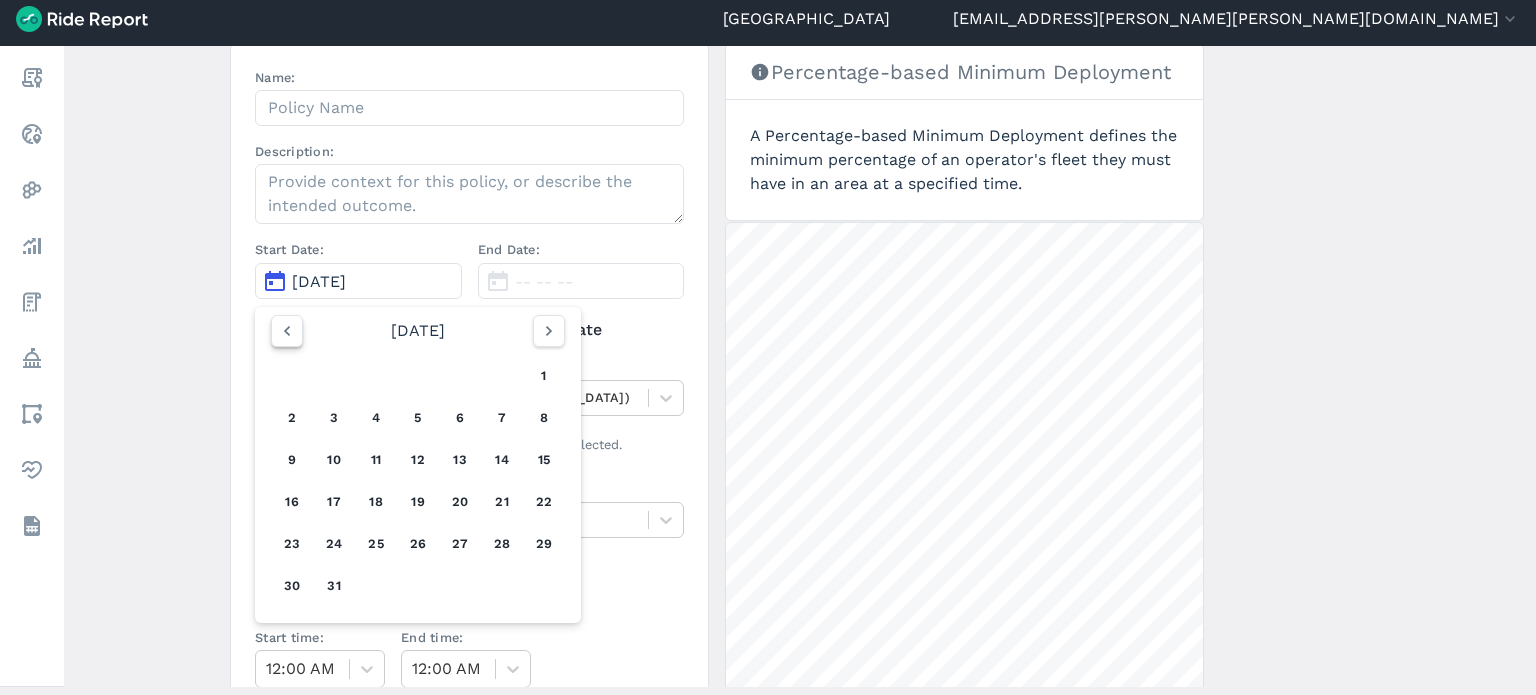 click 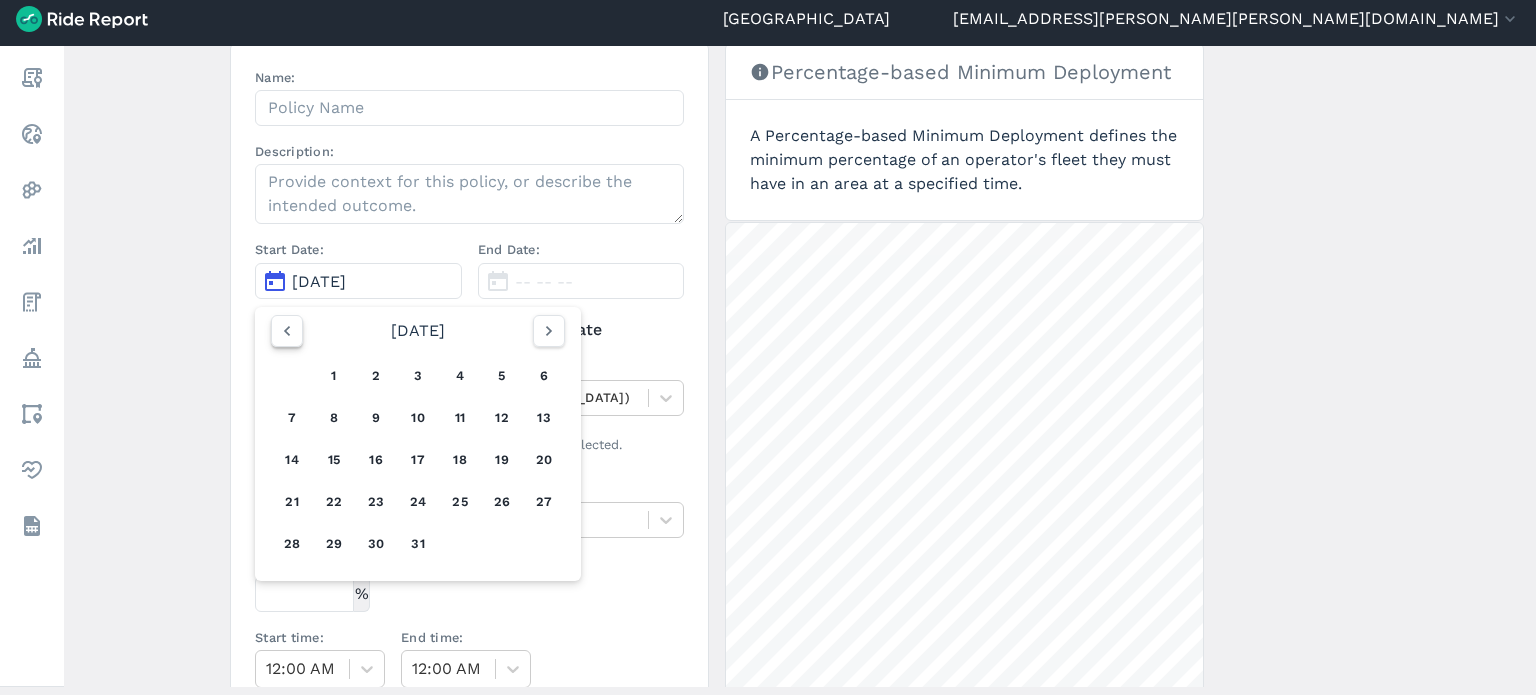 click 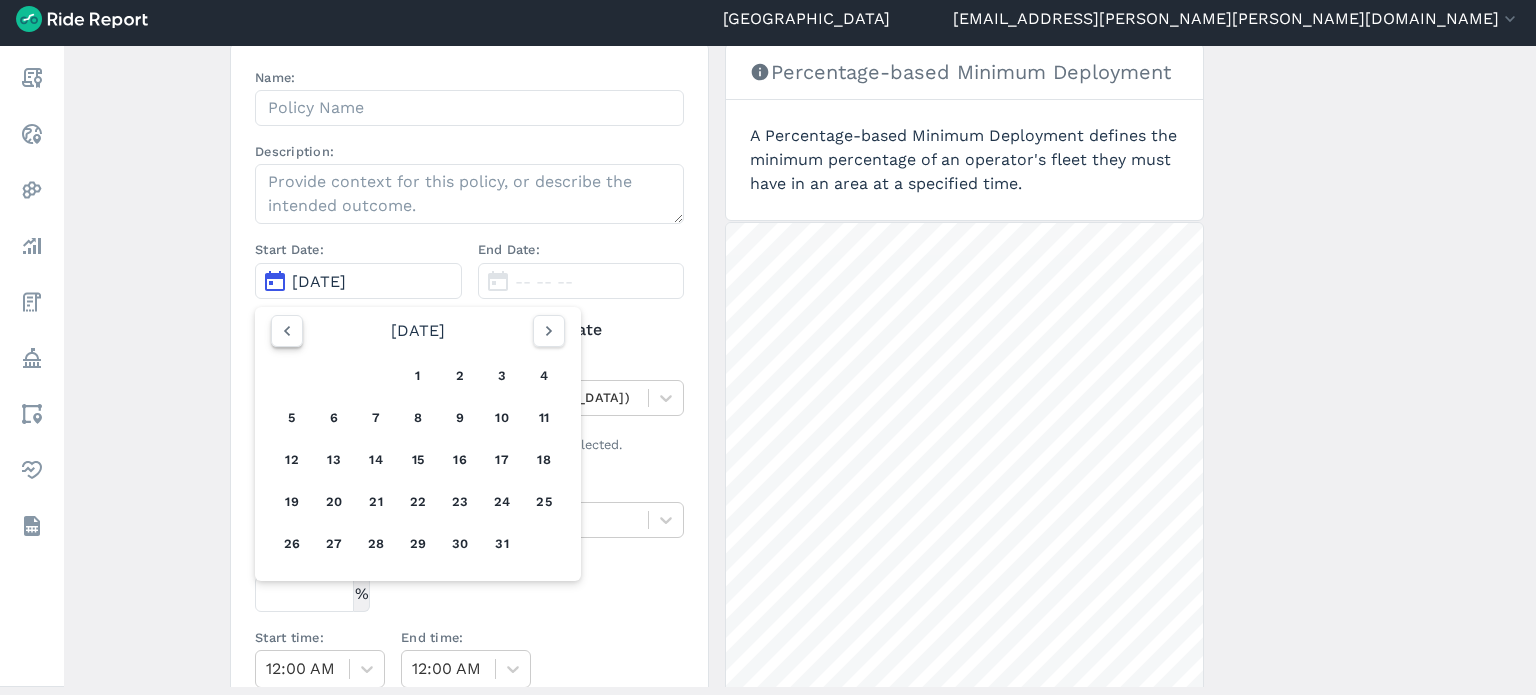 click 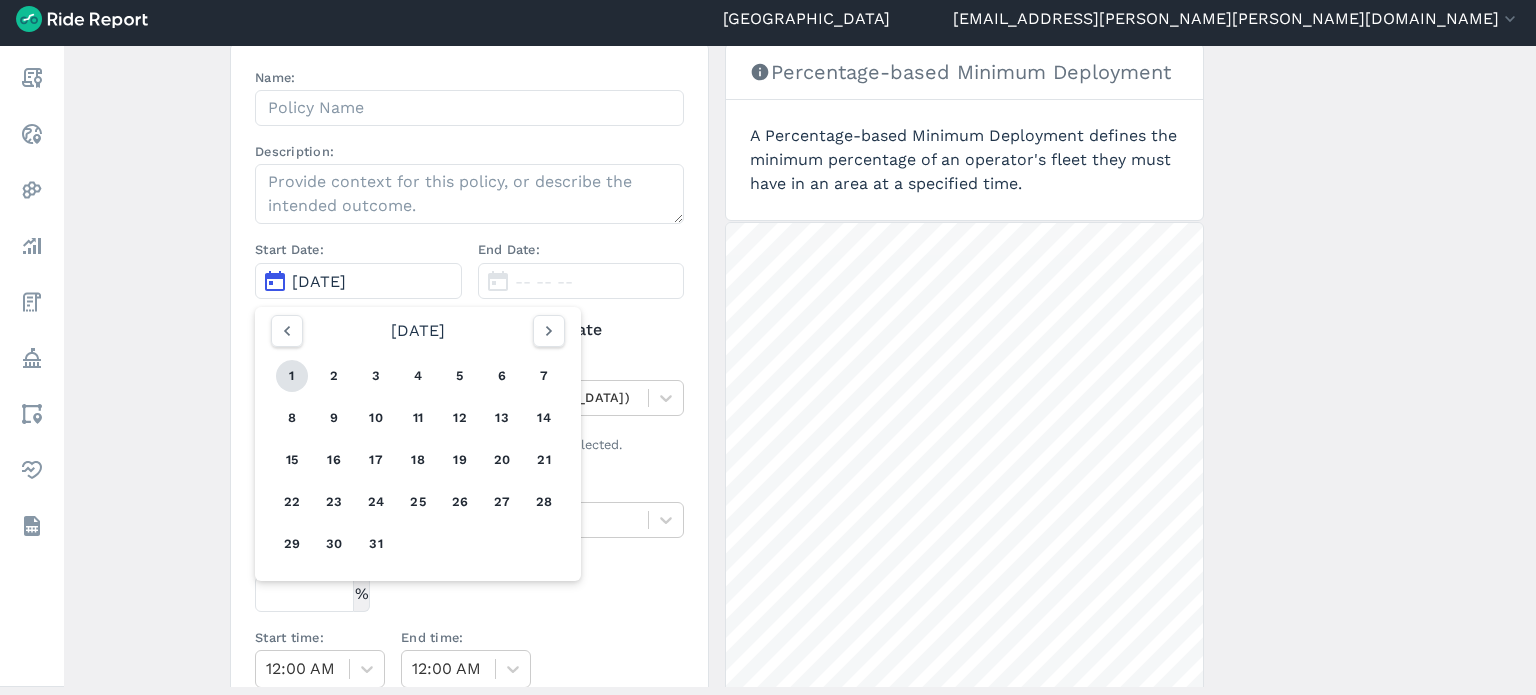 click on "1" at bounding box center (292, 376) 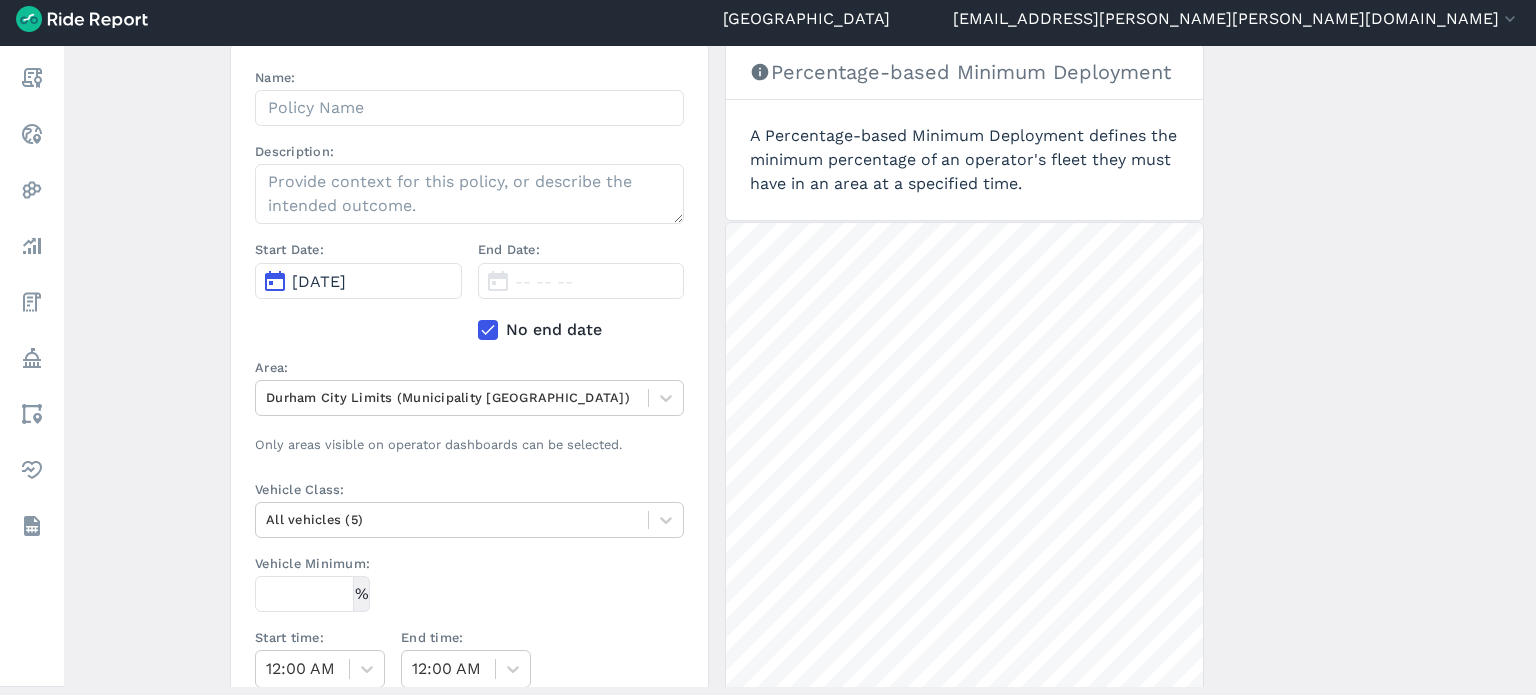 scroll, scrollTop: 0, scrollLeft: 0, axis: both 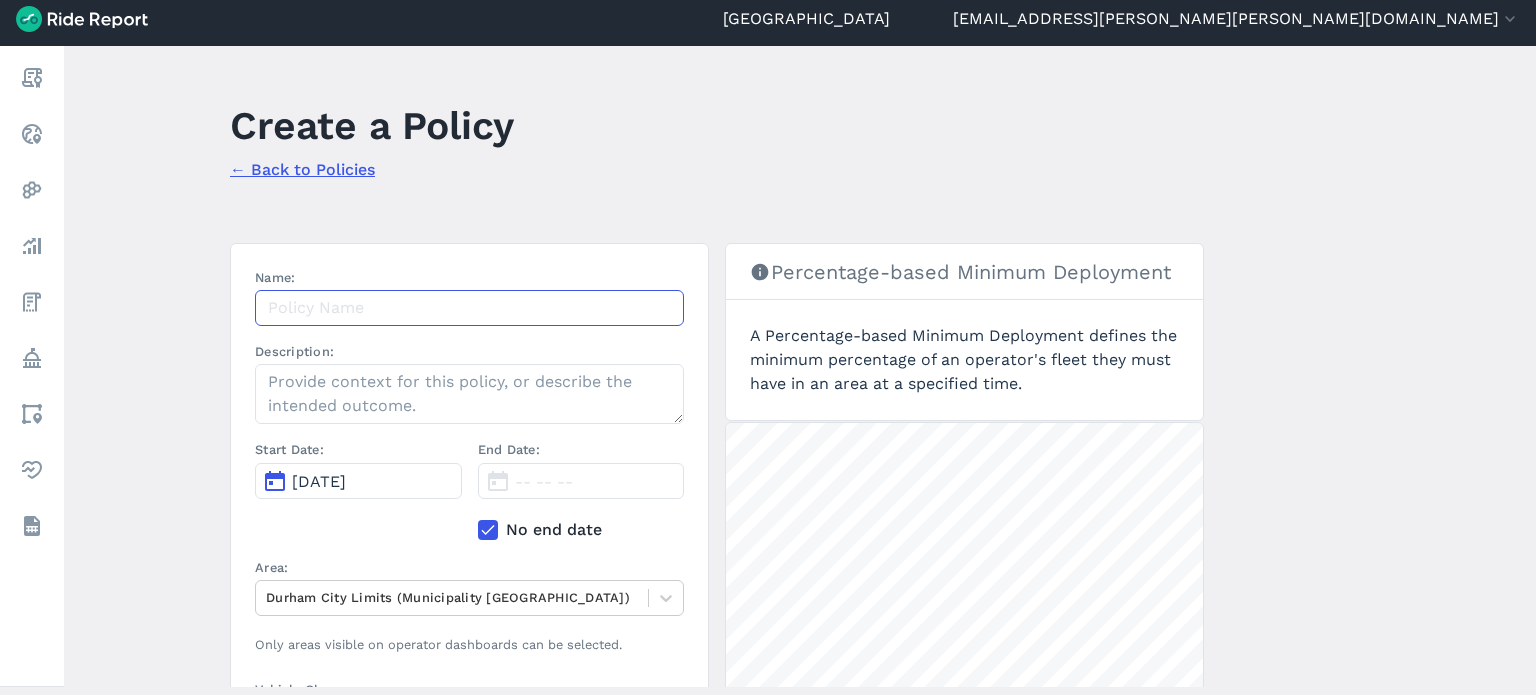 click on "Name:" at bounding box center [469, 308] 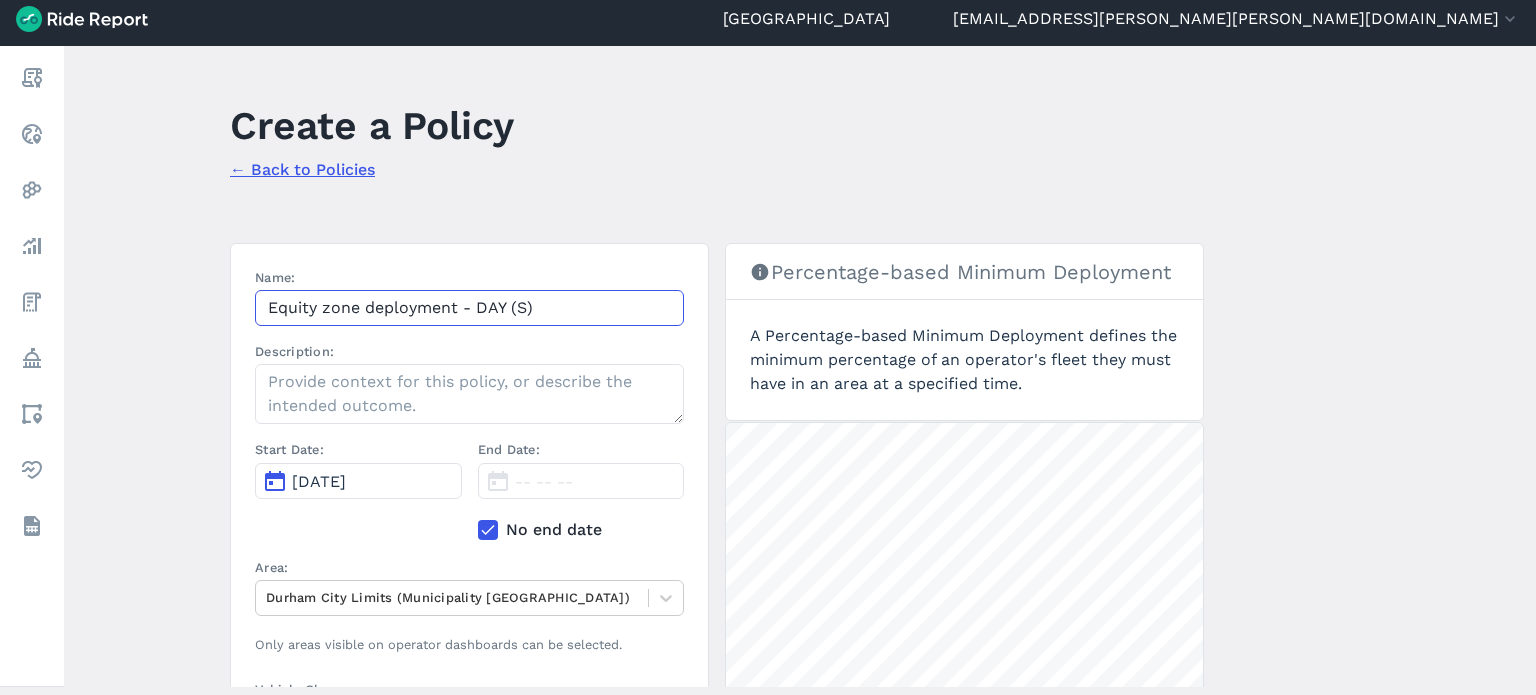 drag, startPoint x: 498, startPoint y: 302, endPoint x: 476, endPoint y: 303, distance: 22.022715 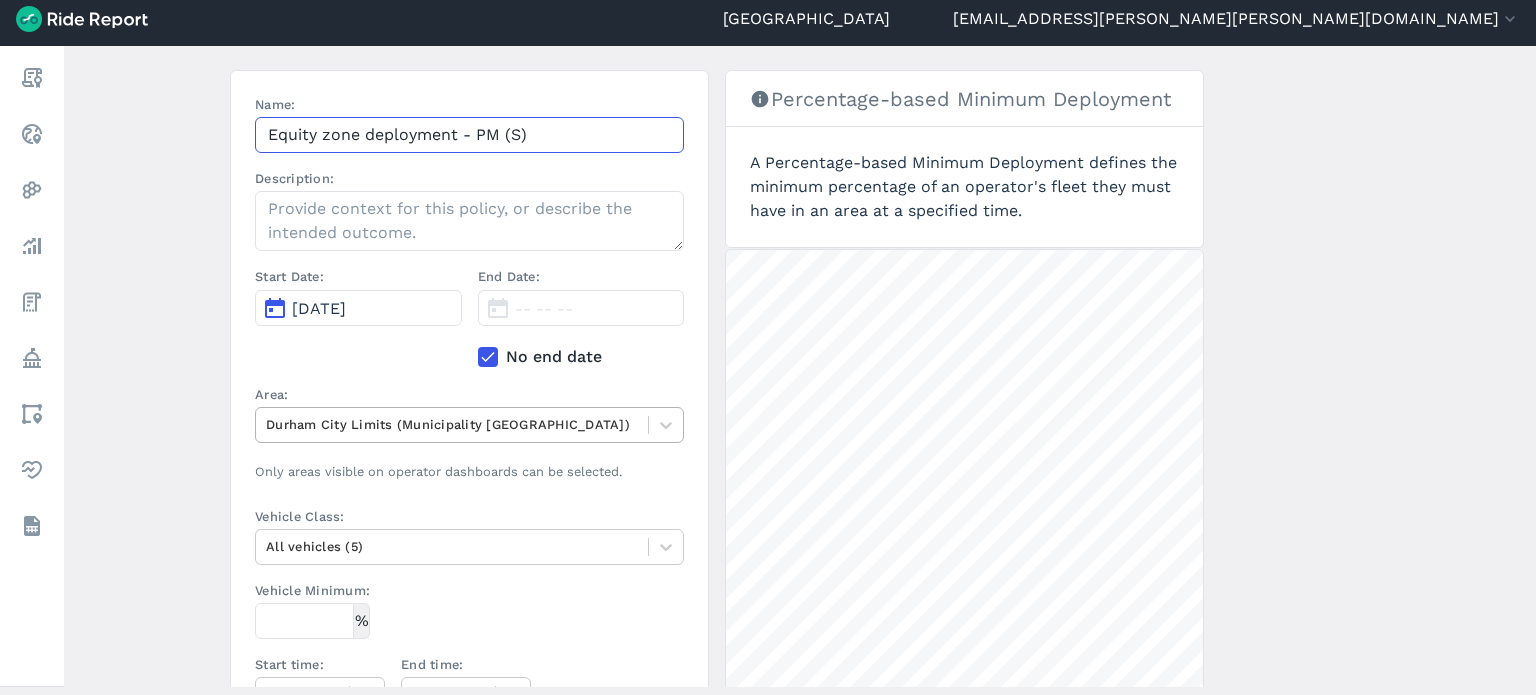scroll, scrollTop: 200, scrollLeft: 0, axis: vertical 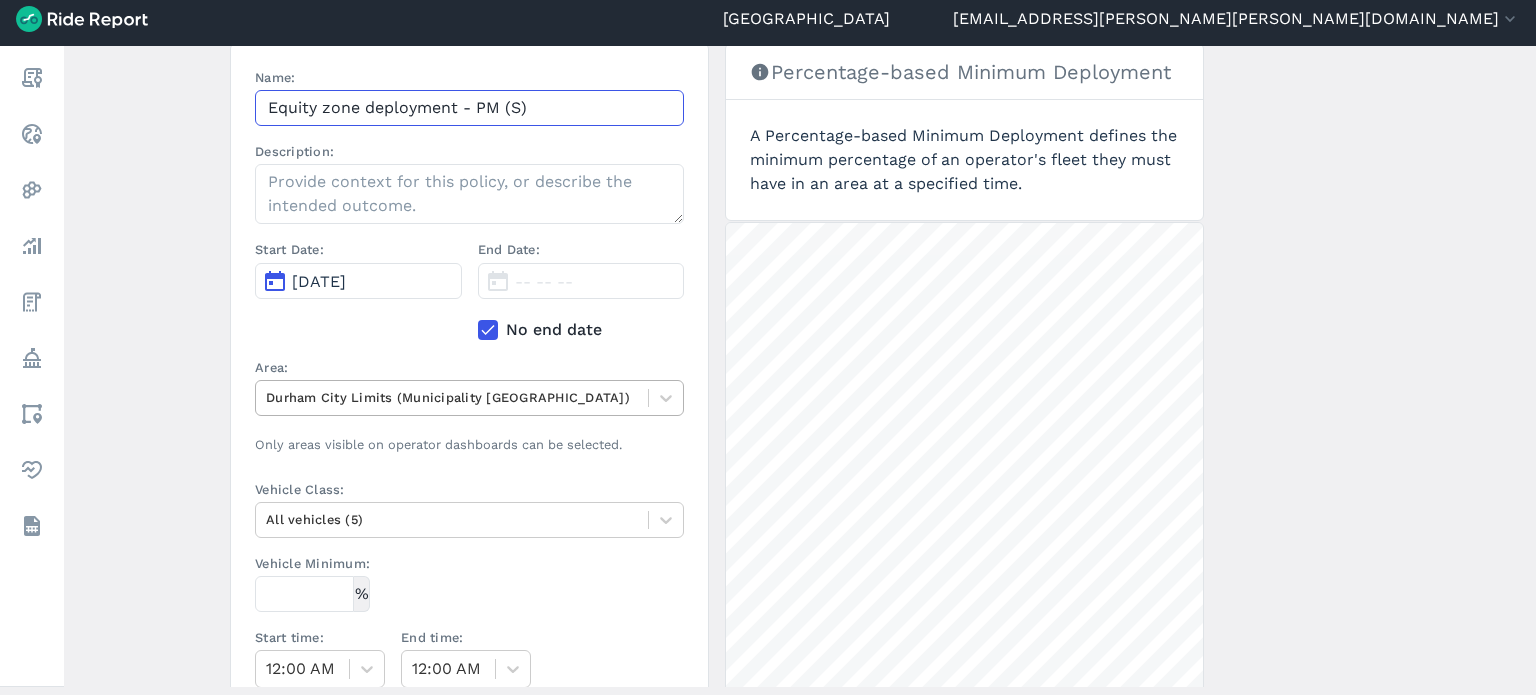 type on "Equity zone deployment - PM (S)" 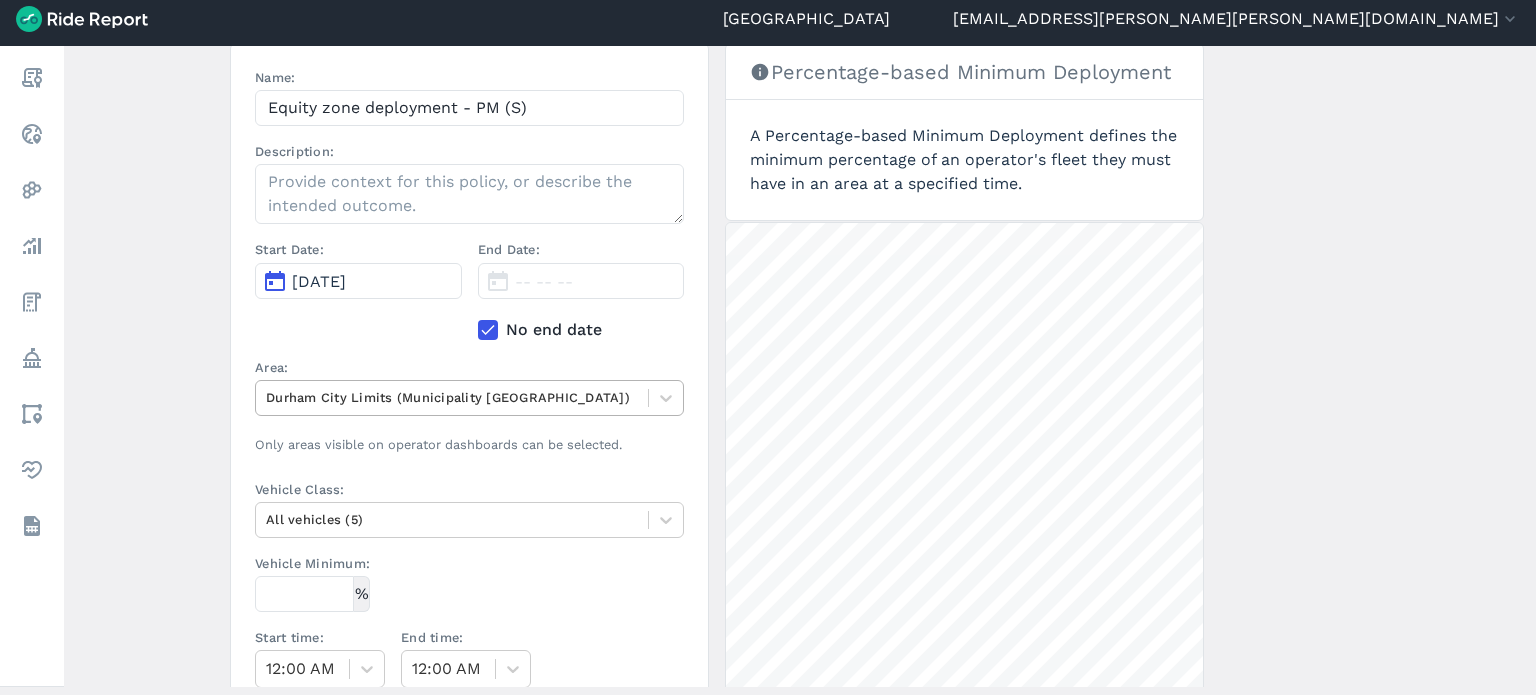 click at bounding box center (452, 397) 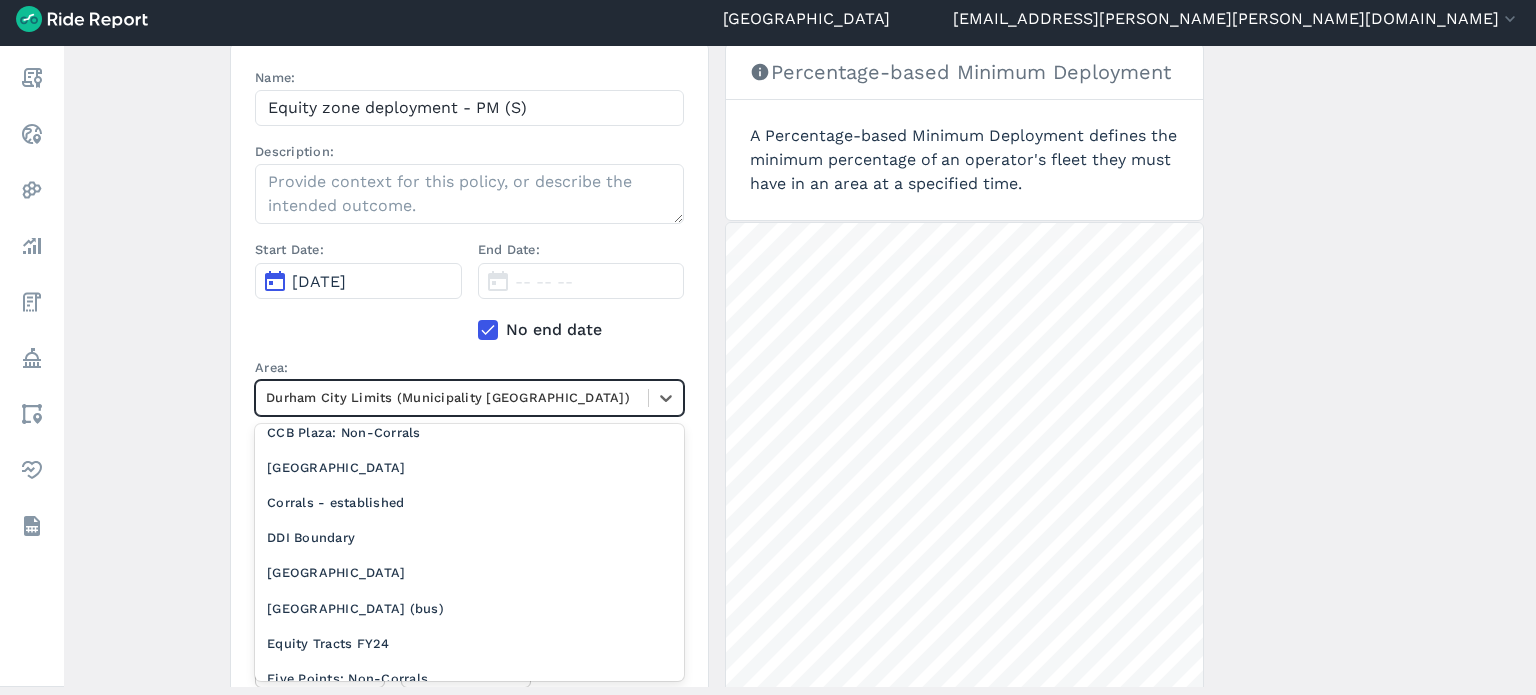 scroll, scrollTop: 200, scrollLeft: 0, axis: vertical 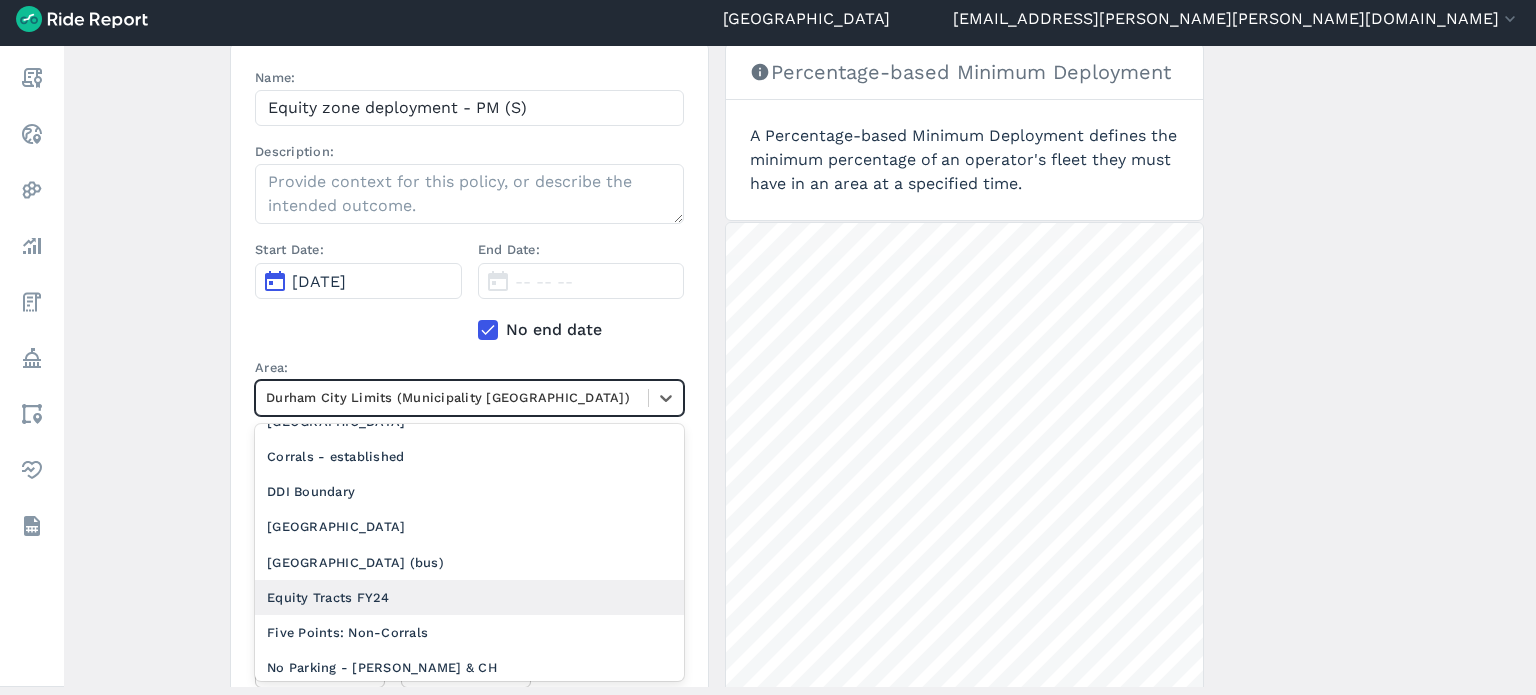 click on "Equity Tracts FY24" at bounding box center (469, 597) 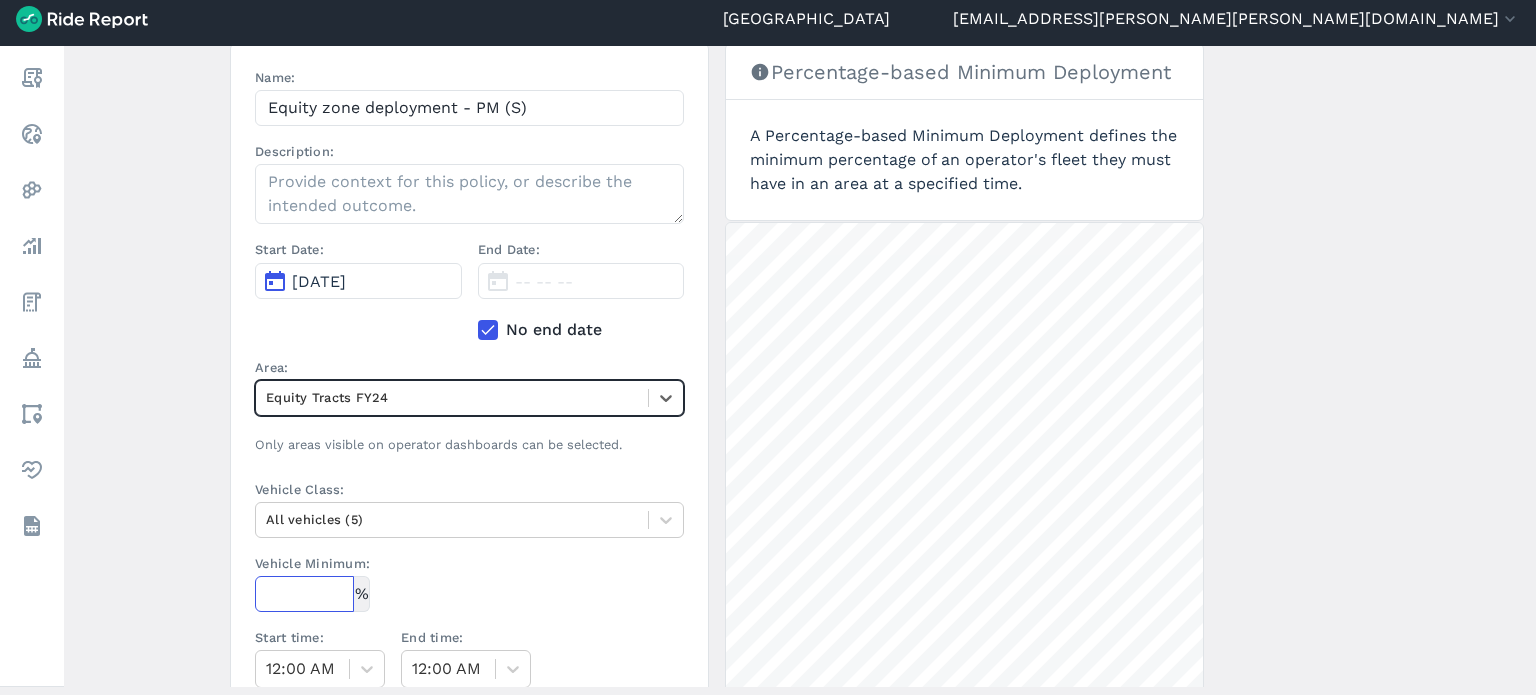 click on "Vehicle Minimum:" at bounding box center [304, 594] 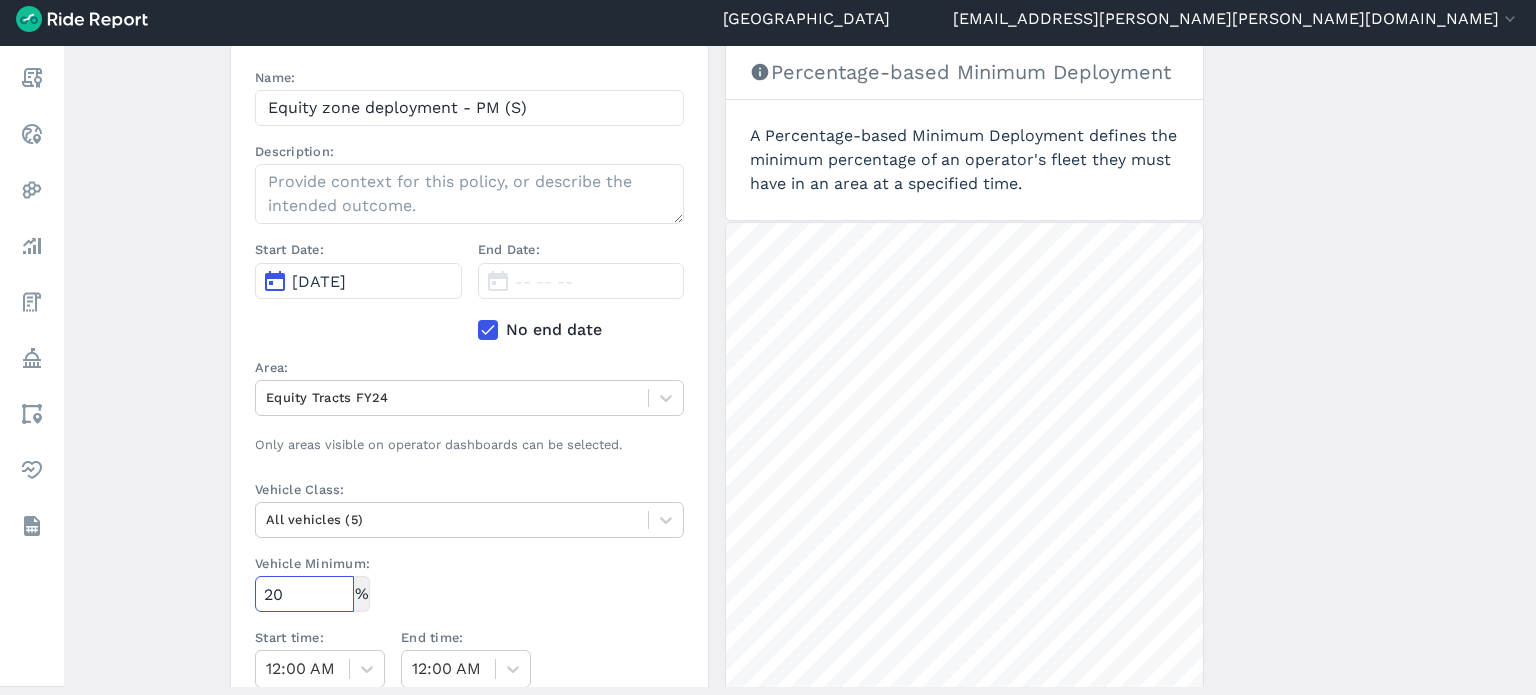 type on "20" 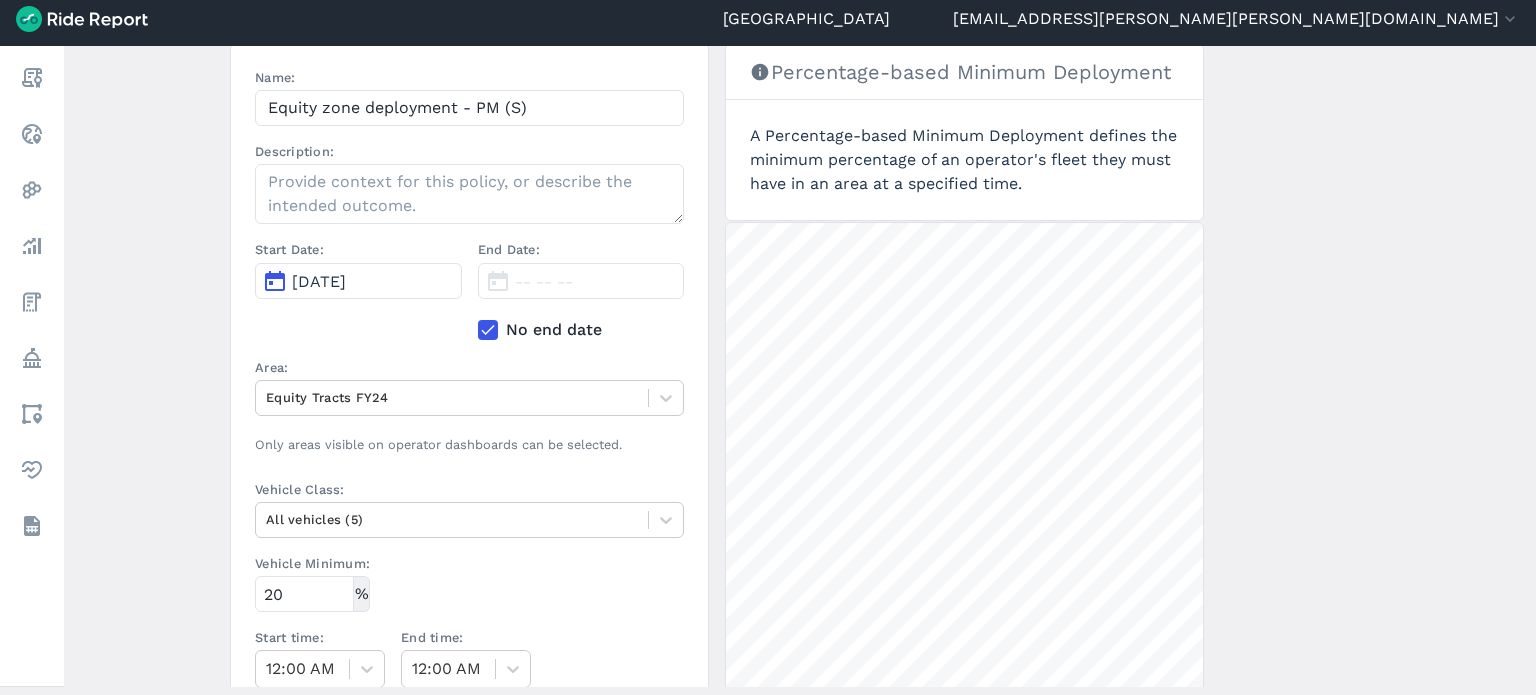 click on "Create a Policy ← Back to Policies Name: Equity zone deployment - PM (S) Description: Start Date: Jul 1, 2024 End Date: -- -- -- No end date Area: Equity Tracts FY24 Only areas visible on operator dashboards can be selected. Vehicle Class: All vehicles (5) Vehicle Minimum: % 20 Start time: 12:00 AM End time: 12:00 AM Day of Week: Sun Mon Tue Wed Thu Fri Sat Applicable Operators: Select an Operator A policy must apply to an operator. Create Policy Percentage-based Minimum Deployment A Percentage-based Minimum Deployment defines the minimum percentage of an operator's fleet they must have in an area at a specified time. 5000 ft" at bounding box center [800, 366] 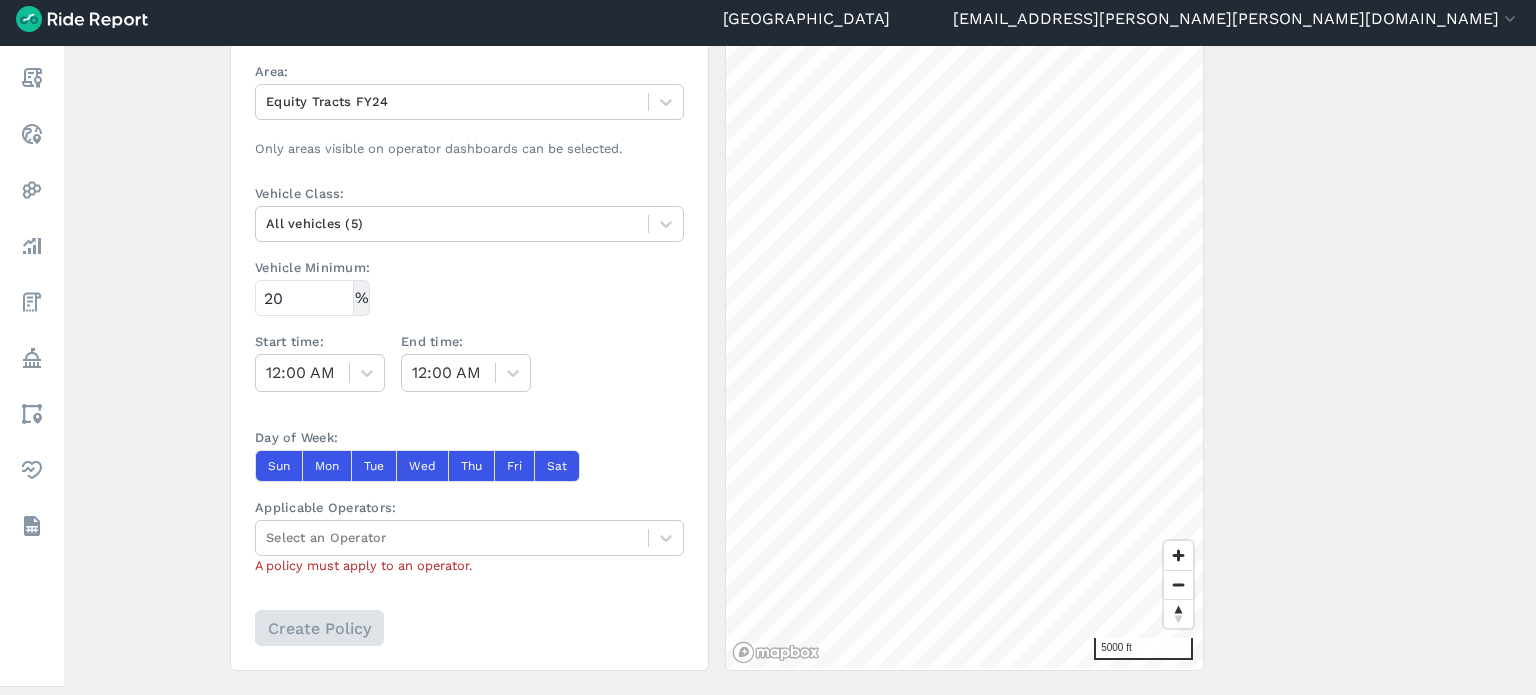 scroll, scrollTop: 500, scrollLeft: 0, axis: vertical 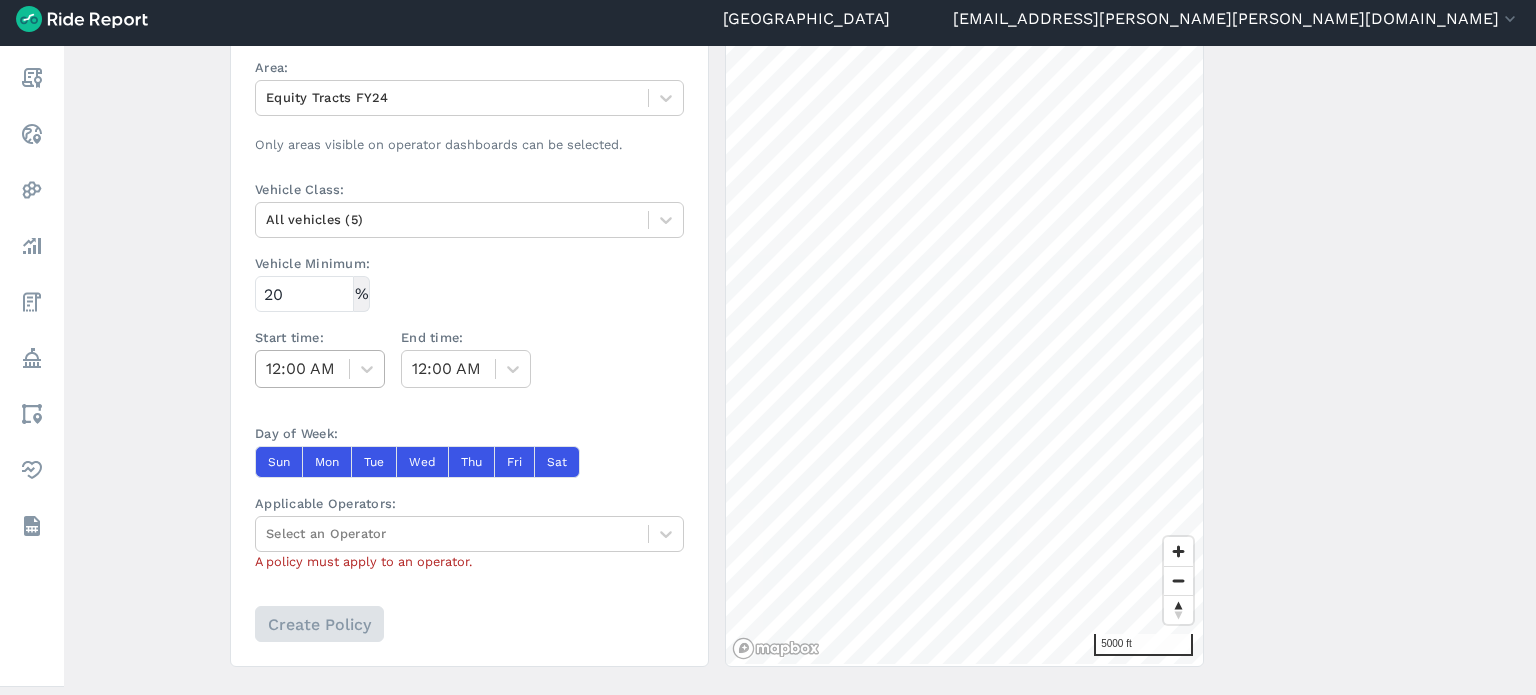 click at bounding box center (302, 369) 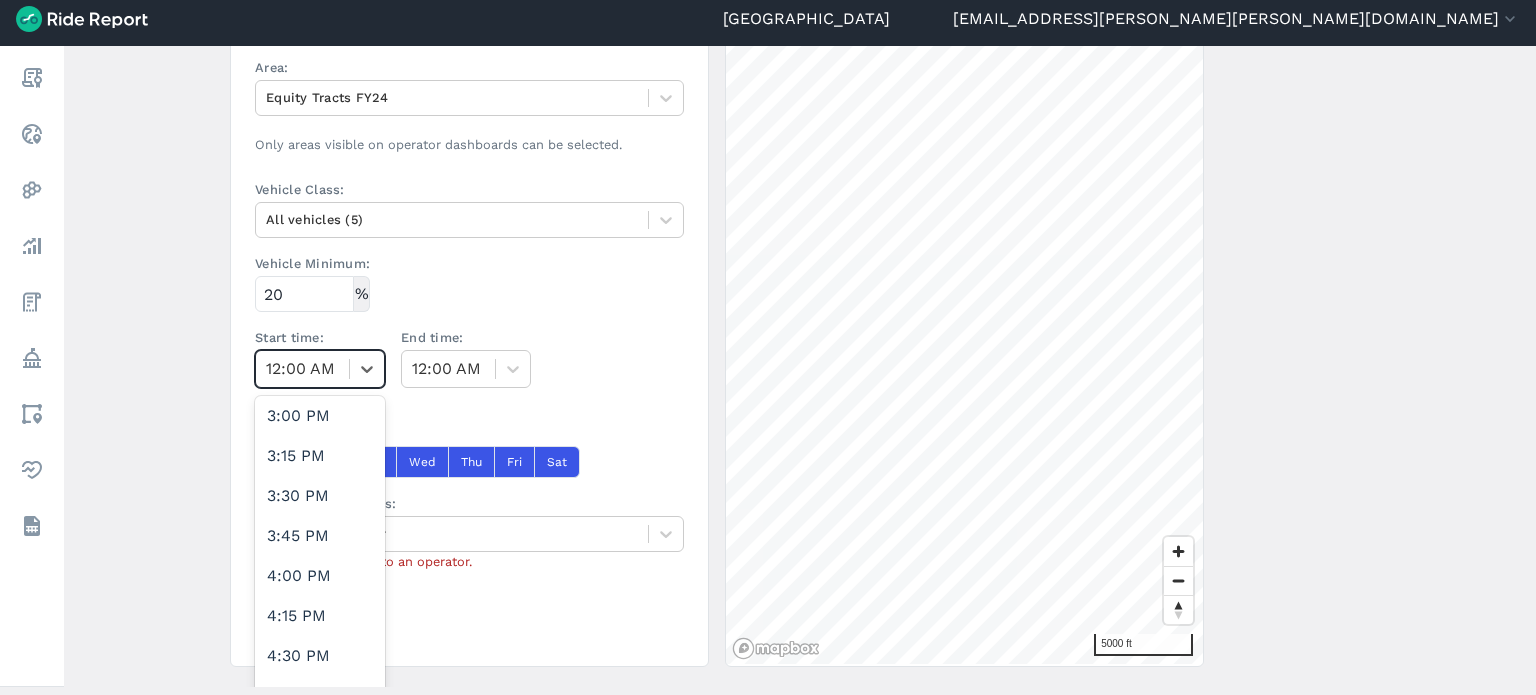 scroll, scrollTop: 2400, scrollLeft: 0, axis: vertical 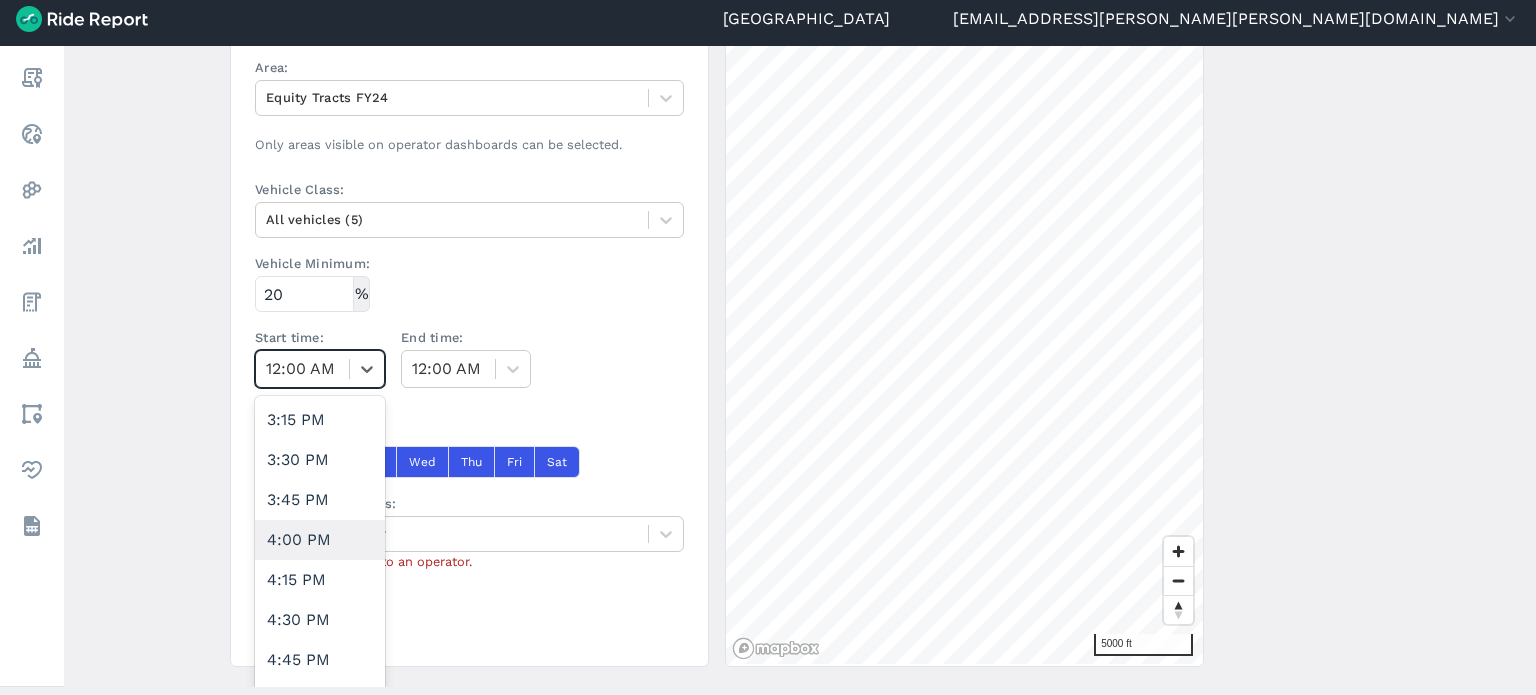click on "4:00 PM" at bounding box center [320, 540] 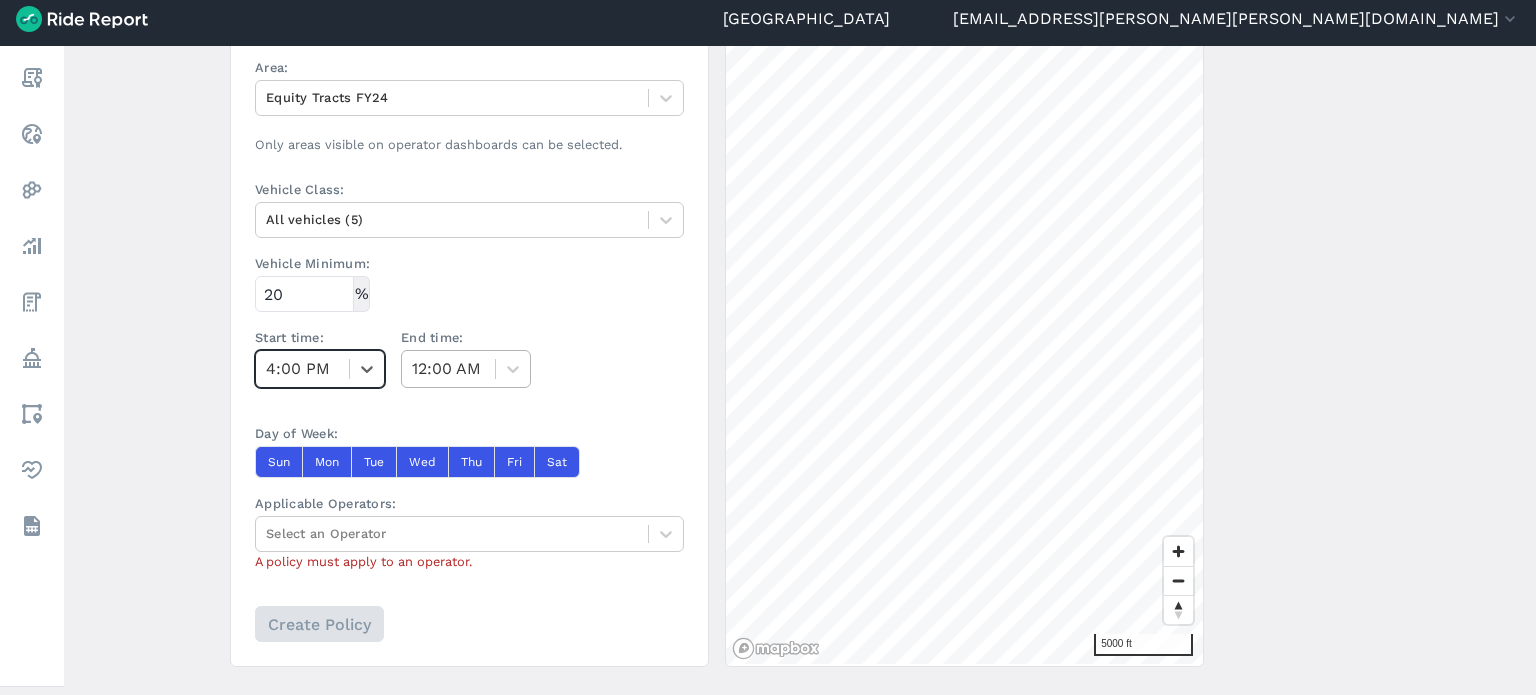 click at bounding box center [448, 369] 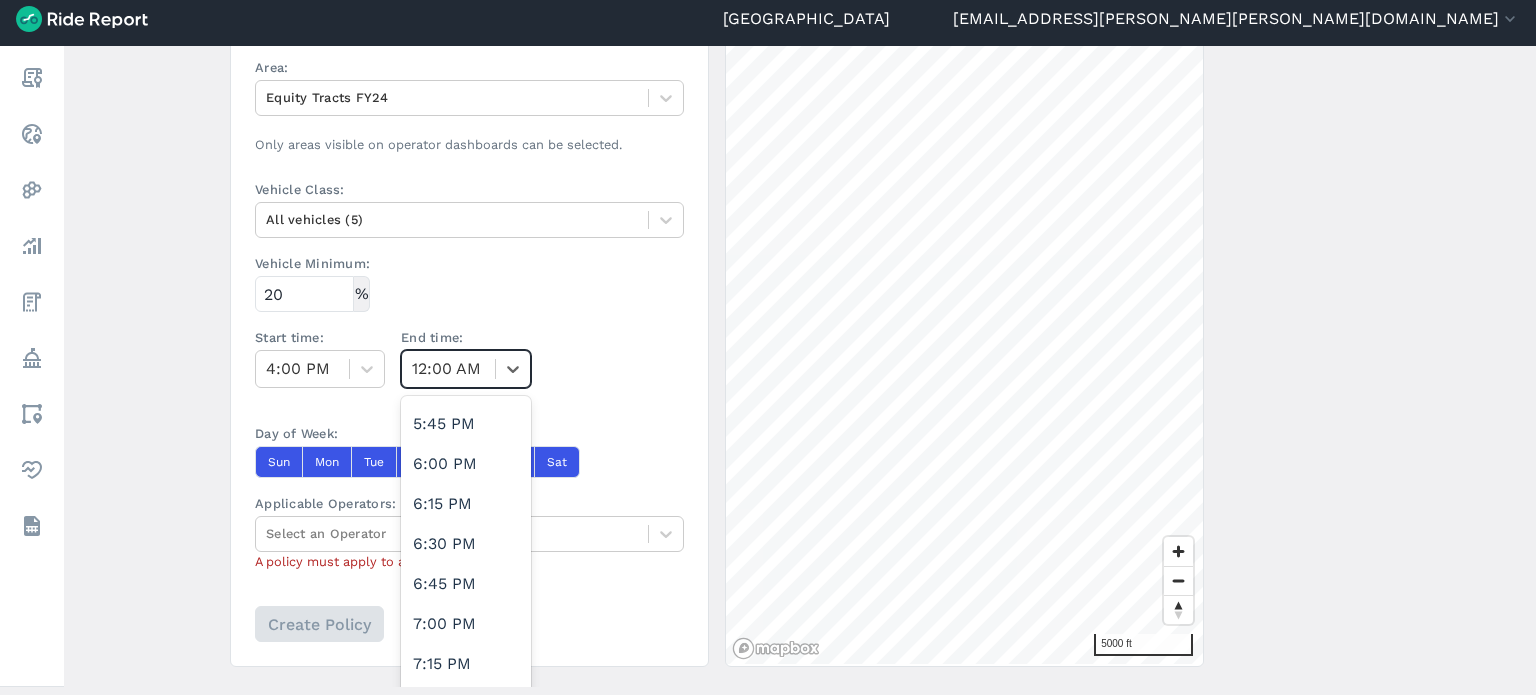 scroll, scrollTop: 2800, scrollLeft: 0, axis: vertical 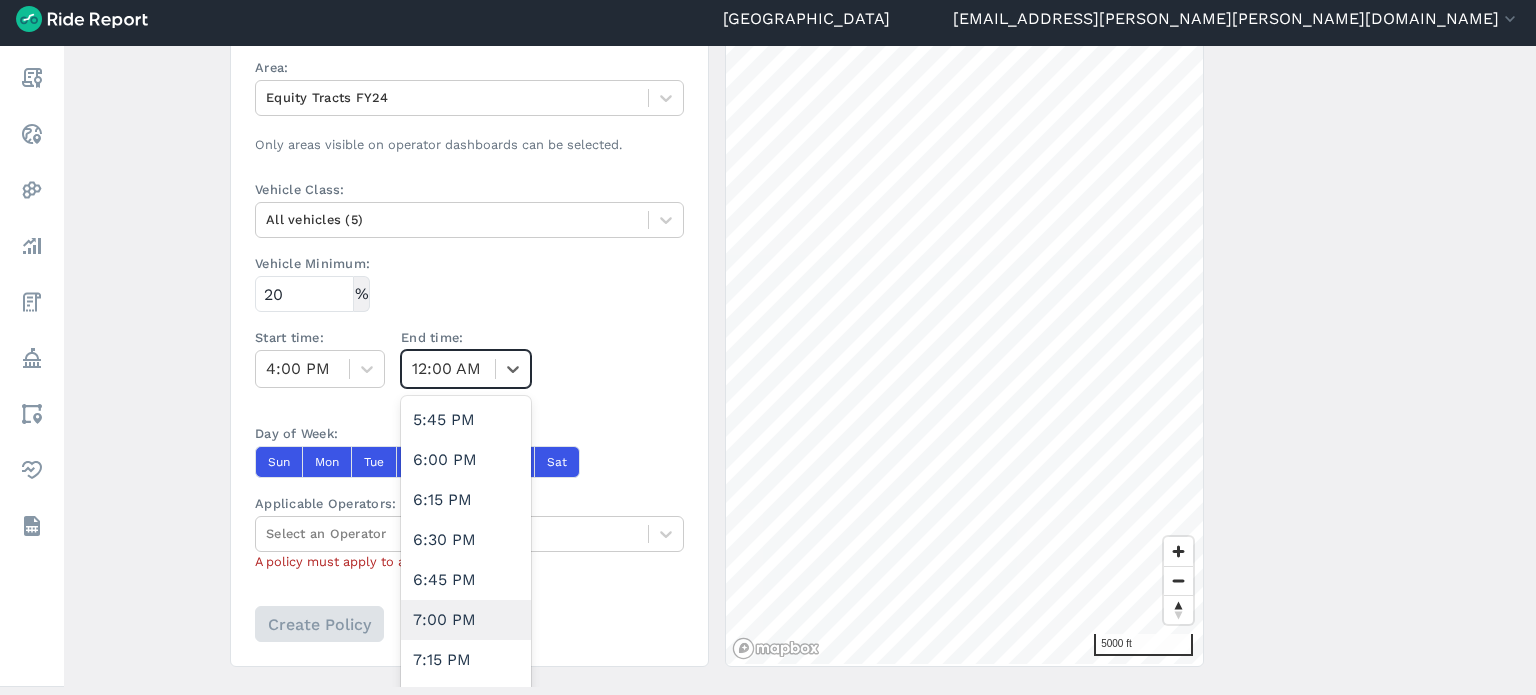click on "7:00 PM" at bounding box center (466, 620) 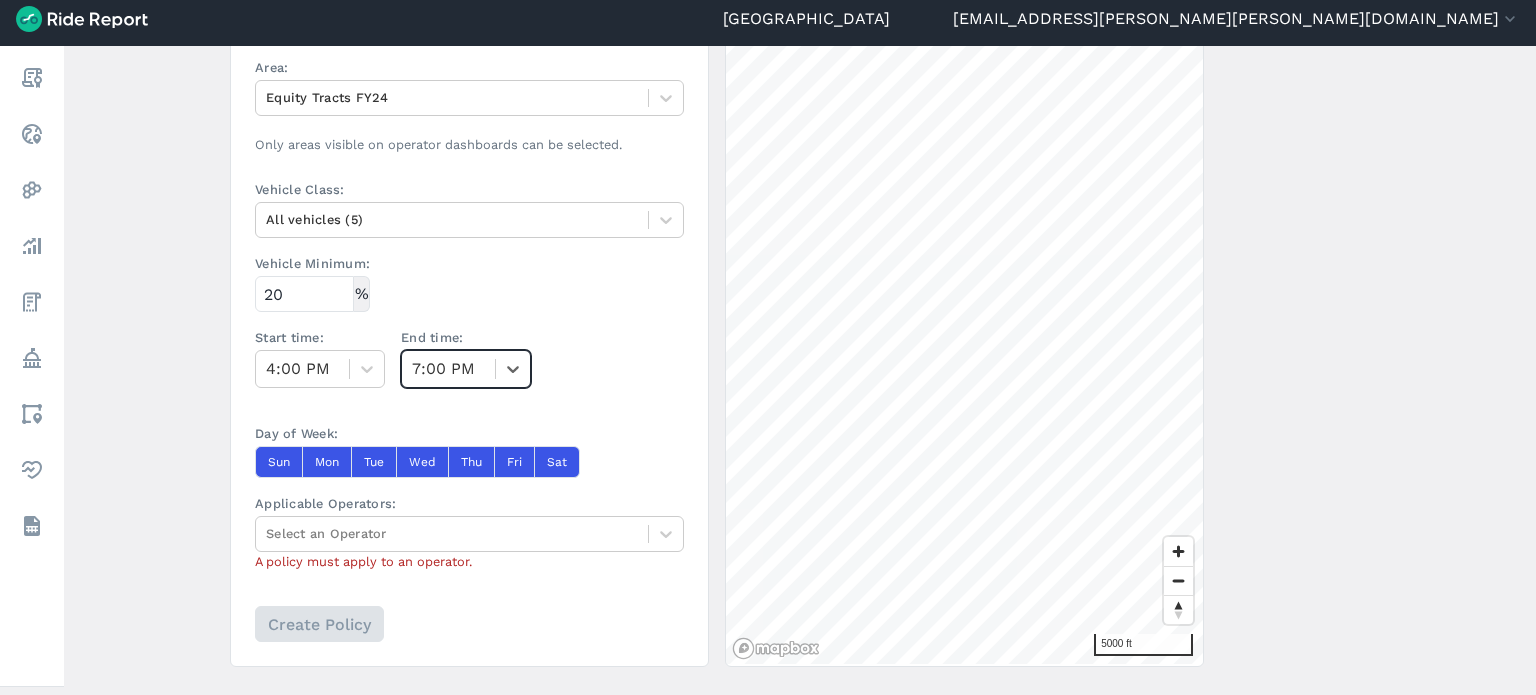 click on "Create a Policy ← Back to Policies Name: Equity zone deployment - PM (S) Description: Start Date: Jul 1, 2024 End Date: -- -- -- No end date Area: Equity Tracts FY24 Only areas visible on operator dashboards can be selected. Vehicle Class: All vehicles (5) Vehicle Minimum: % 20 Start time: 4:00 PM End time: option 7:00 PM, selected.   Select is focused ,type to refine list, press Down to open the menu,  7:00 PM Day of Week: Sun Mon Tue Wed Thu Fri Sat Applicable Operators: Select an Operator A policy must apply to an operator. Create Policy Percentage-based Minimum Deployment A Percentage-based Minimum Deployment defines the minimum percentage of an operator's fleet they must have in an area at a specified time. 5000 ft" at bounding box center [800, 366] 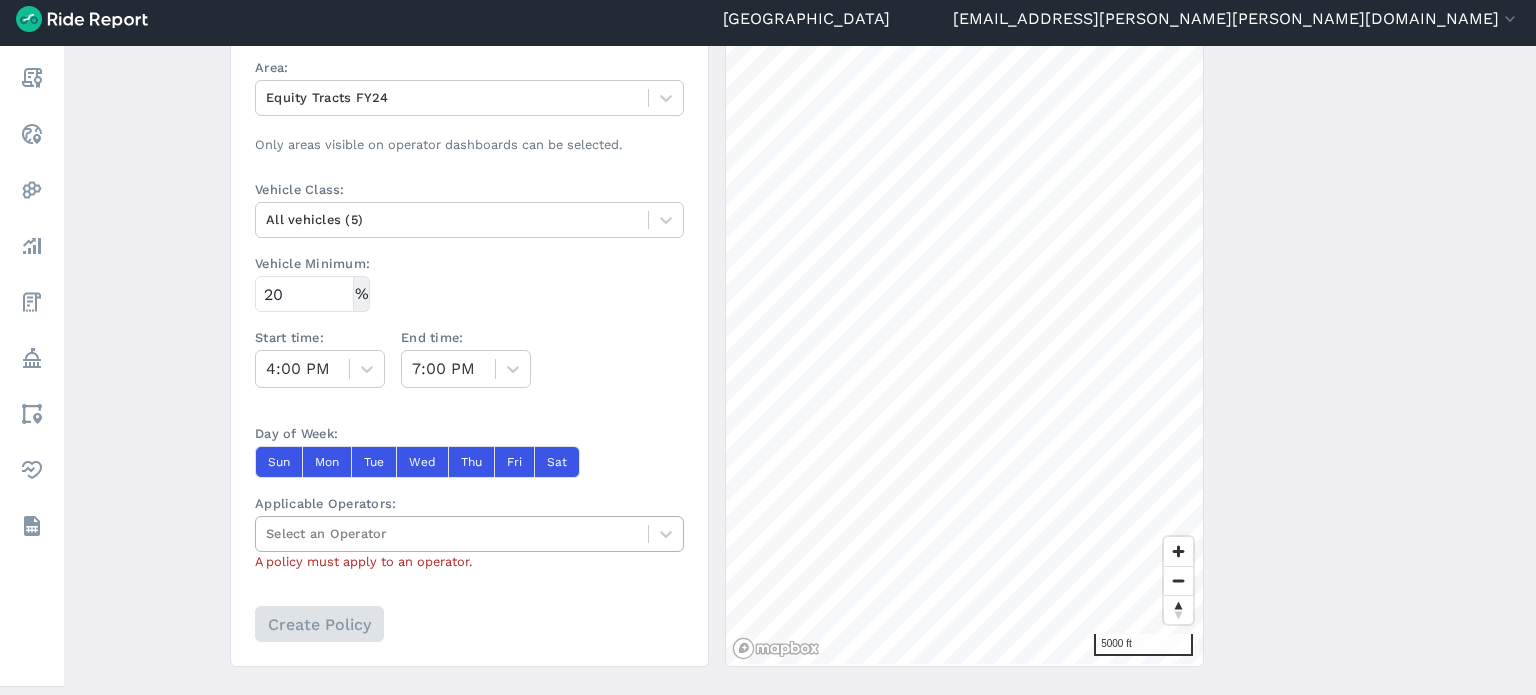 click at bounding box center [452, 533] 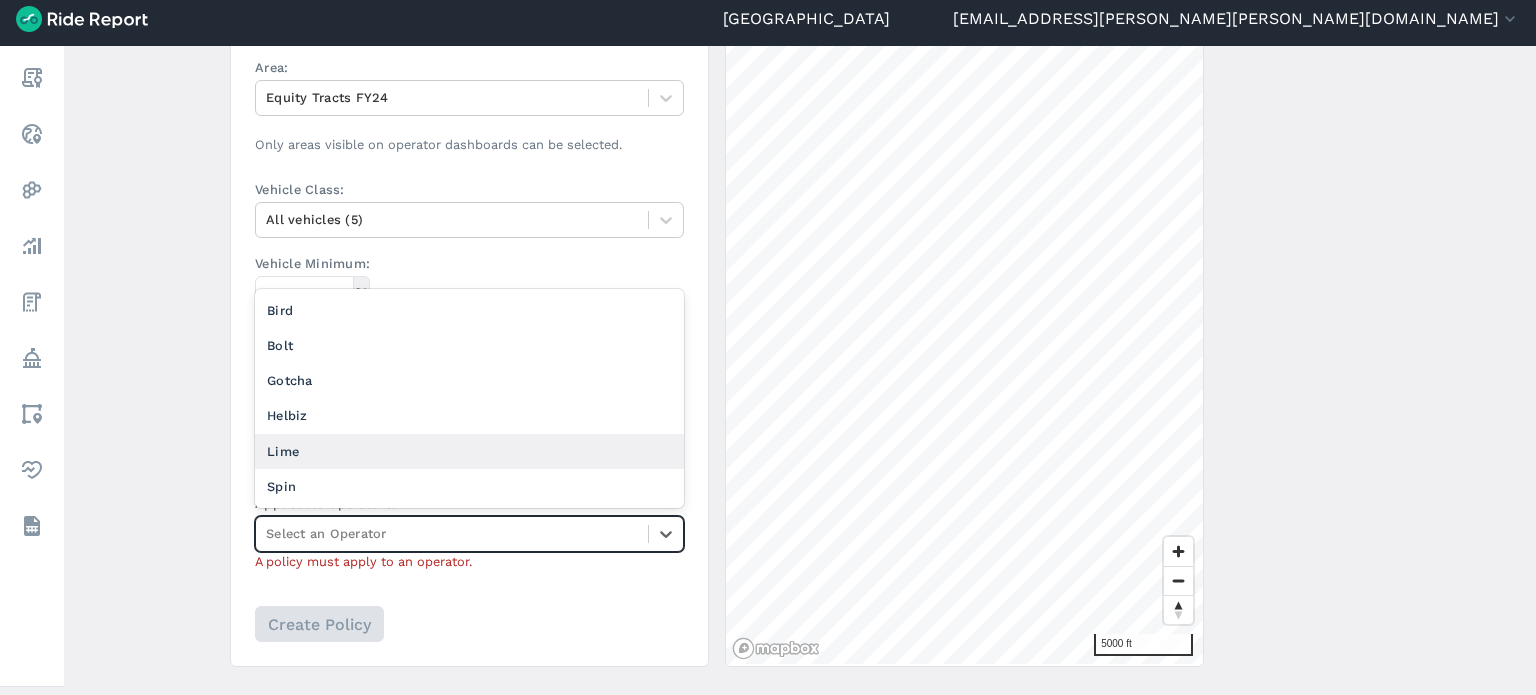 click on "Lime" at bounding box center [469, 451] 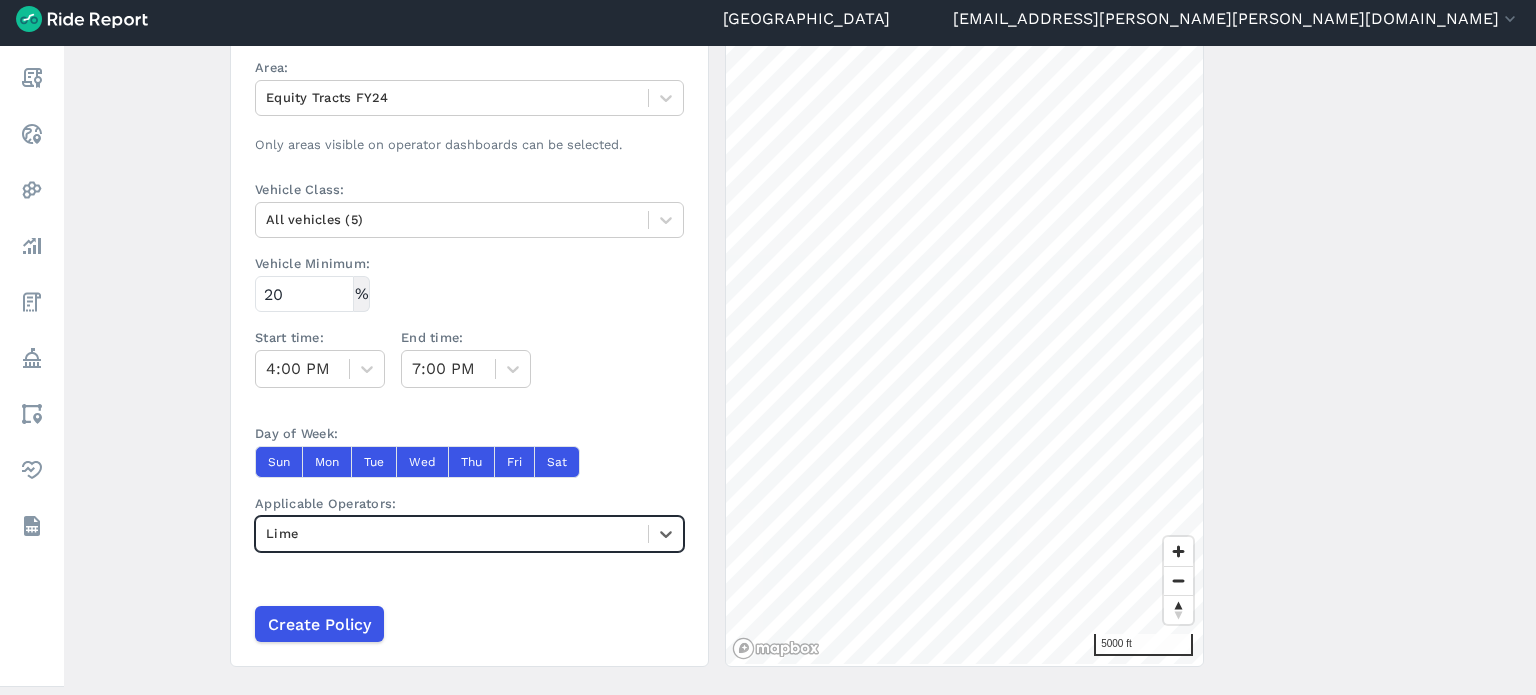 click on "Create a Policy ← Back to Policies Name: Equity zone deployment - PM (S) Description: Start Date: Jul 1, 2024 End Date: -- -- -- No end date Area: Equity Tracts FY24 Only areas visible on operator dashboards can be selected. Vehicle Class: All vehicles (5) Vehicle Minimum: % 20 Start time: 4:00 PM End time: 7:00 PM Day of Week: Sun Mon Tue Wed Thu Fri Sat Applicable Operators: option Lime, selected.   Select is focused ,type to refine list, press Down to open the menu,  Lime Create Policy Percentage-based Minimum Deployment A Percentage-based Minimum Deployment defines the minimum percentage of an operator's fleet they must have in an area at a specified time. 5000 ft" at bounding box center (800, 366) 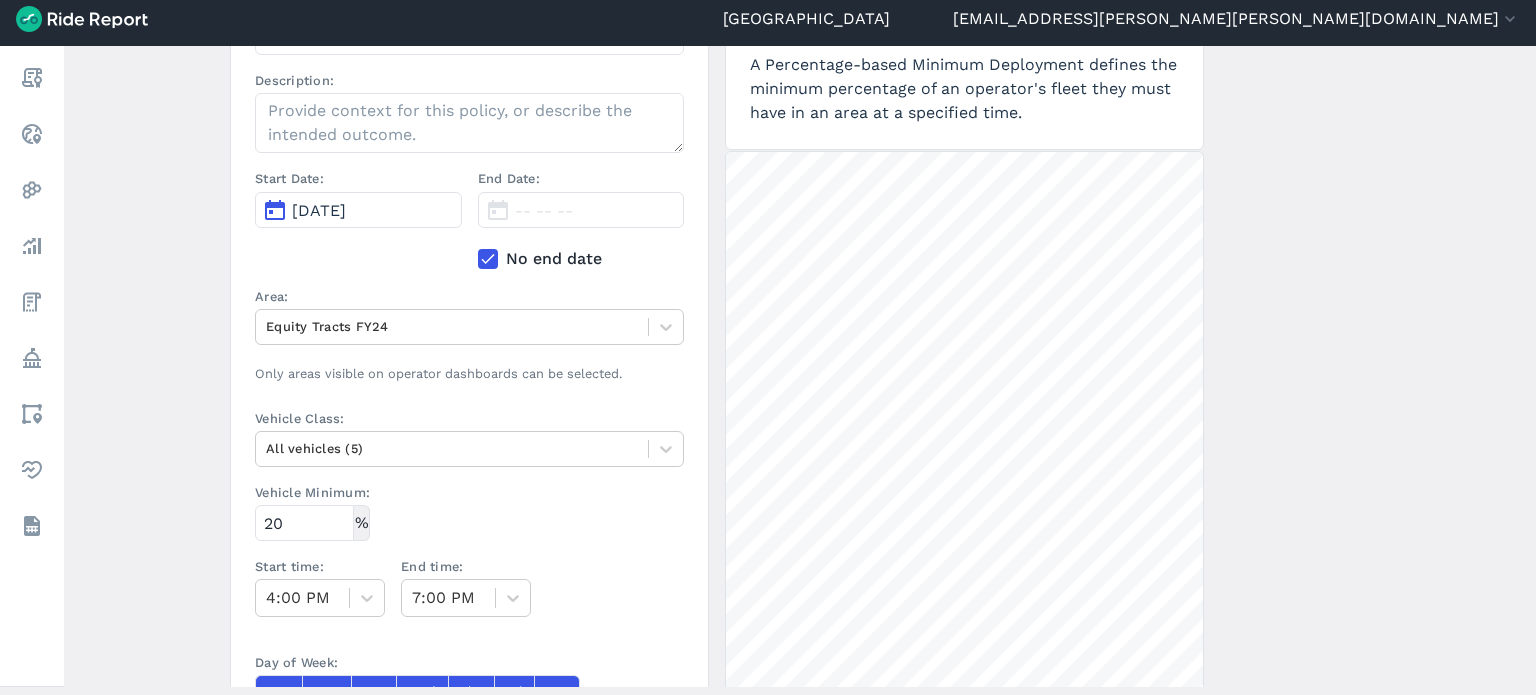 scroll, scrollTop: 548, scrollLeft: 0, axis: vertical 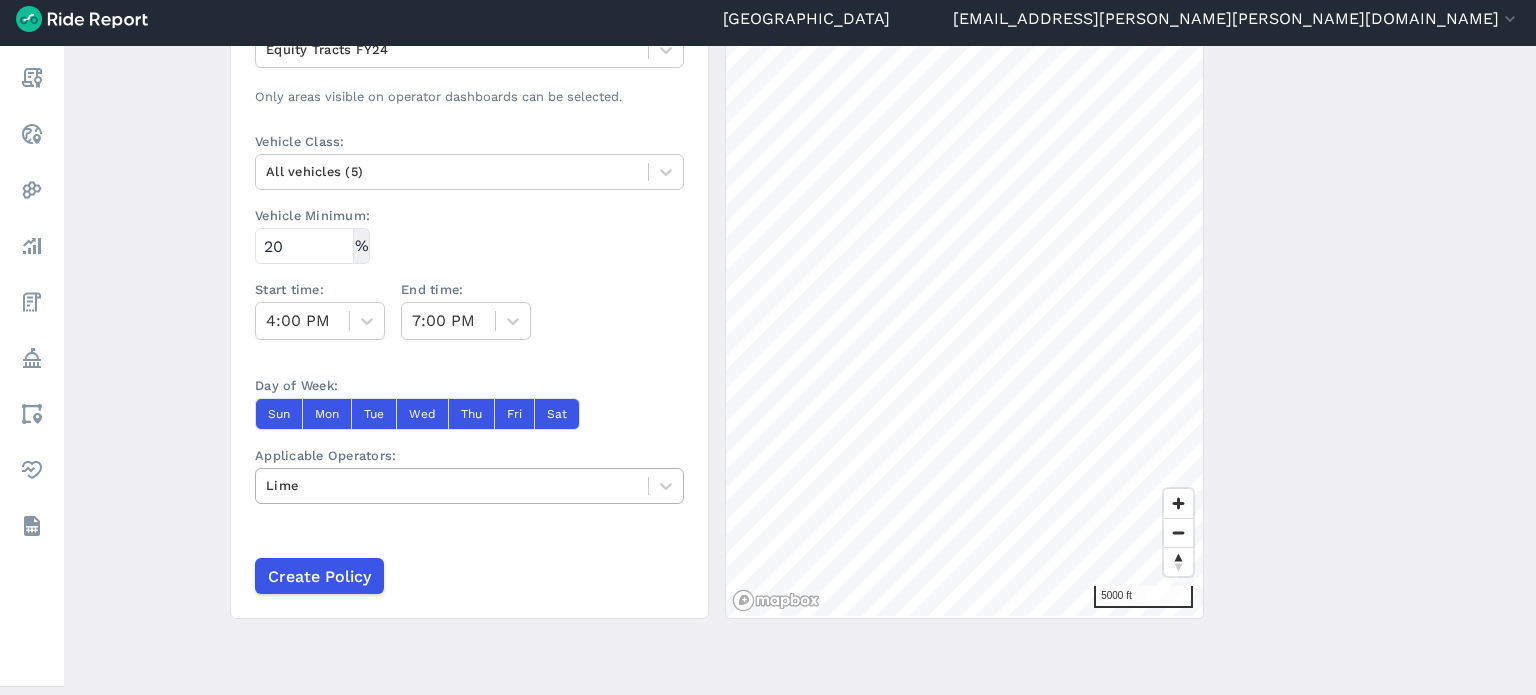click at bounding box center [452, 485] 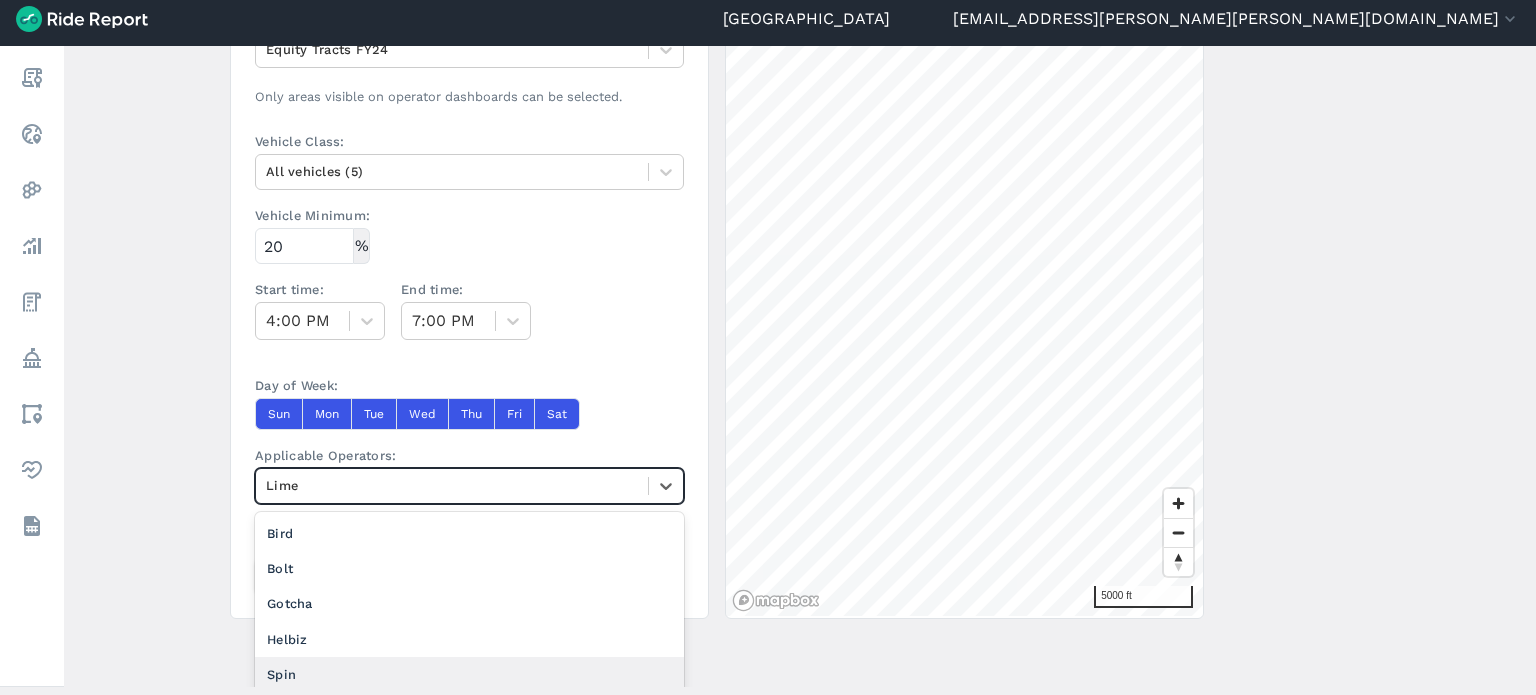 click on "Spin" at bounding box center [469, 674] 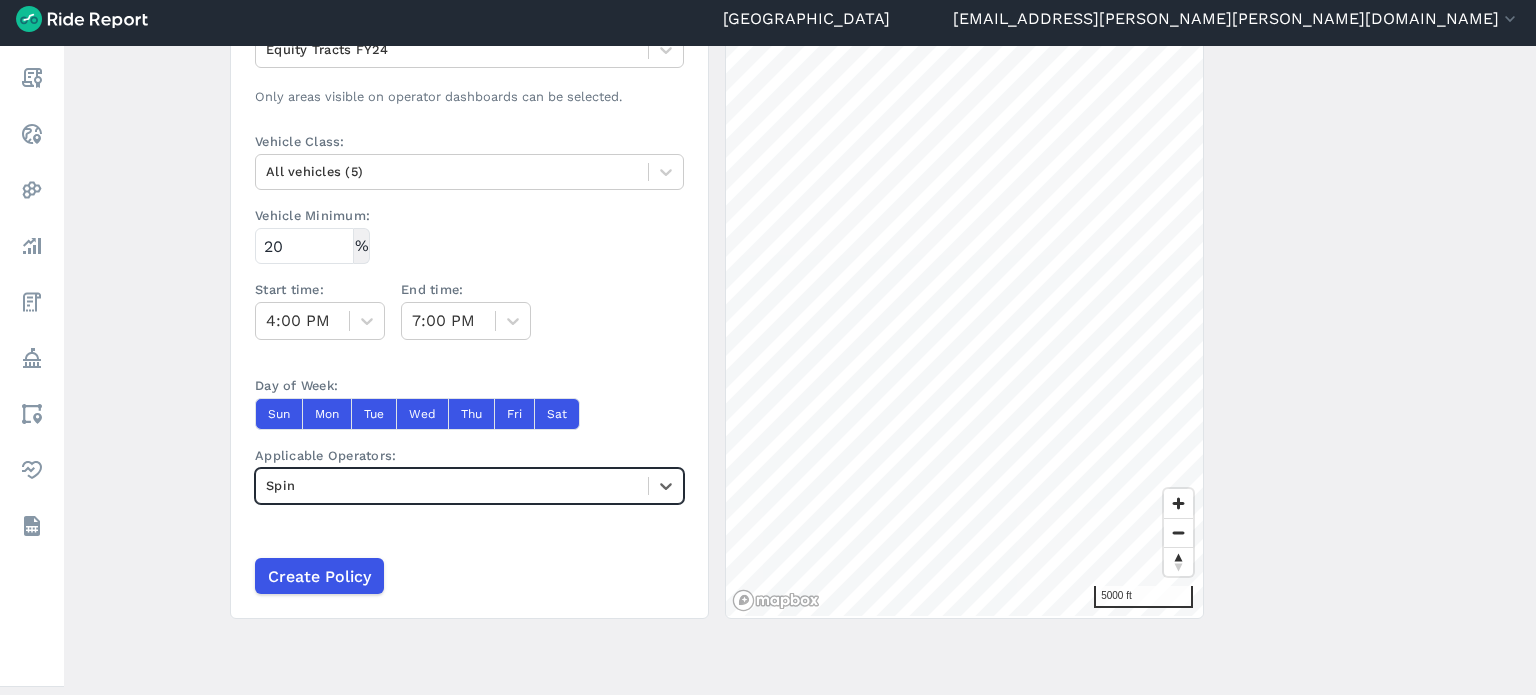 click on "Create a Policy ← Back to Policies Name: Equity zone deployment - PM (S) Description: Start Date: Jul 1, 2024 End Date: -- -- -- No end date Area: Equity Tracts FY24 Only areas visible on operator dashboards can be selected. Vehicle Class: All vehicles (5) Vehicle Minimum: % 20 Start time: 4:00 PM End time: 7:00 PM Day of Week: Sun Mon Tue Wed Thu Fri Sat Applicable Operators: option Spin, selected.   Select is focused ,type to refine list, press Down to open the menu,  Spin Create Policy Percentage-based Minimum Deployment A Percentage-based Minimum Deployment defines the minimum percentage of an operator's fleet they must have in an area at a specified time. 5000 ft" at bounding box center [800, 366] 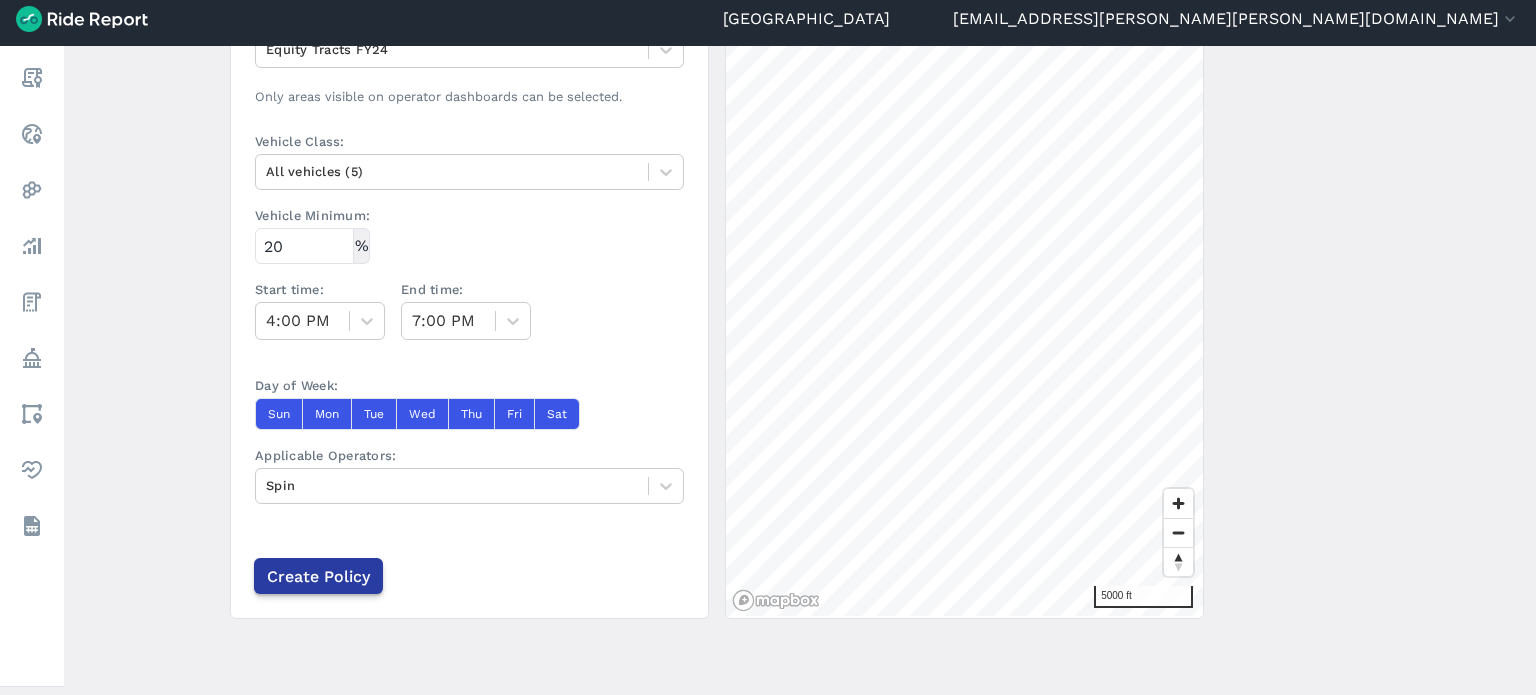click on "Create Policy" at bounding box center [318, 576] 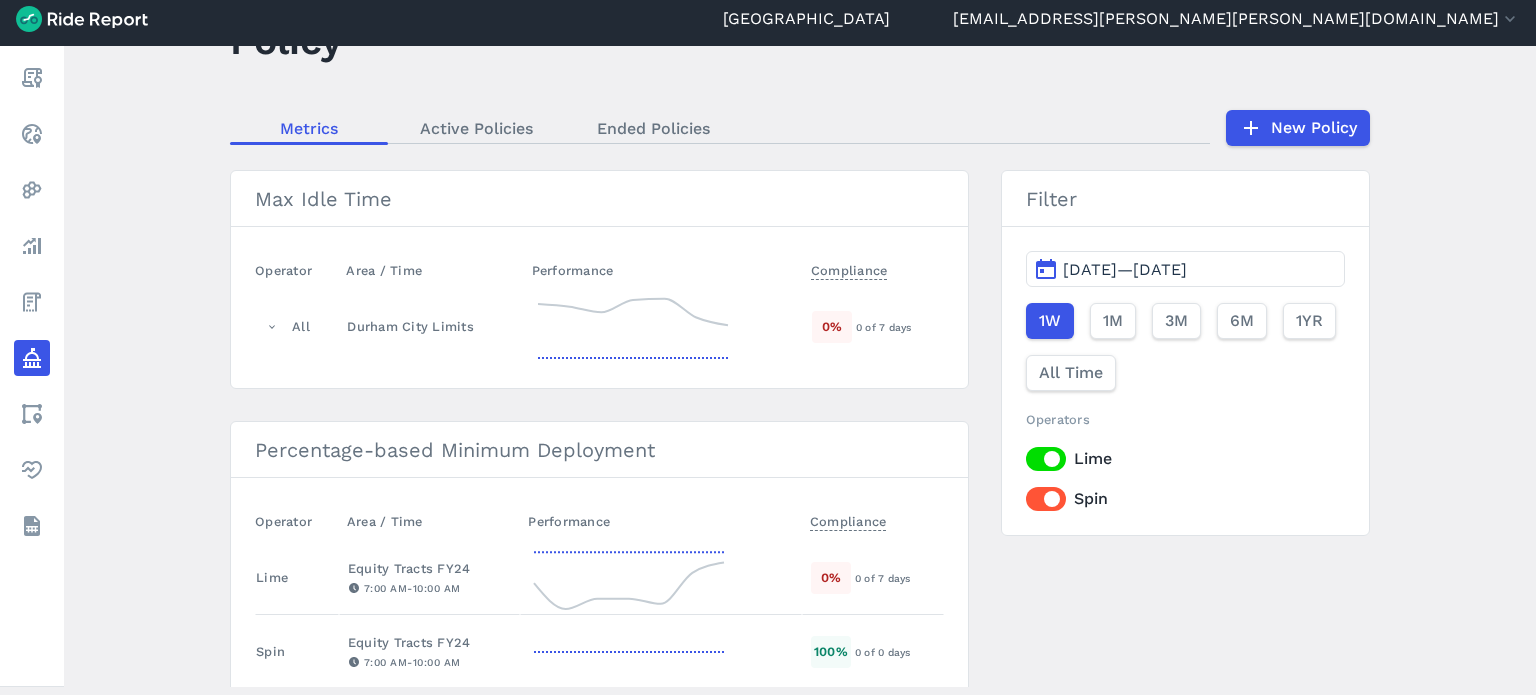 scroll, scrollTop: 0, scrollLeft: 0, axis: both 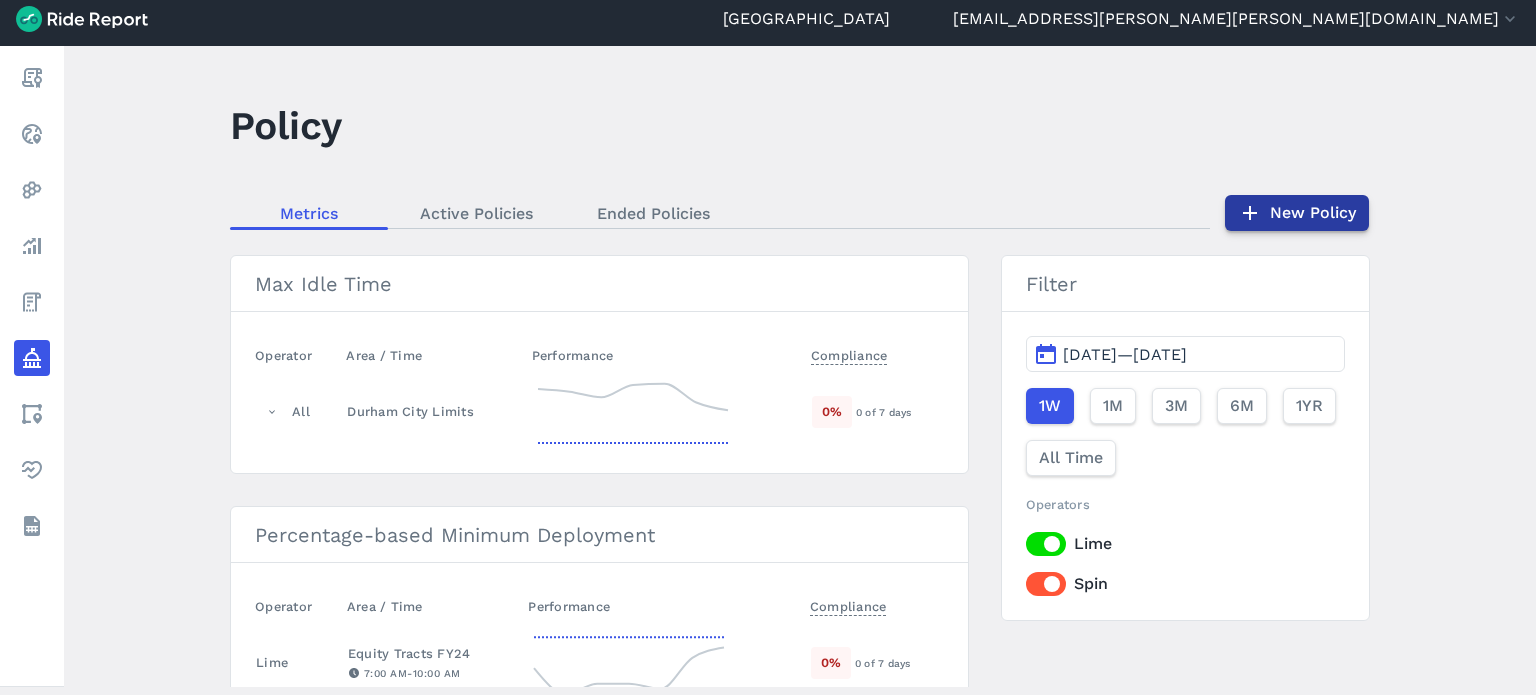 click on "New Policy" at bounding box center [1297, 213] 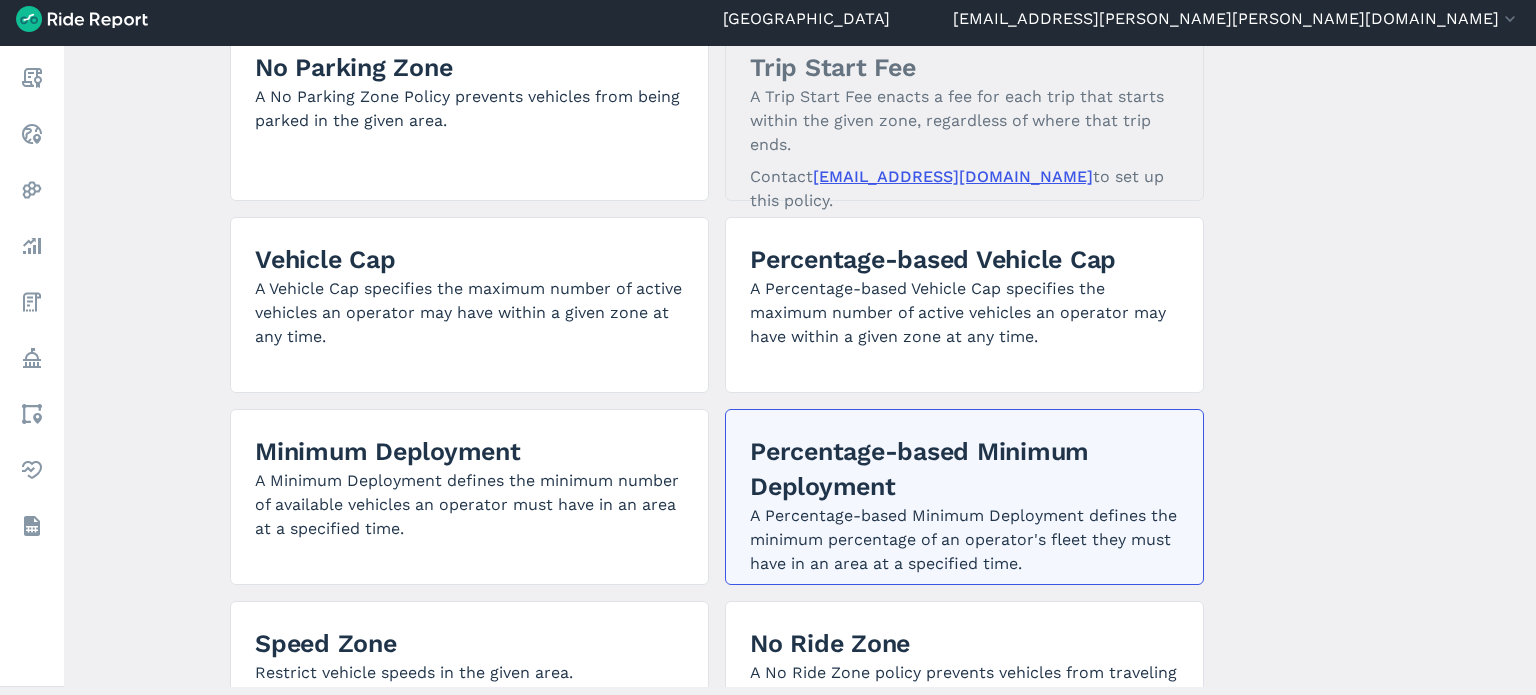 click on "A Percentage-based Minimum Deployment defines the minimum percentage of an operator's fleet they must have in an area at a specified time." at bounding box center (964, 540) 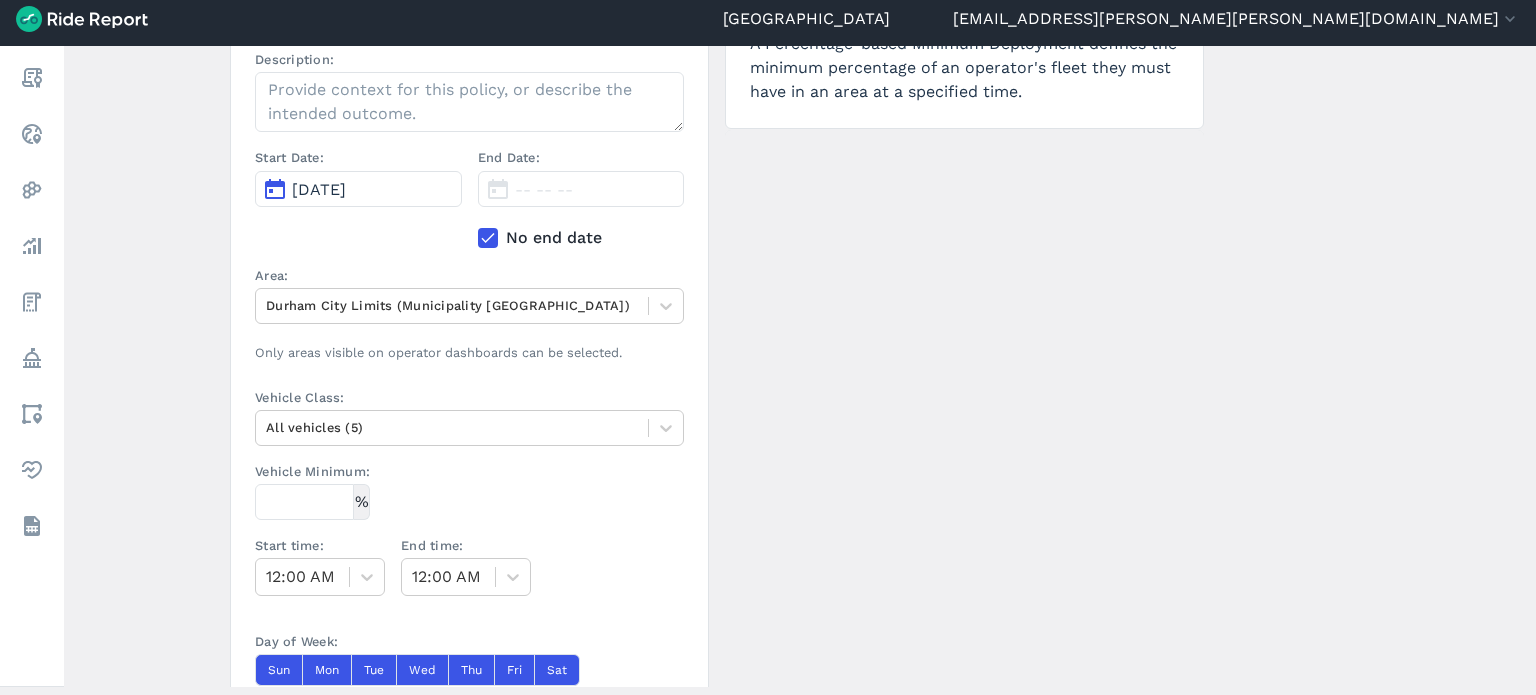 scroll, scrollTop: 300, scrollLeft: 0, axis: vertical 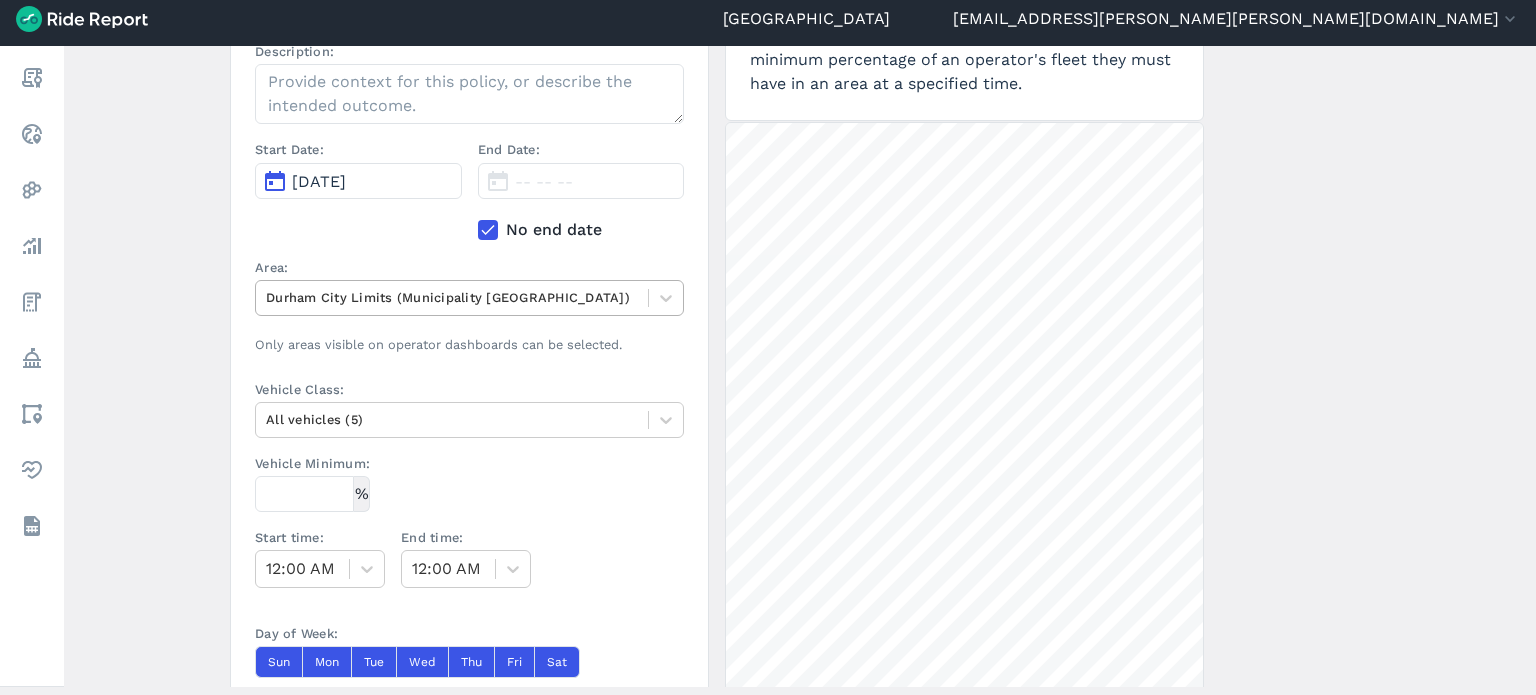 click on "Durham City Limits (Municipality Boundary)" at bounding box center (452, 297) 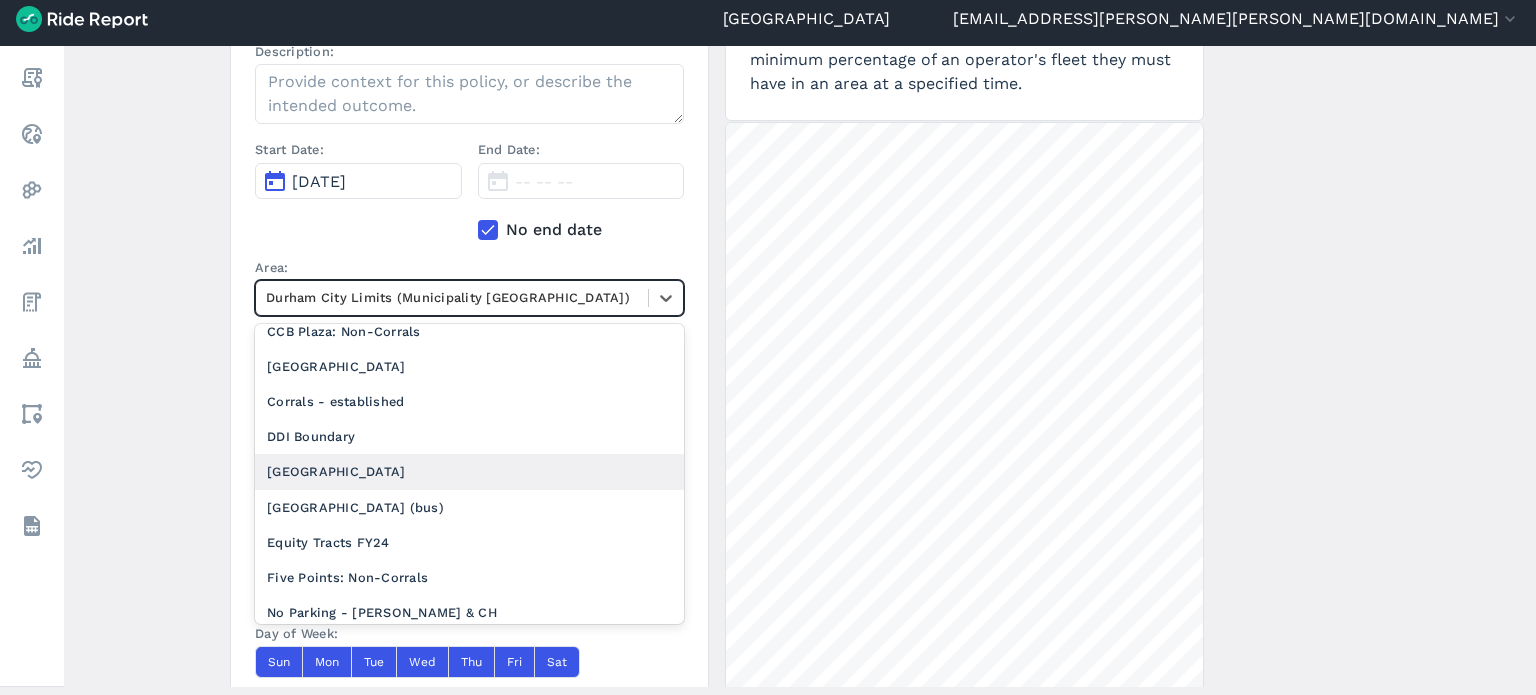 scroll, scrollTop: 200, scrollLeft: 0, axis: vertical 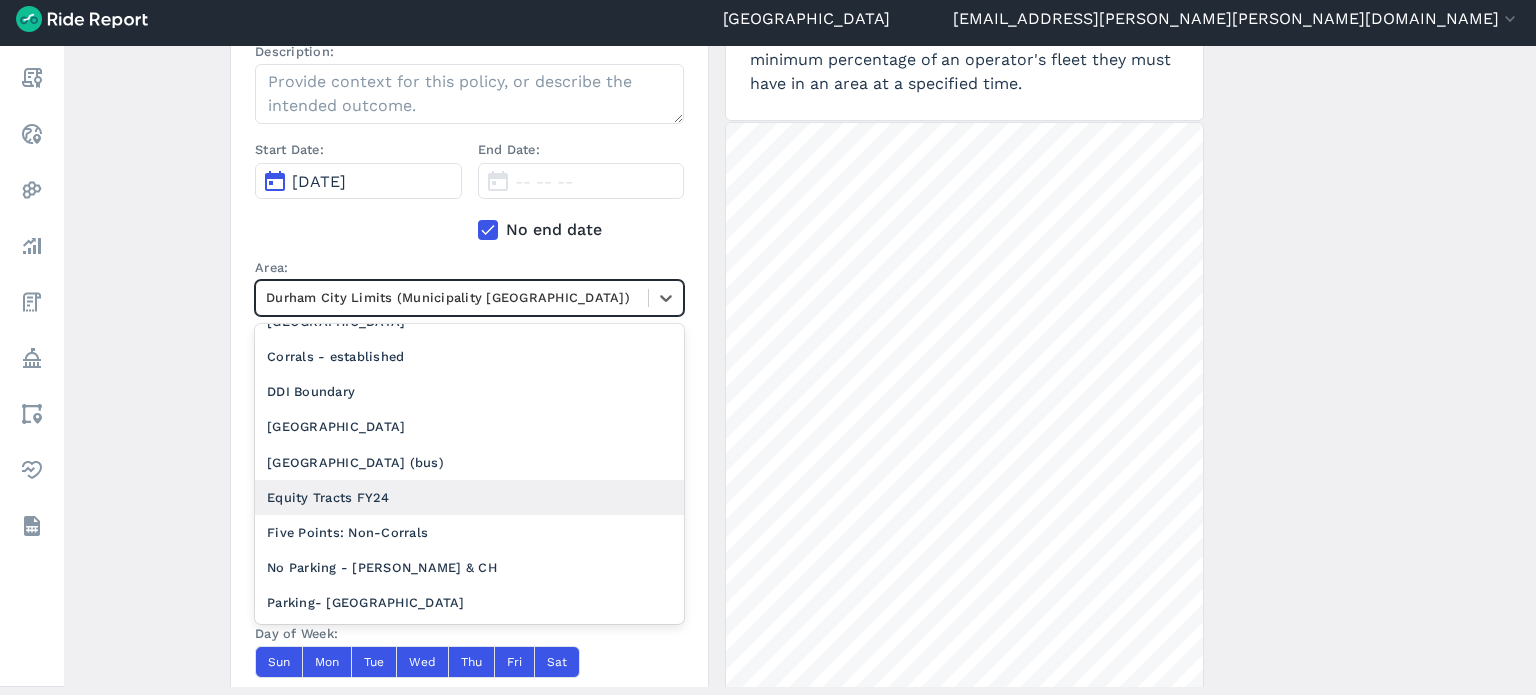 click on "Equity Tracts FY24" at bounding box center (469, 497) 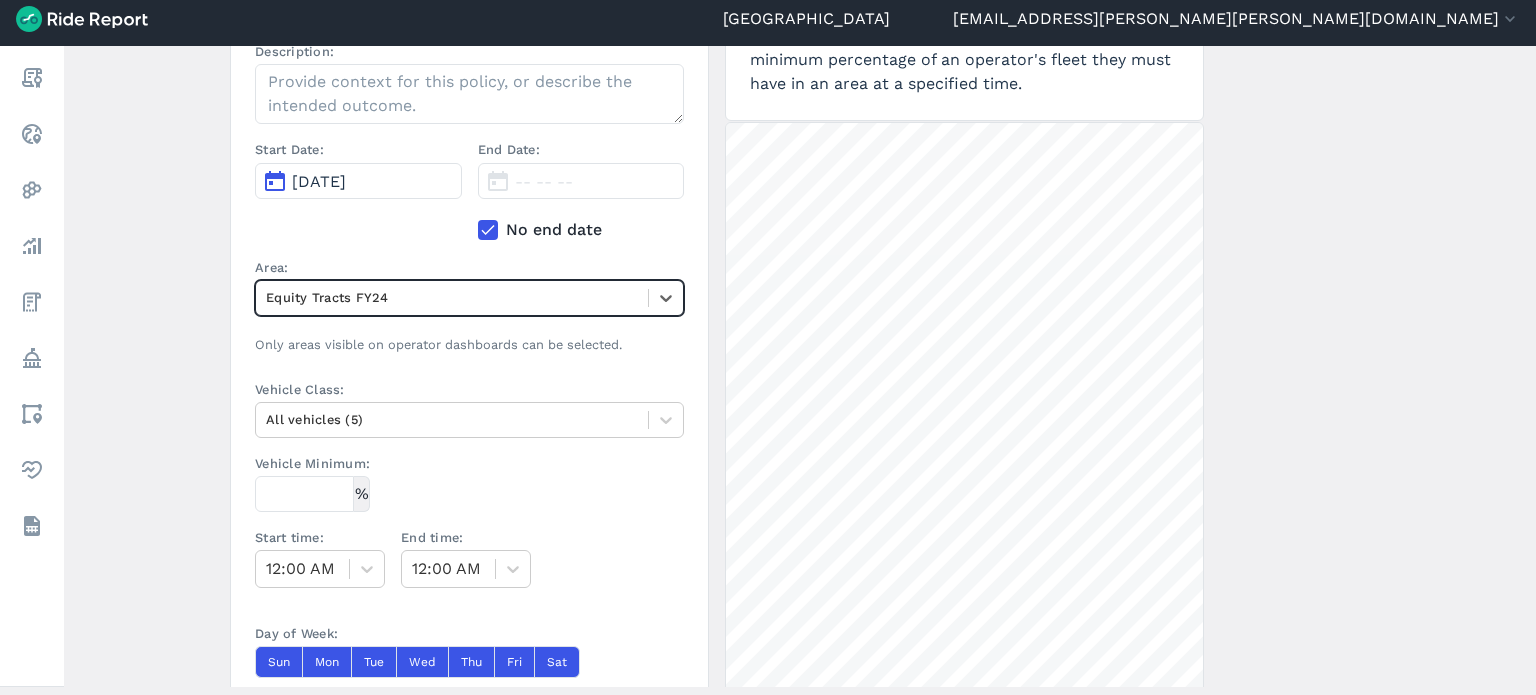 click on "Create a Policy ← Back to Policies Name: Description: Start Date: Jul 14, 2025 End Date: -- -- -- No end date Area: option Equity Tracts FY24, selected.   Select is focused ,type to refine list, press Down to open the menu,  Equity Tracts FY24 Only areas visible on operator dashboards can be selected. Vehicle Class: All vehicles (5) Vehicle Minimum: % Start time: 12:00 AM End time: 12:00 AM Day of Week: Sun Mon Tue Wed Thu Fri Sat Applicable Operators: Select an Operator A policy must apply to an operator. Create Policy Percentage-based Minimum Deployment A Percentage-based Minimum Deployment defines the minimum percentage of an operator's fleet they must have in an area at a specified time. 5000 ft" at bounding box center (800, 366) 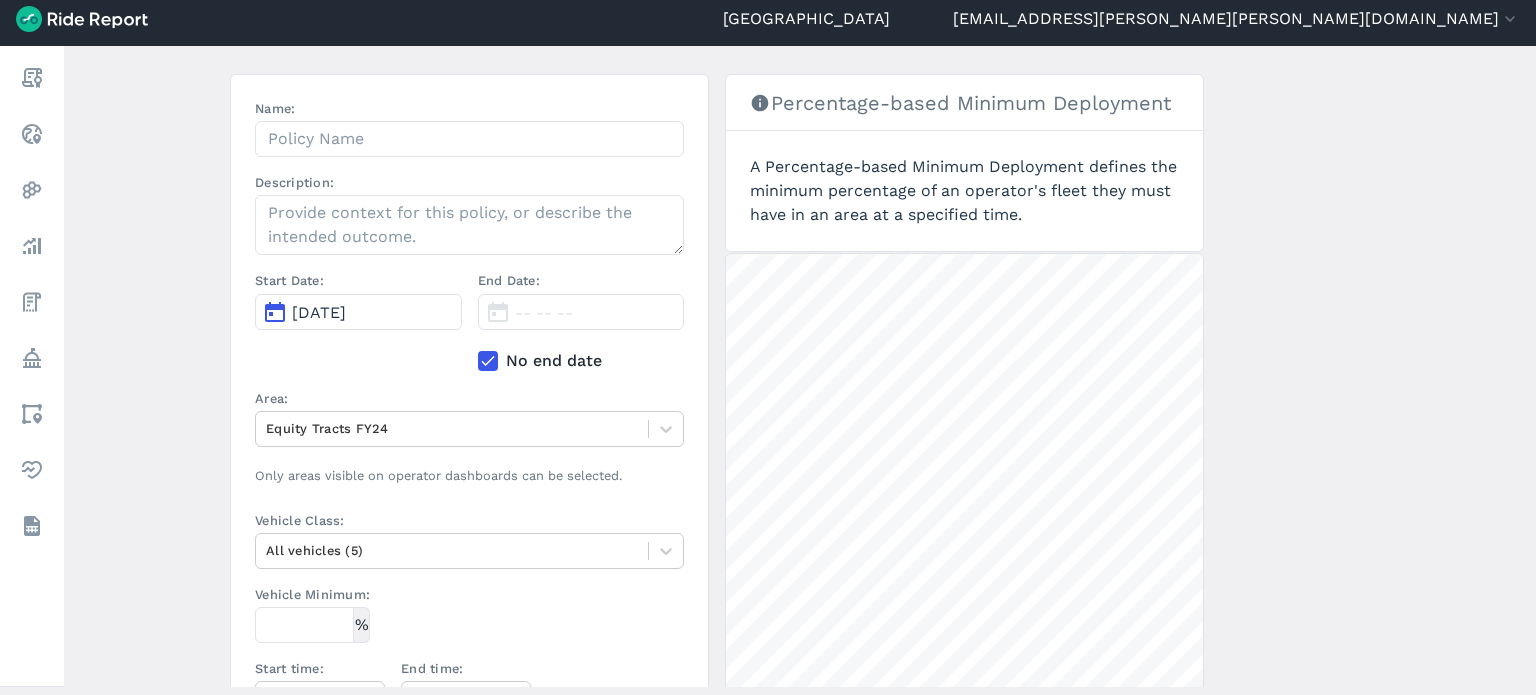 scroll, scrollTop: 0, scrollLeft: 0, axis: both 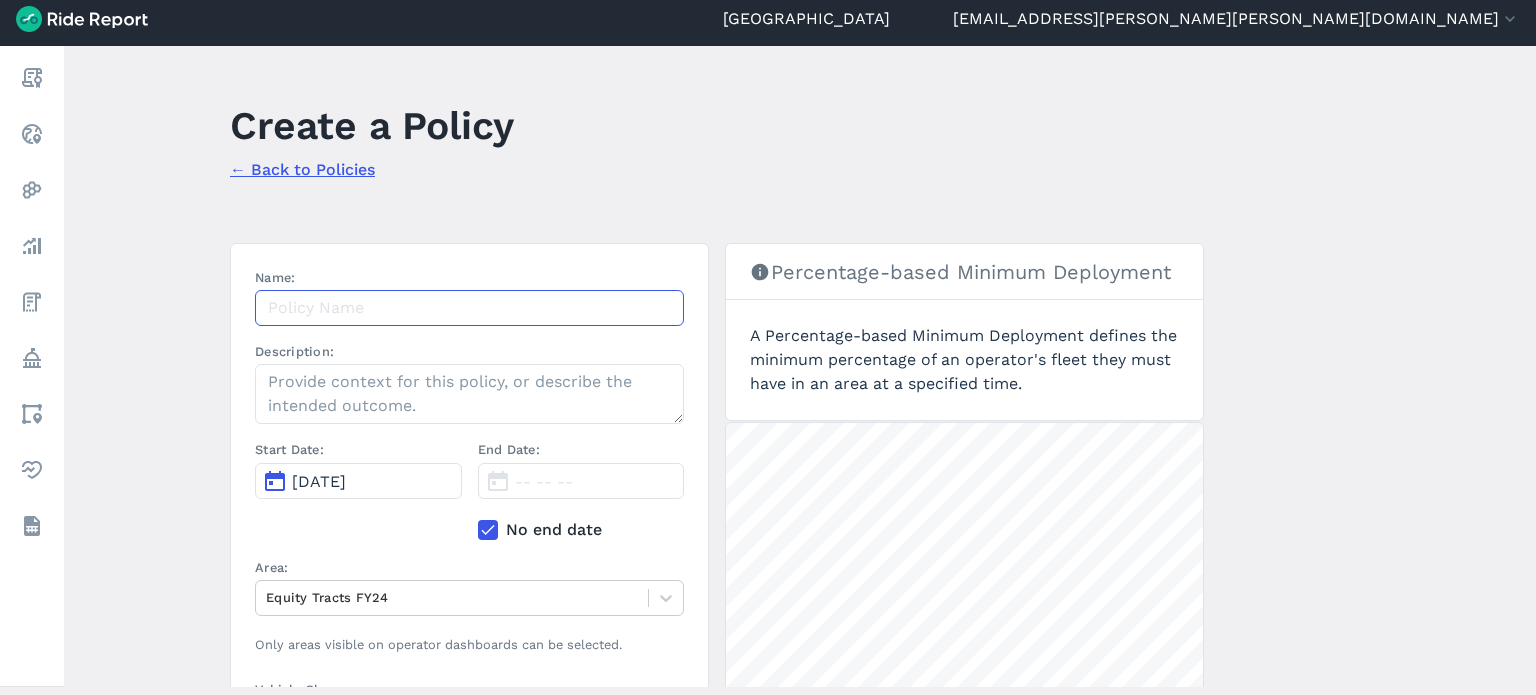 click on "Name:" at bounding box center [469, 308] 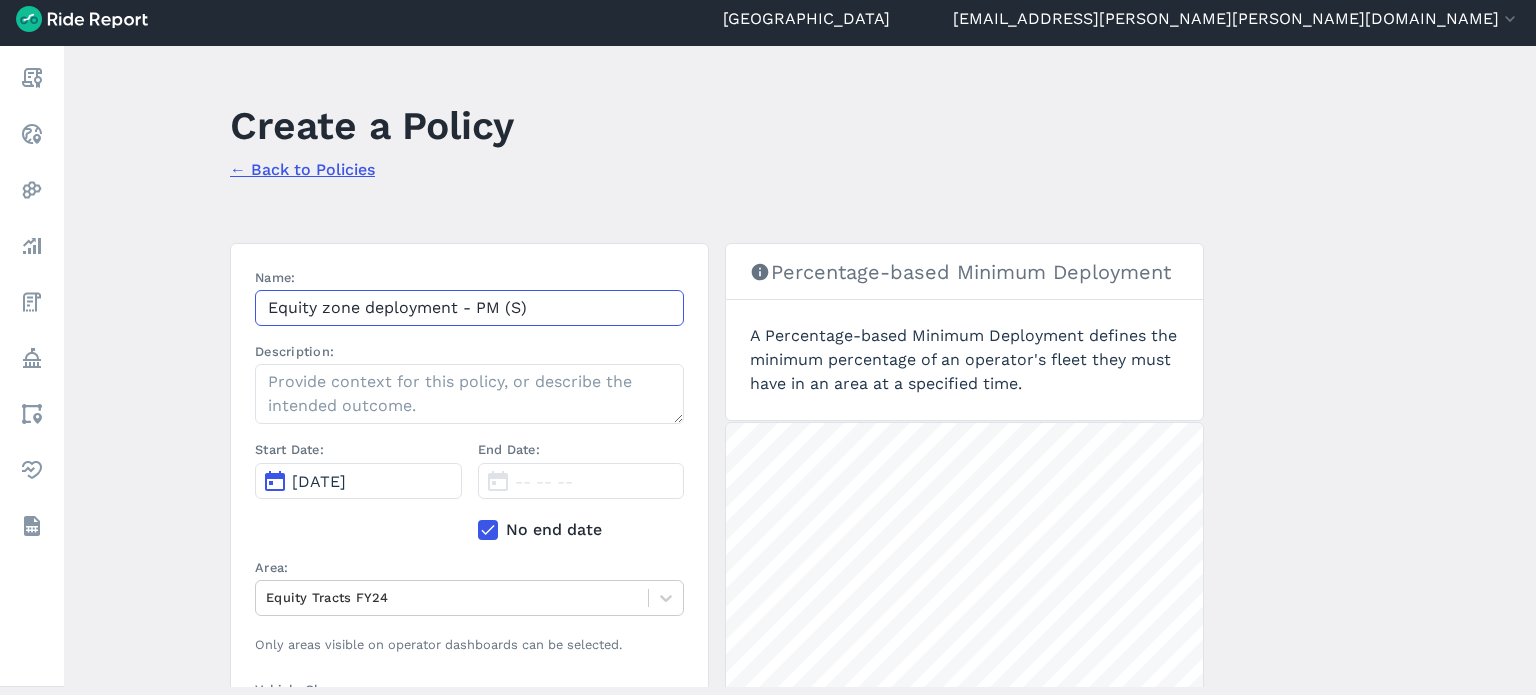 click on "Equity zone deployment - PM (S)" at bounding box center (469, 308) 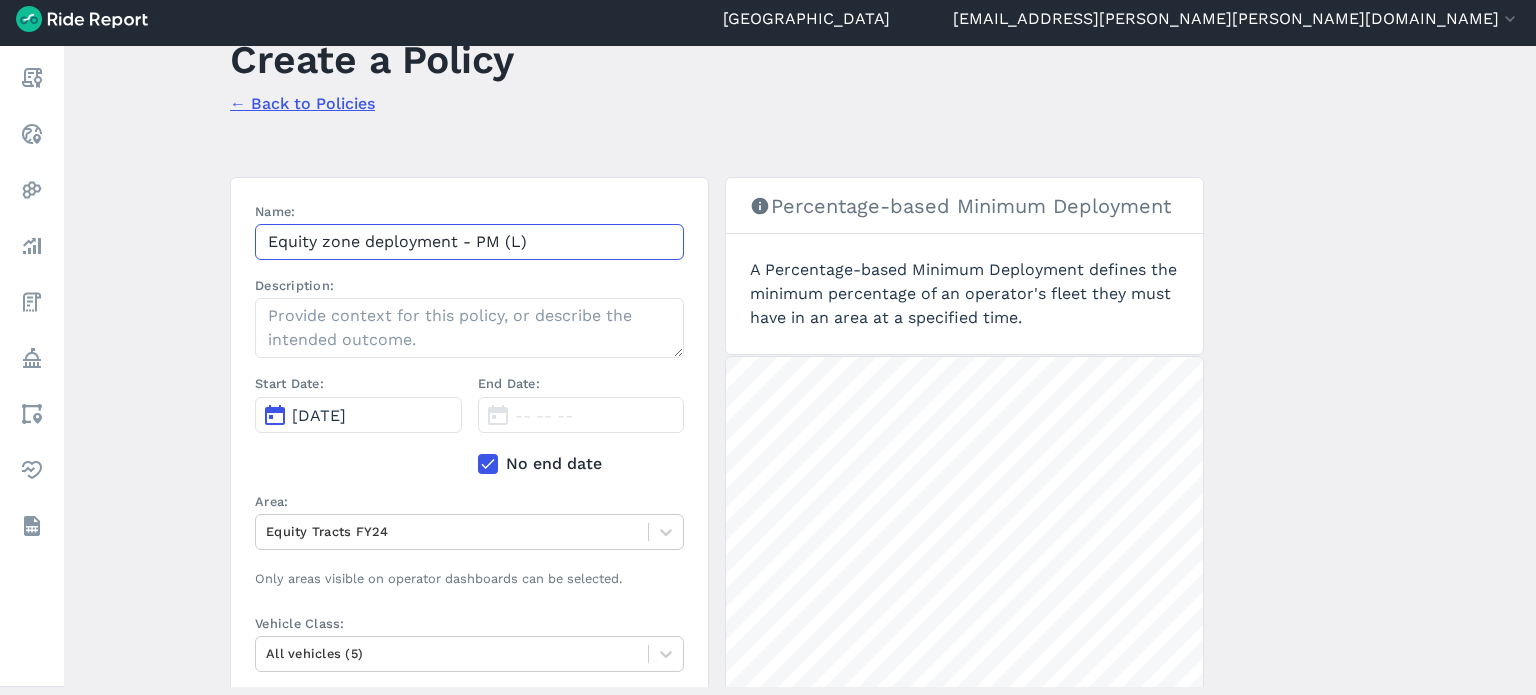 scroll, scrollTop: 100, scrollLeft: 0, axis: vertical 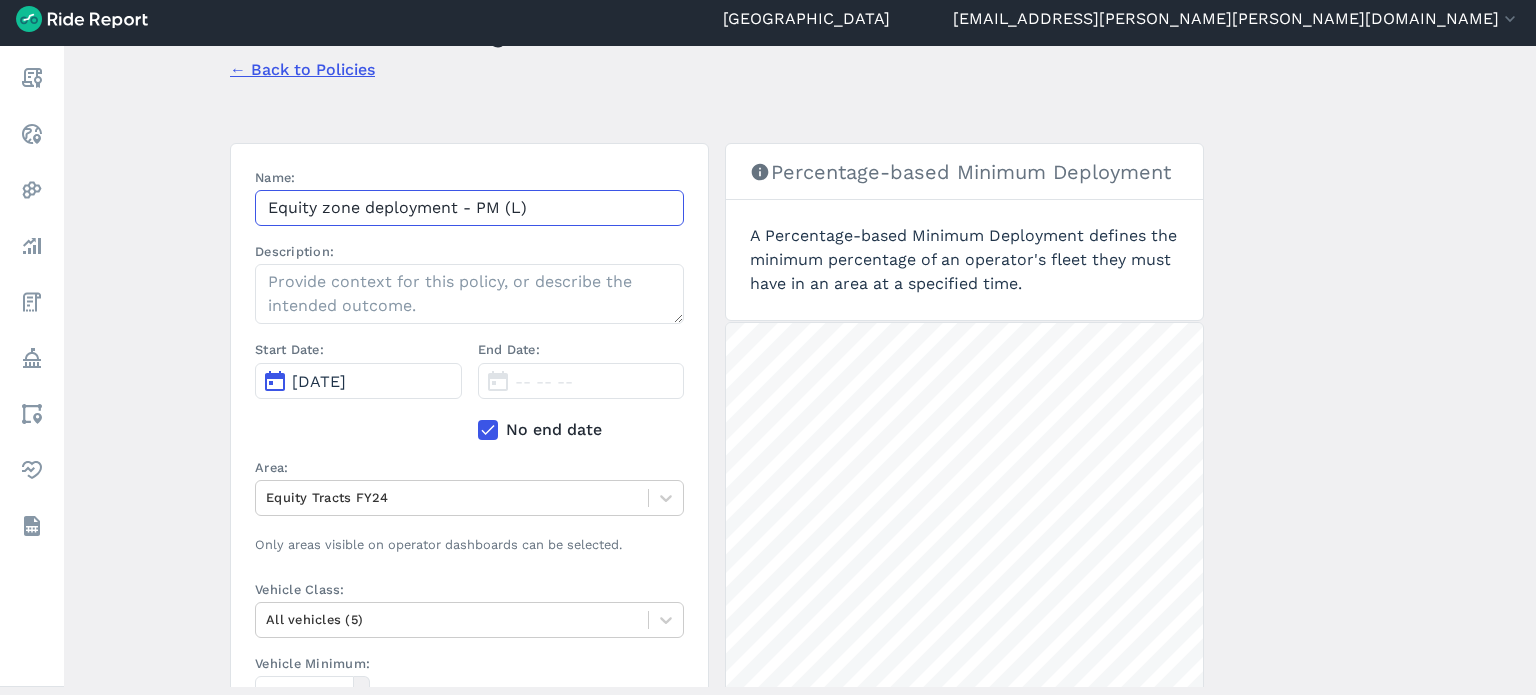 type on "Equity zone deployment - PM (L)" 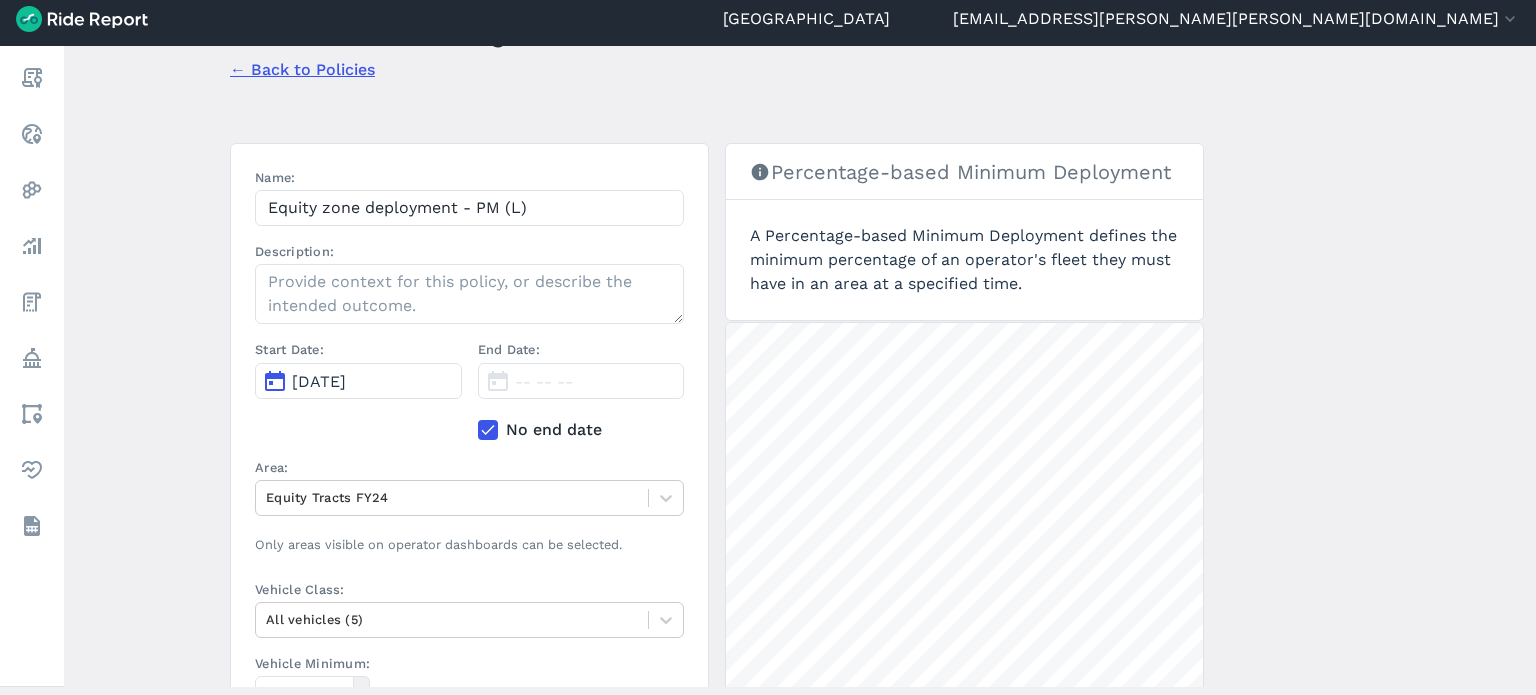 click on "Jul 14, 2025" at bounding box center (358, 381) 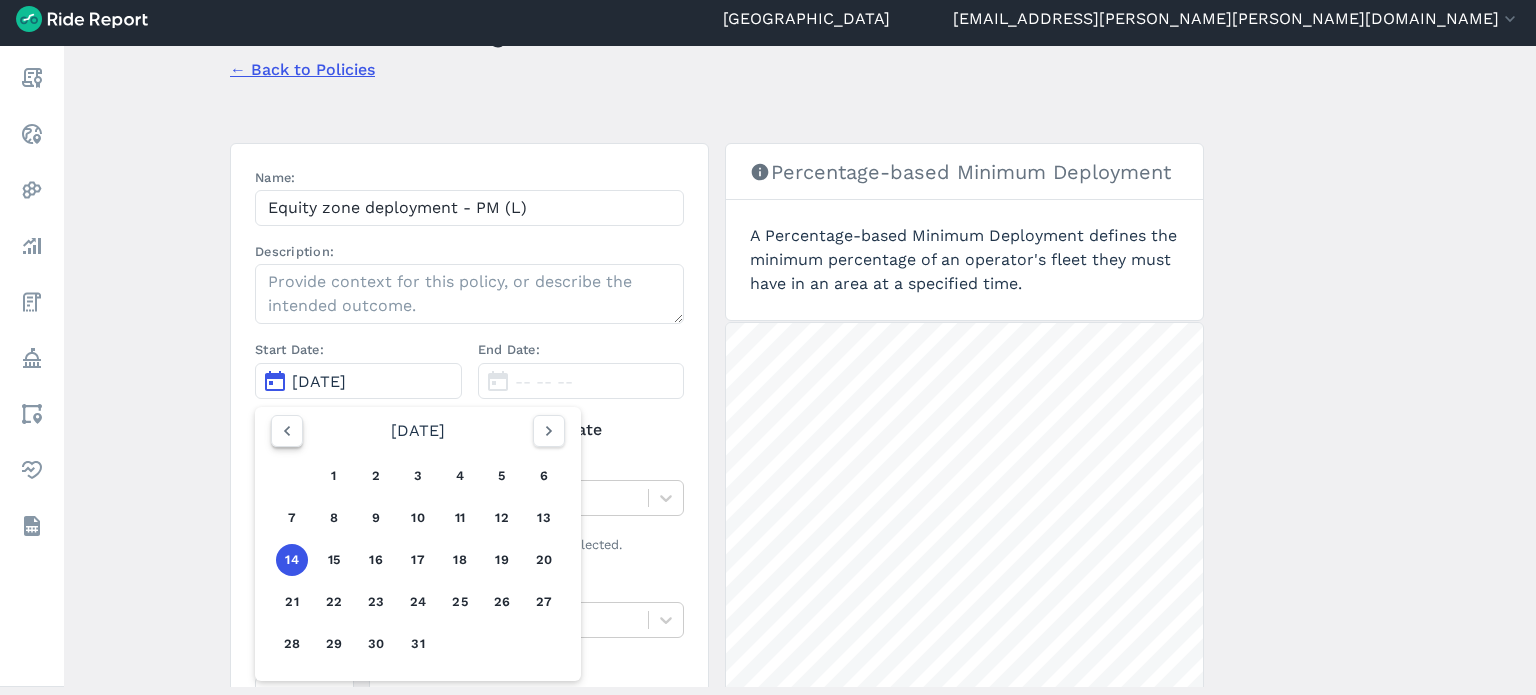 click 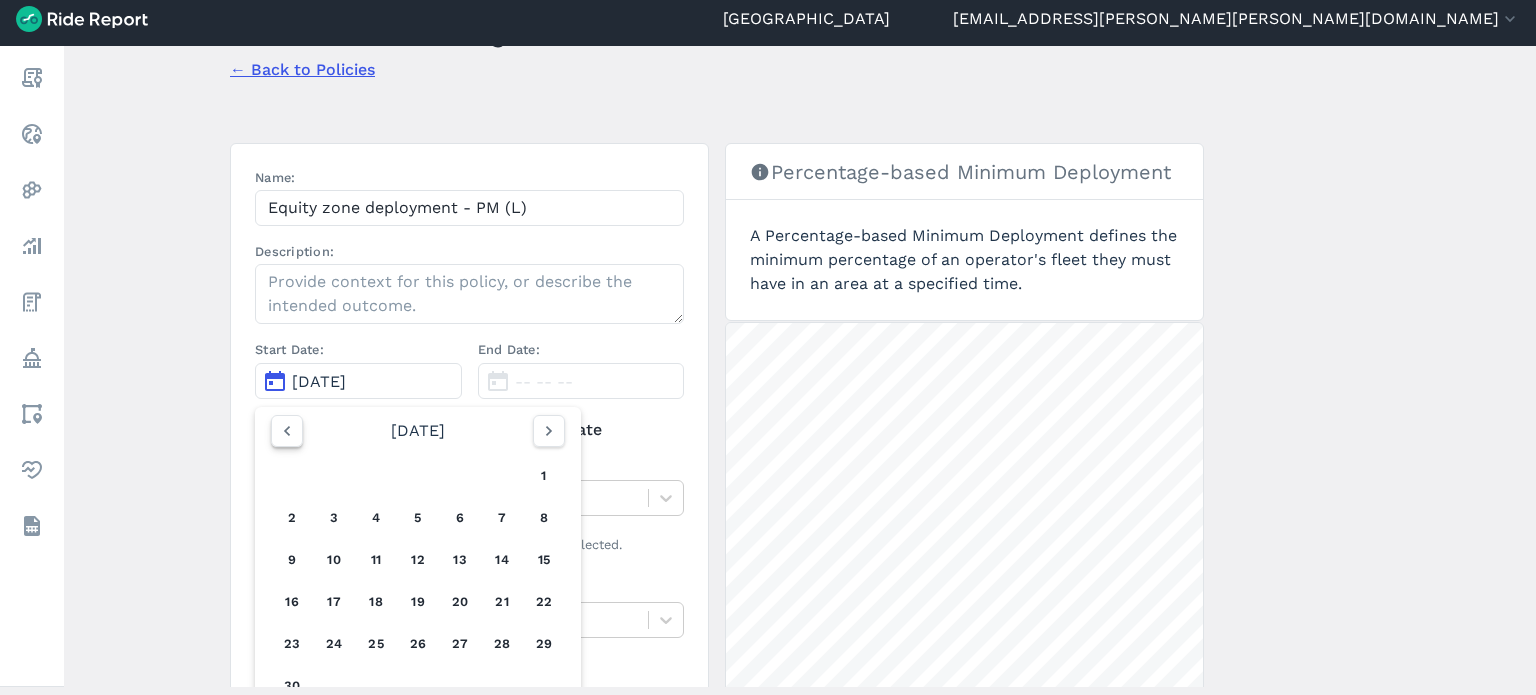 click 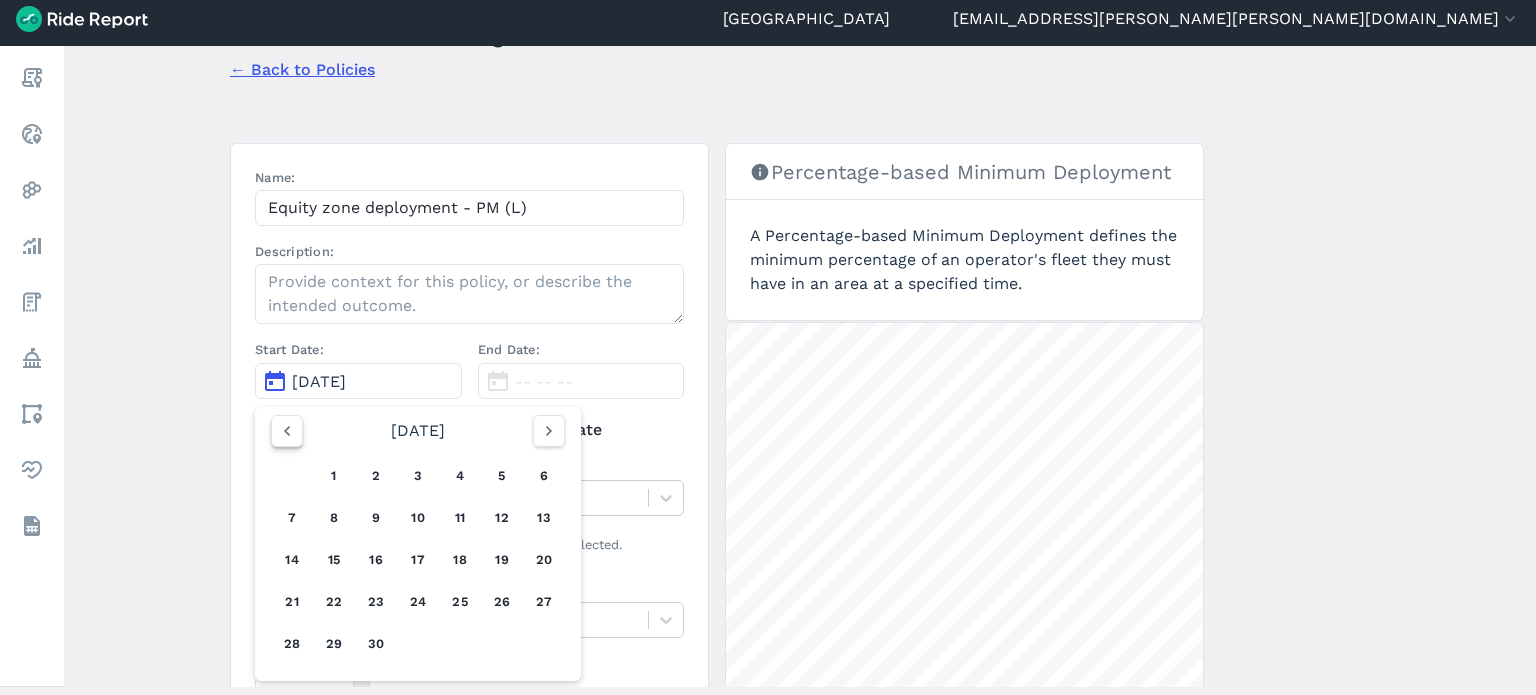 click 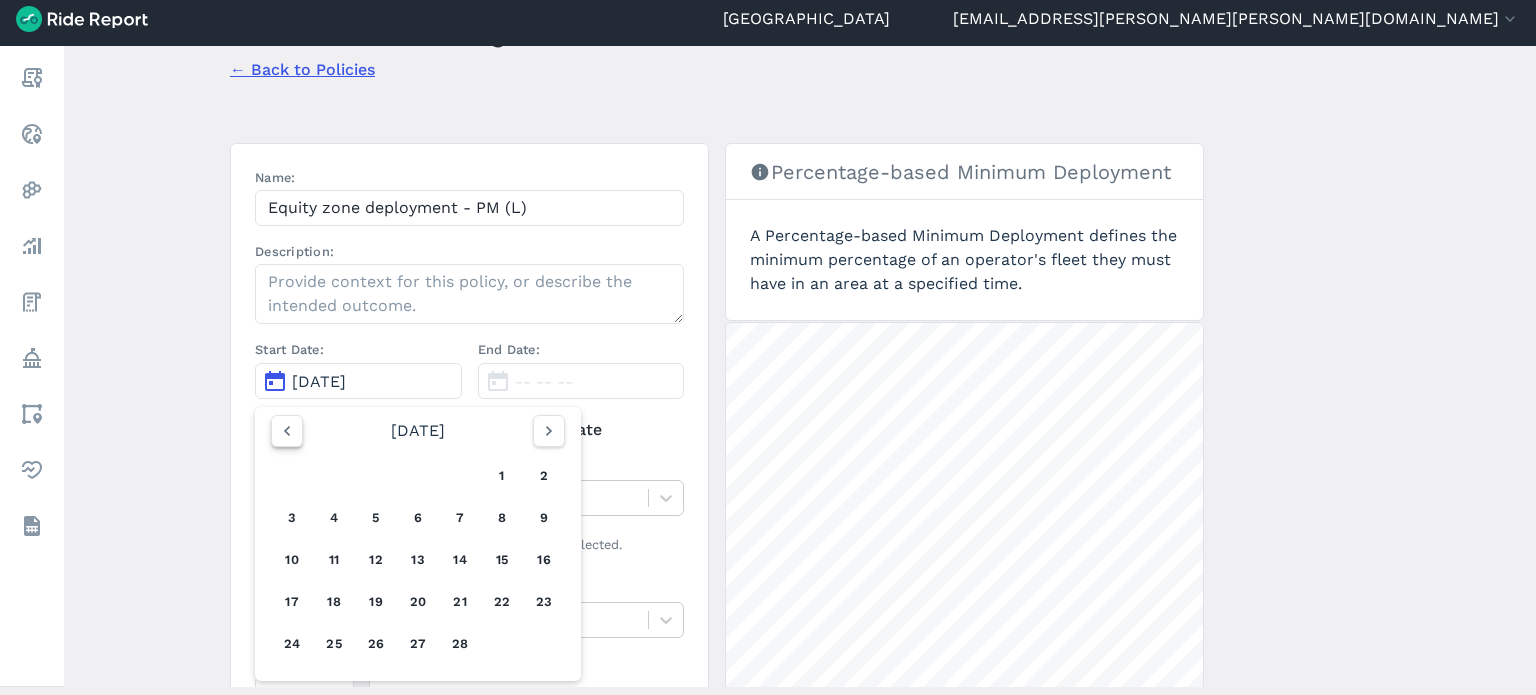 click 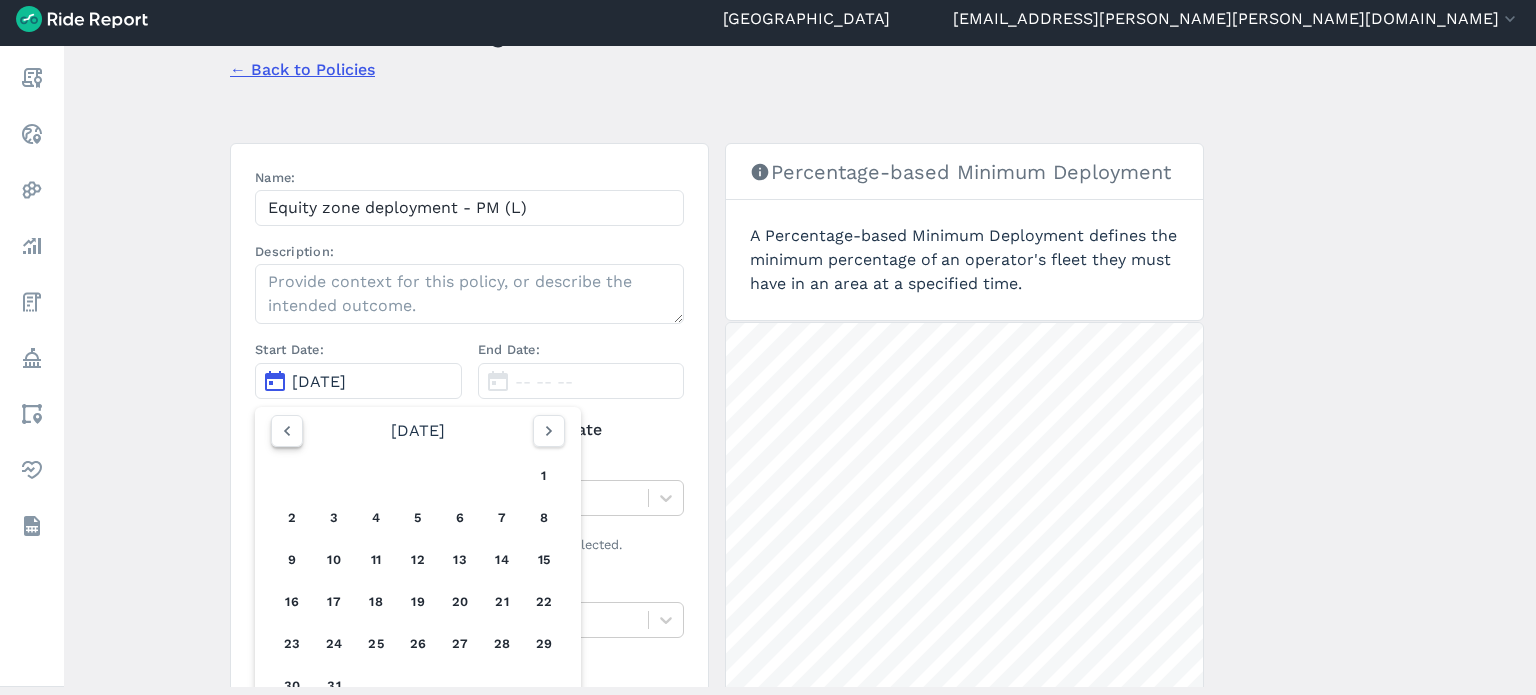 click 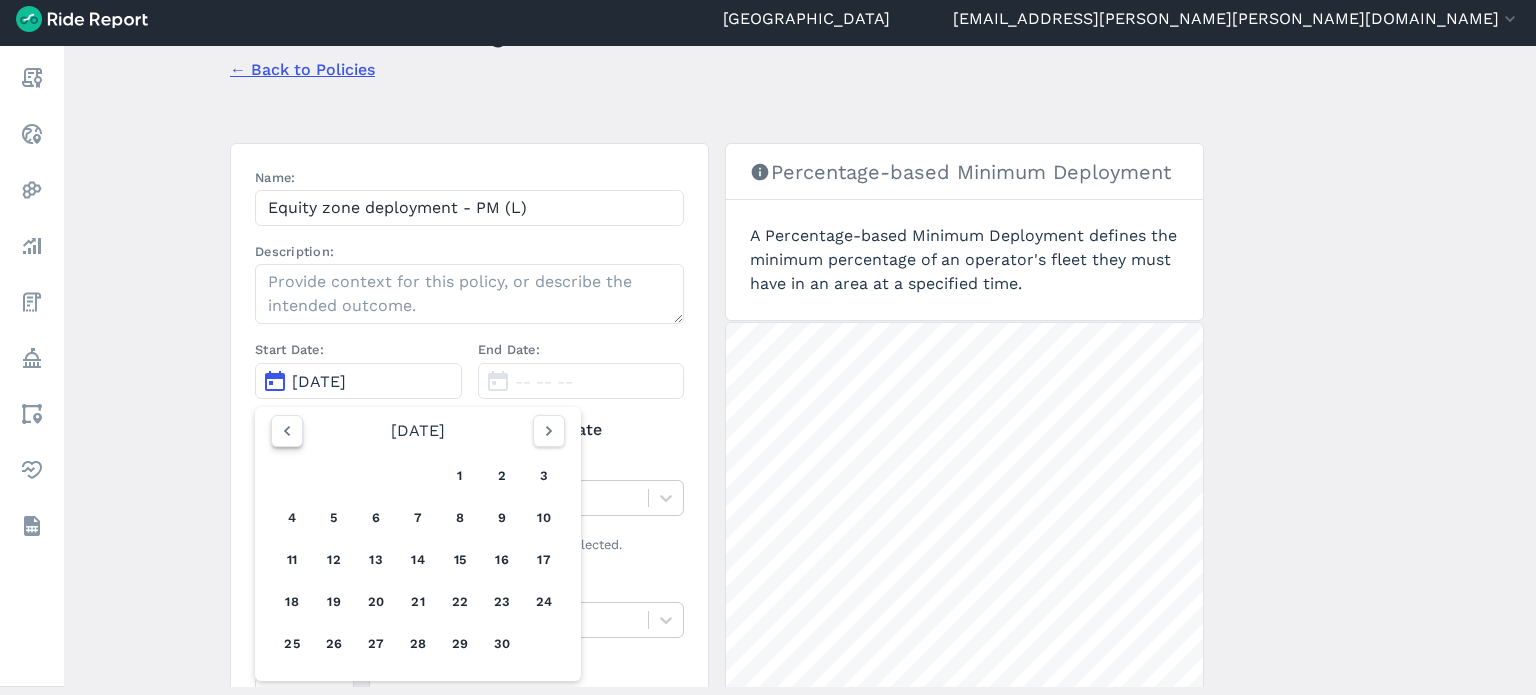 click 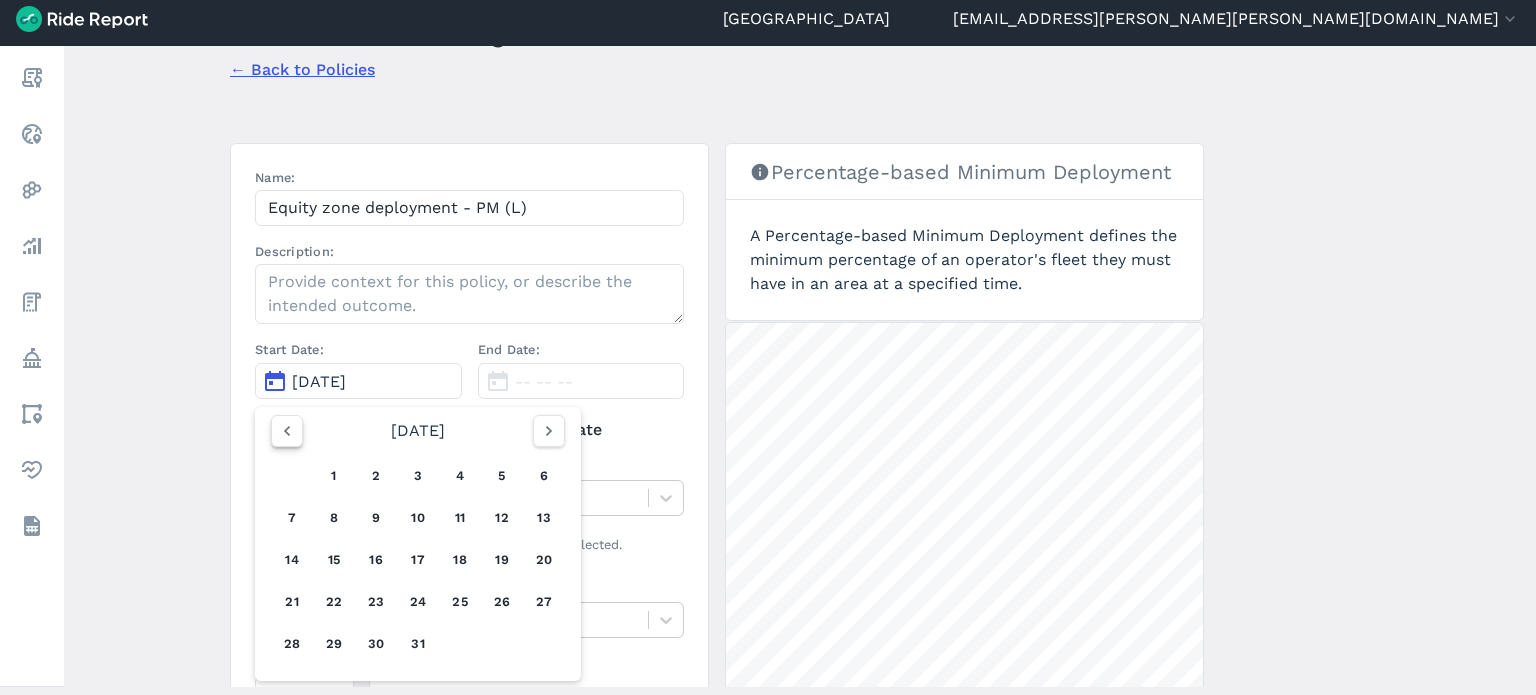 click 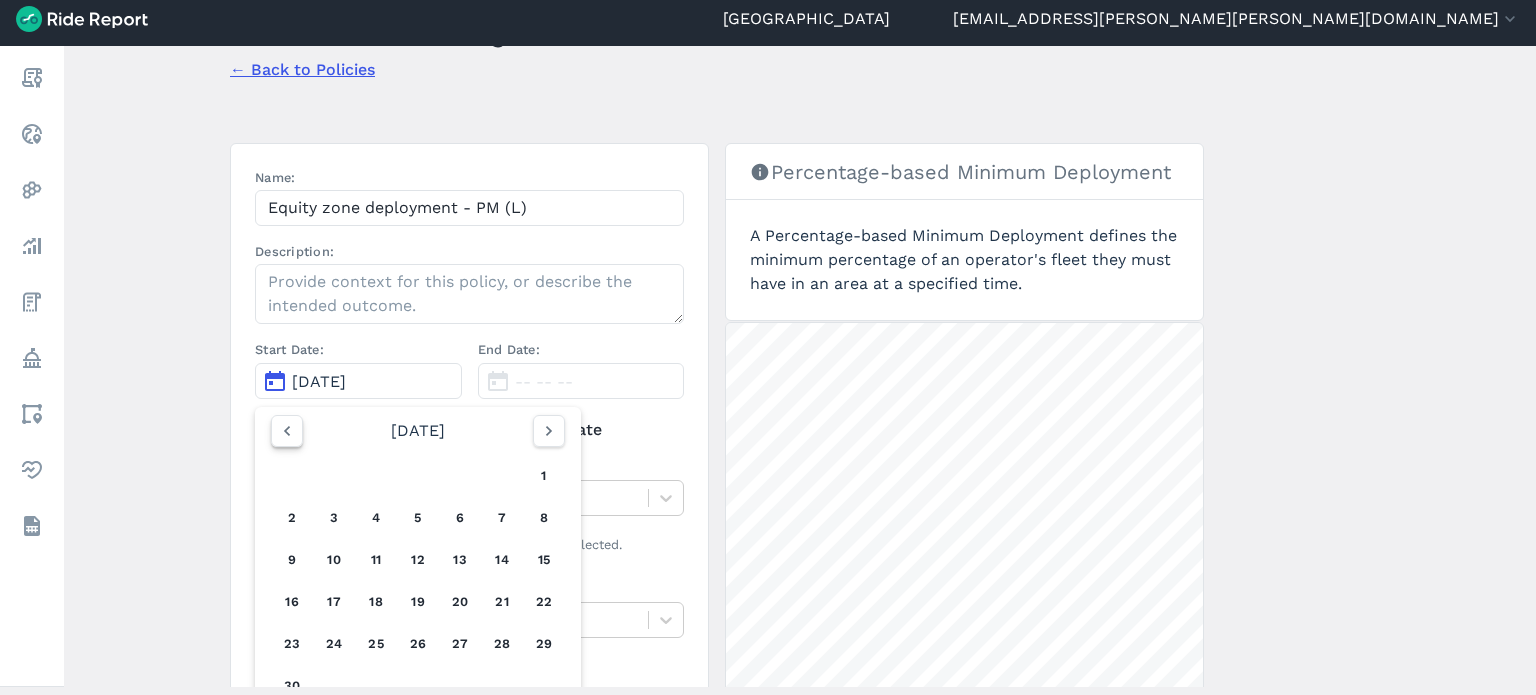click 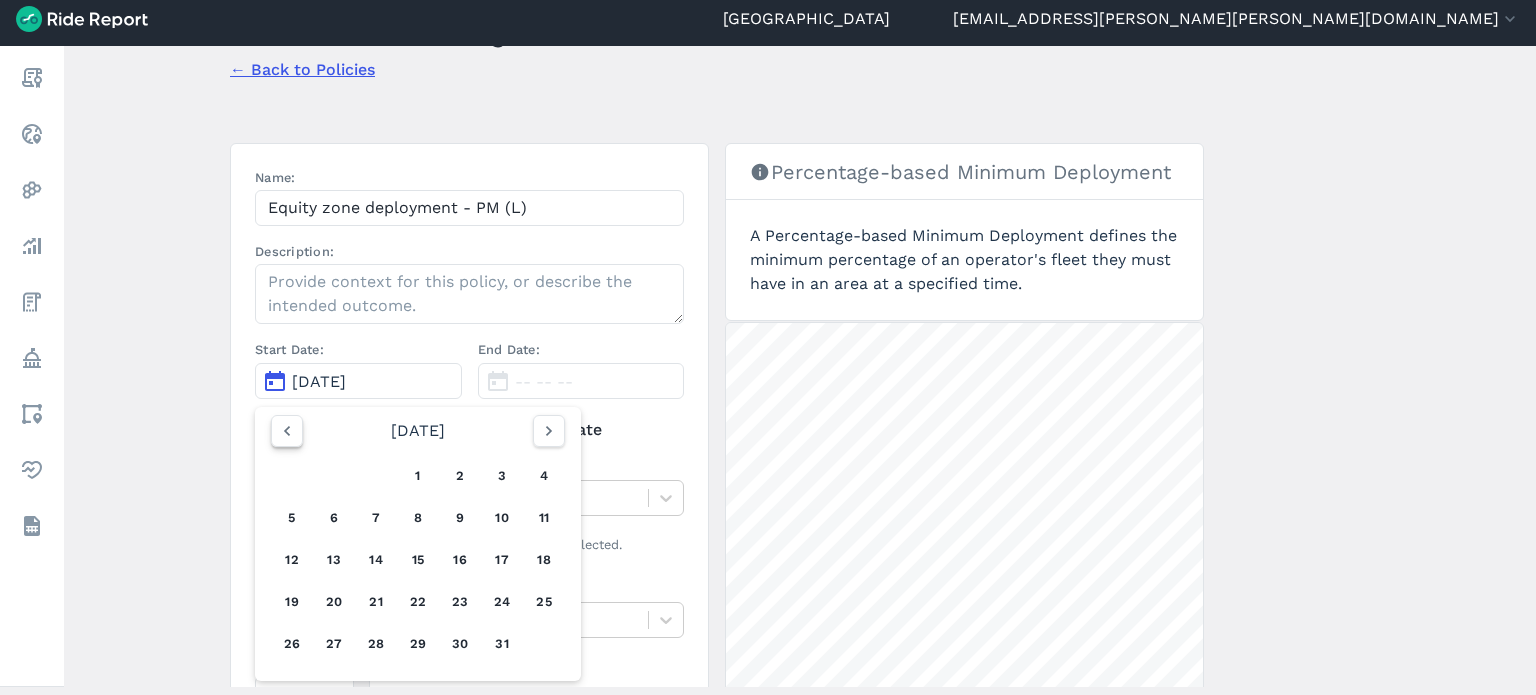 click 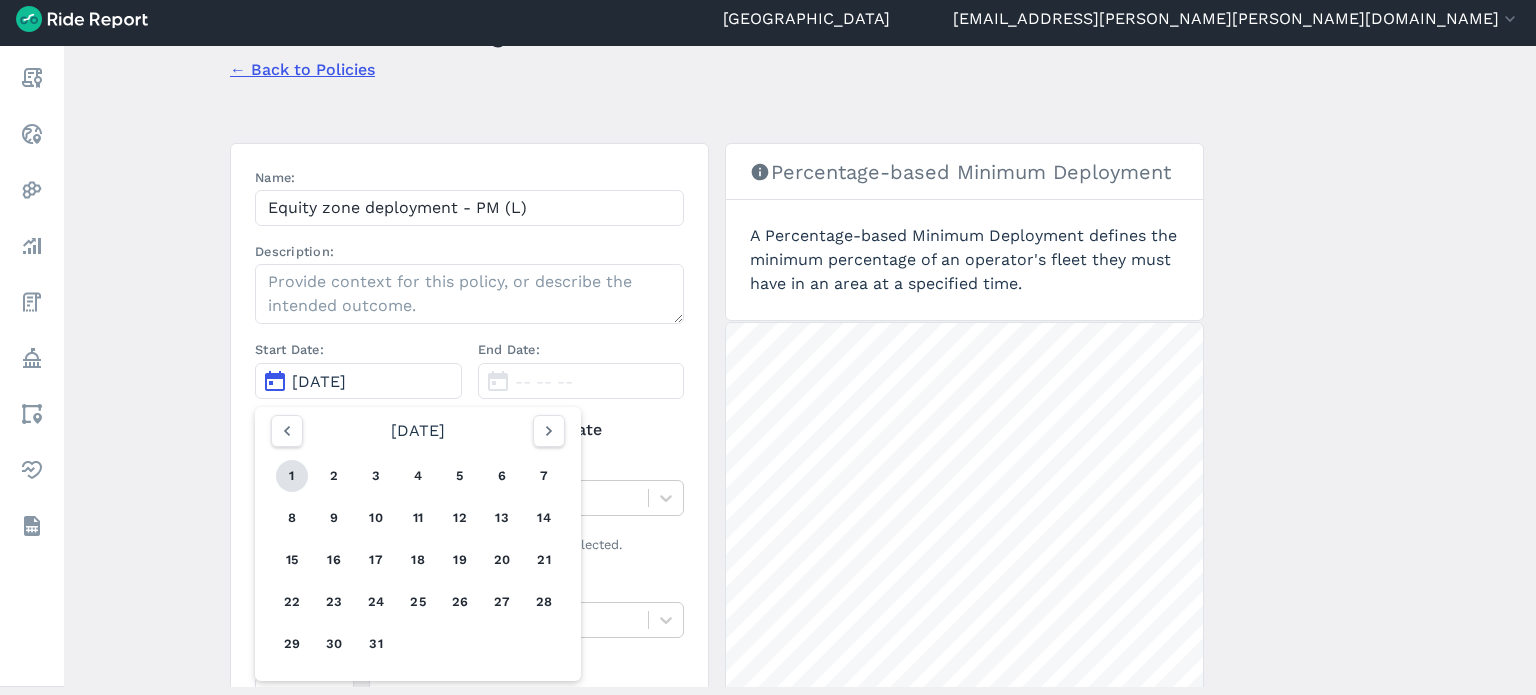 click on "1" at bounding box center [292, 476] 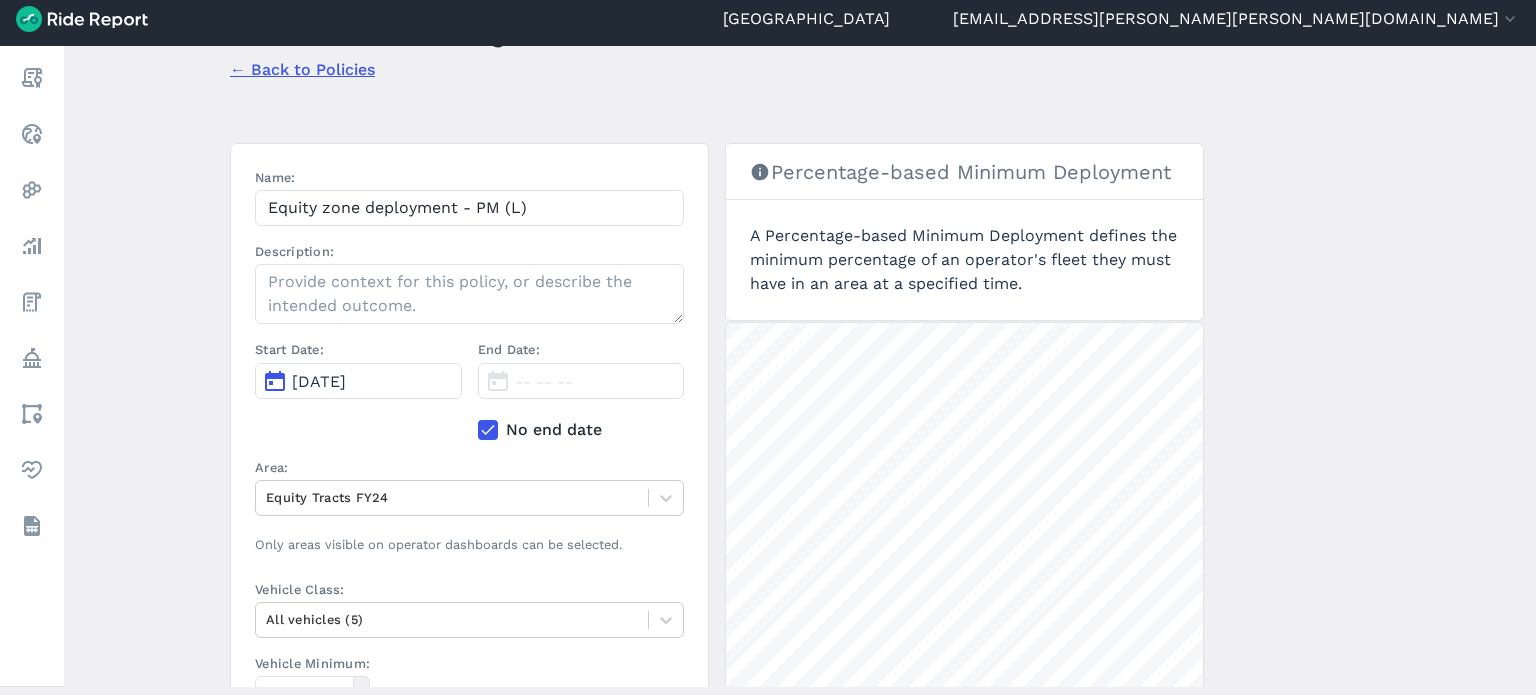 click on "Create a Policy ← Back to Policies Name: Equity zone deployment - PM (L) Description: Start Date: Jul 1, 2024 End Date: -- -- -- No end date Area: Equity Tracts FY24 Only areas visible on operator dashboards can be selected. Vehicle Class: All vehicles (5) Vehicle Minimum: % Start time: 12:00 AM End time: 12:00 AM Day of Week: Sun Mon Tue Wed Thu Fri Sat Applicable Operators: Select an Operator A policy must apply to an operator. Create Policy Percentage-based Minimum Deployment A Percentage-based Minimum Deployment defines the minimum percentage of an operator's fleet they must have in an area at a specified time. 5000 ft" at bounding box center [800, 366] 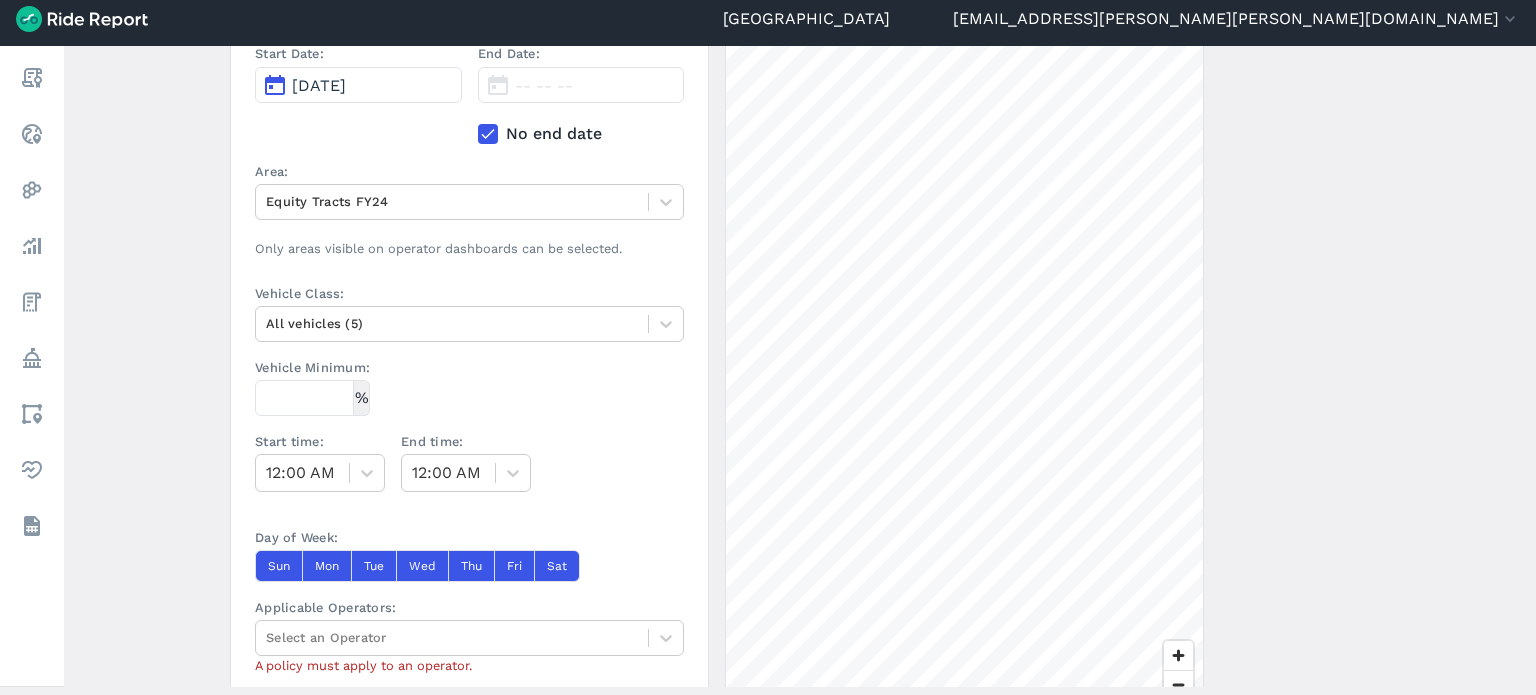scroll, scrollTop: 400, scrollLeft: 0, axis: vertical 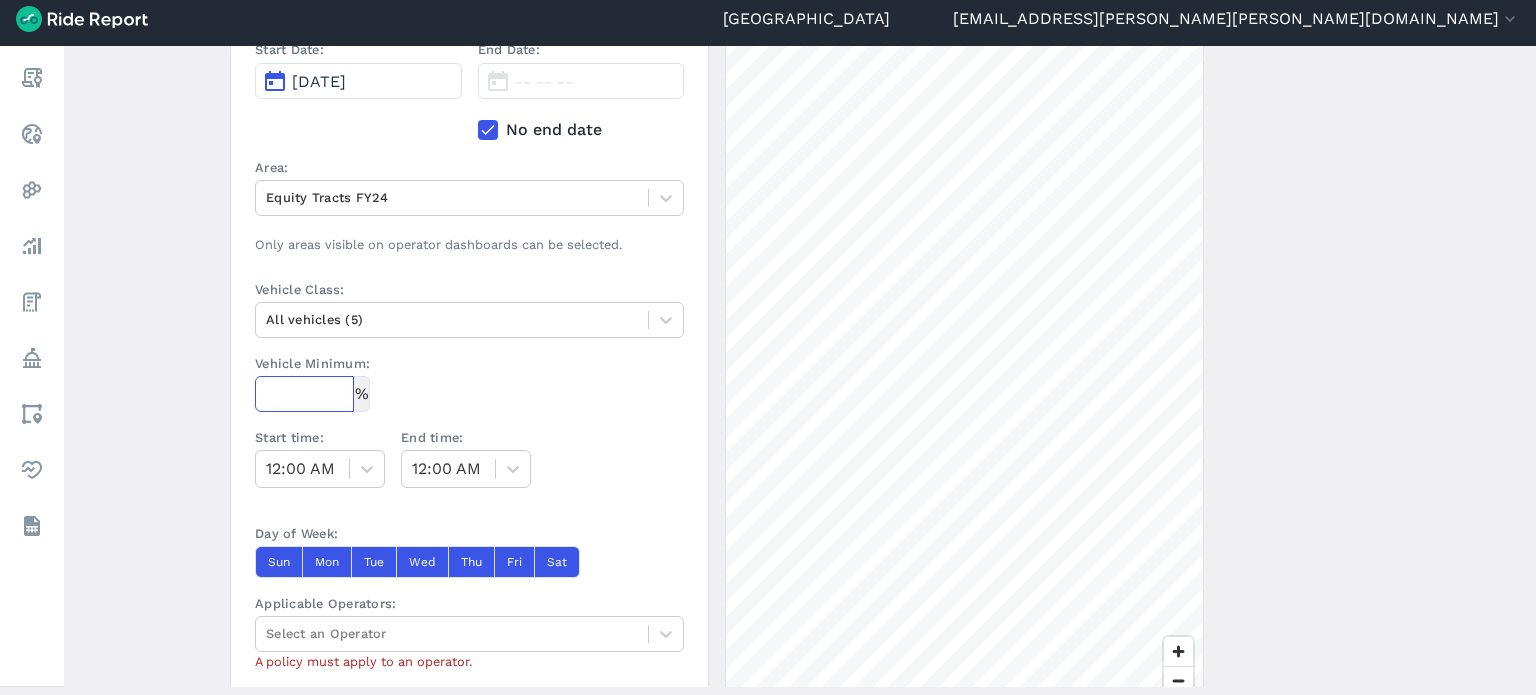 click on "Vehicle Minimum:" at bounding box center [304, 394] 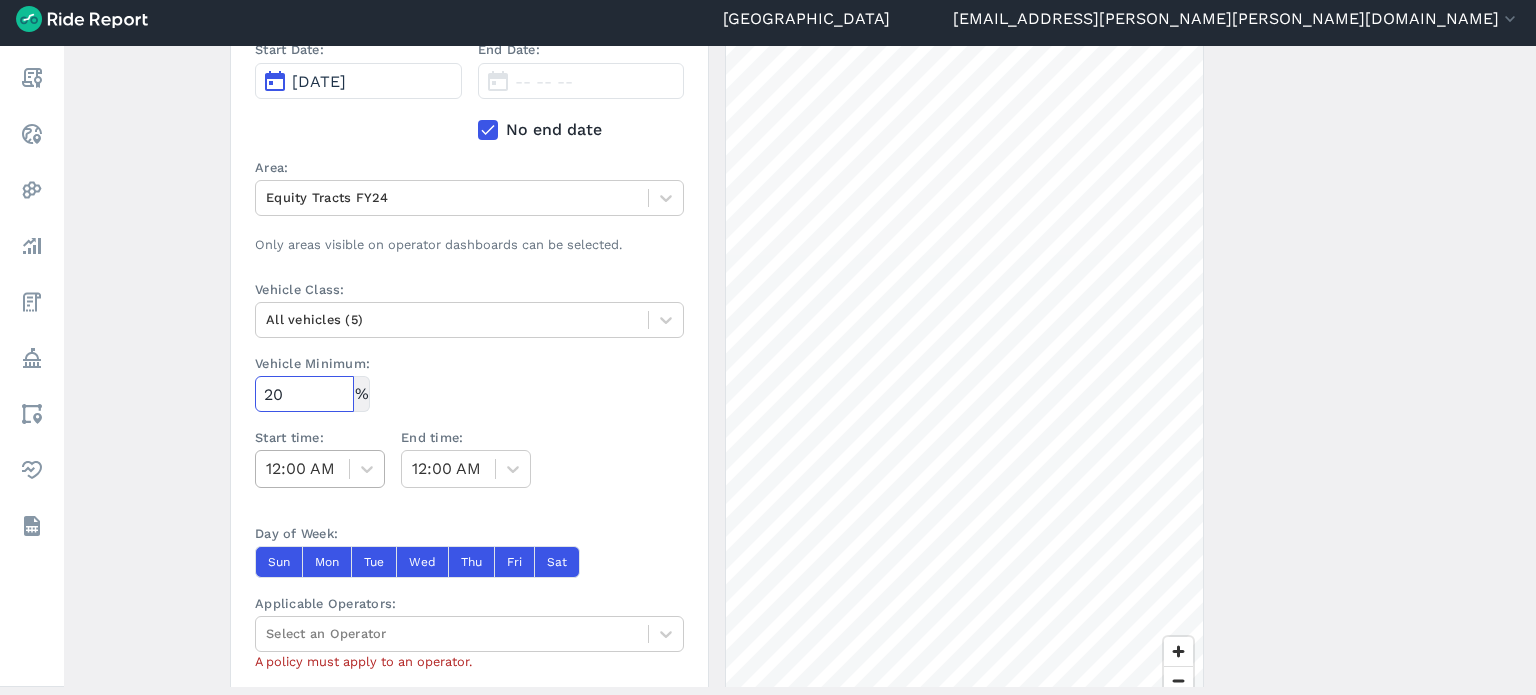 type on "20" 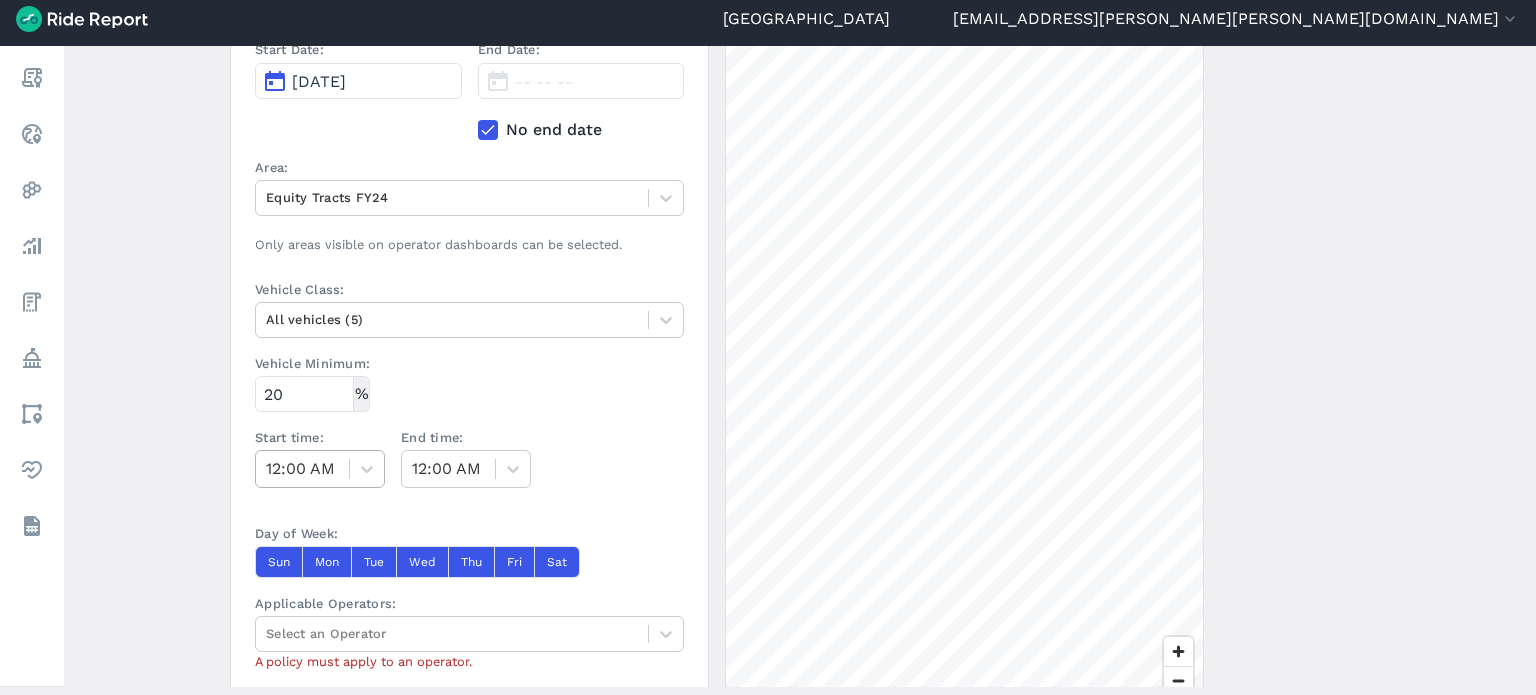 click at bounding box center (302, 469) 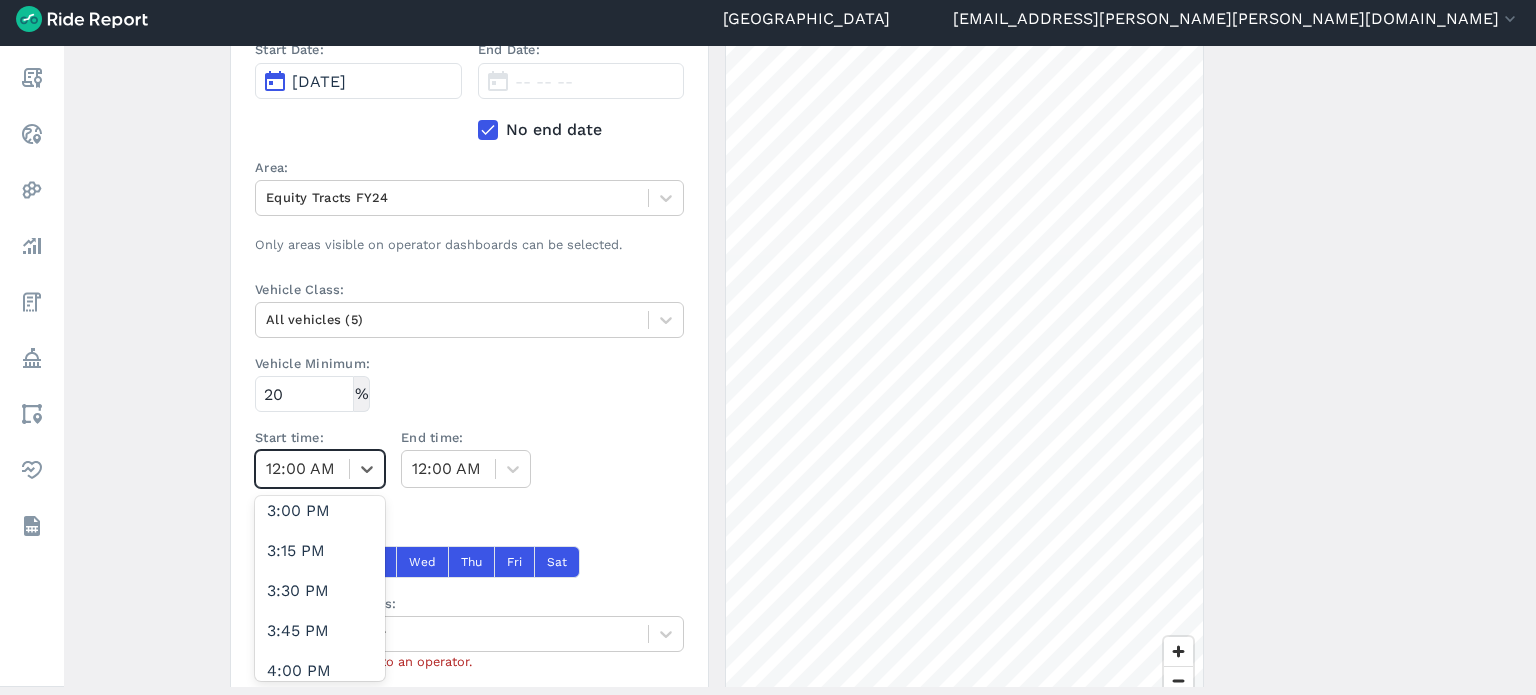 scroll, scrollTop: 2400, scrollLeft: 0, axis: vertical 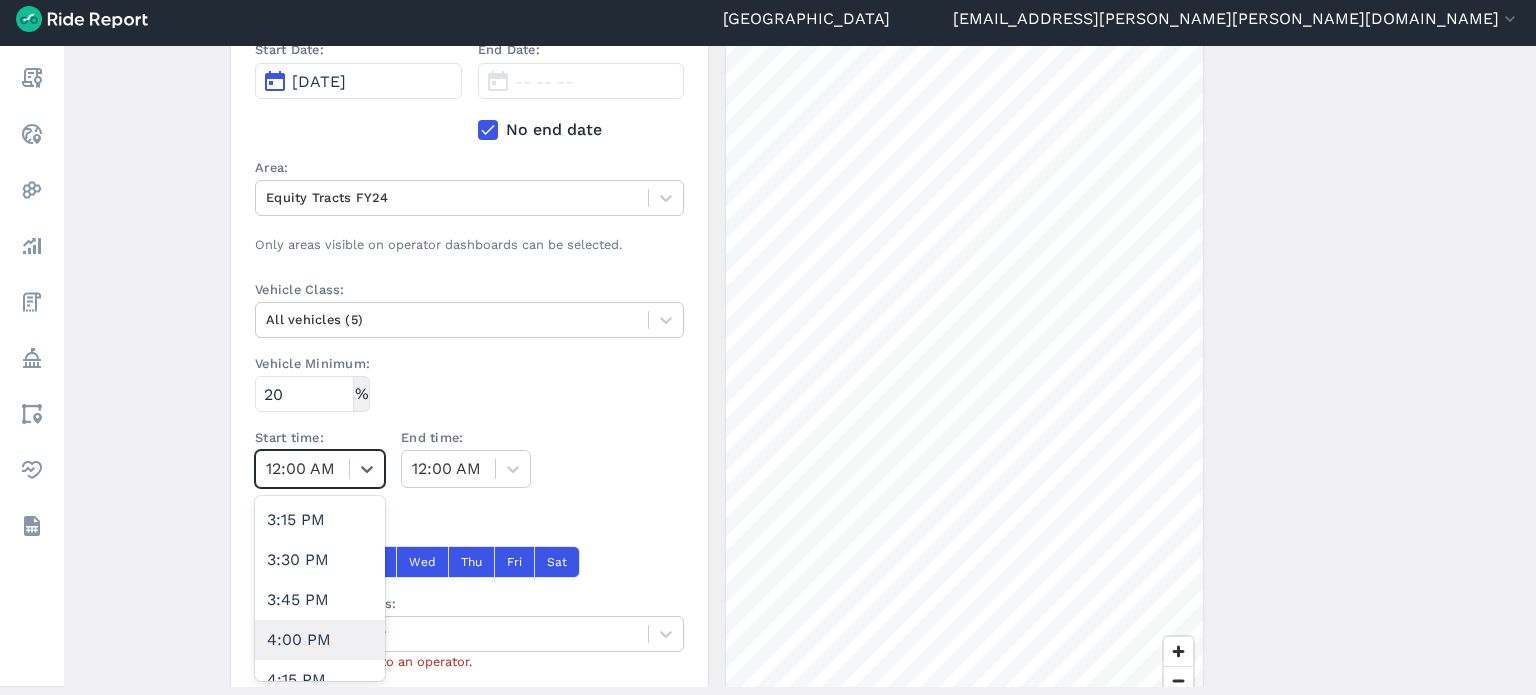 click on "4:00 PM" at bounding box center (320, 640) 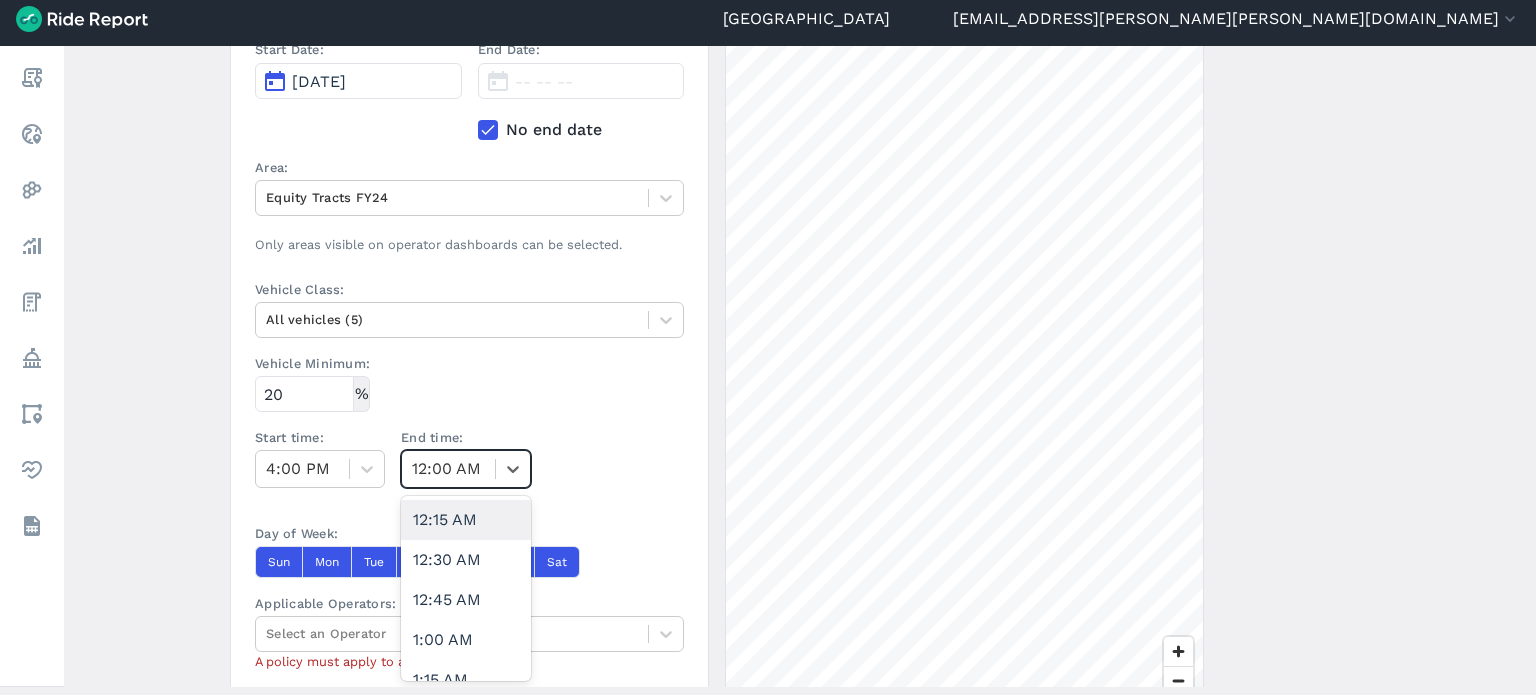 click at bounding box center [448, 469] 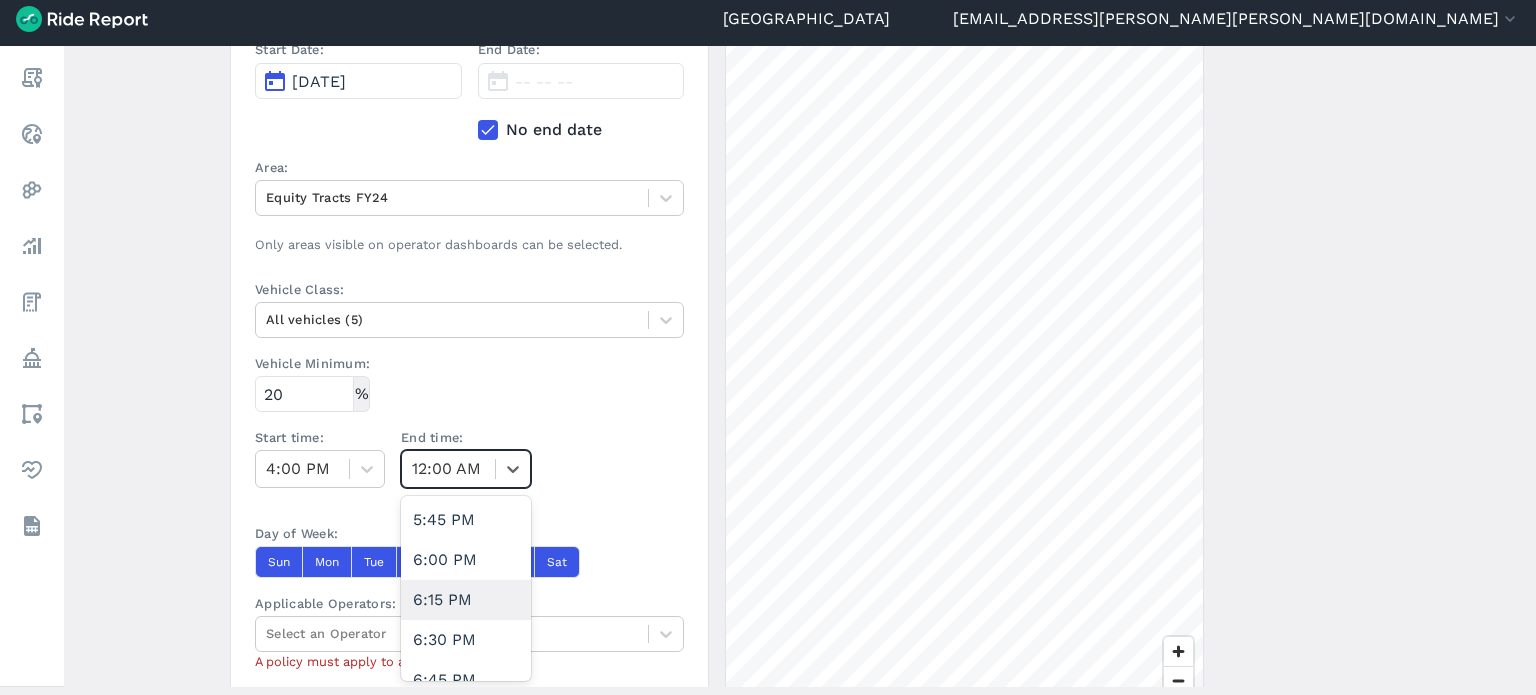 scroll, scrollTop: 2900, scrollLeft: 0, axis: vertical 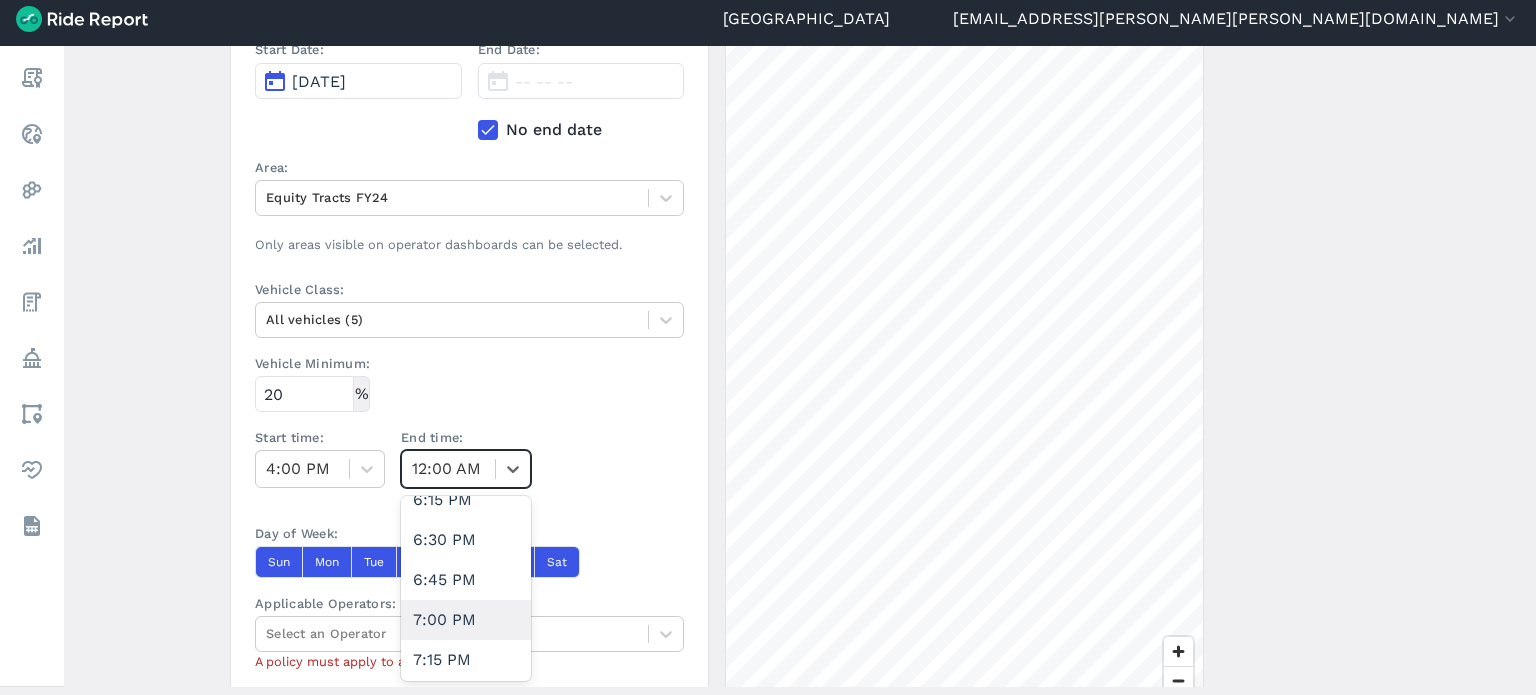 click on "7:00 PM" at bounding box center [466, 620] 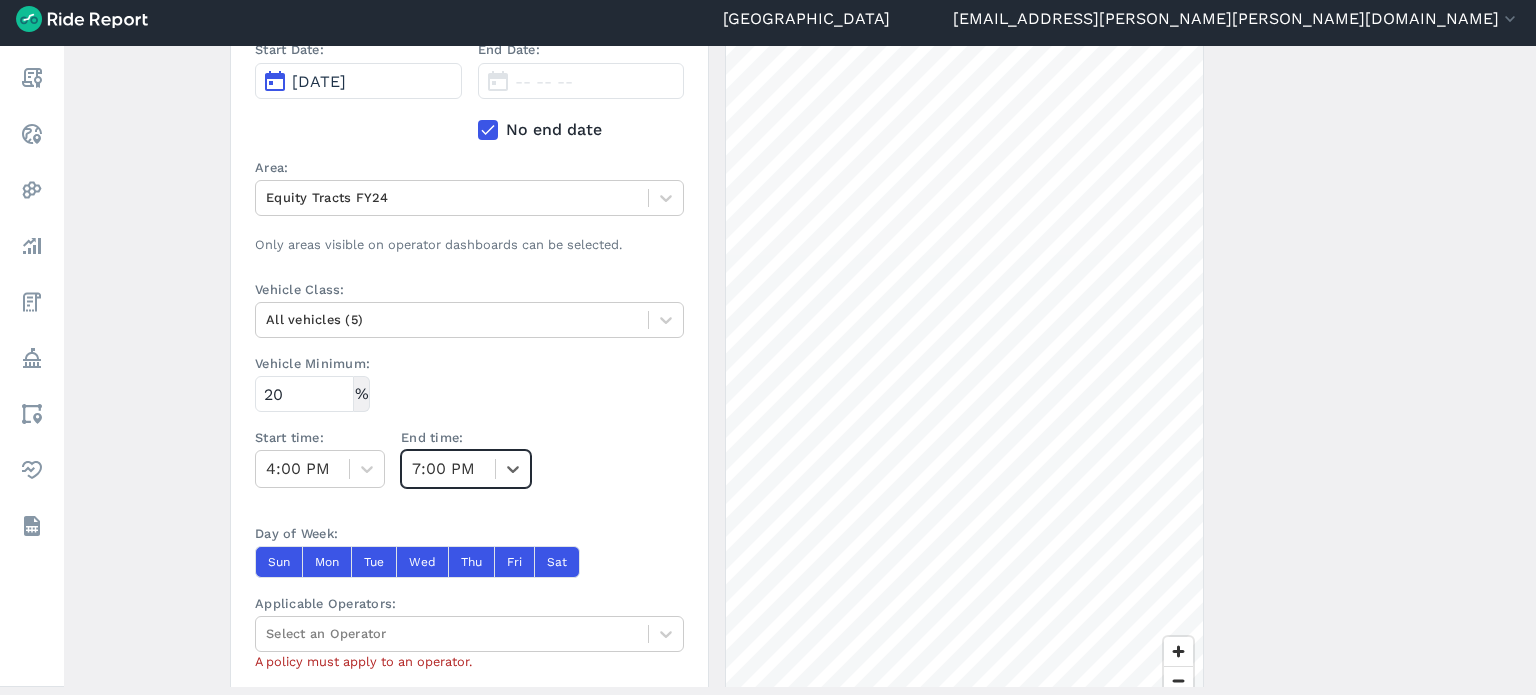 click on "Create a Policy ← Back to Policies Name: Equity zone deployment - PM (L) Description: Start Date: Jul 1, 2024 End Date: -- -- -- No end date Area: Equity Tracts FY24 Only areas visible on operator dashboards can be selected. Vehicle Class: All vehicles (5) Vehicle Minimum: % 20 Start time: 4:00 PM End time: option 7:00 PM, selected.   Select is focused ,type to refine list, press Down to open the menu,  7:00 PM Day of Week: Sun Mon Tue Wed Thu Fri Sat Applicable Operators: Select an Operator A policy must apply to an operator. Create Policy Percentage-based Minimum Deployment A Percentage-based Minimum Deployment defines the minimum percentage of an operator's fleet they must have in an area at a specified time. 5000 ft" at bounding box center [800, 366] 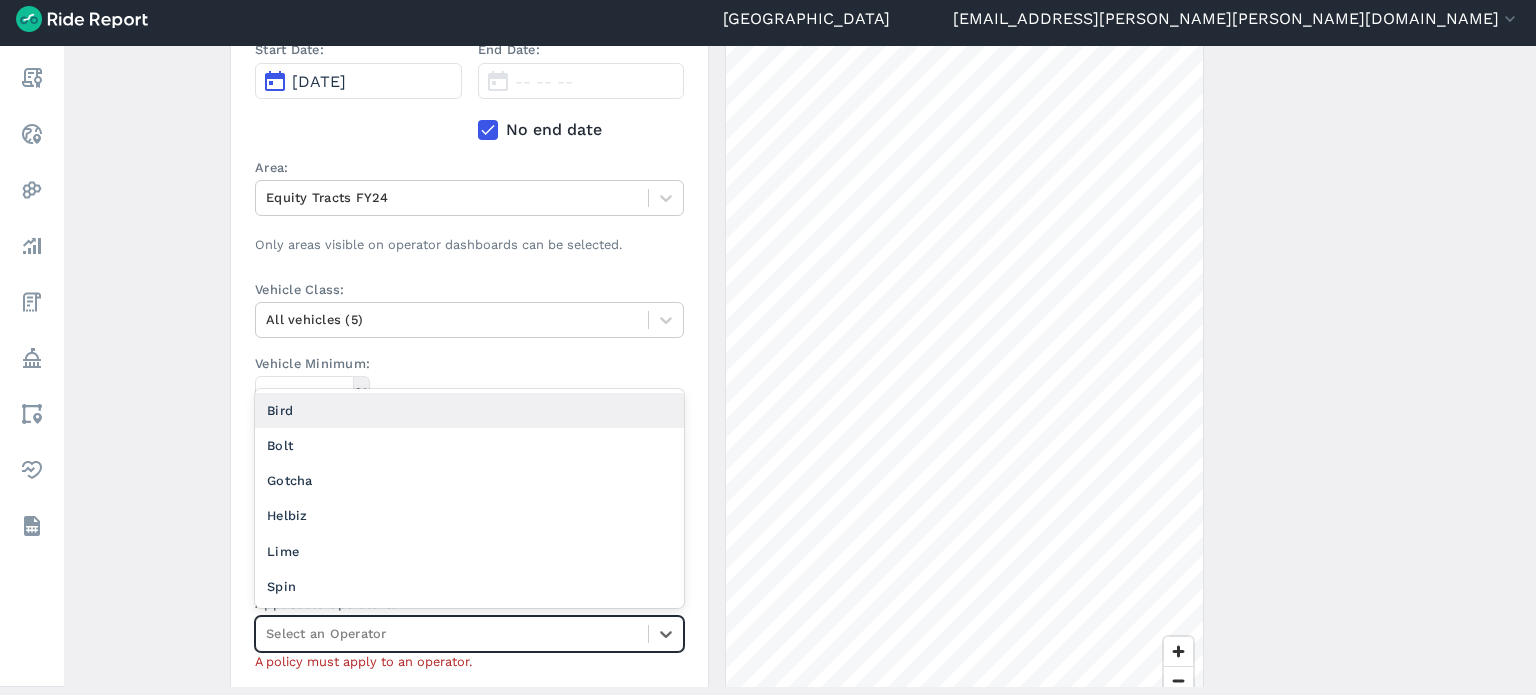click at bounding box center [452, 633] 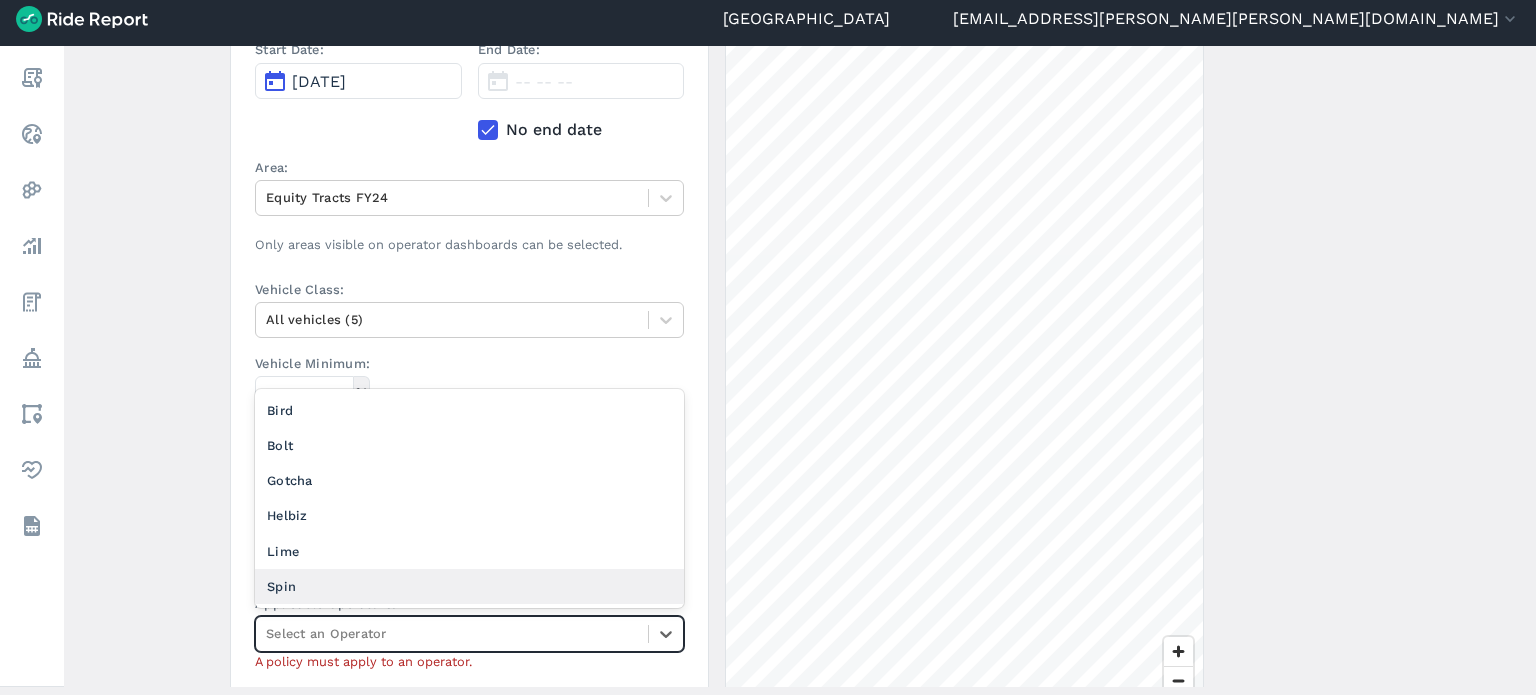 click on "Lime" at bounding box center [469, 551] 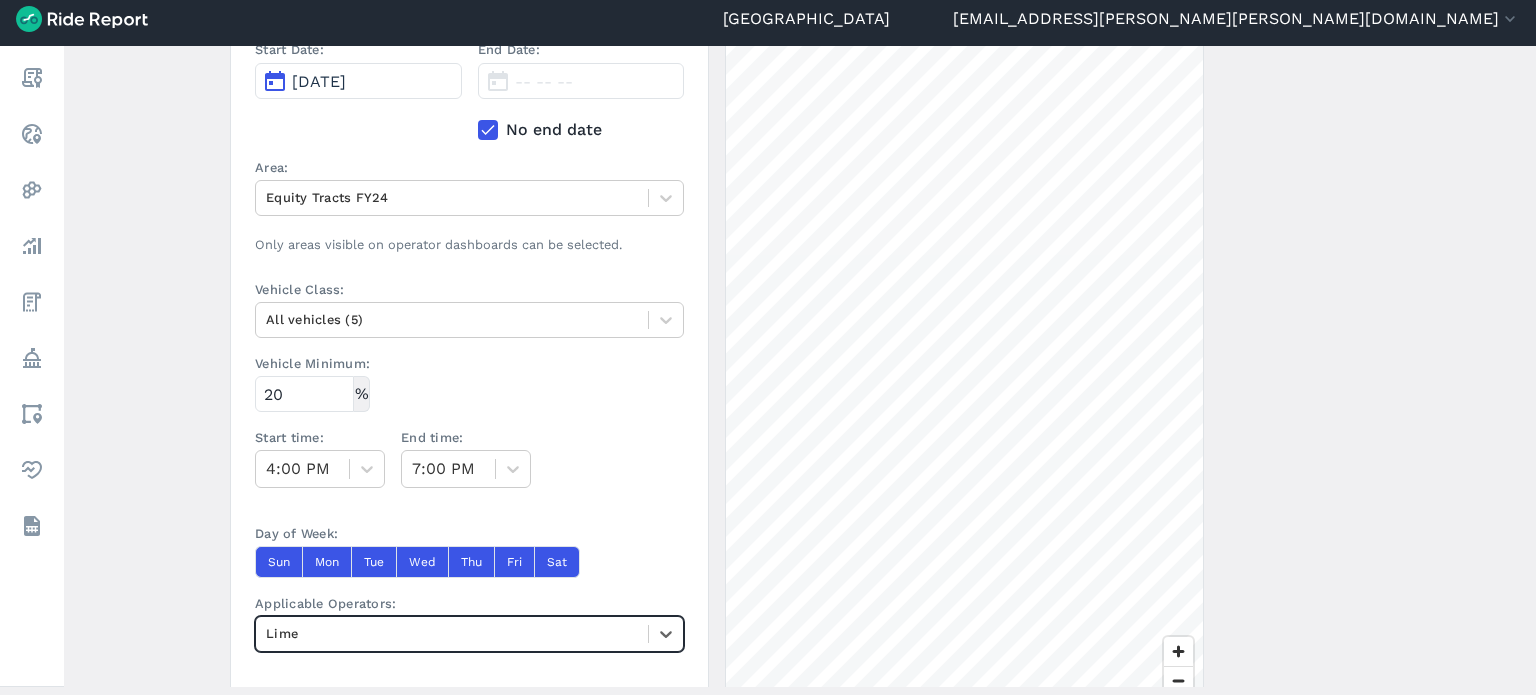 click on "Create a Policy ← Back to Policies Name: Equity zone deployment - PM (L) Description: Start Date: Jul 1, 2024 End Date: -- -- -- No end date Area: Equity Tracts FY24 Only areas visible on operator dashboards can be selected. Vehicle Class: All vehicles (5) Vehicle Minimum: % 20 Start time: 4:00 PM End time: 7:00 PM Day of Week: Sun Mon Tue Wed Thu Fri Sat Applicable Operators: option Lime, selected.   Select is focused ,type to refine list, press Down to open the menu,  Lime Create Policy Percentage-based Minimum Deployment A Percentage-based Minimum Deployment defines the minimum percentage of an operator's fleet they must have in an area at a specified time. 5000 ft" at bounding box center (800, 366) 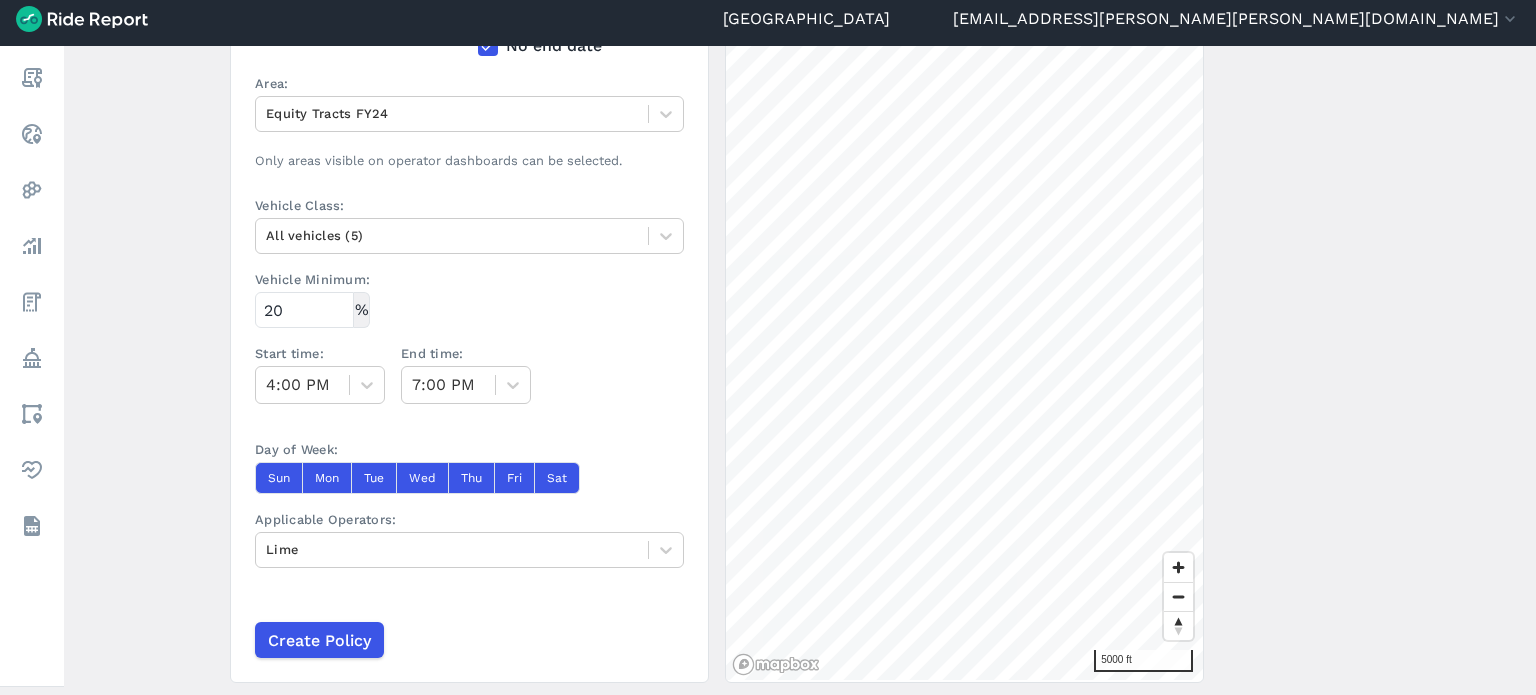 scroll, scrollTop: 548, scrollLeft: 0, axis: vertical 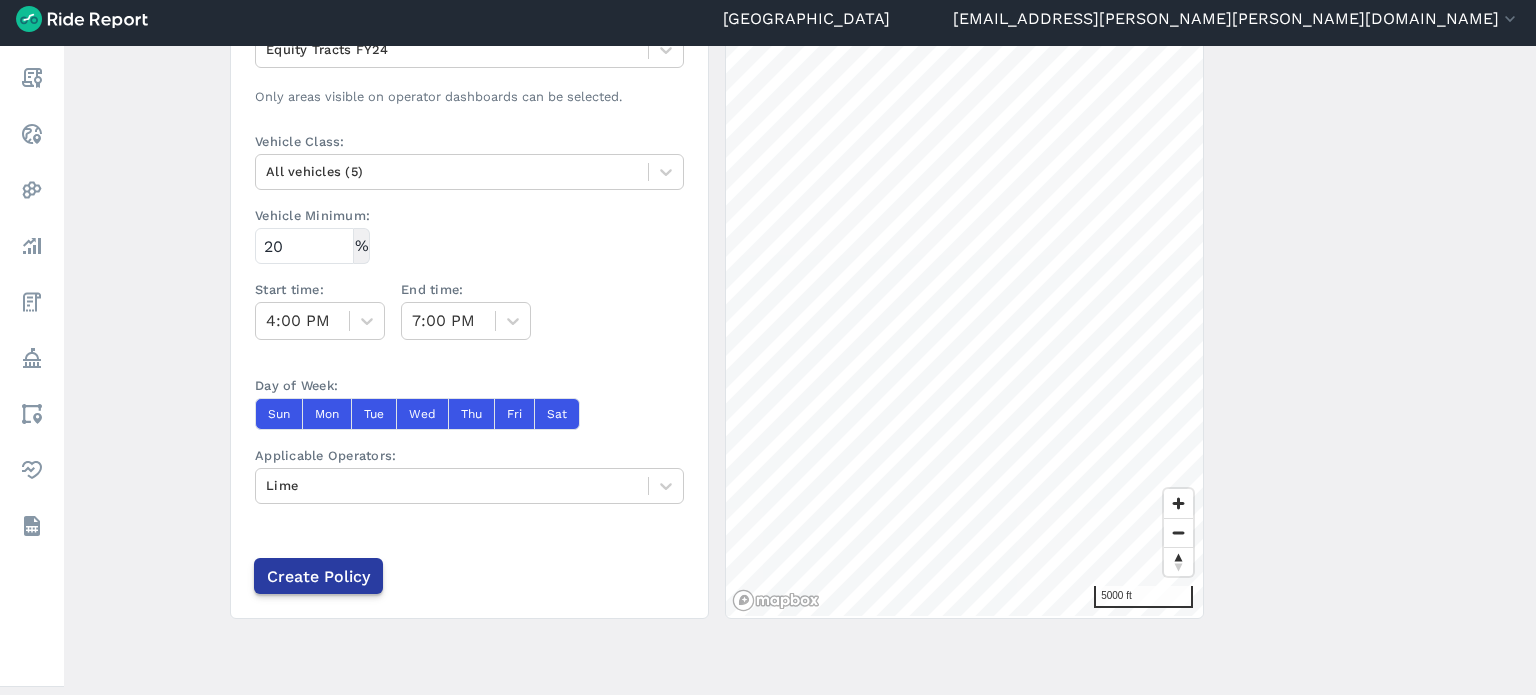 click on "Create Policy" at bounding box center [318, 576] 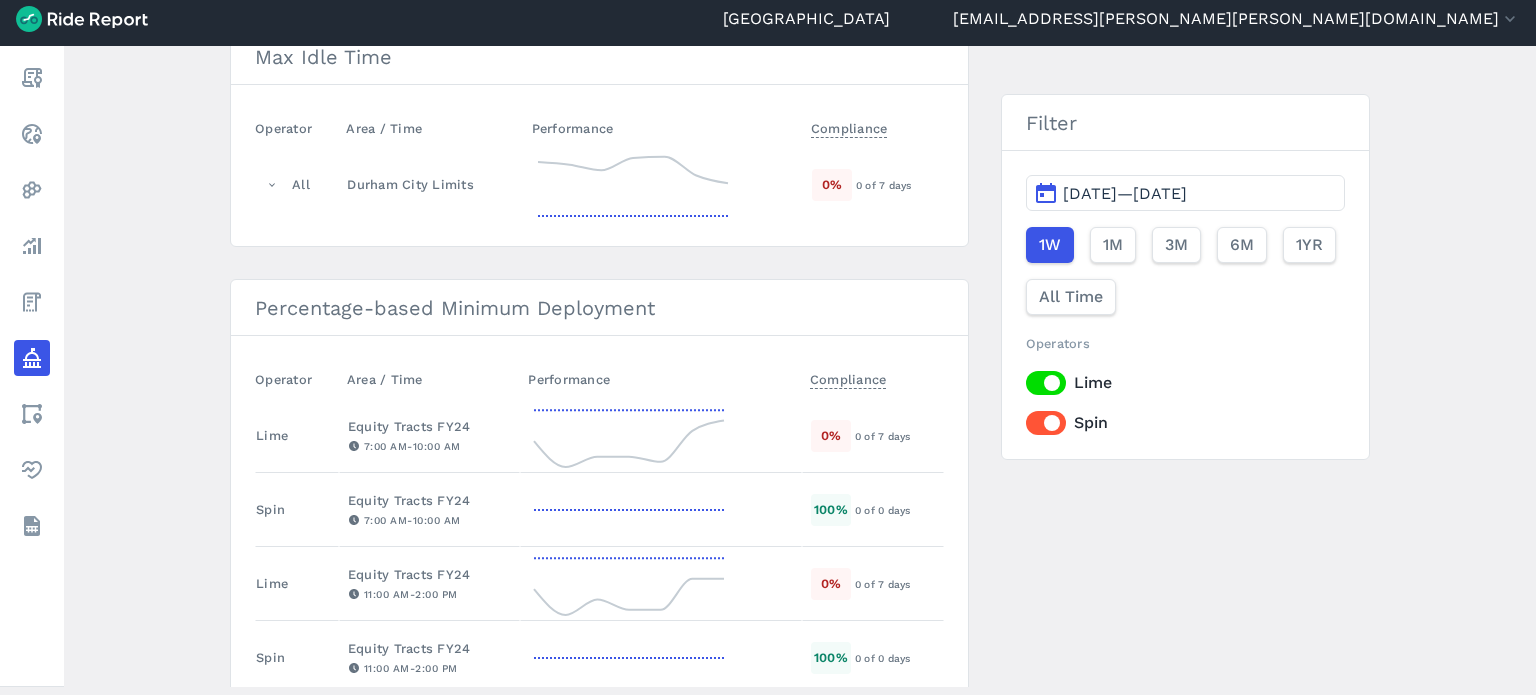 scroll, scrollTop: 0, scrollLeft: 0, axis: both 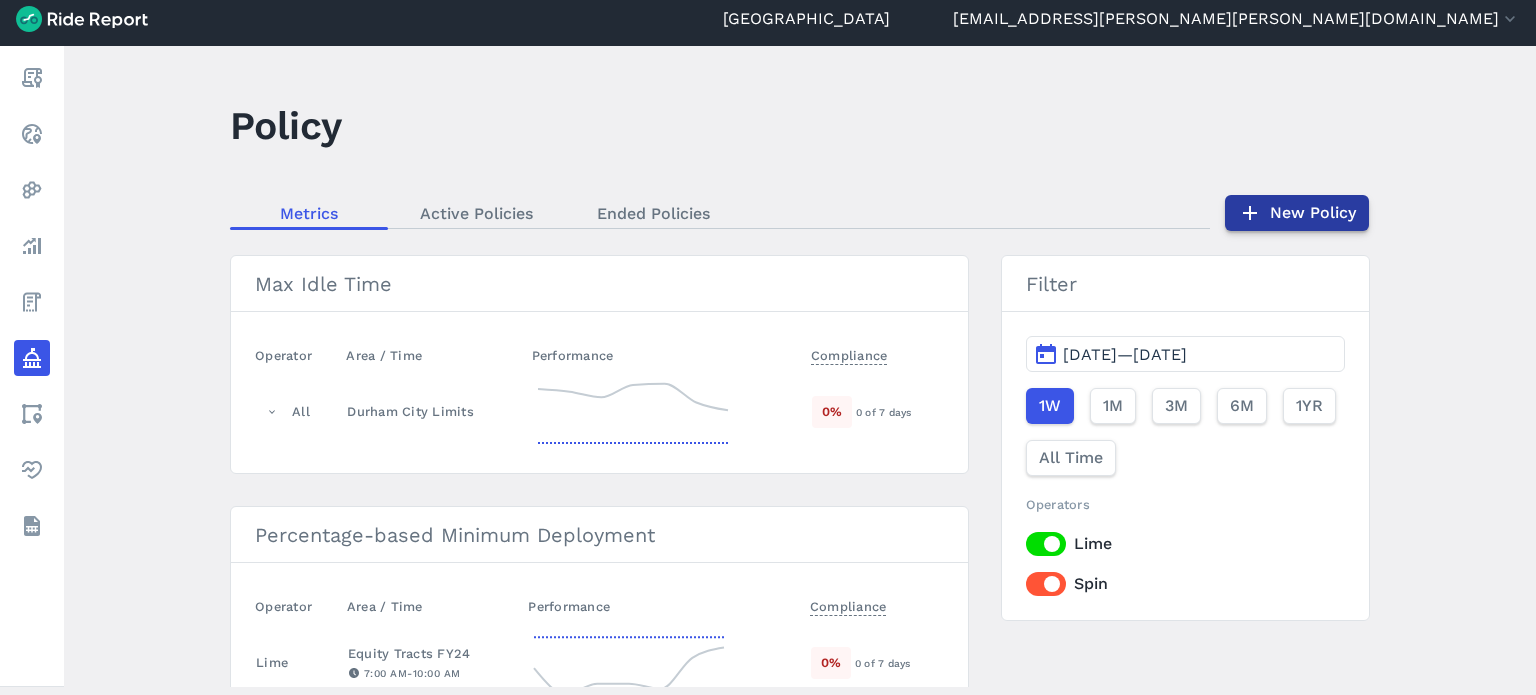 click on "New Policy" at bounding box center [1297, 213] 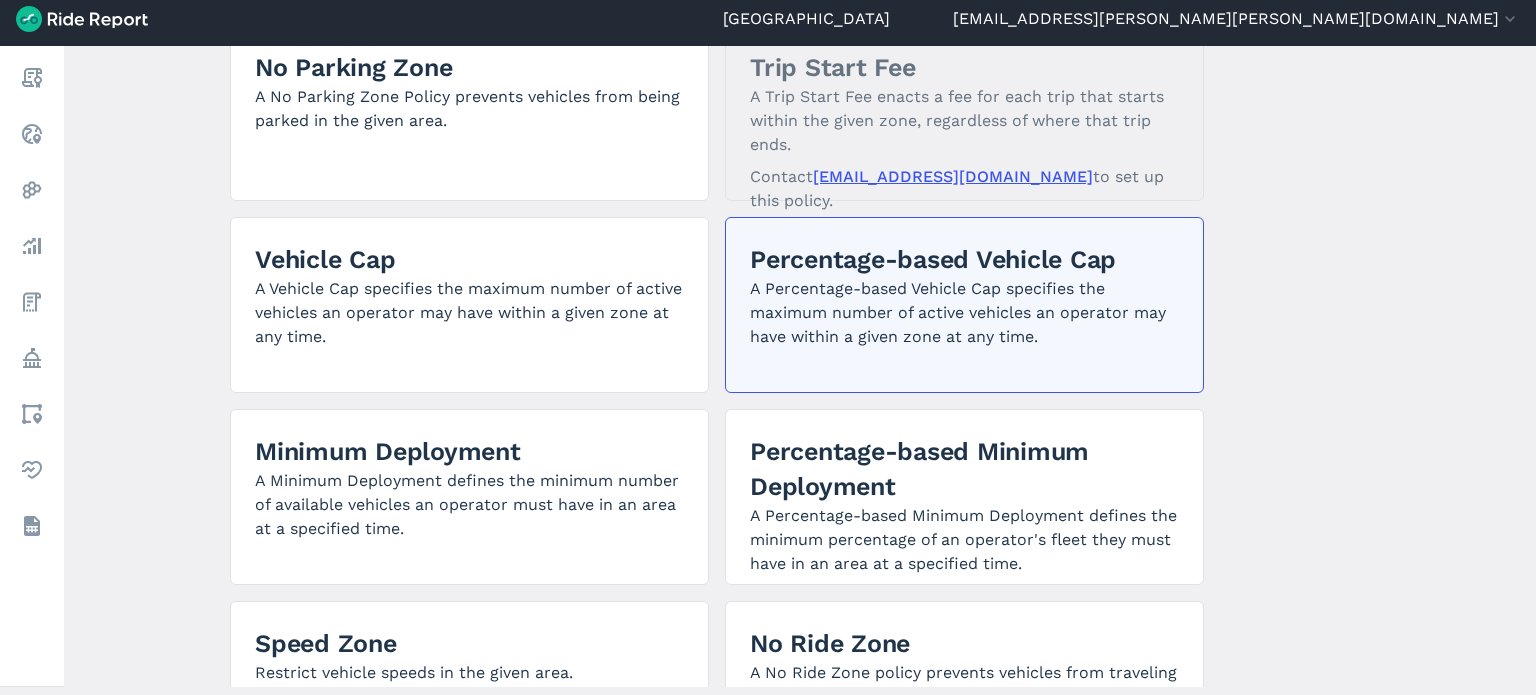 scroll, scrollTop: 300, scrollLeft: 0, axis: vertical 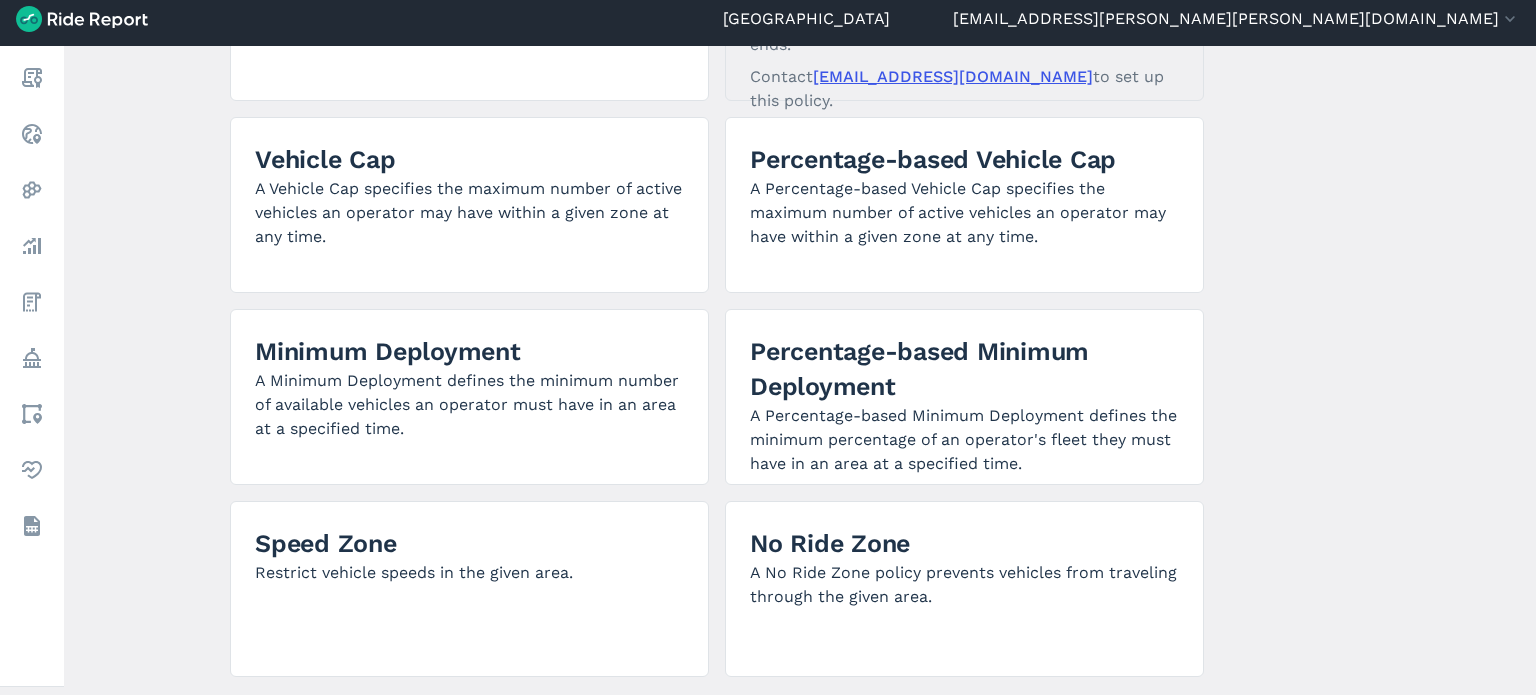 click on "Create a Policy ← Back to Policies No Parking Zone A No Parking Zone Policy prevents vehicles from being parked in the given area. Trip Start Fee A Trip Start Fee enacts a fee for each trip that starts within the given zone, regardless of where that trip ends.  Contact  support@ridereport.com  to set up this policy. Vehicle Cap A Vehicle Cap specifies the maximum number of active vehicles an operator may have within a given zone at any time. Percentage-based Vehicle Cap A Percentage-based Vehicle Cap specifies the maximum number of active vehicles an operator may have within a given zone at any time. Minimum Deployment A Minimum Deployment defines the minimum number of available vehicles an operator must have in an area at a specified time. Percentage-based Minimum Deployment A Percentage-based Minimum Deployment defines the minimum percentage of an operator's fleet they must have in an area at a specified time. Speed Zone Restrict vehicle speeds in the given area. No Ride Zone Max Idle Time" at bounding box center [800, 366] 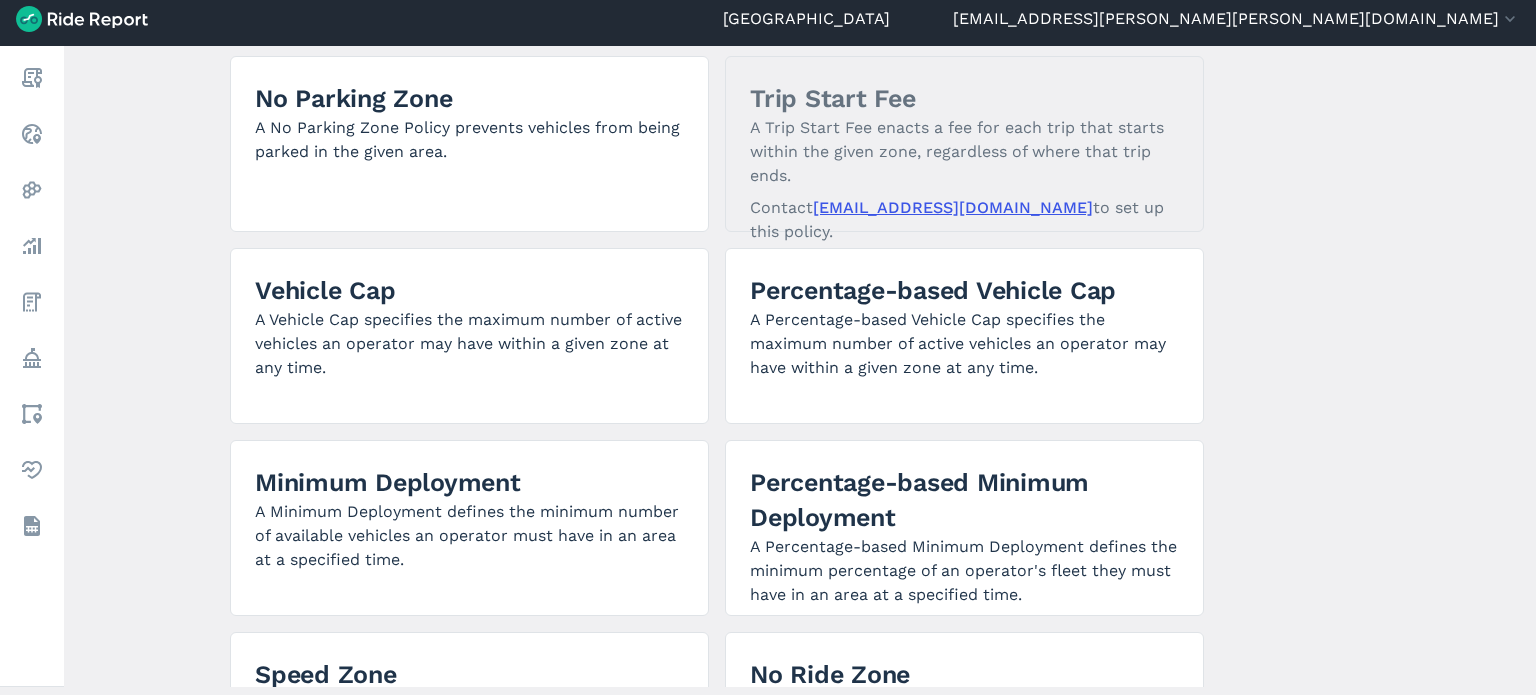 scroll, scrollTop: 0, scrollLeft: 0, axis: both 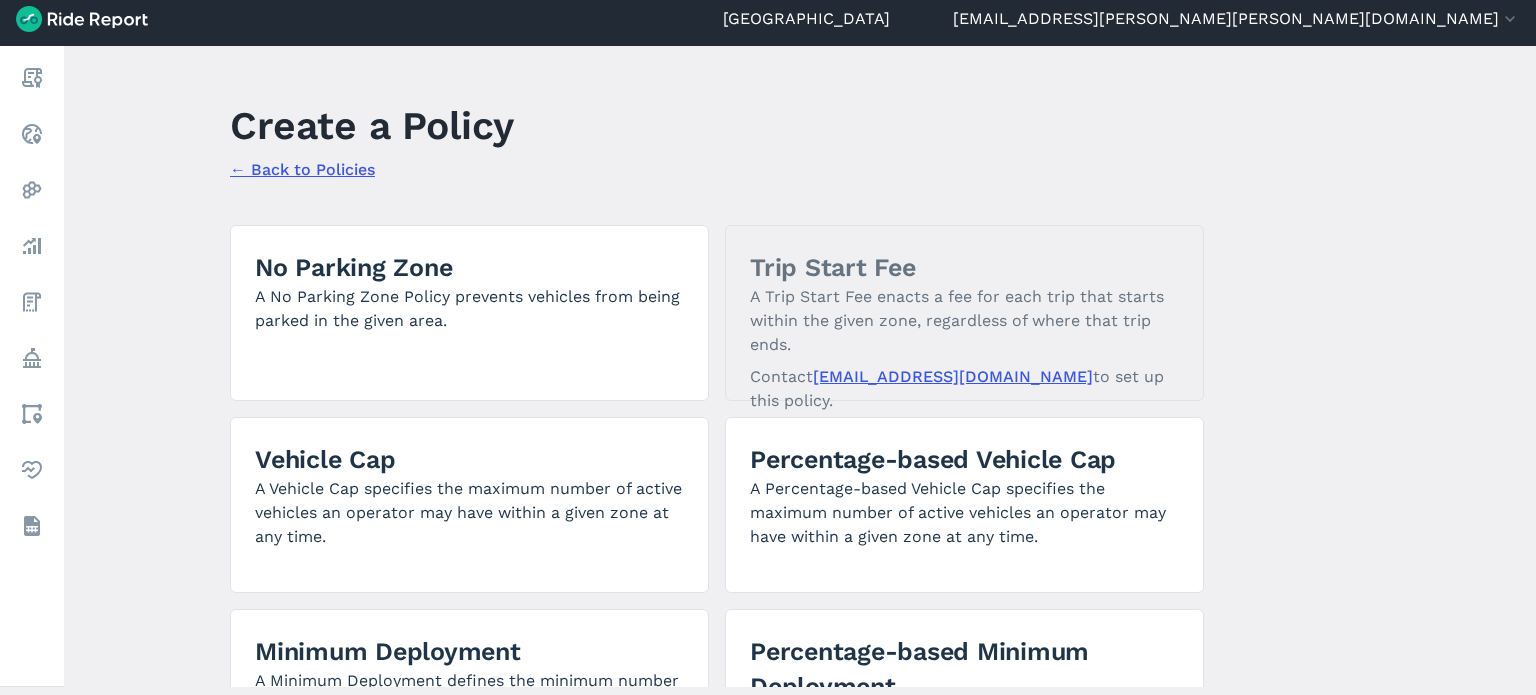click on "Create a Policy ← Back to Policies No Parking Zone A No Parking Zone Policy prevents vehicles from being parked in the given area. Trip Start Fee A Trip Start Fee enacts a fee for each trip that starts within the given zone, regardless of where that trip ends.  Contact  support@ridereport.com  to set up this policy. Vehicle Cap A Vehicle Cap specifies the maximum number of active vehicles an operator may have within a given zone at any time. Percentage-based Vehicle Cap A Percentage-based Vehicle Cap specifies the maximum number of active vehicles an operator may have within a given zone at any time. Minimum Deployment A Minimum Deployment defines the minimum number of available vehicles an operator must have in an area at a specified time. Percentage-based Minimum Deployment A Percentage-based Minimum Deployment defines the minimum percentage of an operator's fleet they must have in an area at a specified time. Speed Zone Restrict vehicle speeds in the given area. No Ride Zone Max Idle Time" at bounding box center [800, 366] 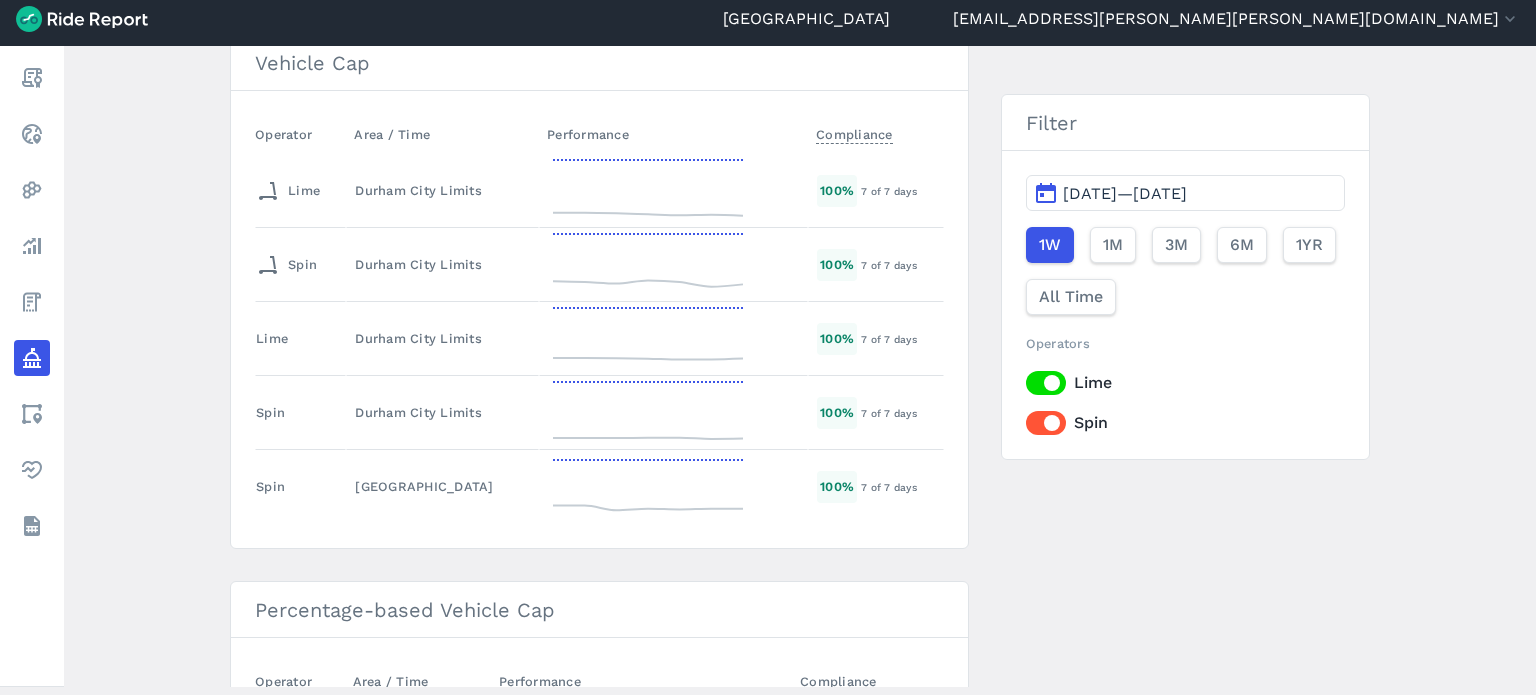 scroll, scrollTop: 1800, scrollLeft: 0, axis: vertical 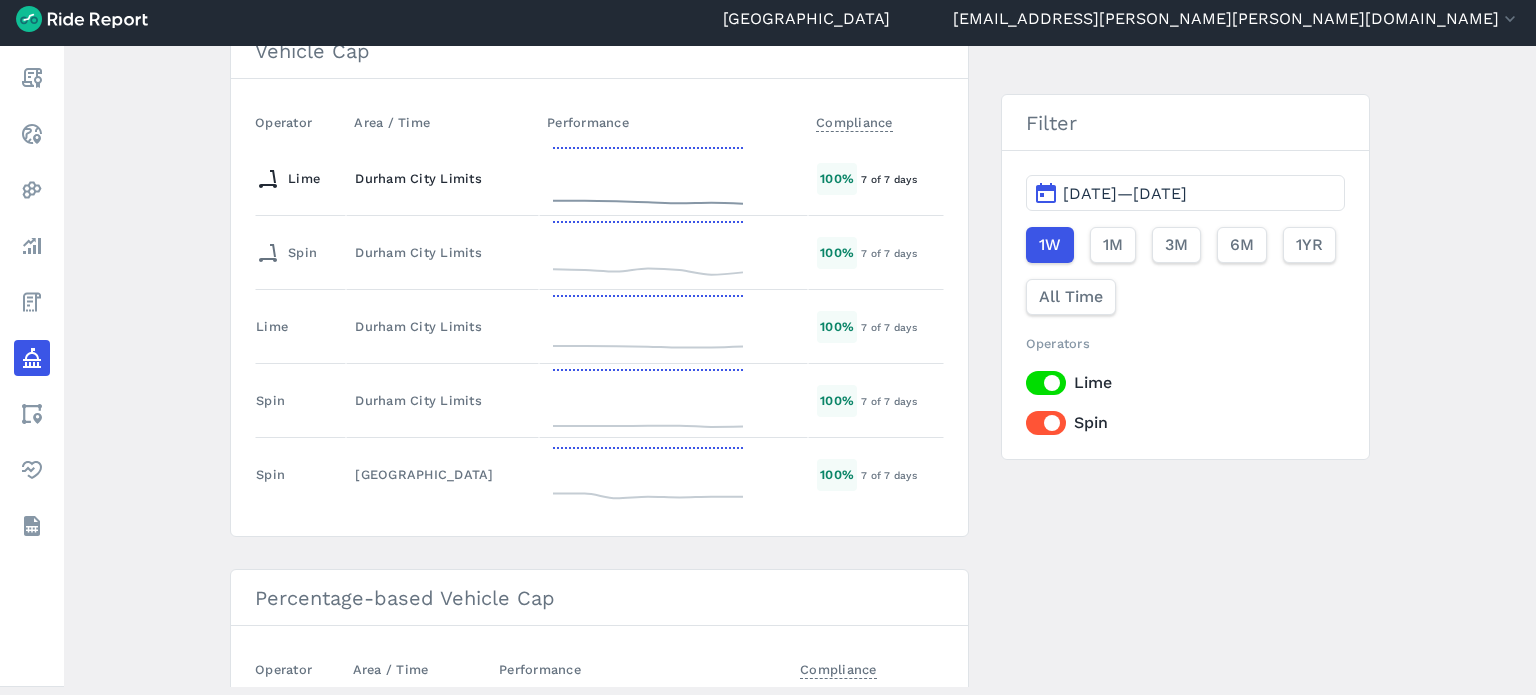 click on "Durham City Limits" at bounding box center [442, 178] 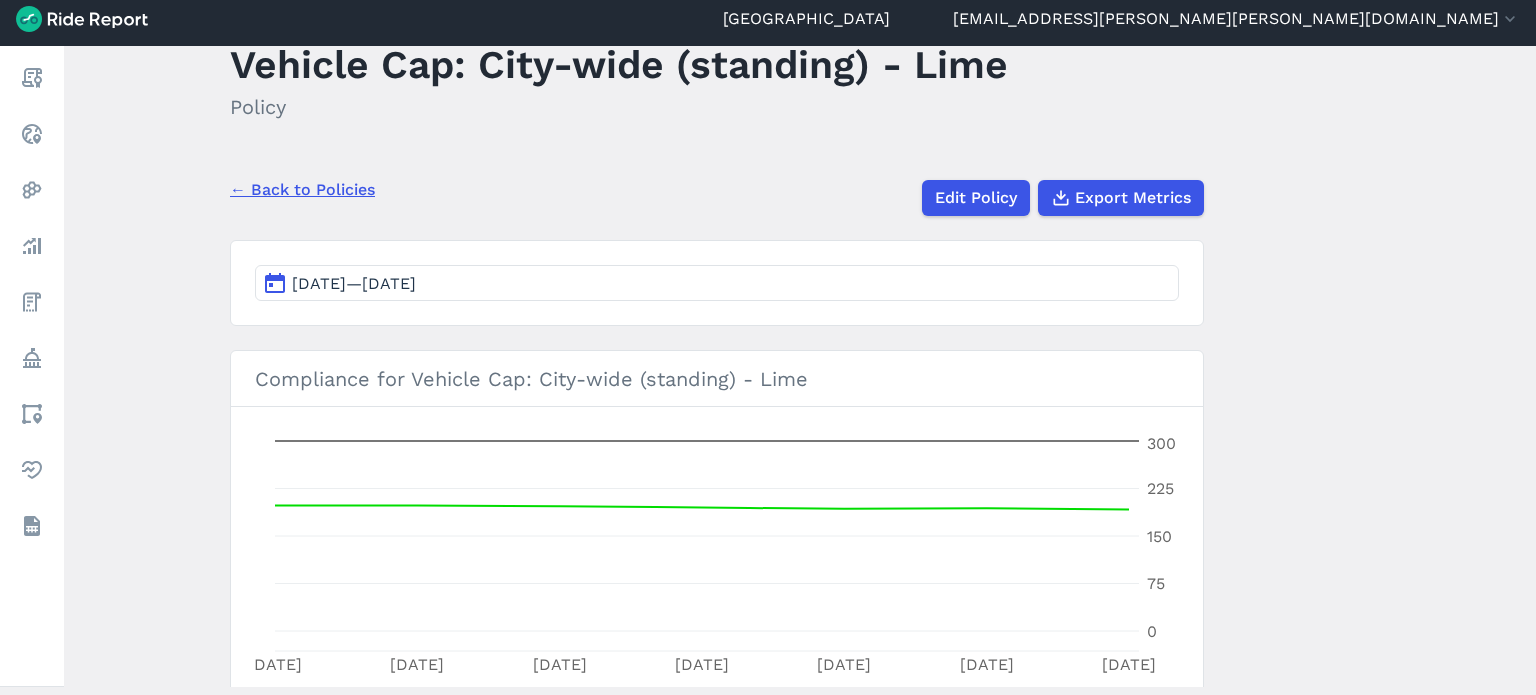 scroll, scrollTop: 54, scrollLeft: 0, axis: vertical 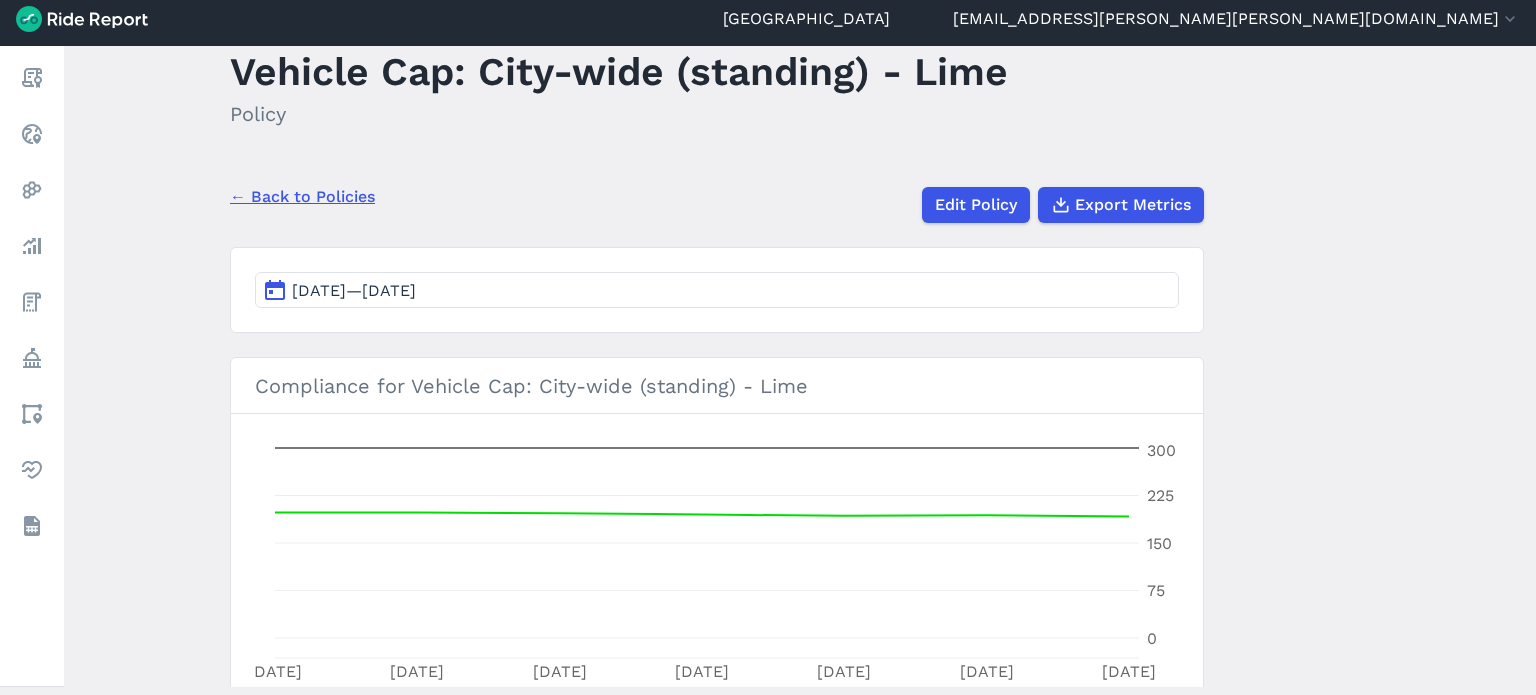 click on "← Back to Policies" at bounding box center (302, 197) 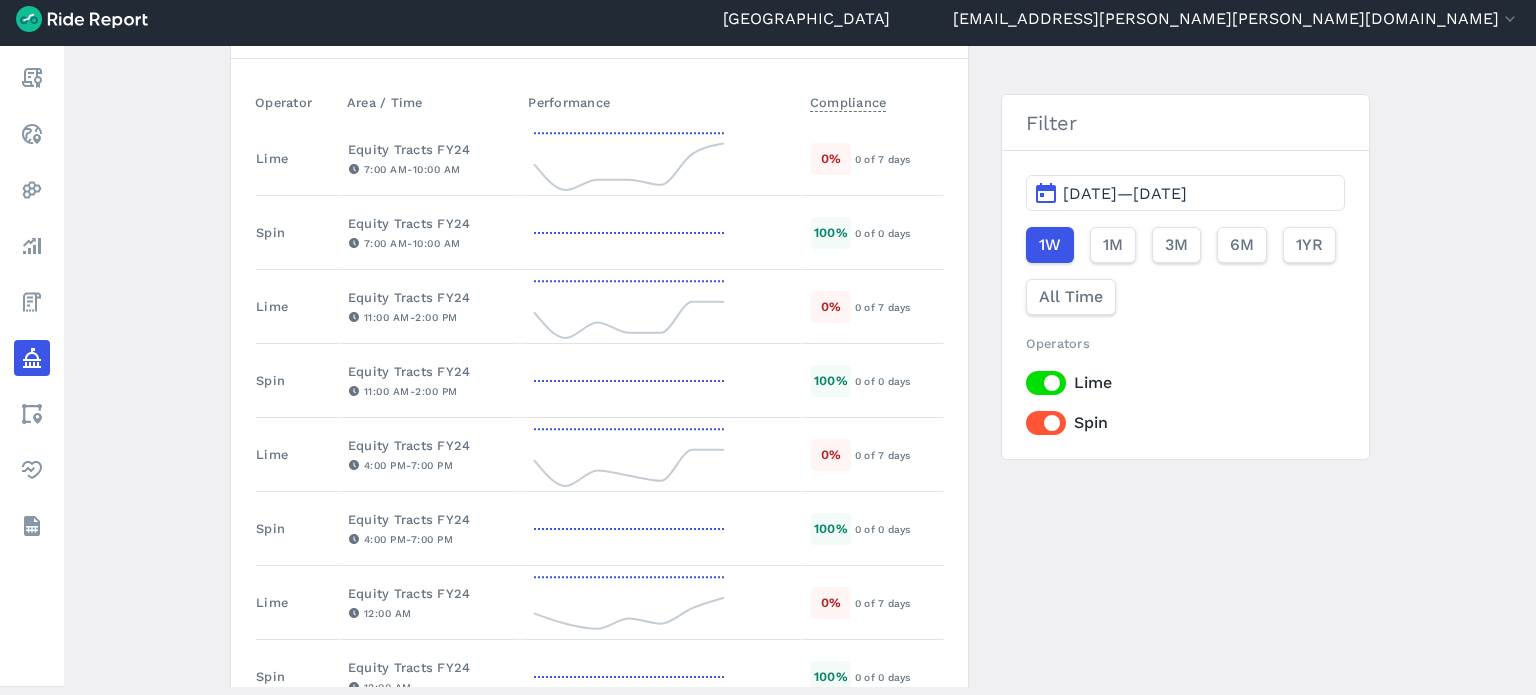 scroll, scrollTop: 600, scrollLeft: 0, axis: vertical 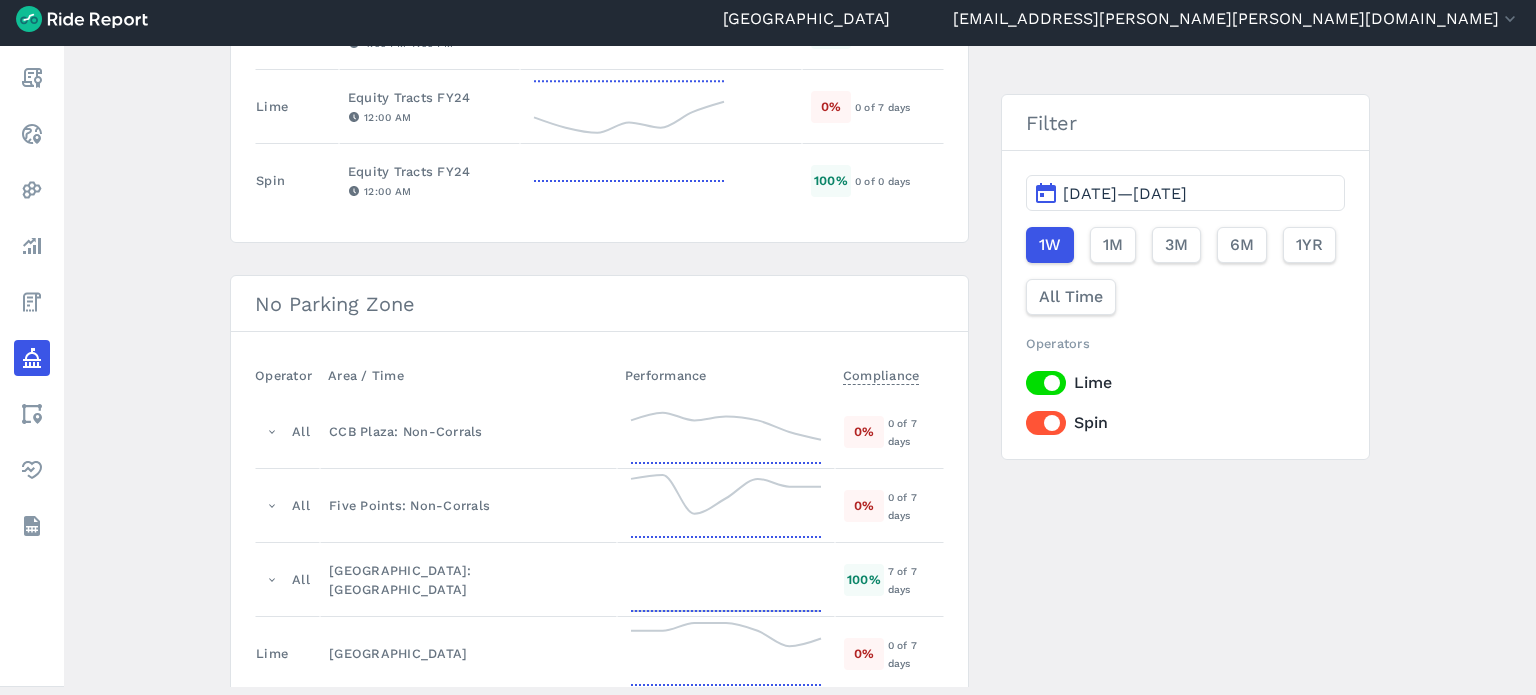 click on "Max Idle Time Operator Area / Time Performance Compliance All Durham City Limits 0 % 0 of 7 days Percentage-based Minimum Deployment Operator Area / Time Performance Compliance Lime Equity Tracts FY24 7:00 AM  -  10:00 AM 0 % 0 of 7 days Spin Equity Tracts FY24 7:00 AM  -  10:00 AM 100 % 0 of 0 days Lime Equity Tracts FY24 11:00 AM  -  2:00 PM 0 % 0 of 7 days Spin Equity Tracts FY24 11:00 AM  -  2:00 PM 100 % 0 of 0 days Lime Equity Tracts FY24 4:00 PM  -  7:00 PM 0 % 0 of 7 days Spin Equity Tracts FY24 4:00 PM  -  7:00 PM 100 % 0 of 0 days Lime Equity Tracts FY24 12:00 AM 0 % 0 of 7 days Spin Equity Tracts FY24 12:00 AM 100 % 0 of 0 days No Parking Zone Operator Area / Time Performance Compliance All CCB Plaza: Non-Corrals 0 % 0 of 7 days All Five Points: Non-Corrals 0 % 0 of 7 days All 9th Street: Forced Parking 100 % 7 of 7 days Lime Duke Campuses 0 % 0 of 7 days All No Parking - Rigsbee & CH 100 % 7 of 7 days Vehicle Cap Operator Area / Time Performance Compliance Lime Durham City Limits 100 % 7 of 7 days" at bounding box center (800, 458) 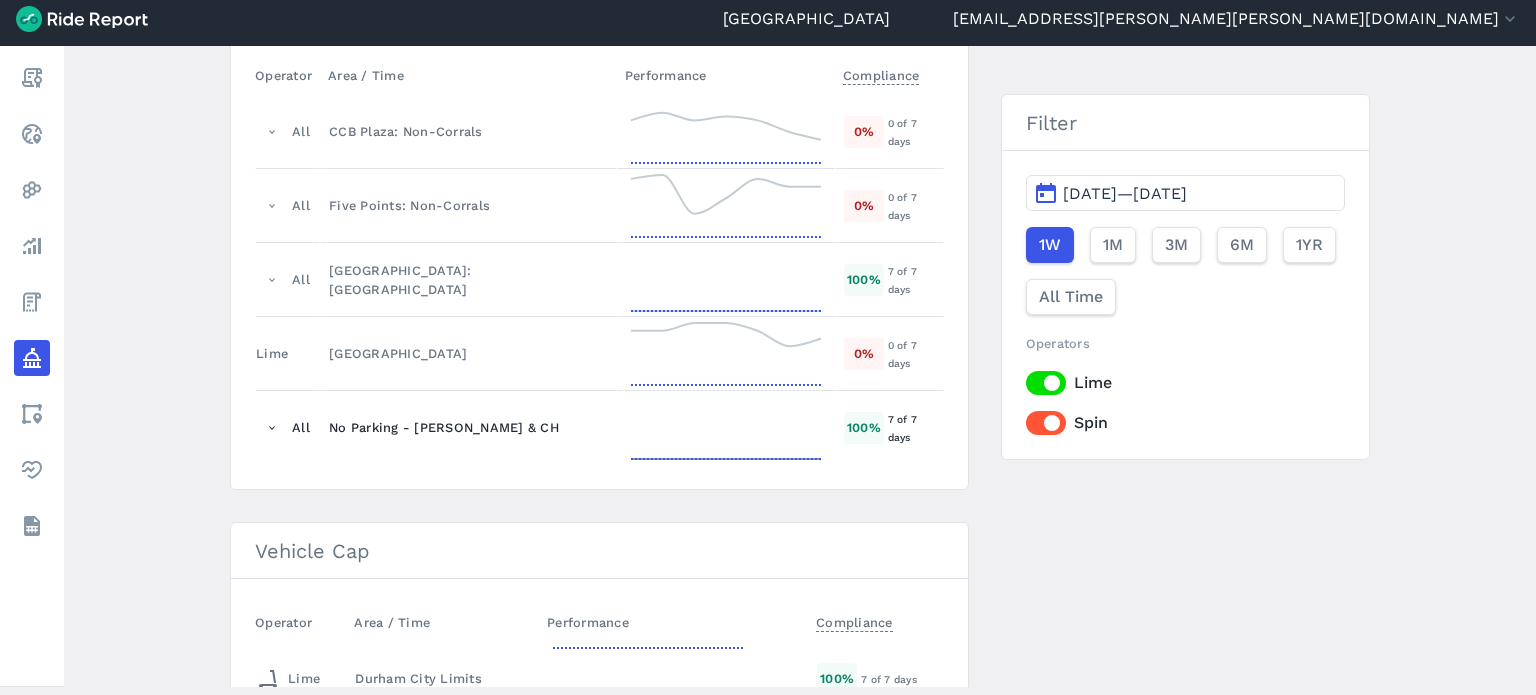 scroll, scrollTop: 1800, scrollLeft: 0, axis: vertical 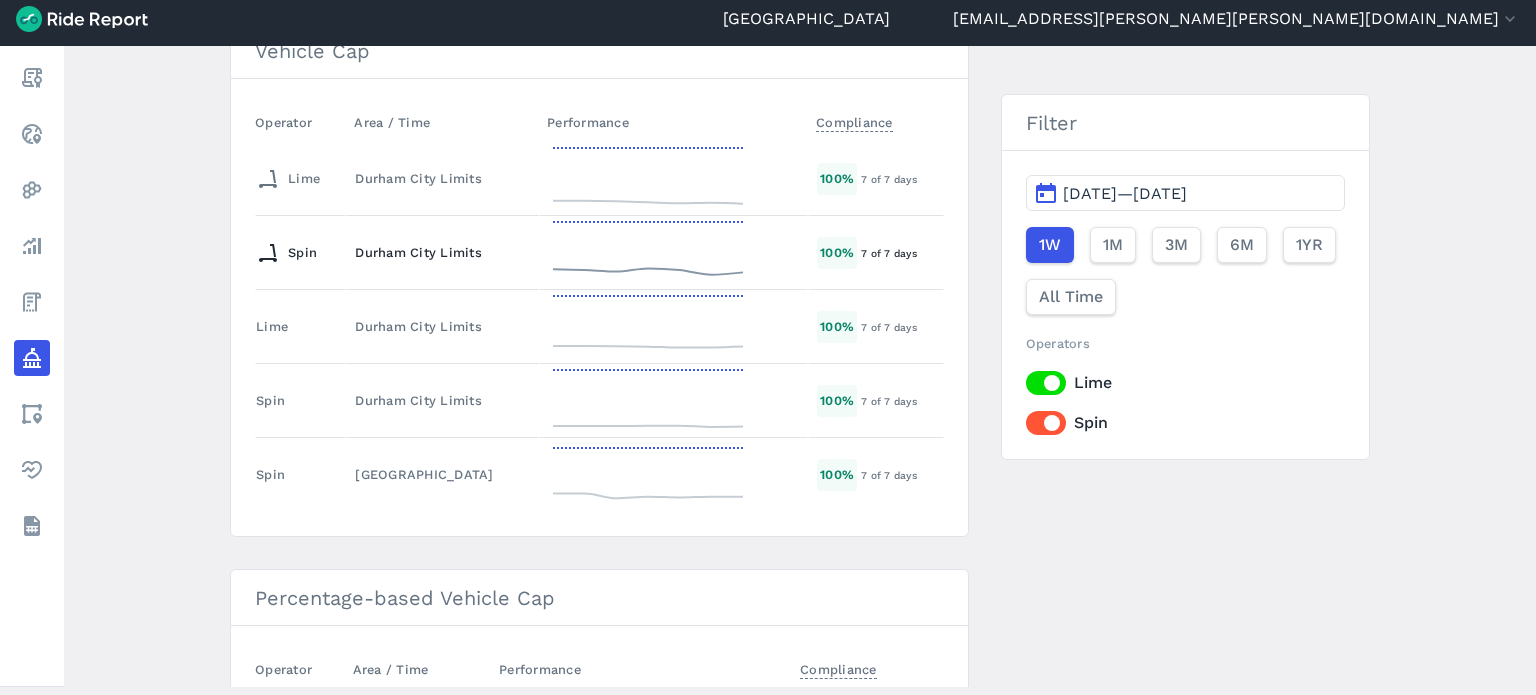 click on "Durham City Limits" at bounding box center [442, 252] 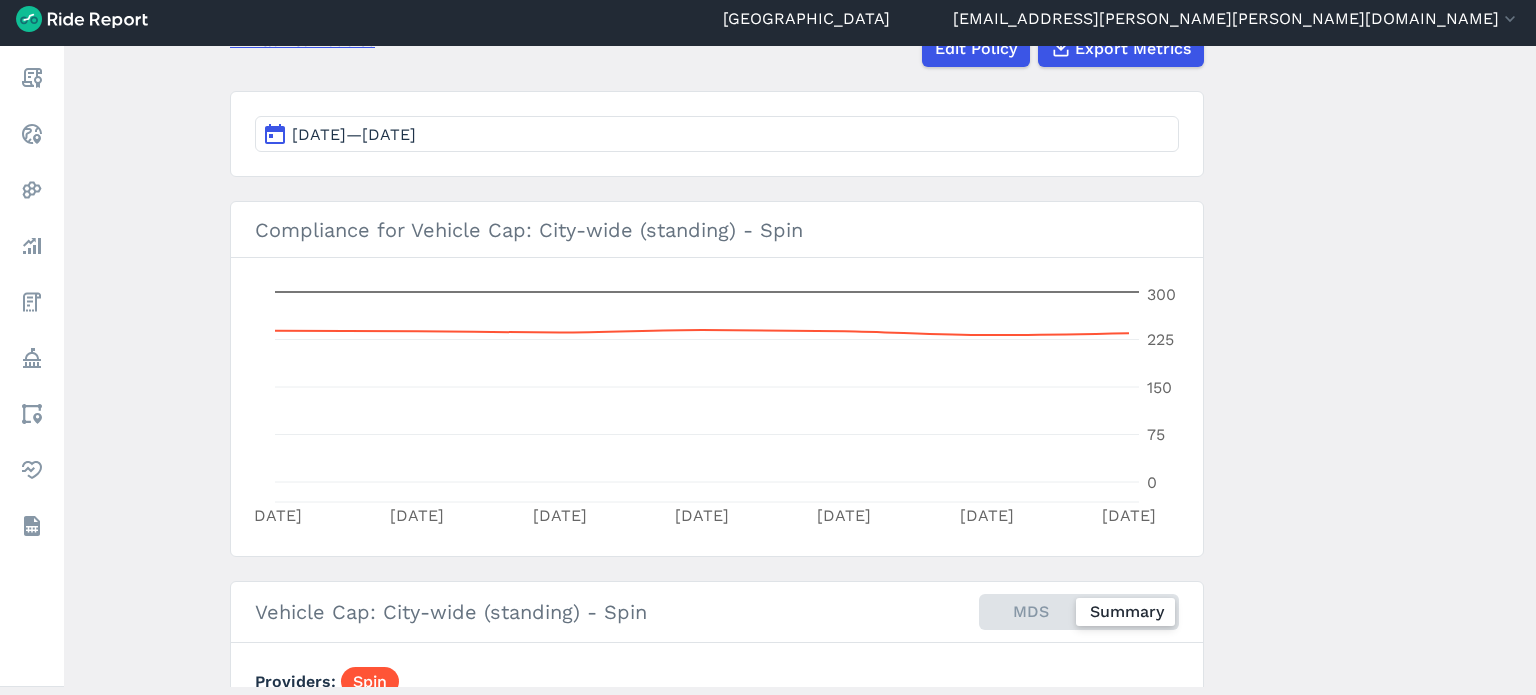 scroll, scrollTop: 0, scrollLeft: 0, axis: both 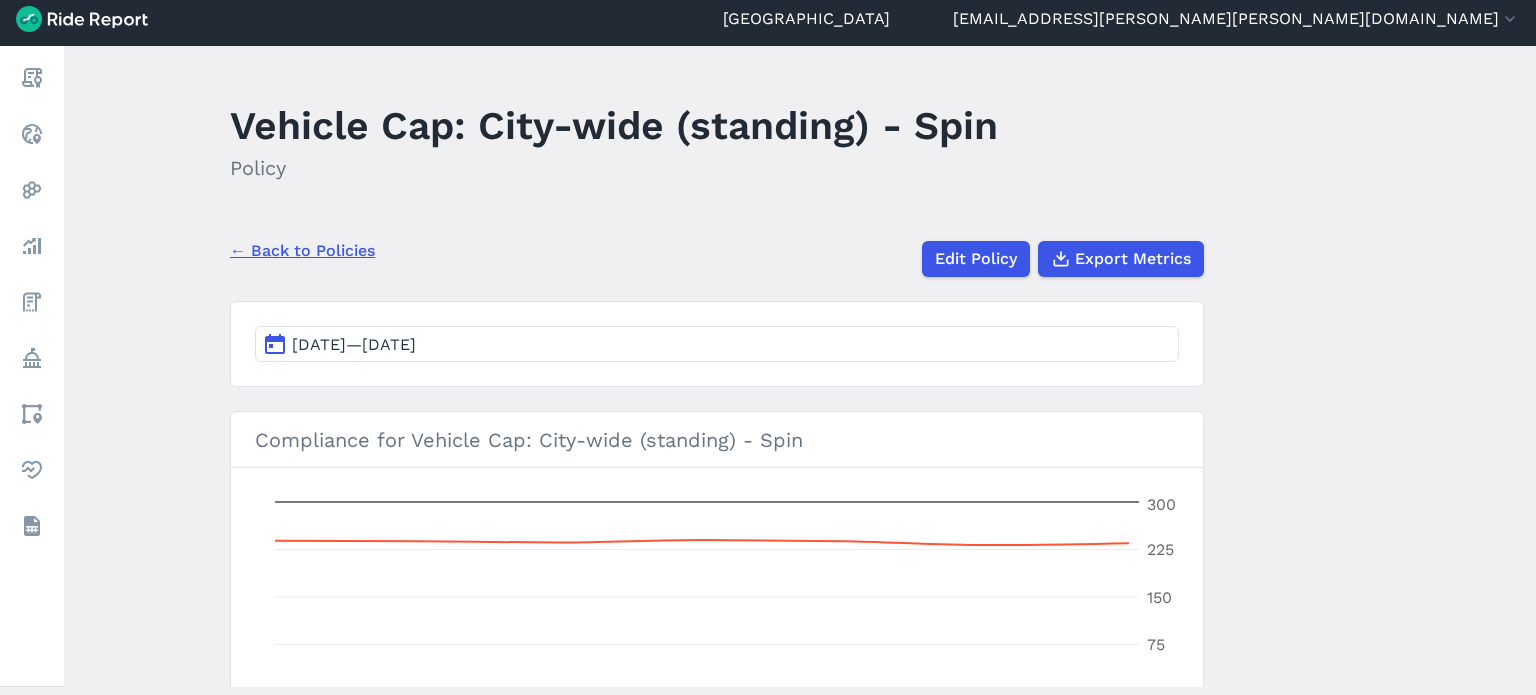 click on "← Back to Policies" at bounding box center [302, 251] 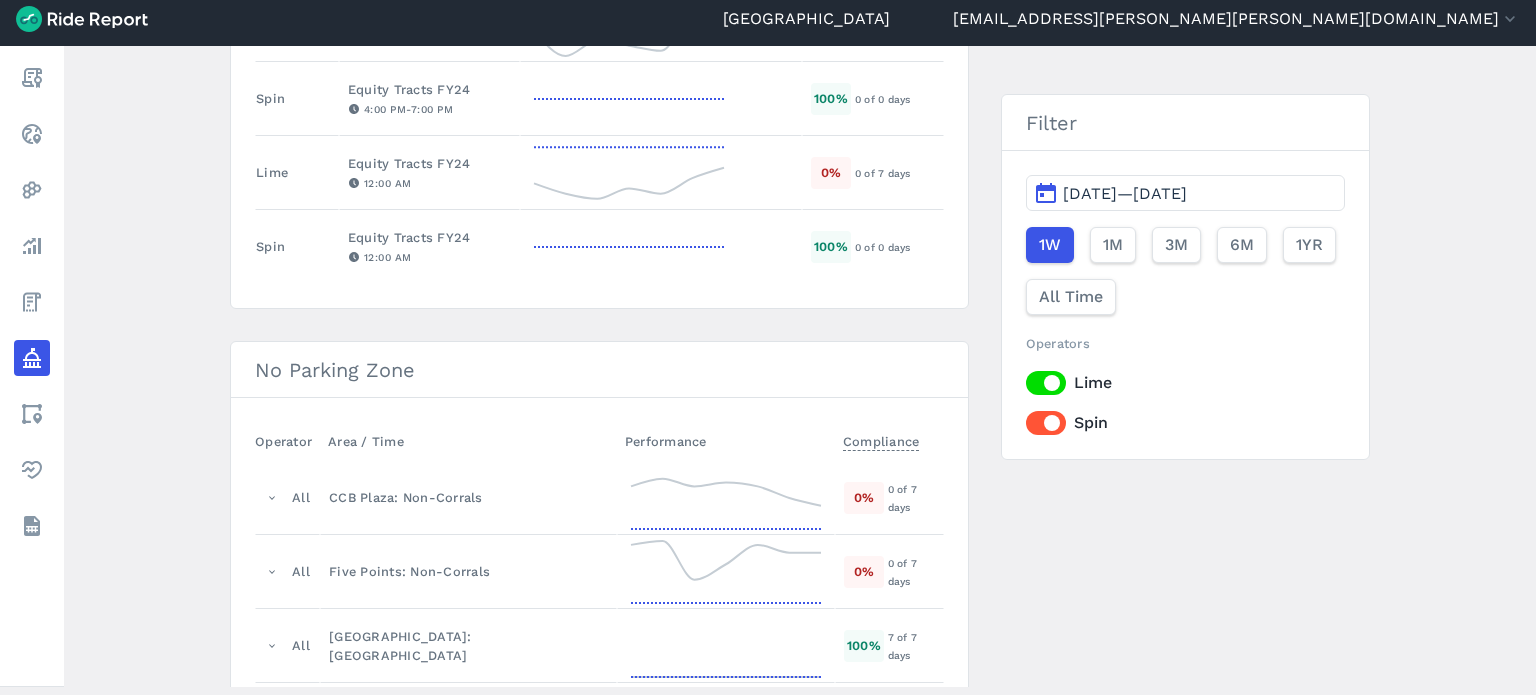 scroll, scrollTop: 600, scrollLeft: 0, axis: vertical 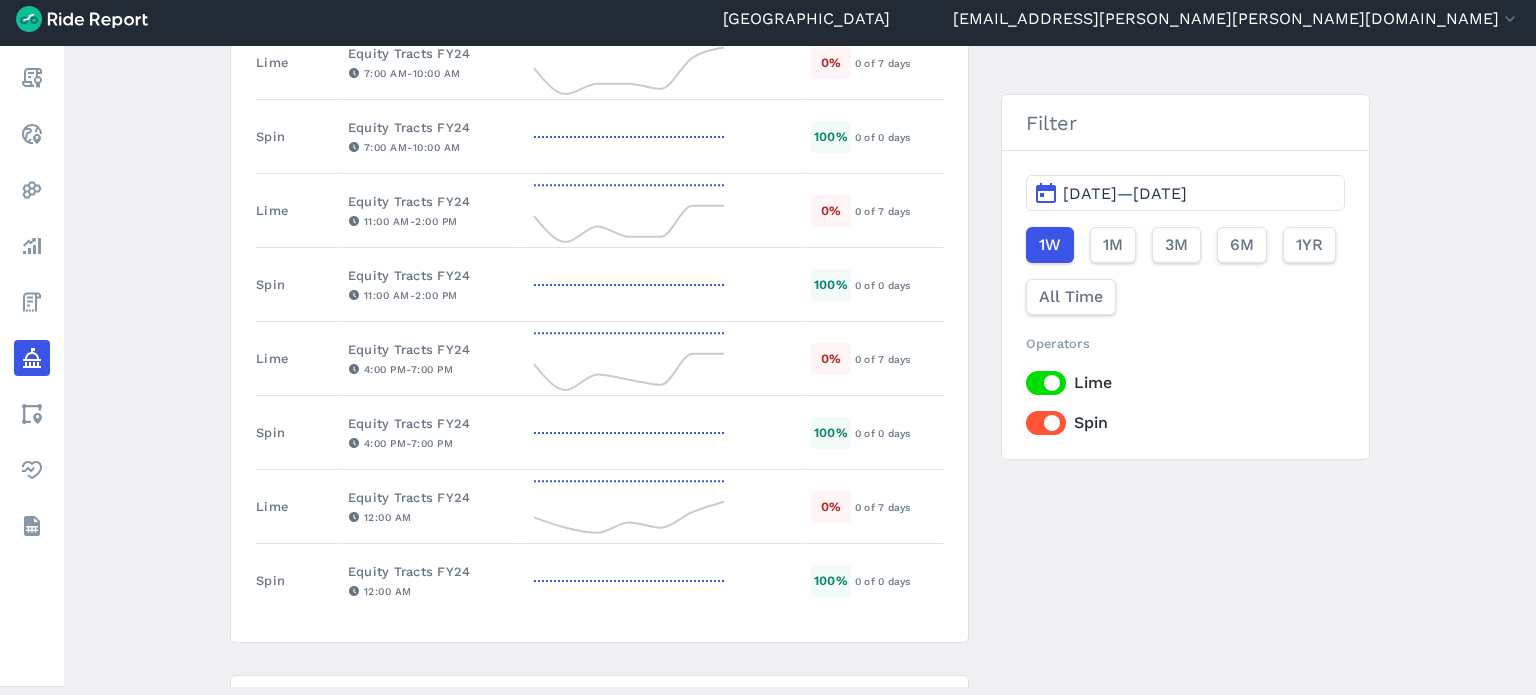 click on "Policy Metrics Active Policies Ended Policies New Policy Max Idle Time Operator Area / Time Performance Compliance All Durham City Limits 0 % 0 of 7 days Percentage-based Minimum Deployment Operator Area / Time Performance Compliance Lime Equity Tracts FY24 7:00 AM  -  10:00 AM 0 % 0 of 7 days Spin Equity Tracts FY24 7:00 AM  -  10:00 AM 100 % 0 of 0 days Lime Equity Tracts FY24 11:00 AM  -  2:00 PM 0 % 0 of 7 days Spin Equity Tracts FY24 11:00 AM  -  2:00 PM 100 % 0 of 0 days Lime Equity Tracts FY24 4:00 PM  -  7:00 PM 0 % 0 of 7 days Spin Equity Tracts FY24 4:00 PM  -  7:00 PM 100 % 0 of 0 days Lime Equity Tracts FY24 12:00 AM 0 % 0 of 7 days Spin Equity Tracts FY24 12:00 AM 100 % 0 of 0 days No Parking Zone Operator Area / Time Performance Compliance All CCB Plaza: Non-Corrals 0 % 0 of 7 days All Five Points: Non-Corrals 0 % 0 of 7 days All 9th Street: Forced Parking 100 % 7 of 7 days Lime Duke Campuses 0 % 0 of 7 days All No Parking - Rigsbee & CH 100 % 7 of 7 days Vehicle Cap Operator Area / Time Lime %" at bounding box center [800, 366] 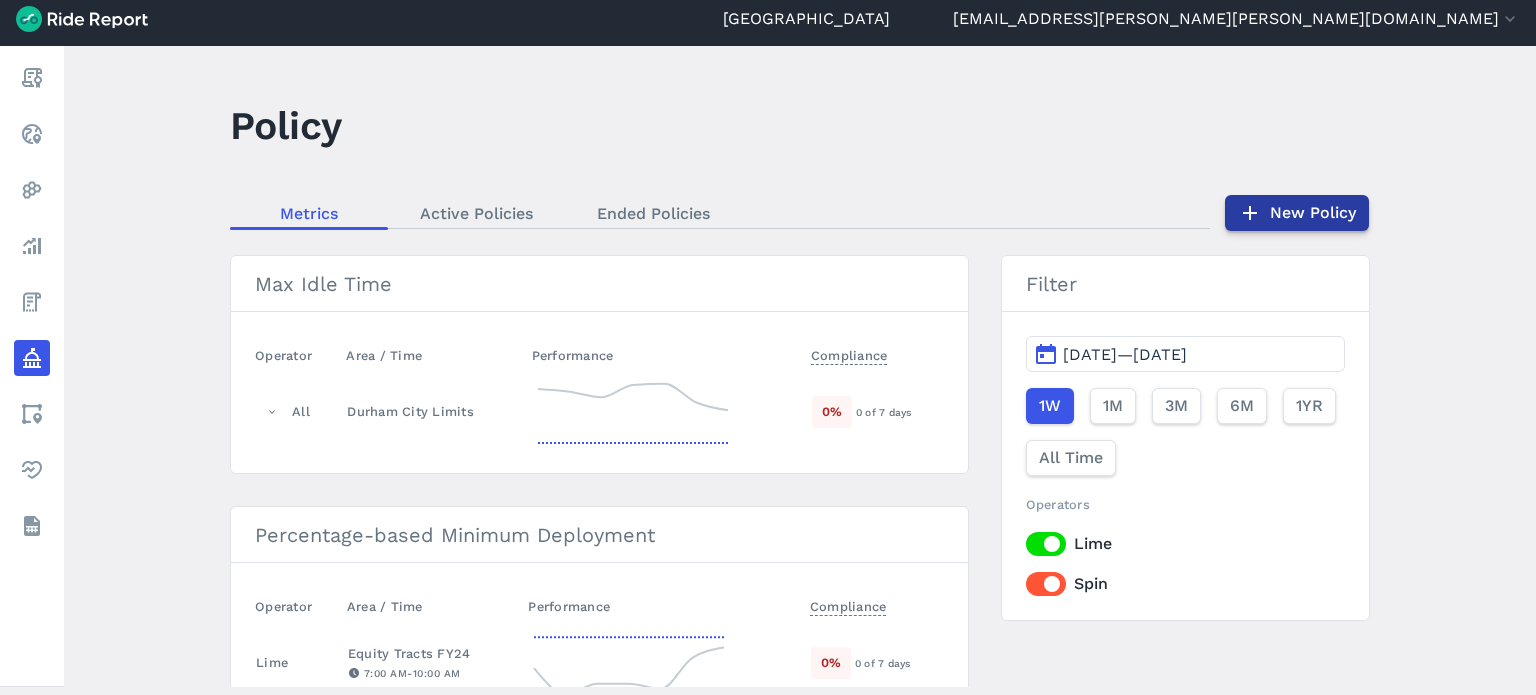 click on "New Policy" at bounding box center [1297, 213] 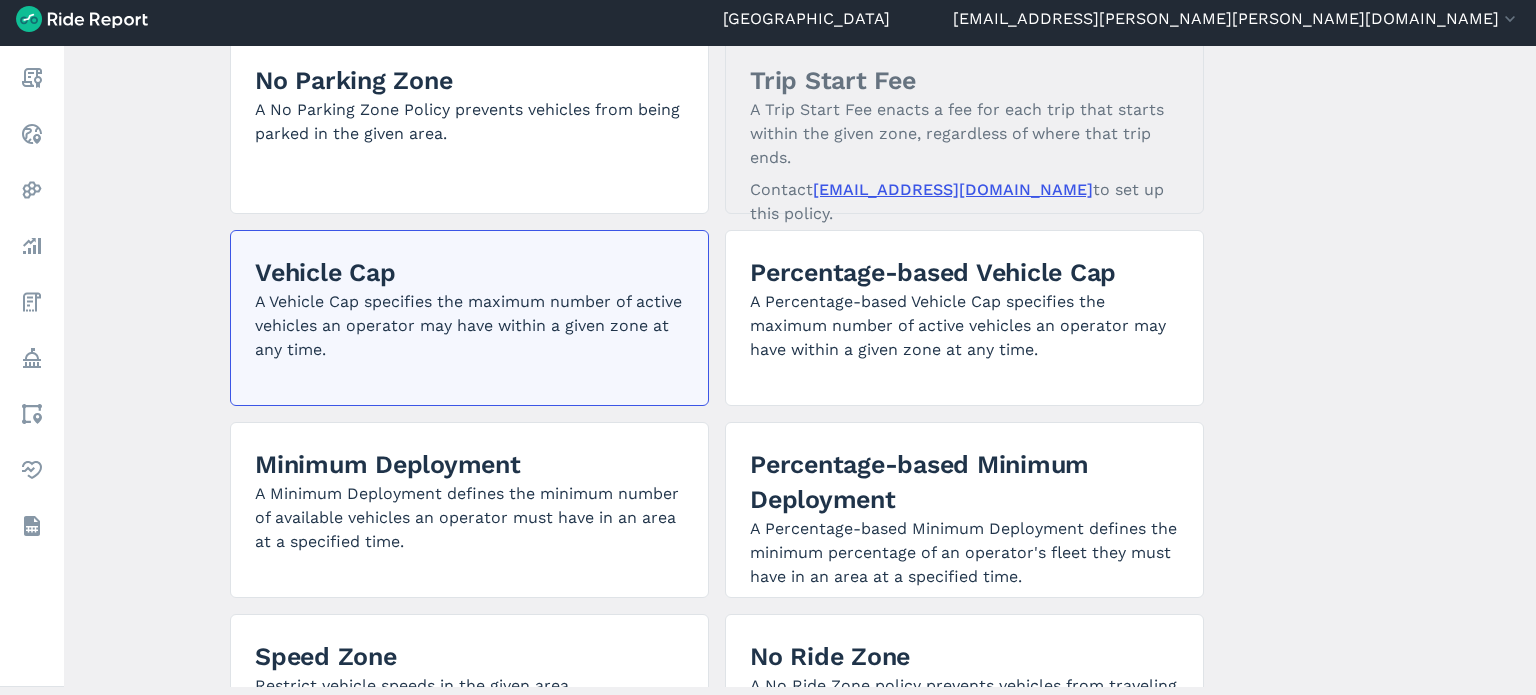 scroll, scrollTop: 200, scrollLeft: 0, axis: vertical 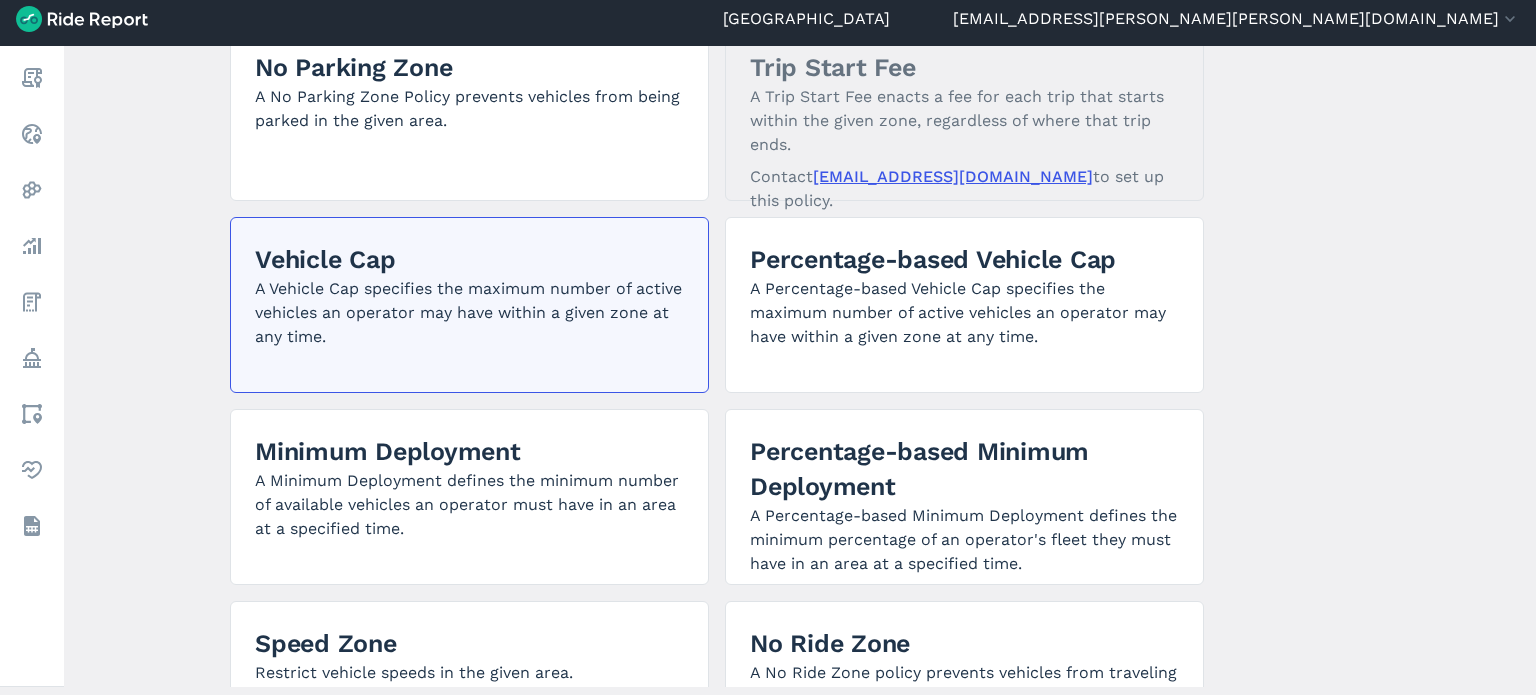 click on "A Vehicle Cap specifies the maximum number of active vehicles an operator may have within a given zone at any time." at bounding box center [469, 313] 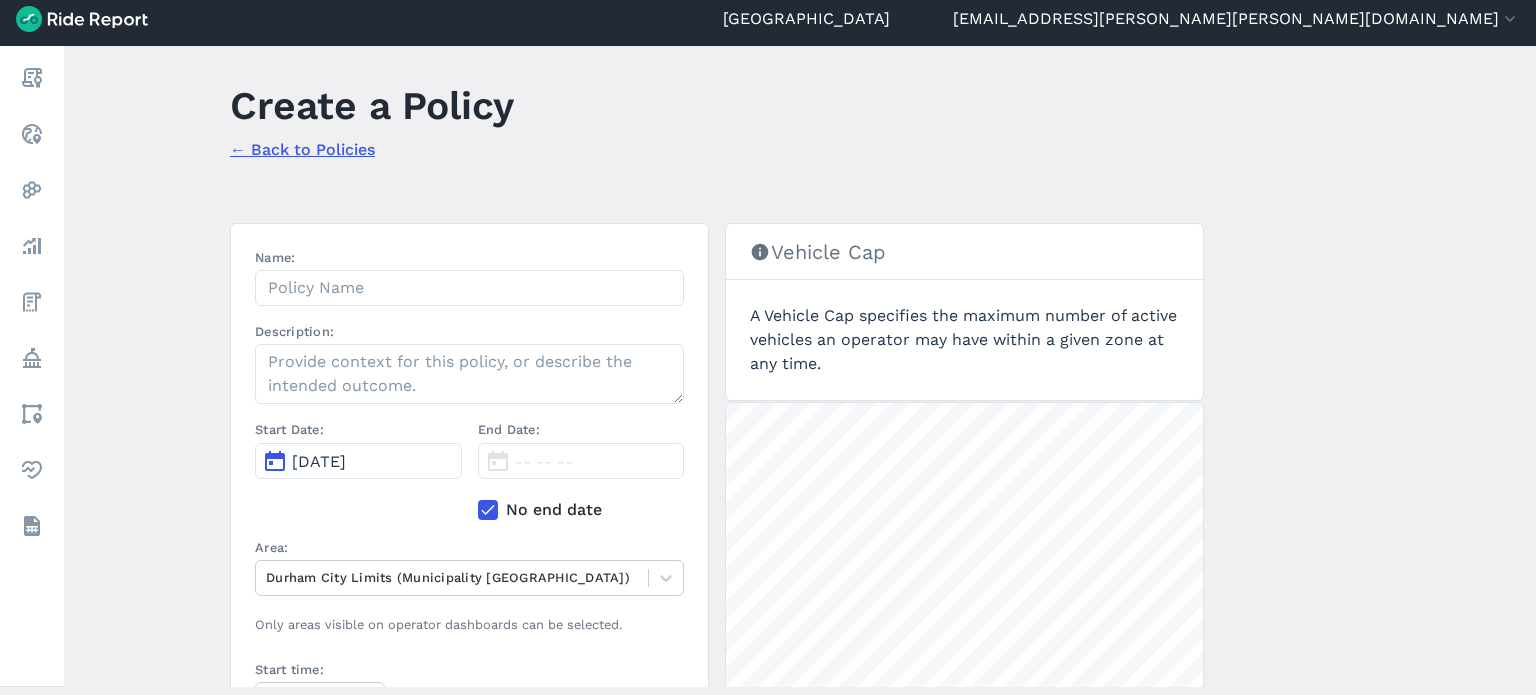 scroll, scrollTop: 0, scrollLeft: 0, axis: both 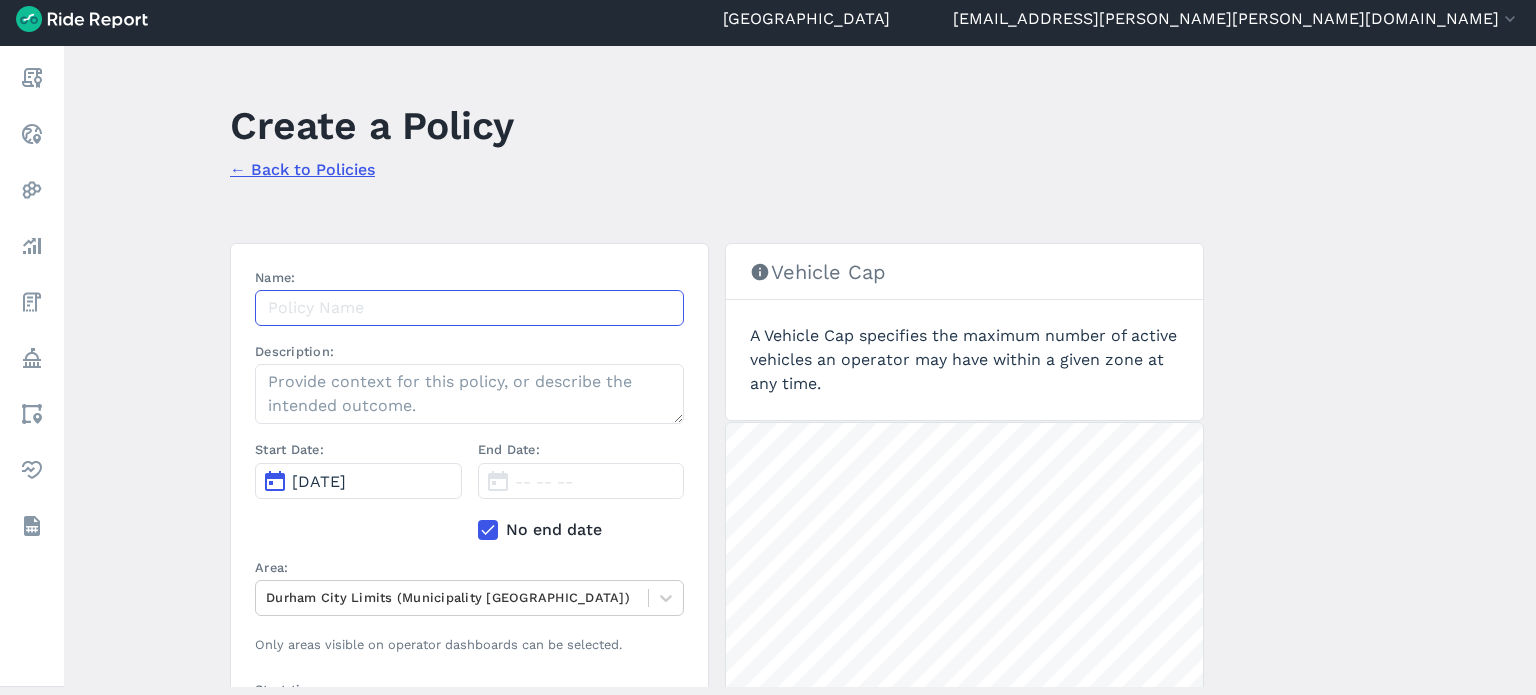click on "Name:" at bounding box center (469, 308) 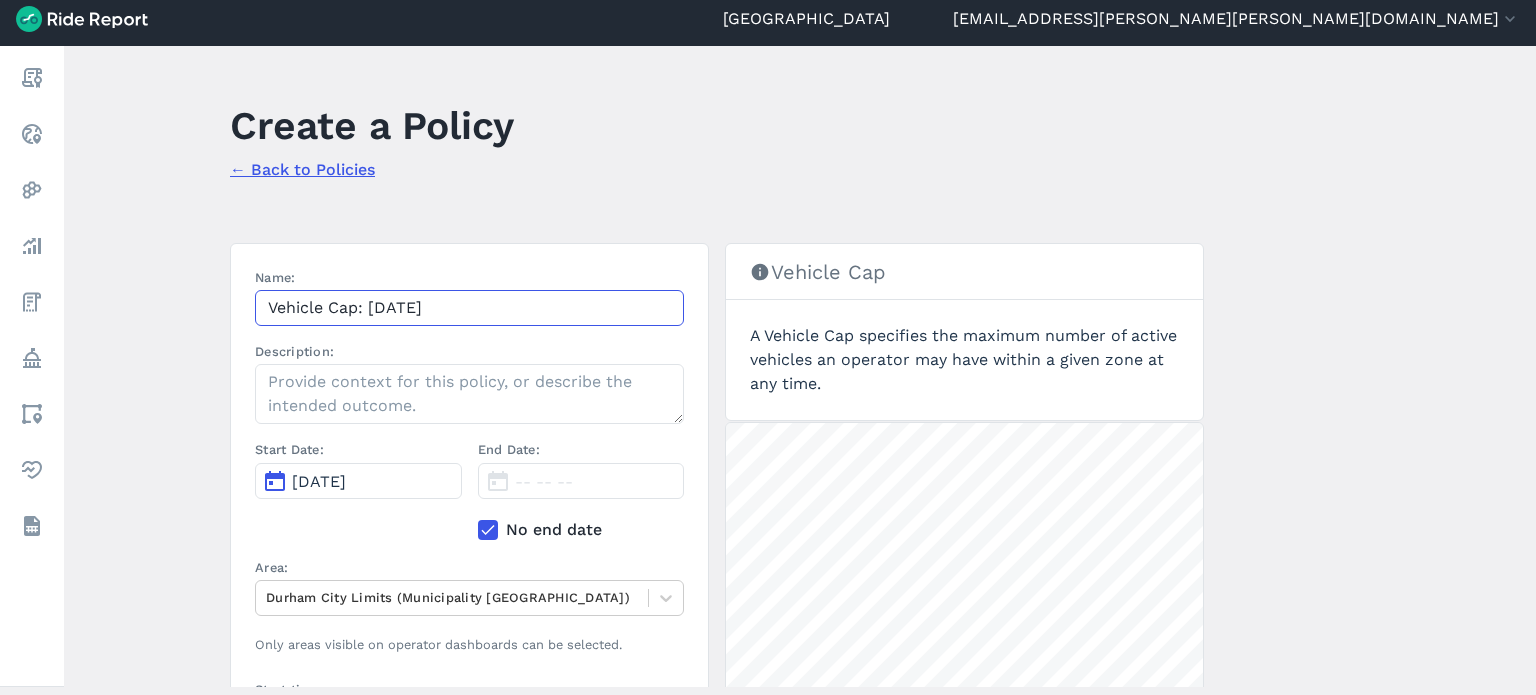 click on "Vehicle Cap: Apr 2025" at bounding box center [469, 308] 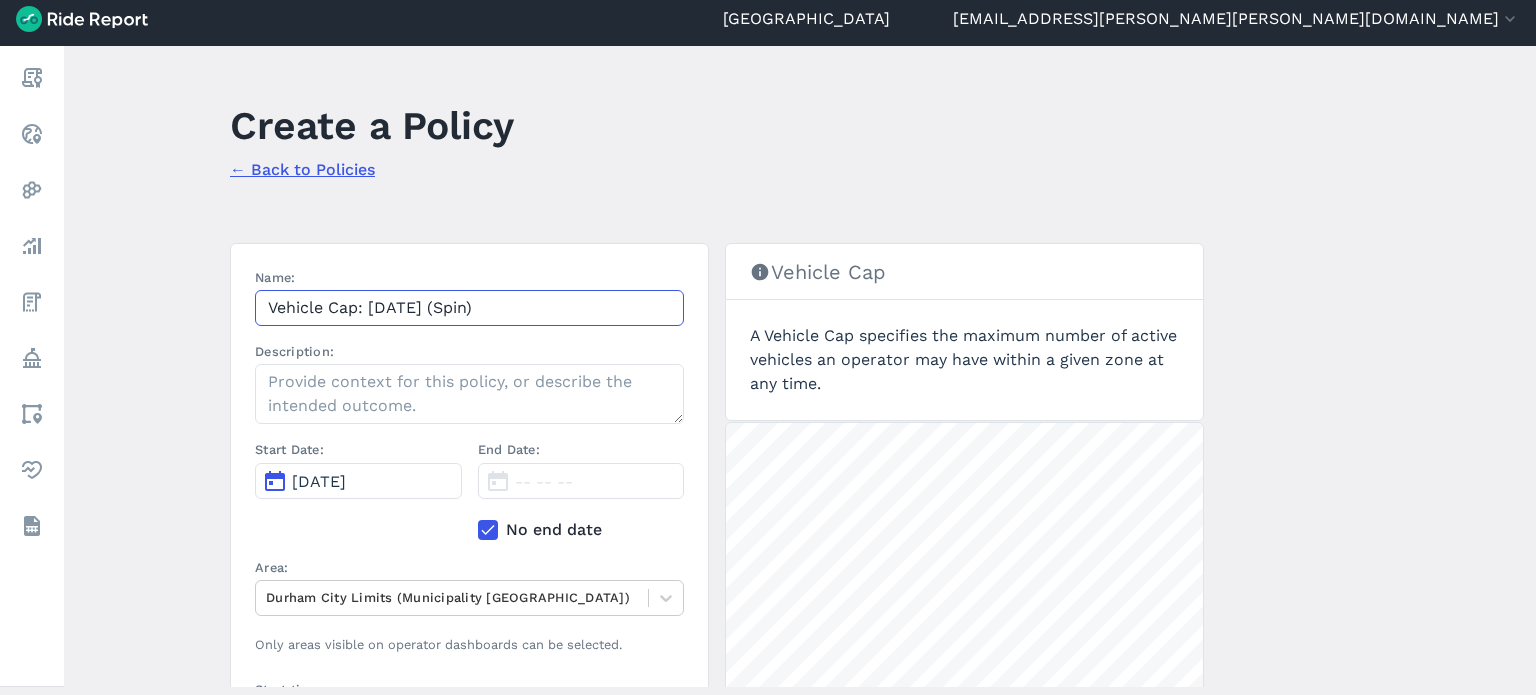 type on "Vehicle Cap: Apr 2025 (Spin)" 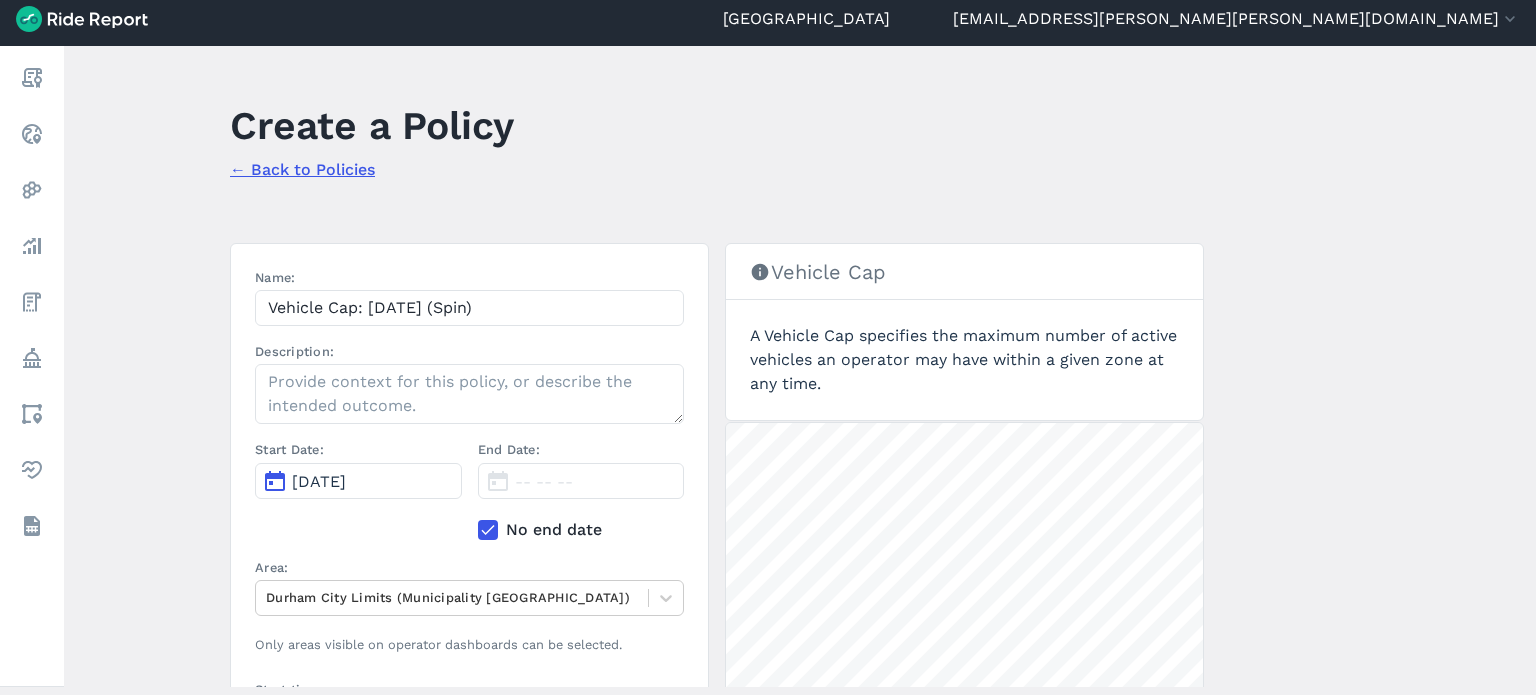 click on "Jul 14, 2025" at bounding box center (358, 481) 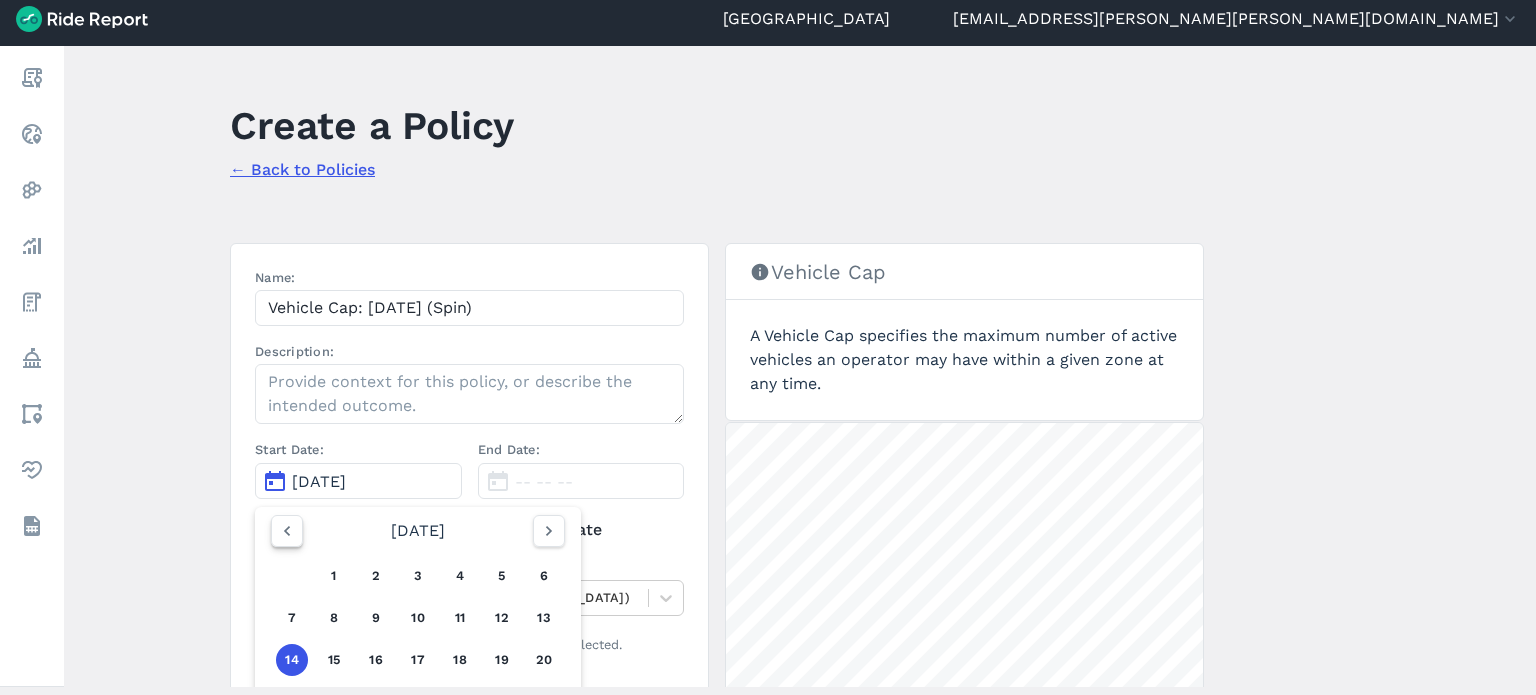 click 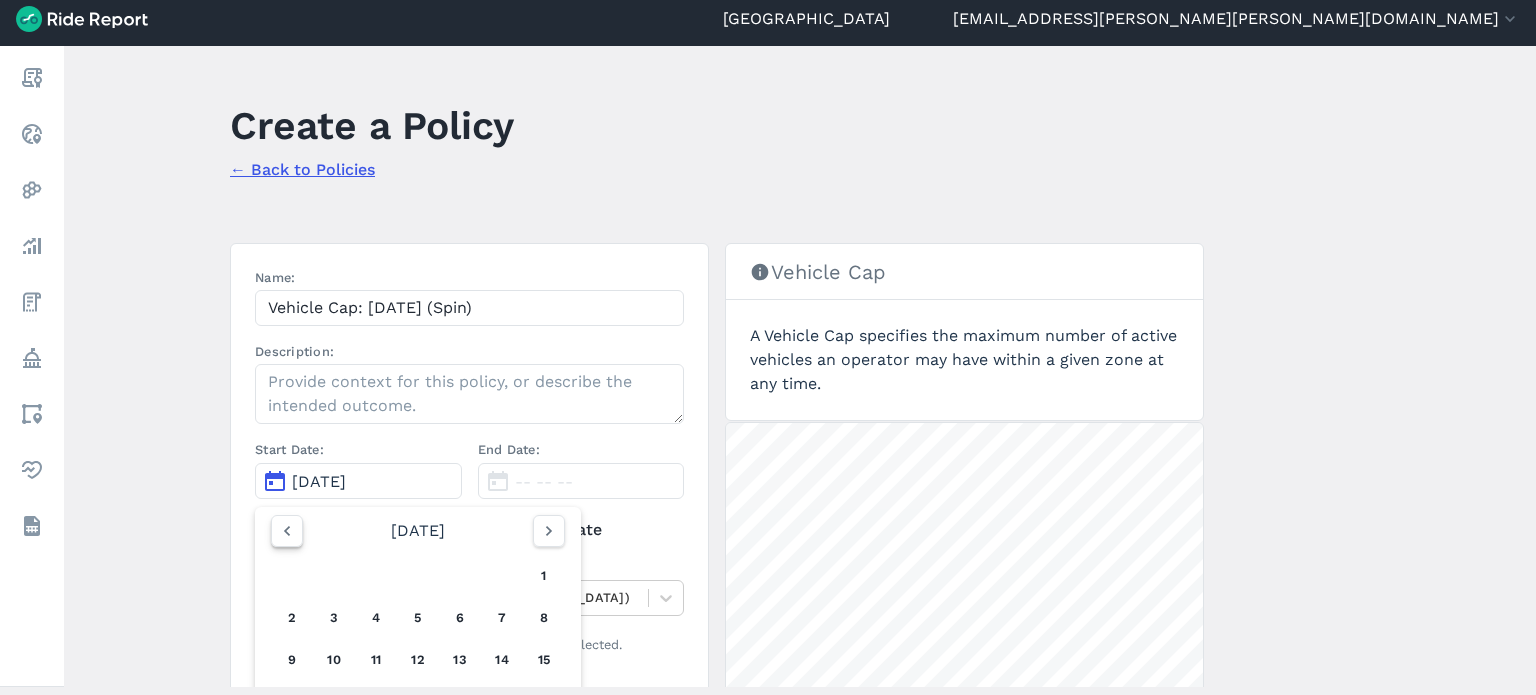 click 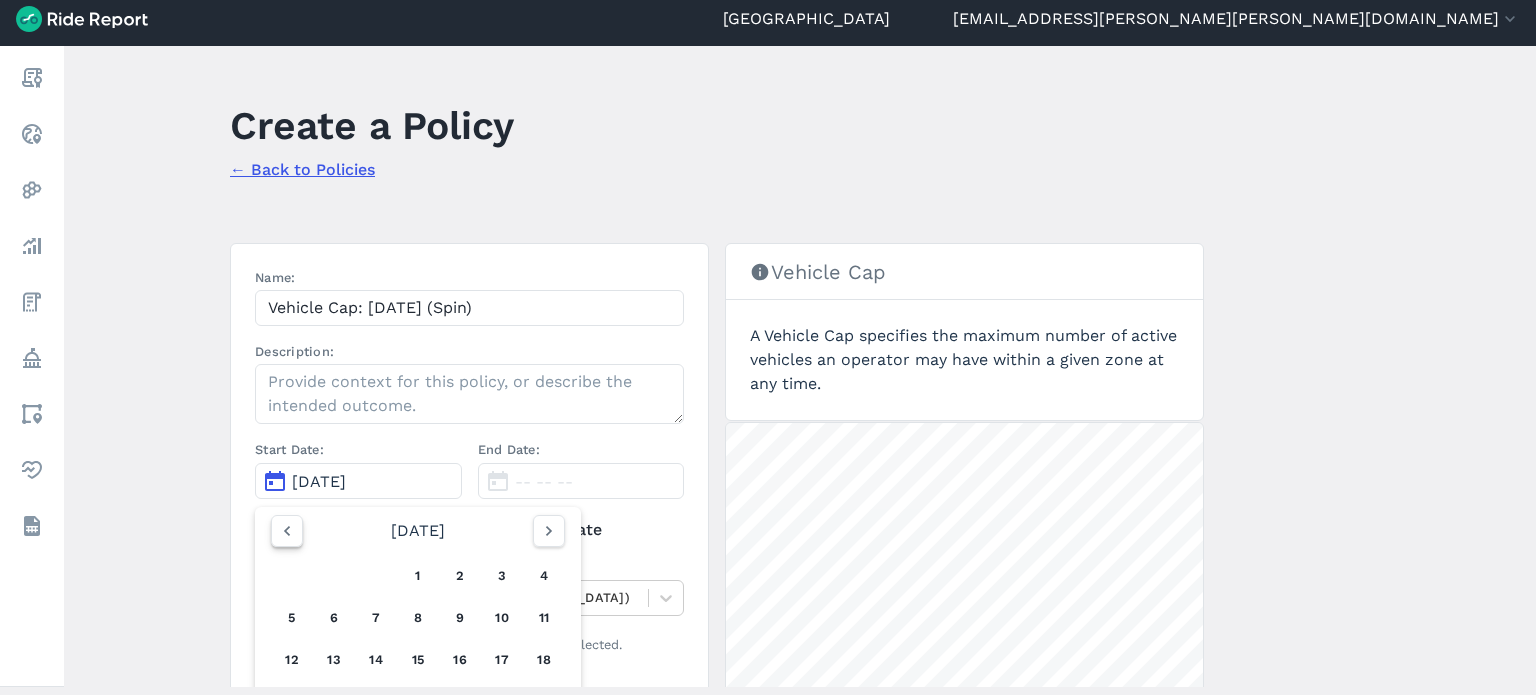 click 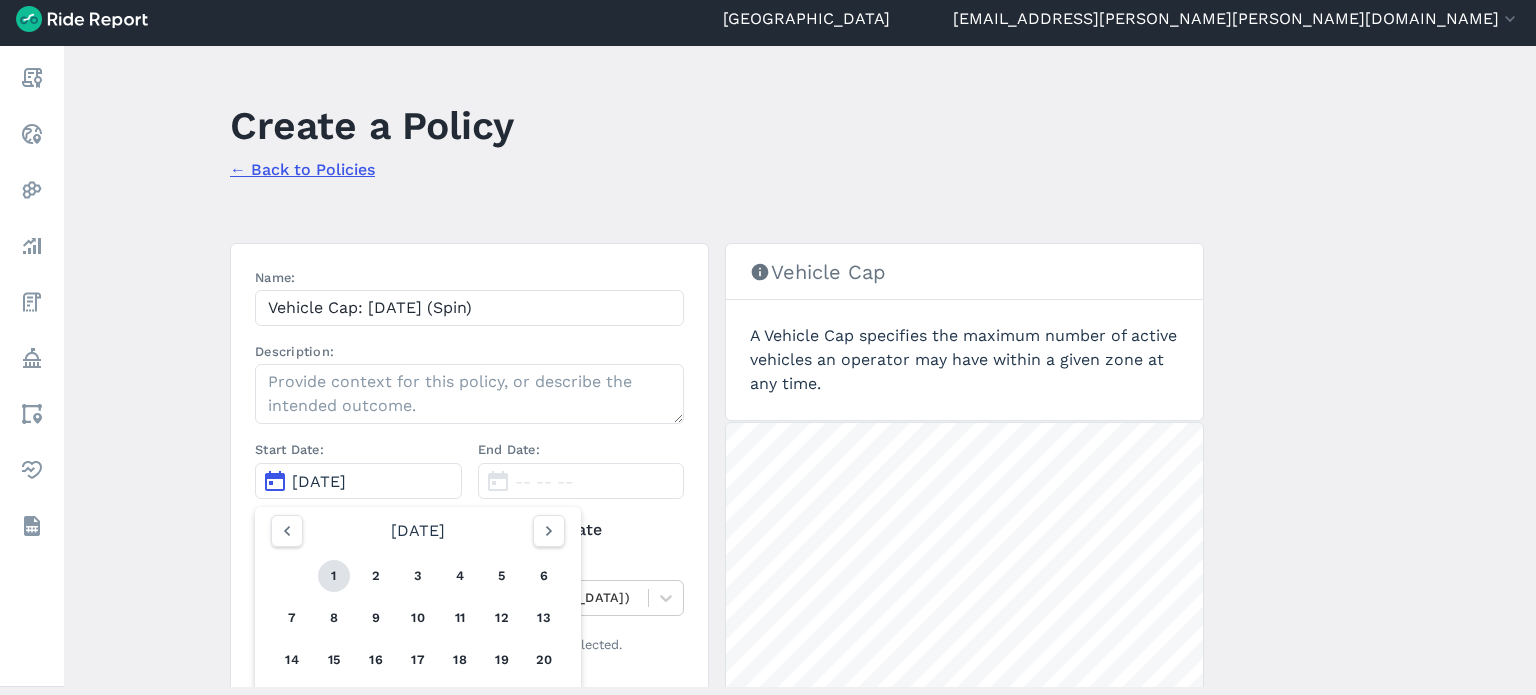 click on "1" at bounding box center (334, 576) 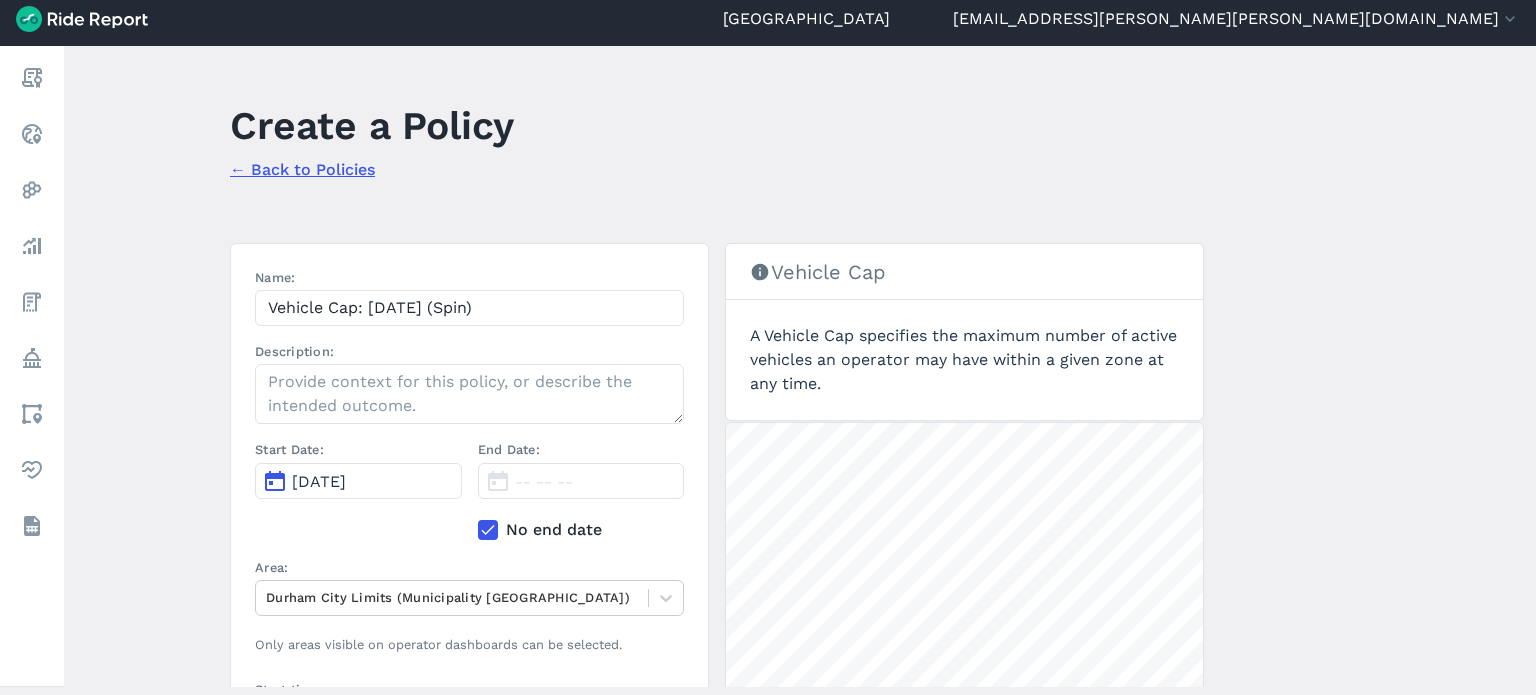 click on "Create a Policy ← Back to Policies Name: Vehicle Cap: Apr 2025 (Spin) Description: Start Date: Apr 1, 2025 End Date: -- -- -- No end date Area: Durham City Limits (Municipality Boundary) Only areas visible on operator dashboards can be selected. Start time: 12:00 AM End time: 11:45 PM Day of Week: Sun Mon Tue Wed Thu Fri Sat Vehicle Class: All vehicles (5) Vehicle Cap: Applicable Operators: Select an Operator A policy must apply to an operator. Create Policy Vehicle Cap A Vehicle Cap specifies the maximum number of active vehicles an operator may have within a given zone at any time. 3 mi" at bounding box center (800, 366) 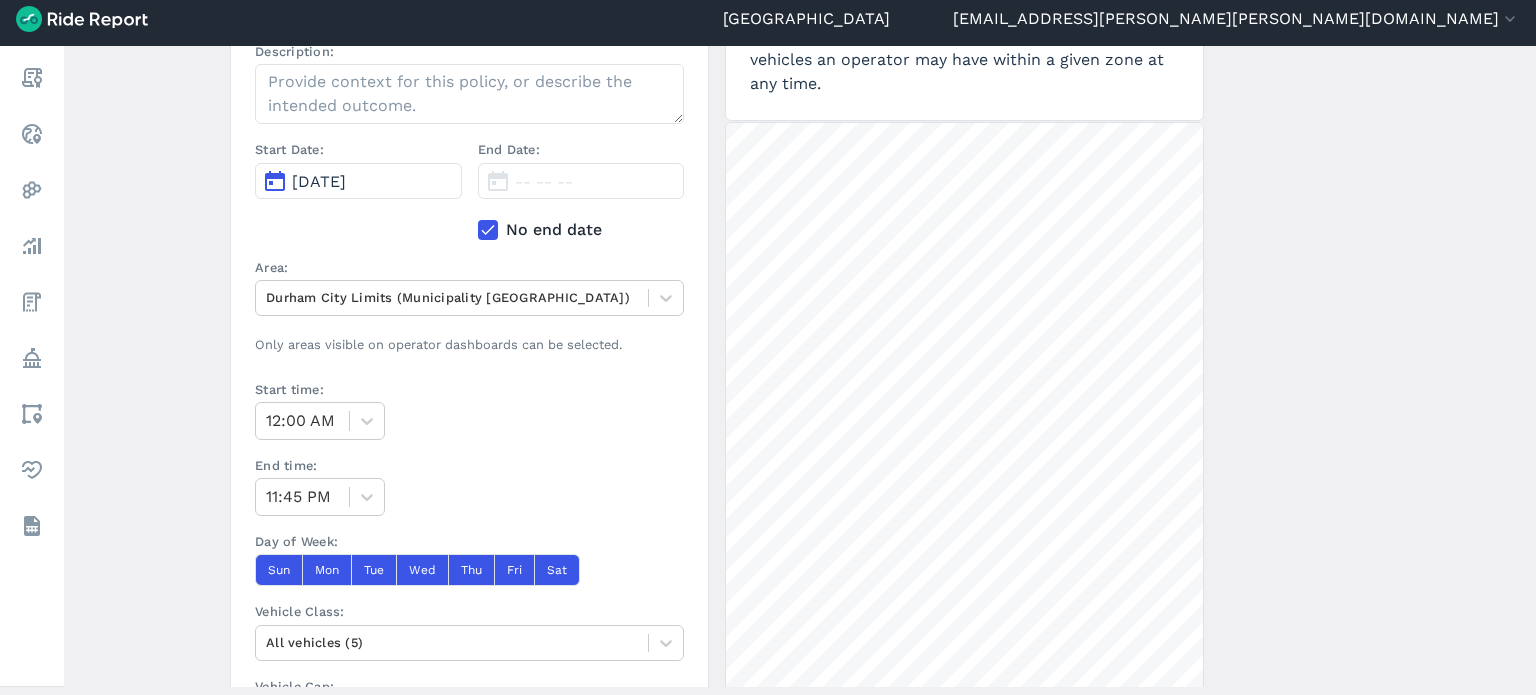 scroll, scrollTop: 500, scrollLeft: 0, axis: vertical 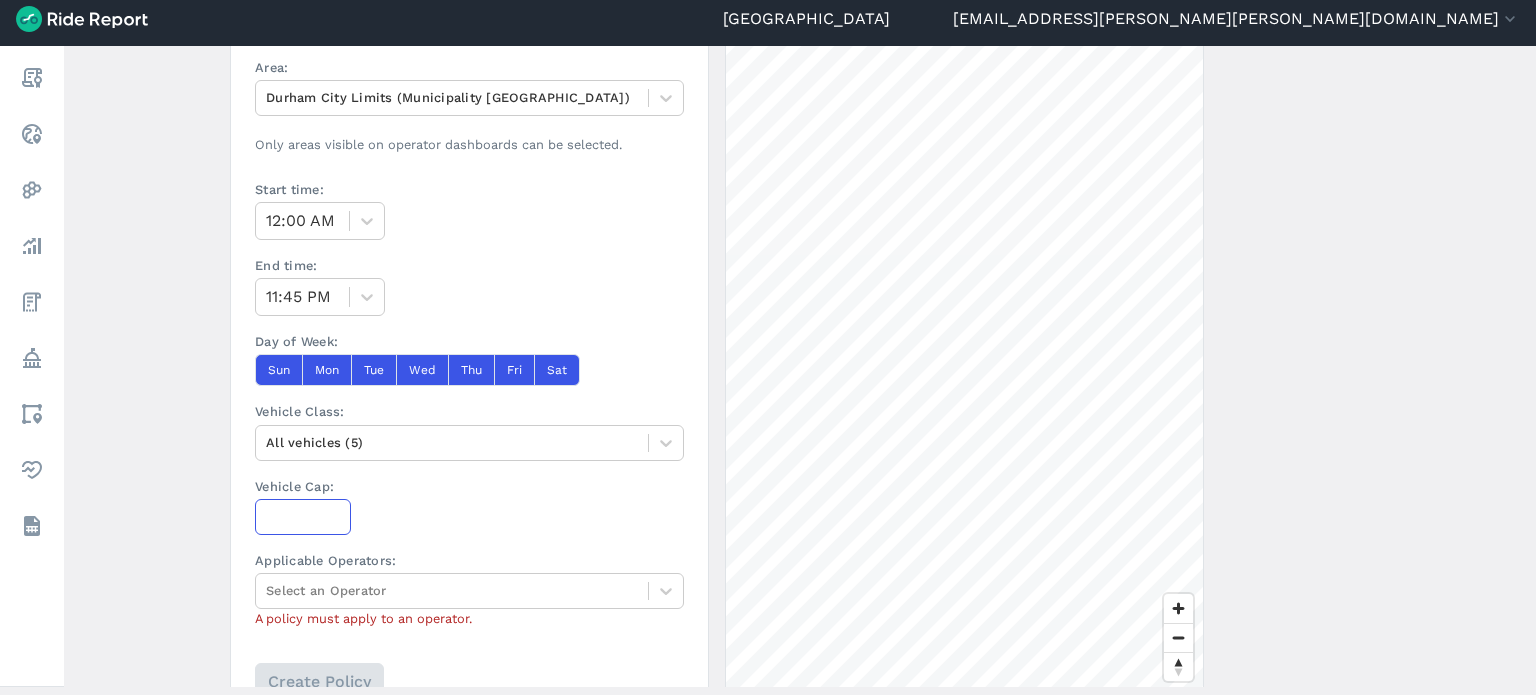 click on "Vehicle Cap:" at bounding box center [303, 517] 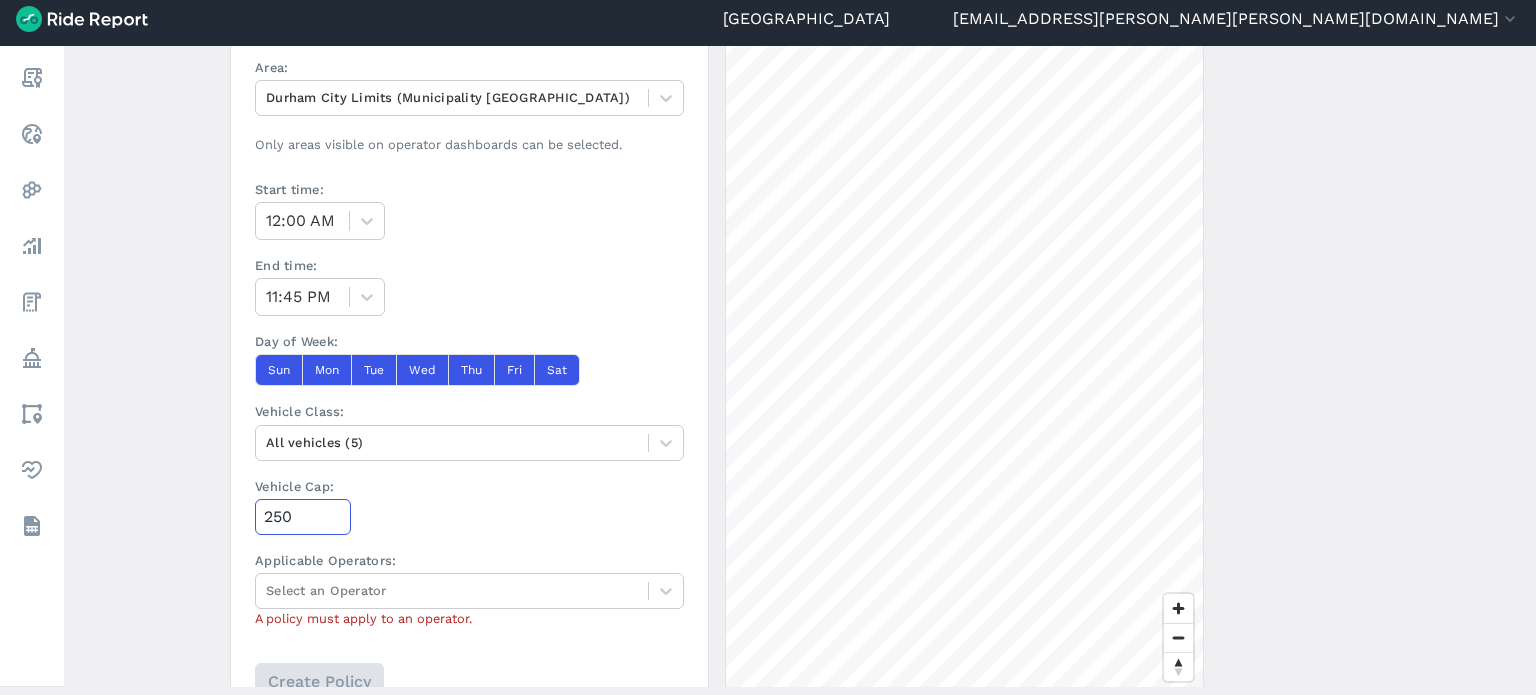 type on "250" 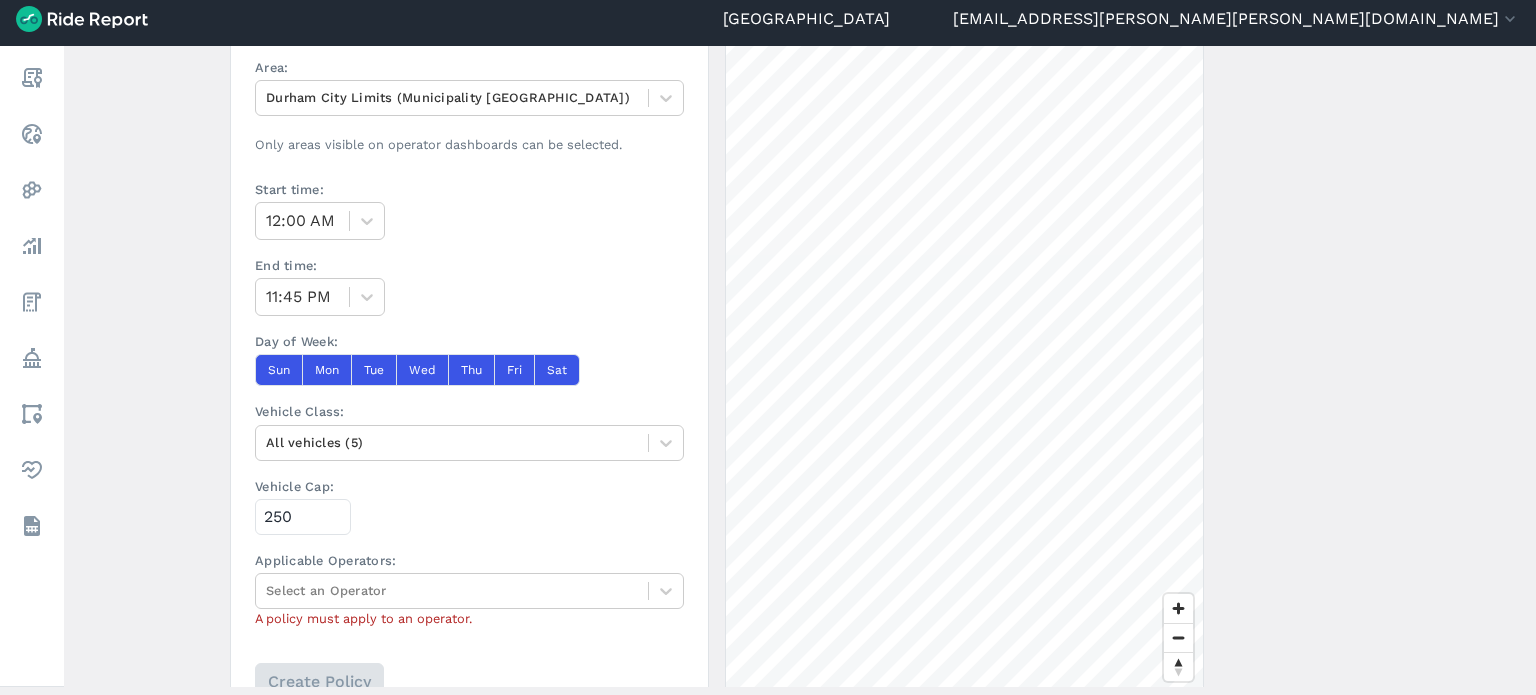 click on "Create a Policy ← Back to Policies Name: Vehicle Cap: Apr 2025 (Spin) Description: Start Date: Apr 1, 2025 End Date: -- -- -- No end date Area: Durham City Limits (Municipality Boundary) Only areas visible on operator dashboards can be selected. Start time: 12:00 AM End time: 11:45 PM Day of Week: Sun Mon Tue Wed Thu Fri Sat Vehicle Class: All vehicles (5) Vehicle Cap: 250 Applicable Operators: Select an Operator A policy must apply to an operator. Create Policy Vehicle Cap A Vehicle Cap specifies the maximum number of active vehicles an operator may have within a given zone at any time. 3 mi" at bounding box center (800, 366) 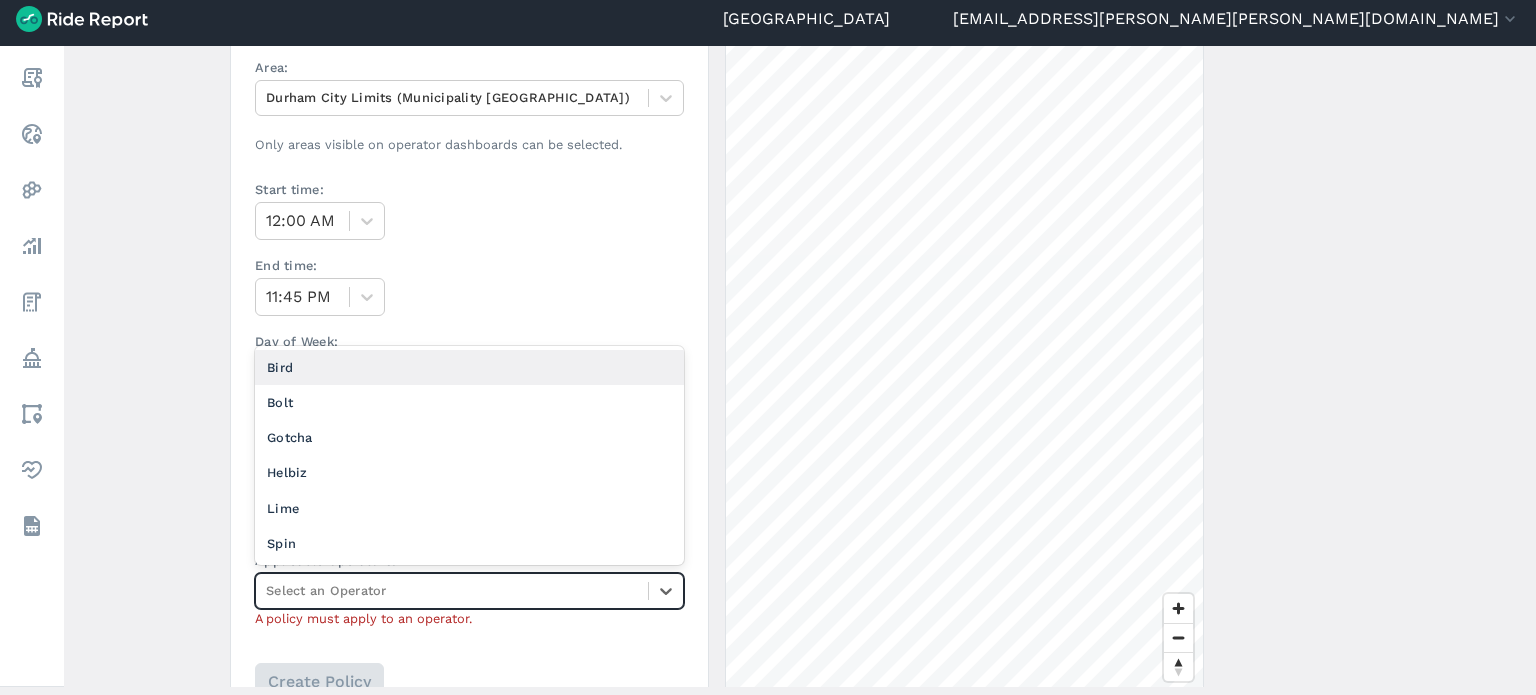 click on "Select an Operator" at bounding box center (452, 590) 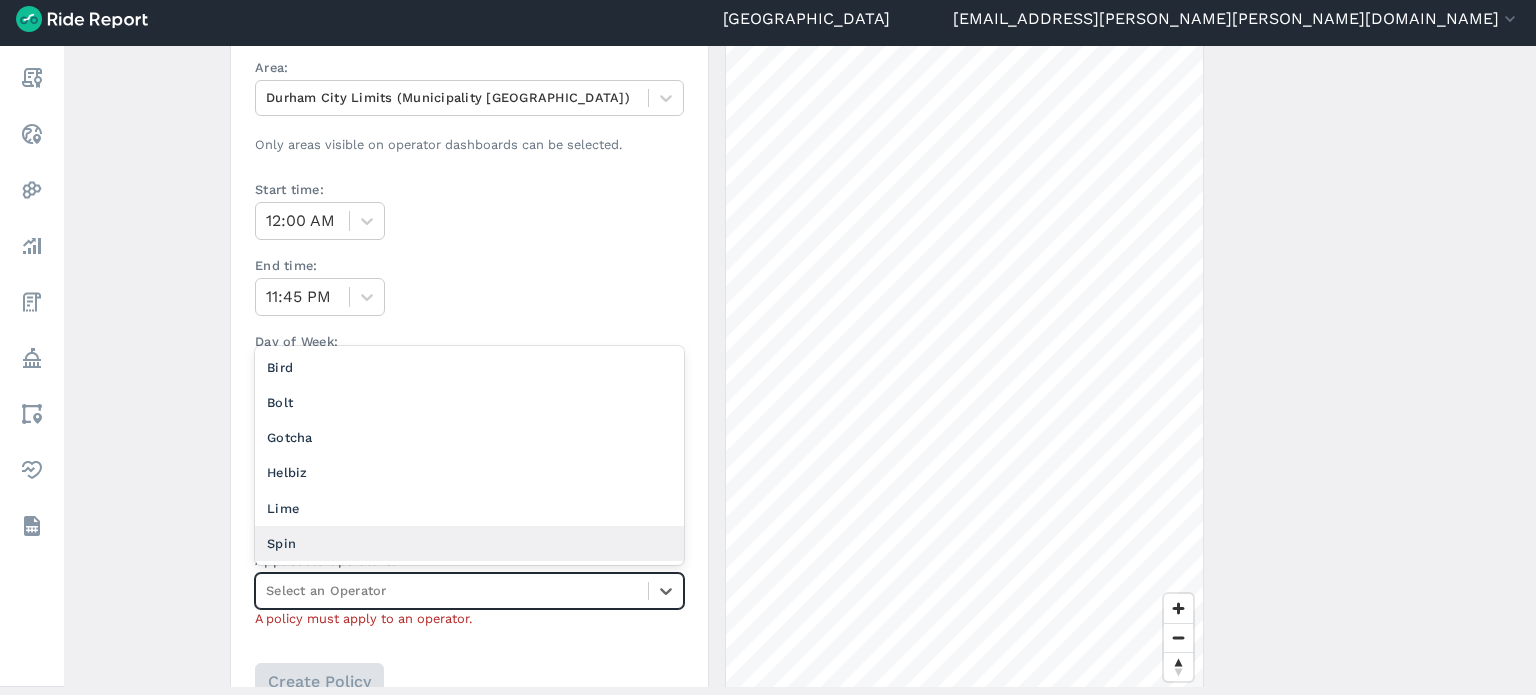 click on "Spin" at bounding box center (469, 543) 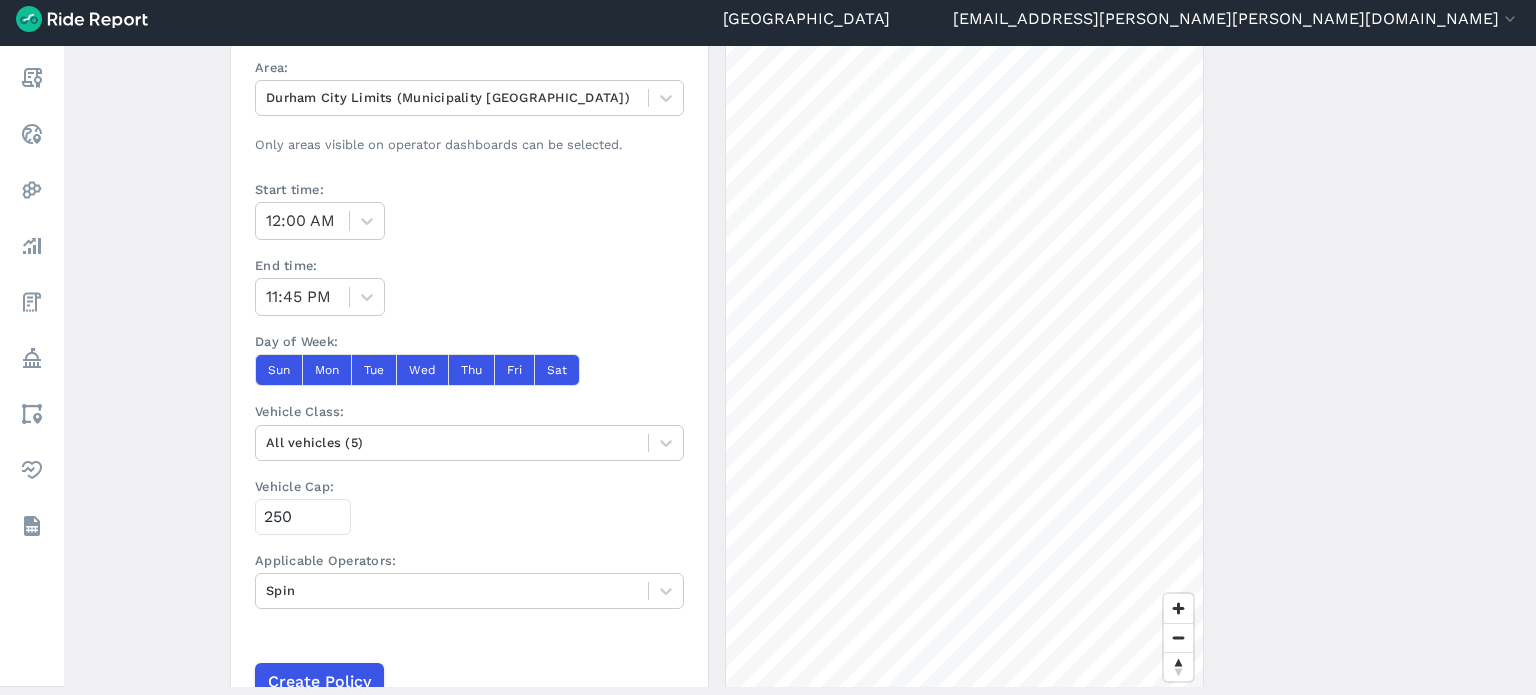click on "Create a Policy ← Back to Policies Name: Vehicle Cap: Apr 2025 (Spin) Description: Start Date: Apr 1, 2025 End Date: -- -- -- No end date Area: Durham City Limits (Municipality Boundary) Only areas visible on operator dashboards can be selected. Start time: 12:00 AM End time: 11:45 PM Day of Week: Sun Mon Tue Wed Thu Fri Sat Vehicle Class: All vehicles (5) Vehicle Cap: 250 Applicable Operators: Spin Create Policy Vehicle Cap A Vehicle Cap specifies the maximum number of active vehicles an operator may have within a given zone at any time. 3 mi" at bounding box center (800, 366) 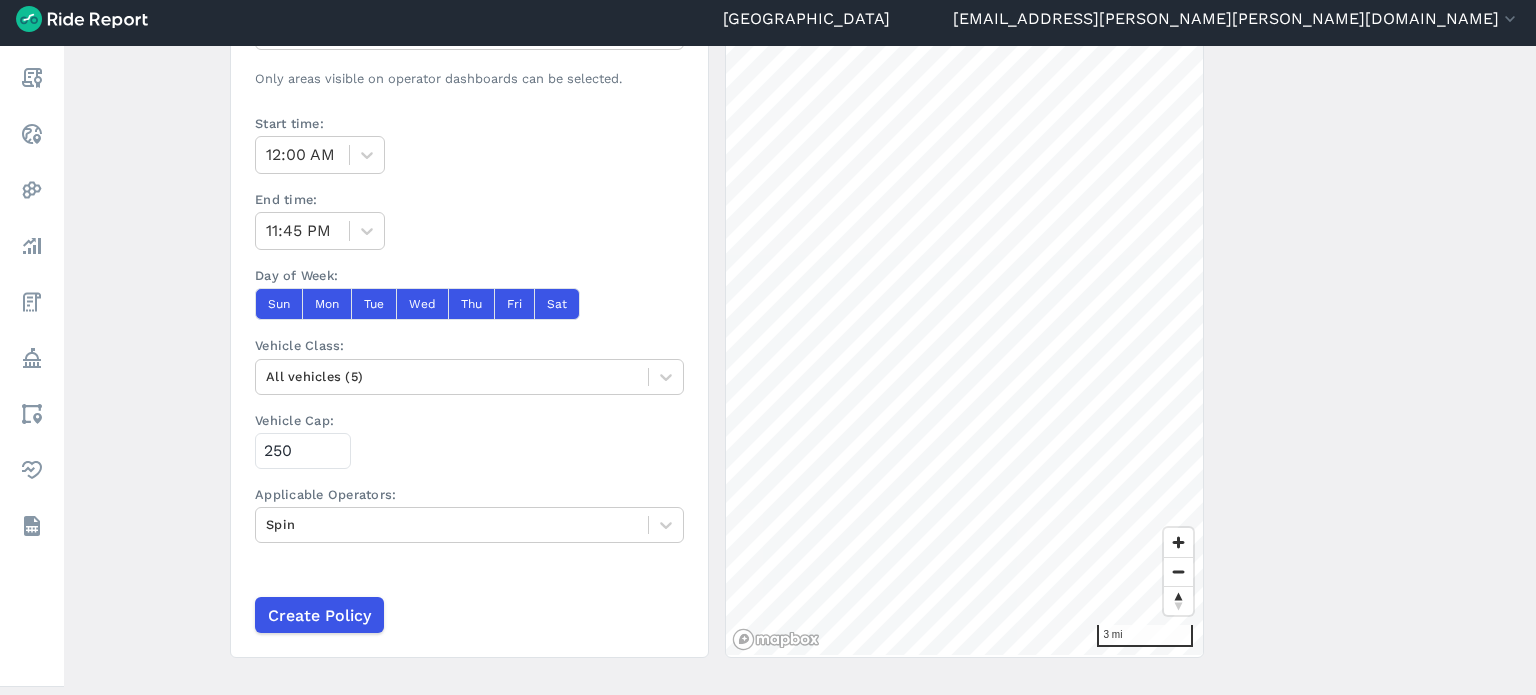 scroll, scrollTop: 605, scrollLeft: 0, axis: vertical 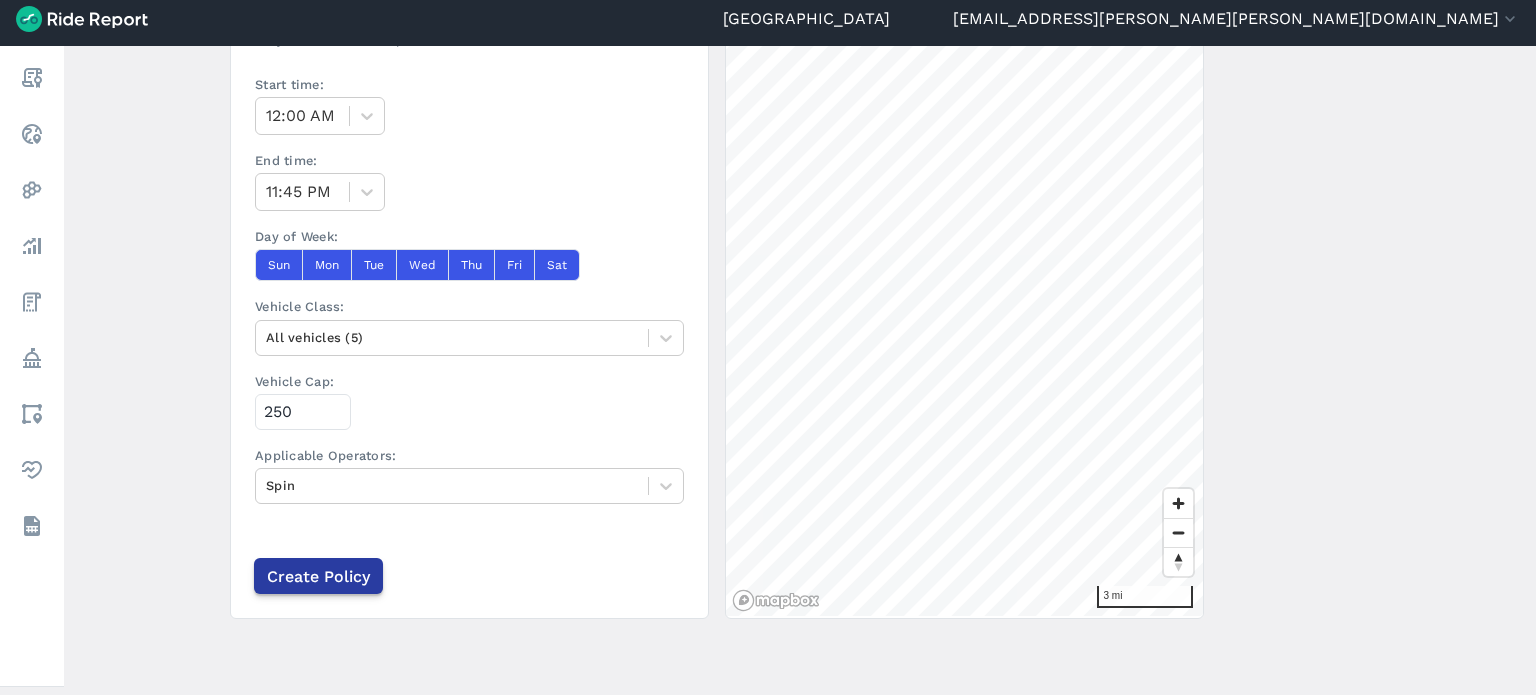 click on "Create Policy" at bounding box center [318, 576] 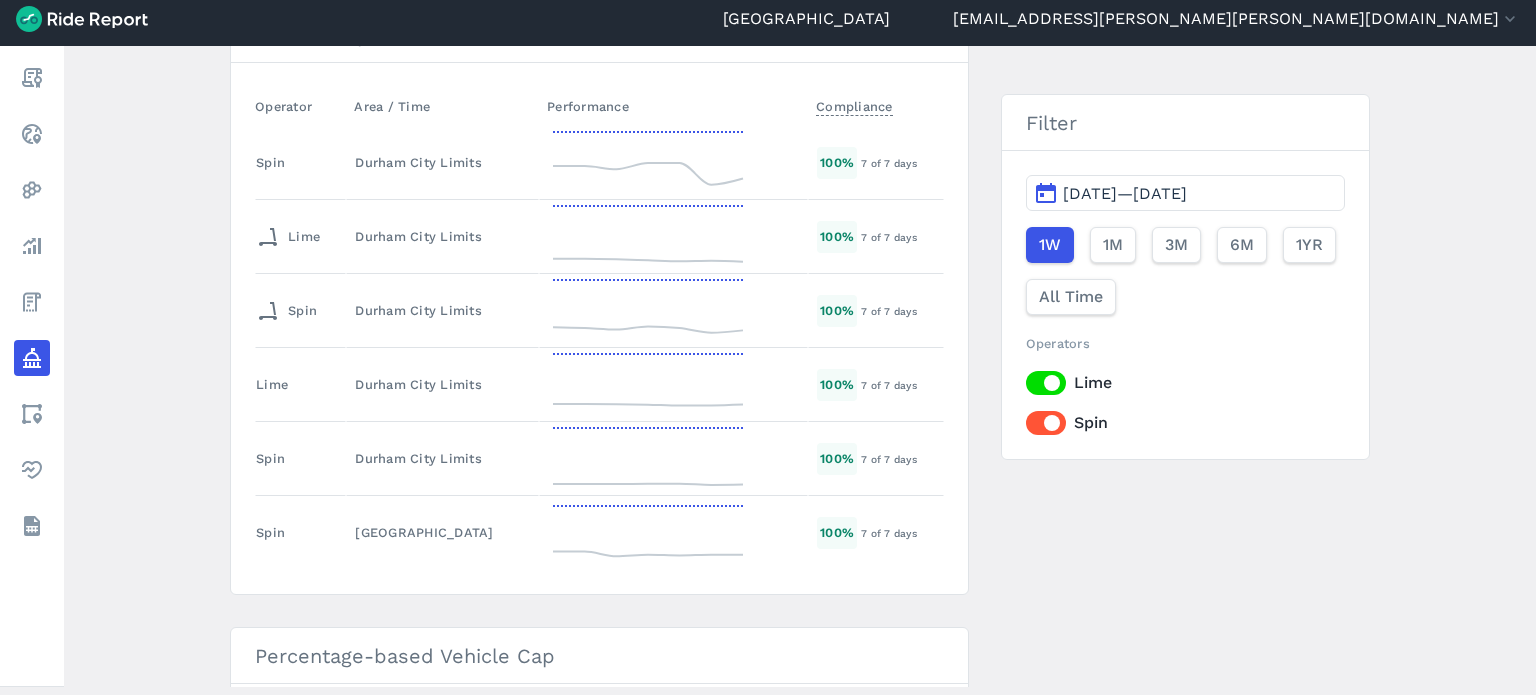 scroll, scrollTop: 1800, scrollLeft: 0, axis: vertical 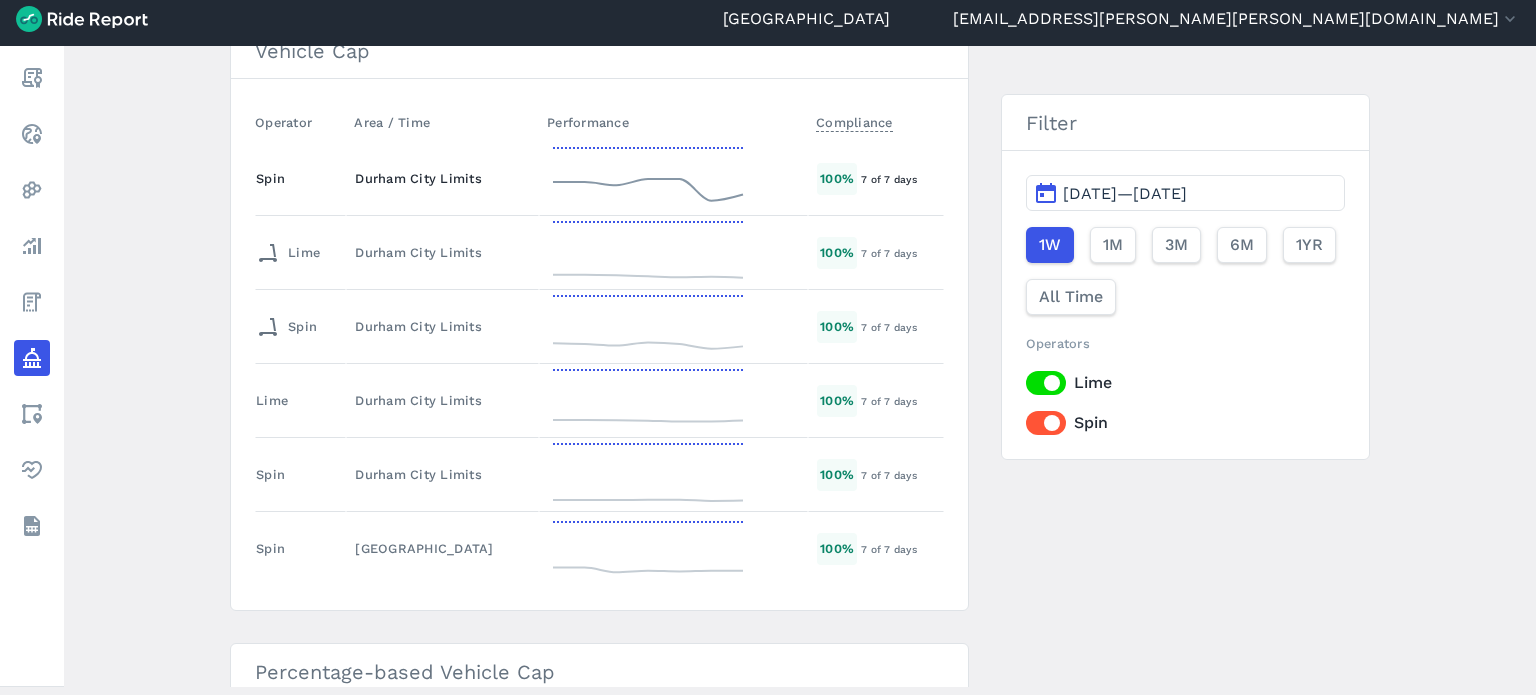 click on "Durham City Limits" at bounding box center [442, 178] 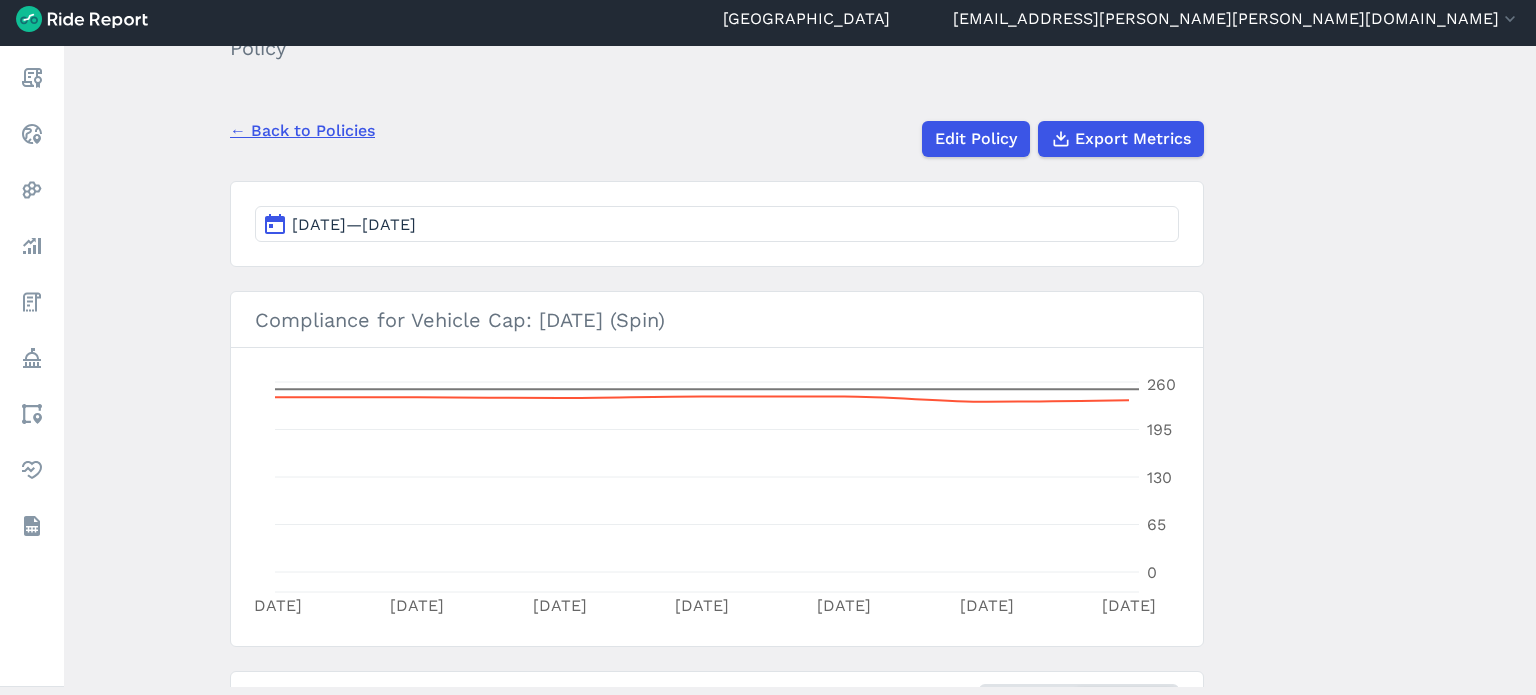 scroll, scrollTop: 154, scrollLeft: 0, axis: vertical 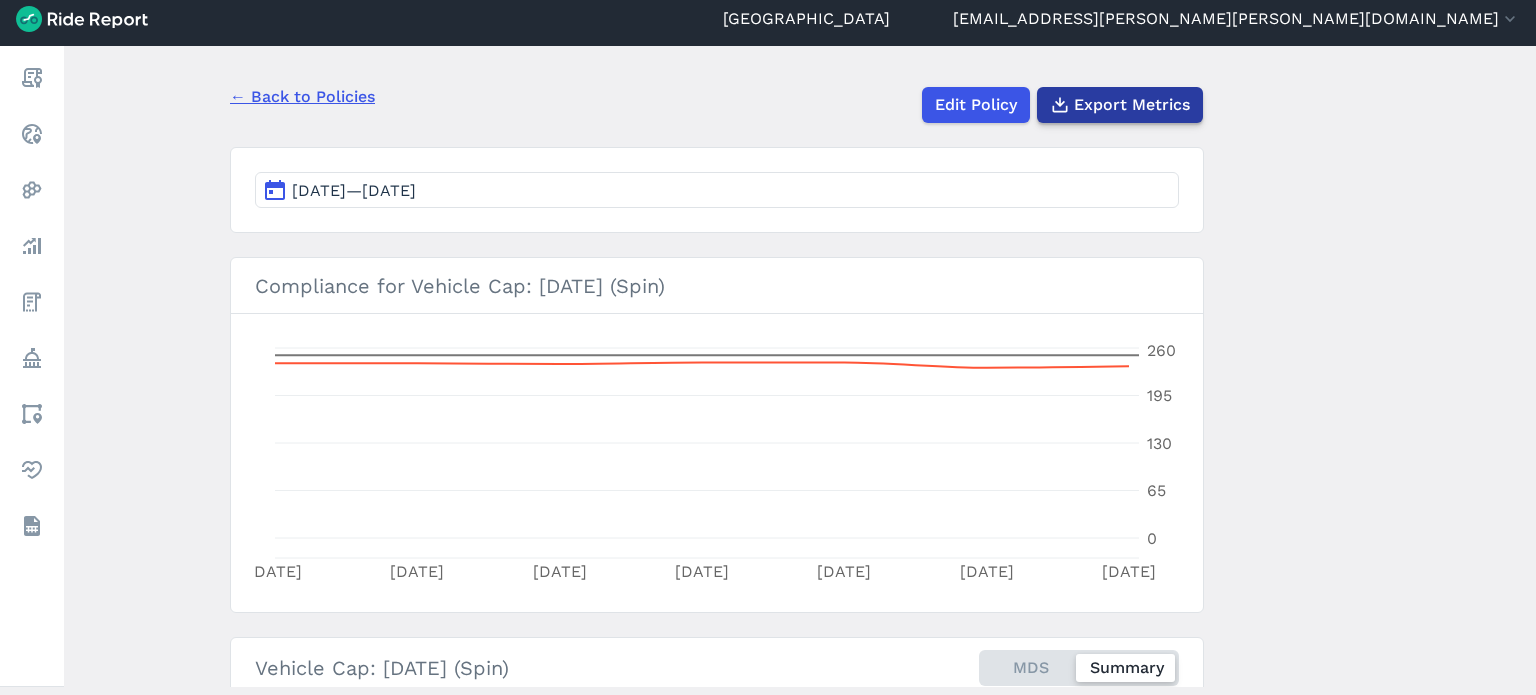 click on "Export Metrics" at bounding box center (1132, 105) 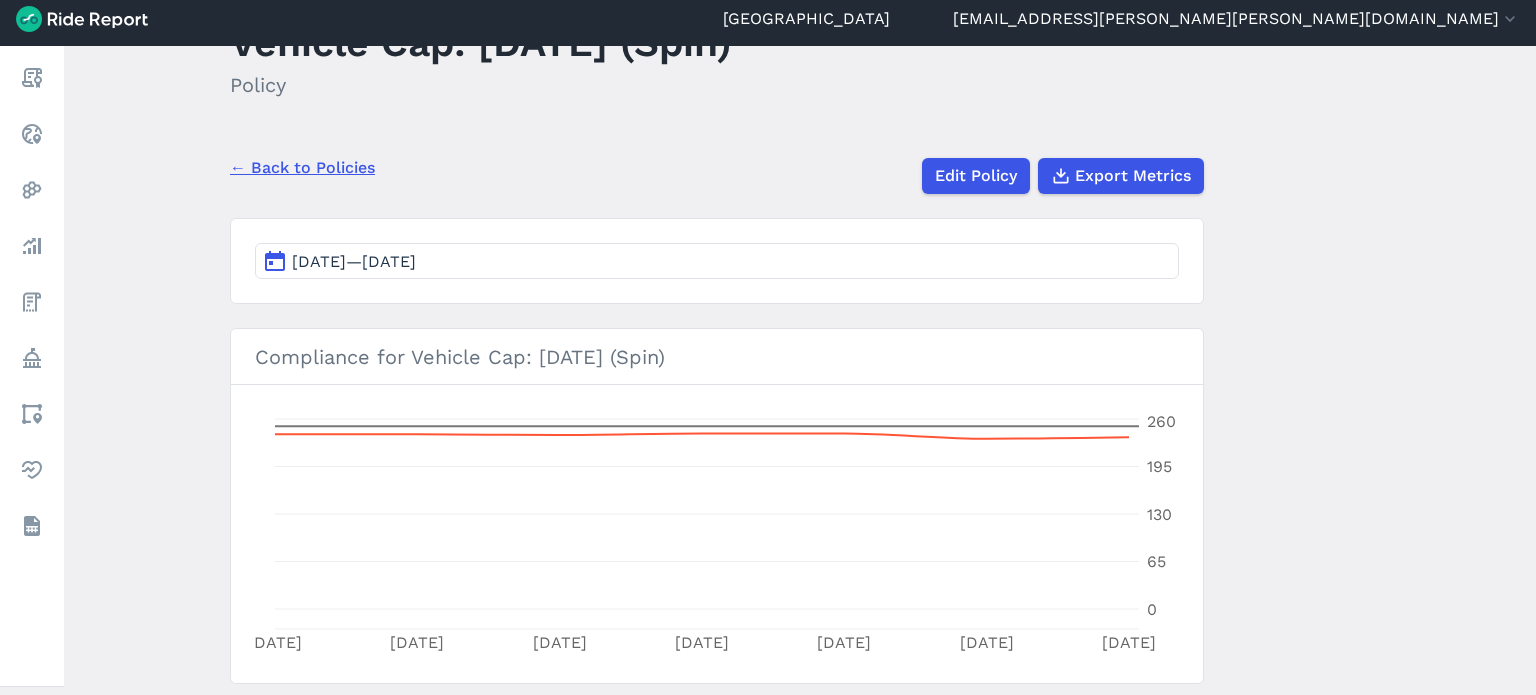 scroll, scrollTop: 54, scrollLeft: 0, axis: vertical 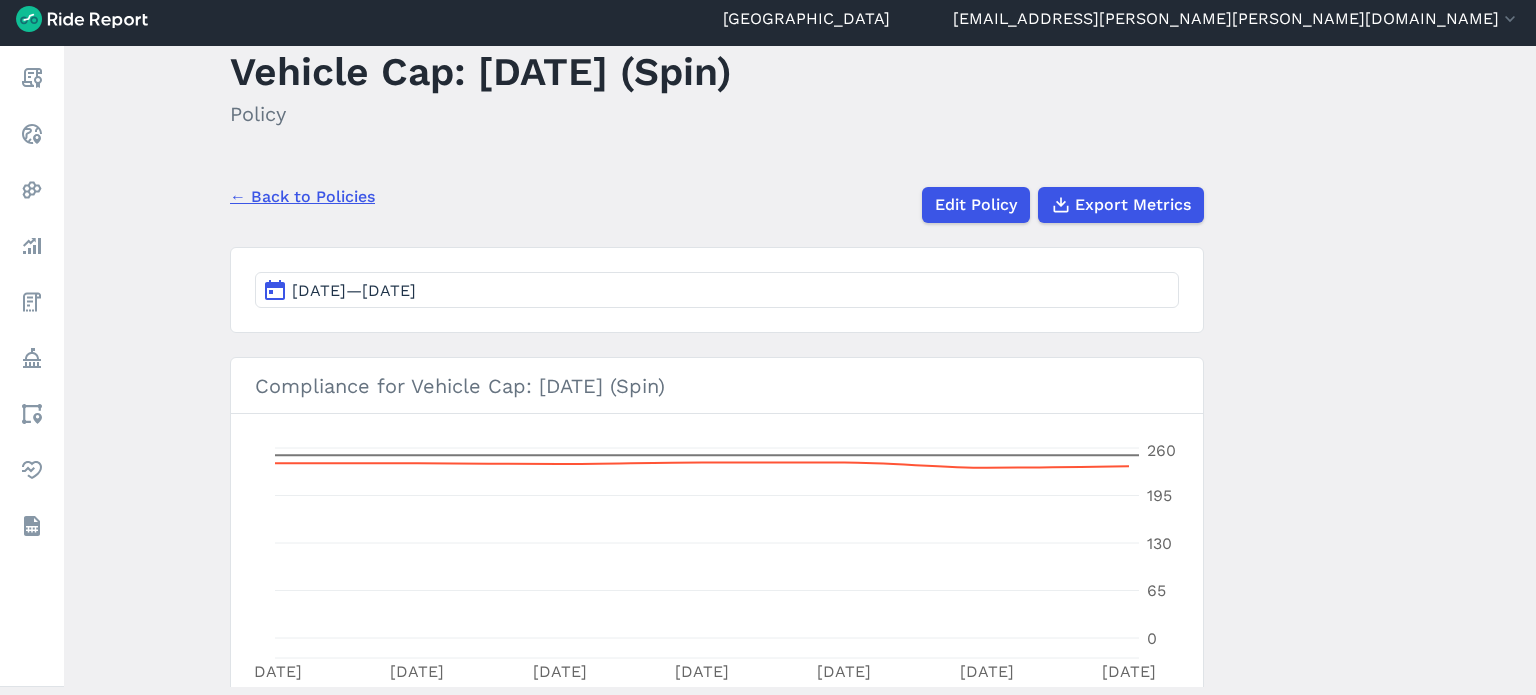 click on "Jul 7, 2025—Jul 13, 2025" at bounding box center (354, 290) 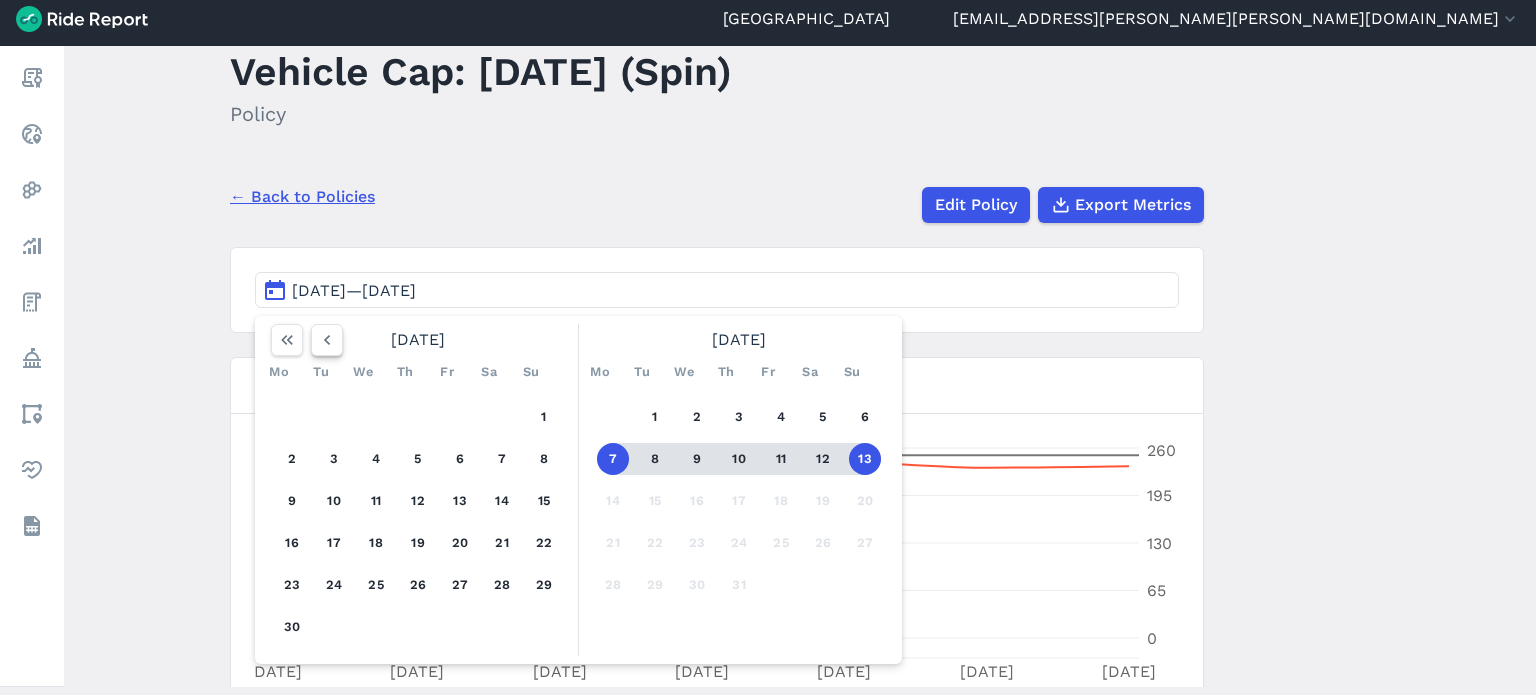 click 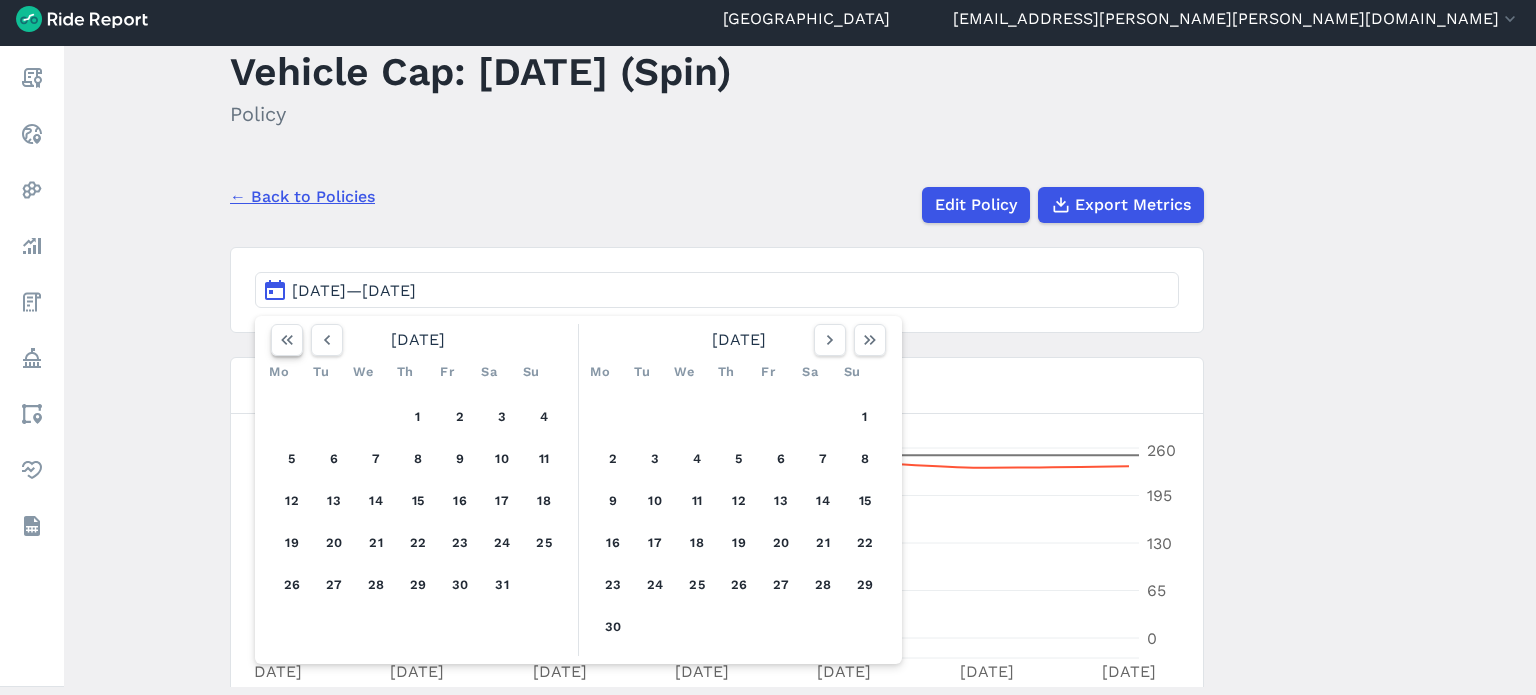 click 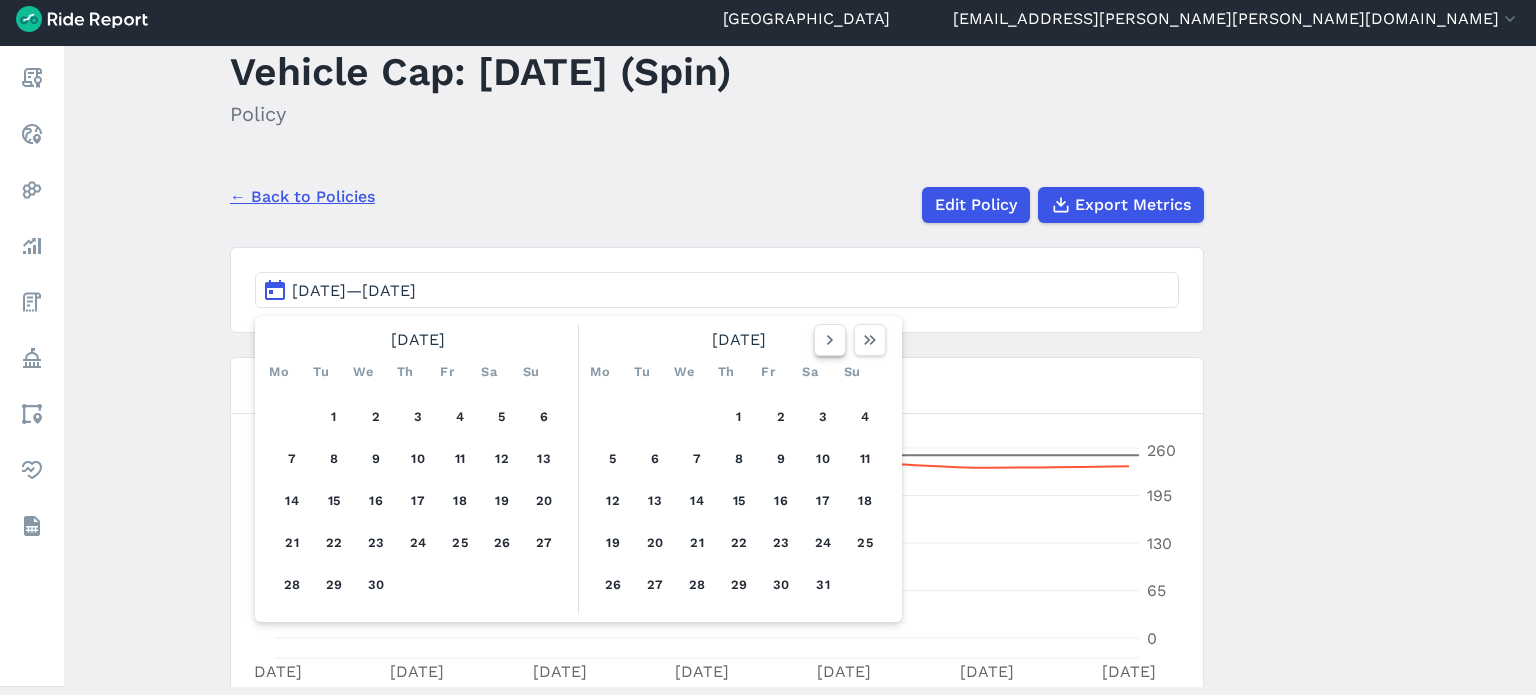 click 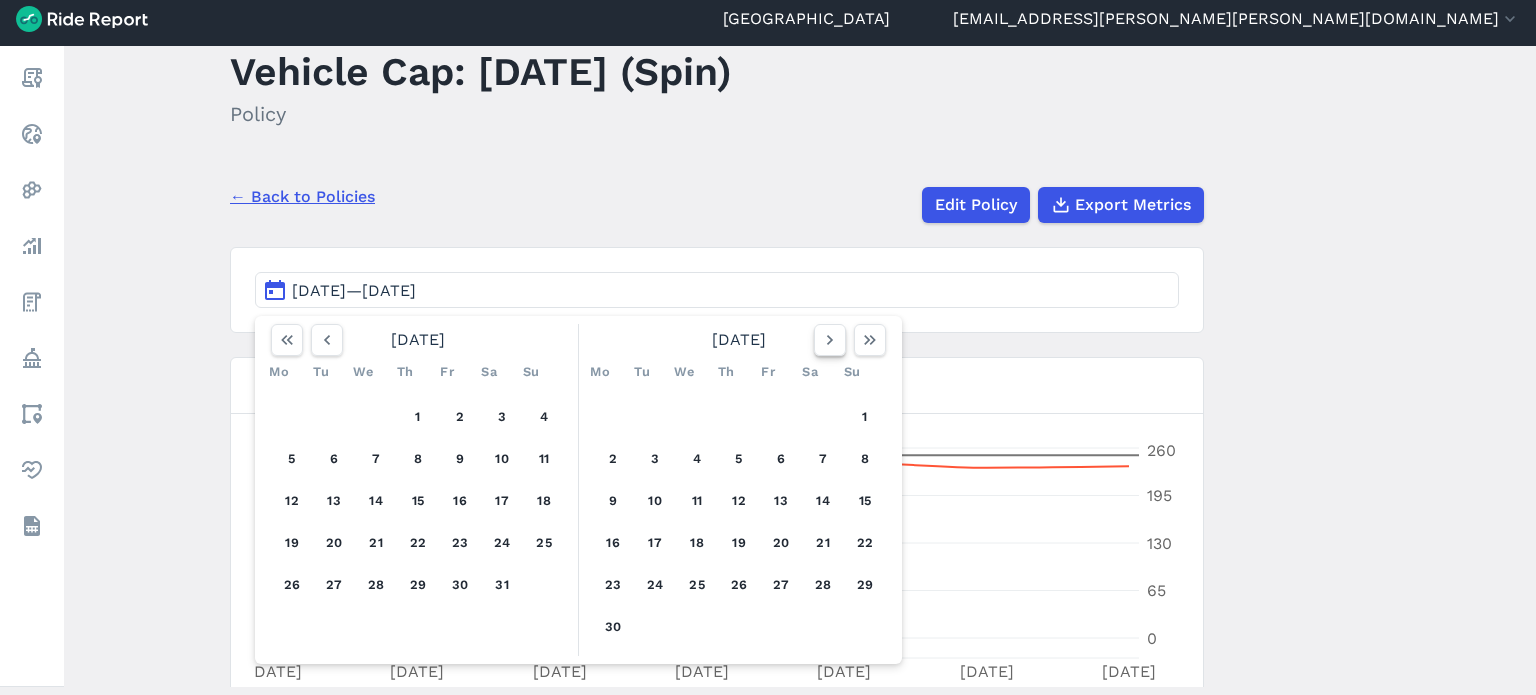 click 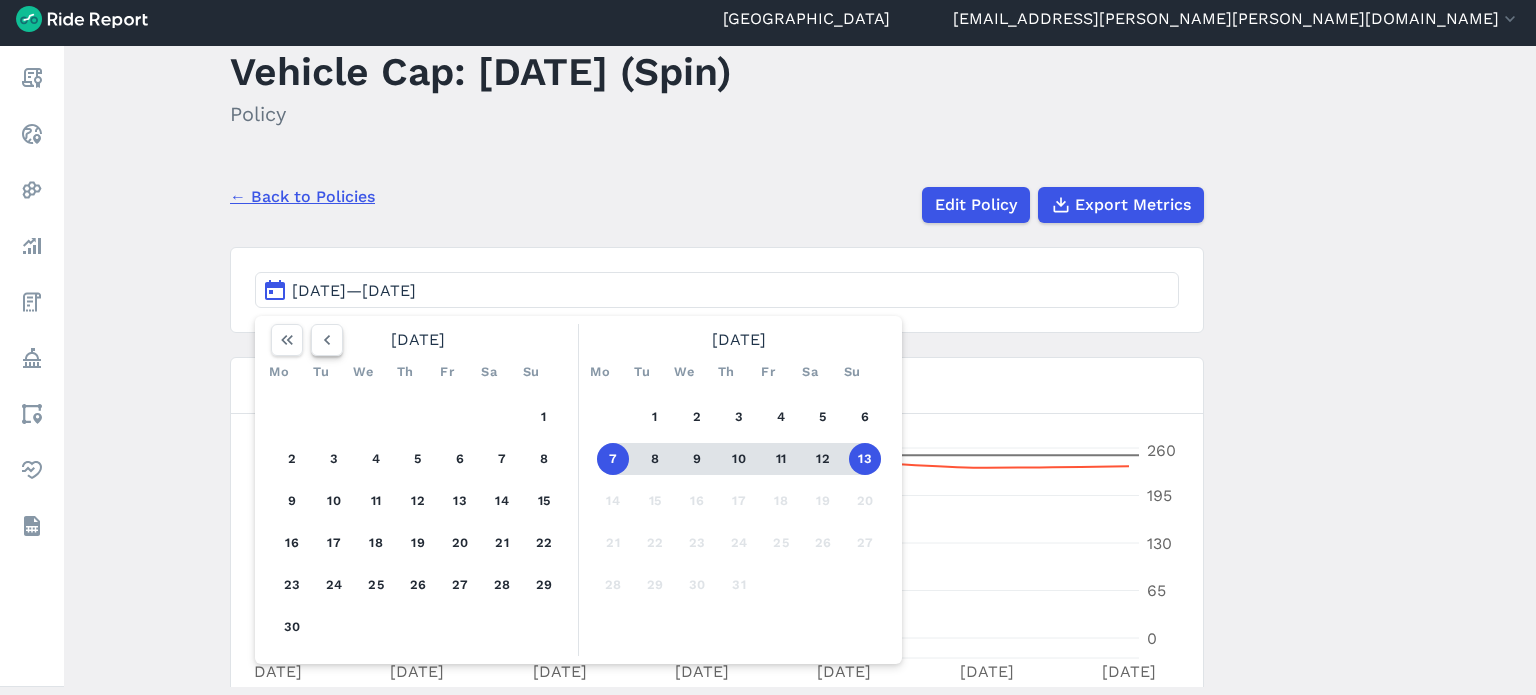 click 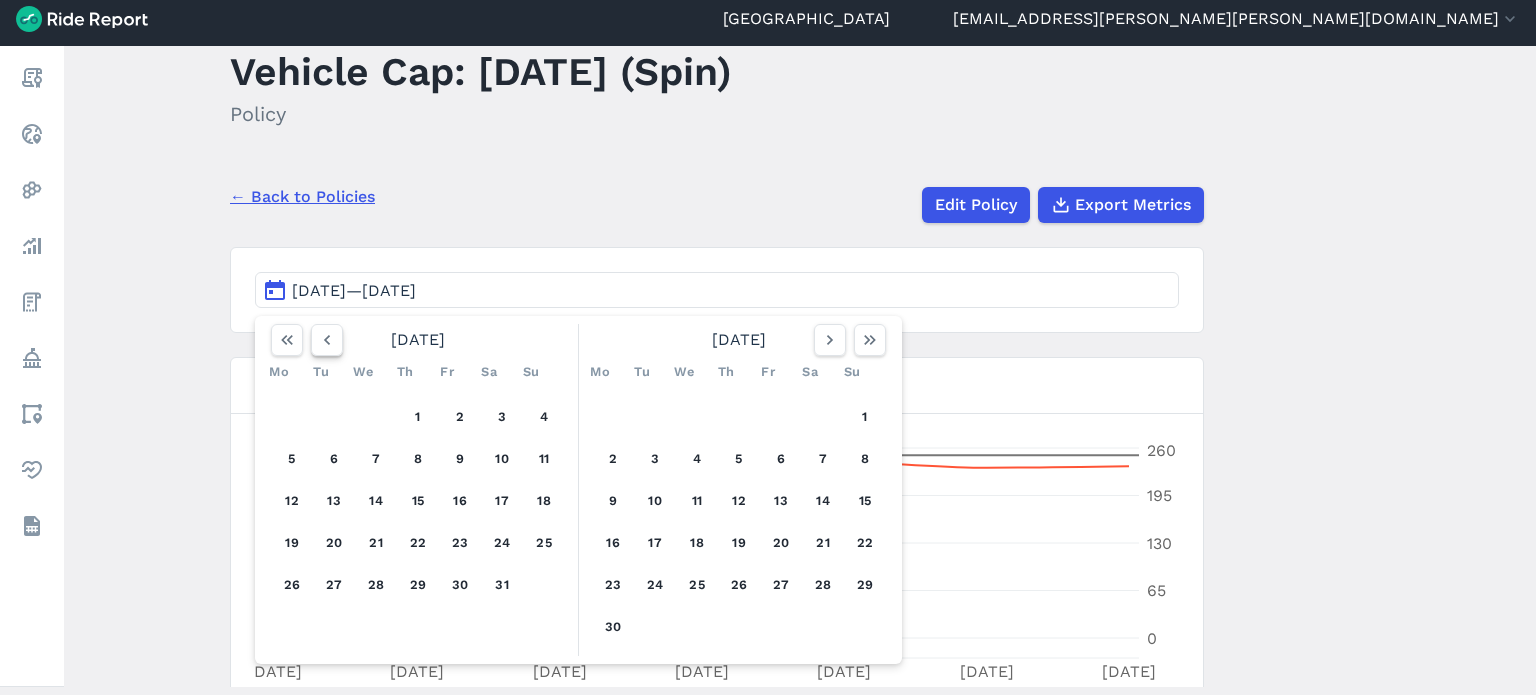 click 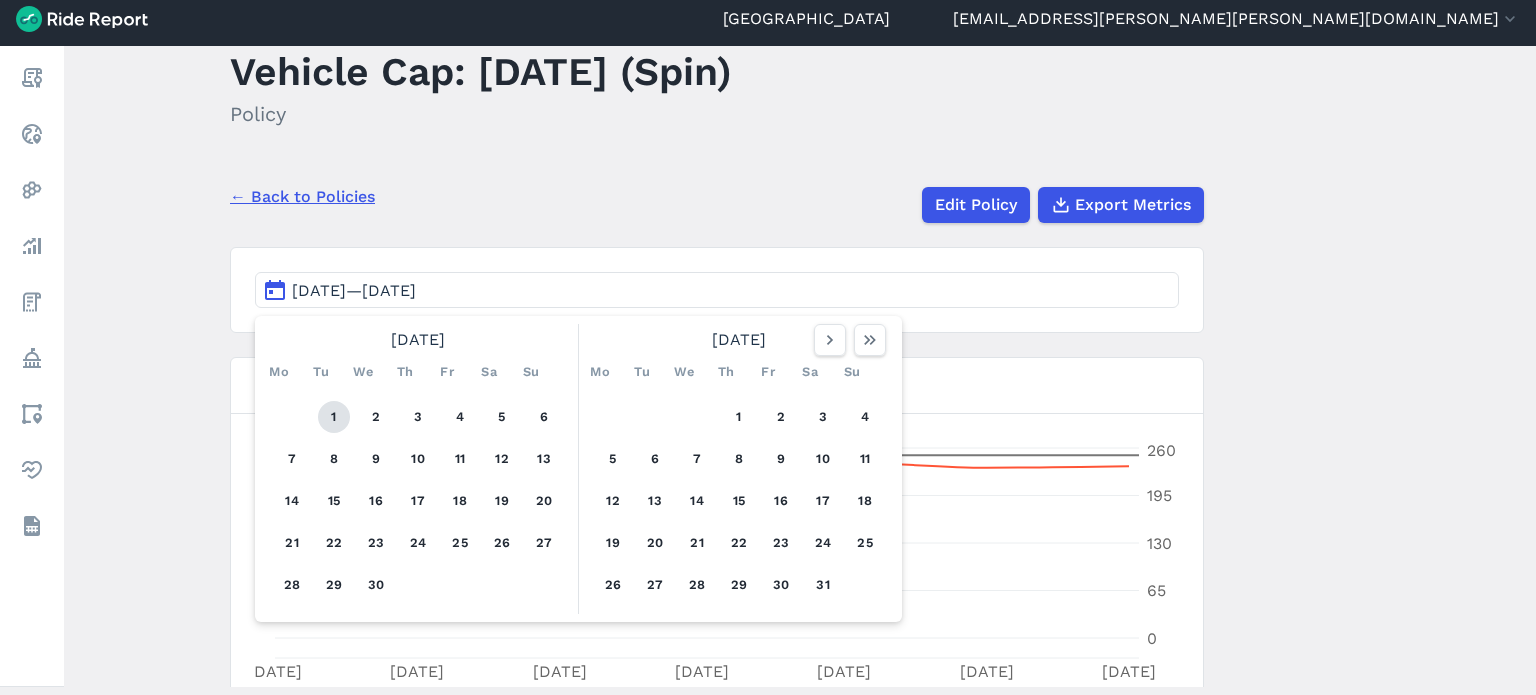 click on "1" at bounding box center [334, 417] 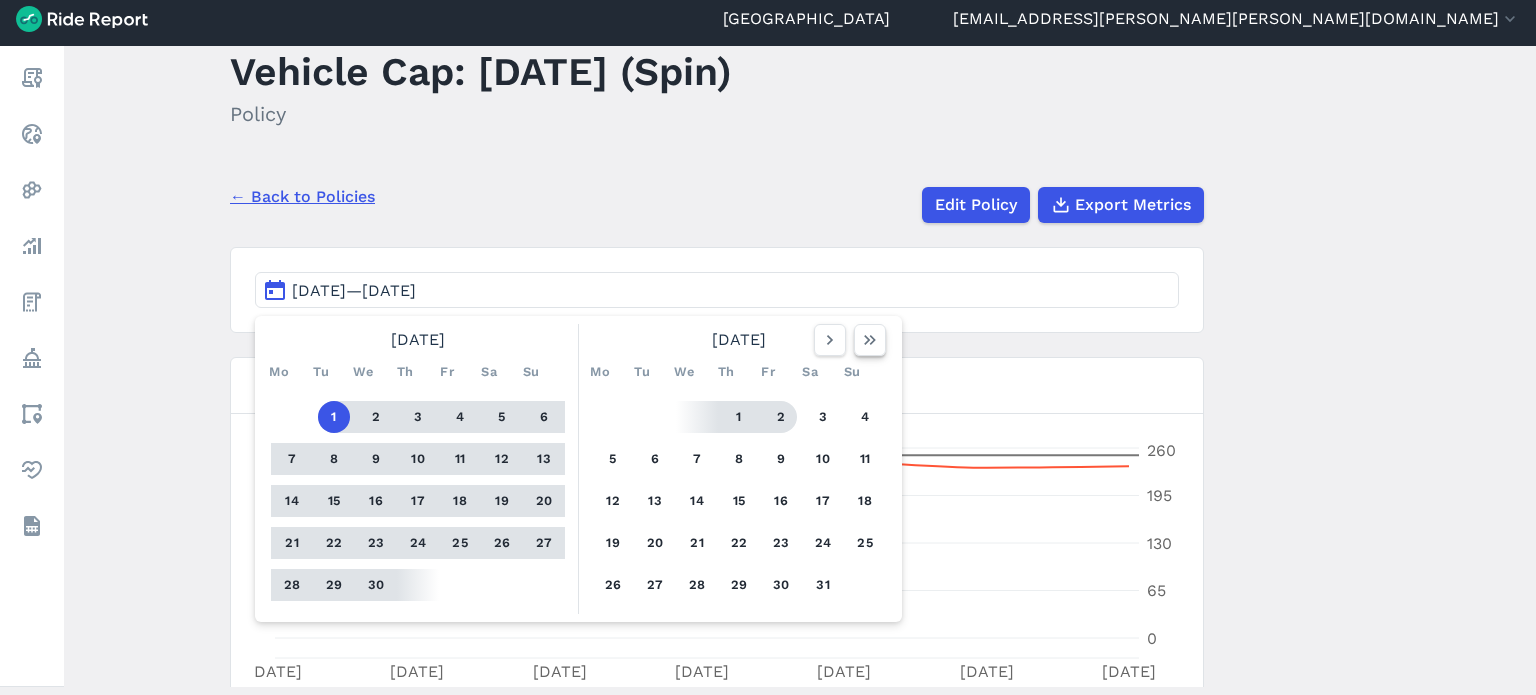 click 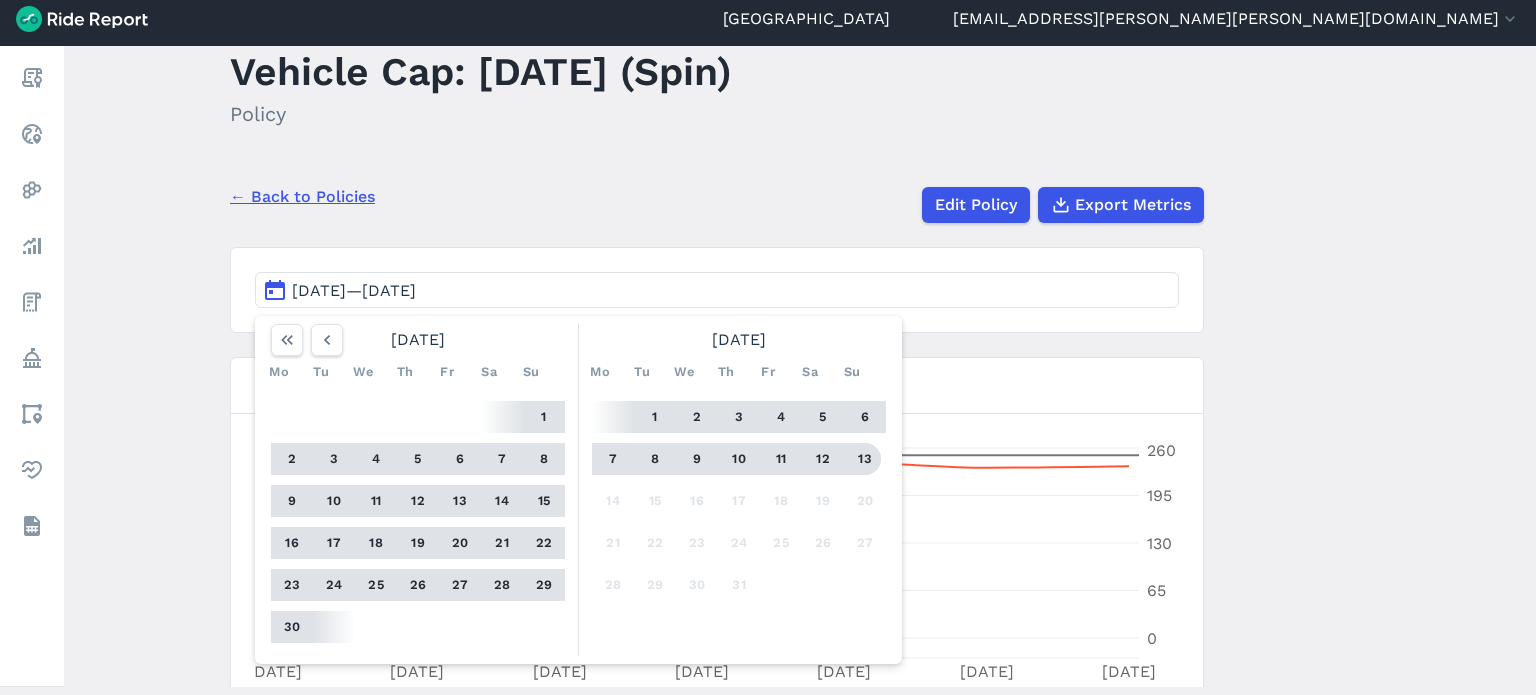 click on "13" at bounding box center [865, 459] 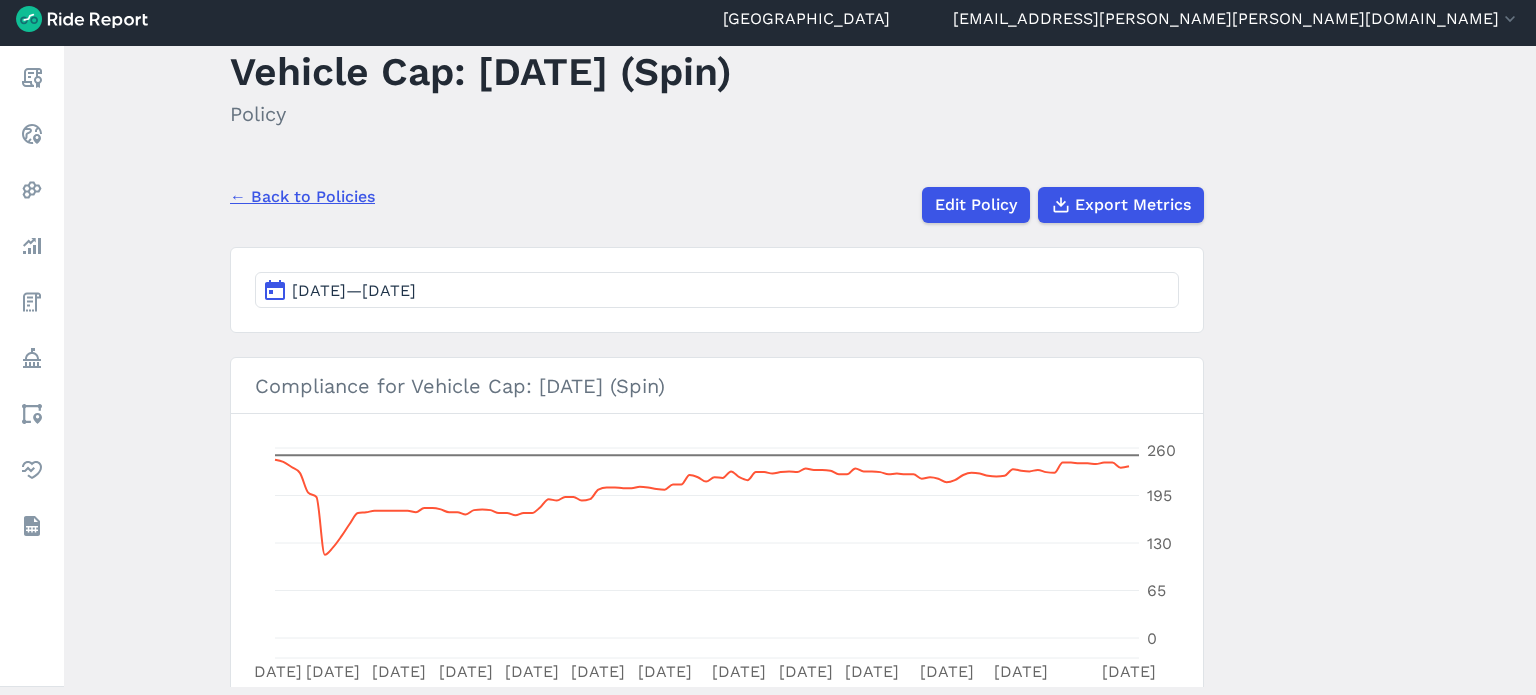 click on "Vehicle Cap: Apr 2025 (Spin) Policy ← Back to Policies Edit Policy Export Metrics Apr 1, 2025—Jul 13, 2025 Compliance for Vehicle Cap: Apr 2025 (Spin) Apr 1 Apr 8 Apr 16 Apr 24 May 2 May 10 May 18 May 27 Jun 4 Jun 12 Jun 21 Jun 30 Jul 13 0 65 130 195 260 Vehicle Cap: Apr 2025 (Spin) MDS Summary Providers Spin Policy date April 1, 2025 Policy type Vehicle Cap Rule Spin Vehicle Cap 250 Maximum Count Type Count   maximum Vehicle Class All Day of Week All Area Durham City Limits" at bounding box center (800, 366) 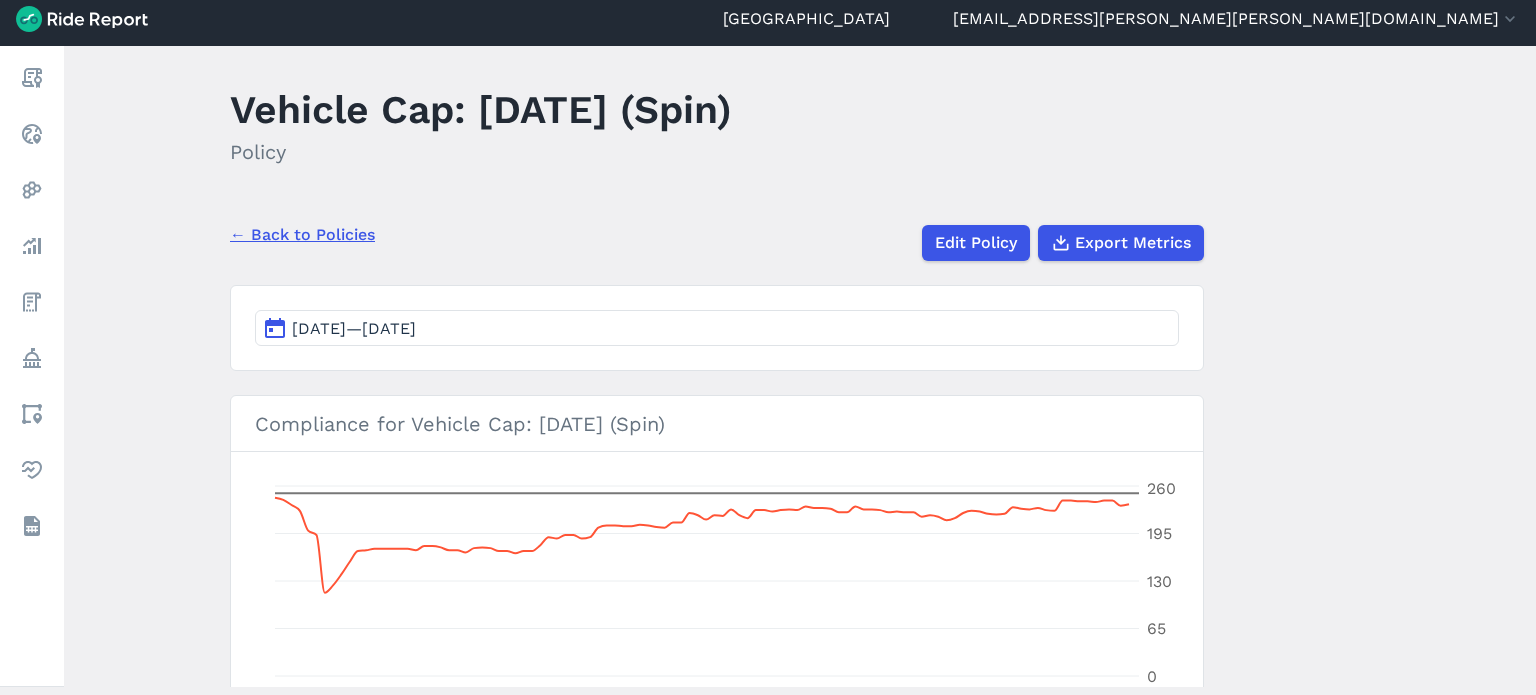 scroll, scrollTop: 0, scrollLeft: 0, axis: both 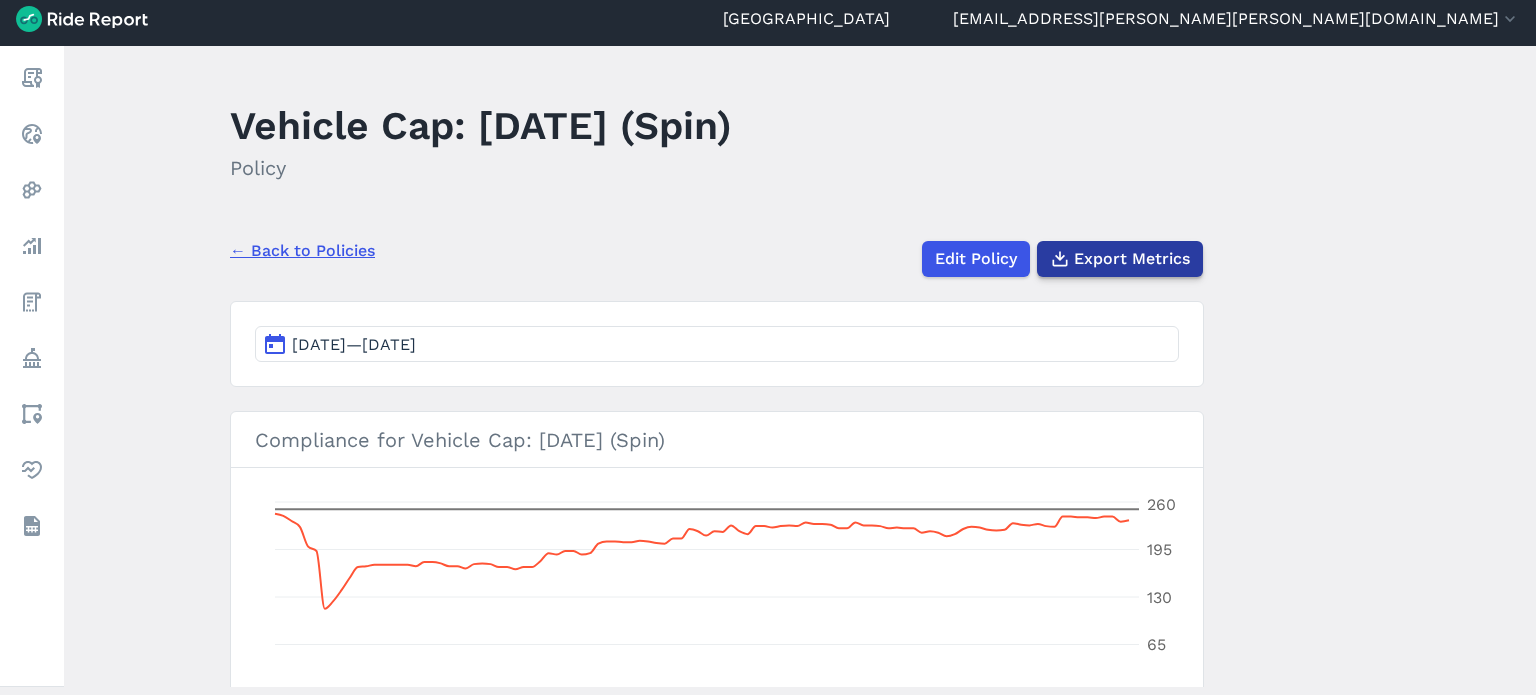click on "Export Metrics" at bounding box center (1132, 259) 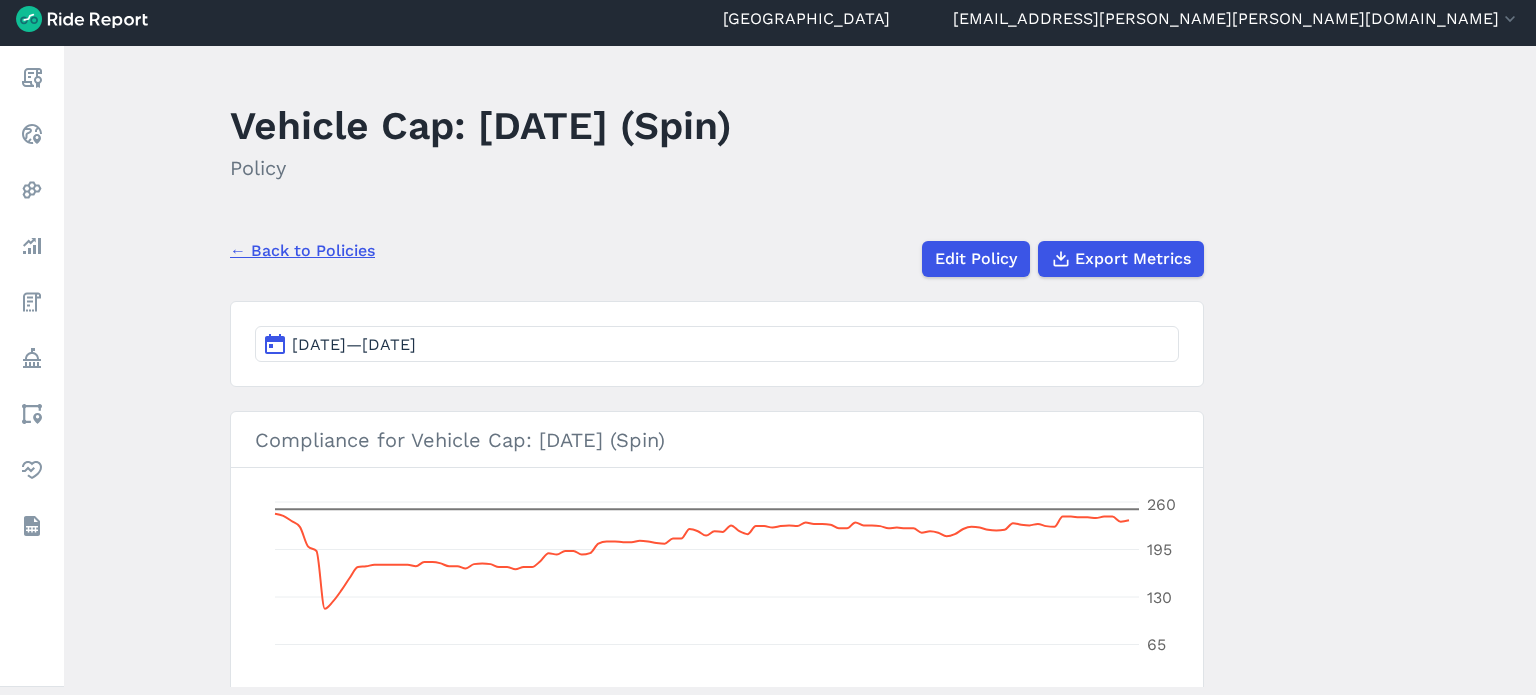 click on "← Back to Policies" at bounding box center [302, 251] 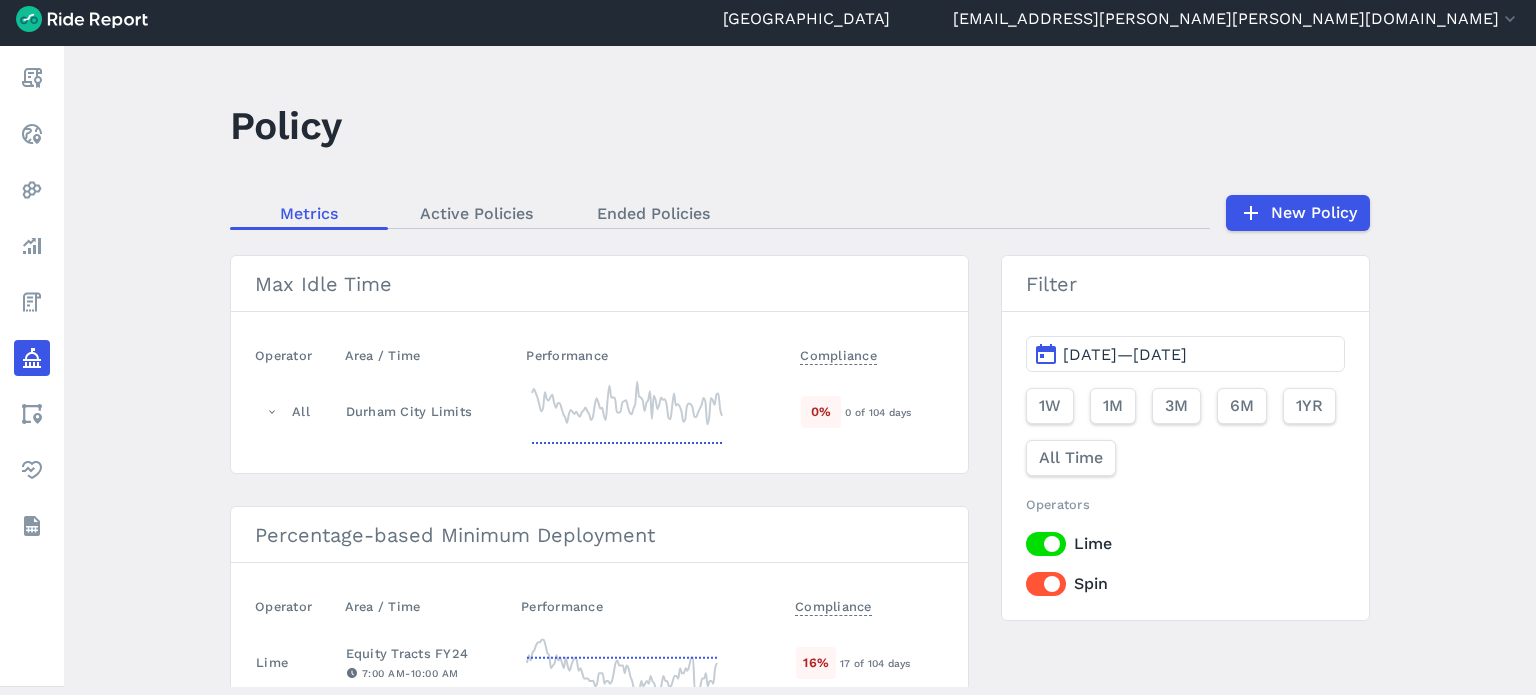 click on "Policy Metrics Active Policies Ended Policies New Policy Max Idle Time Operator Area / Time Performance Compliance All Durham City Limits 0 % 0 of 104 days Percentage-based Minimum Deployment Operator Area / Time Performance Compliance Lime Equity Tracts FY24 7:00 AM  -  10:00 AM 16 % 17 of 104 days Spin Equity Tracts FY24 7:00 AM  -  10:00 AM 34 % 31 of 92 days Lime Equity Tracts FY24 11:00 AM  -  2:00 PM 15 % 16 of 104 days Spin Equity Tracts FY24 11:00 AM  -  2:00 PM 33 % 30 of 92 days Lime Equity Tracts FY24 4:00 PM  -  7:00 PM 11 % 11 of 104 days Spin Equity Tracts FY24 4:00 PM  -  7:00 PM 34 % 31 of 92 days Lime Equity Tracts FY24 12:00 AM 13 % 14 of 104 days Spin Equity Tracts FY24 12:00 AM 34 % 31 of 92 days No Parking Zone Operator Area / Time Performance Compliance All CCB Plaza: Non-Corrals 0 % 0 of 104 days All Five Points: Non-Corrals 0 % 0 of 104 days All 9th Street: Forced Parking 84 % 87 of 104 days Lime Duke Campuses 4 % 4 of 104 days All No Parking - Rigsbee & CH 60 % 62 of 104 days Operator" at bounding box center (800, 366) 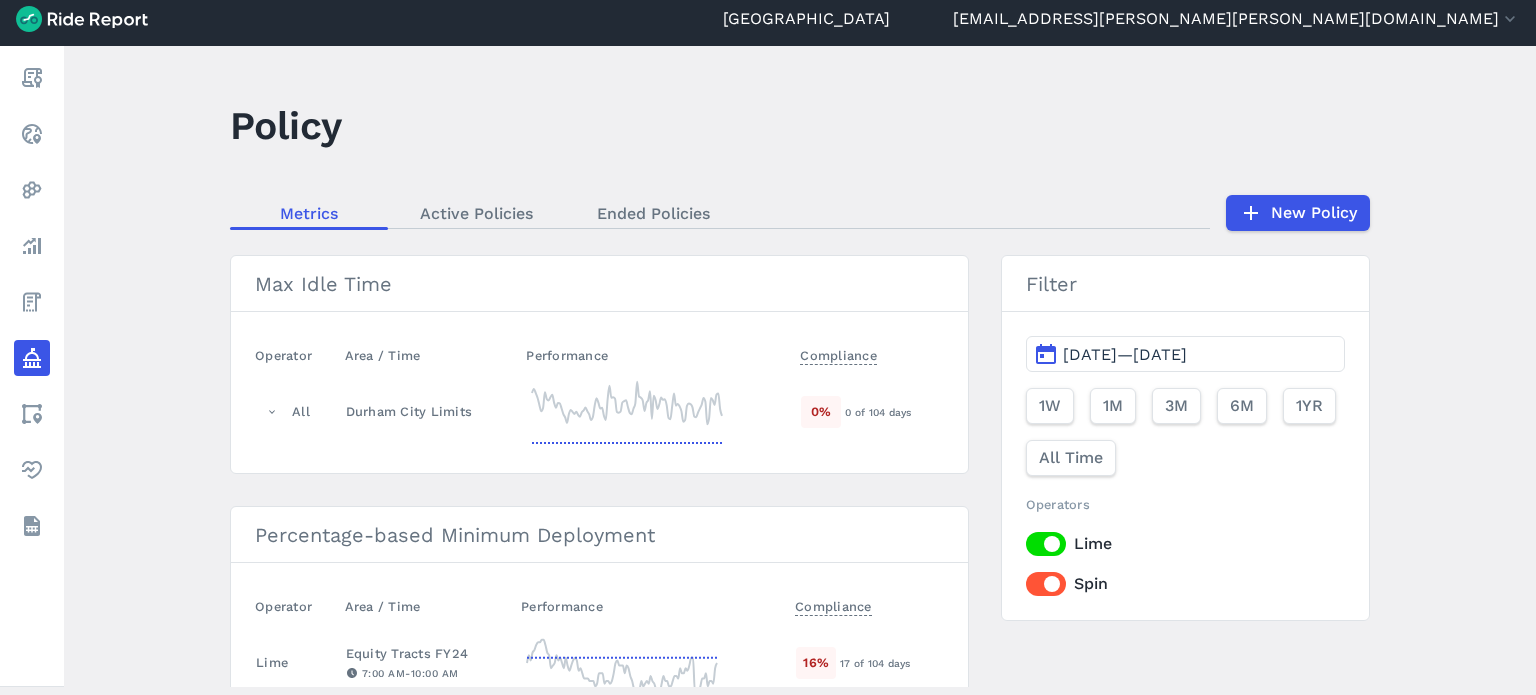 click on "Policy" at bounding box center [812, 132] 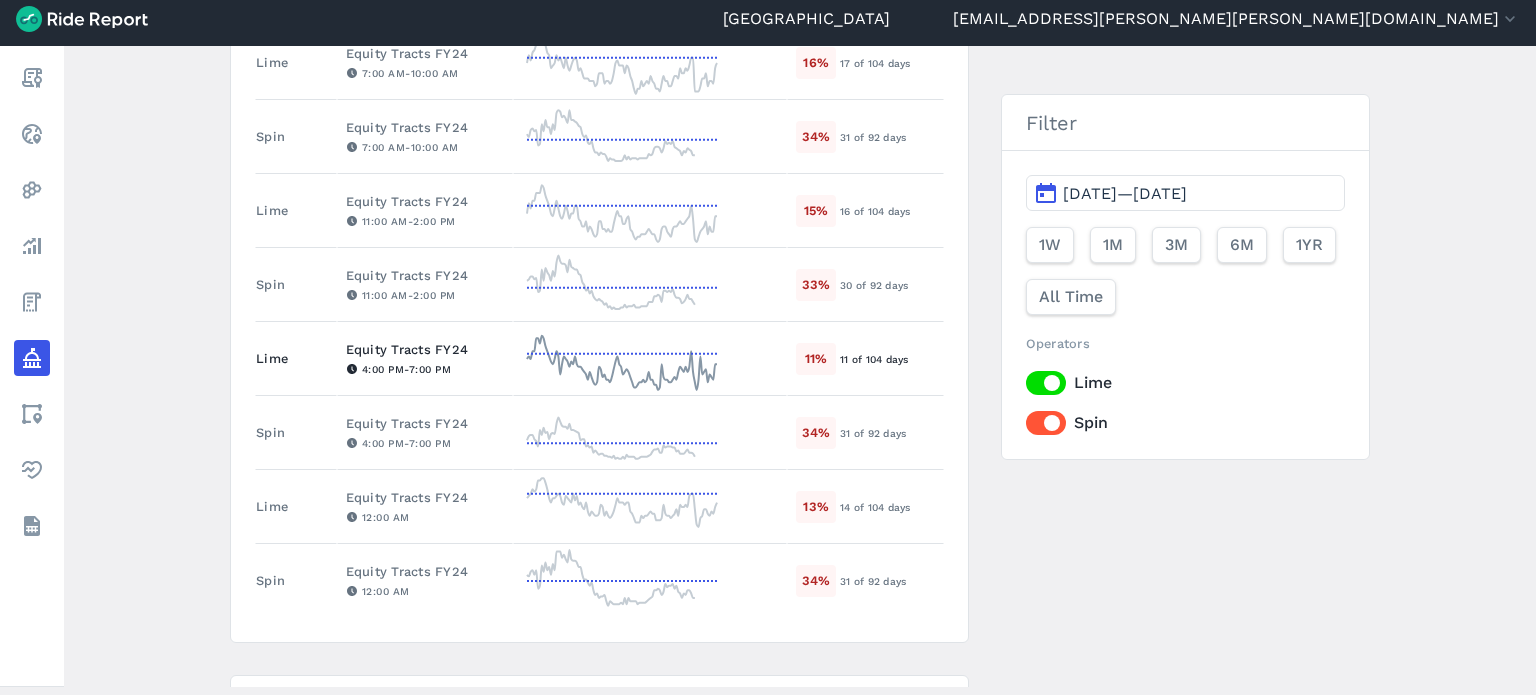 scroll, scrollTop: 500, scrollLeft: 0, axis: vertical 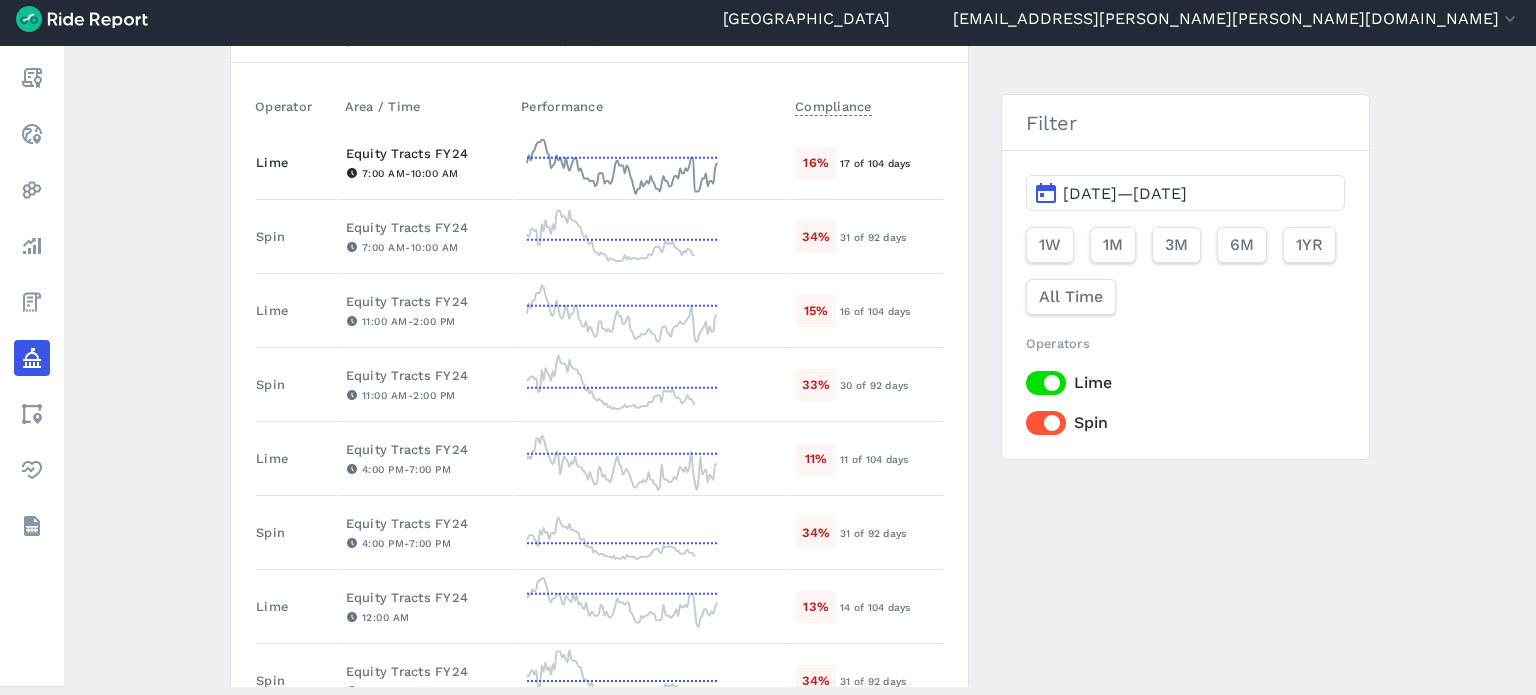 click on "Equity Tracts FY24" at bounding box center (425, 153) 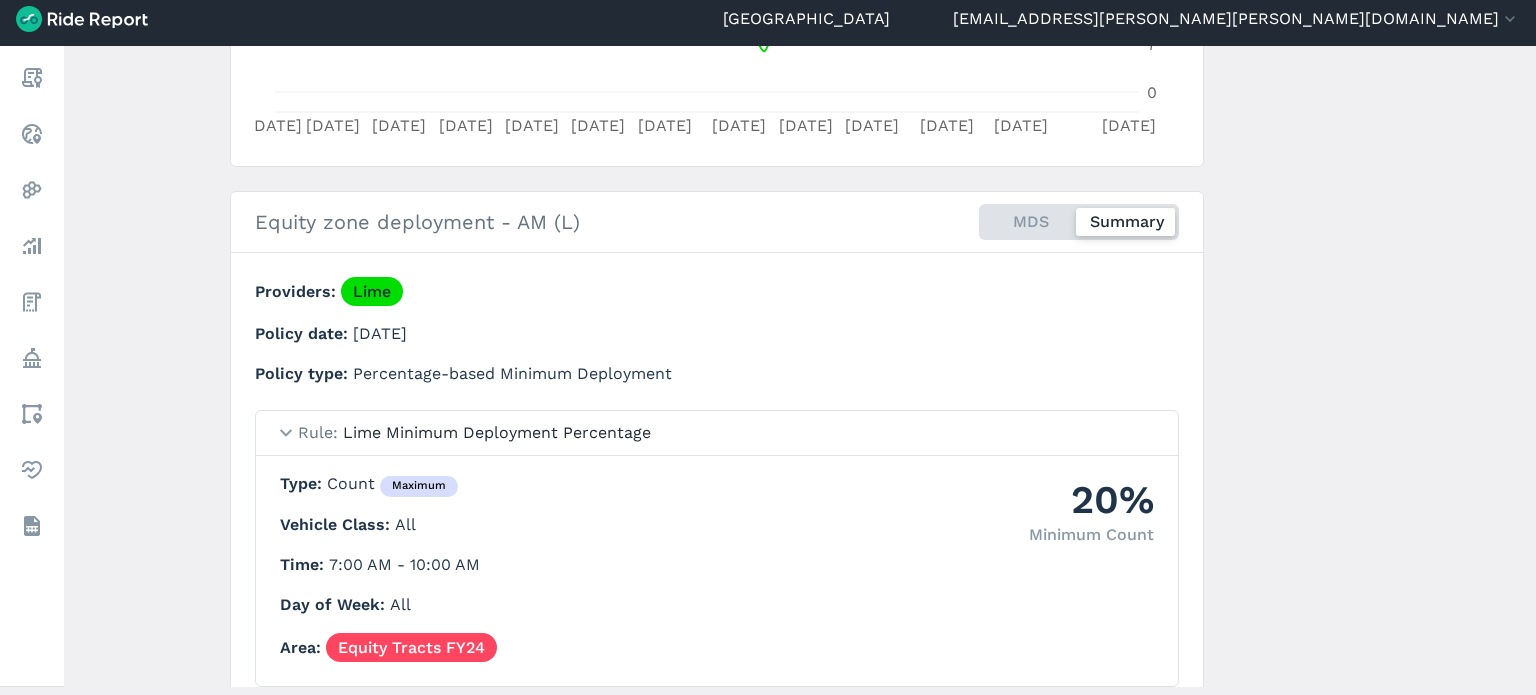scroll, scrollTop: 100, scrollLeft: 0, axis: vertical 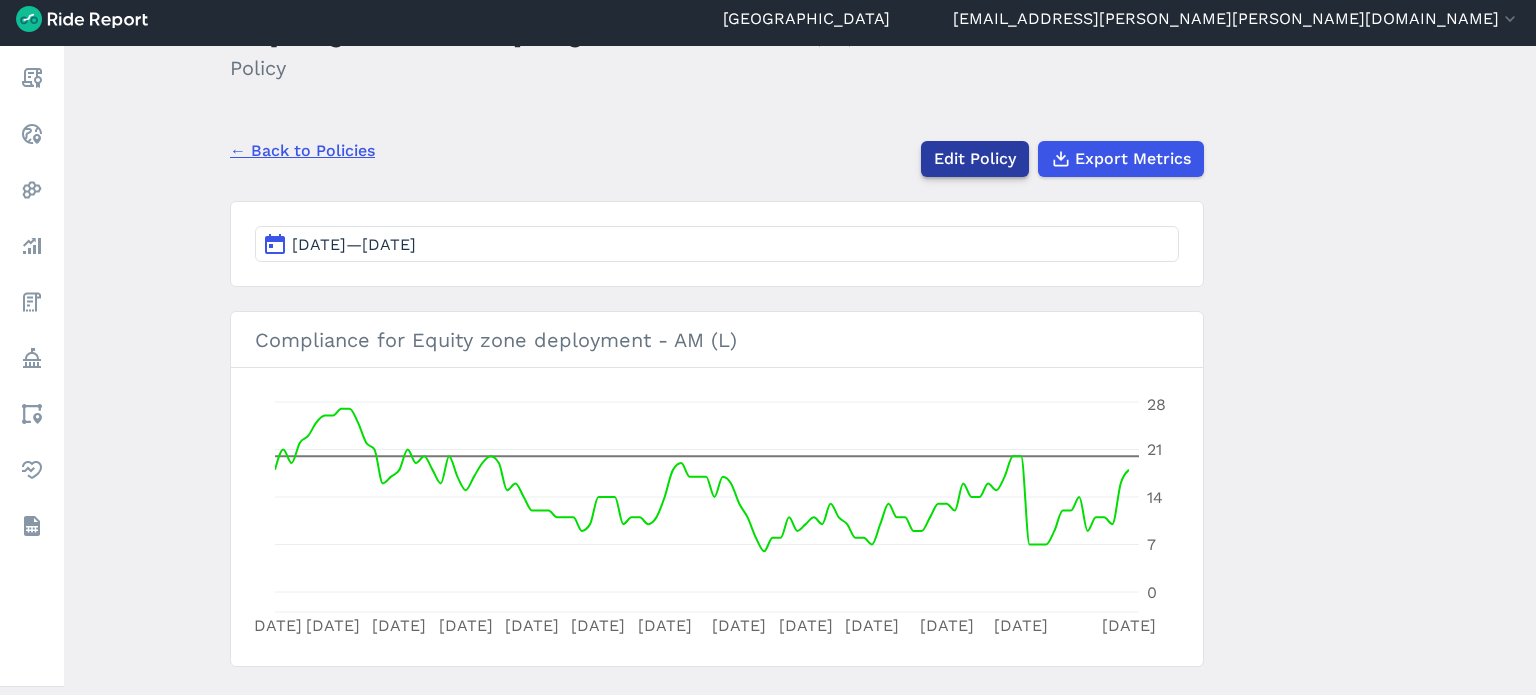 click on "Edit Policy" at bounding box center (975, 159) 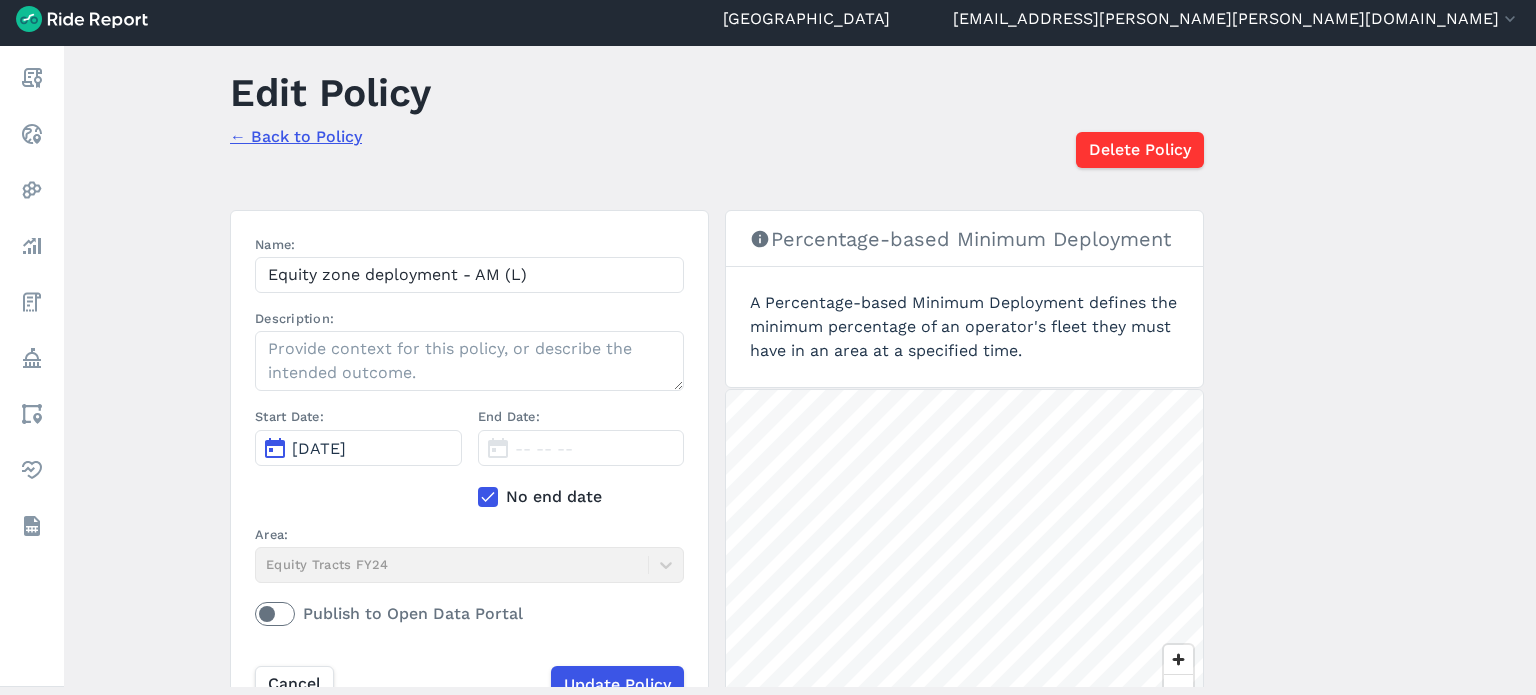 scroll, scrollTop: 0, scrollLeft: 0, axis: both 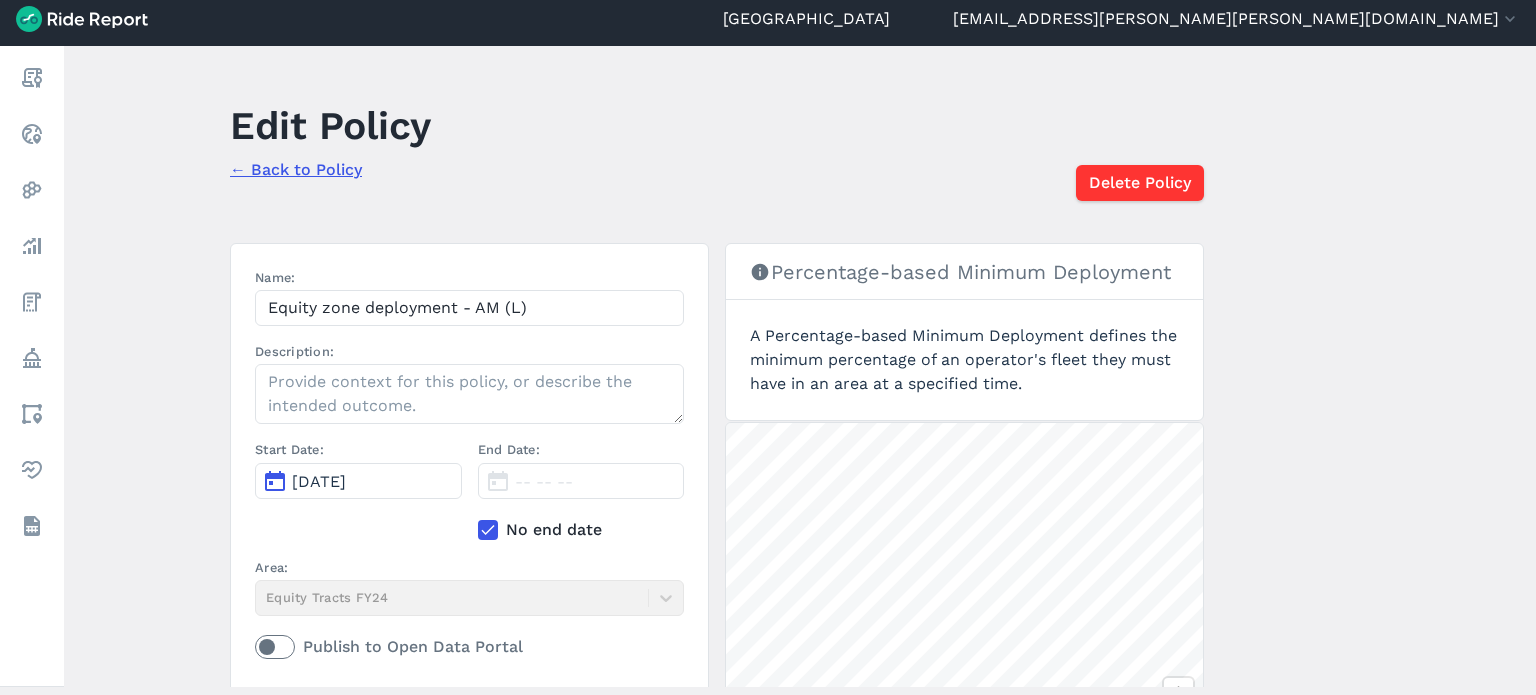click on "← Back to Policy" at bounding box center [296, 169] 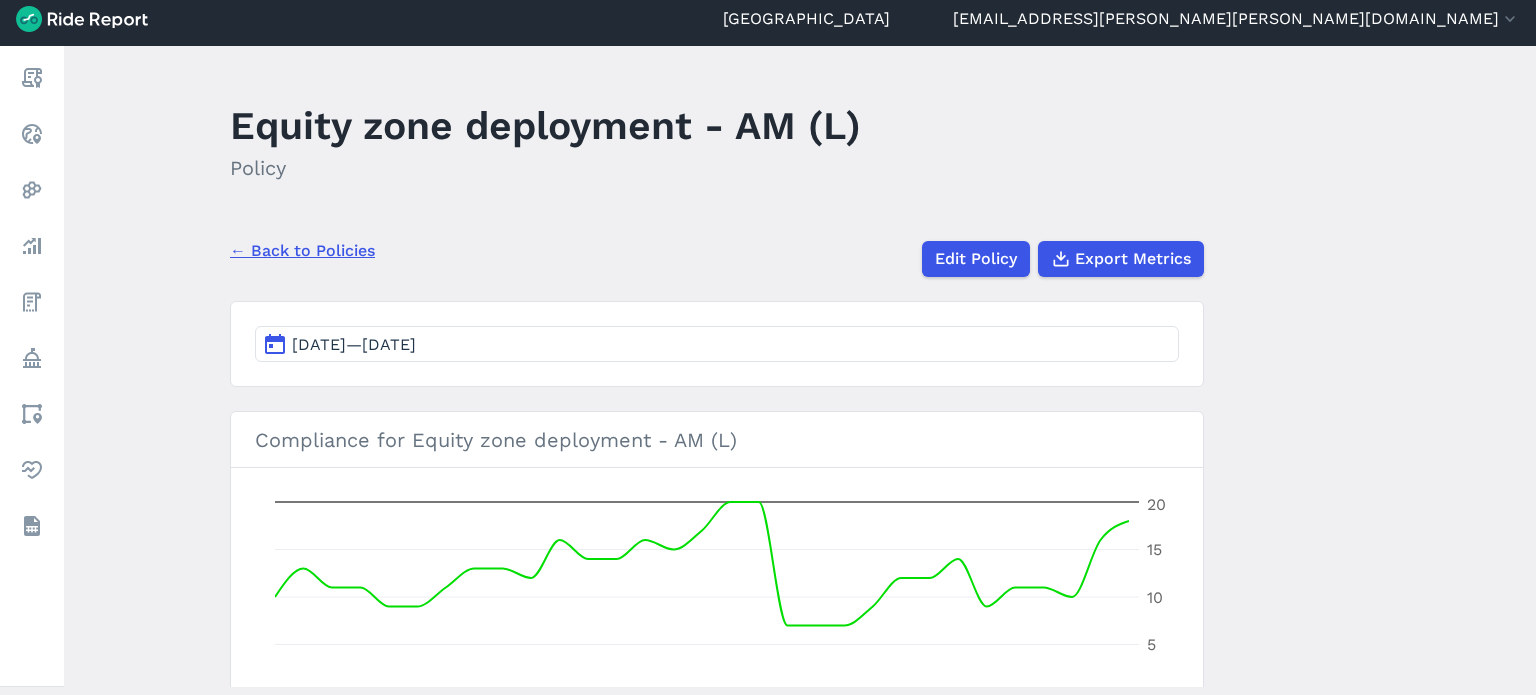click on "← Back to Policies" at bounding box center [302, 251] 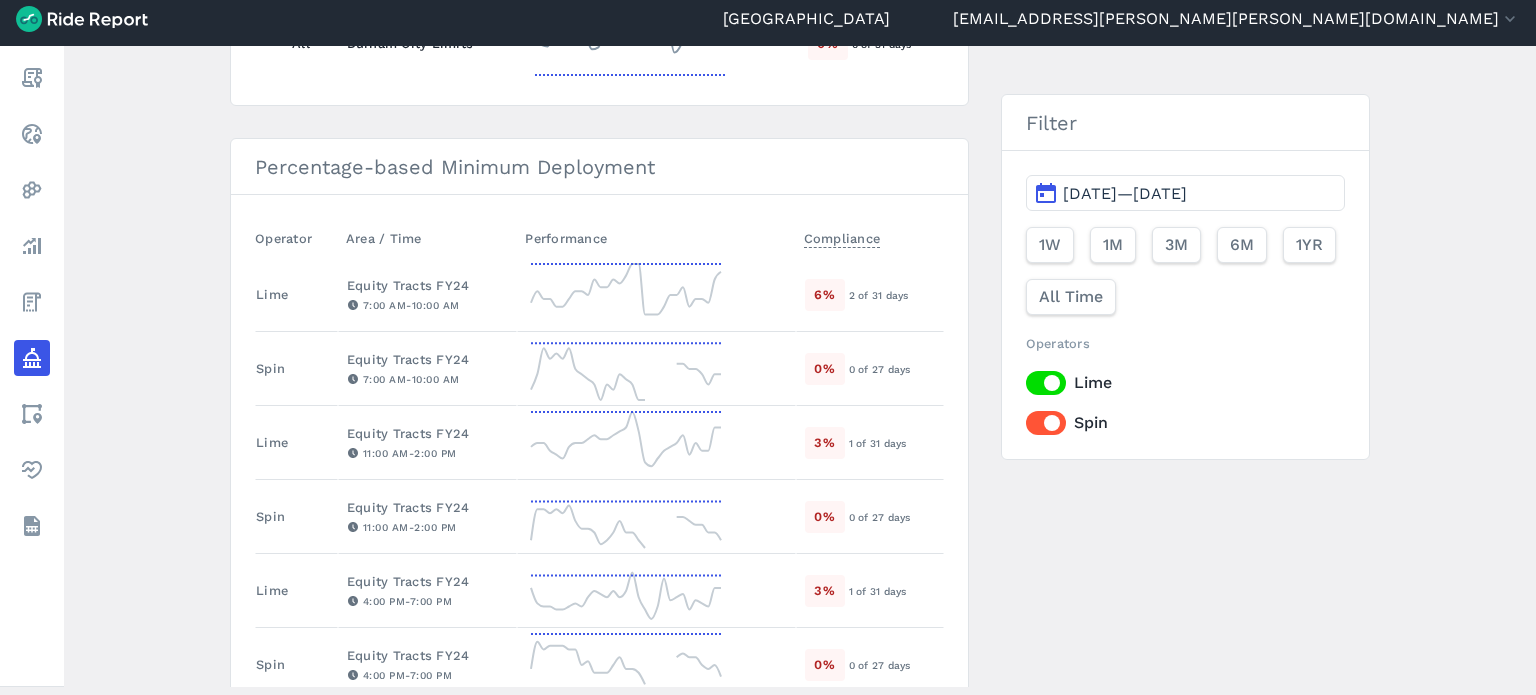 scroll, scrollTop: 400, scrollLeft: 0, axis: vertical 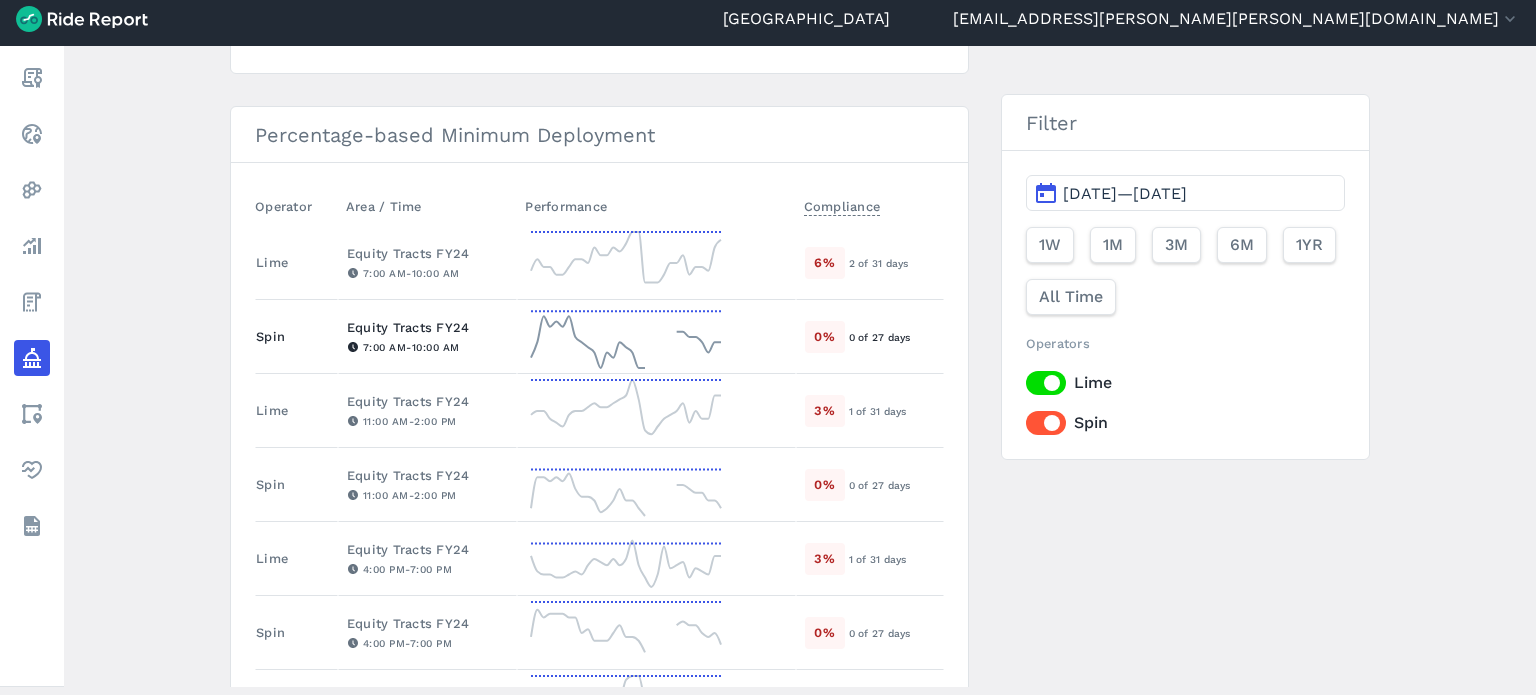 click on "Equity Tracts FY24" at bounding box center [427, 327] 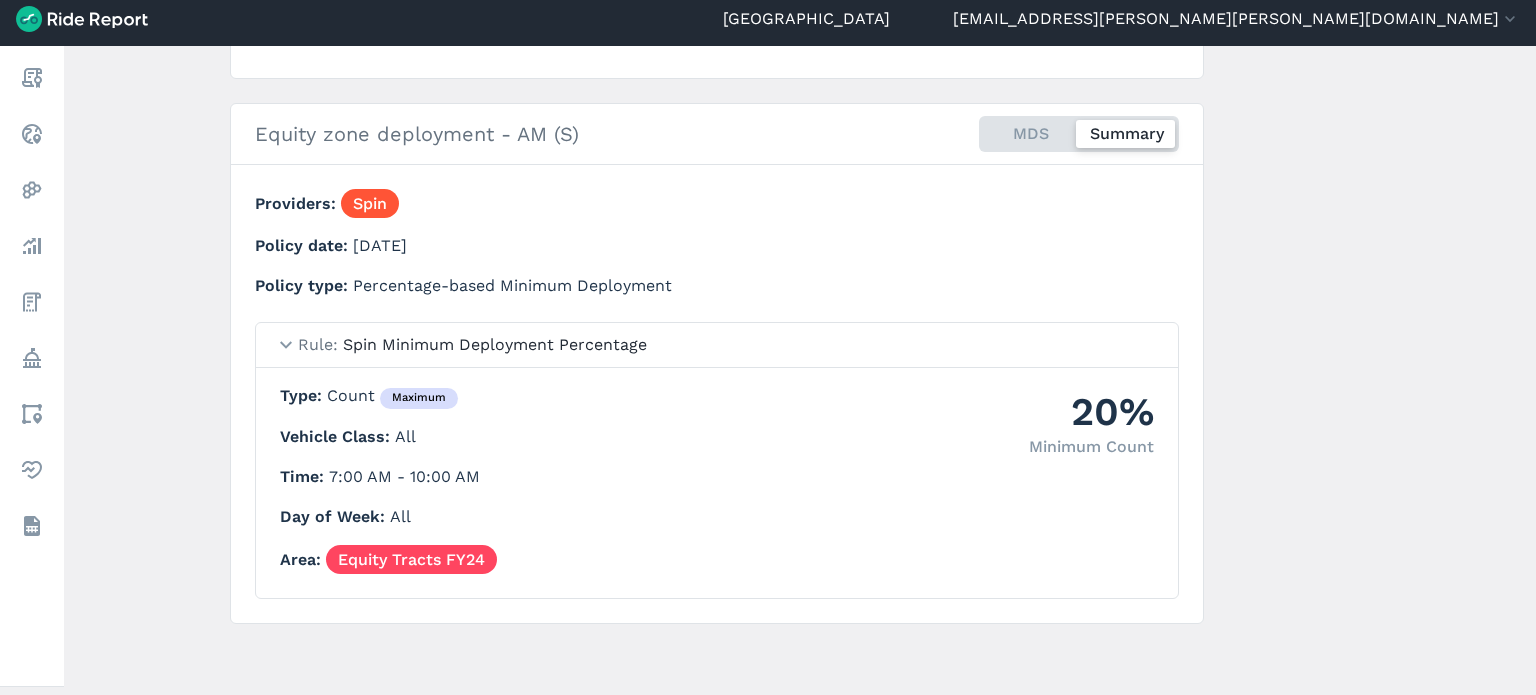 scroll, scrollTop: 694, scrollLeft: 0, axis: vertical 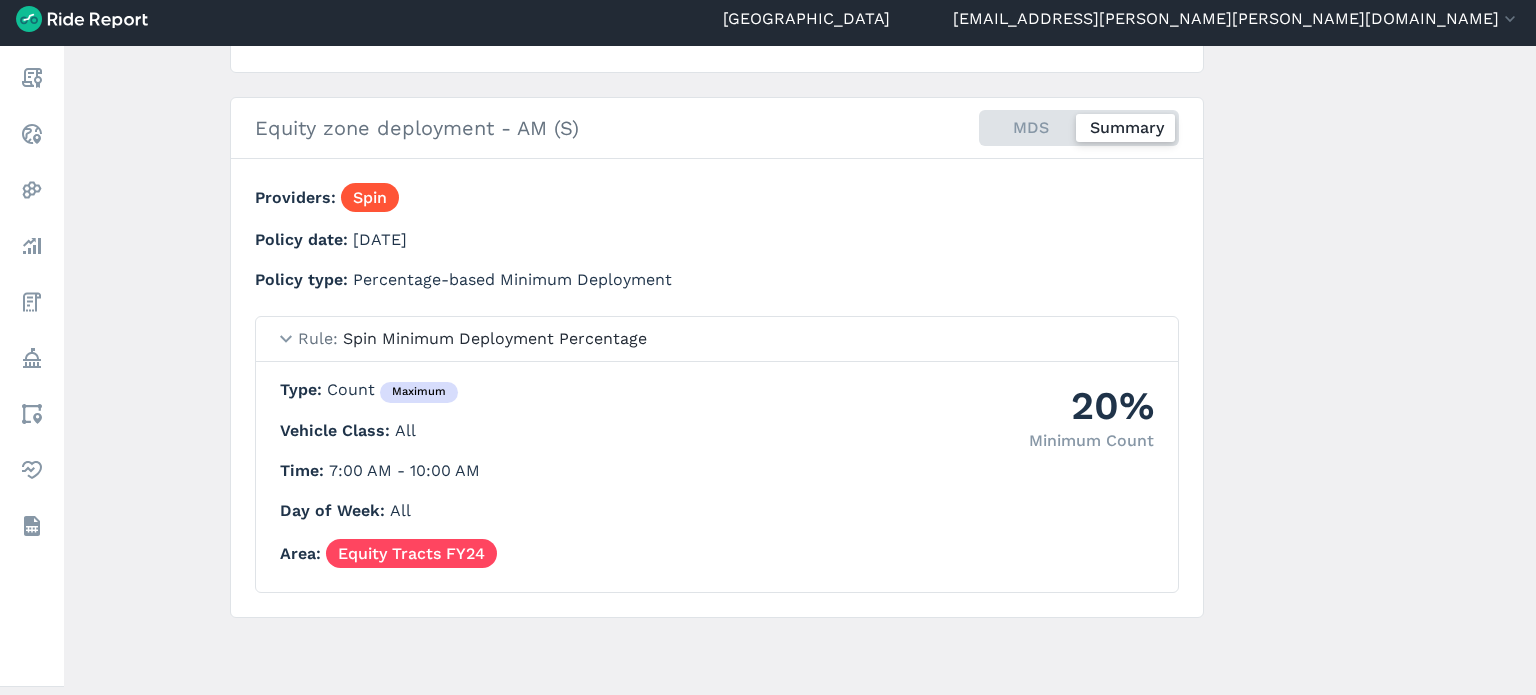 click on "MDS Summary" at bounding box center [1079, 128] 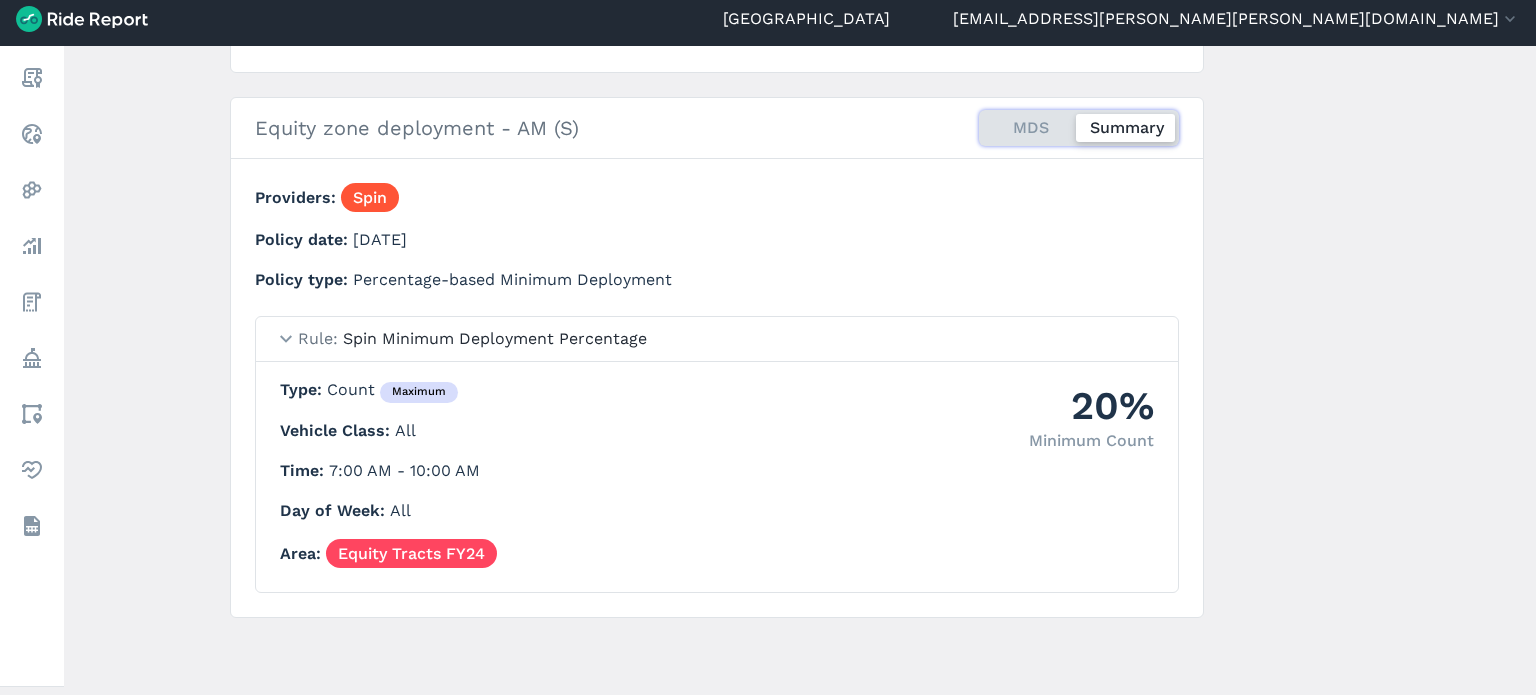 click on "MDS Summary" at bounding box center (979, 116) 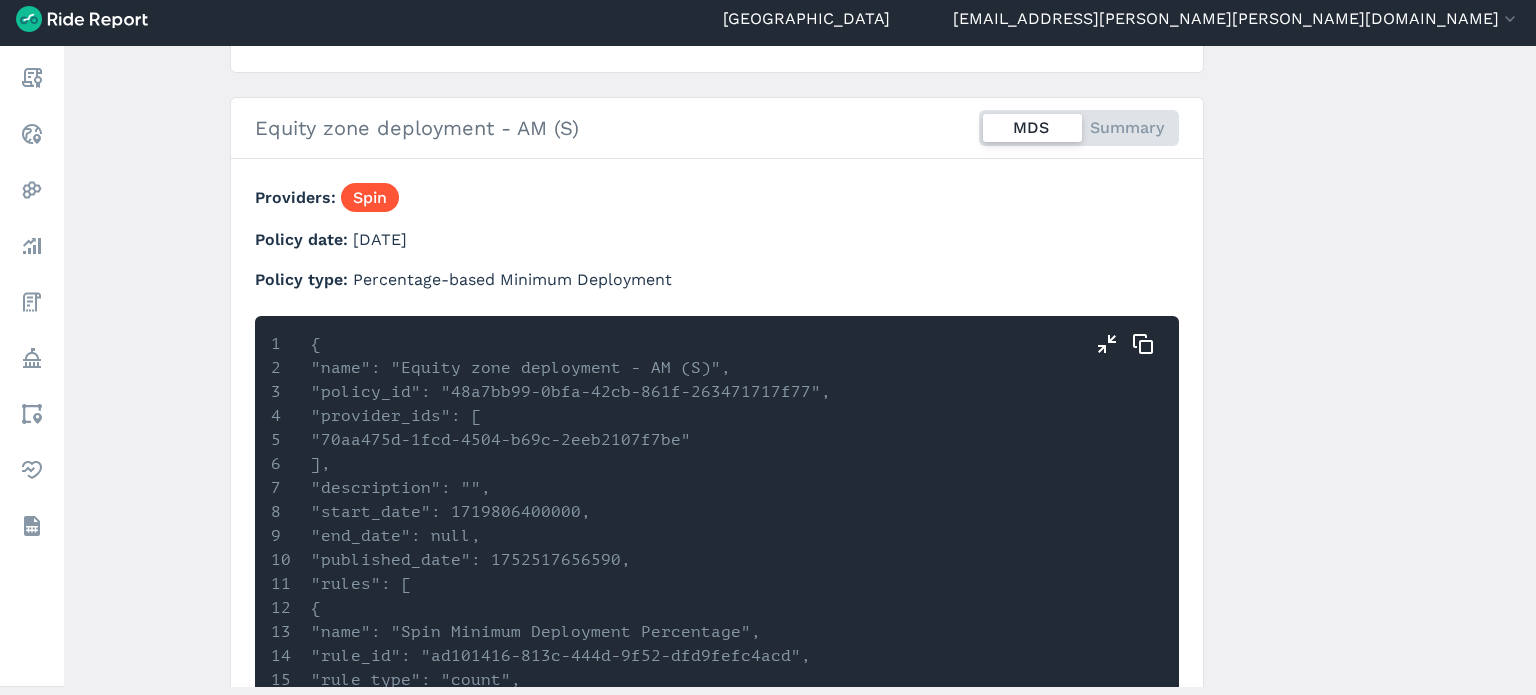 click on "MDS Summary" at bounding box center (1079, 128) 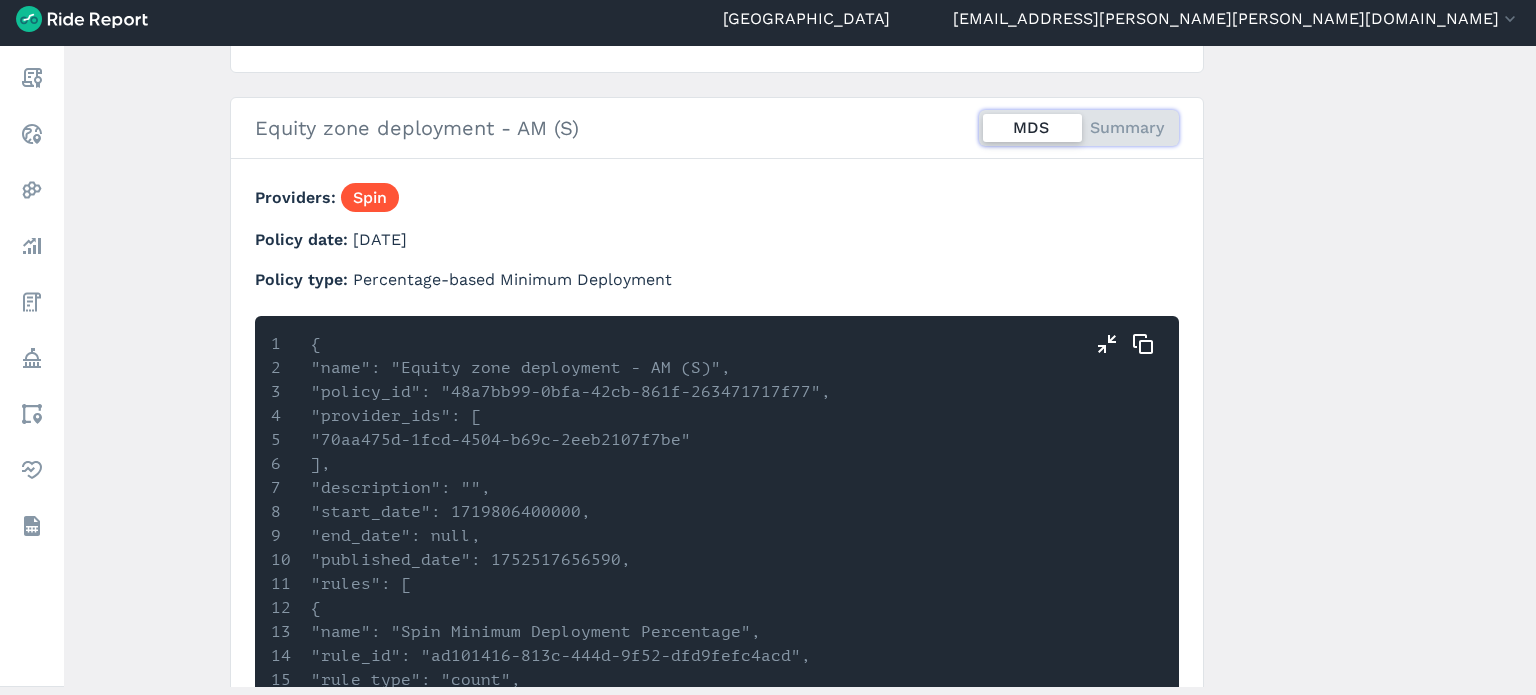 click on "MDS Summary" at bounding box center (979, 116) 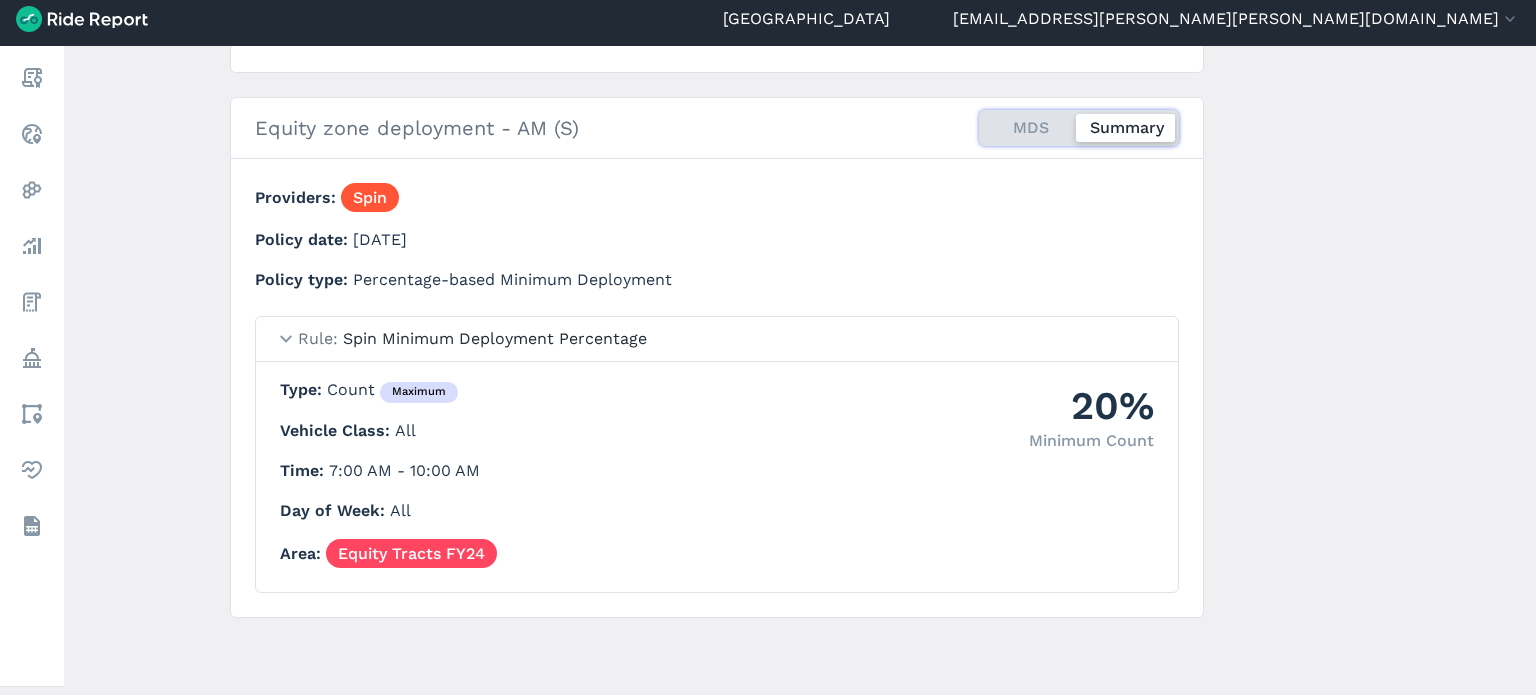 scroll, scrollTop: 0, scrollLeft: 0, axis: both 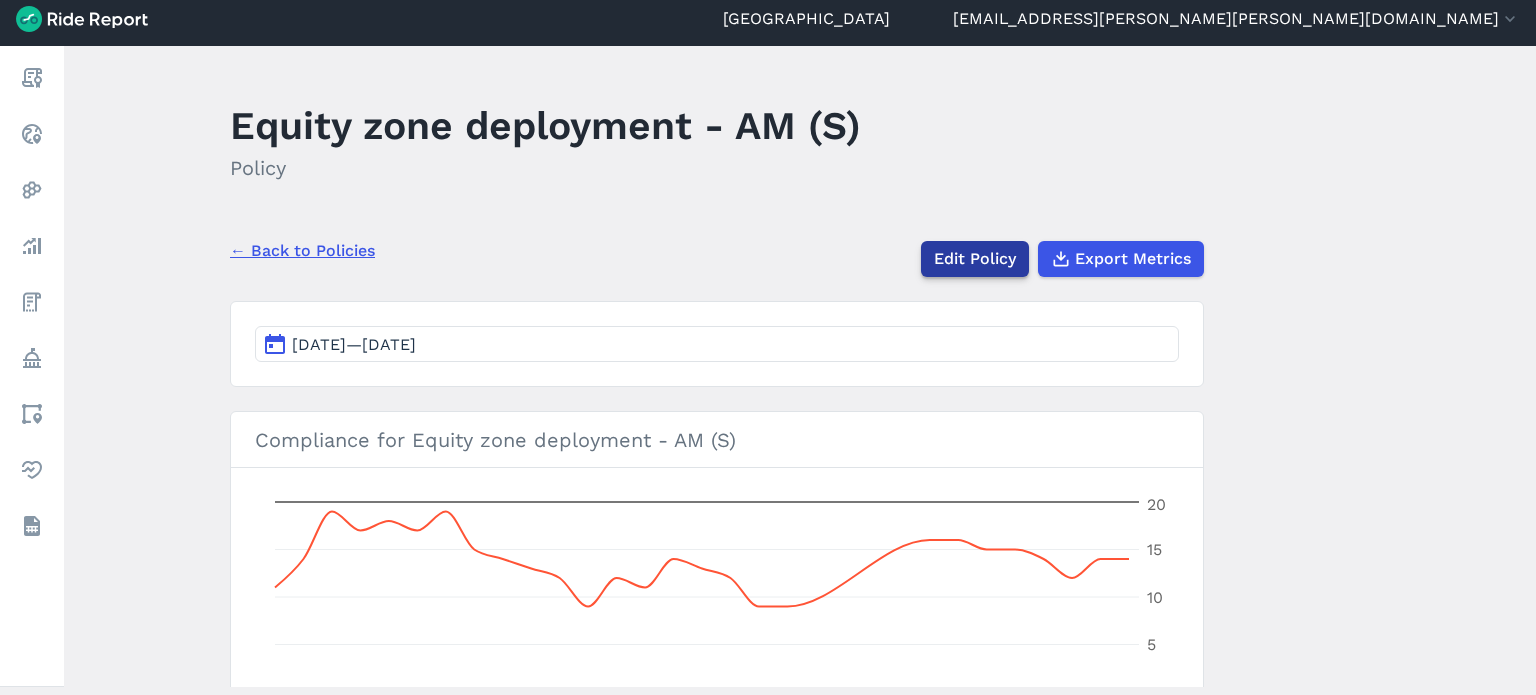 click on "Edit Policy" at bounding box center (975, 259) 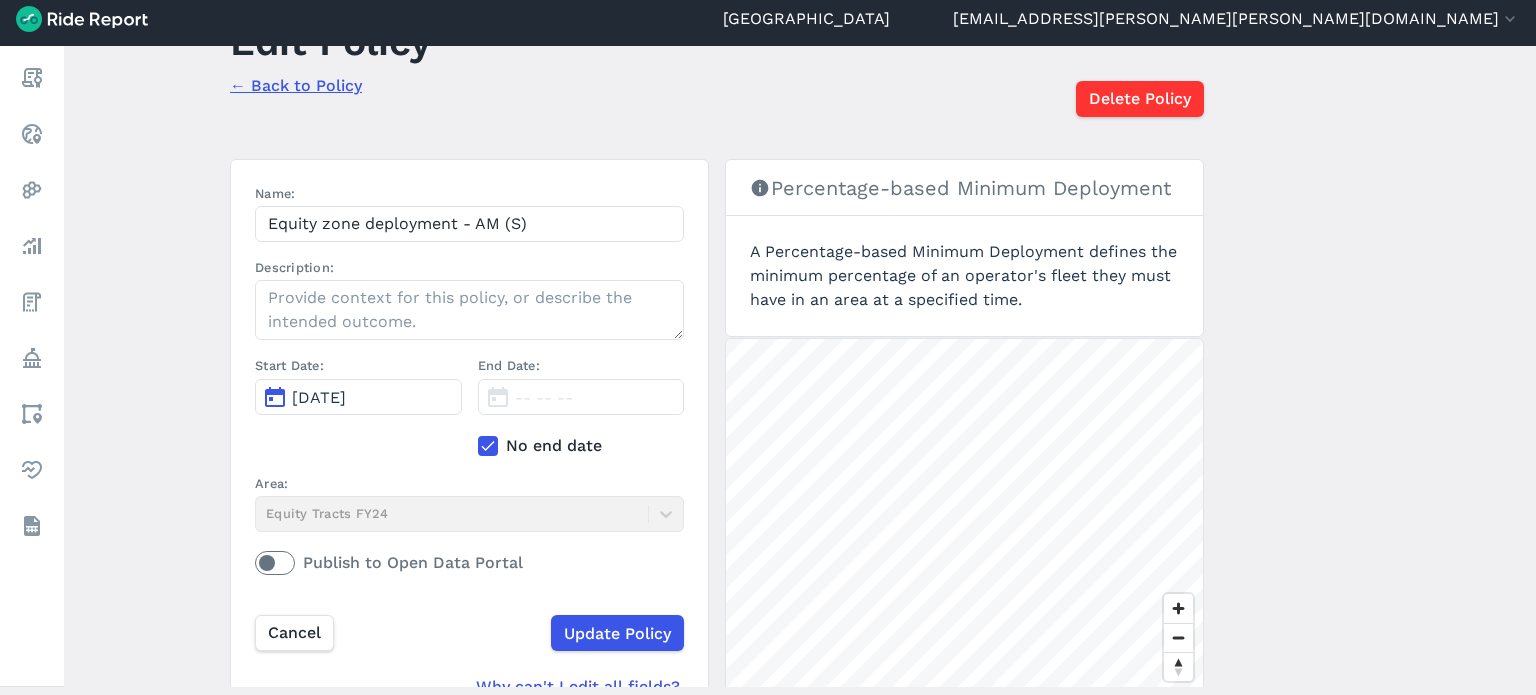 scroll, scrollTop: 0, scrollLeft: 0, axis: both 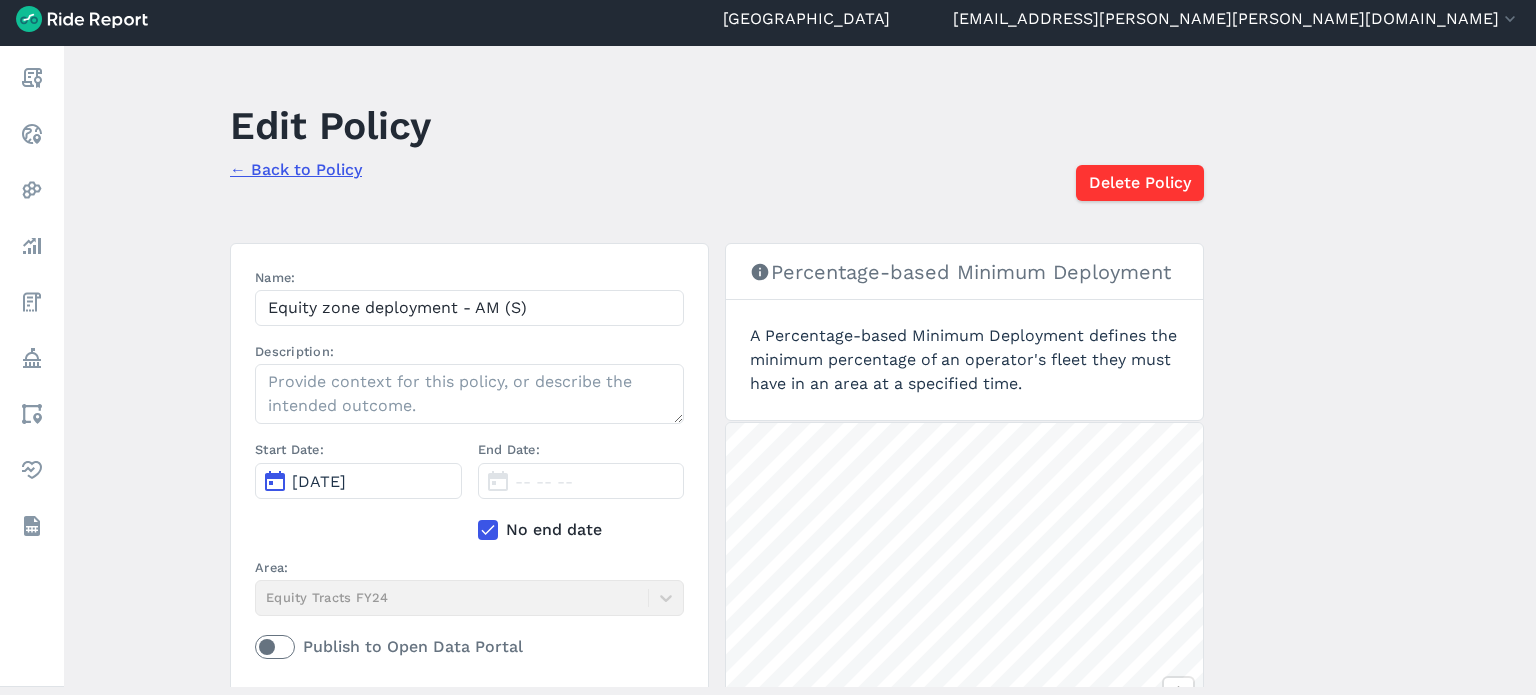 click on "← Back to Policy" at bounding box center [296, 169] 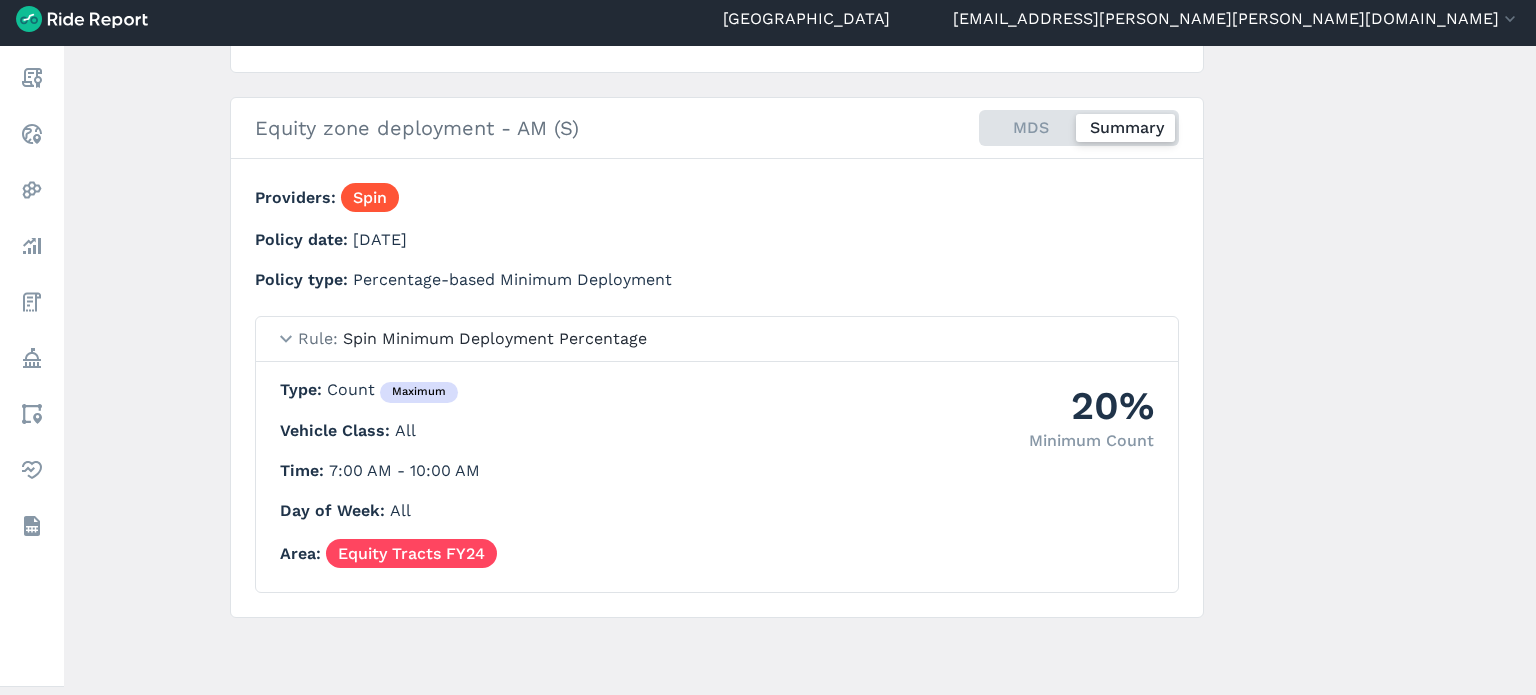 scroll, scrollTop: 0, scrollLeft: 0, axis: both 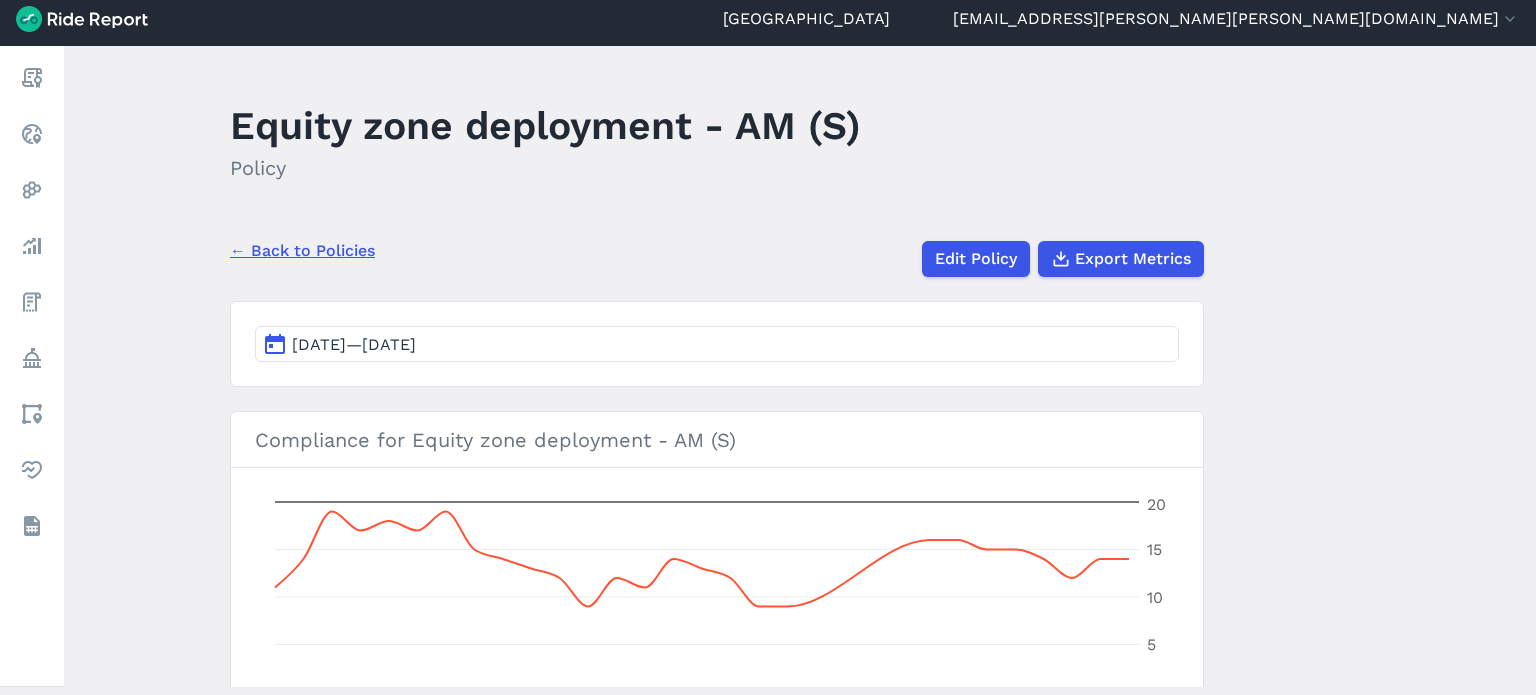 click on "← Back to Policies" at bounding box center [302, 251] 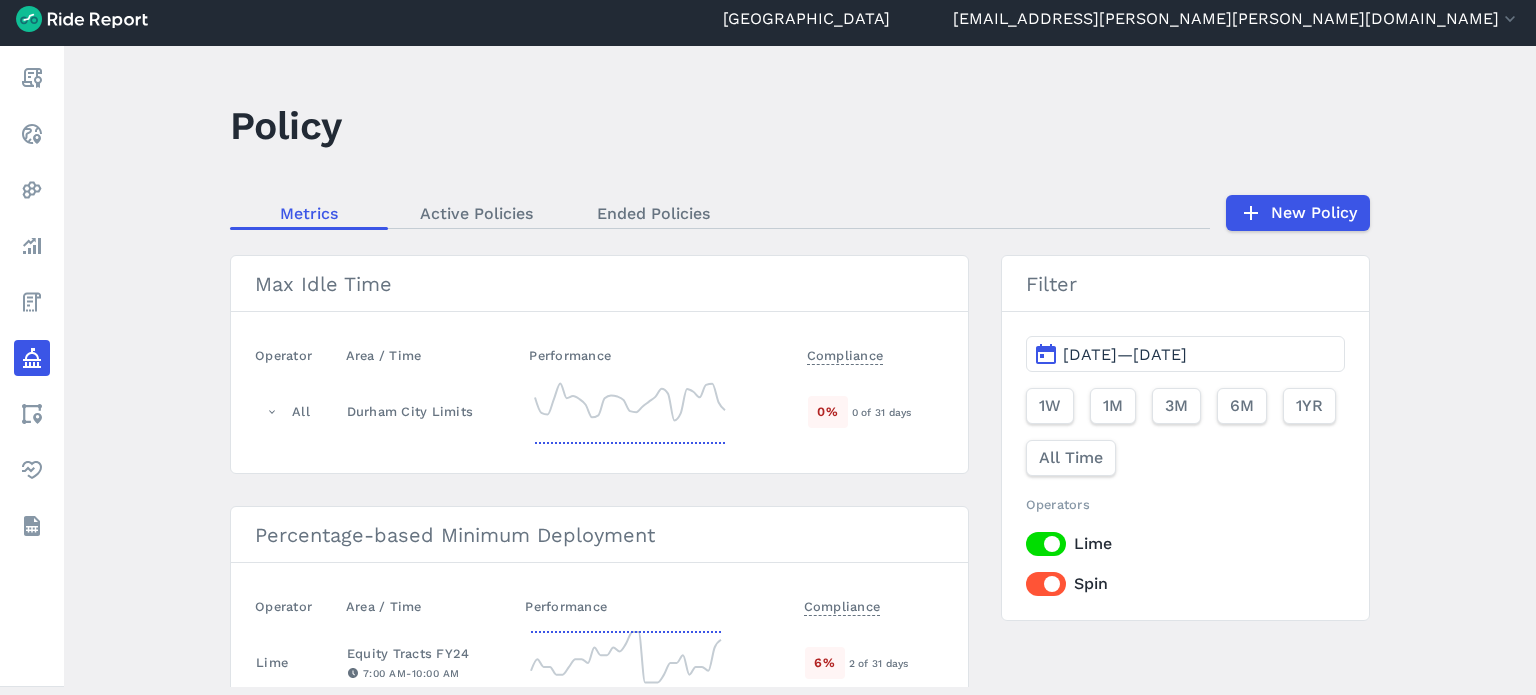 scroll, scrollTop: 100, scrollLeft: 0, axis: vertical 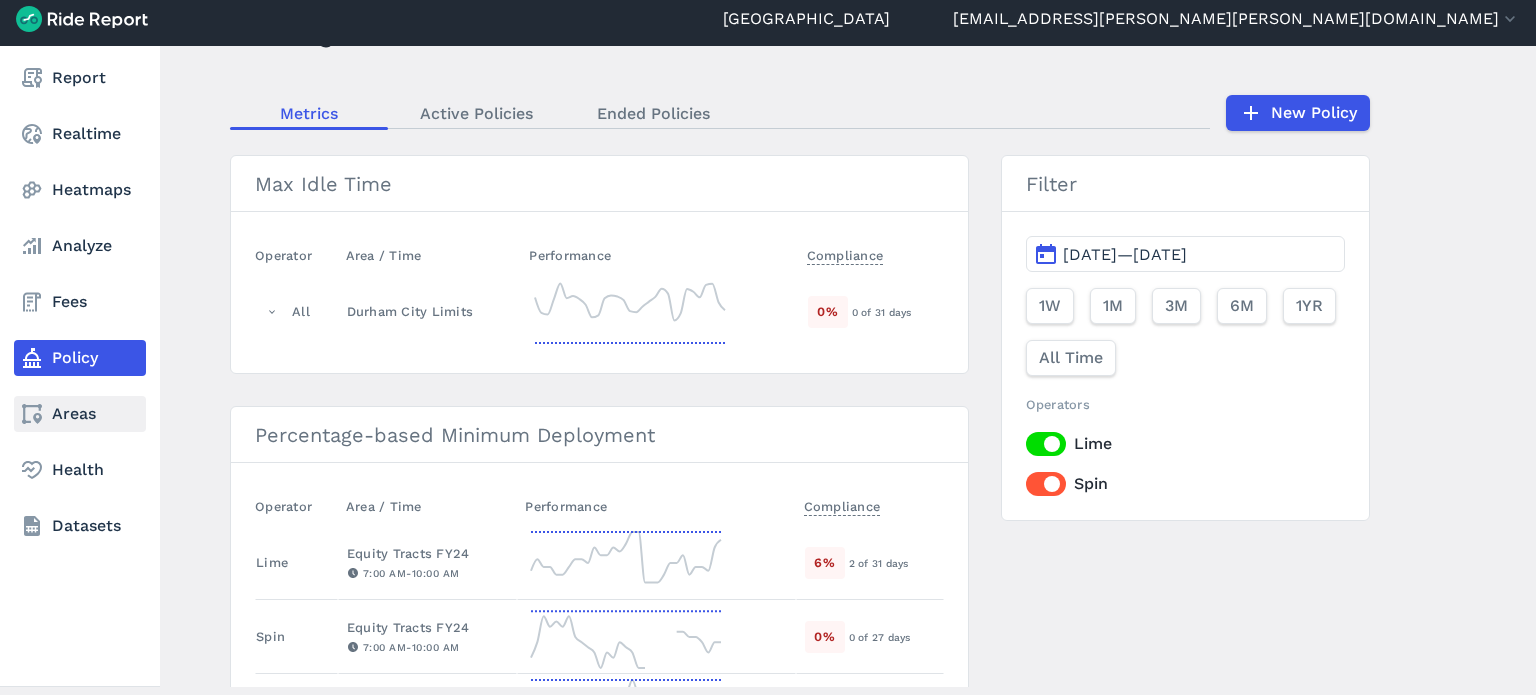 click on "Areas" at bounding box center (80, 414) 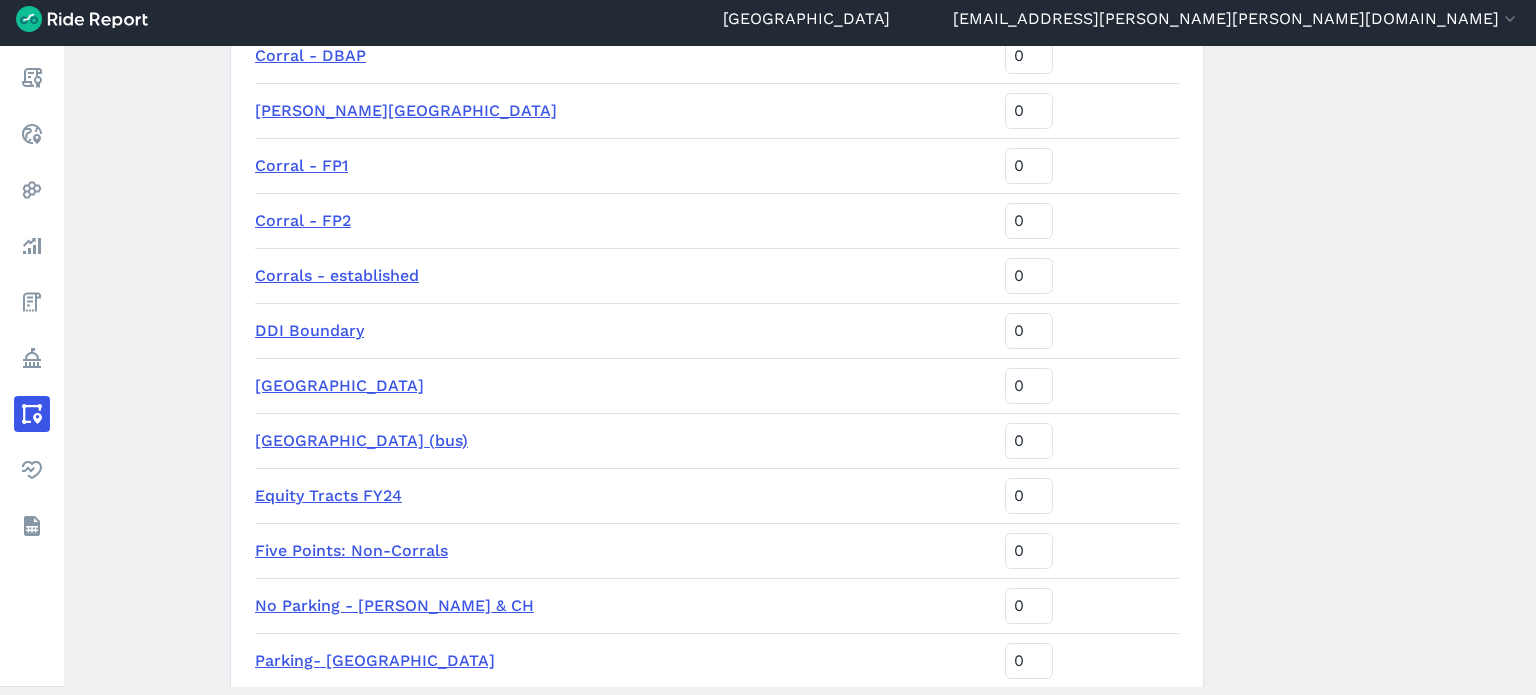scroll, scrollTop: 800, scrollLeft: 0, axis: vertical 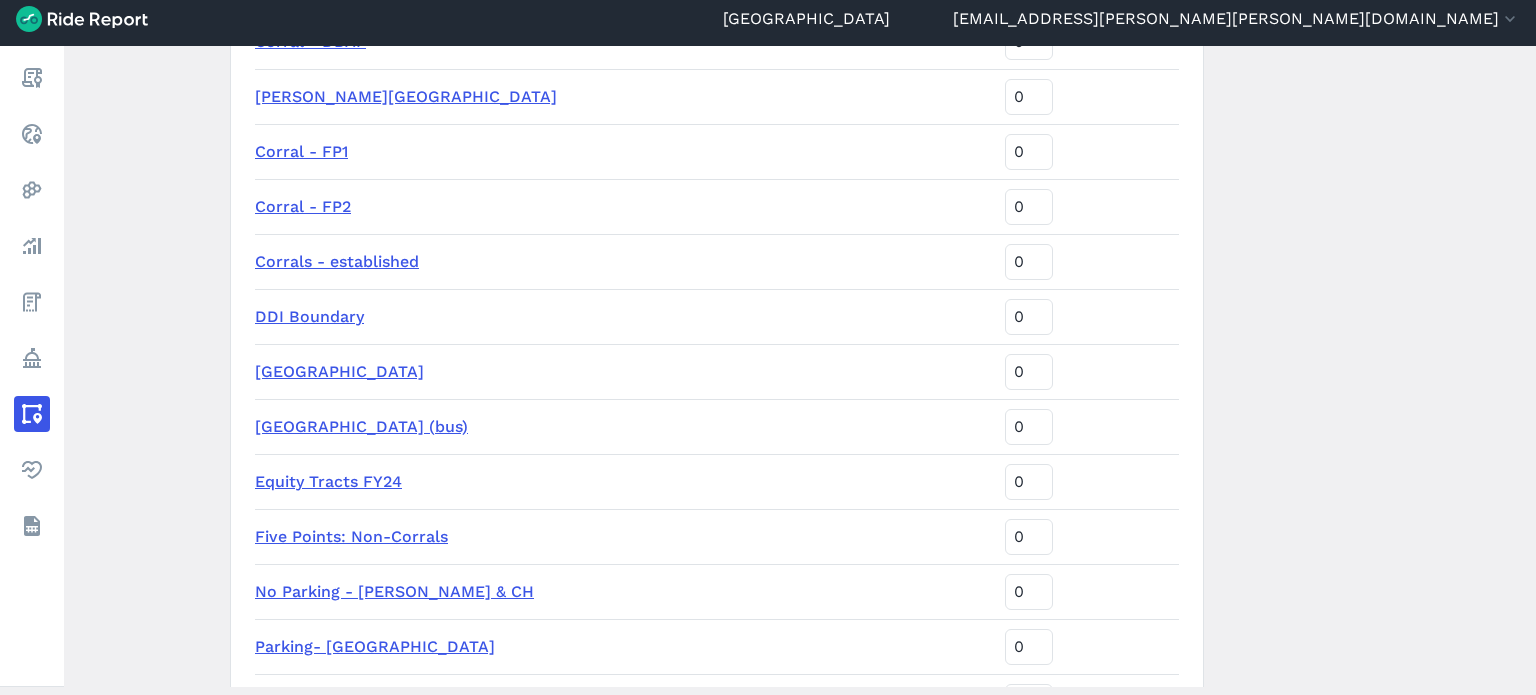 click on "Equity Tracts FY24" at bounding box center (328, 481) 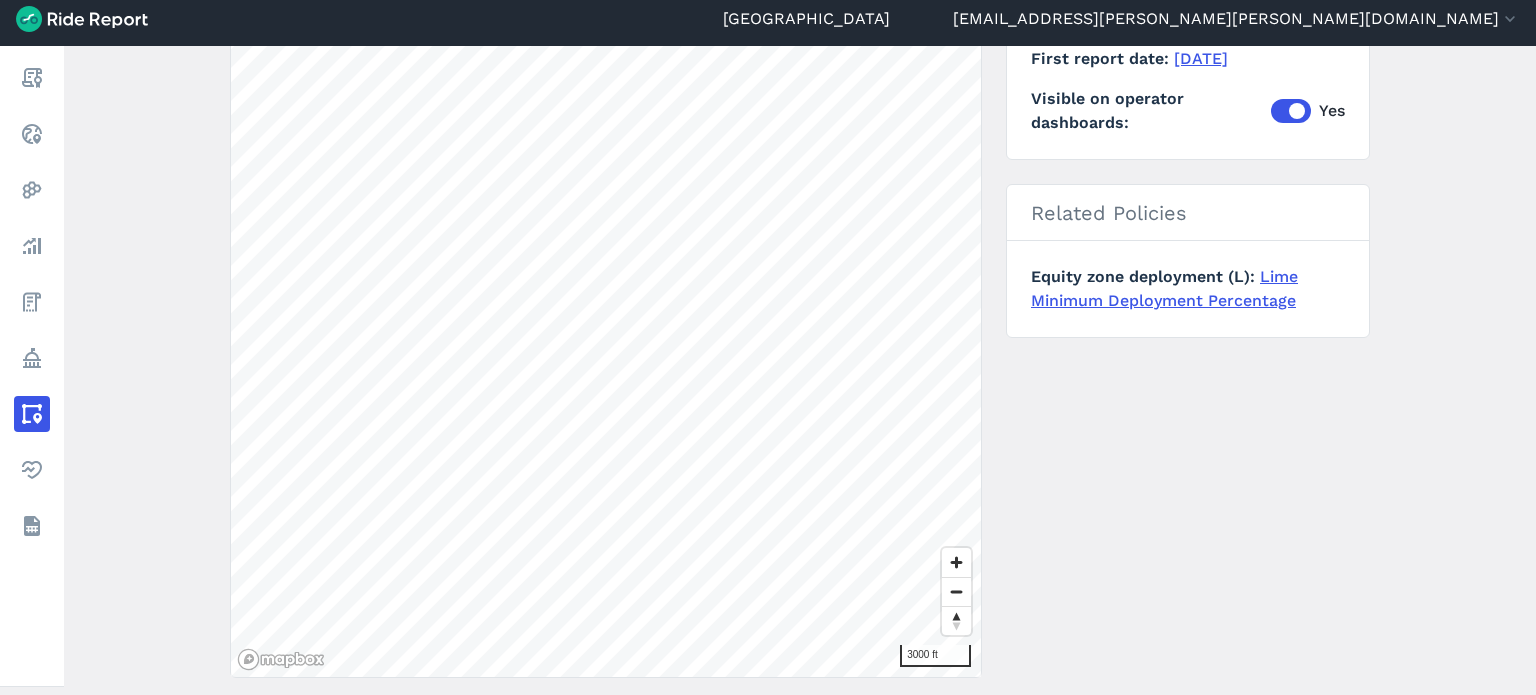 scroll, scrollTop: 0, scrollLeft: 0, axis: both 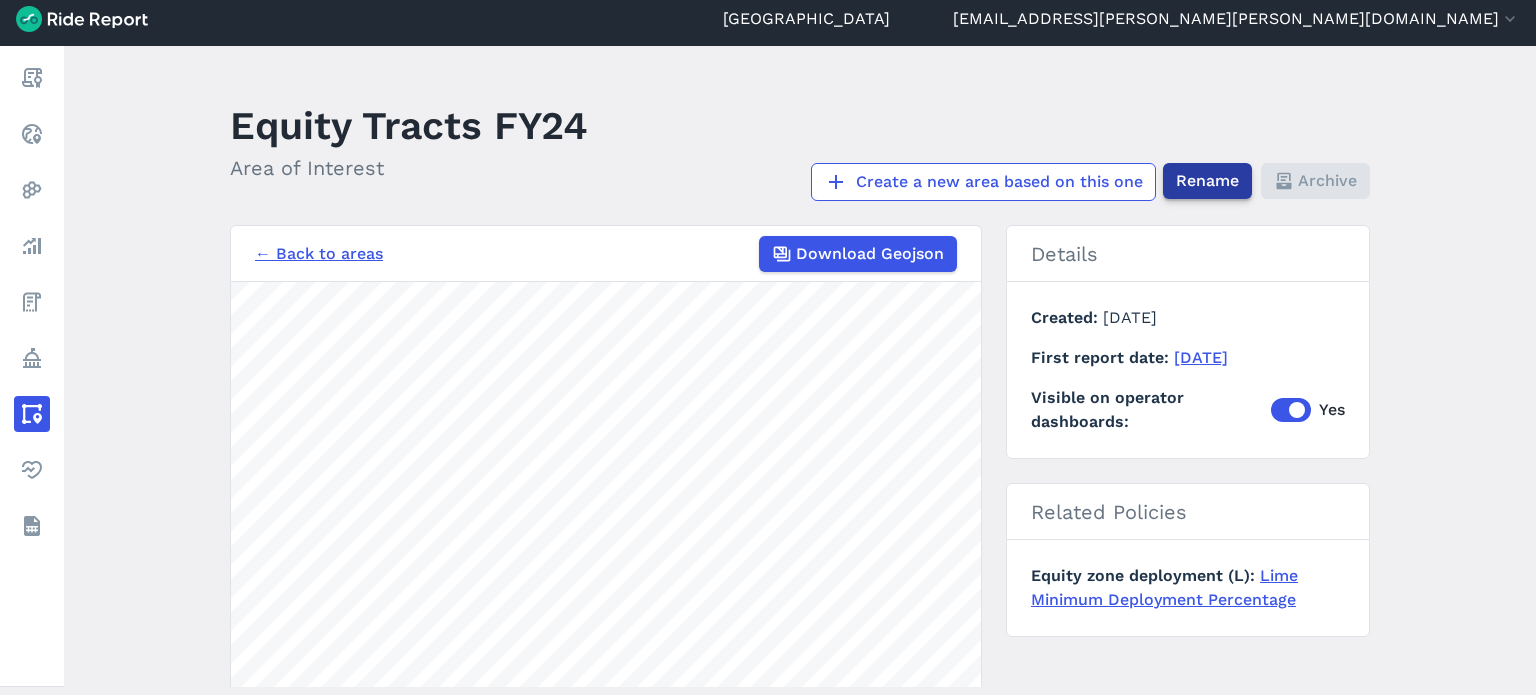 click on "Rename" at bounding box center [1207, 181] 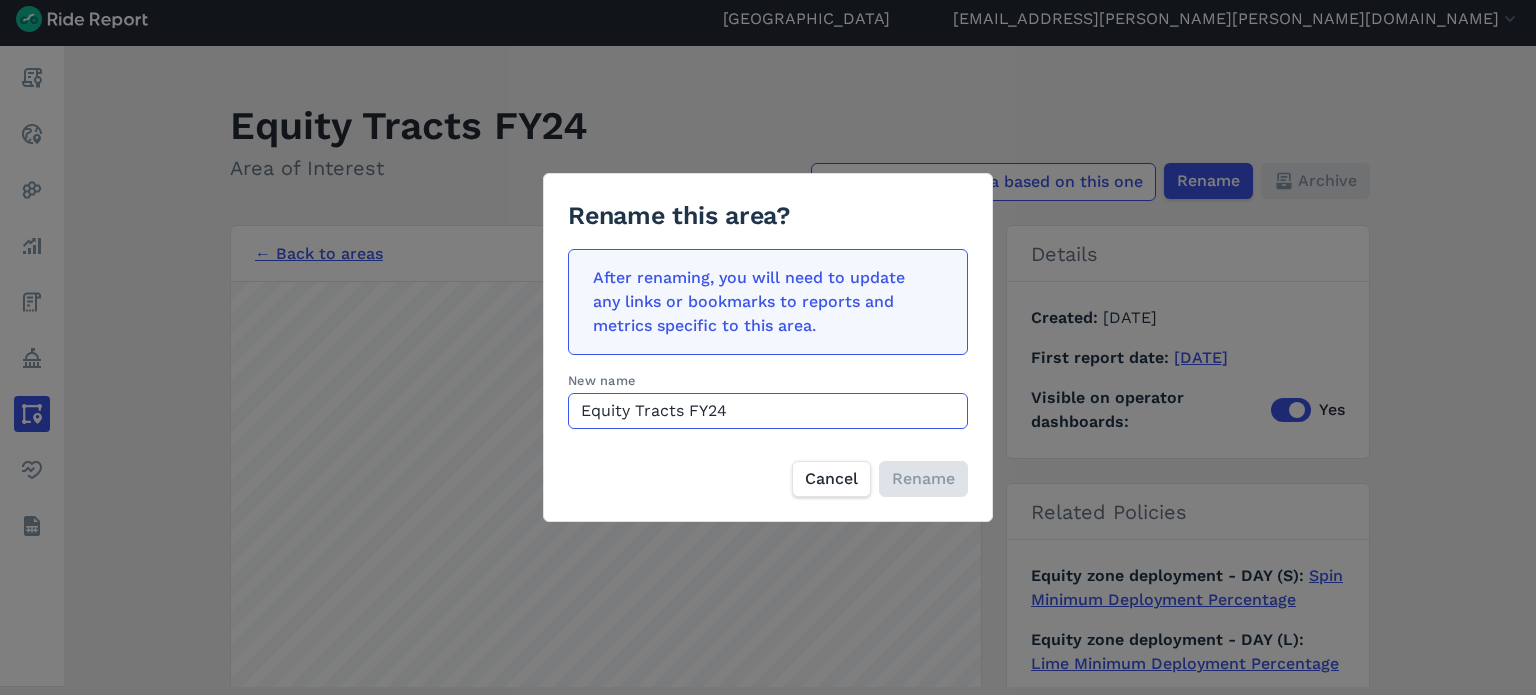 click on "Equity Tracts FY24" at bounding box center (768, 411) 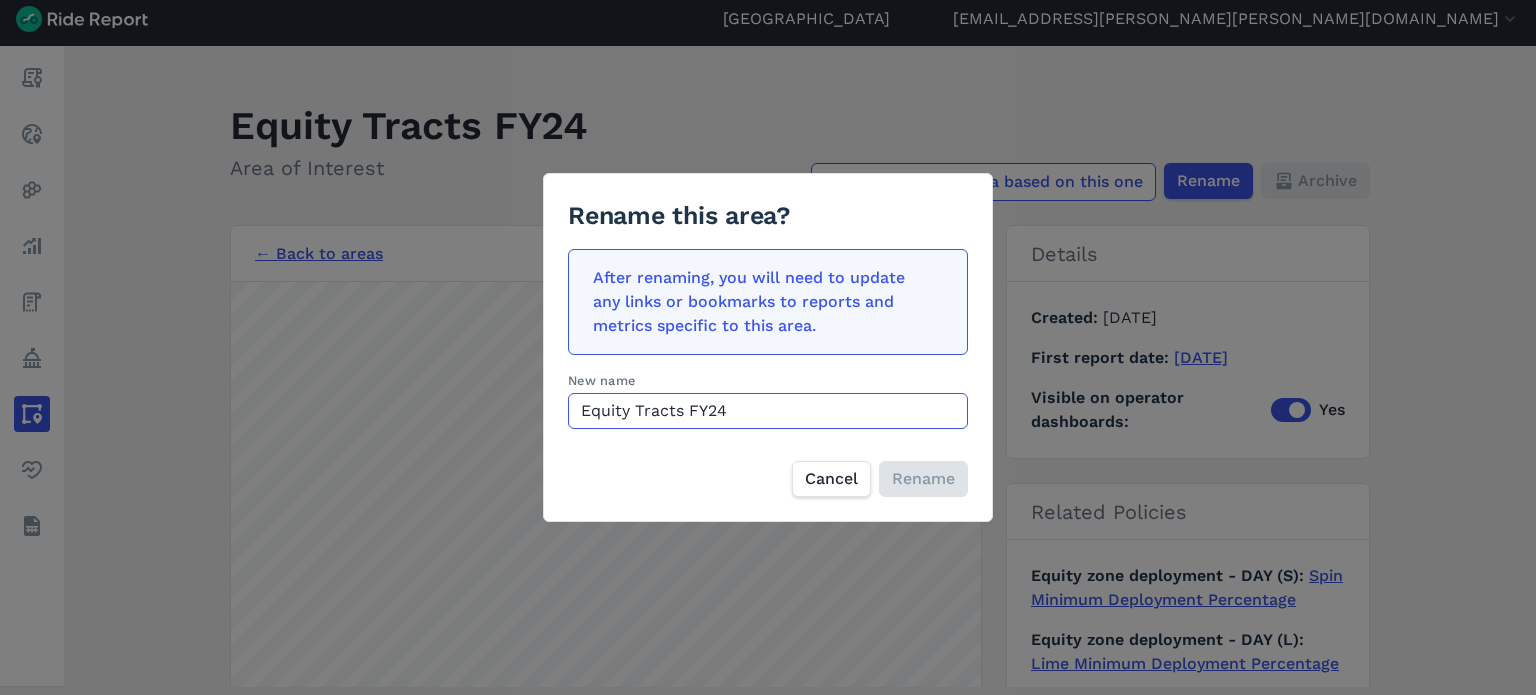 click on "Equity Tracts FY24" at bounding box center (768, 411) 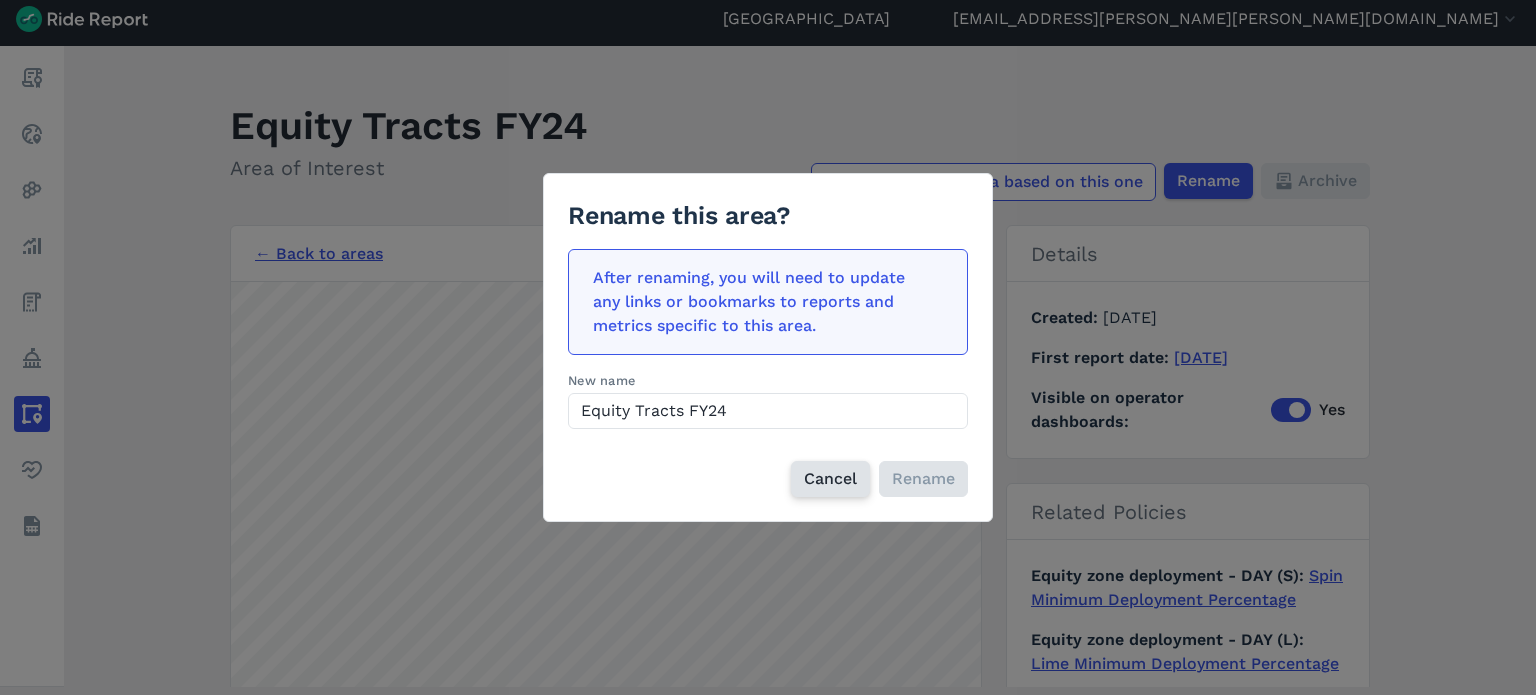 click on "Cancel" at bounding box center (830, 479) 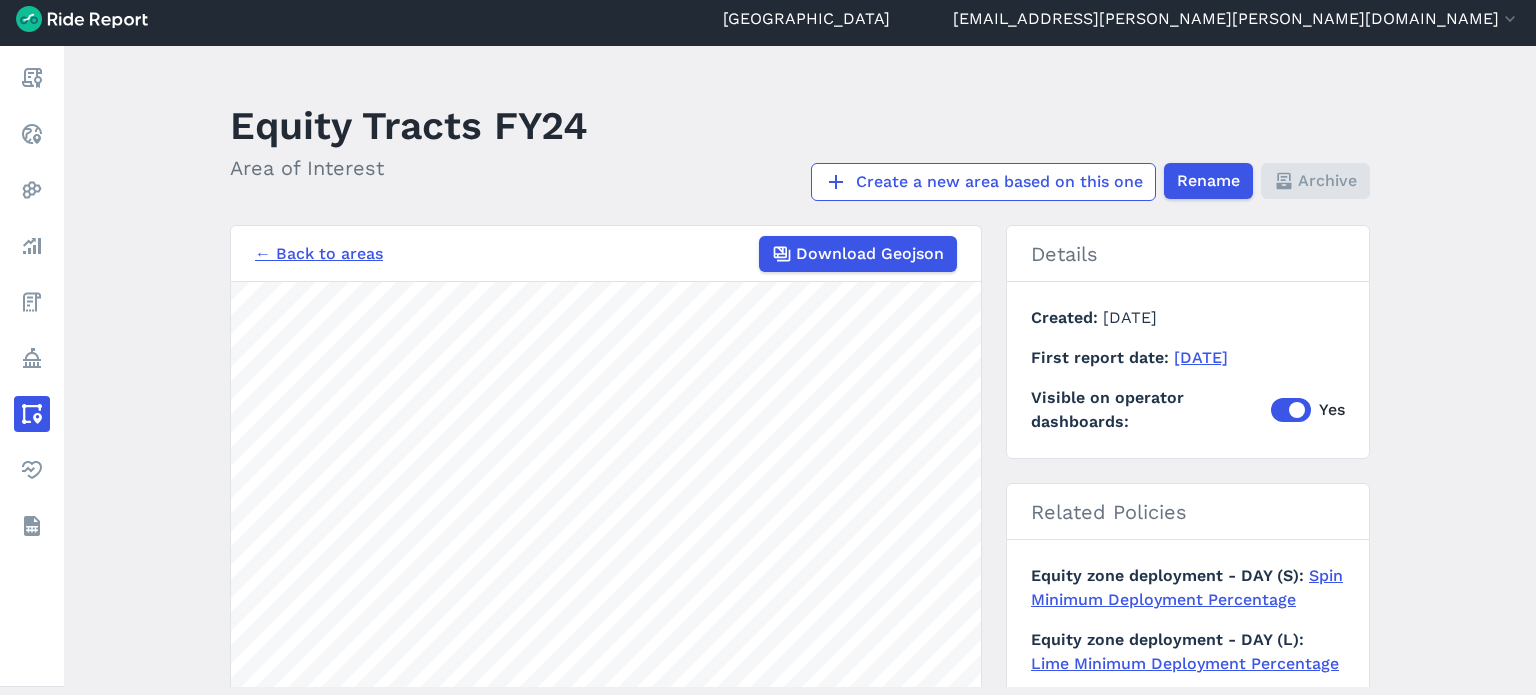 click on "Equity Tracts FY24 Area of Interest Create a new area based on this one Rename Archive ← Back to areas Download Geojson 3000 ft Details Created July 22, 2024 First report date   June 1, 2019 Visible on operator dashboards Yes Related Policies Equity zone deployment - DAY (S) Spin Minimum Deployment Percentage Equity zone deployment - DAY (L) Lime Minimum Deployment Percentage Equity zone deployment - AM (L) Lime Minimum Deployment Percentage Equity zone deployment - PM (L) Lime Minimum Deployment Percentage Equity zone deployment - PM (S) Spin Minimum Deployment Percentage Equity zone deployment - AM (S) Spin Minimum Deployment Percentage Equity zone deployment (S) Spin Minimum Deployment Percentage Equity zone deployment (L) Lime Minimum Deployment Percentage" at bounding box center [800, 366] 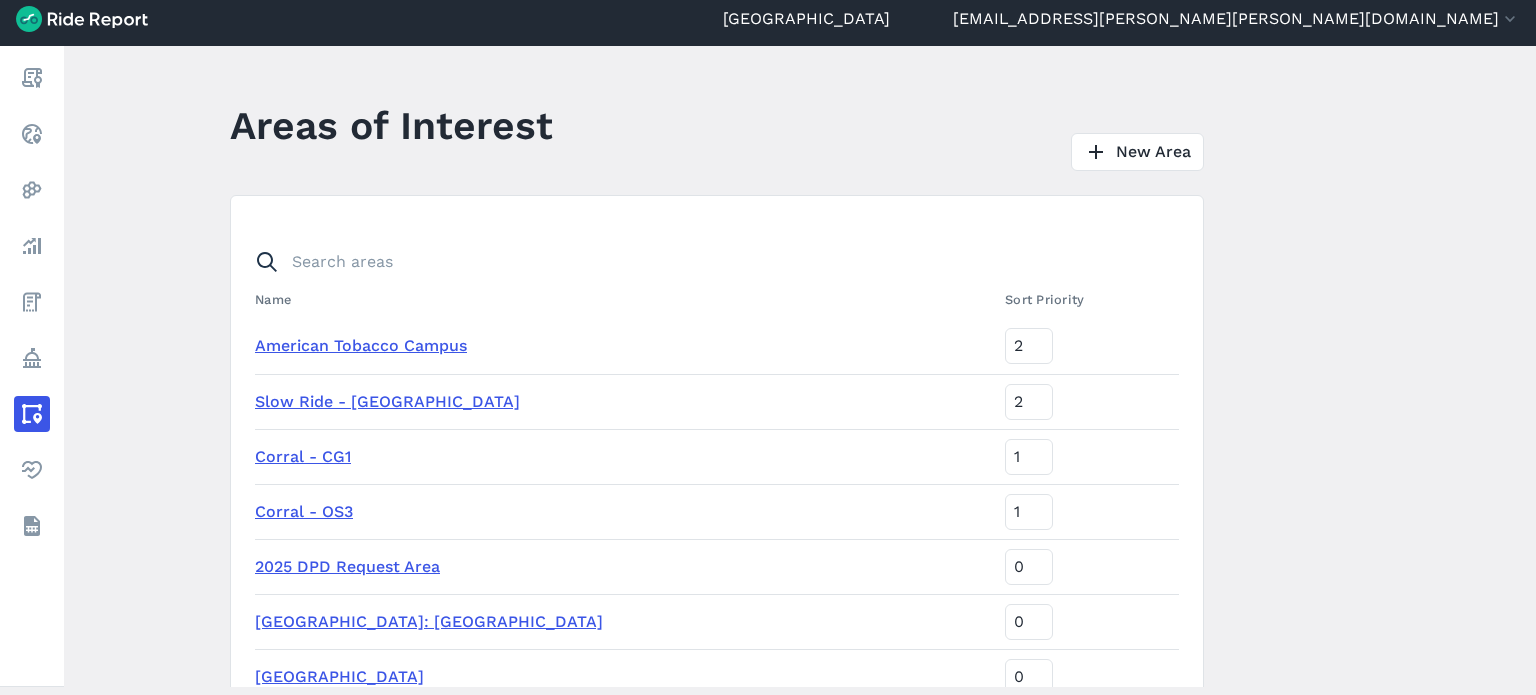 click on "Areas of Interest New Area Name Sort Priority American Tobacco Campus 2 Slow Ride - CCB Plaza 2 Corral - CG1 1 Corral - OS3 1 2025 DPD Request Area 0 9th Street: Forced Parking 0 CCB Plaza 0 CCB Plaza: Non-Corrals 0 Central Park 0 Corral - DBAP 0 Corral - Durham Station 0 Corral - FP1 0 Corral - FP2 0 Corrals - established 0 DDI Boundary 0 Duke Campuses 0 Durham Station (bus) 0 Equity Tracts FY24 0 Five Points: Non-Corrals 0 No Parking - Rigsbee & CH 0 Parking- CCB Plaza 0 Tract 10.01 0 Tract 10.02 0 Tract 11 0 Tract 13.01 0 Tract 13.03 0 Tract 14 0 Tract 23 0 Tract 9 0 Durham Tech -1 NCCU -1 Durham City Limits -2 Archived Areas Name Created Archived Duke March 31, 2020 July 14, 2025 Equity Tracts -- All March 31, 2020 July 14, 2025 Downtown Tier July 1, 2021 July 14, 2025 Corral - FP1 (10m buffer) July 6, 2021 November 27, 2024 Corral - FP1 (20m buffer) July 6, 2021 November 27, 2024 Corral - FP1 (30m buffer) July 6, 2021 November 27, 2024 Corral - Durham Station (10m buffer) September 9, 2021 April 19, 2022" at bounding box center (800, 366) 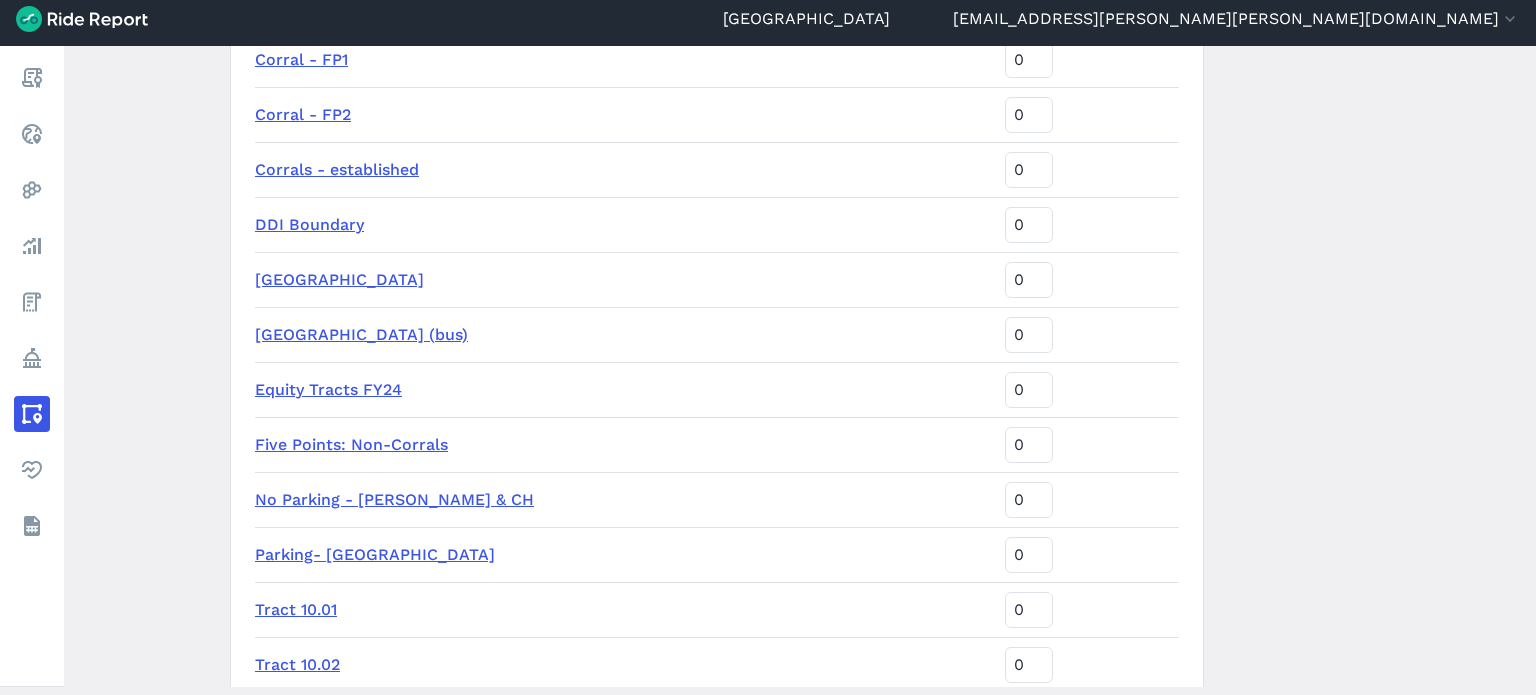 scroll, scrollTop: 900, scrollLeft: 0, axis: vertical 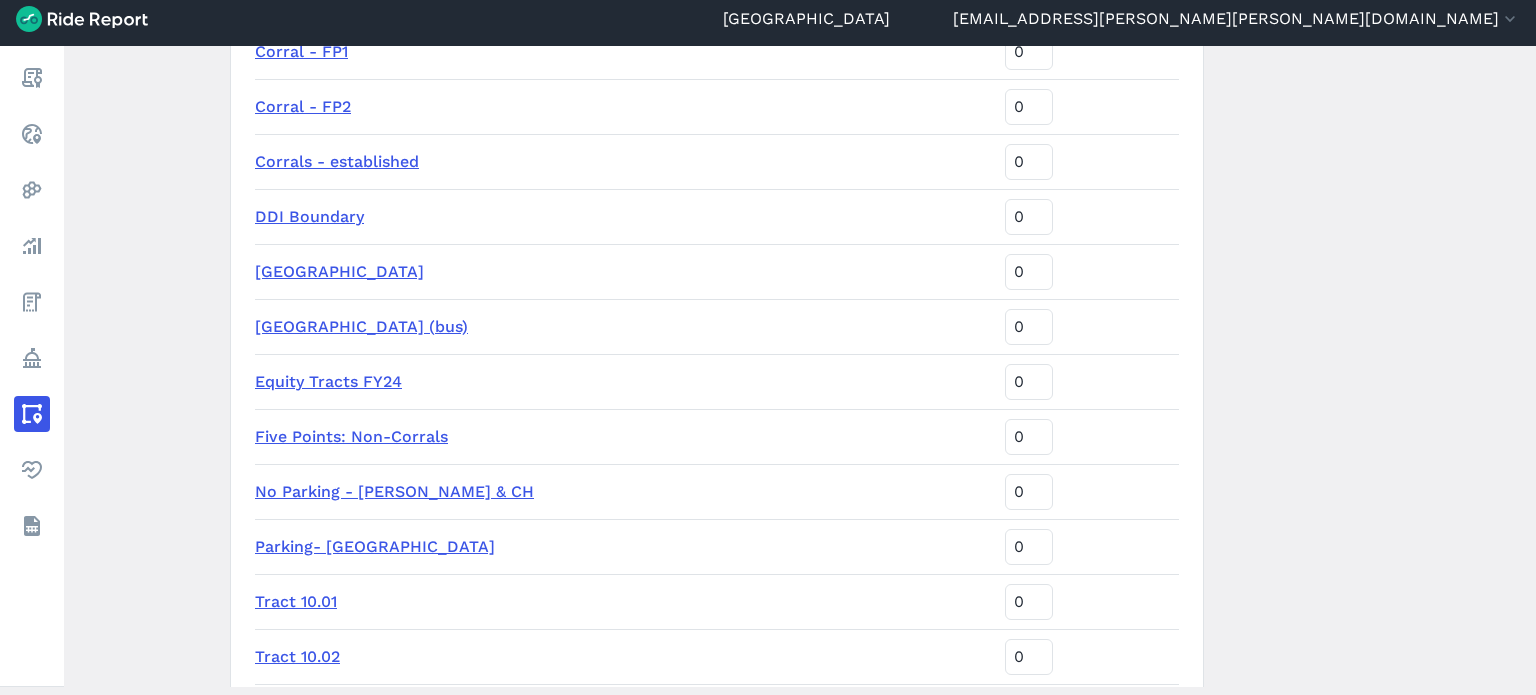 click on "Areas of Interest New Area Name Sort Priority American Tobacco Campus 2 Slow Ride - CCB Plaza 2 Corral - CG1 1 Corral - OS3 1 2025 DPD Request Area 0 9th Street: Forced Parking 0 CCB Plaza 0 CCB Plaza: Non-Corrals 0 Central Park 0 Corral - DBAP 0 Corral - Durham Station 0 Corral - FP1 0 Corral - FP2 0 Corrals - established 0 DDI Boundary 0 Duke Campuses 0 Durham Station (bus) 0 Equity Tracts FY24 0 Five Points: Non-Corrals 0 No Parking - Rigsbee & CH 0 Parking- CCB Plaza 0 Tract 10.01 0 Tract 10.02 0 Tract 11 0 Tract 13.01 0 Tract 13.03 0 Tract 14 0 Tract 23 0 Tract 9 0 Durham Tech -1 NCCU -1 Durham City Limits -2 Archived Areas Name Created Archived Duke March 31, 2020 July 14, 2025 Equity Tracts -- All March 31, 2020 July 14, 2025 Downtown Tier July 1, 2021 July 14, 2025 Corral - FP1 (10m buffer) July 6, 2021 November 27, 2024 Corral - FP1 (20m buffer) July 6, 2021 November 27, 2024 Corral - FP1 (30m buffer) July 6, 2021 November 27, 2024 Corral - Durham Station (10m buffer) September 9, 2021 April 19, 2022" at bounding box center (800, 366) 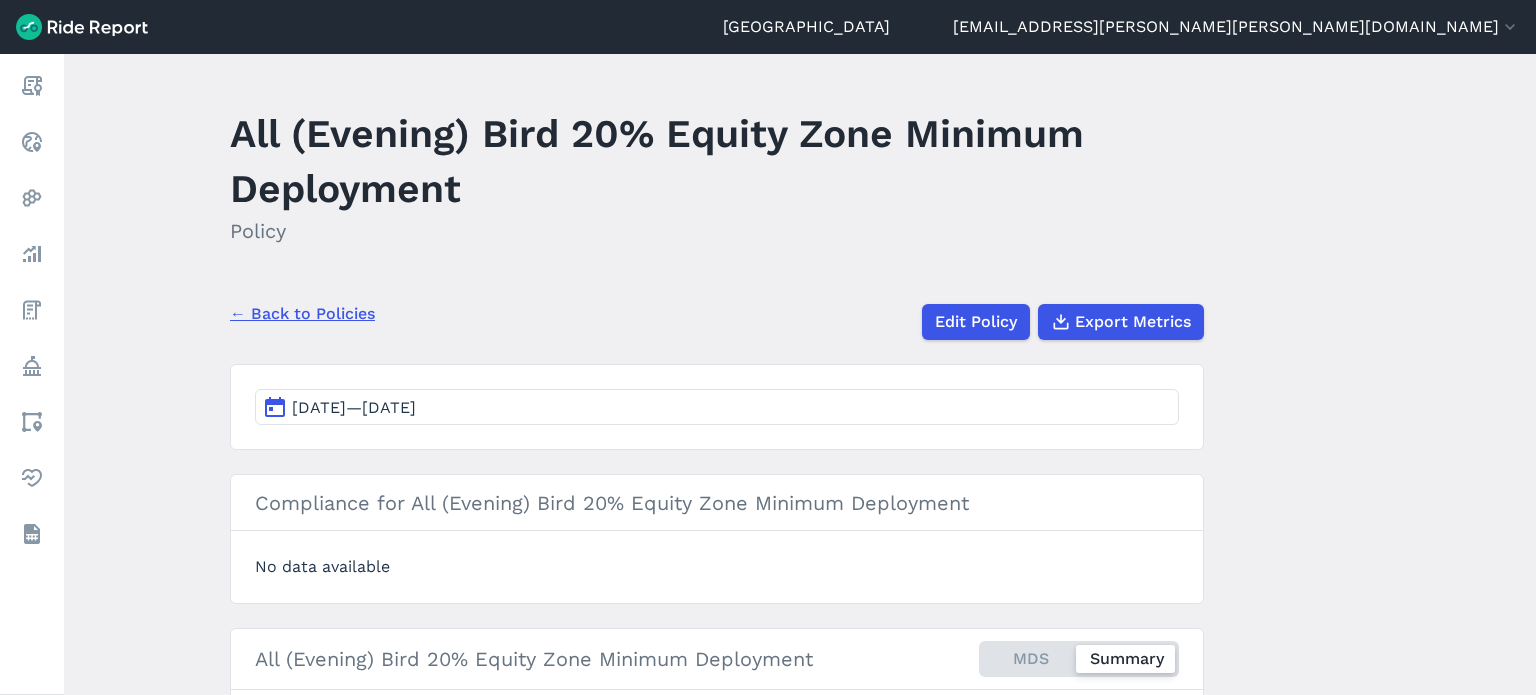 scroll, scrollTop: 0, scrollLeft: 0, axis: both 